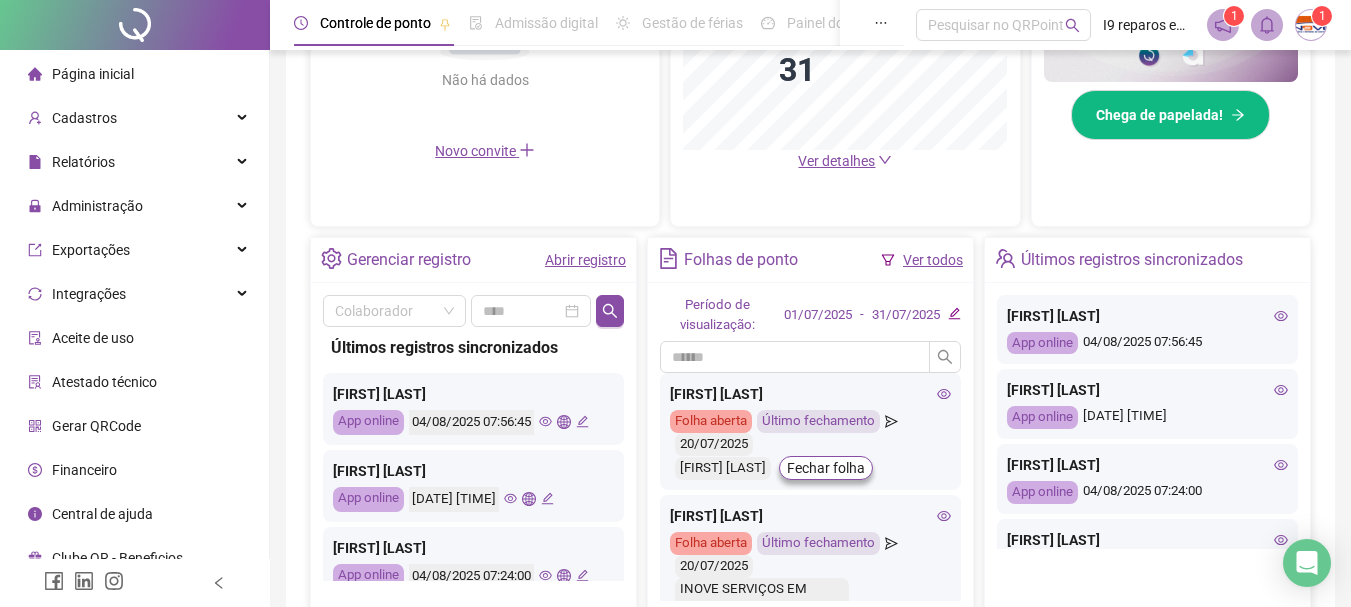 scroll, scrollTop: 600, scrollLeft: 0, axis: vertical 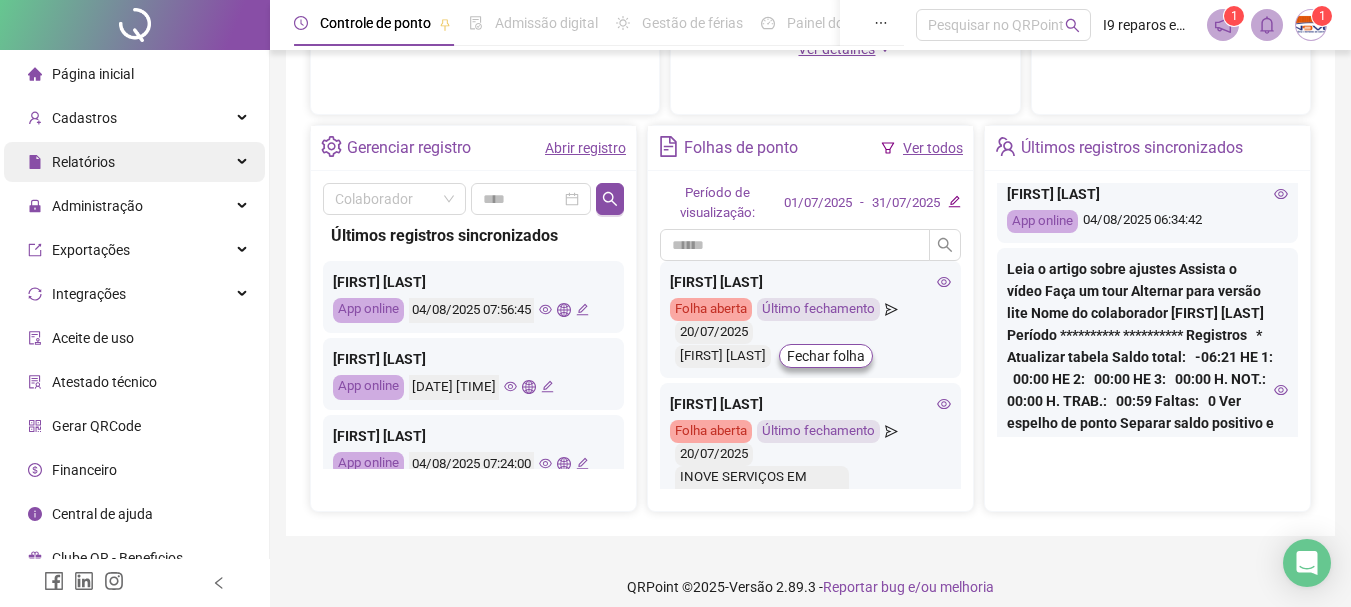 click on "Relatórios" at bounding box center [134, 162] 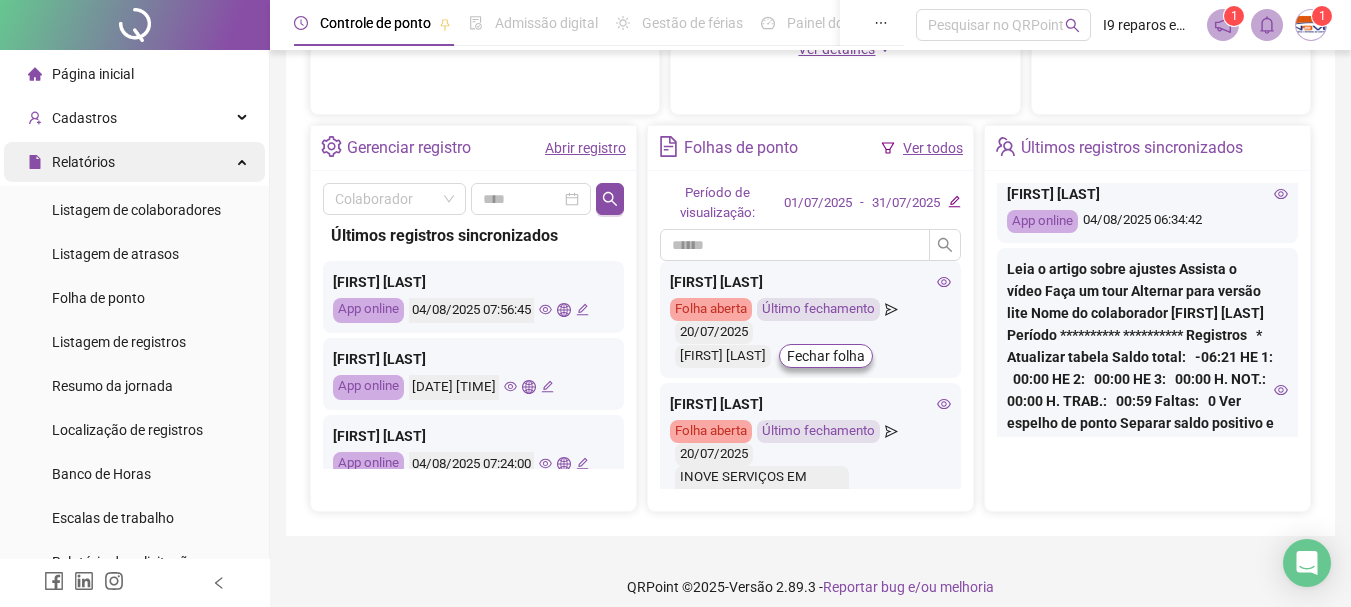 click on "Relatórios" at bounding box center [134, 162] 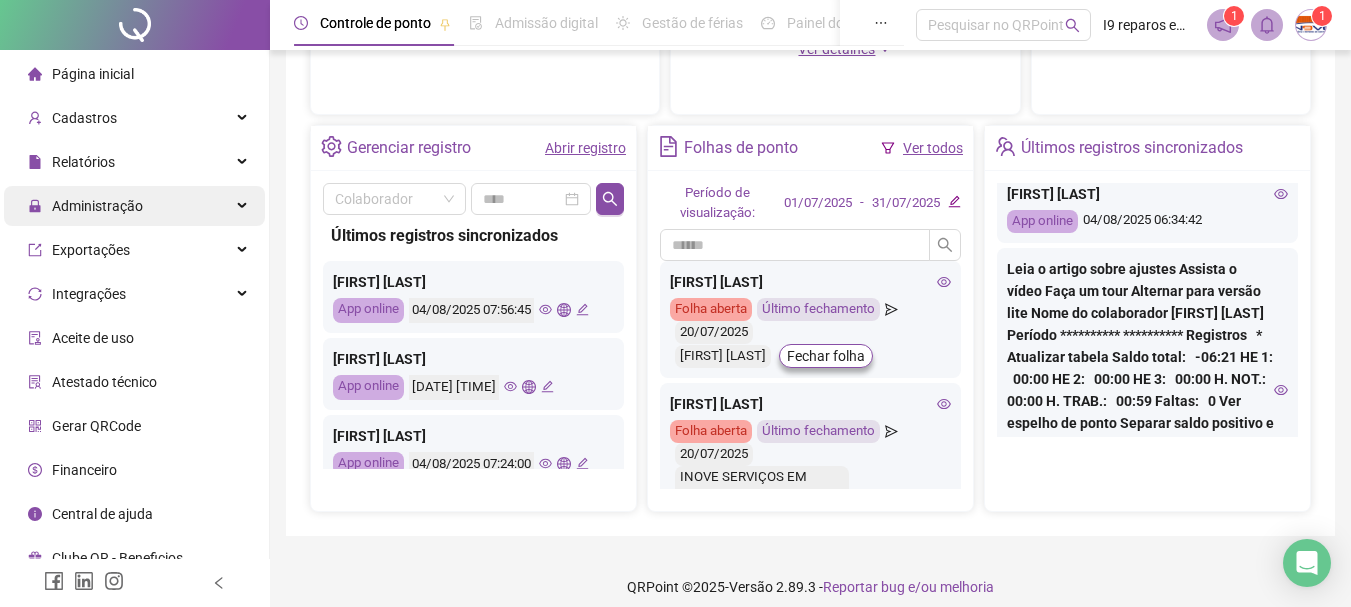 click at bounding box center (244, 206) 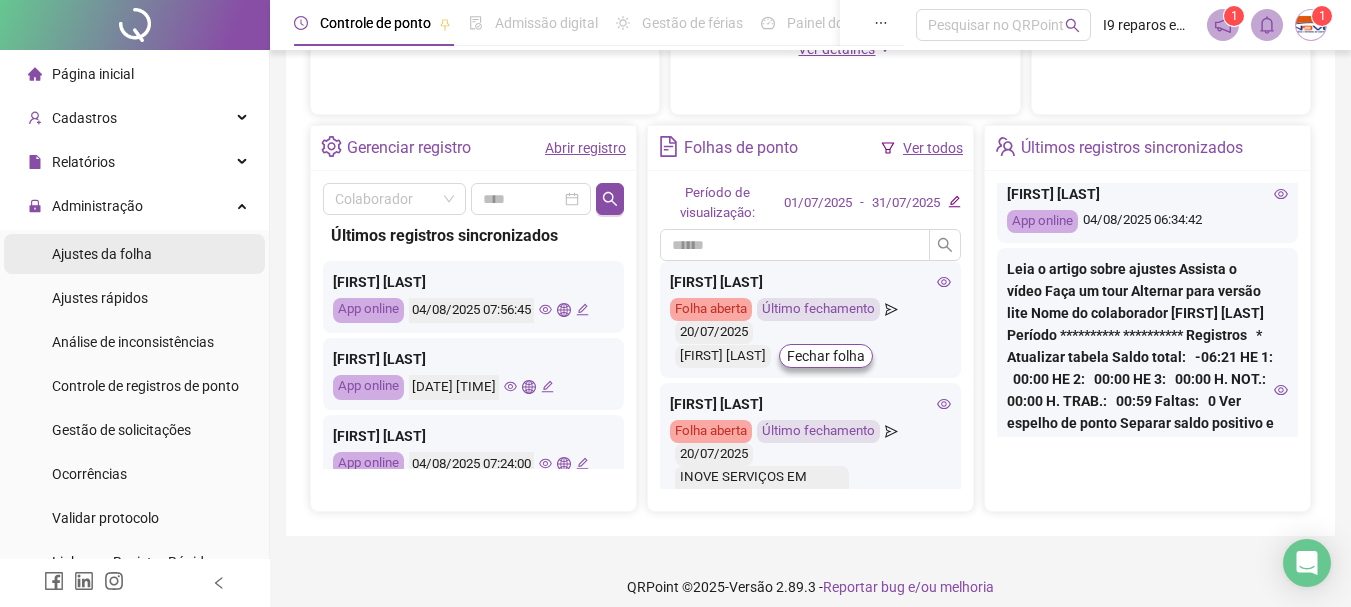 click on "Ajustes da folha" at bounding box center (102, 254) 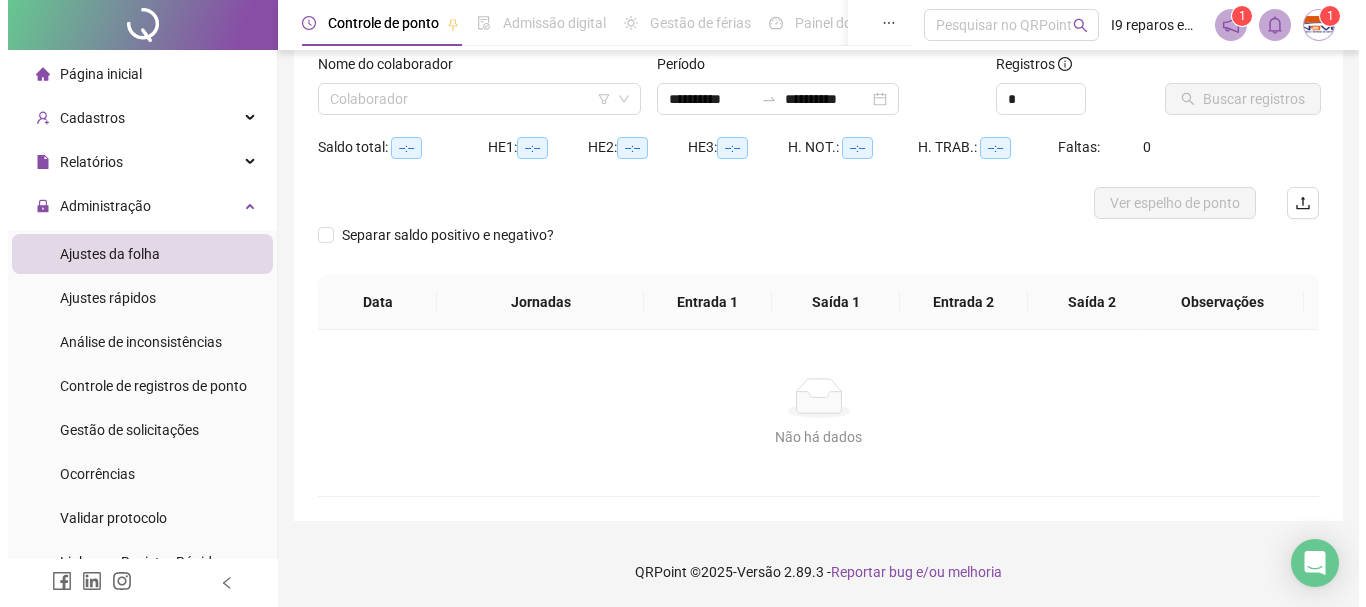 scroll, scrollTop: 131, scrollLeft: 0, axis: vertical 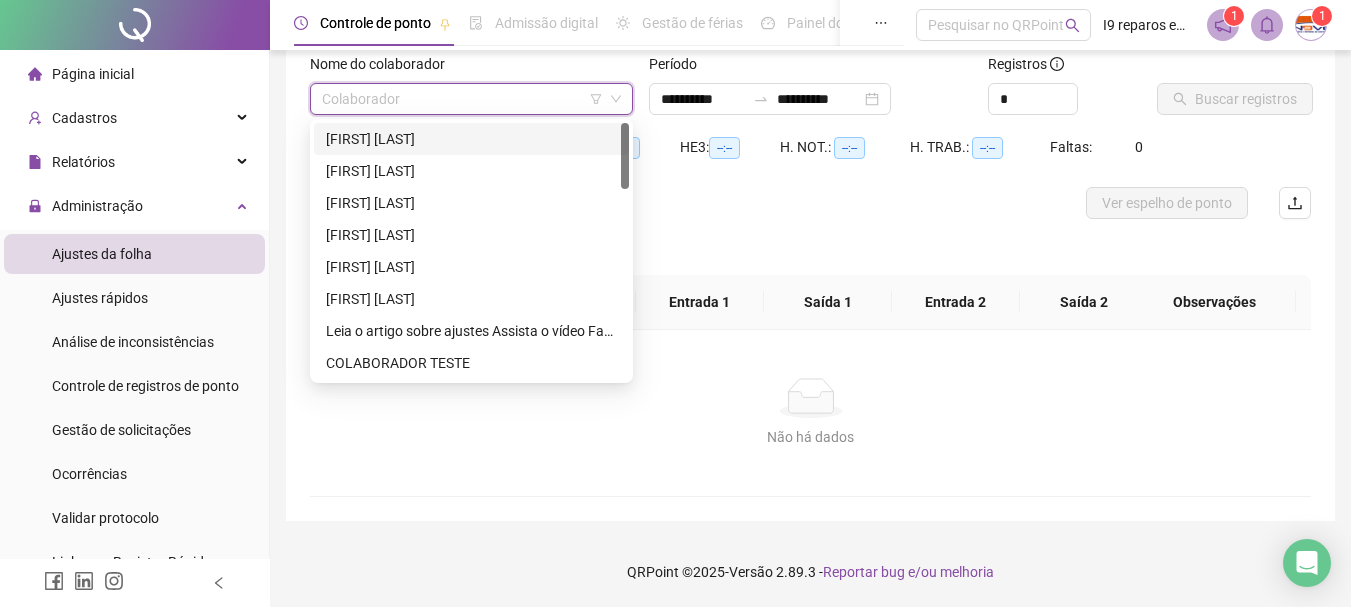 click at bounding box center (462, 99) 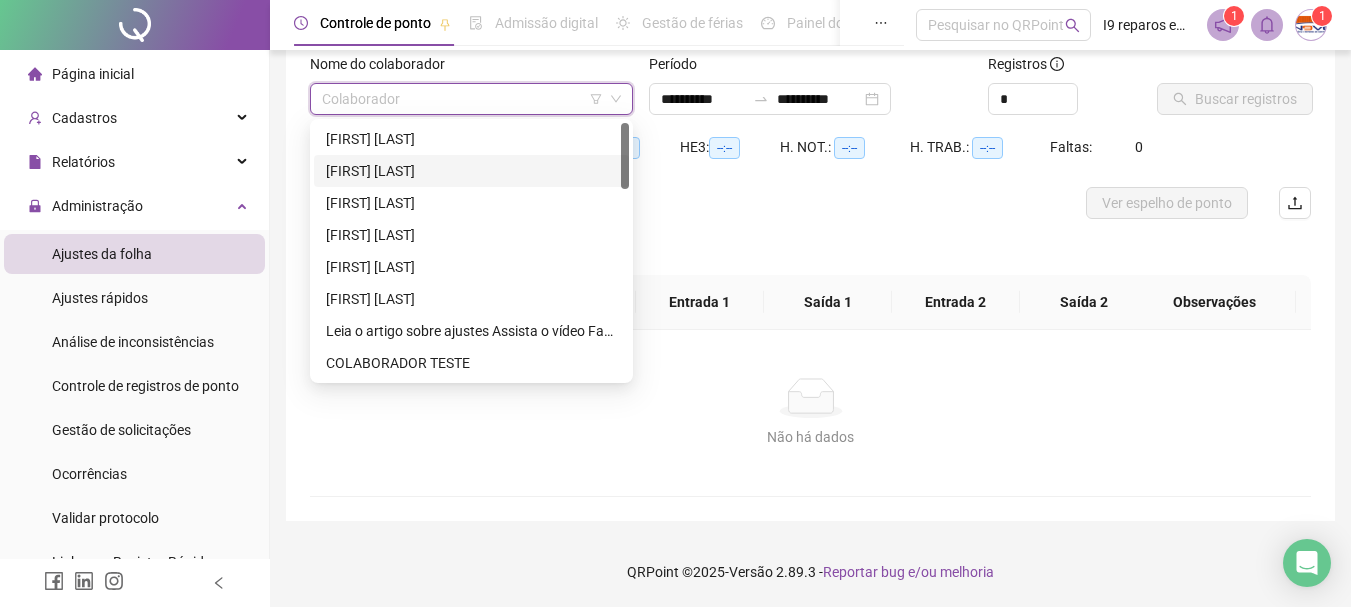 click on "[FIRST] [LAST]" at bounding box center [471, 171] 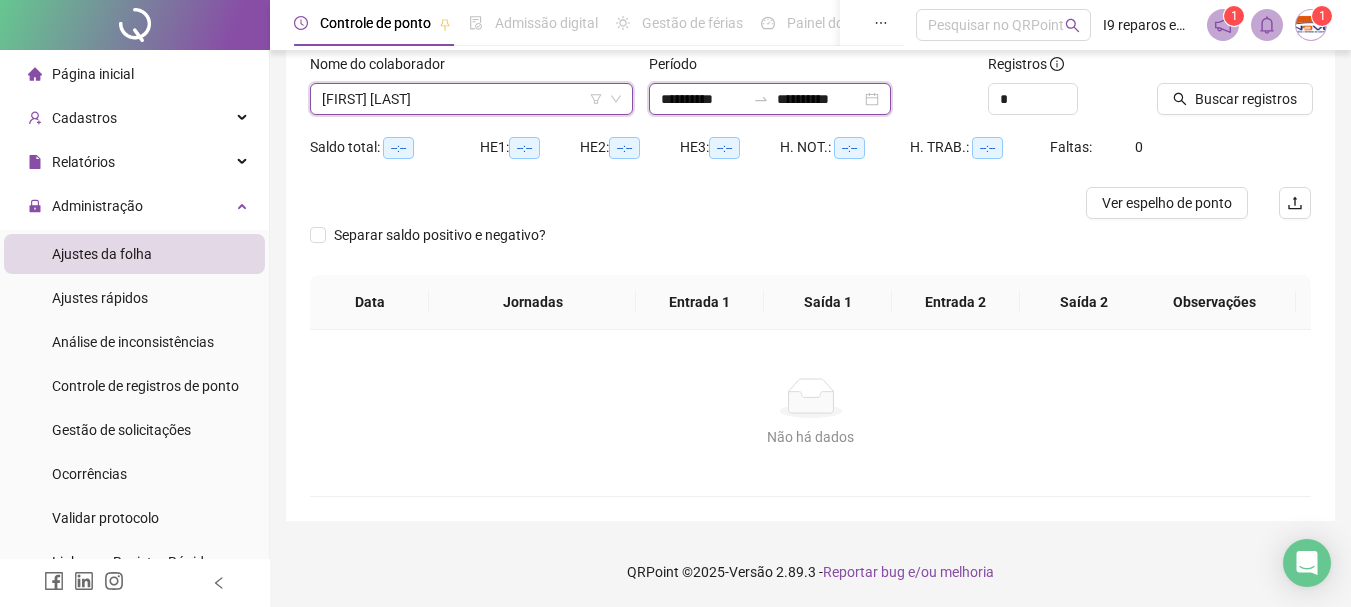 click on "**********" at bounding box center (703, 99) 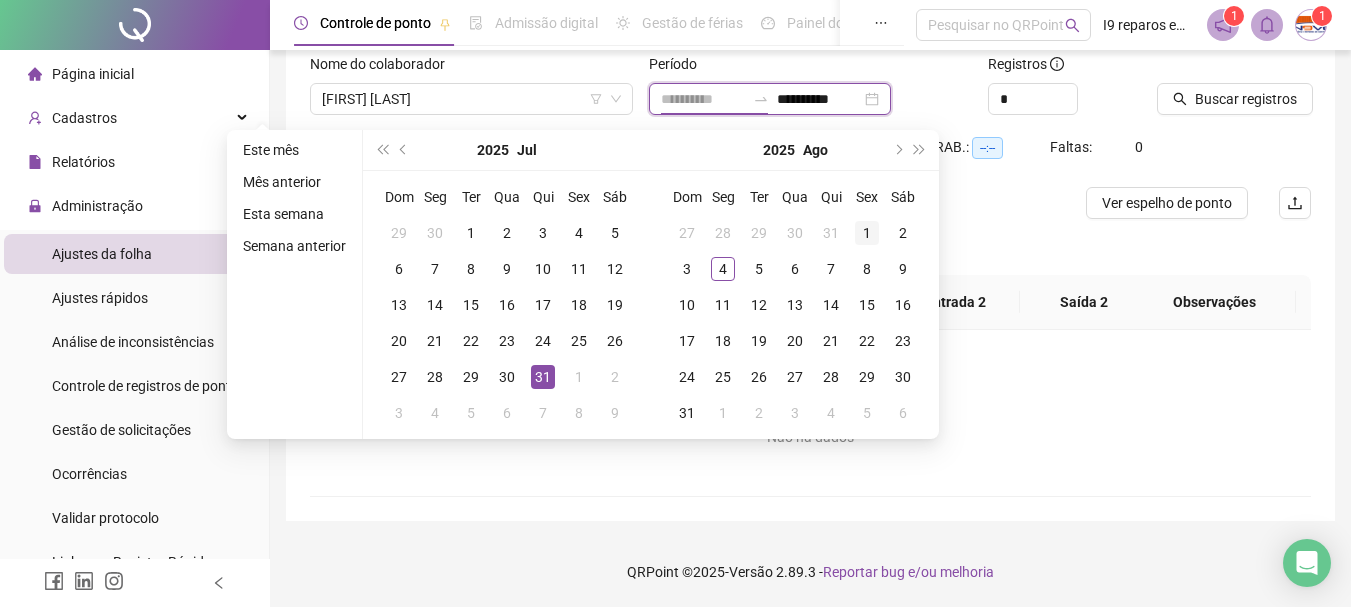 type on "**********" 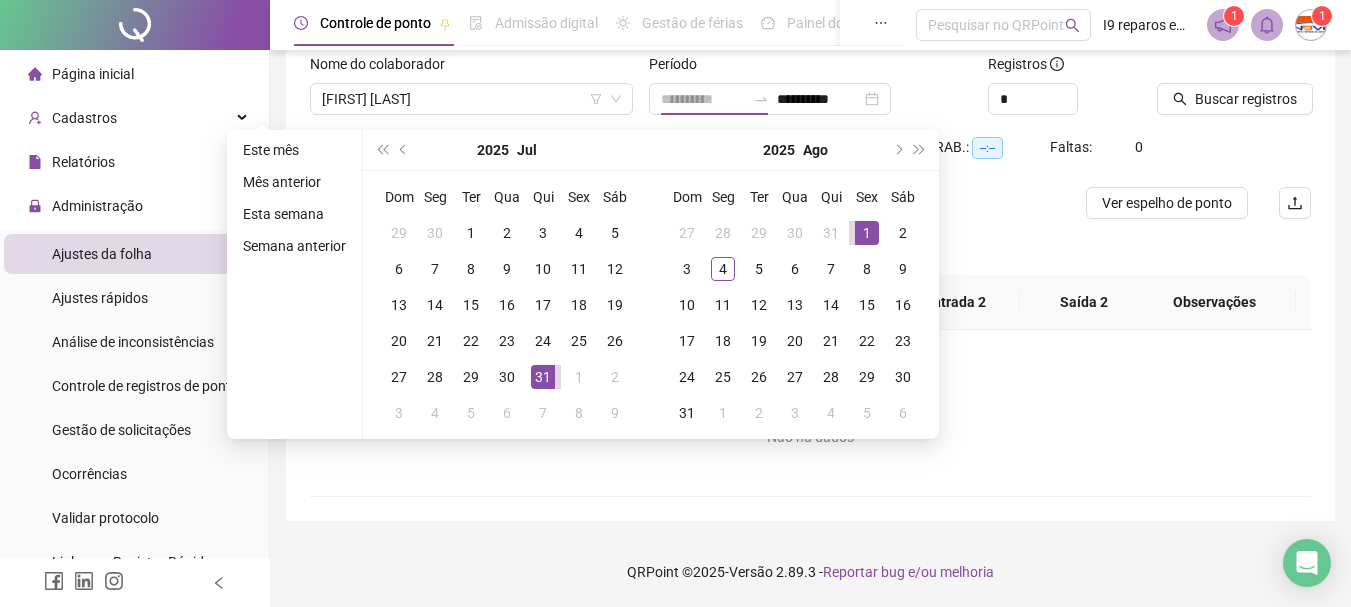 click on "1" at bounding box center (867, 233) 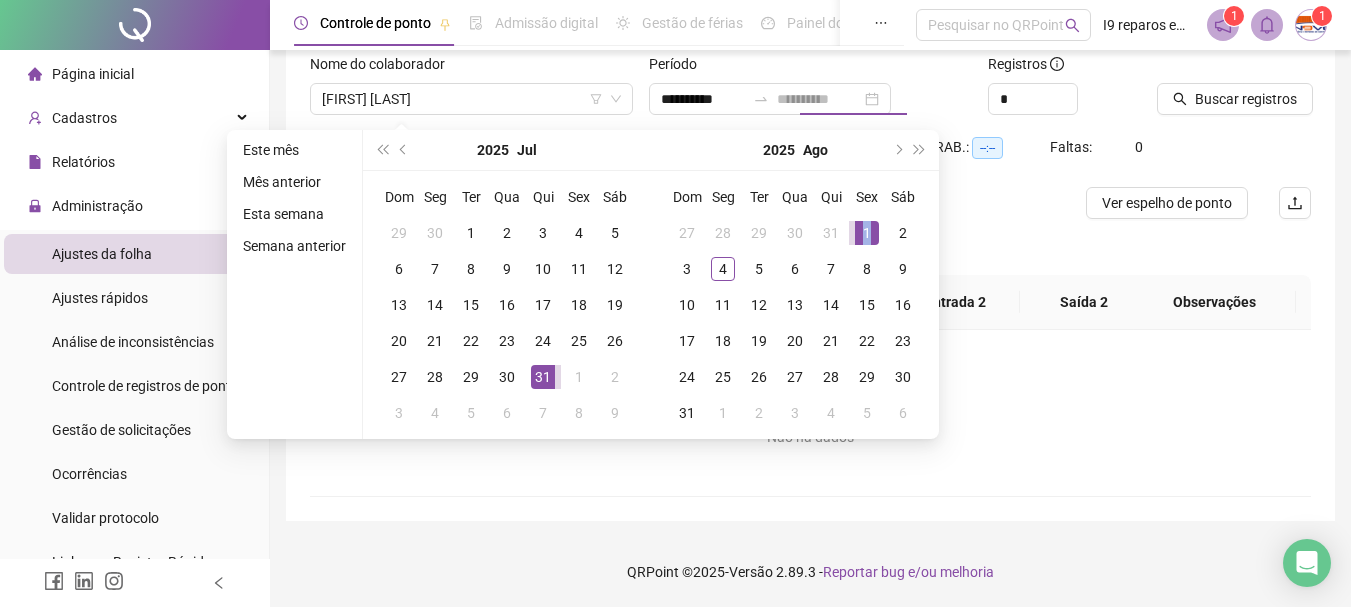 click on "1" at bounding box center (867, 233) 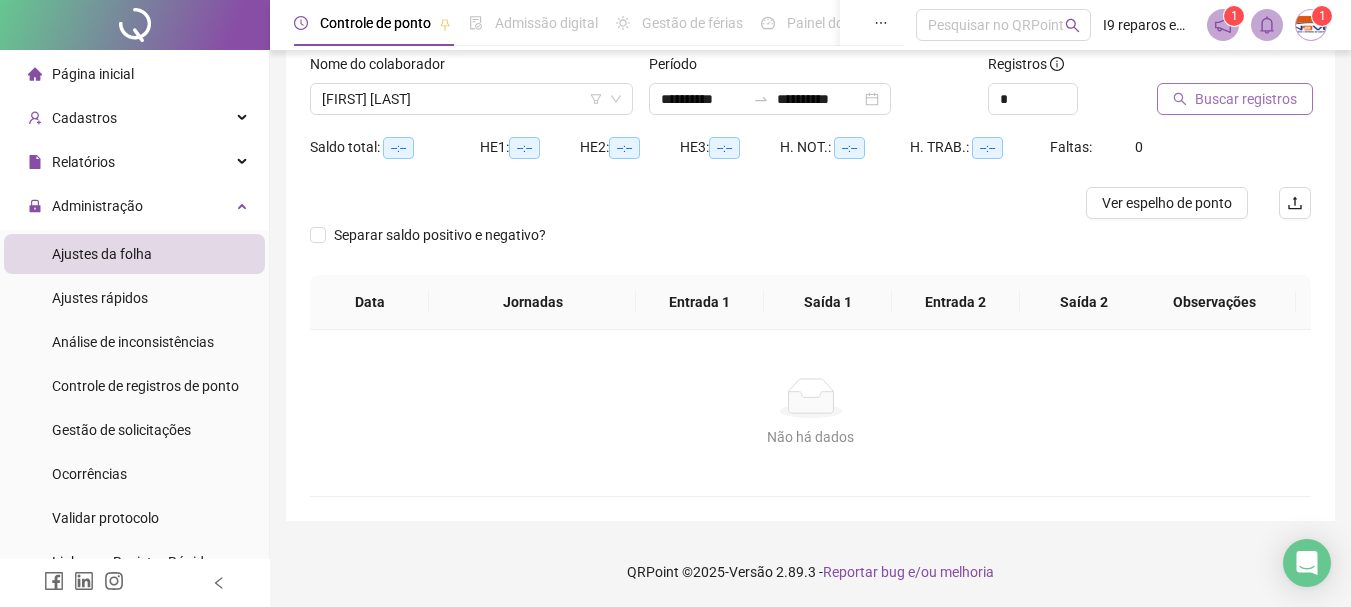 click on "Buscar registros" at bounding box center [1246, 99] 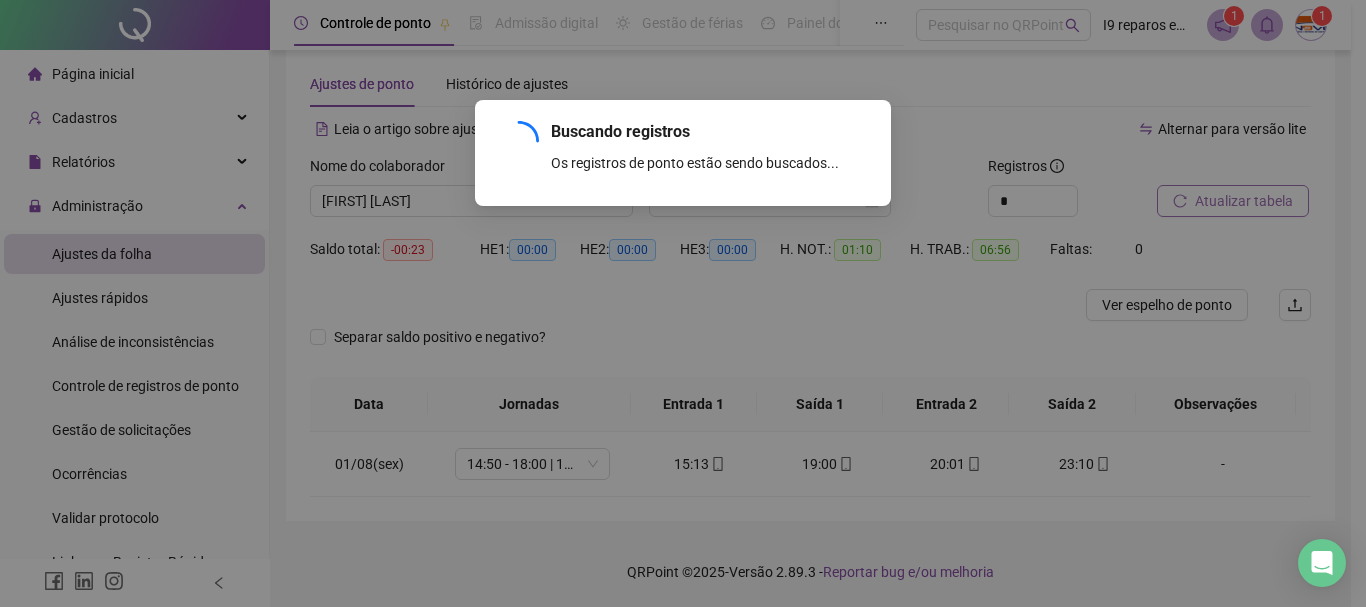 scroll, scrollTop: 29, scrollLeft: 0, axis: vertical 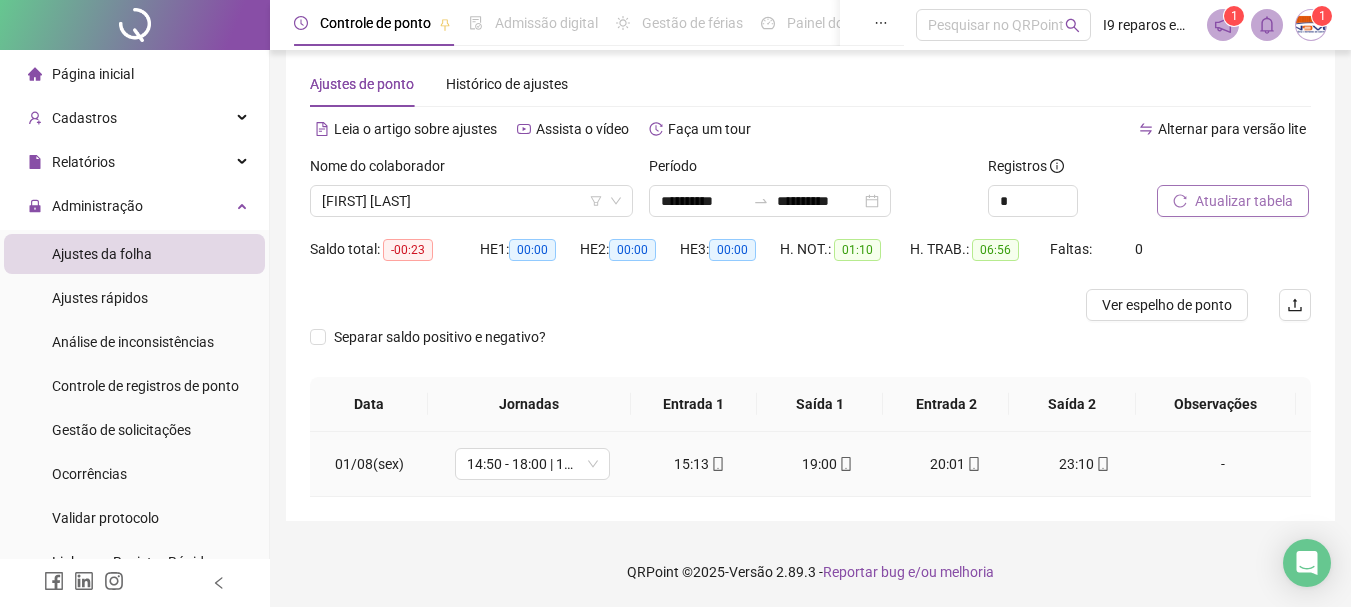 click on "-" at bounding box center (1223, 464) 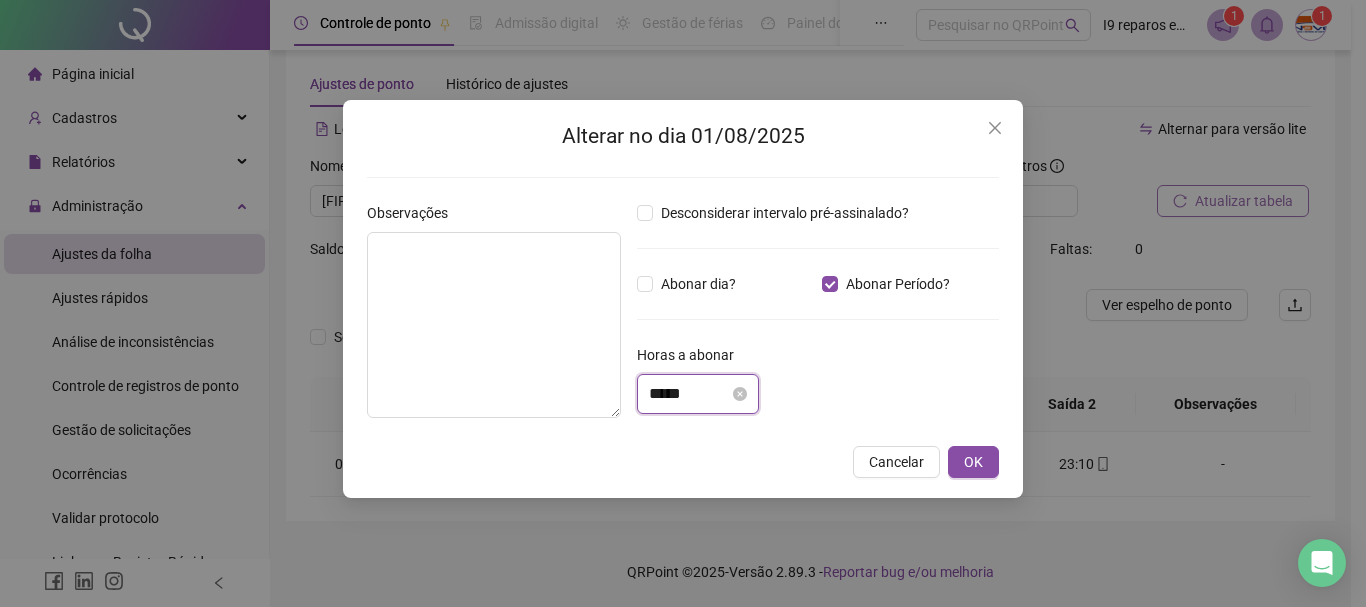 click on "*****" at bounding box center (689, 394) 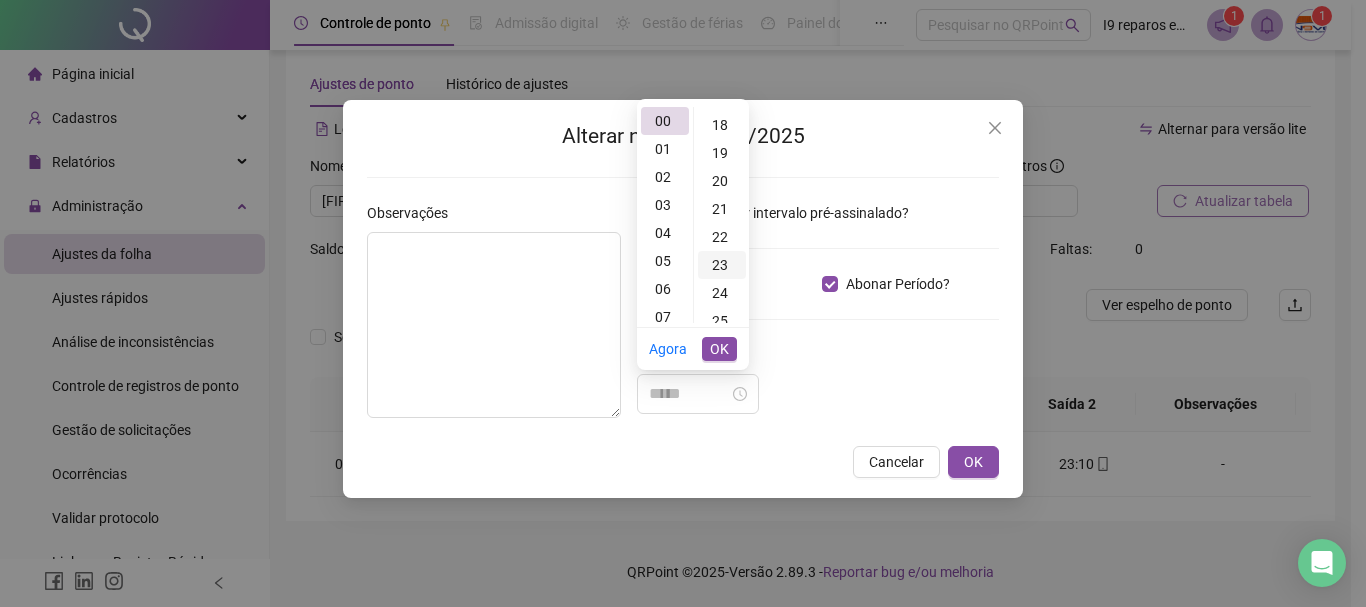 click on "23" at bounding box center (722, 265) 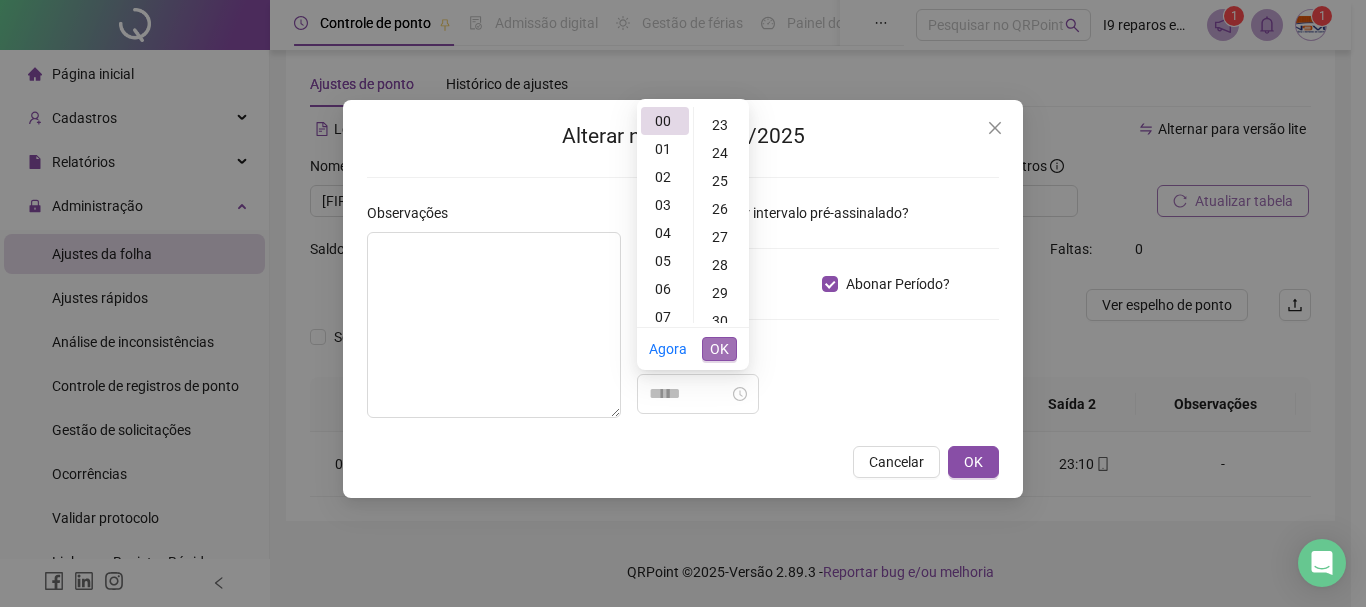 type on "*****" 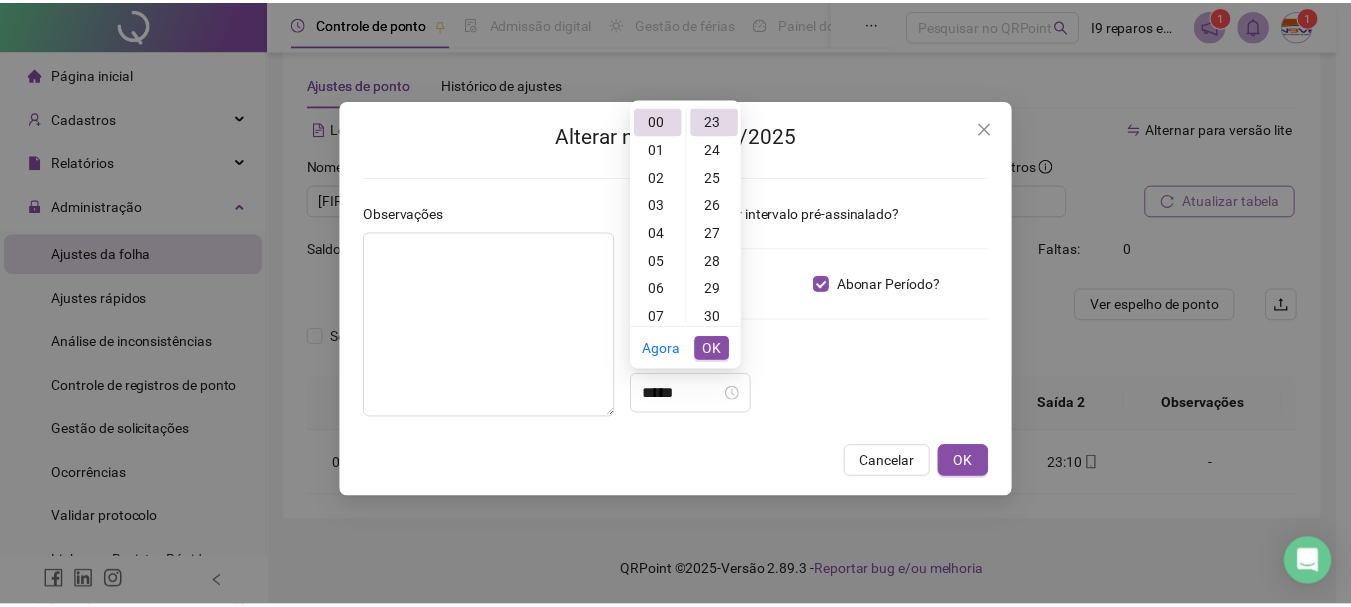 scroll, scrollTop: 644, scrollLeft: 0, axis: vertical 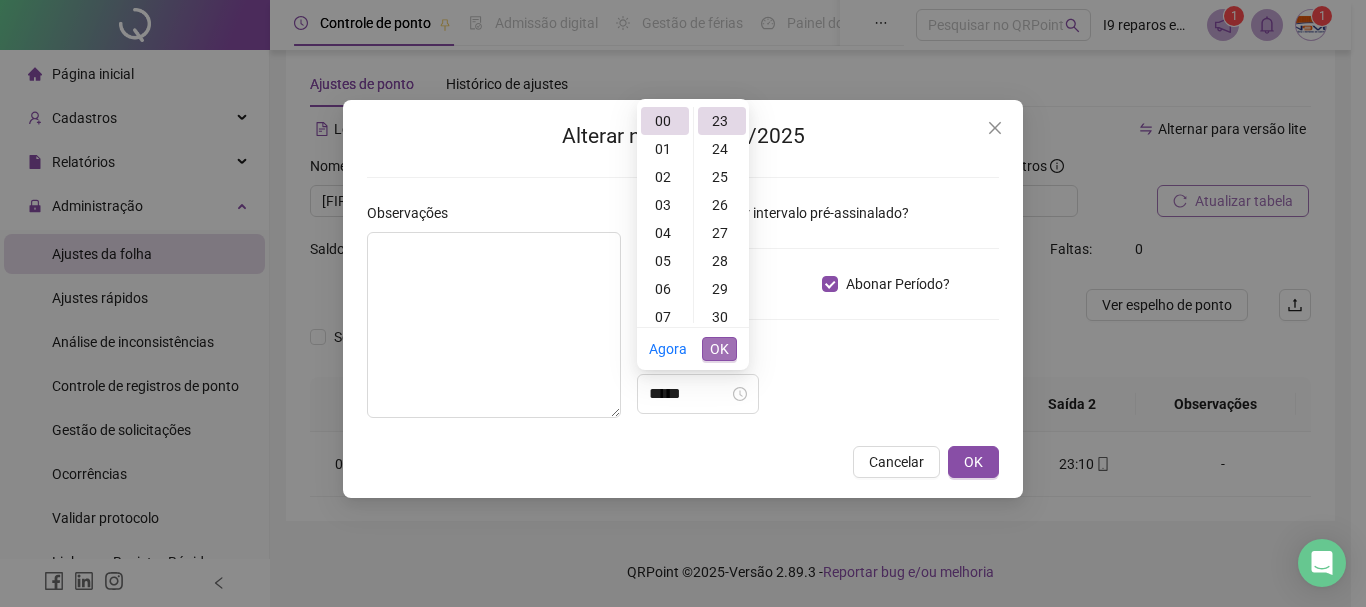 click on "OK" at bounding box center (719, 349) 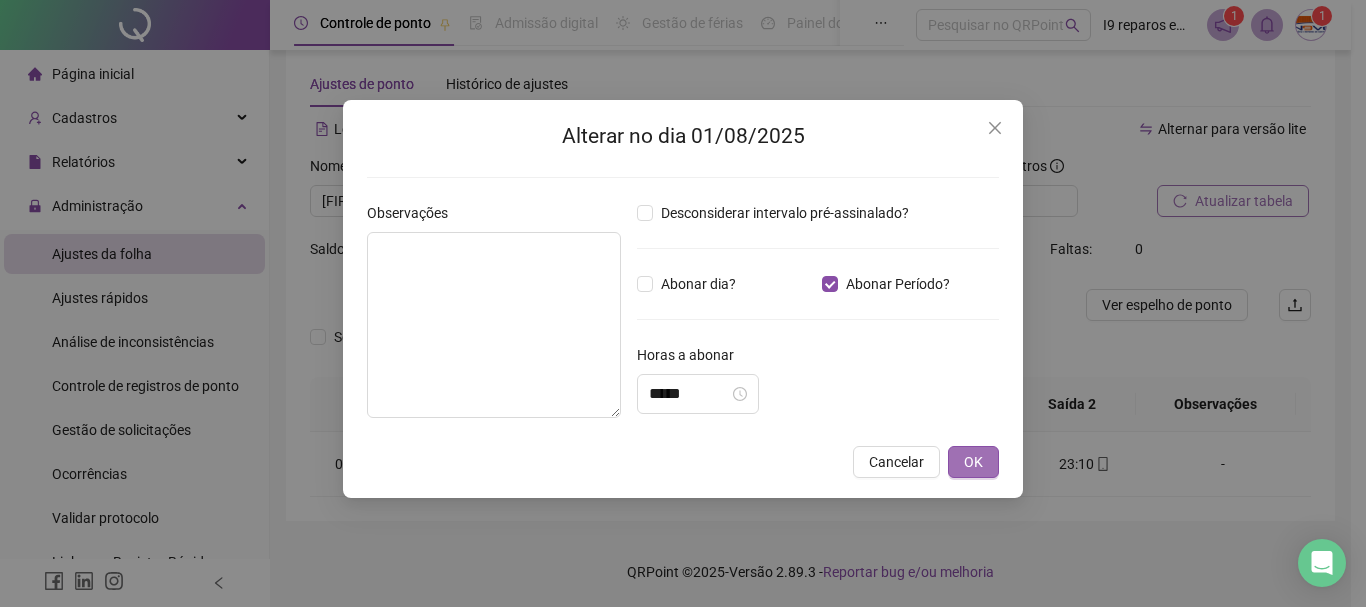 drag, startPoint x: 971, startPoint y: 458, endPoint x: 1039, endPoint y: 403, distance: 87.458565 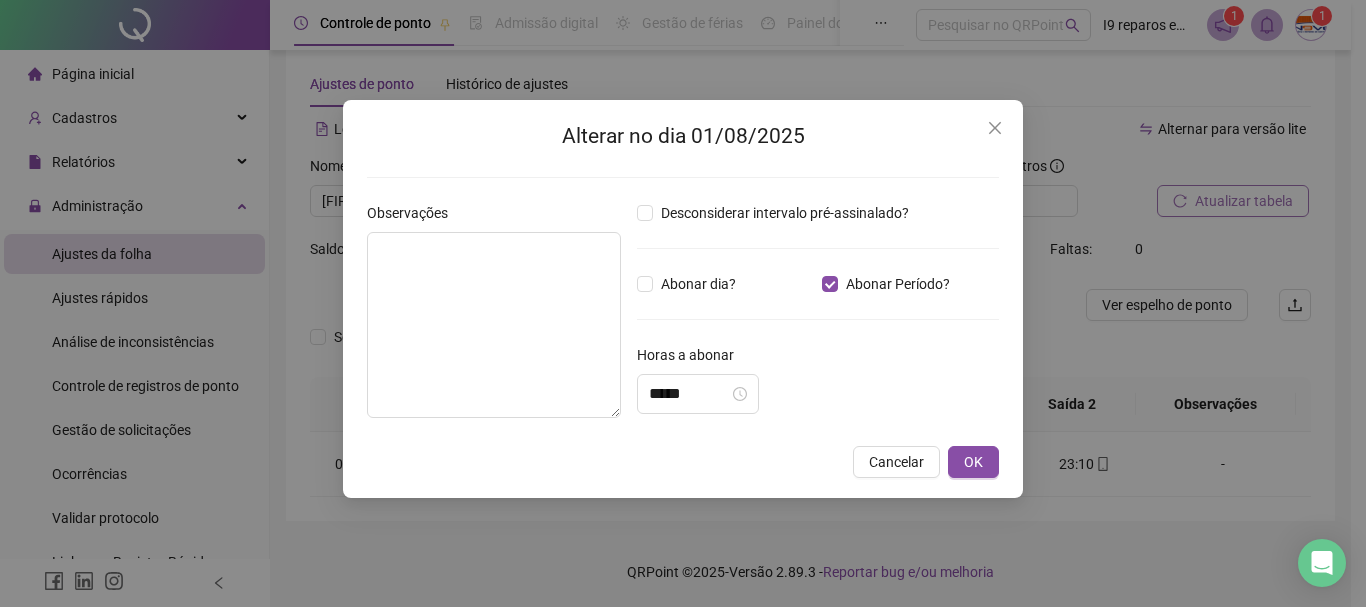 click on "OK" at bounding box center (973, 462) 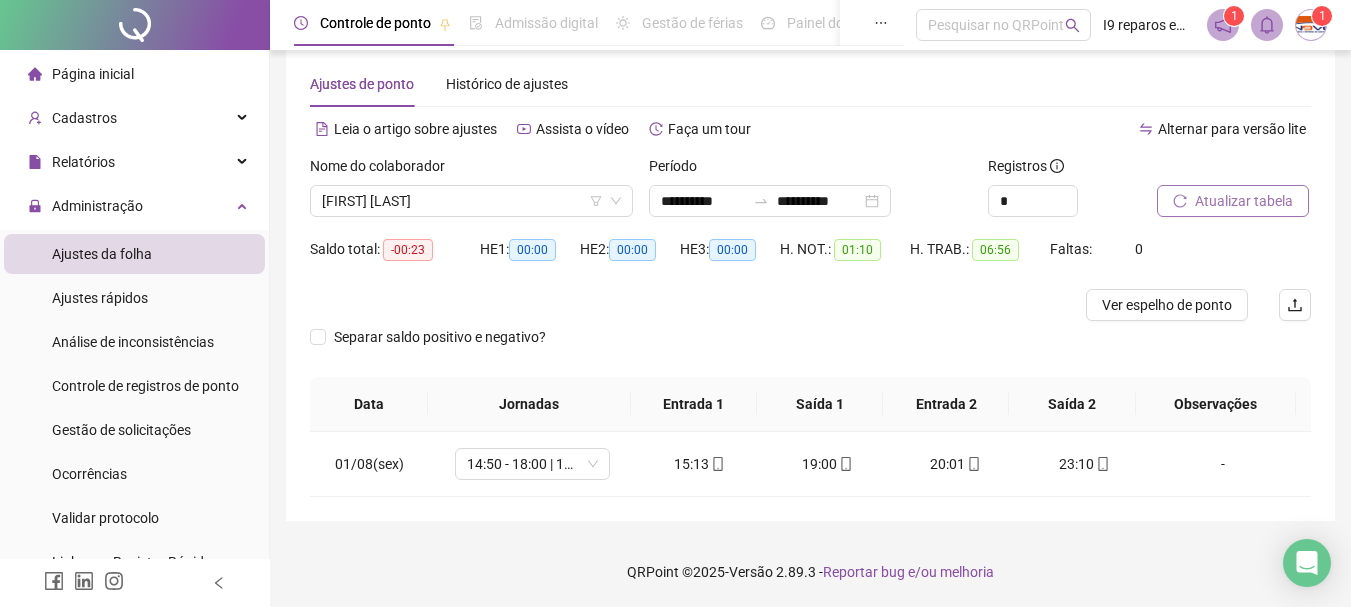 click on "Atualizar tabela" at bounding box center [1244, 201] 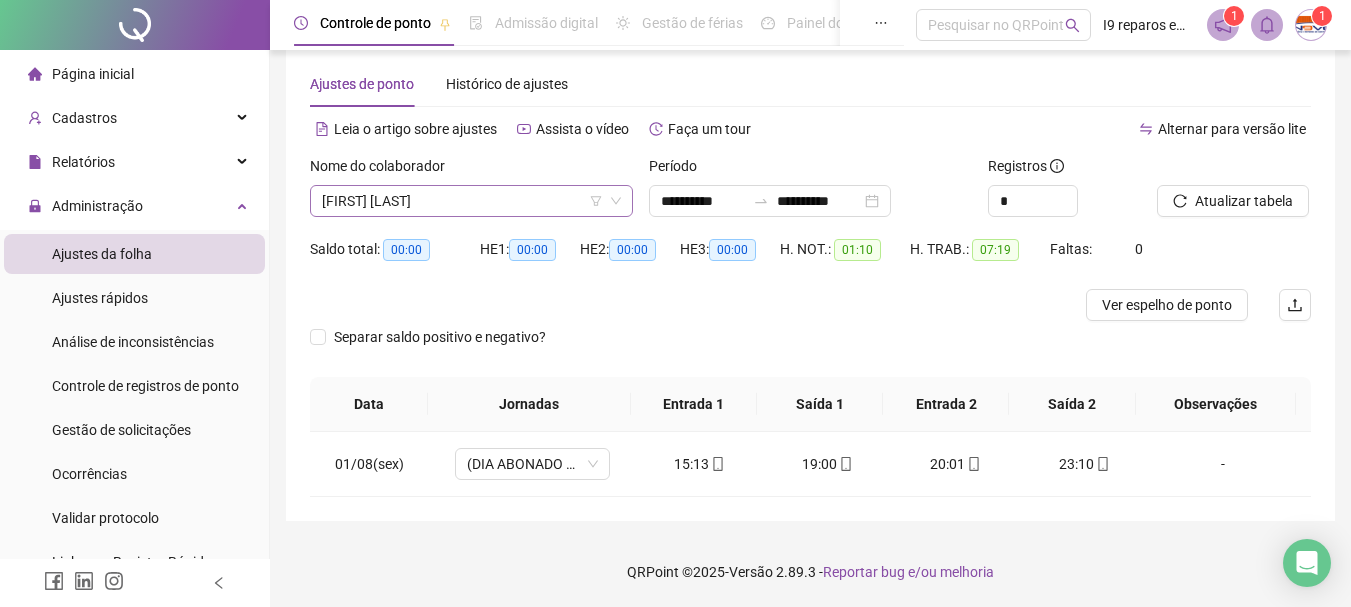 click on "[FIRST] [LAST]" at bounding box center (471, 201) 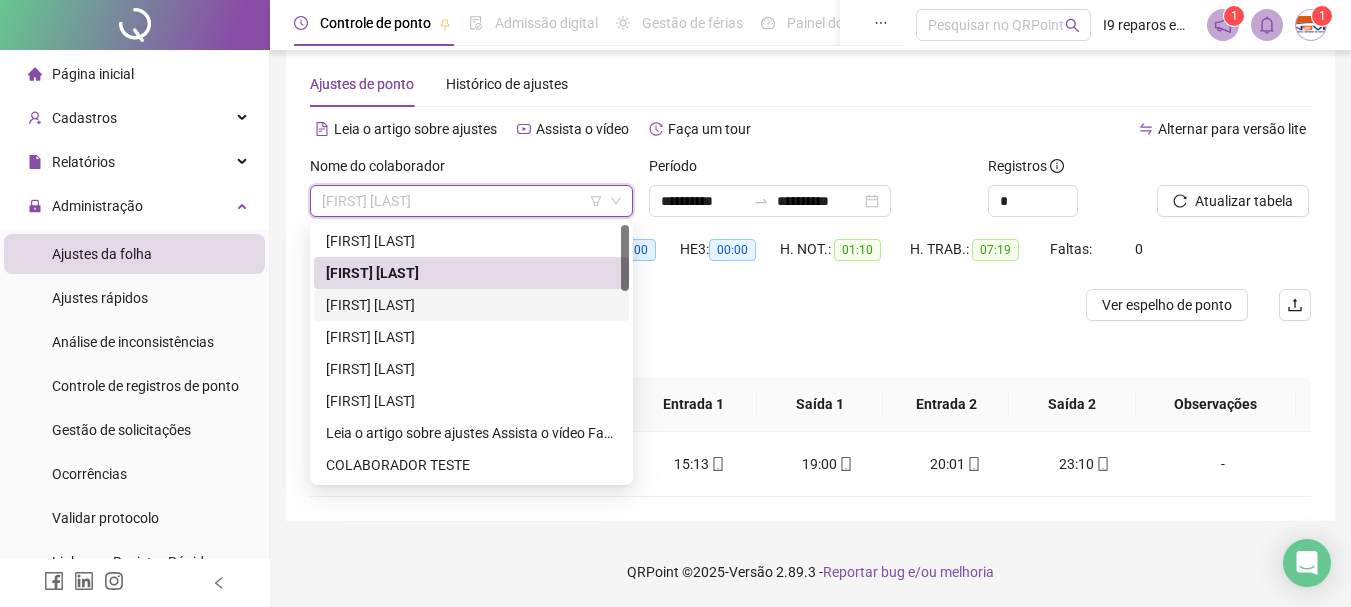 click on "[FIRST] [LAST]" at bounding box center [471, 305] 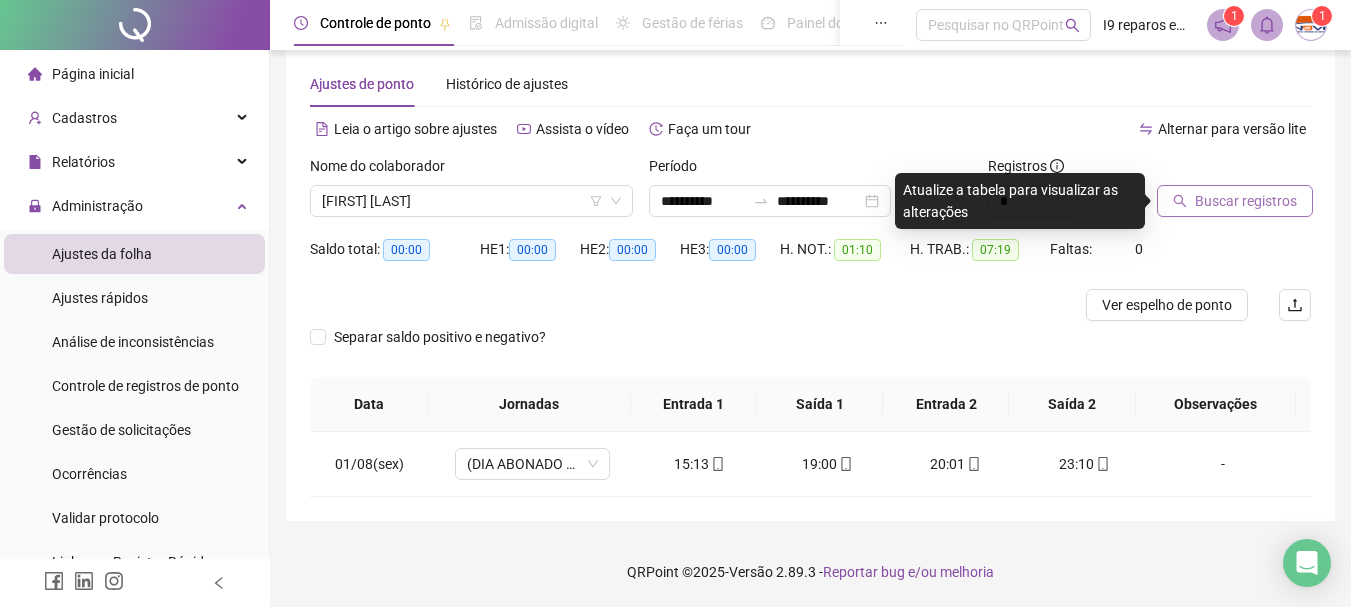 click on "Buscar registros" at bounding box center (1246, 201) 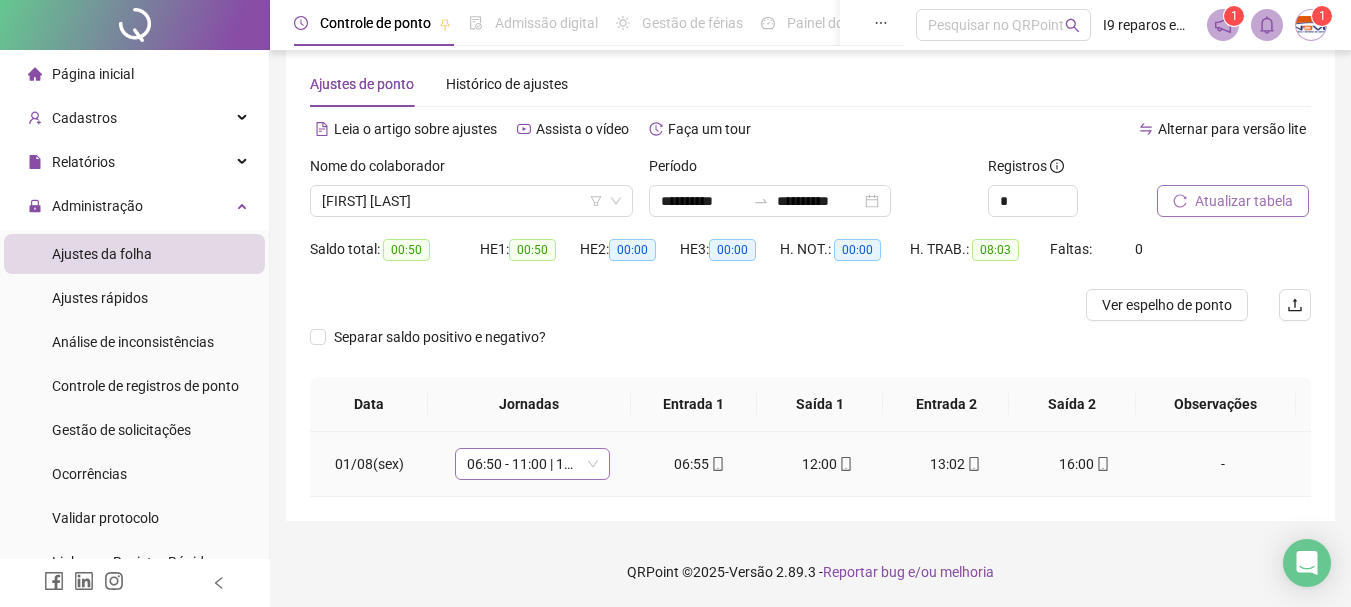 click on "06:50 - 11:00 | 12:00 - 15:10" at bounding box center (532, 464) 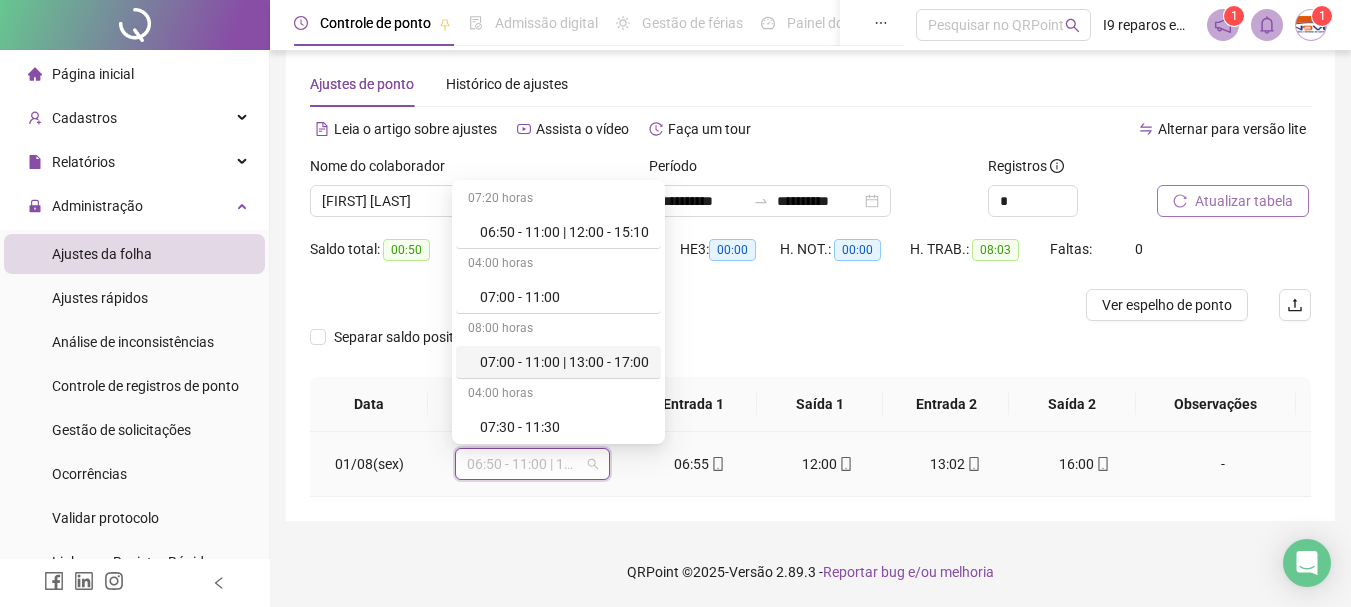 click on "07:00 - 11:00 | 13:00 - 17:00" at bounding box center (564, 362) 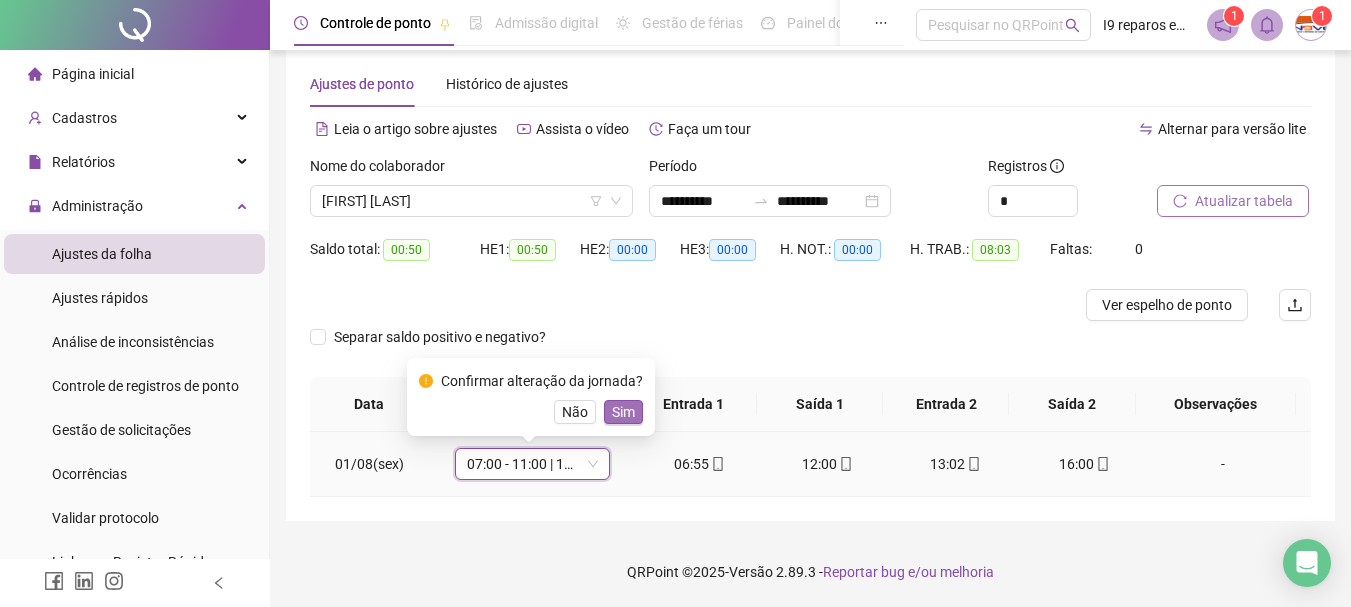 click on "Sim" at bounding box center (623, 412) 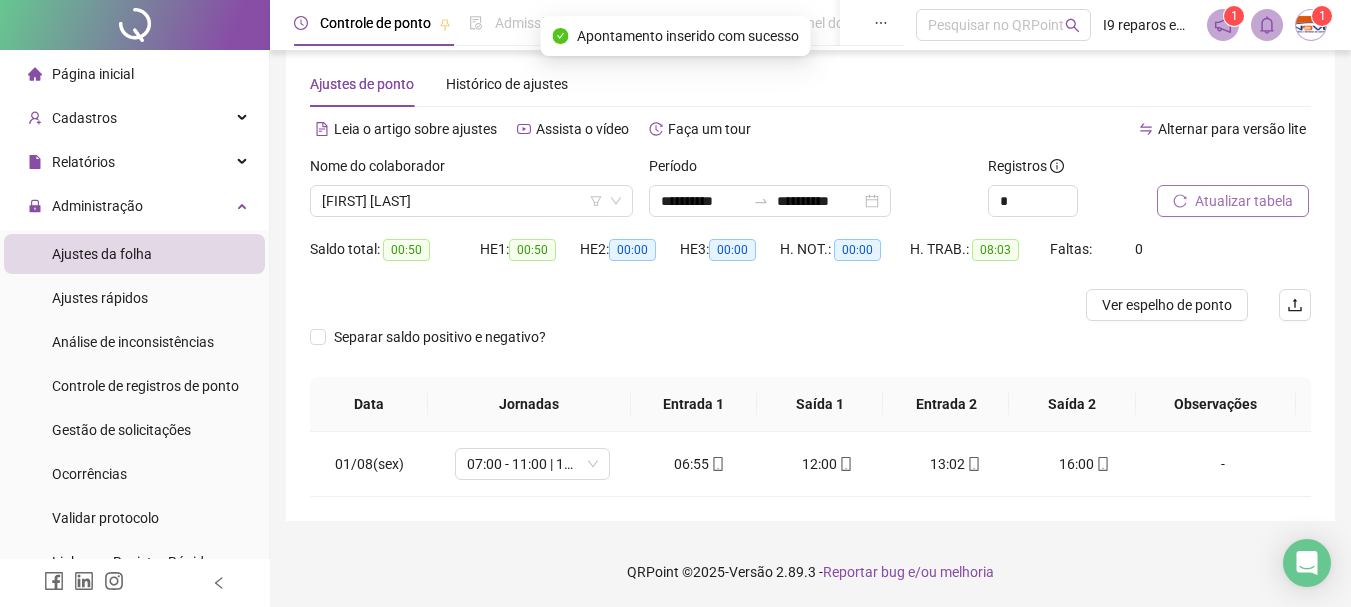 click on "Atualizar tabela" at bounding box center [1233, 201] 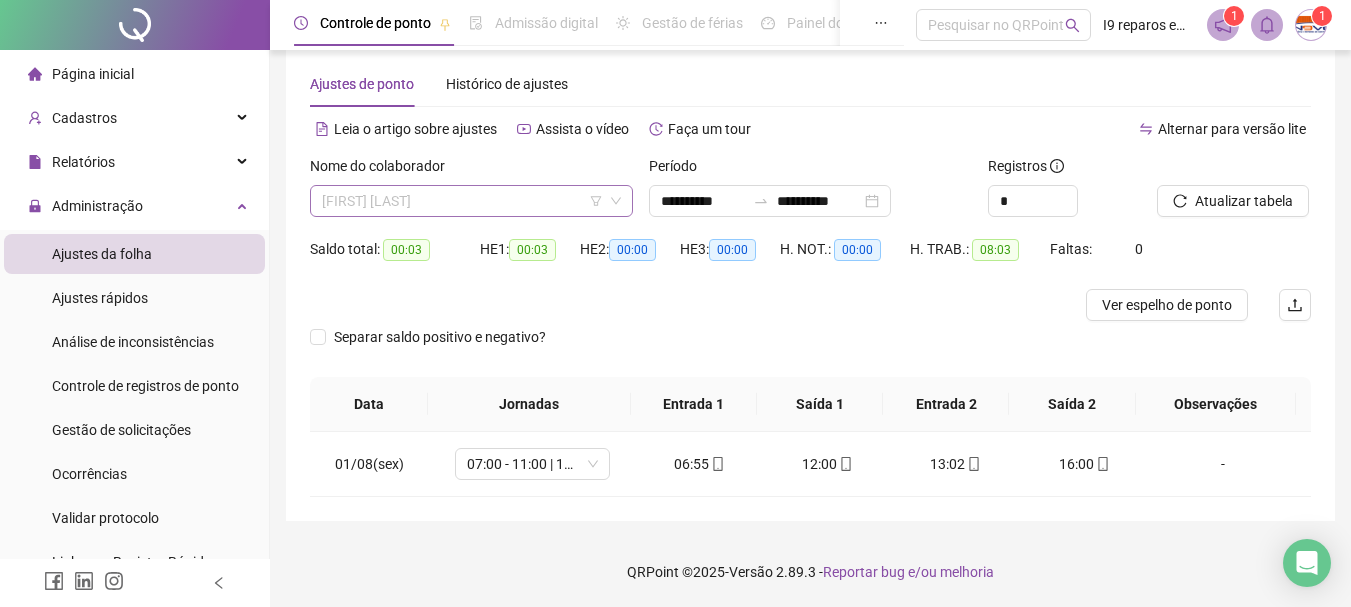 click on "[FIRST] [LAST]" at bounding box center (471, 201) 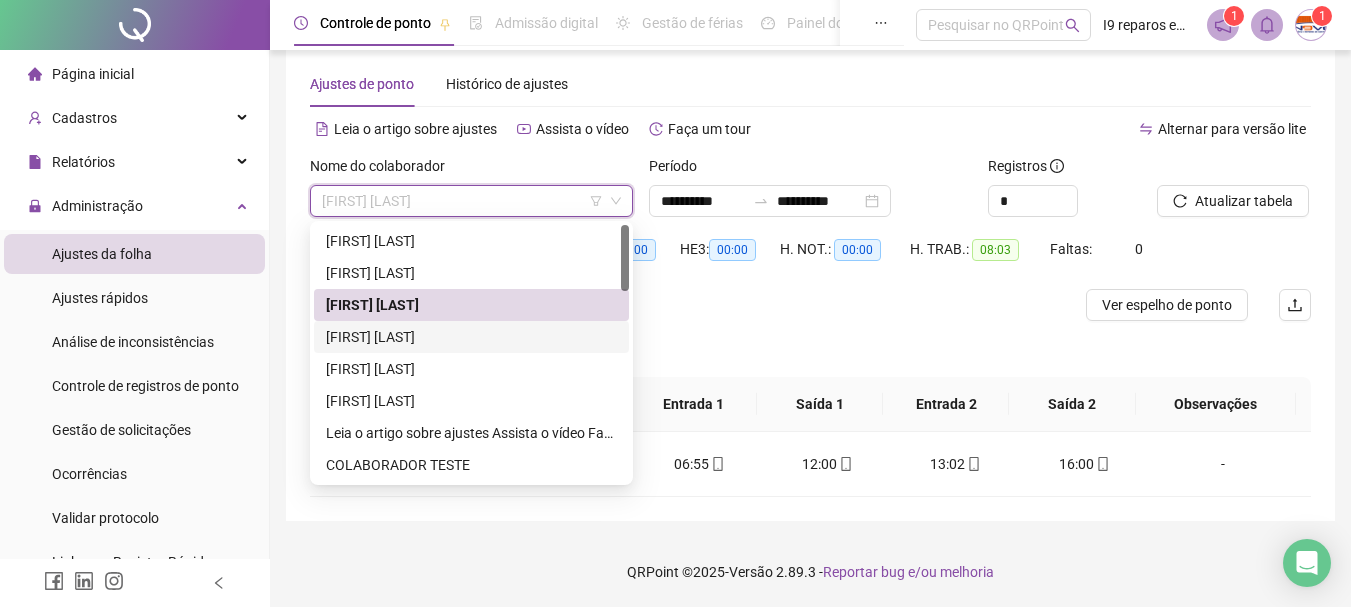 click on "[FIRST] [LAST]" at bounding box center [471, 337] 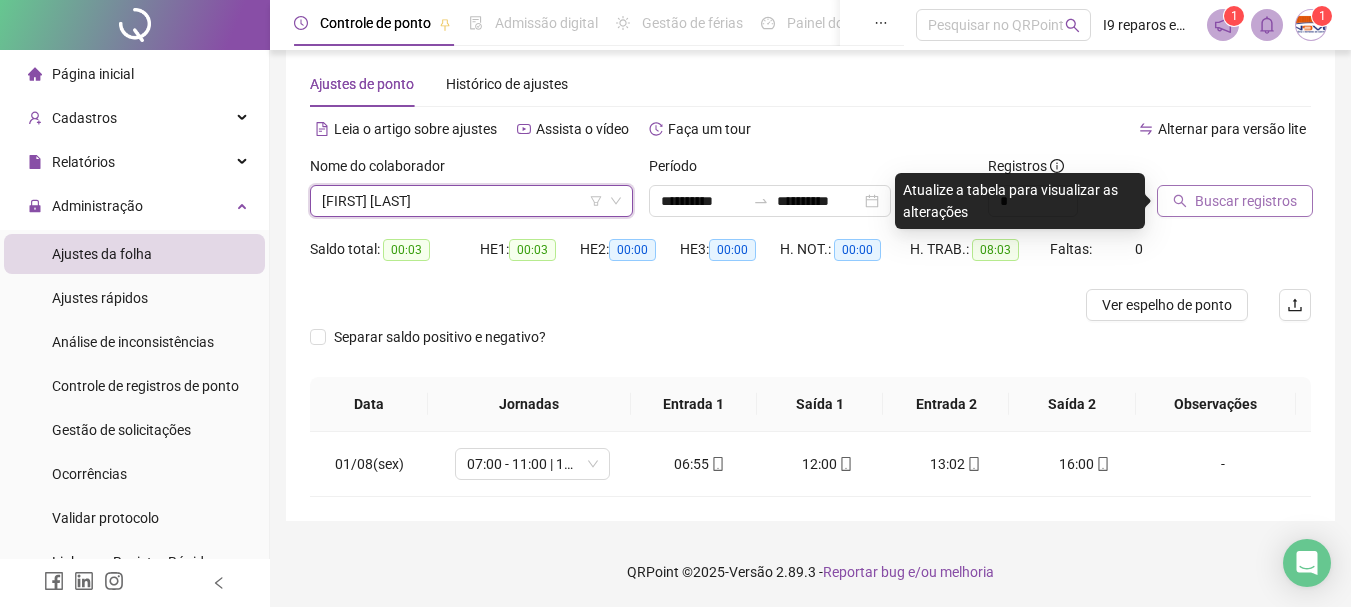 click on "Buscar registros" at bounding box center (1246, 201) 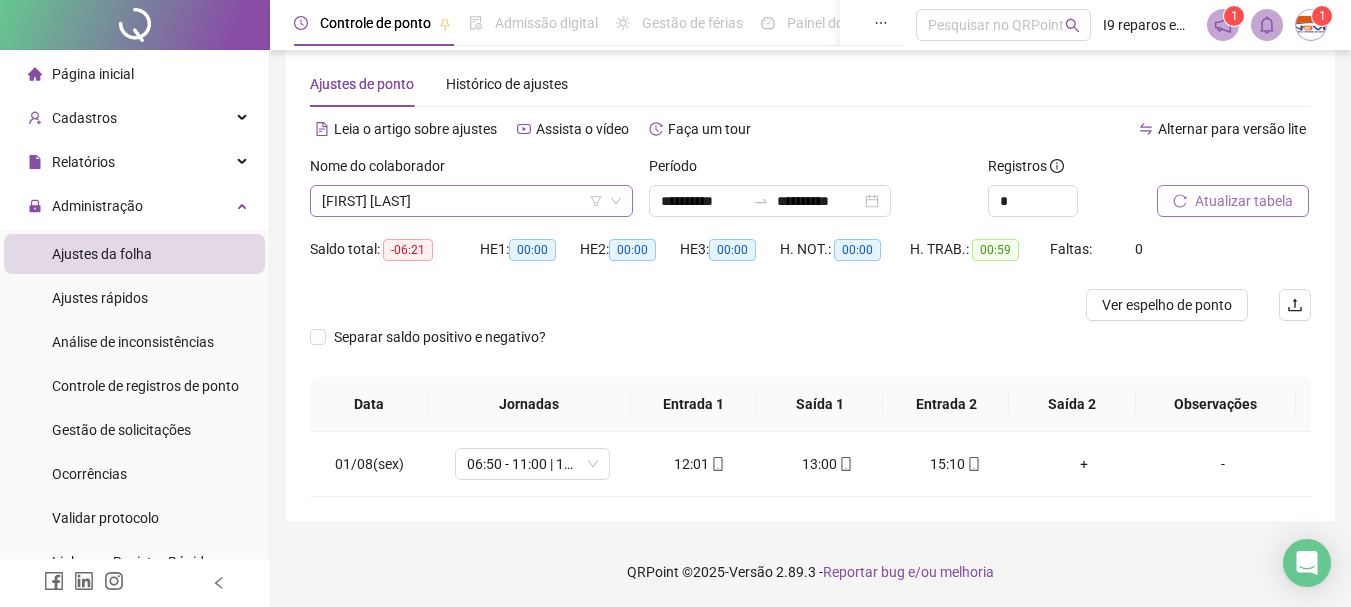 click on "[FIRST] [LAST]" at bounding box center (471, 201) 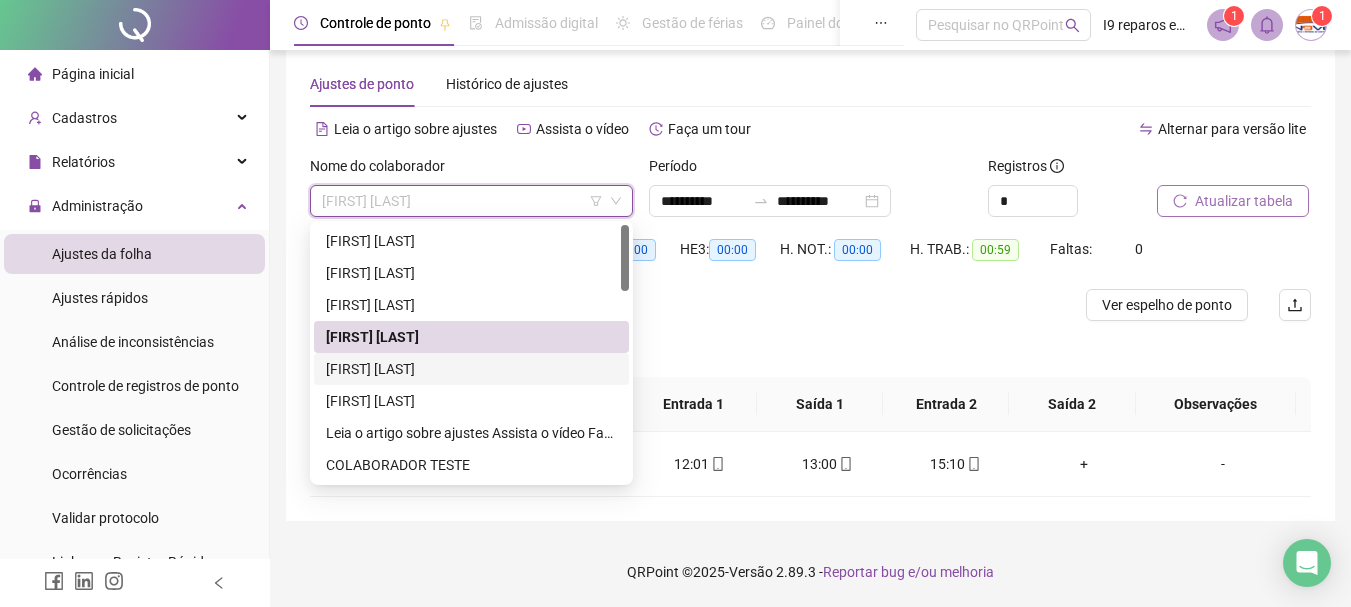 click on "[FIRST] [LAST]" at bounding box center (471, 369) 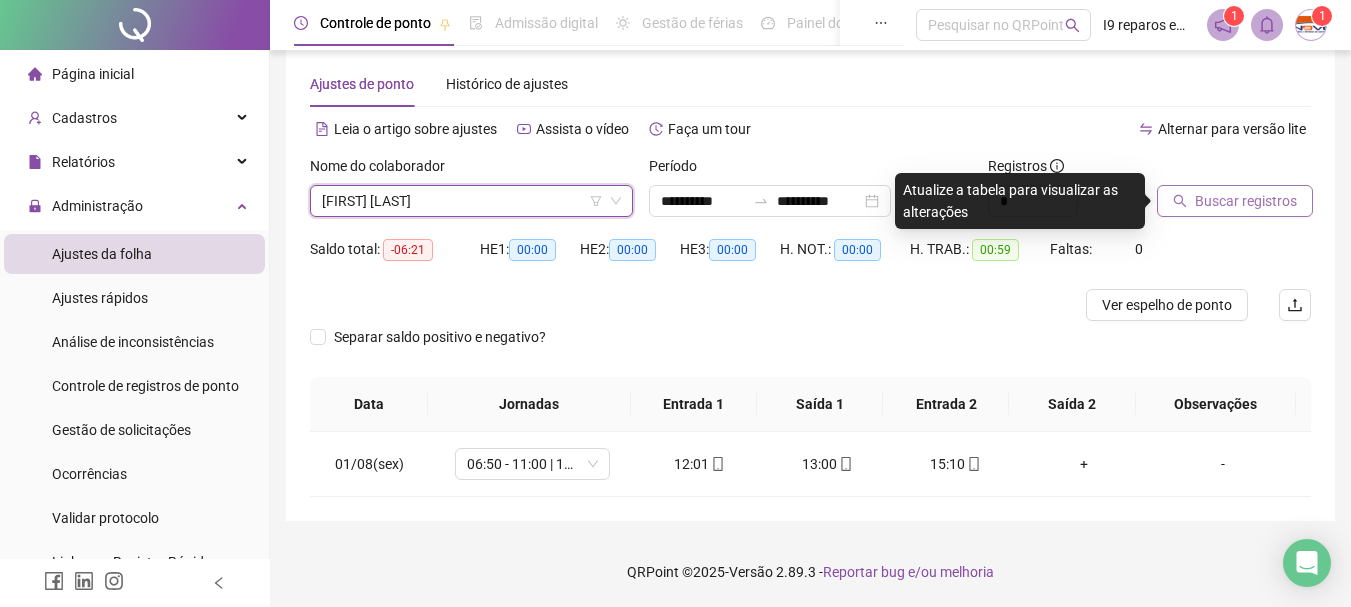 click on "Buscar registros" at bounding box center (1246, 201) 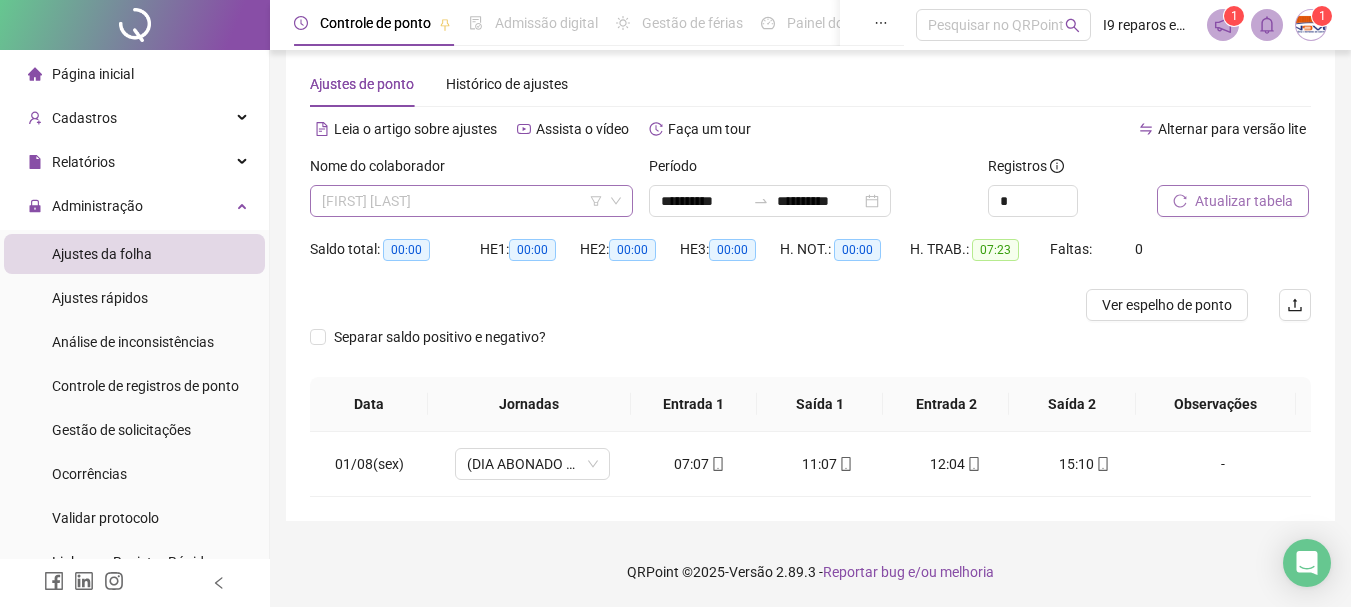 click on "[FIRST] [LAST]" at bounding box center (471, 201) 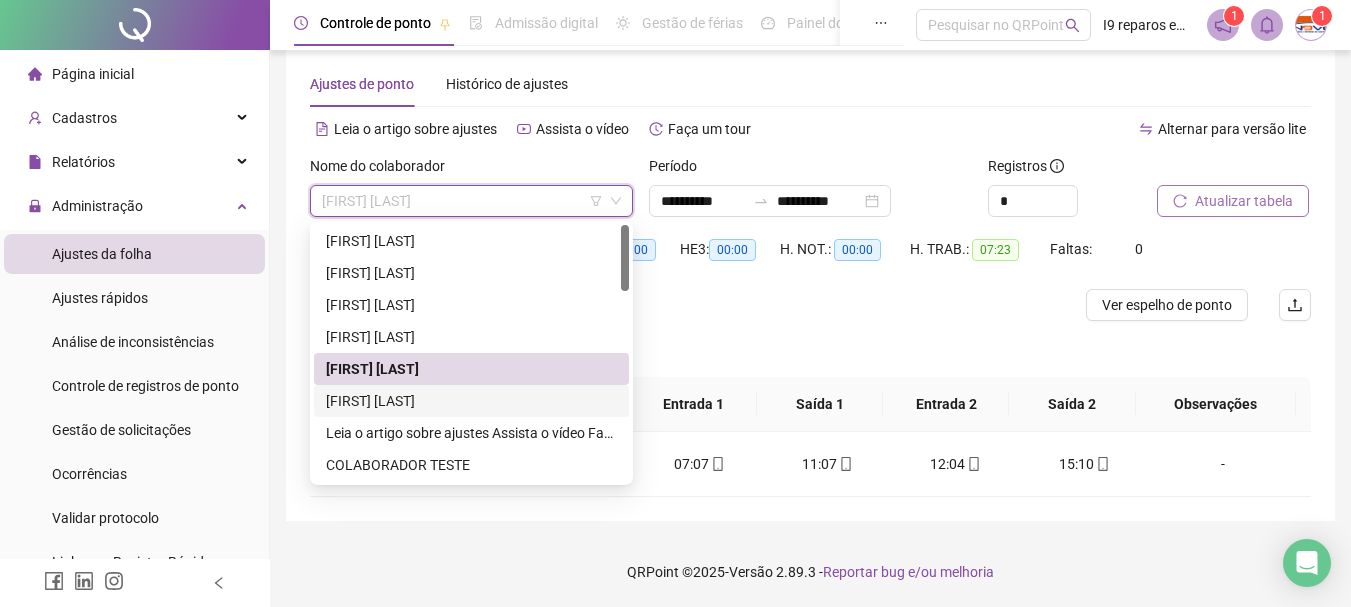 click on "[FIRST] [LAST]" at bounding box center (471, 401) 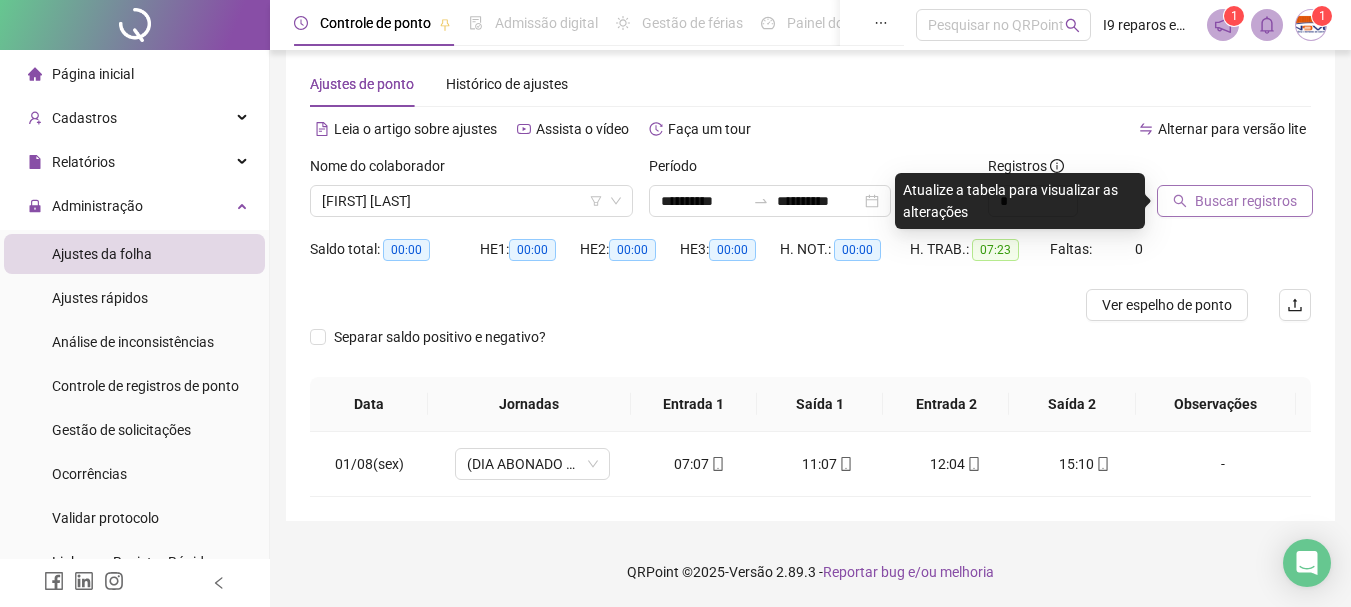 click on "Buscar registros" at bounding box center (1246, 201) 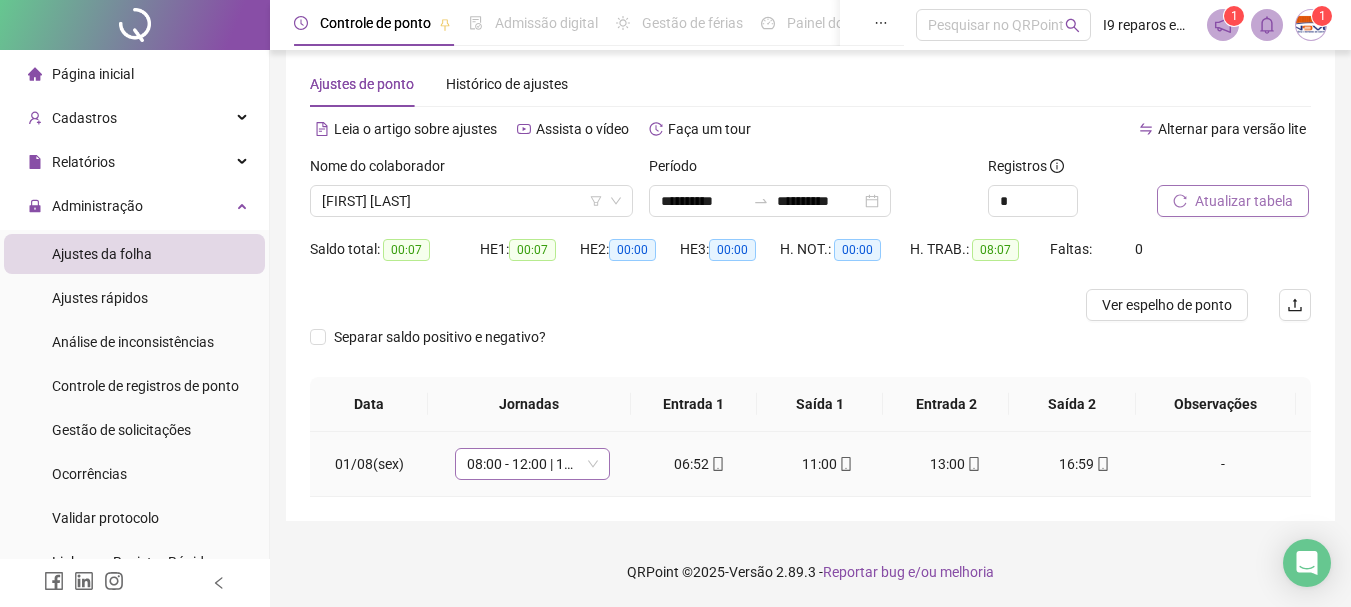 click on "08:00 - 12:00 | 13:00 - 17:00" at bounding box center (532, 464) 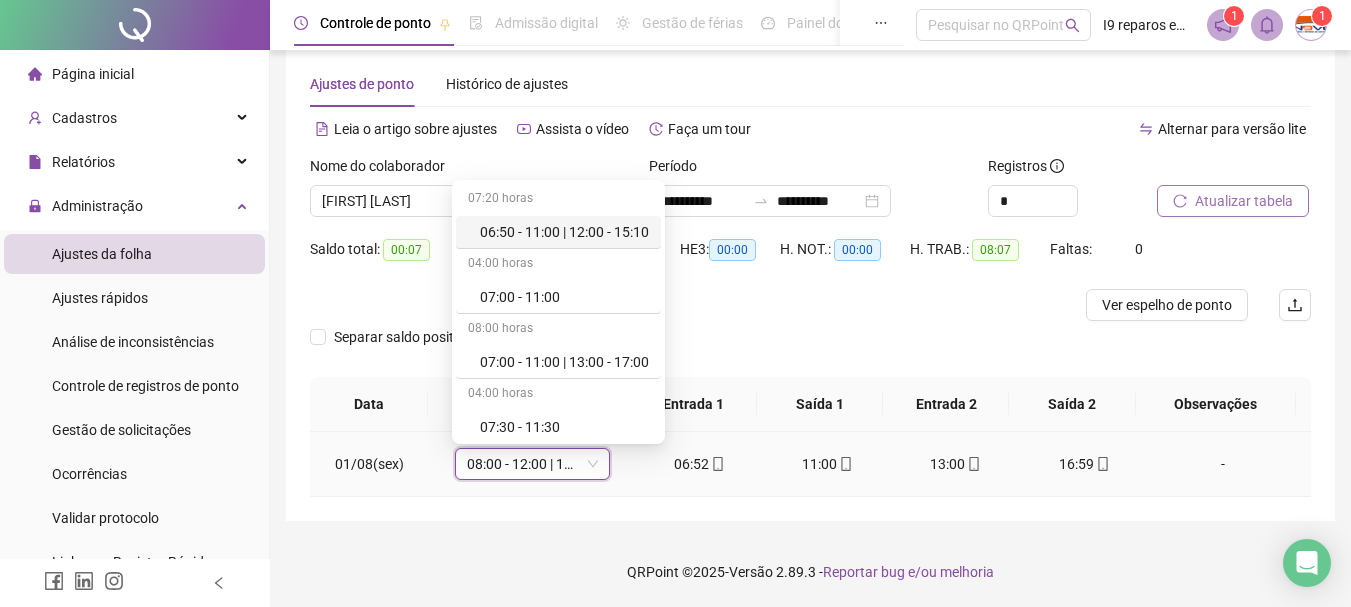 click on "08:00 - 12:00 | 13:00 - 17:00" at bounding box center (532, 464) 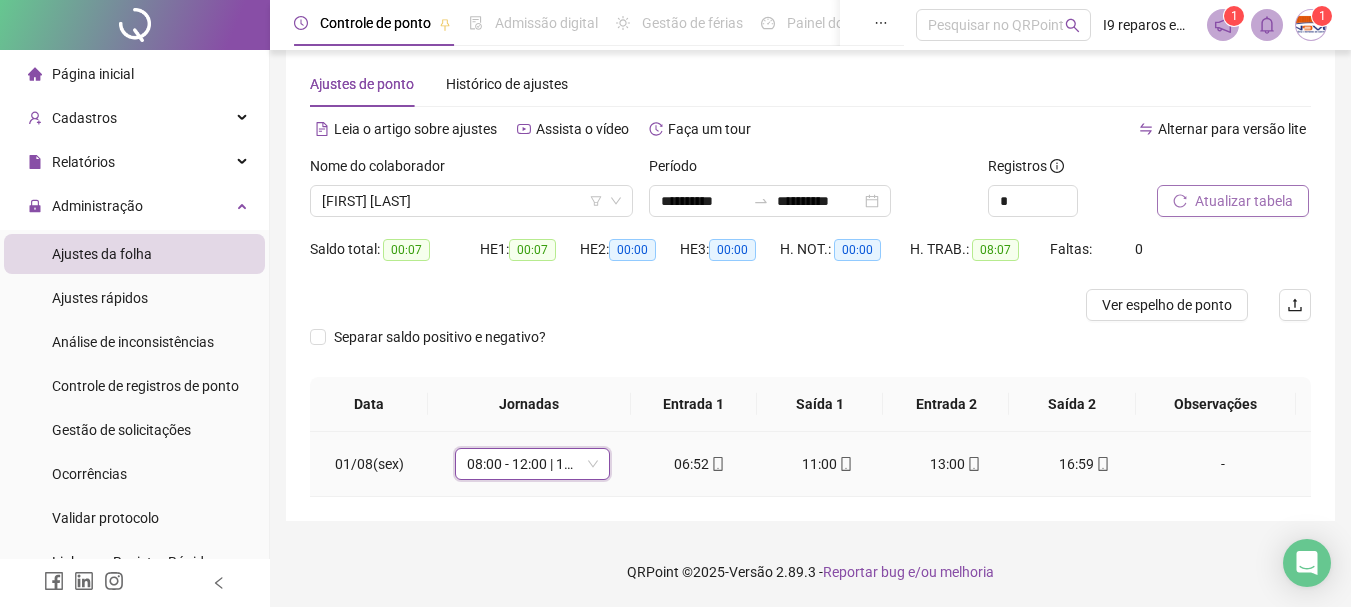 click on "08:00 - 12:00 | 13:00 - 17:00" at bounding box center (532, 464) 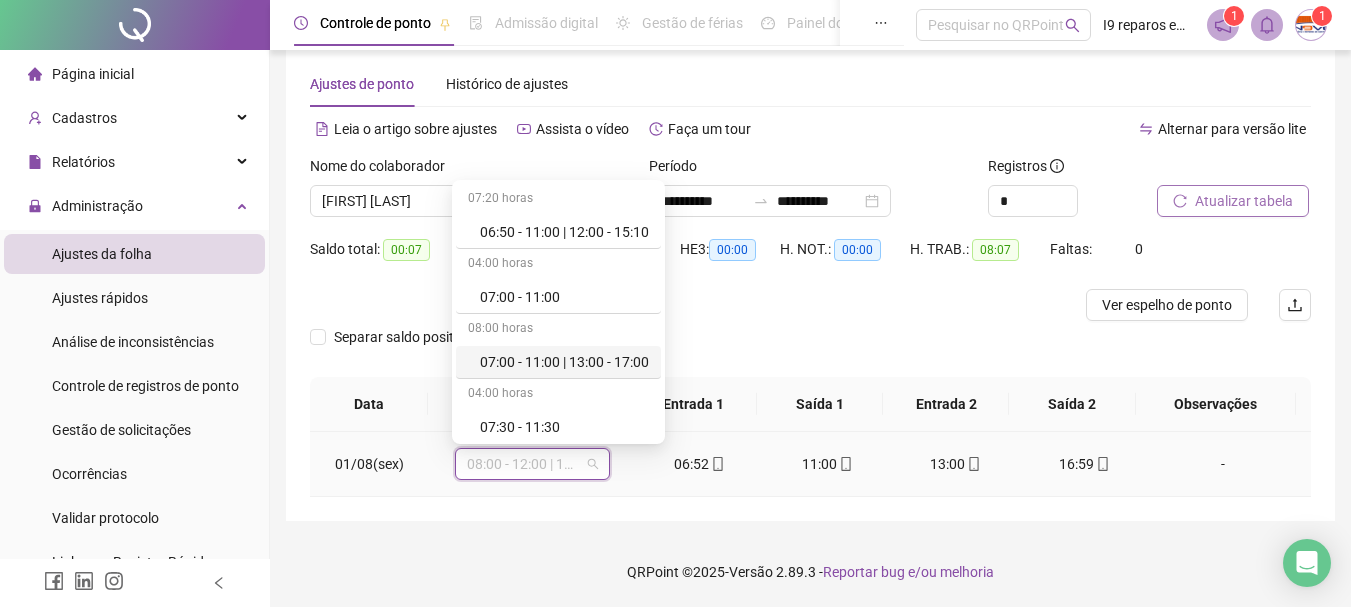 click on "07:00 - 11:00 | 13:00 - 17:00" at bounding box center [564, 362] 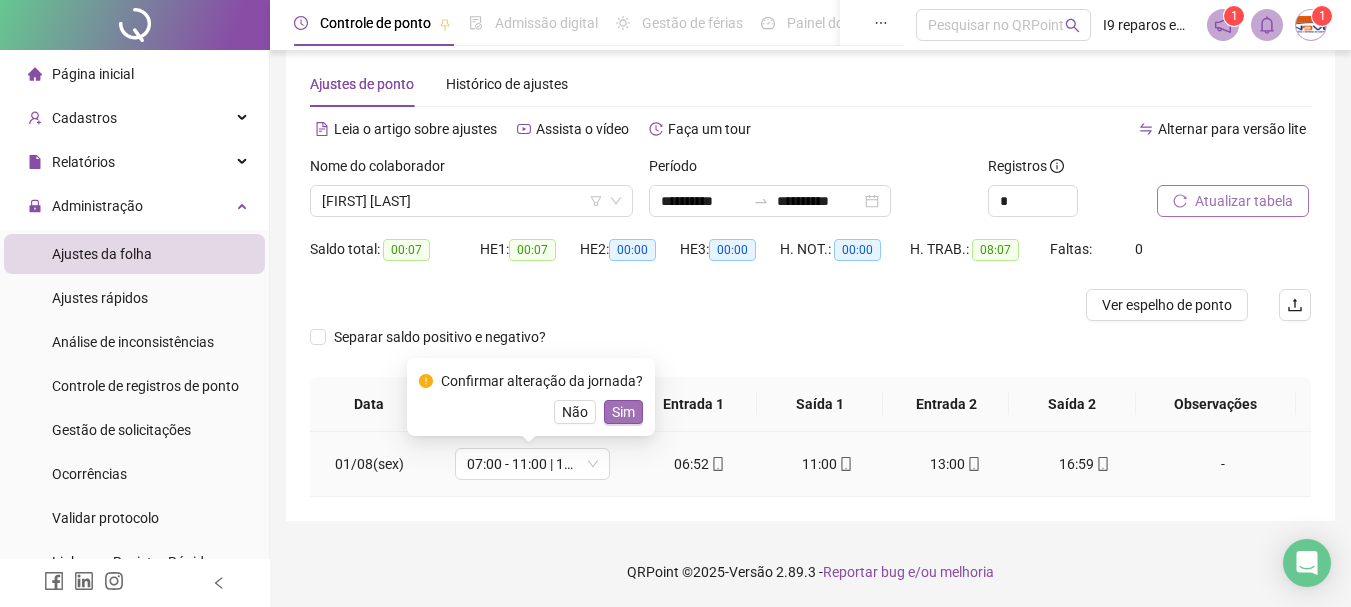 click on "Sim" at bounding box center [623, 412] 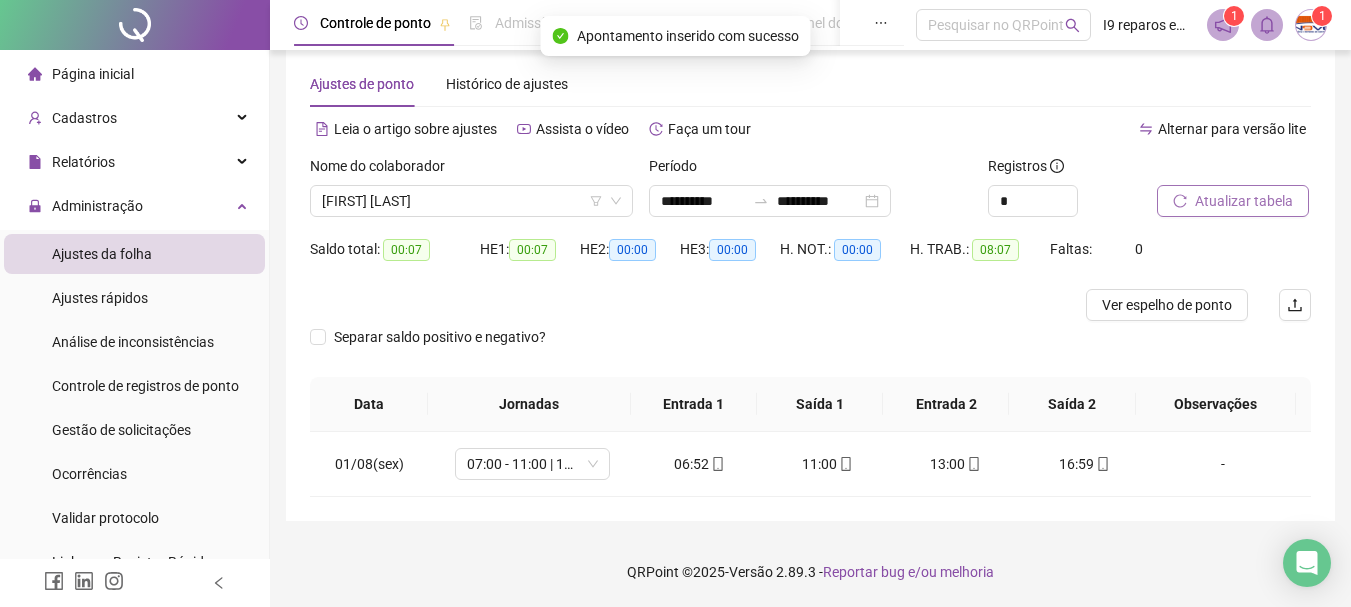 click on "Atualizar tabela" at bounding box center (1233, 201) 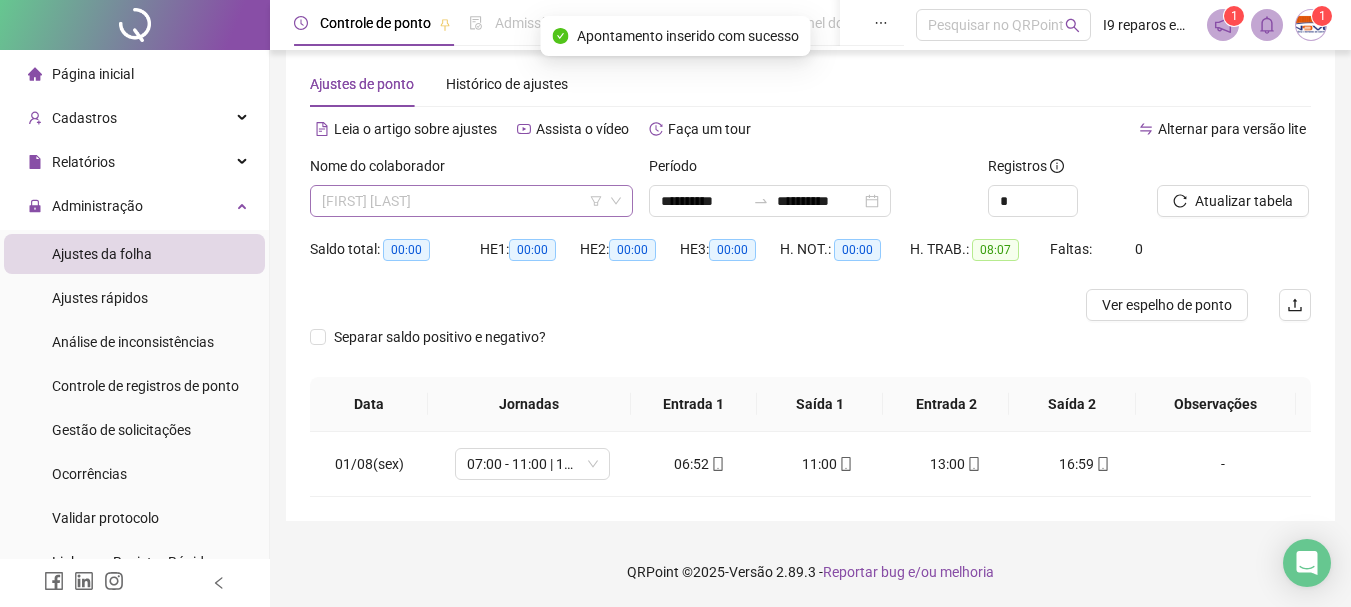 click on "[FIRST] [LAST]" at bounding box center [471, 201] 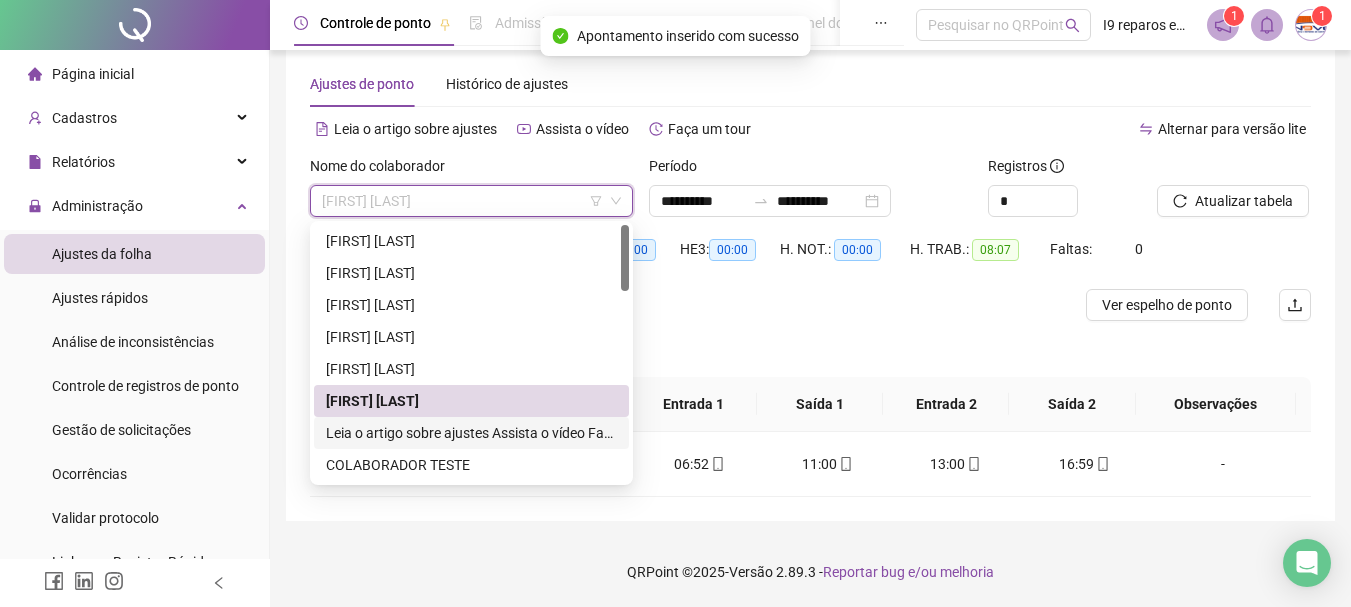 click on "**********" at bounding box center [471, 433] 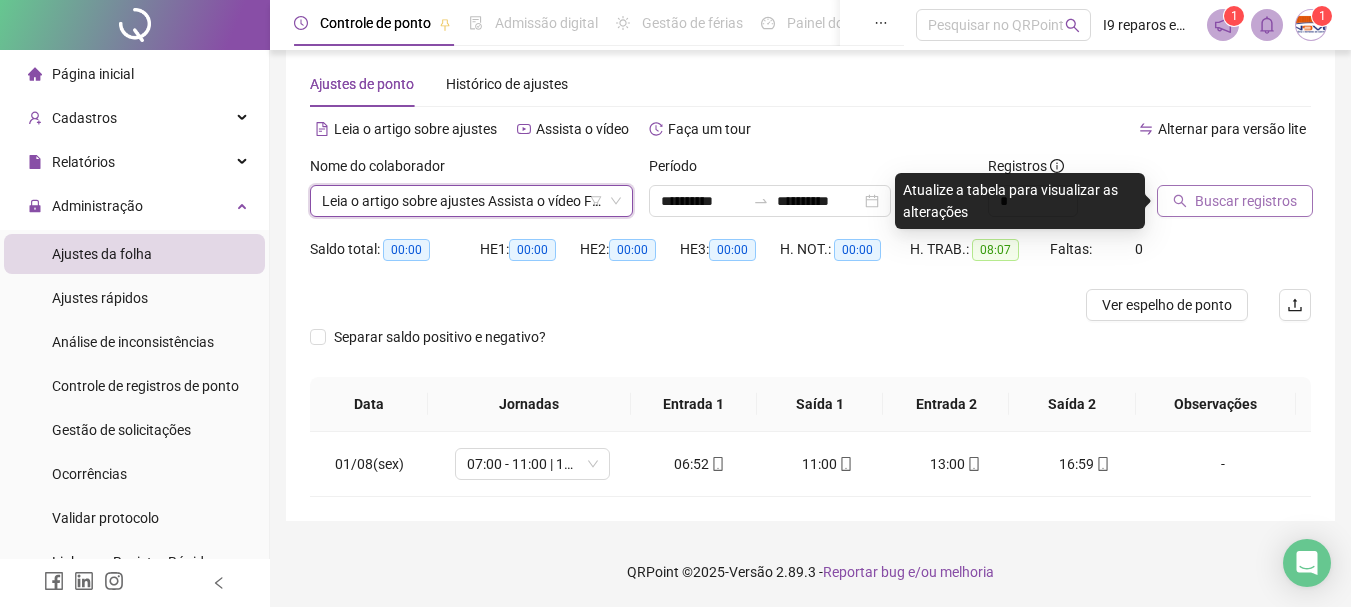 click on "Buscar registros" at bounding box center (1246, 201) 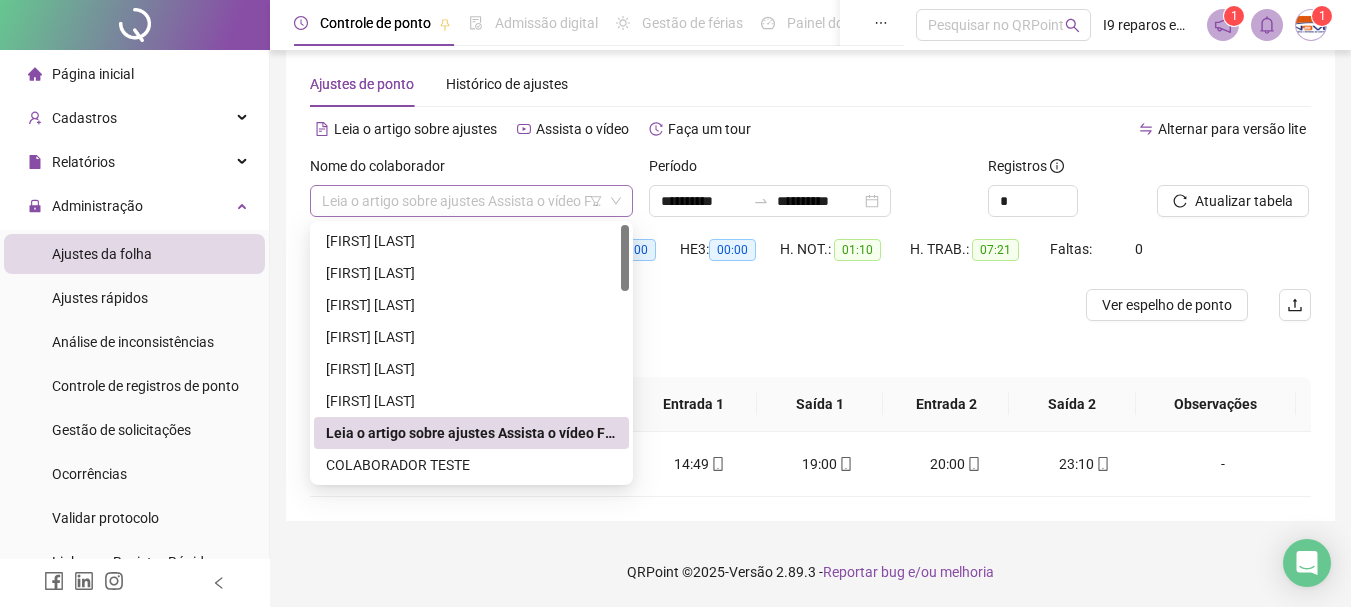 click on "**********" at bounding box center (471, 201) 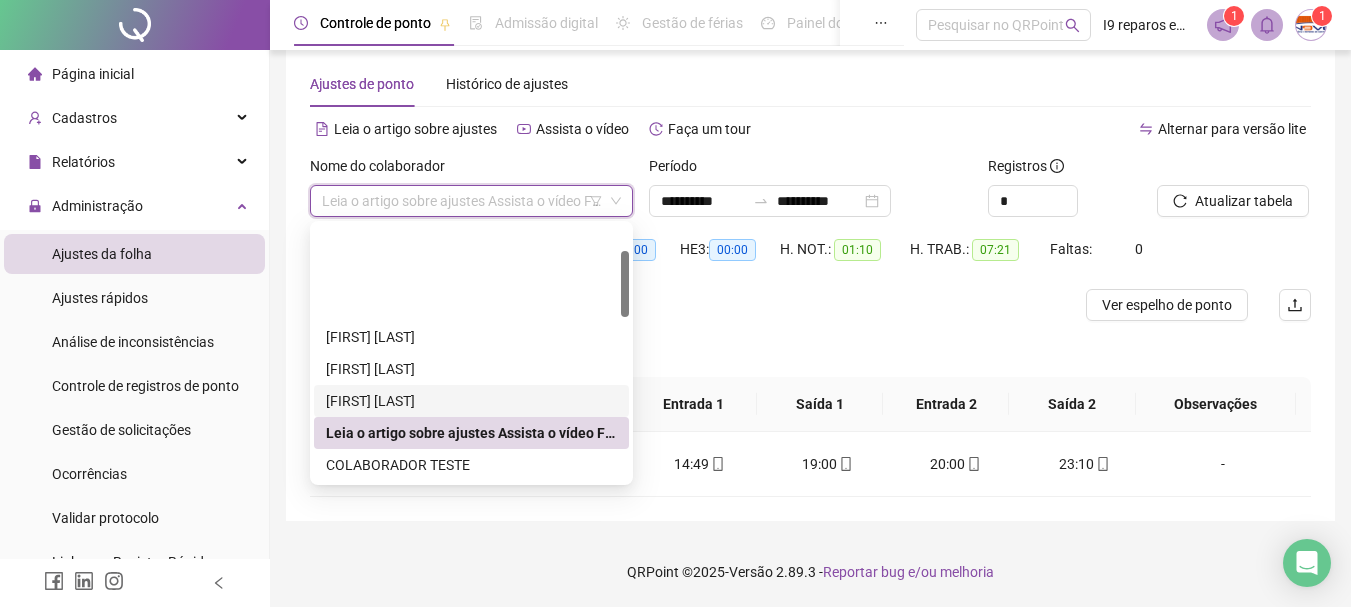 scroll, scrollTop: 100, scrollLeft: 0, axis: vertical 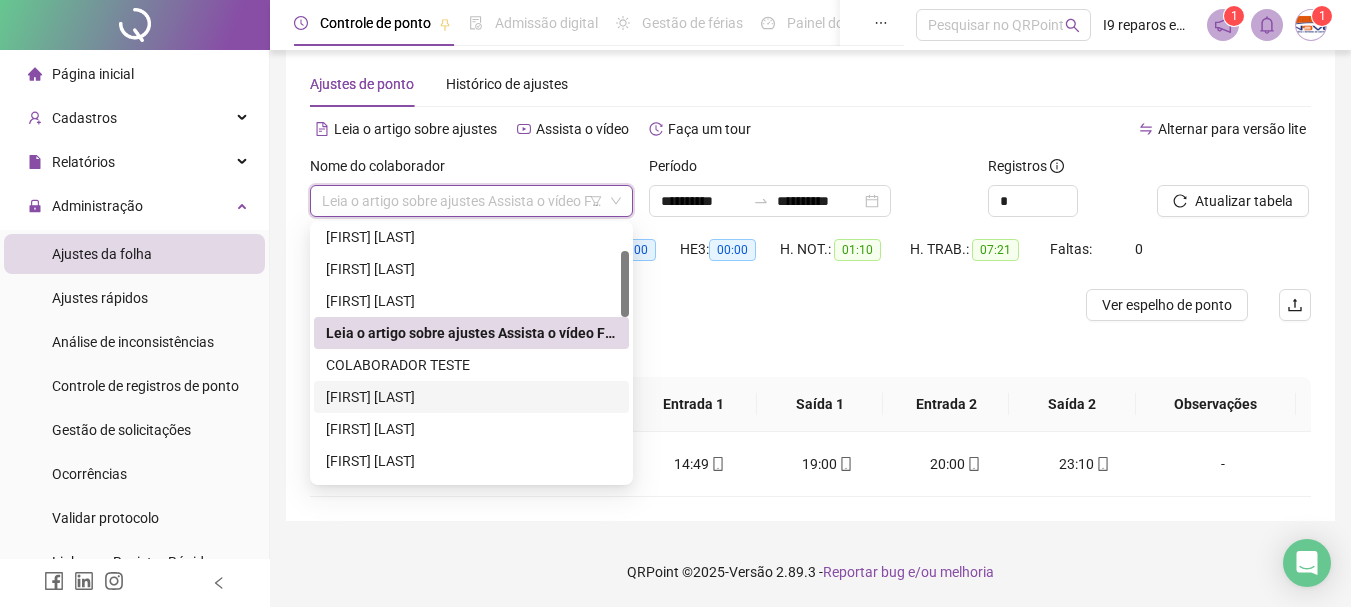click on "[FIRST] [LAST]" at bounding box center [471, 397] 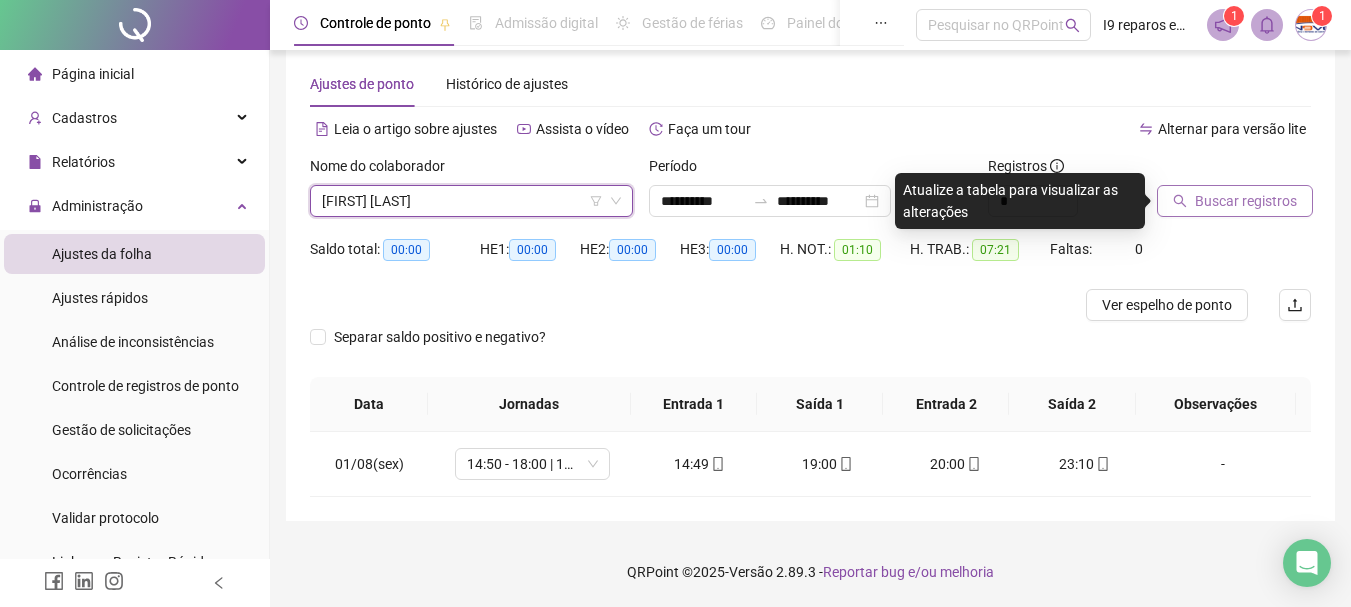 click on "Buscar registros" at bounding box center (1246, 201) 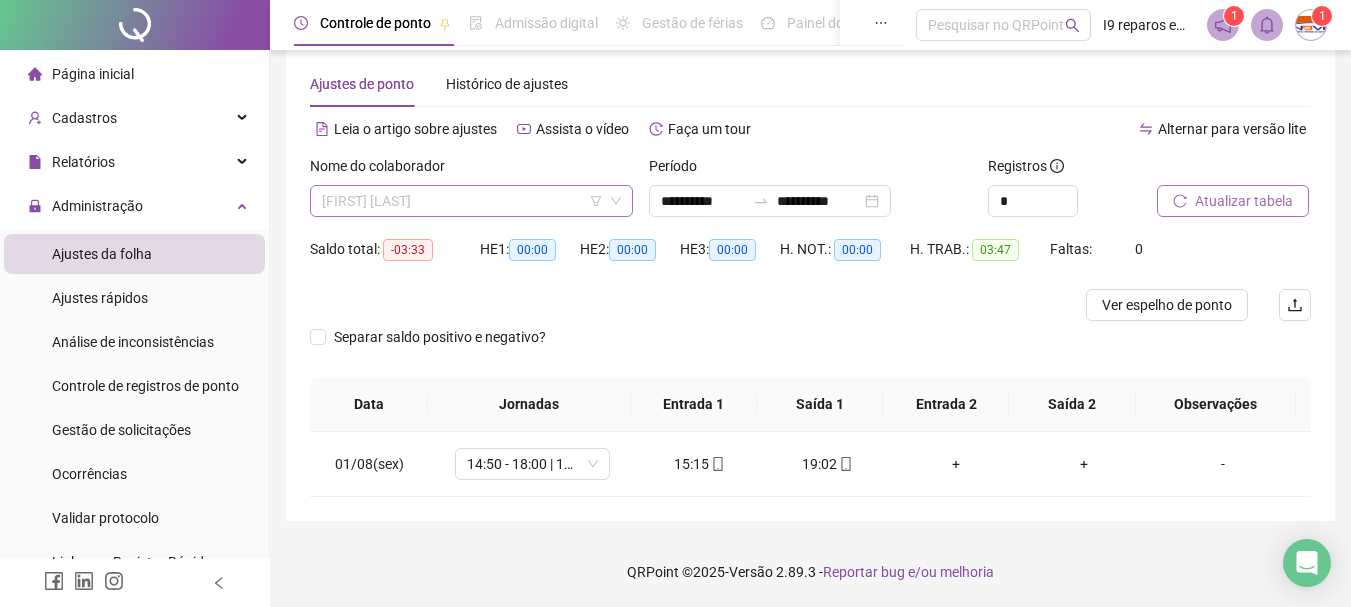 click on "[FIRST] [LAST]" at bounding box center [471, 201] 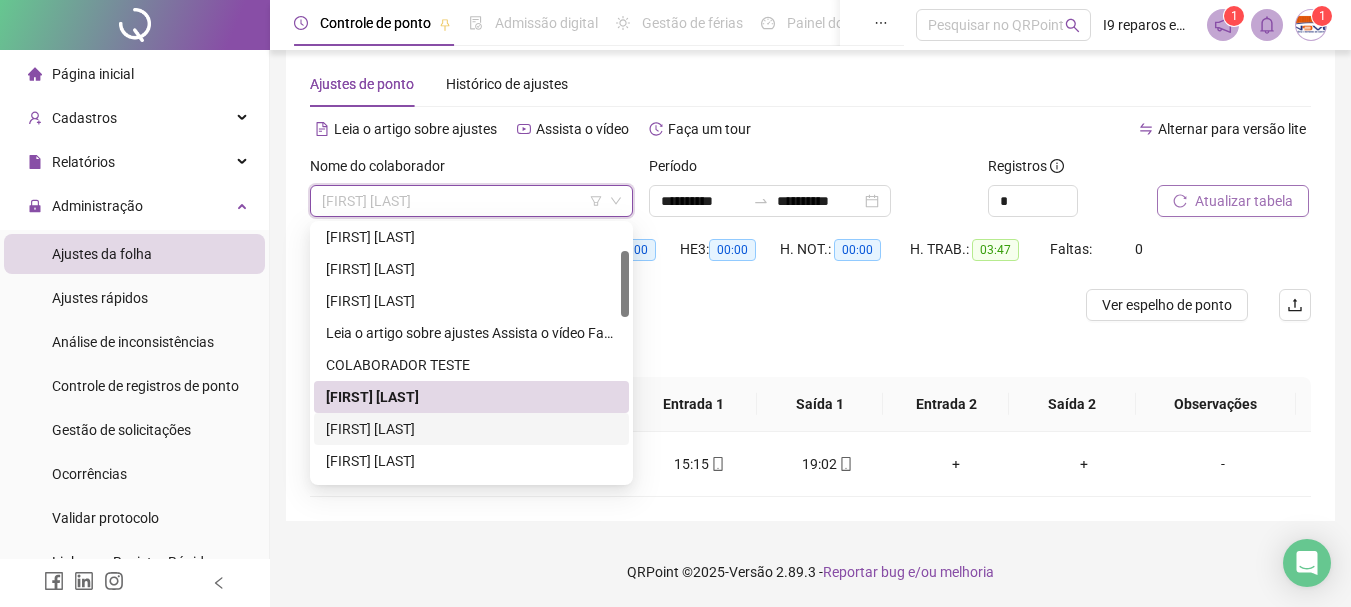 click on "[FIRST] [LAST]" at bounding box center [471, 429] 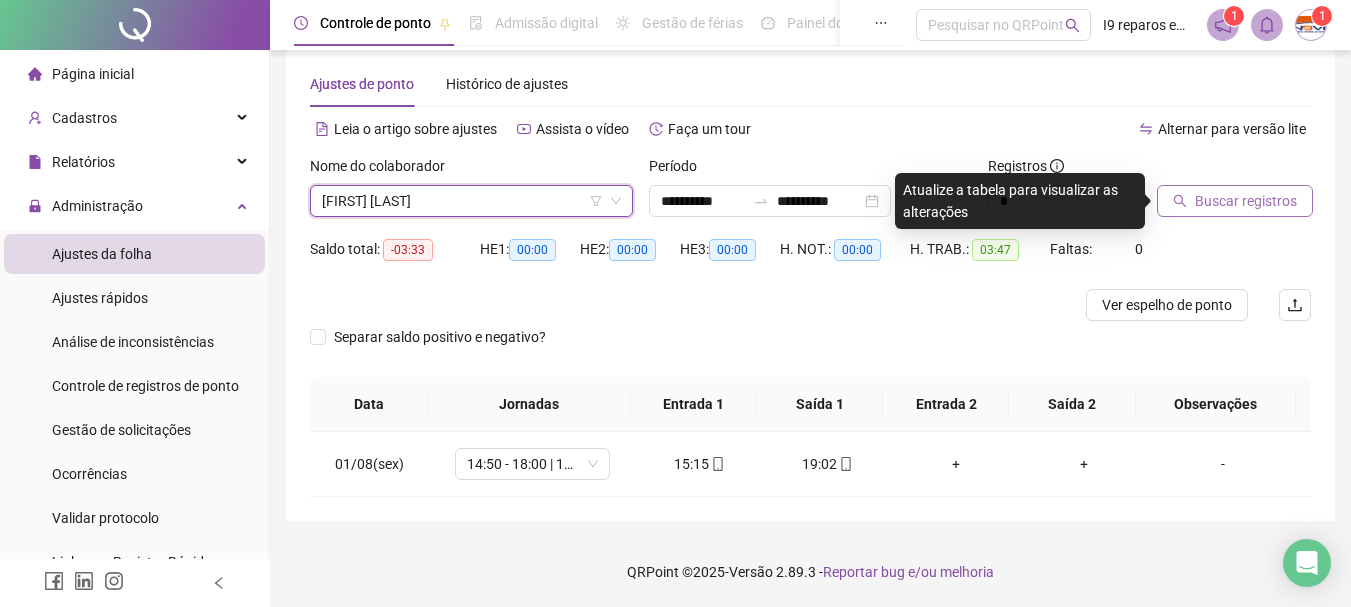click on "Buscar registros" at bounding box center (1246, 201) 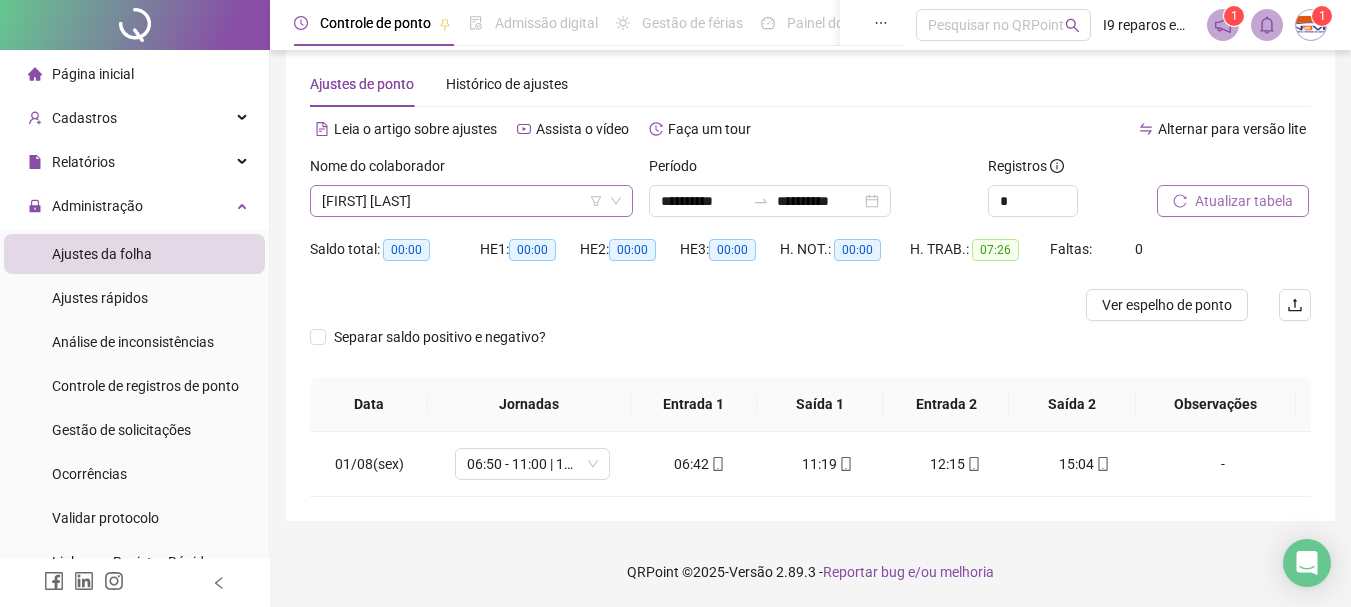 click on "[FIRST] [LAST]" at bounding box center (471, 201) 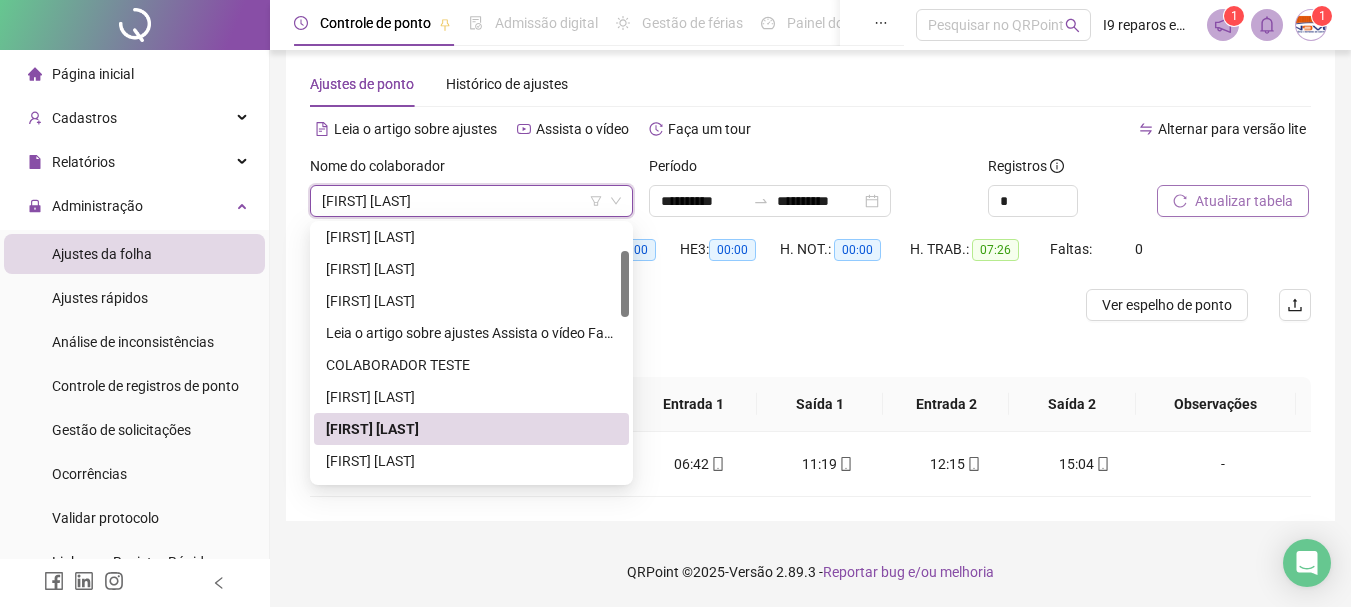 click on "[FIRST] [LAST]" at bounding box center (471, 201) 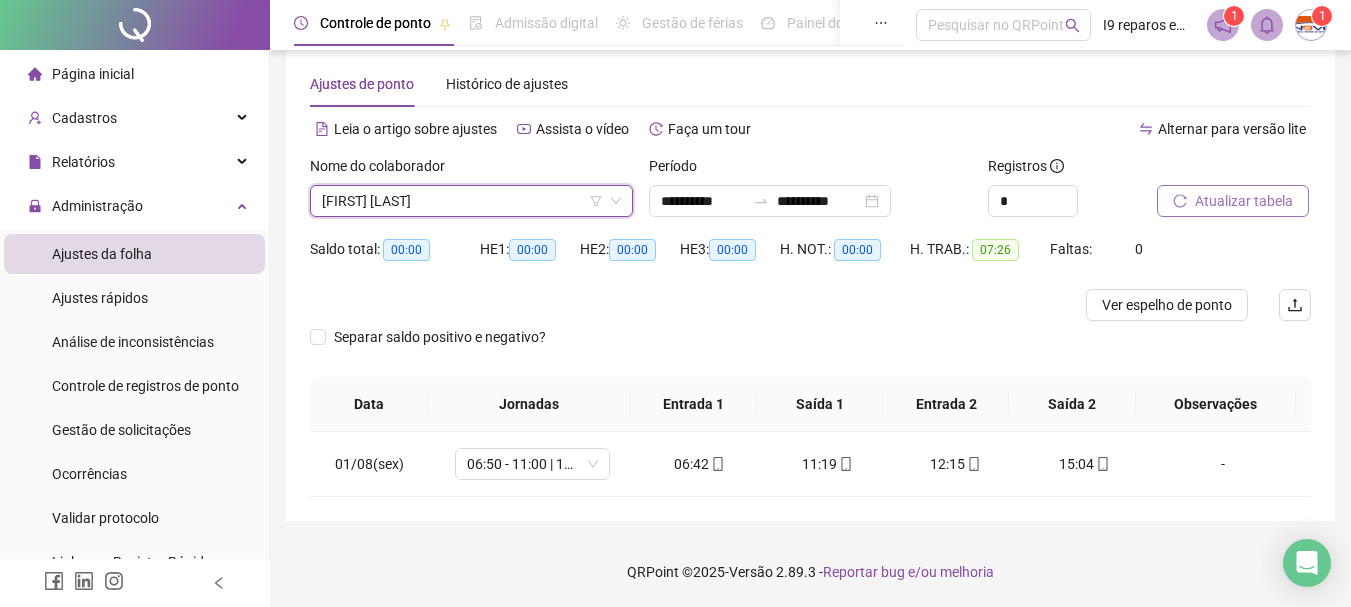 click on "[FIRST] [LAST]" at bounding box center (471, 201) 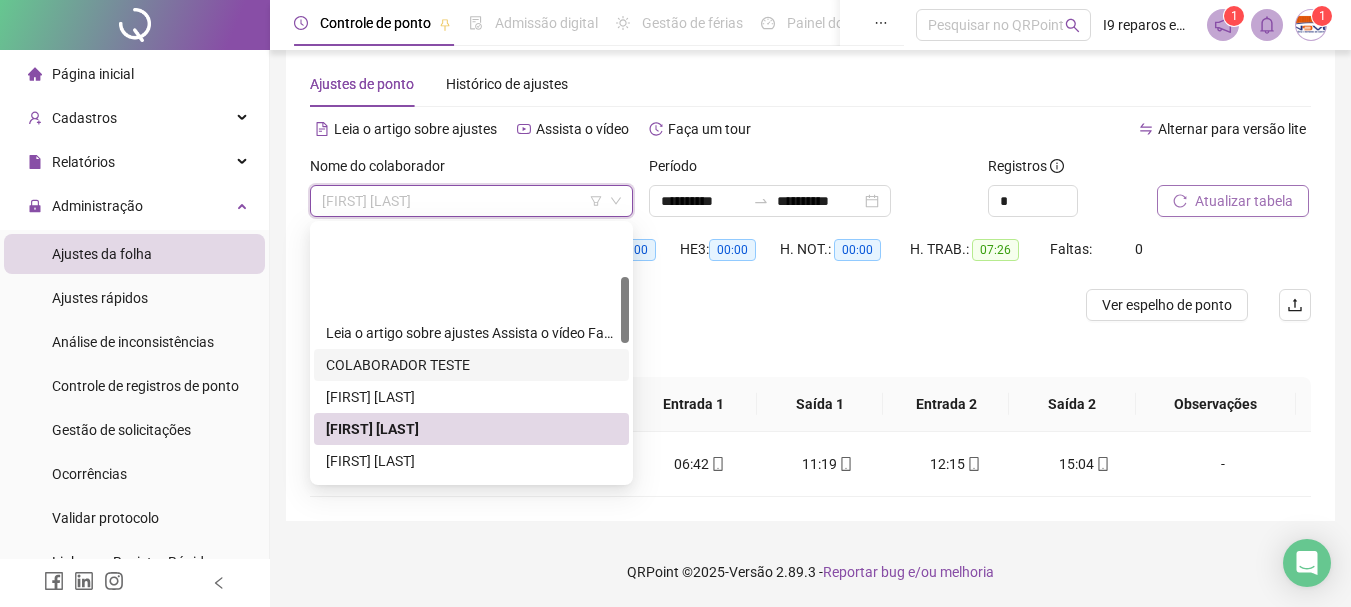scroll, scrollTop: 200, scrollLeft: 0, axis: vertical 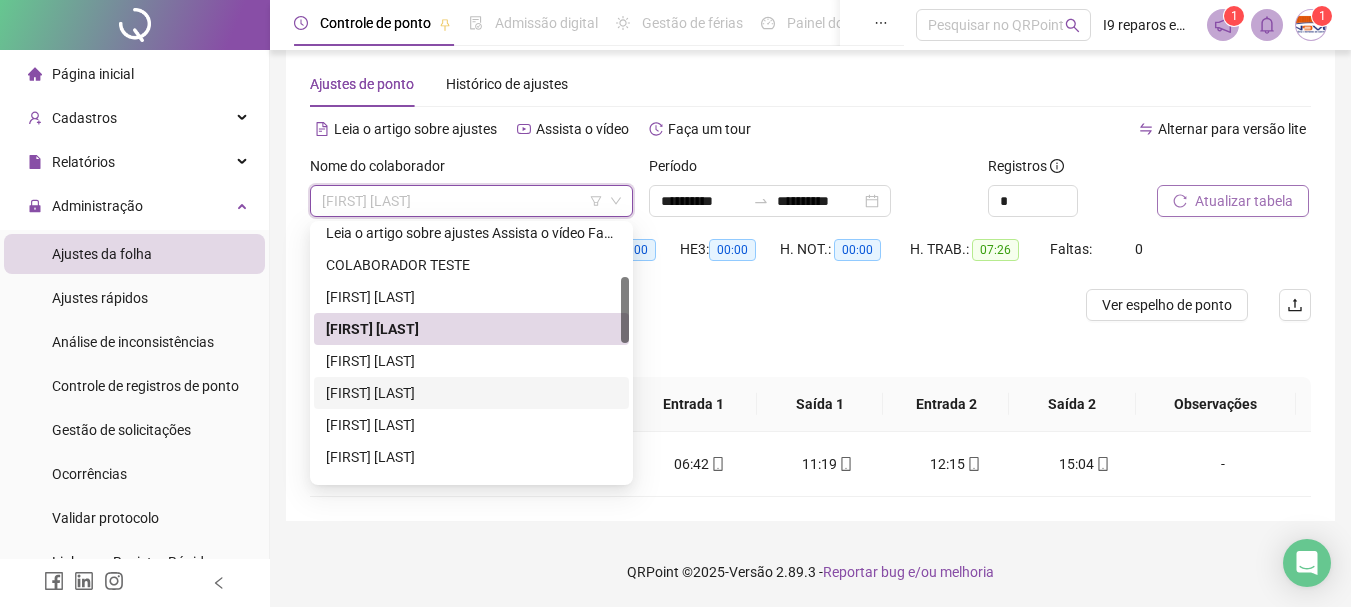 click on "[FIRST] [LAST]" at bounding box center [471, 393] 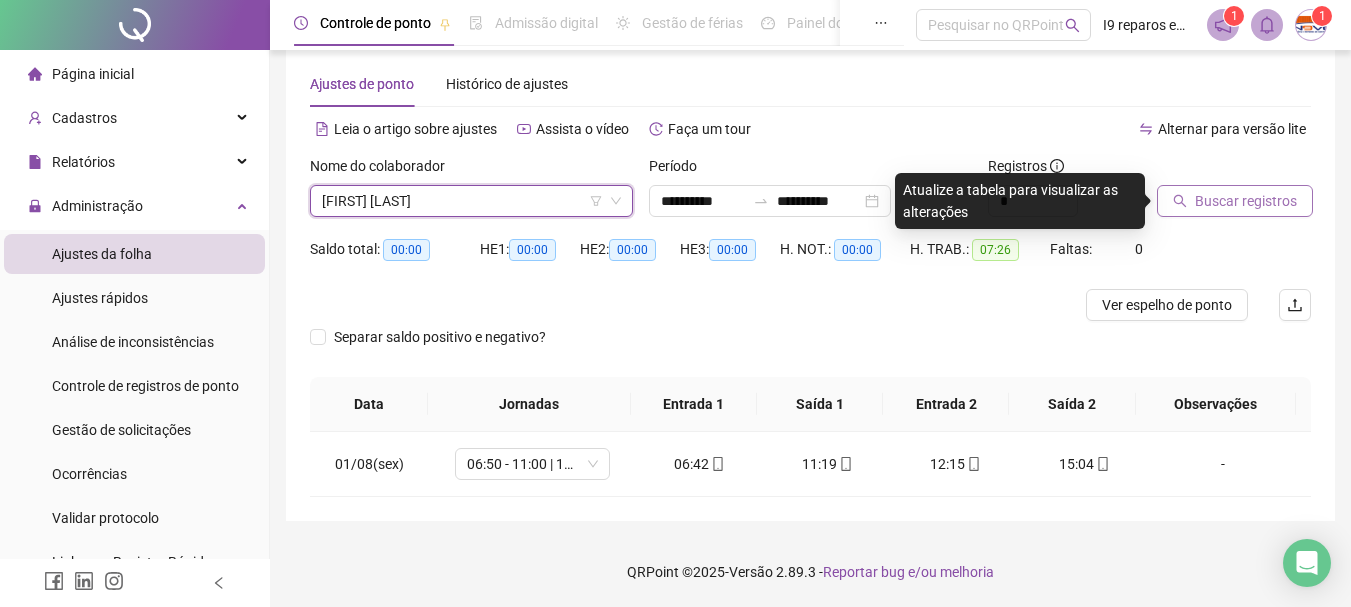click on "Buscar registros" at bounding box center (1246, 201) 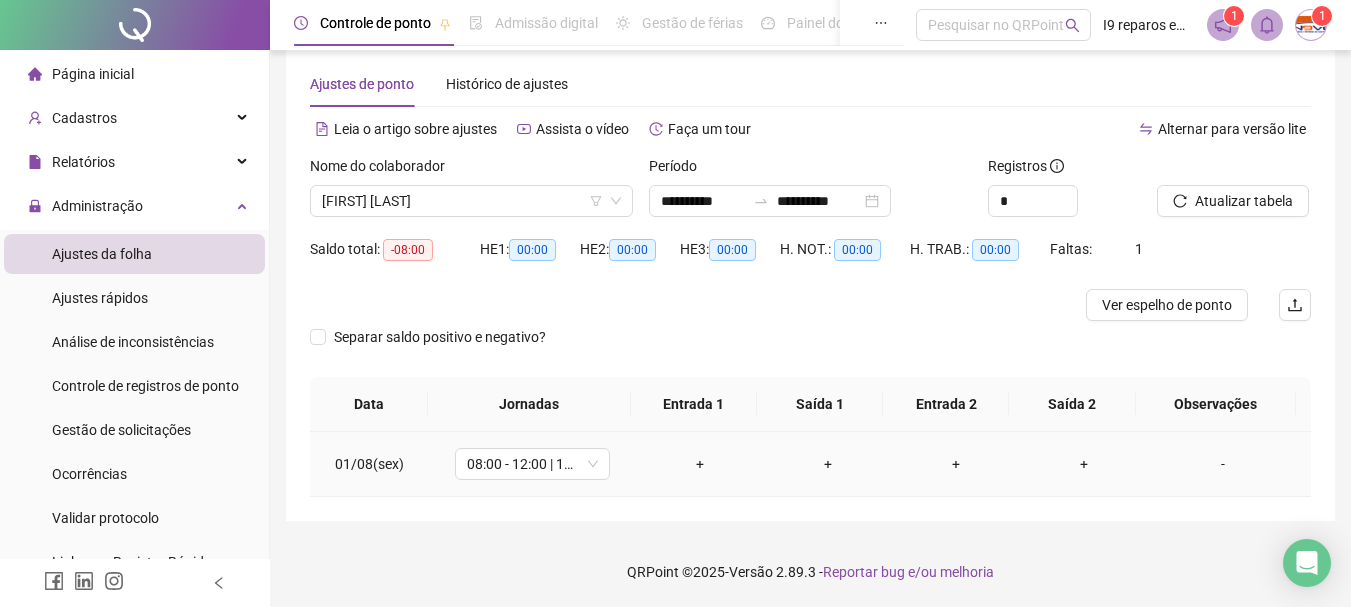 click on "+" at bounding box center [700, 464] 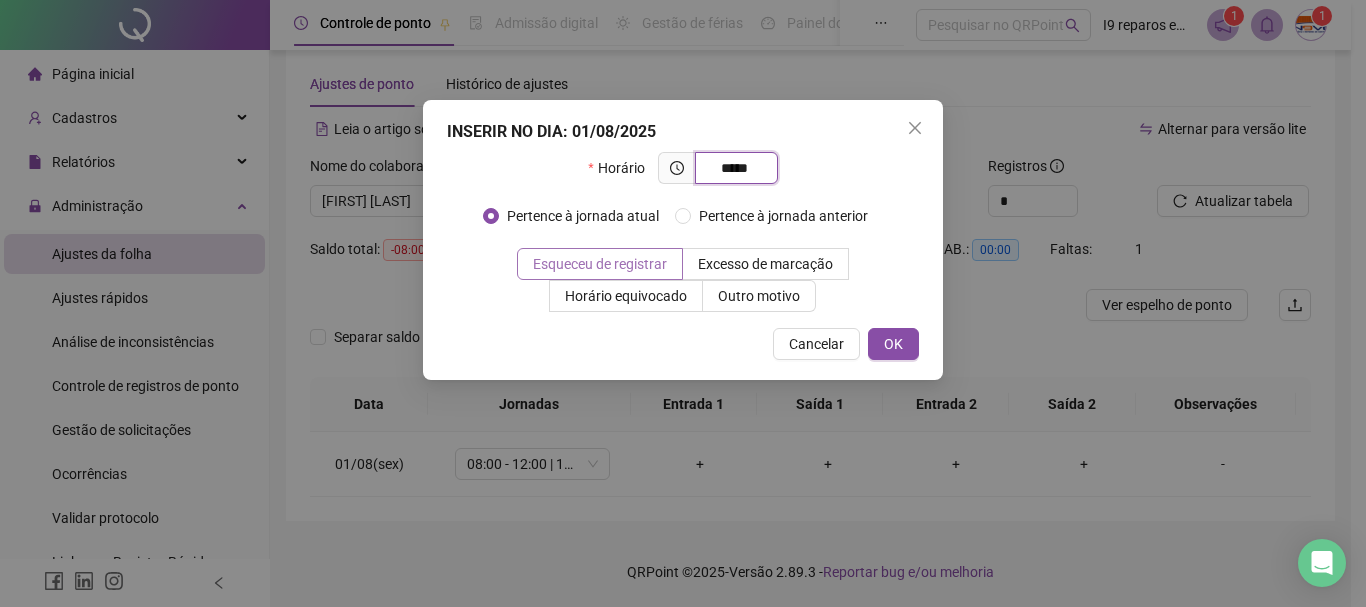 type on "*****" 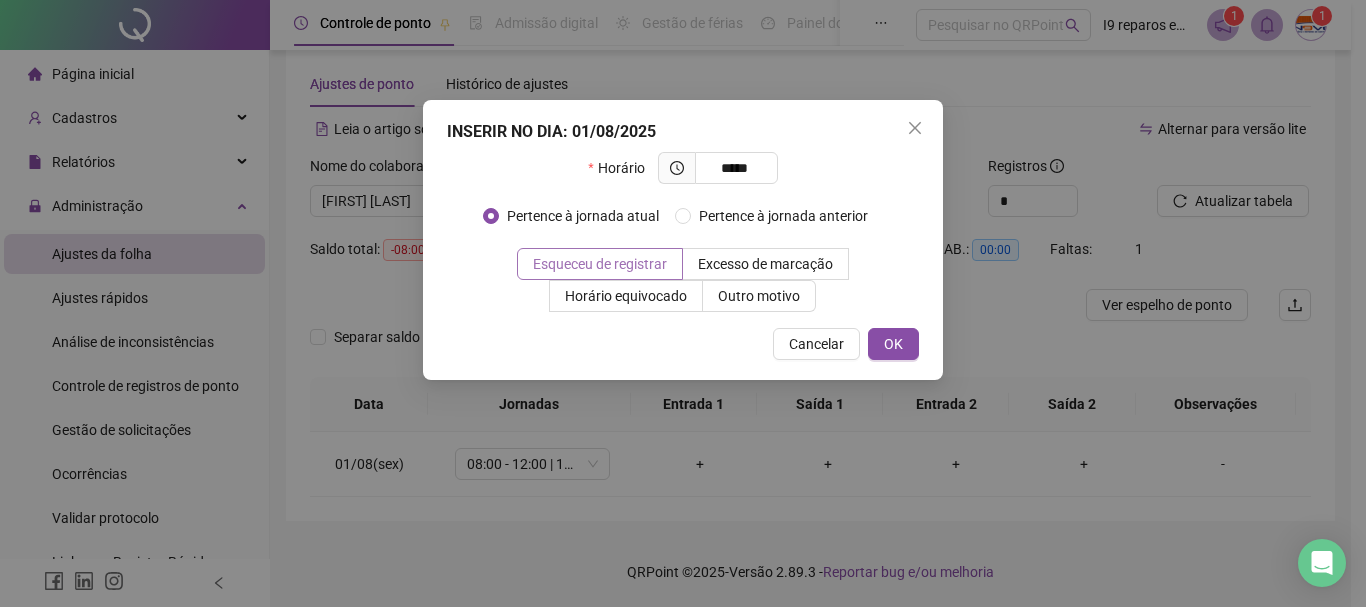click on "Esqueceu de registrar" at bounding box center [600, 264] 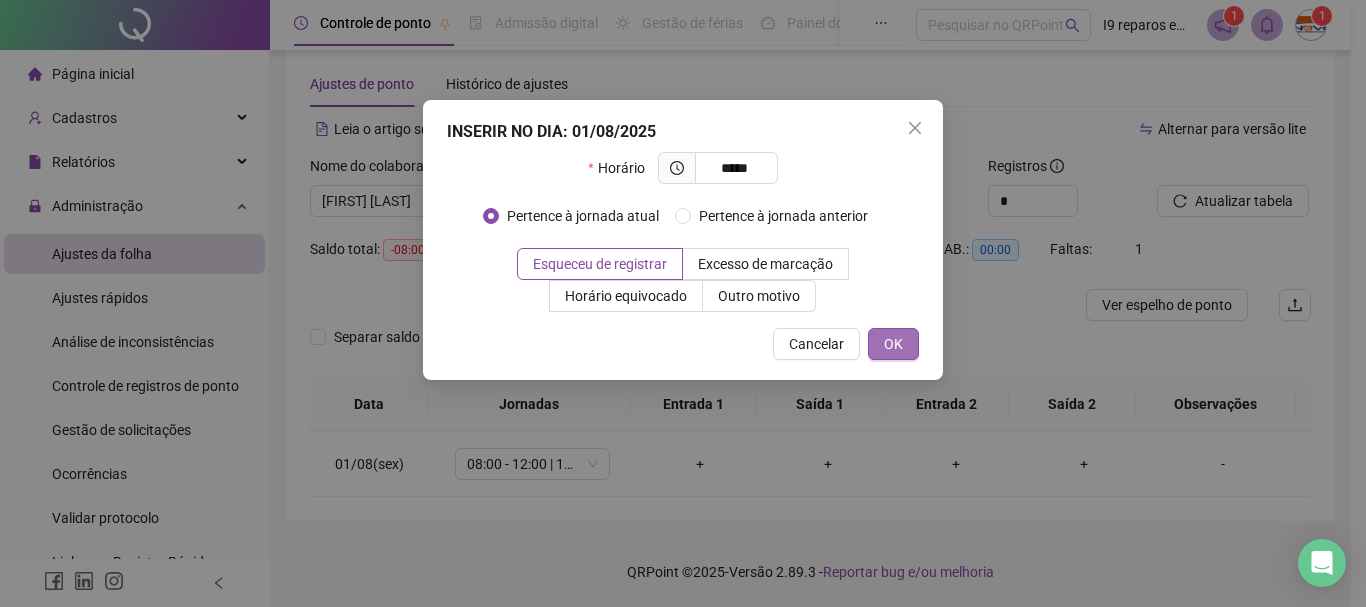 click on "OK" at bounding box center [893, 344] 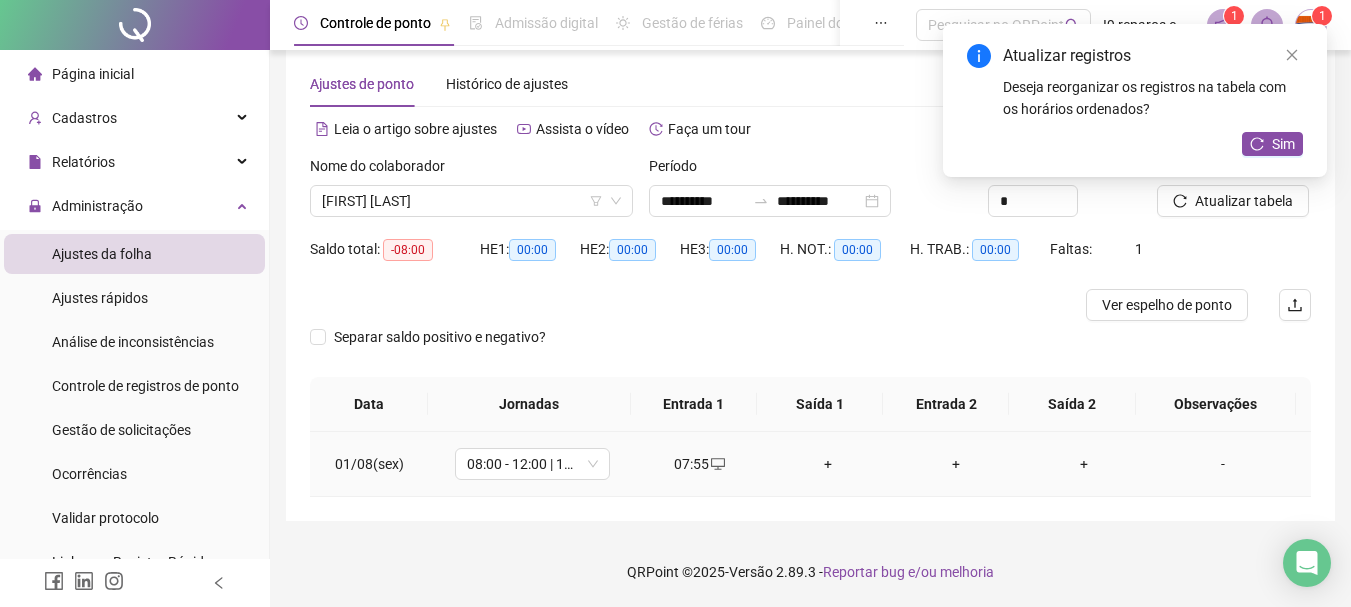 click on "+" at bounding box center [828, 464] 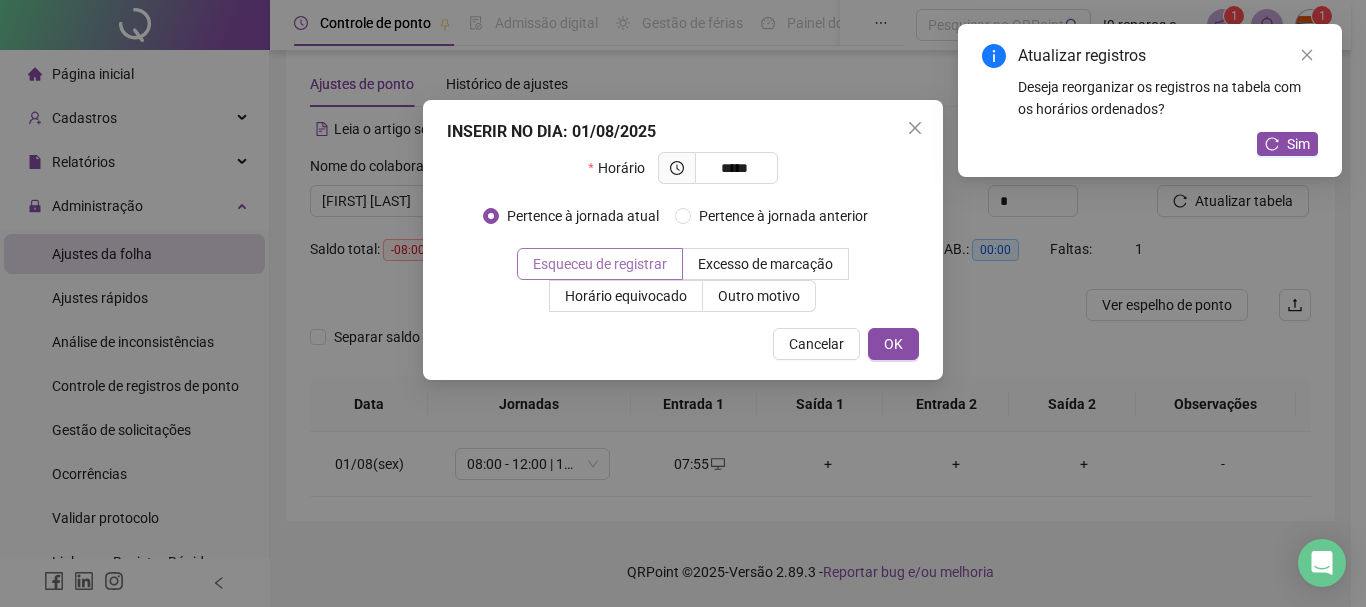 type on "*****" 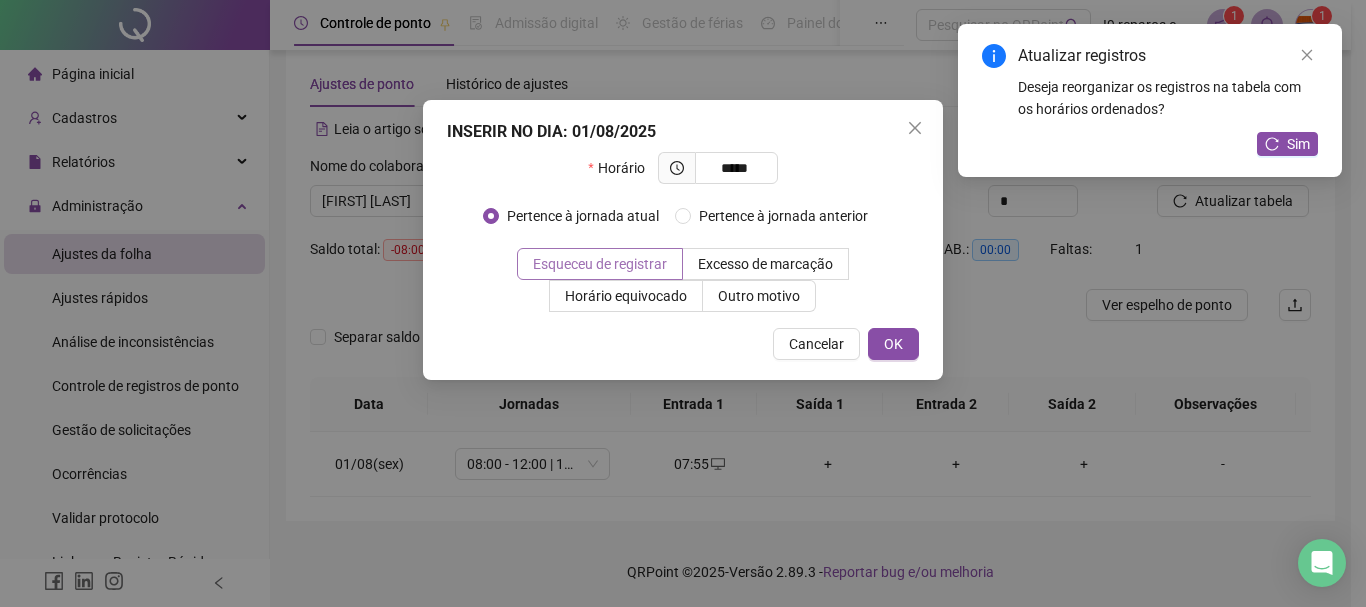 click at bounding box center (600, 264) 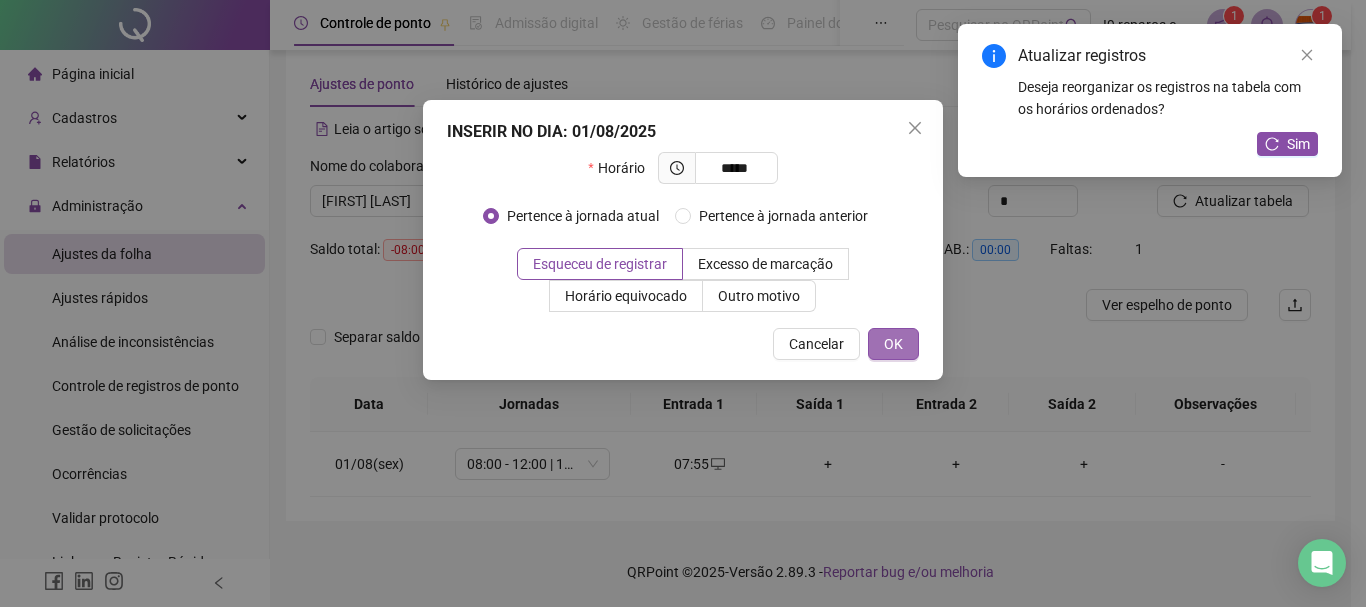 click on "OK" at bounding box center (893, 344) 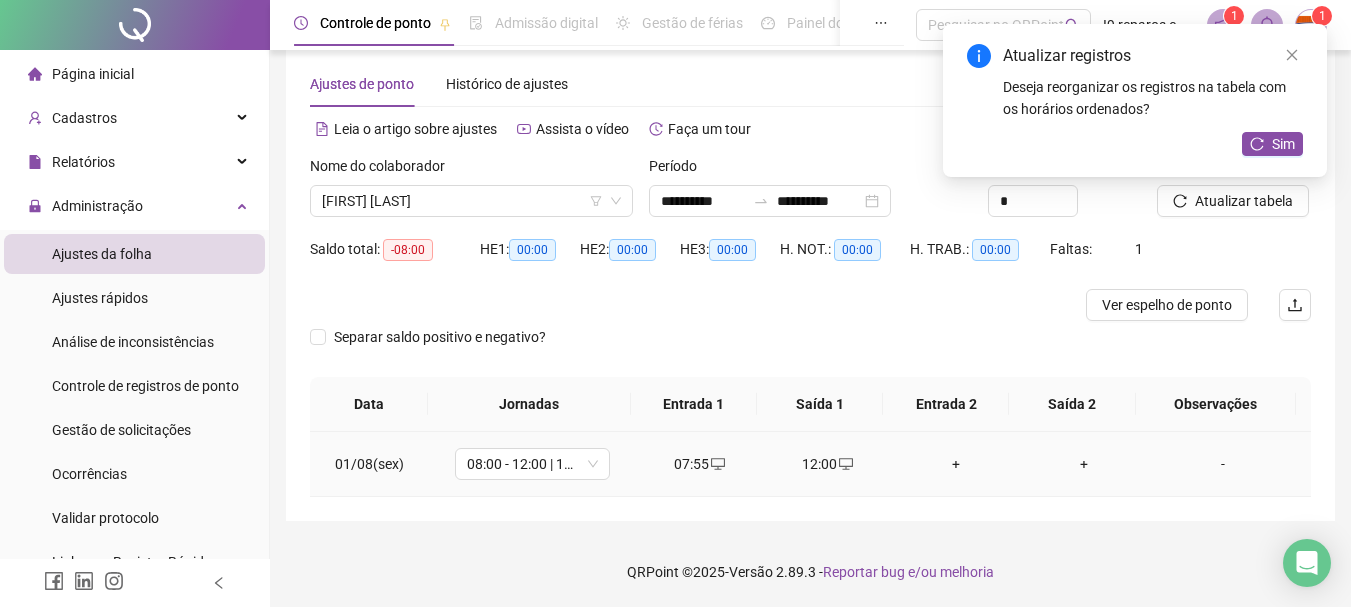 click on "+" at bounding box center (956, 464) 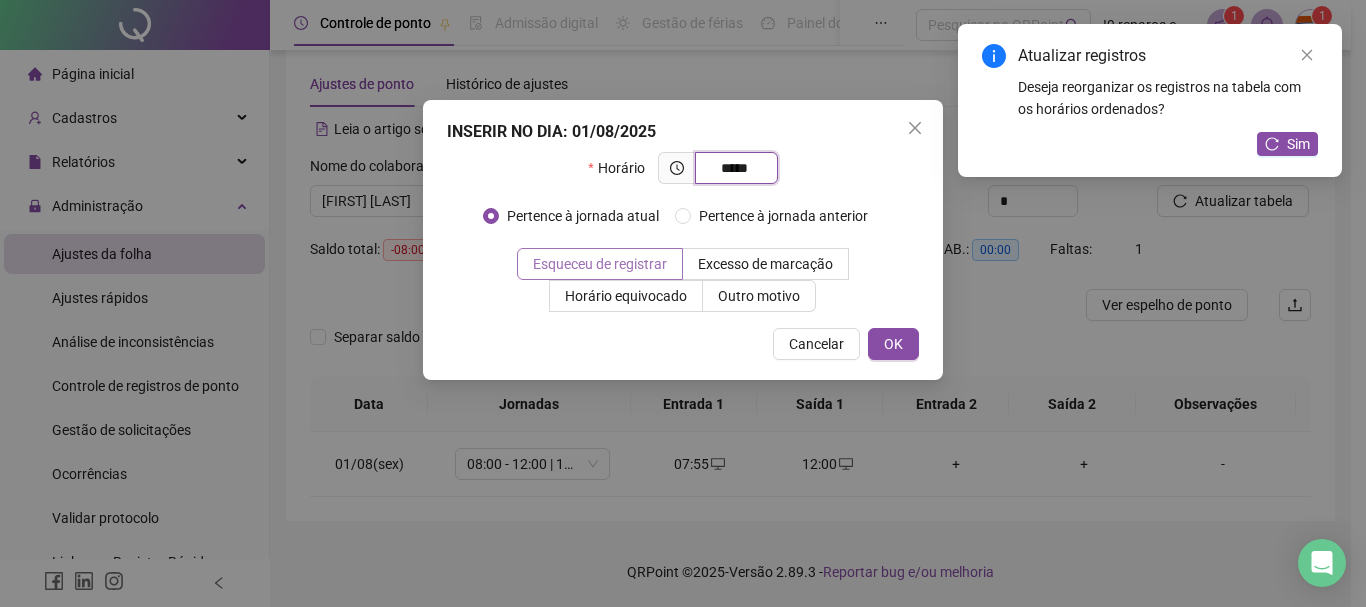 type on "*****" 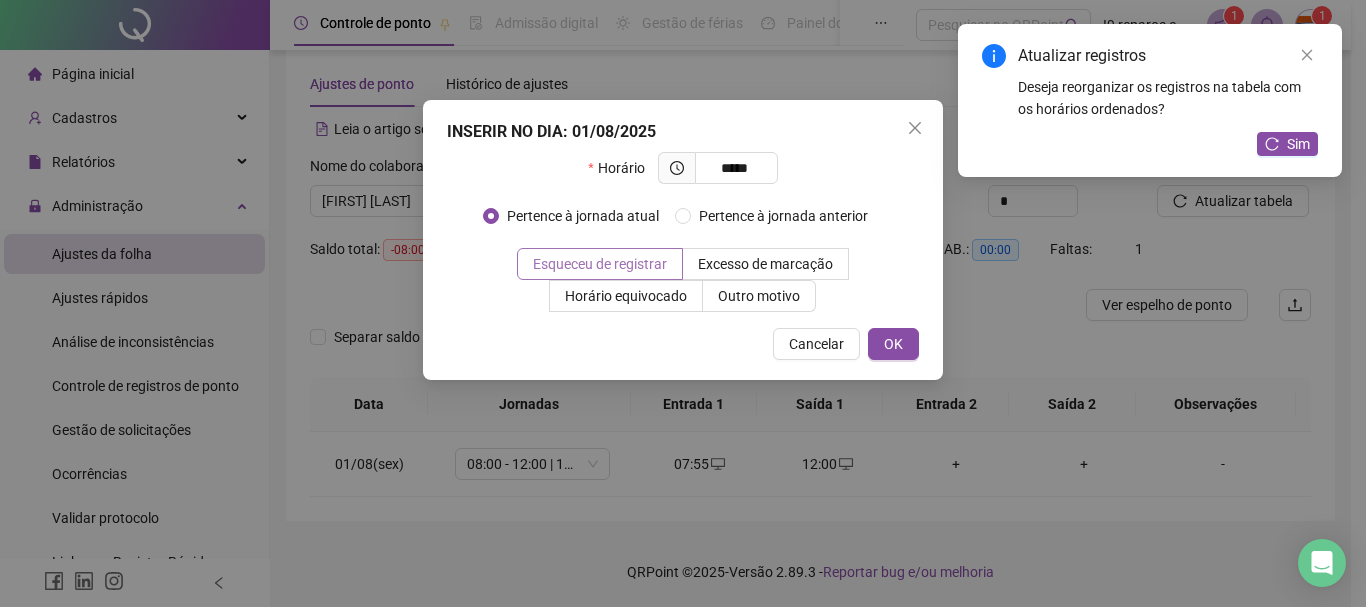 click on "Esqueceu de registrar" at bounding box center [600, 264] 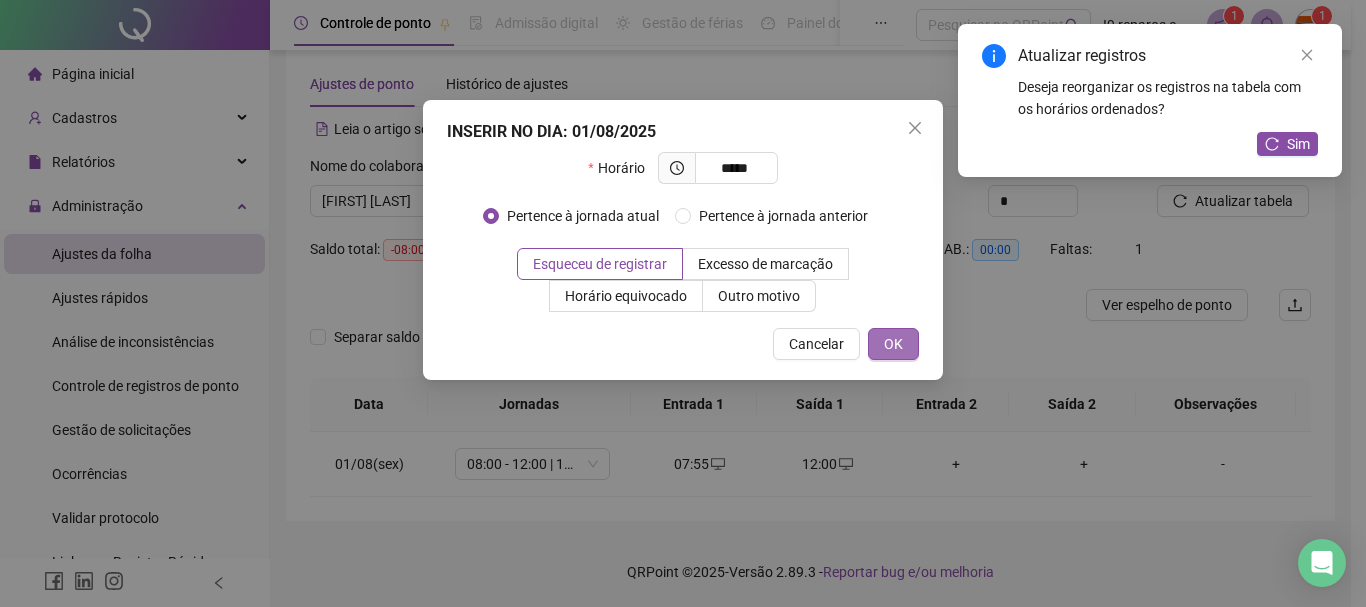 click on "OK" at bounding box center [893, 344] 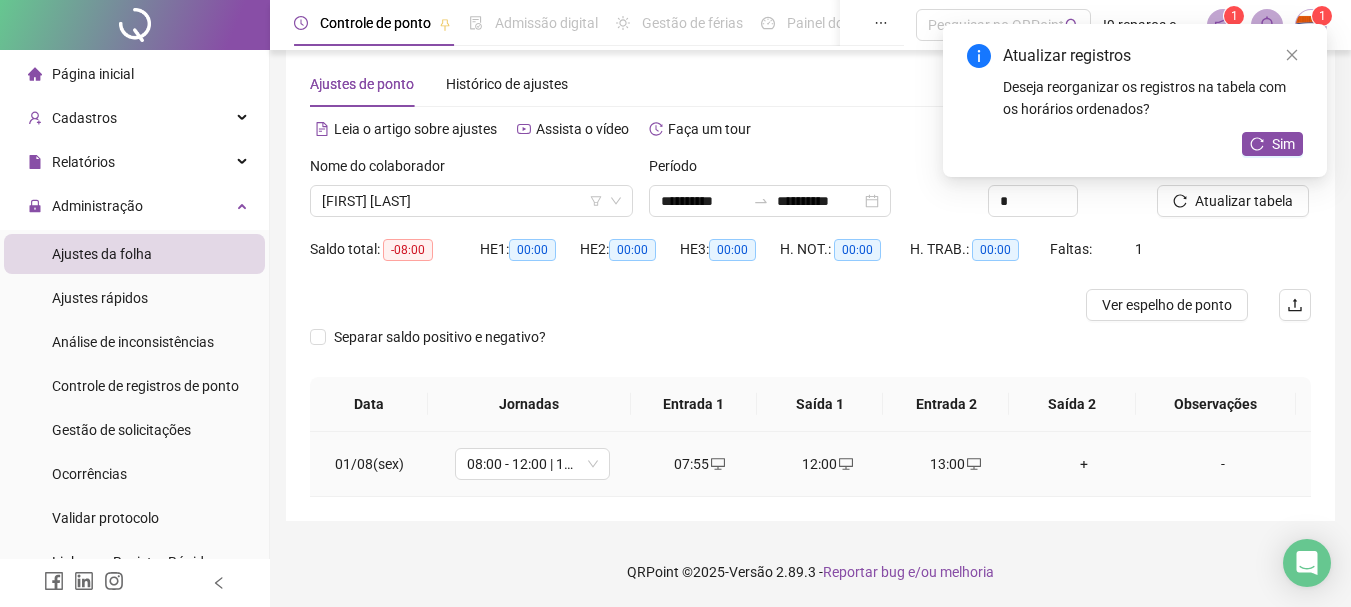 click on "+" at bounding box center [1084, 464] 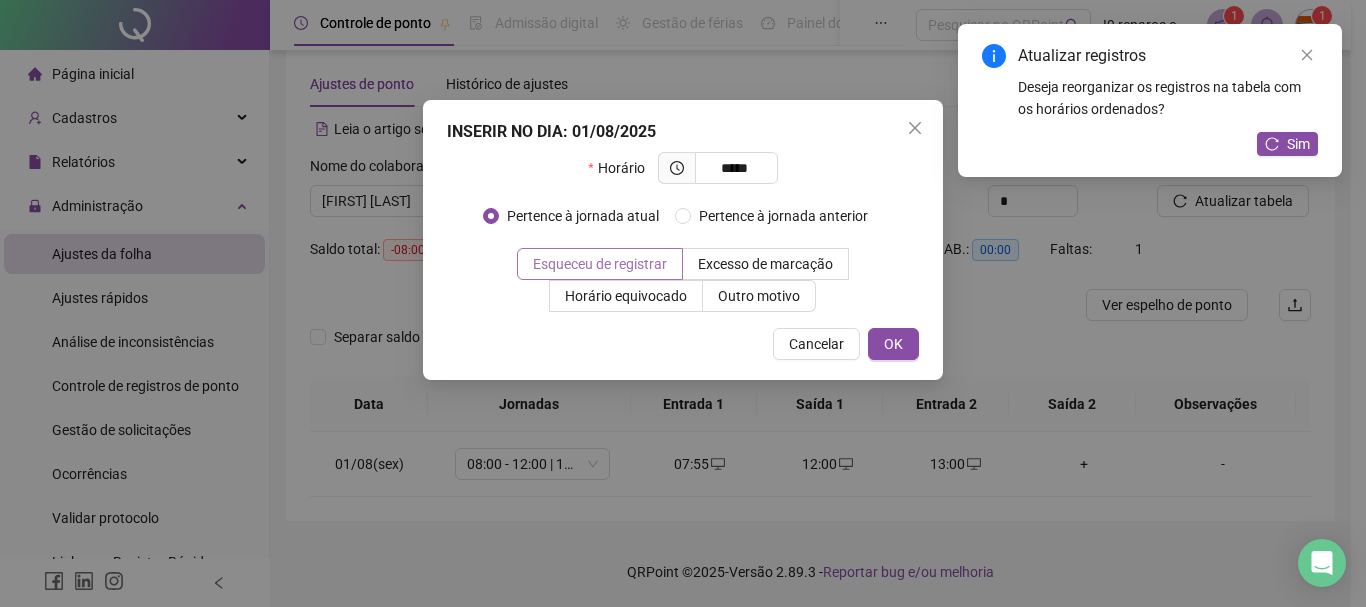 type on "*****" 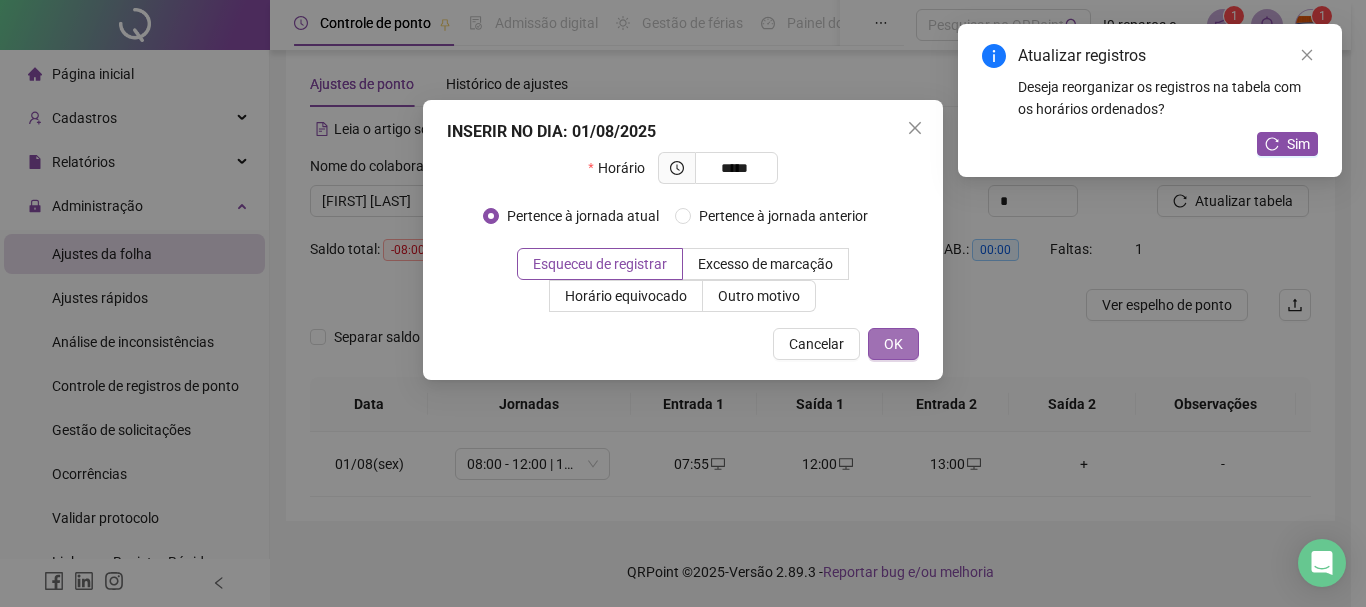 click on "OK" at bounding box center (893, 344) 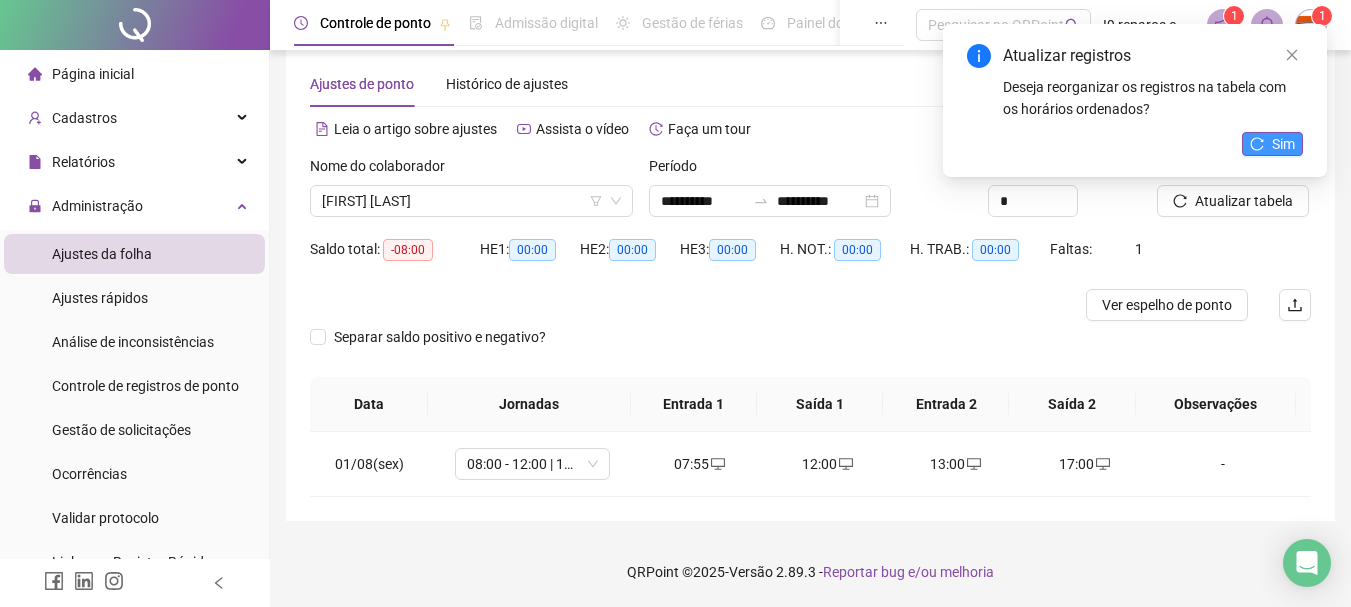 click on "Sim" at bounding box center [1272, 144] 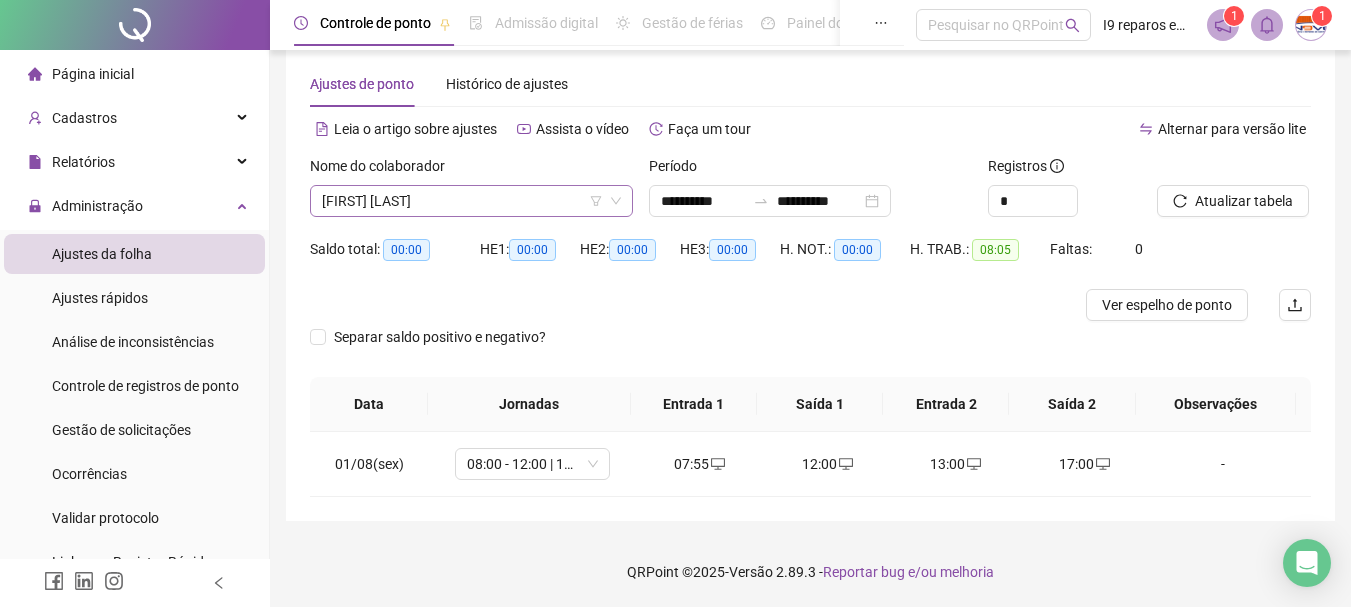 click on "[FIRST] [LAST]" at bounding box center [471, 201] 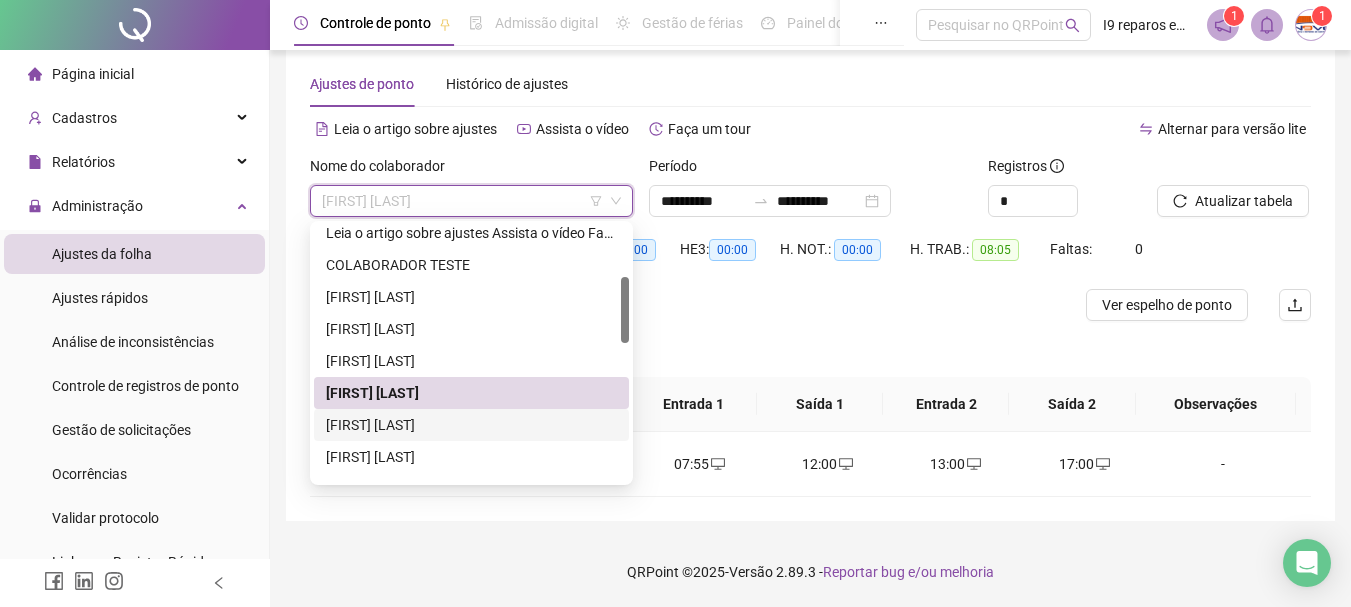 click on "[FIRST] [LAST]" at bounding box center [471, 425] 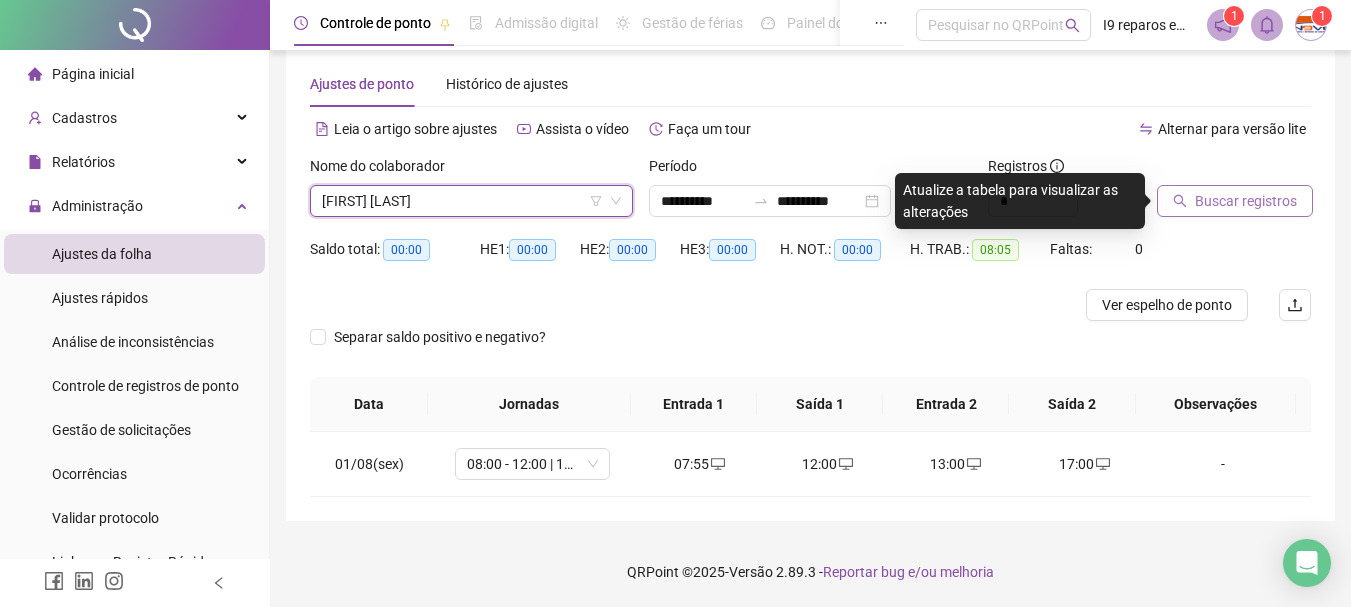 click on "Buscar registros" at bounding box center [1235, 201] 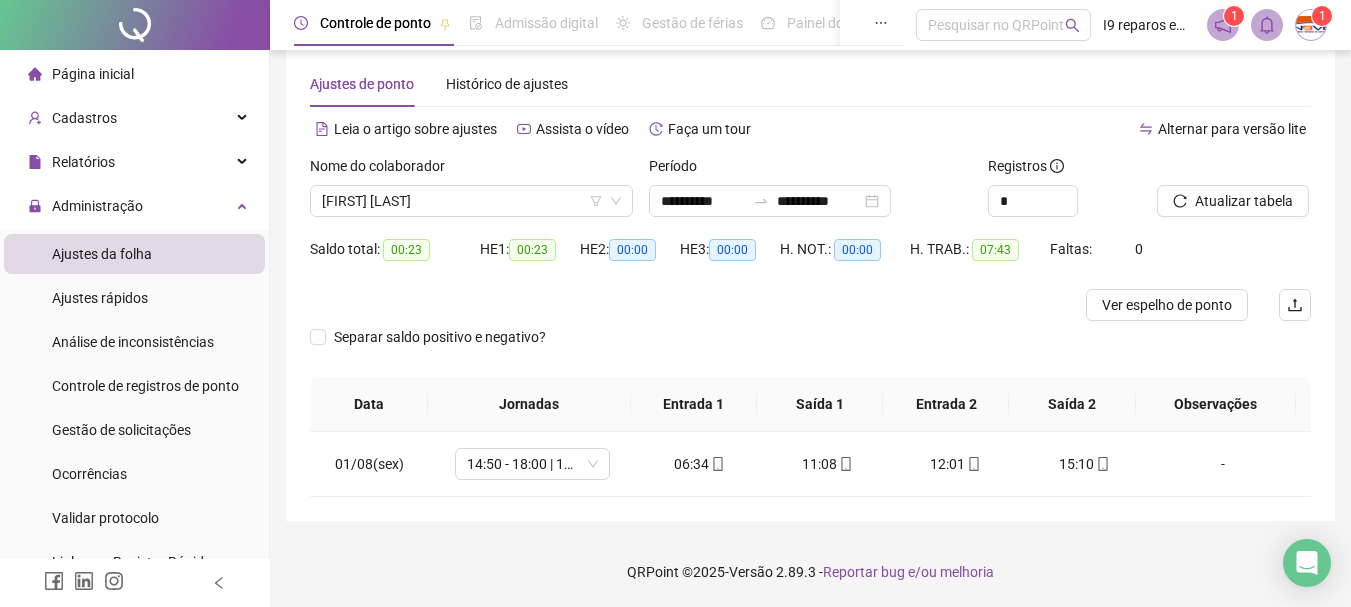 click on "**********" at bounding box center [810, 279] 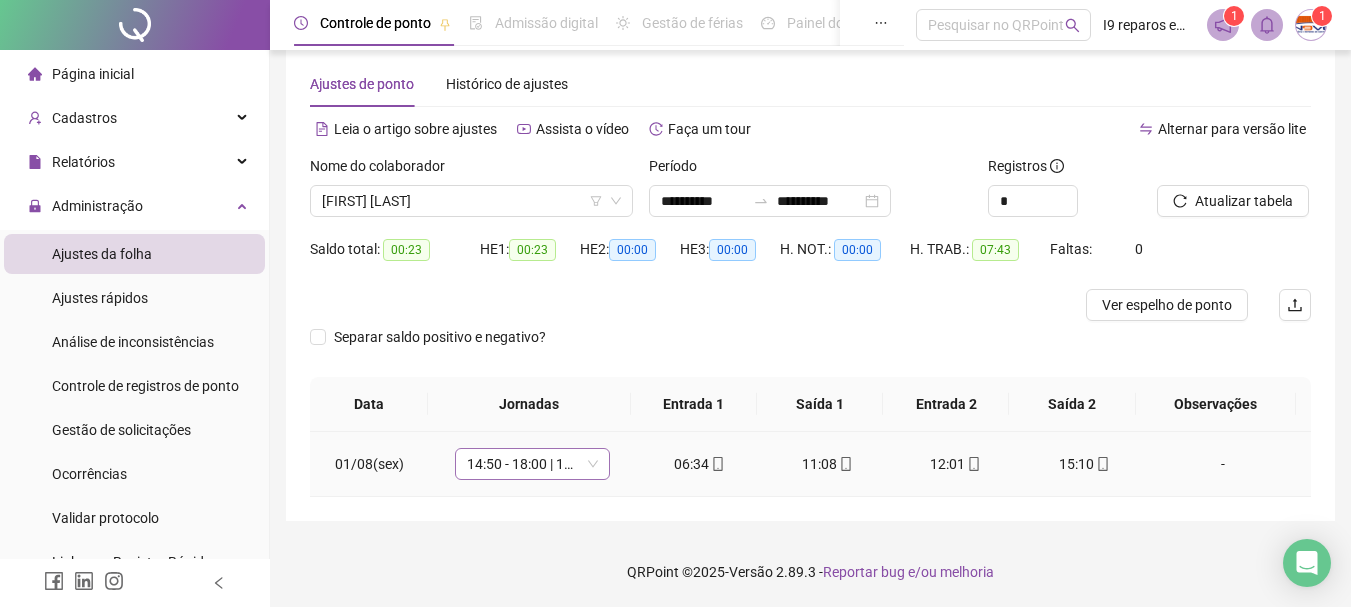click on "14:50 - 18:00 | 19:00 - 23:10" at bounding box center (532, 464) 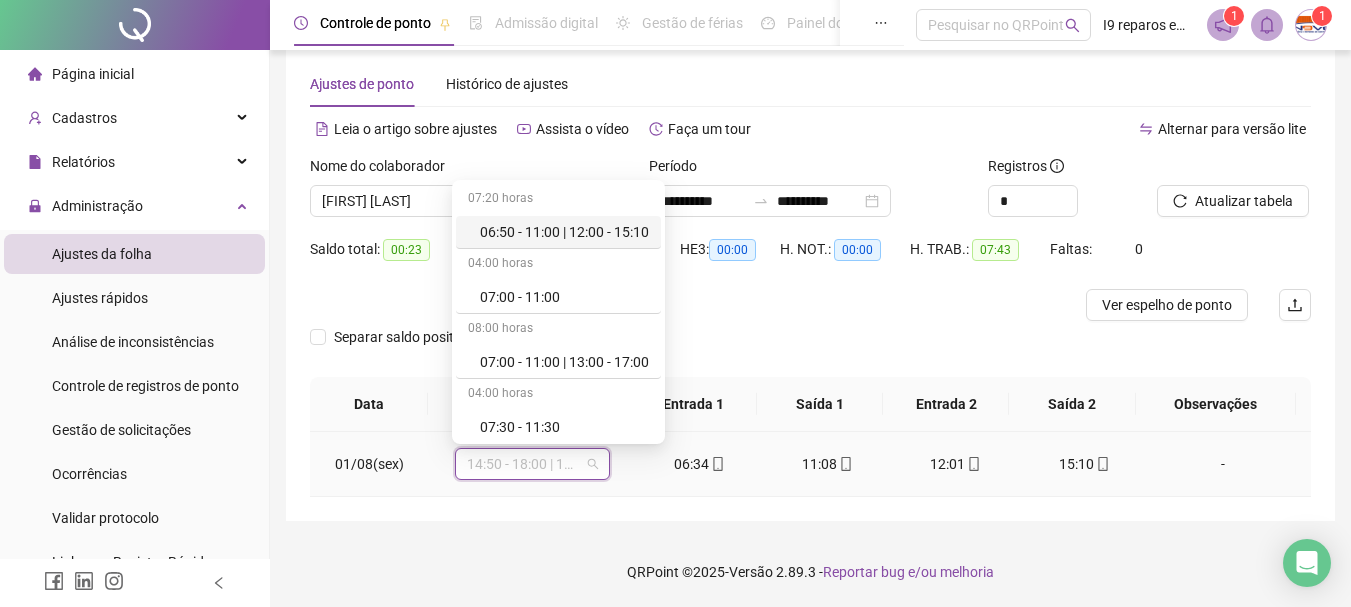 click on "06:50 - 11:00 | 12:00 - 15:10" at bounding box center (564, 232) 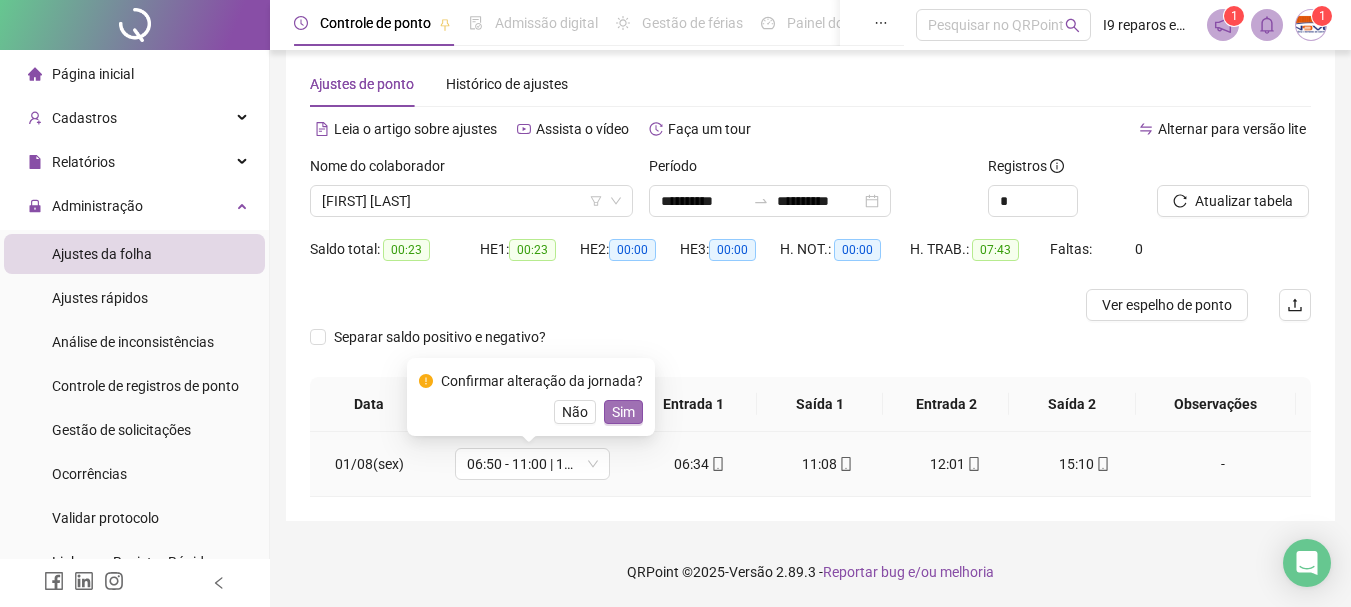 click on "Sim" at bounding box center (623, 412) 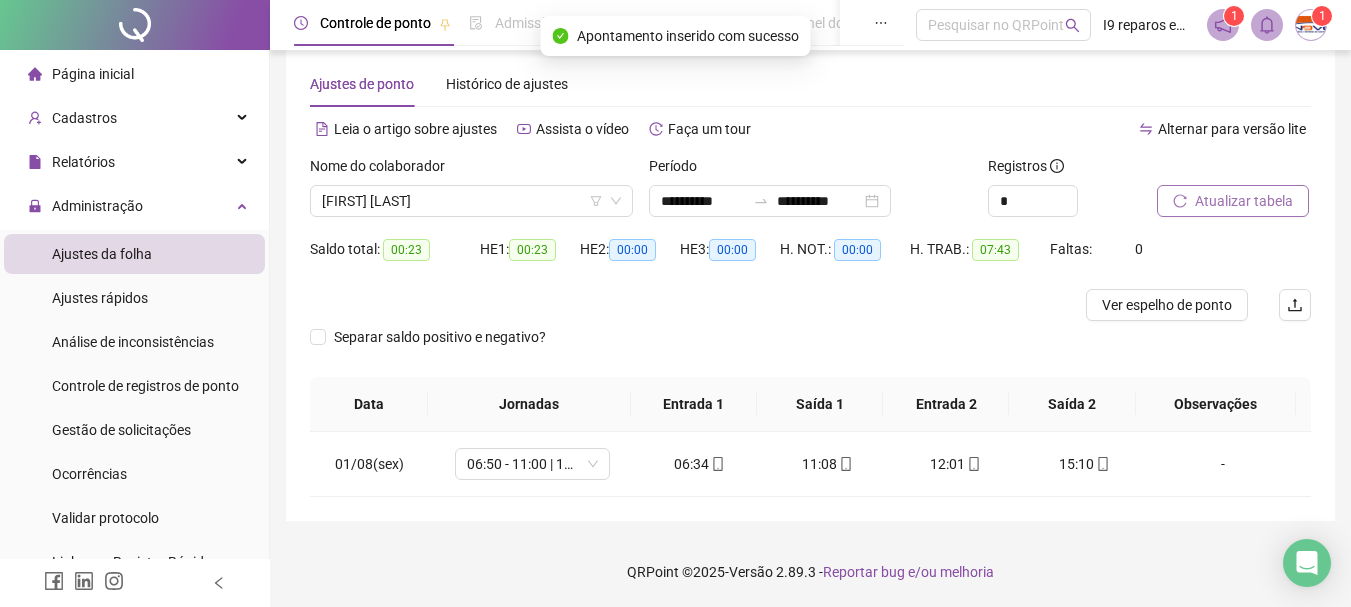 click on "Atualizar tabela" at bounding box center [1244, 201] 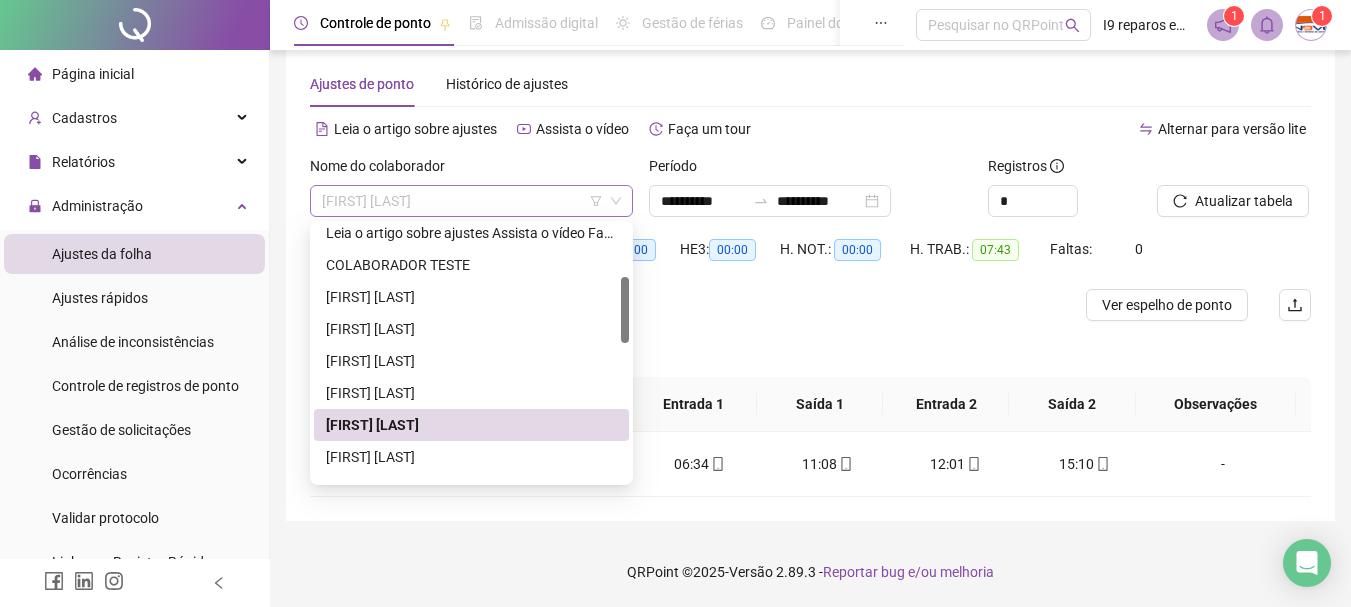 click on "[FIRST] [LAST]" at bounding box center (471, 201) 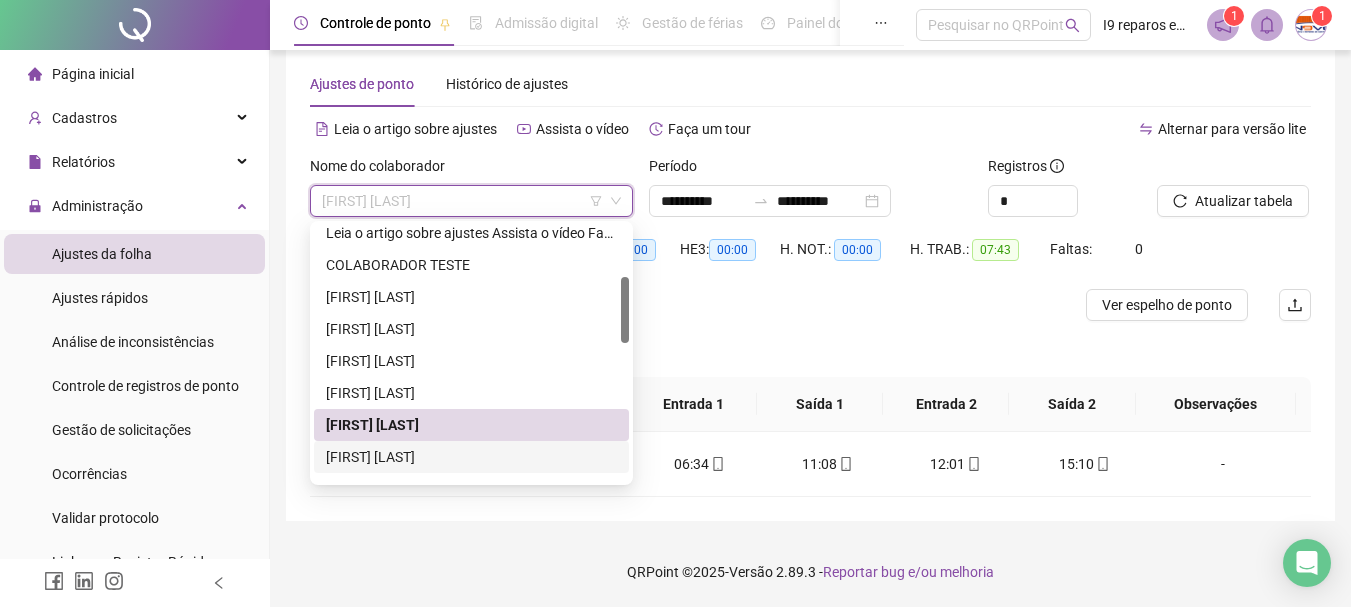click on "[FIRST] [LAST]" at bounding box center [471, 457] 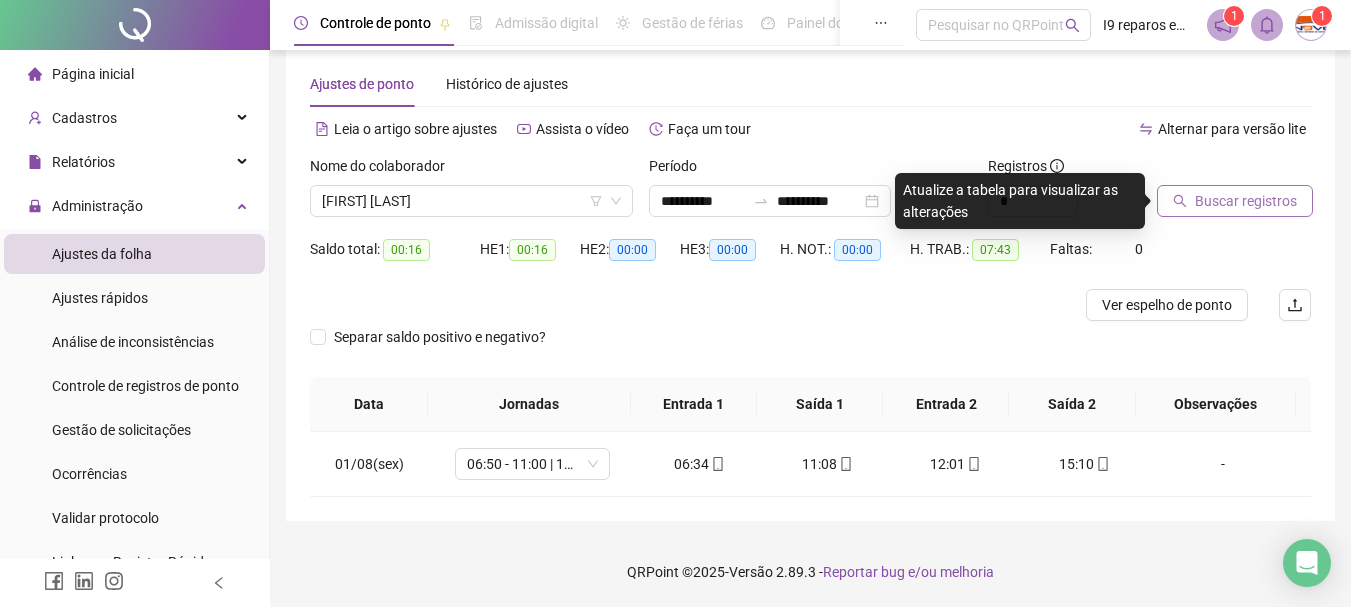 click on "Buscar registros" at bounding box center (1246, 201) 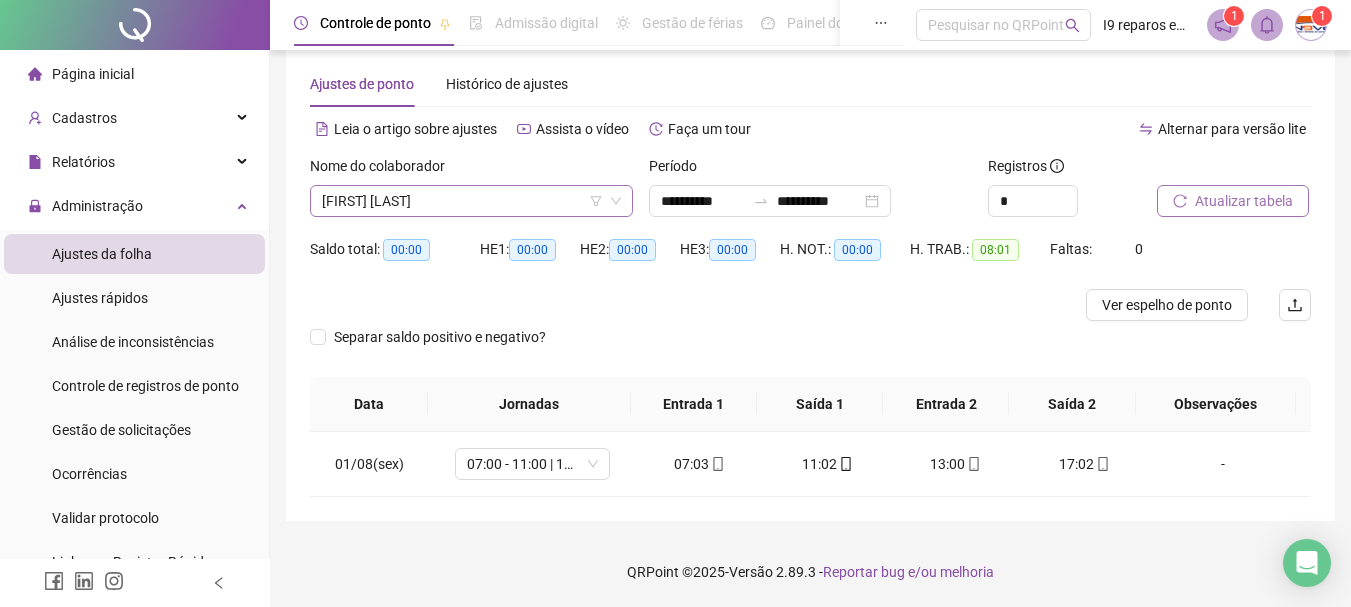 click on "[FIRST] [LAST]" at bounding box center [471, 201] 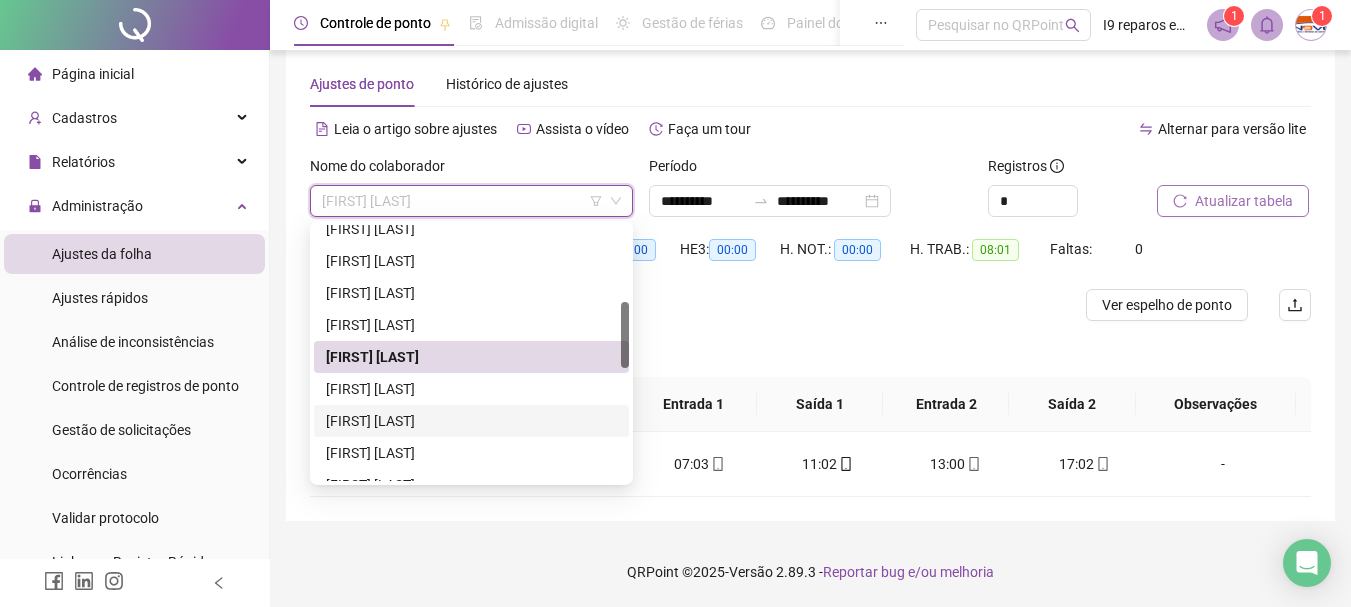 scroll, scrollTop: 400, scrollLeft: 0, axis: vertical 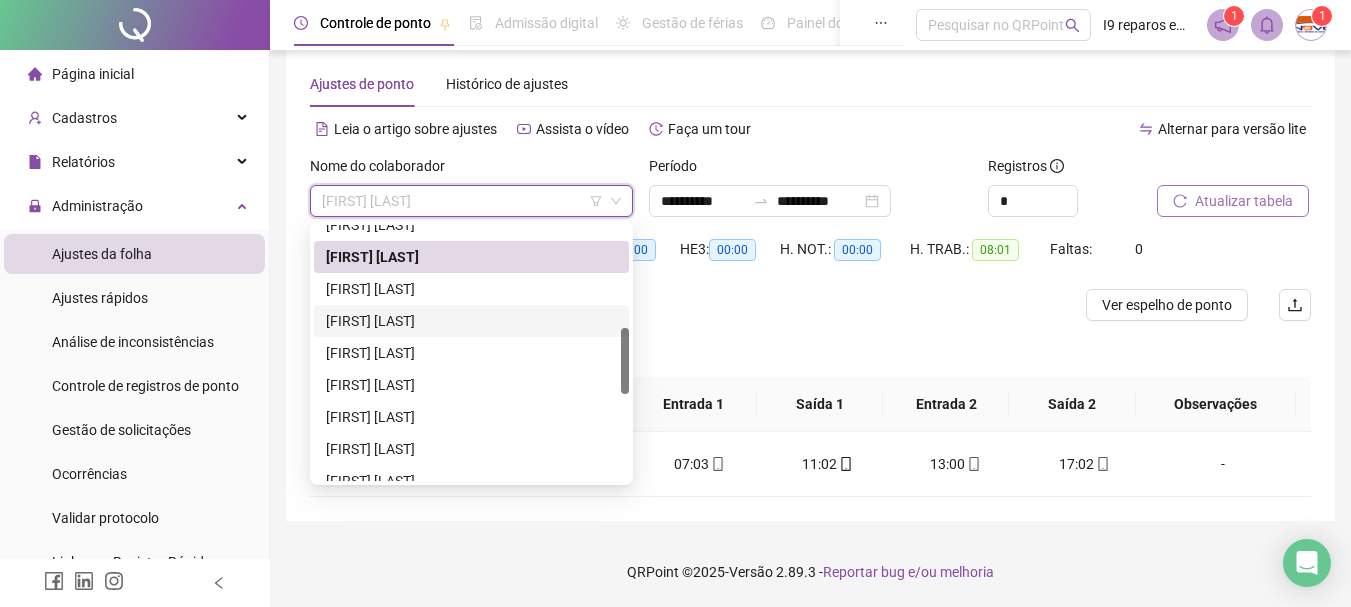 click on "[FIRST] [LAST]" at bounding box center [471, 321] 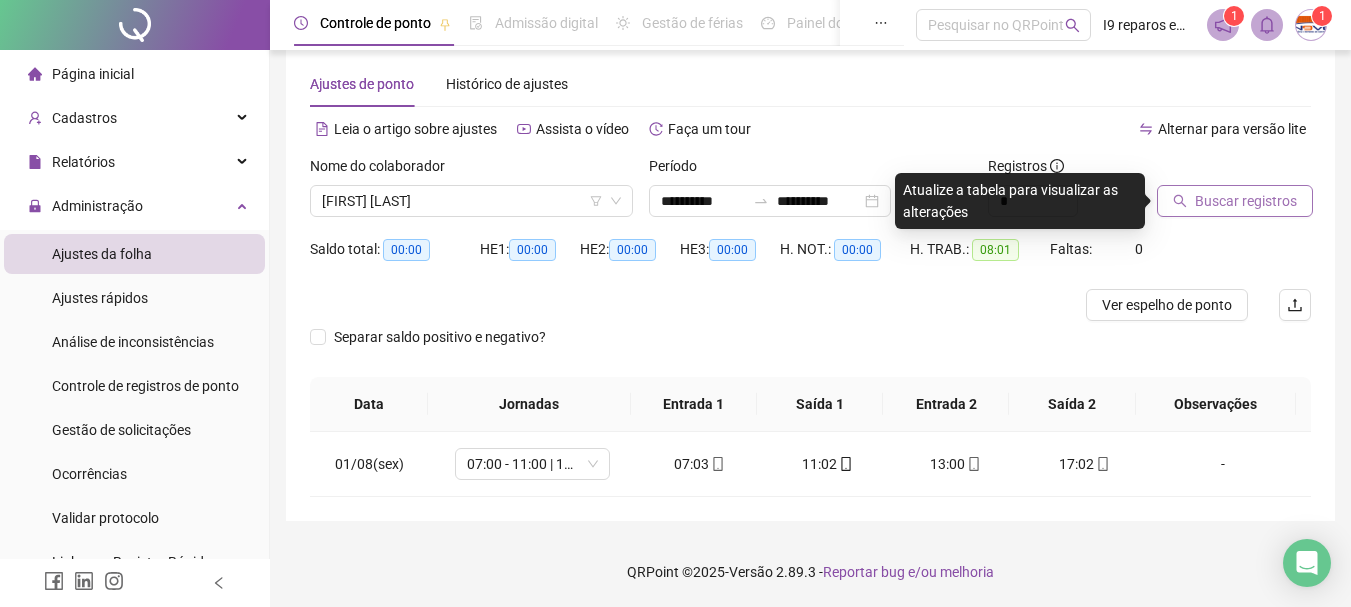 click on "Buscar registros" at bounding box center [1235, 201] 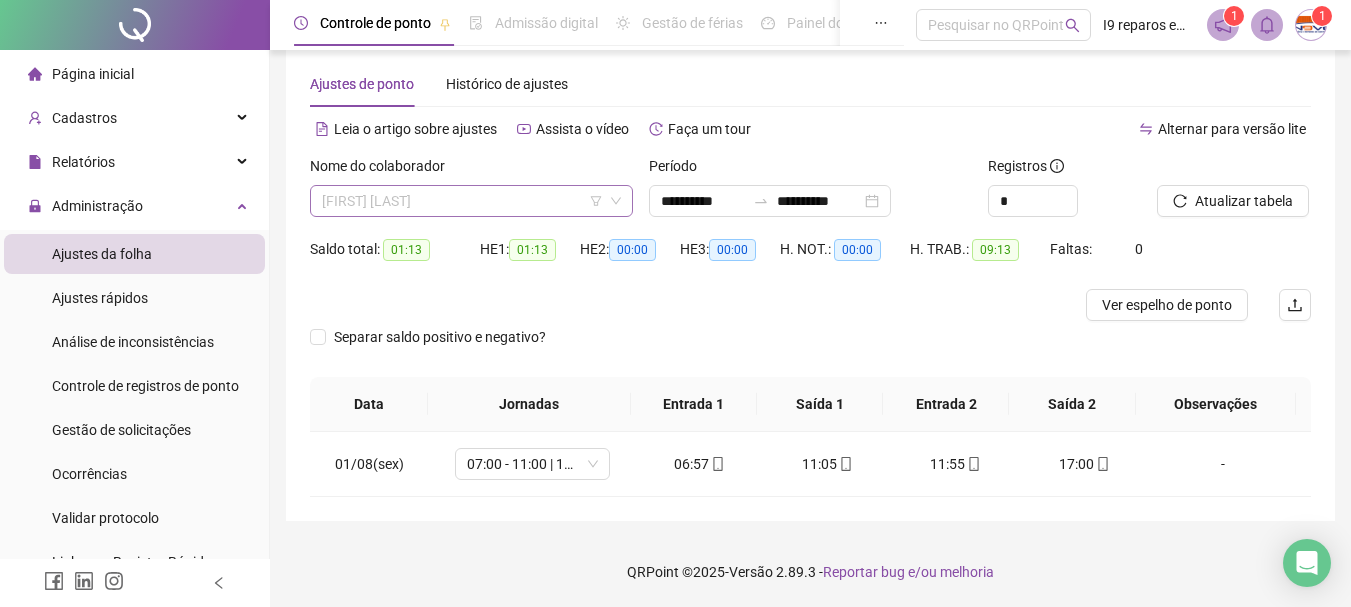 click on "[FIRST] [LAST]" at bounding box center [471, 201] 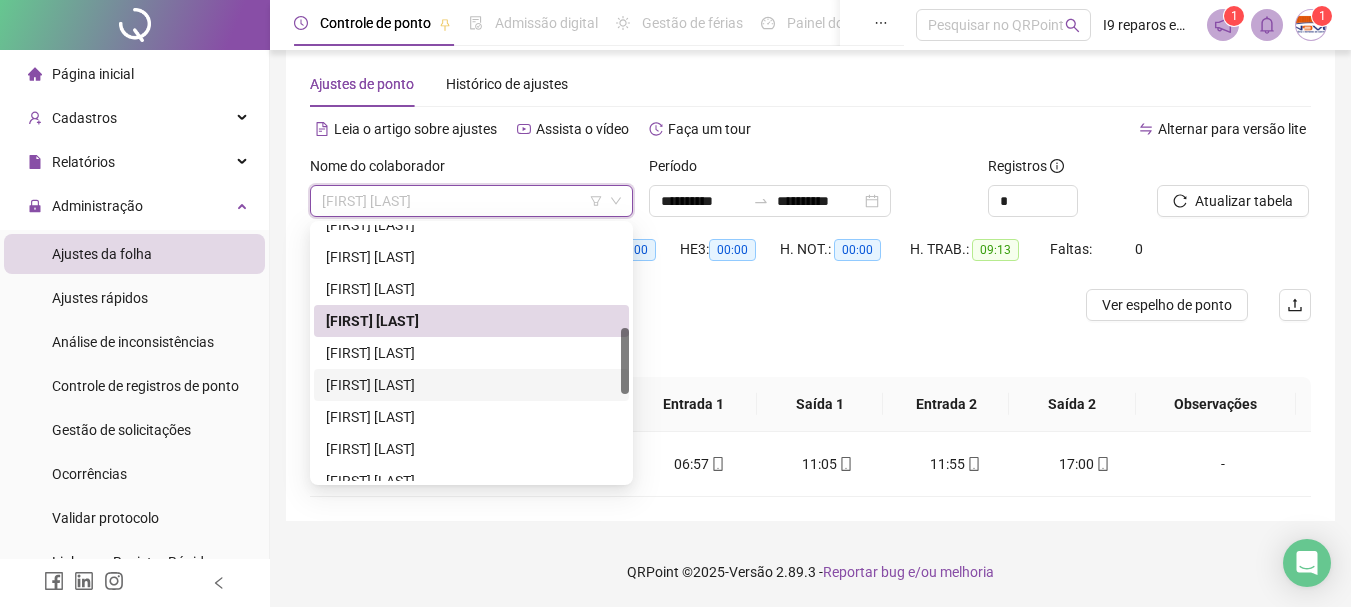 click on "[FIRST] [LAST]" at bounding box center [471, 385] 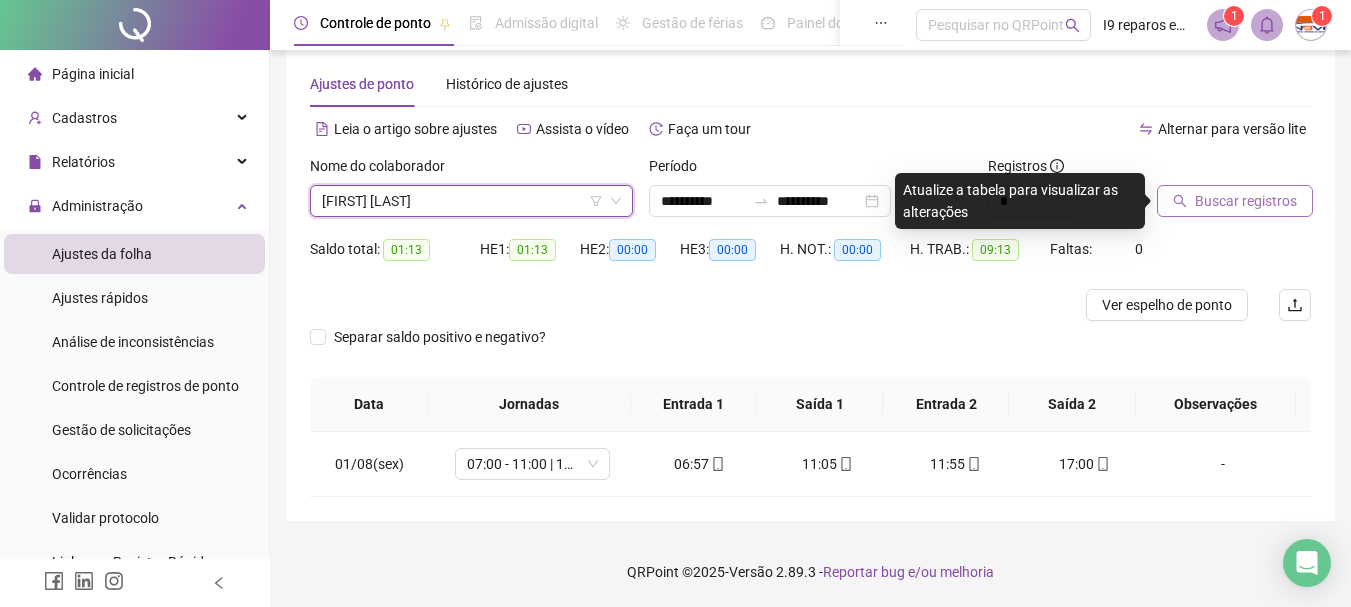 click on "Buscar registros" at bounding box center (1246, 201) 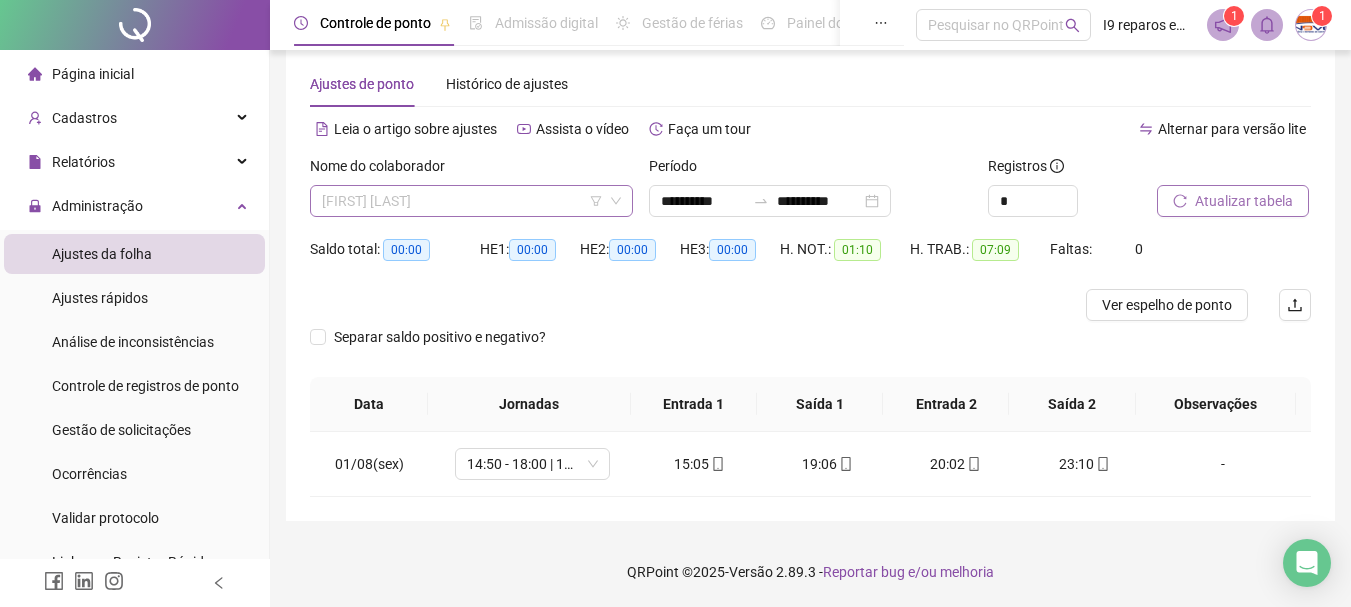 click on "[FIRST] [LAST]" at bounding box center [471, 201] 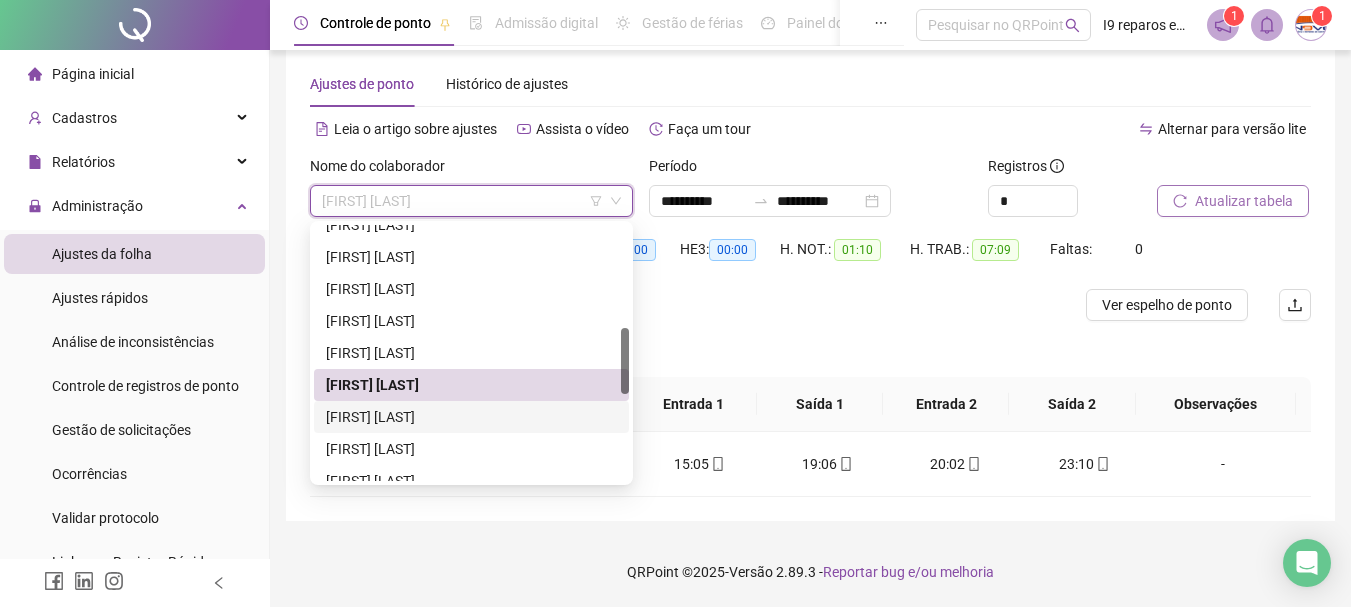 click on "[FIRST] [LAST]" at bounding box center [471, 417] 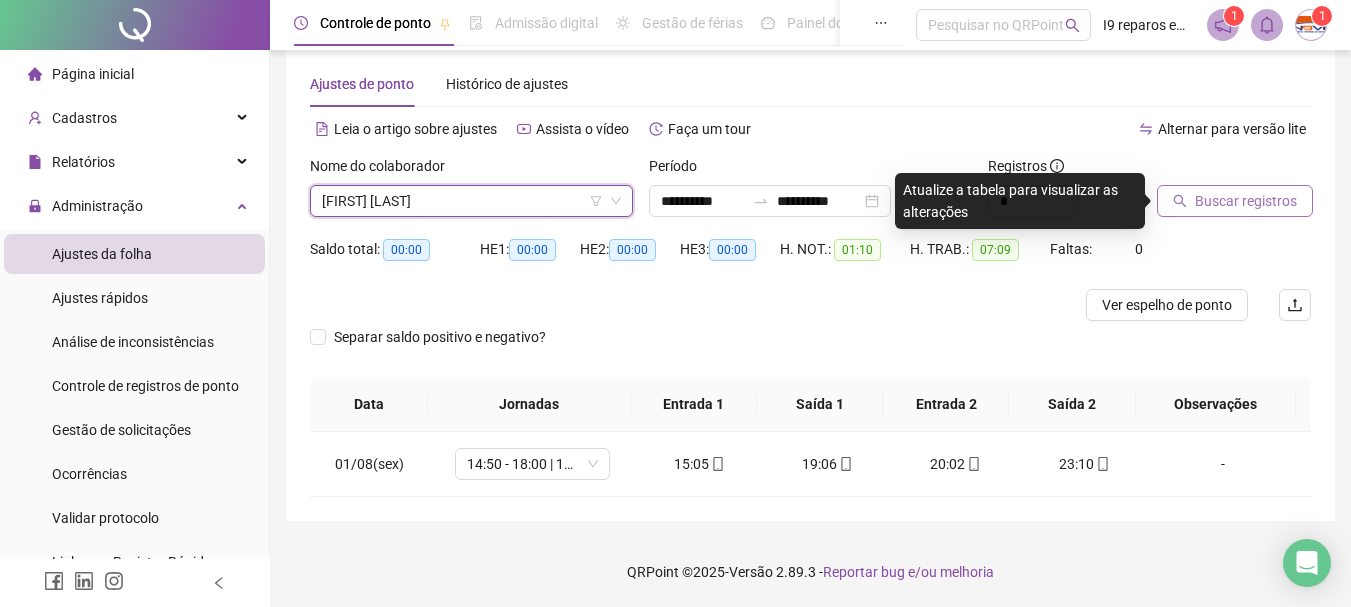 click on "Buscar registros" at bounding box center [1246, 201] 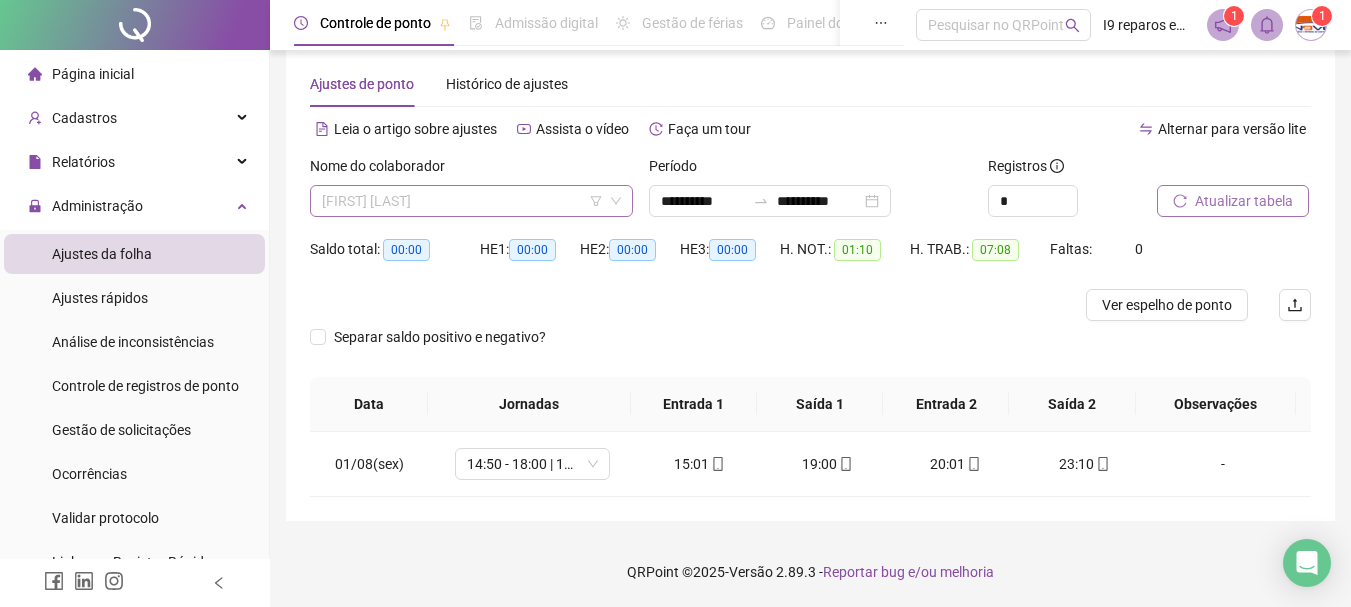 click on "[FIRST] [LAST]" at bounding box center (471, 201) 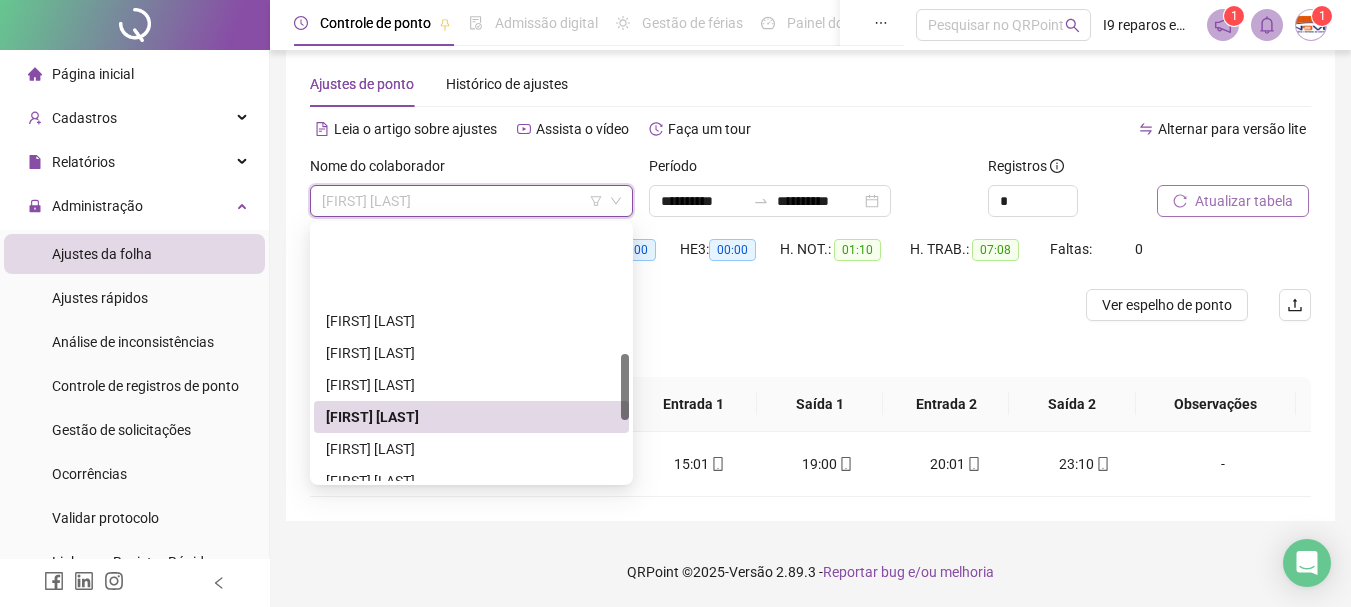 scroll, scrollTop: 600, scrollLeft: 0, axis: vertical 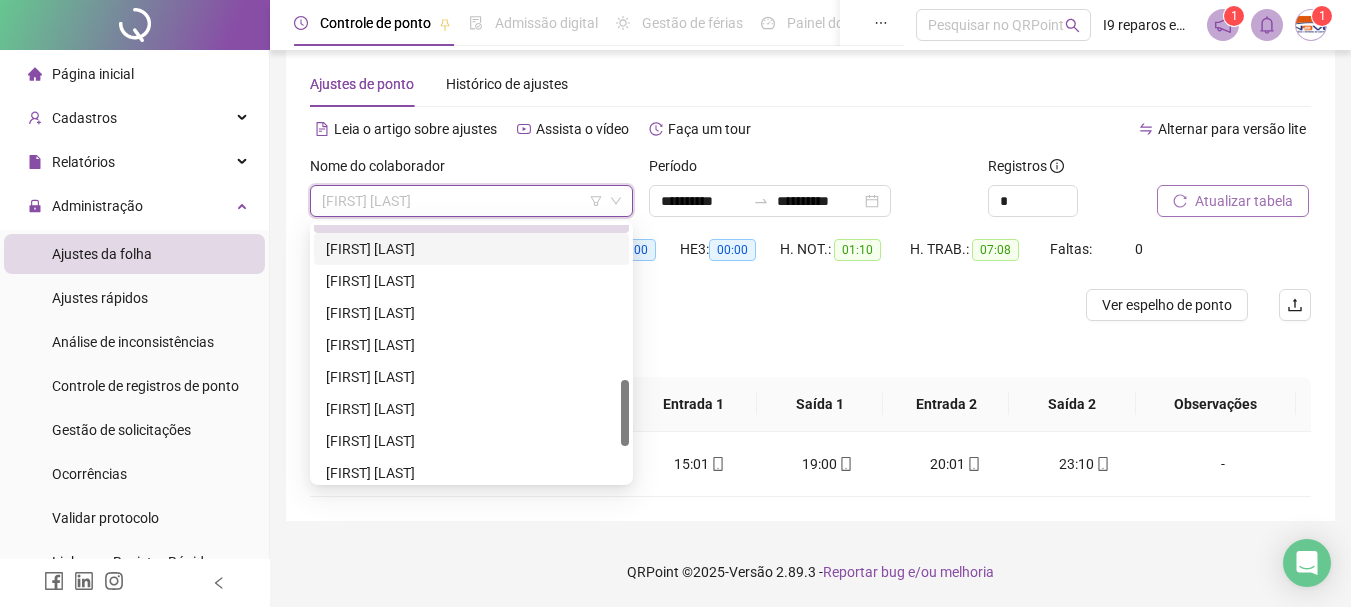 click on "[FIRST] [LAST]" at bounding box center [471, 249] 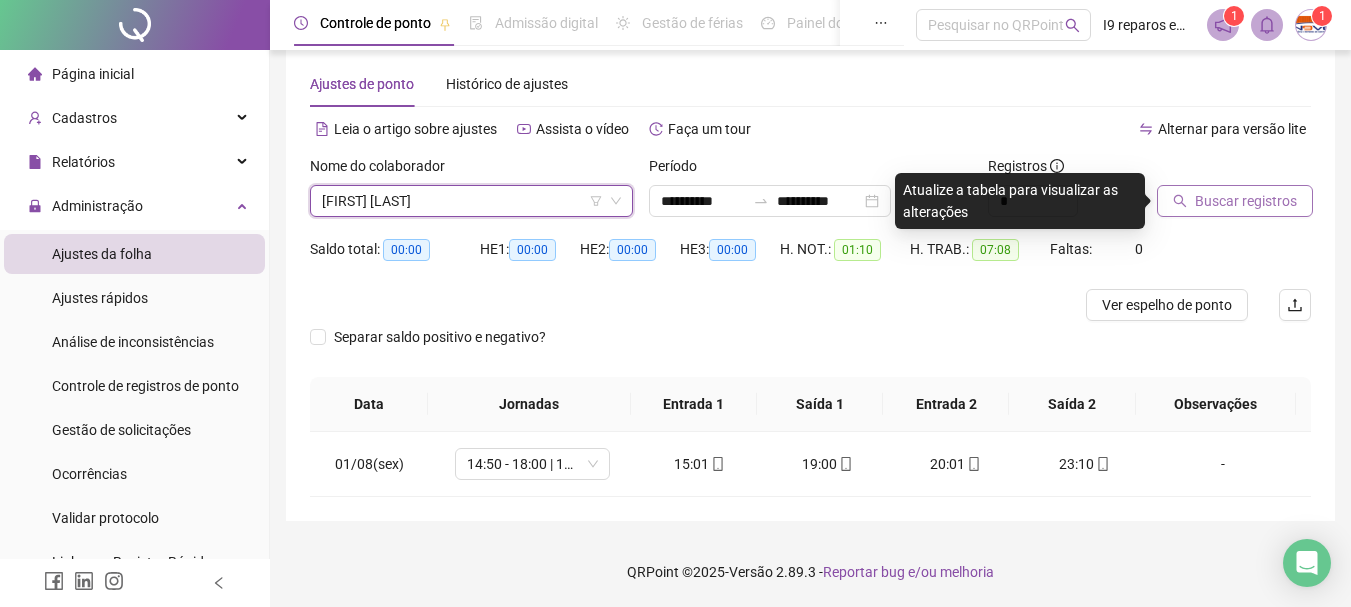 click on "Buscar registros" at bounding box center [1246, 201] 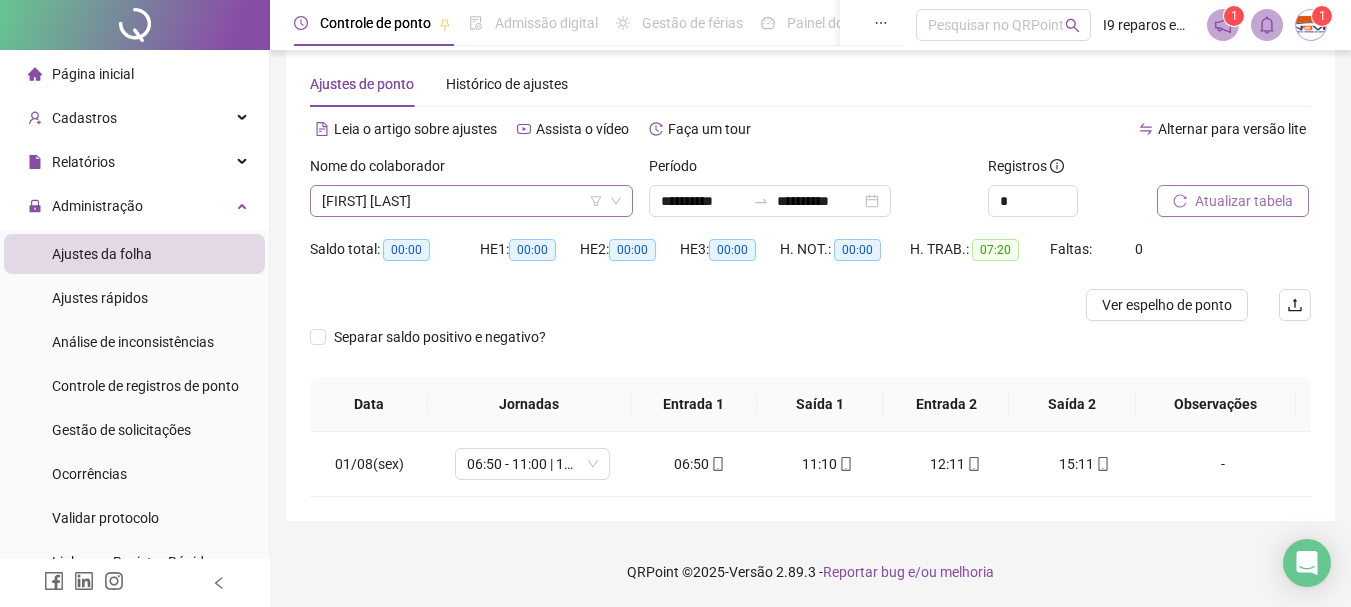 click on "[FIRST] [LAST]" at bounding box center [471, 201] 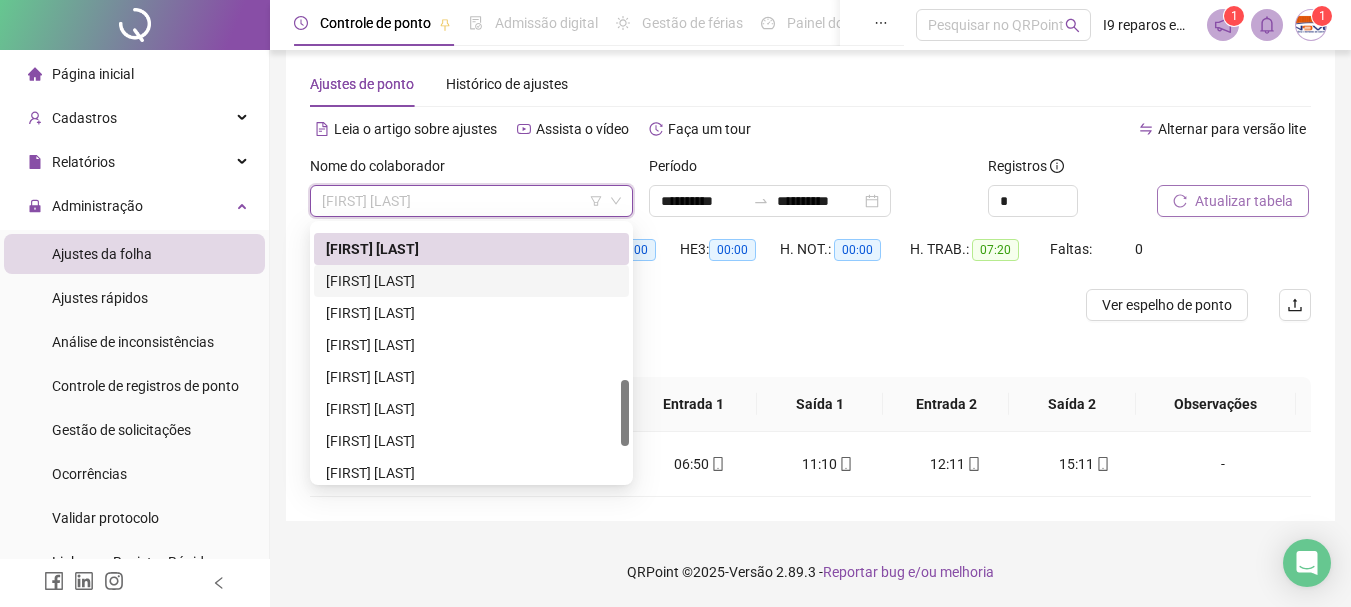 click on "[FIRST] [LAST]" at bounding box center [471, 281] 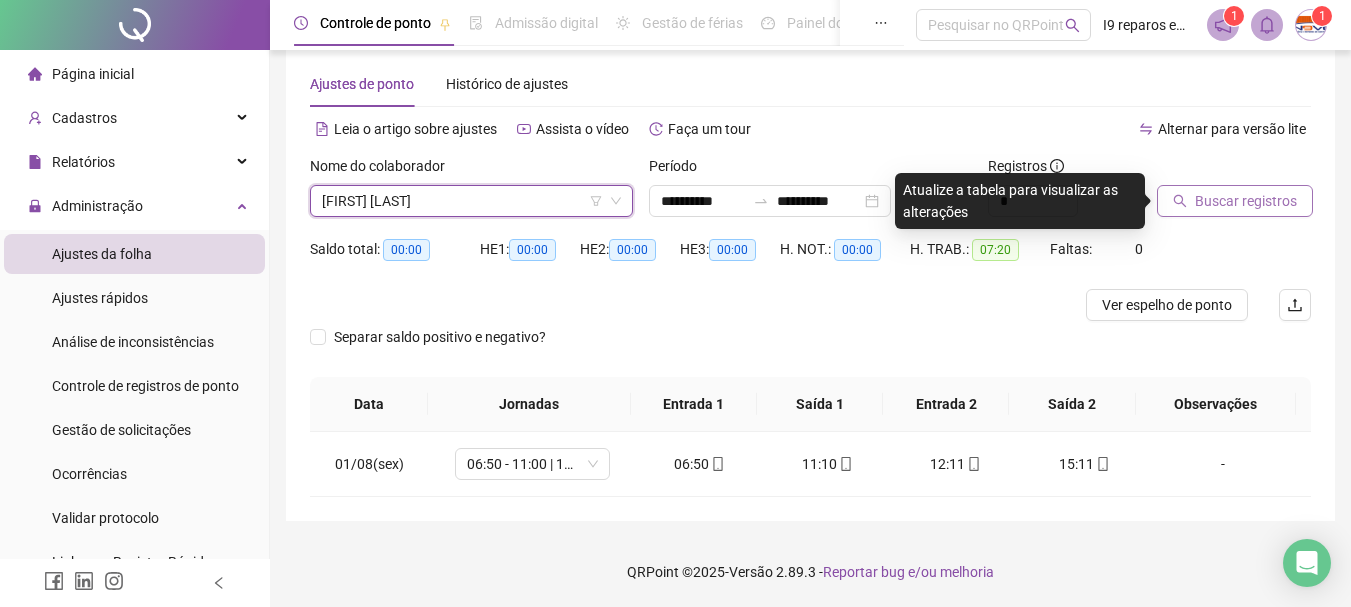click on "Buscar registros" at bounding box center [1235, 201] 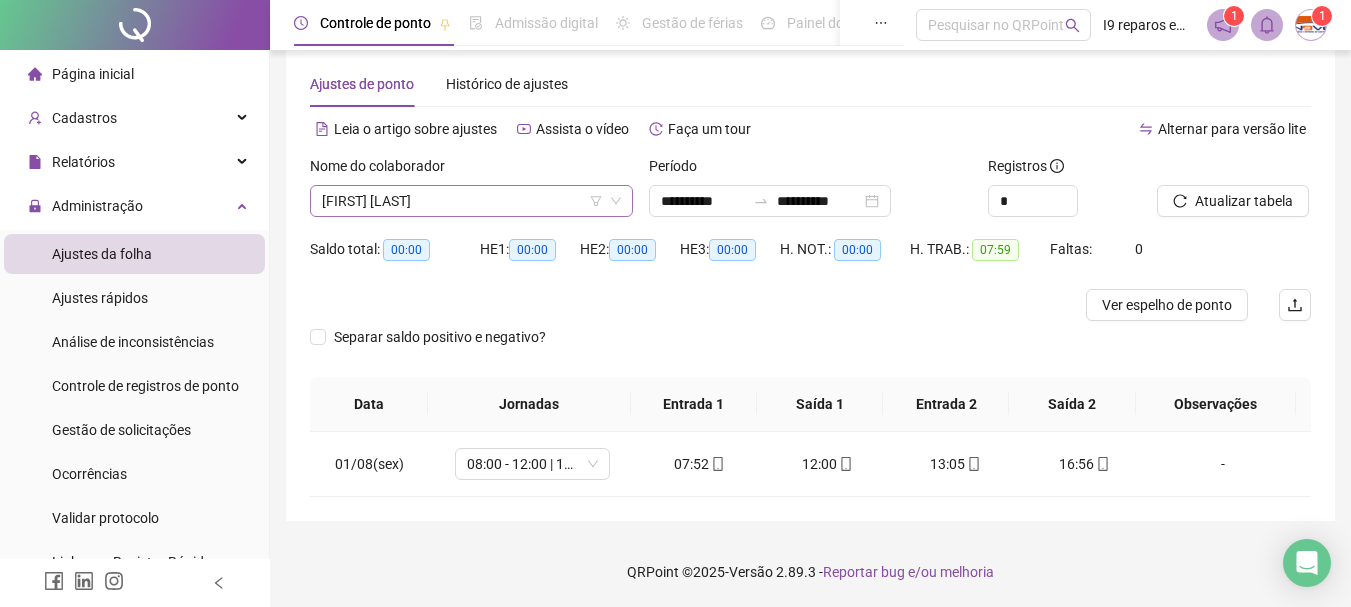 click on "[FIRST] [LAST]" at bounding box center (471, 201) 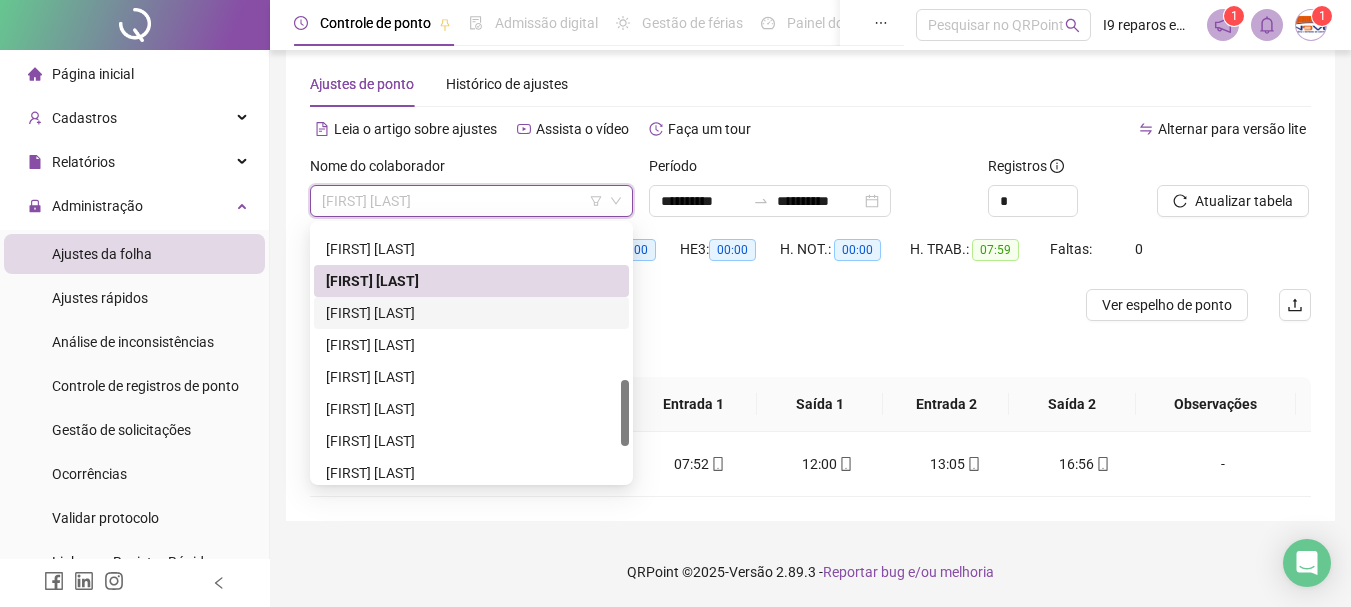 click on "[FIRST] [LAST]" at bounding box center (471, 313) 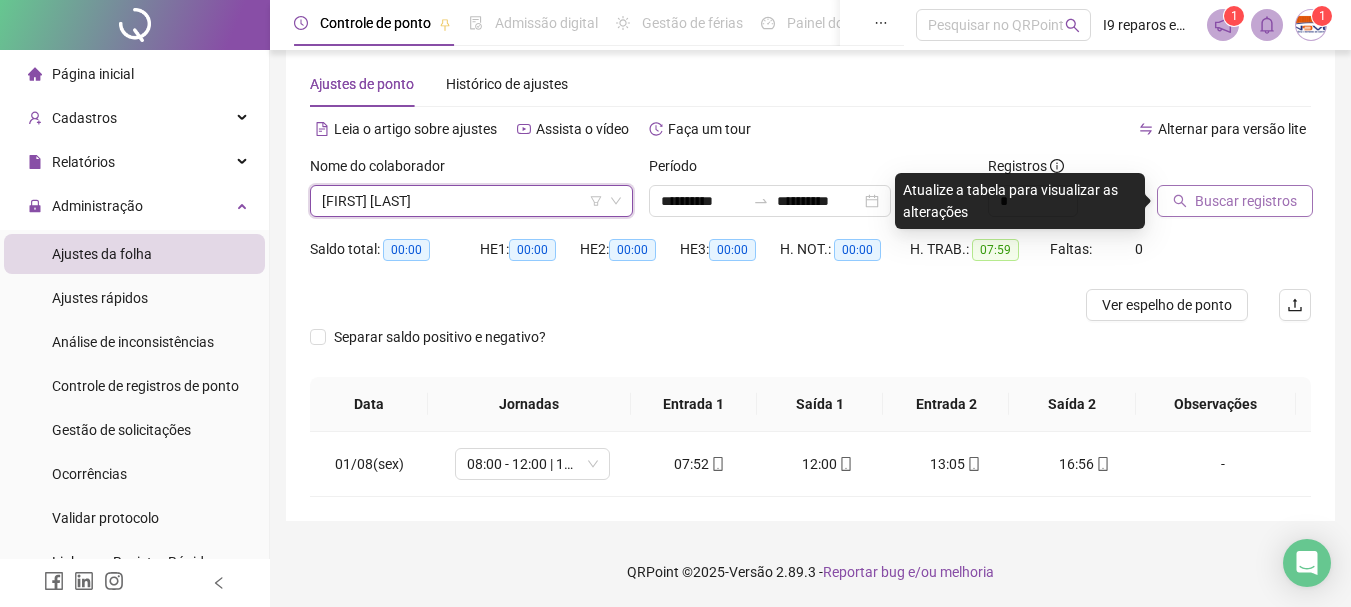 click on "Buscar registros" at bounding box center (1246, 201) 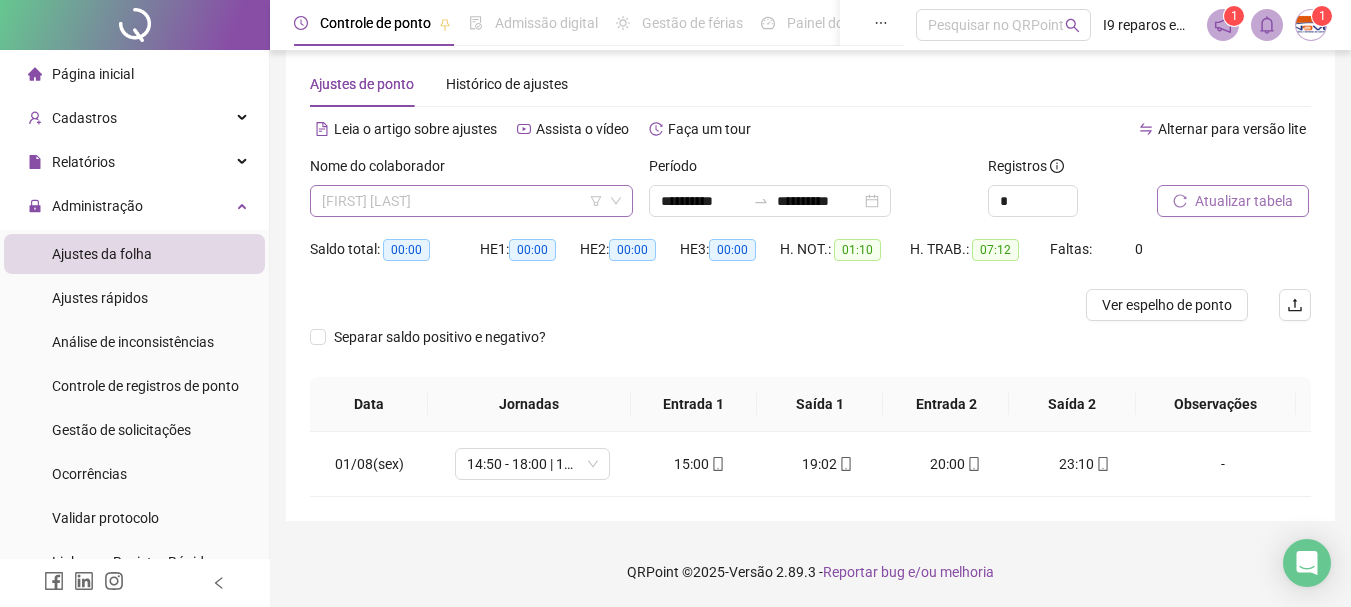 click on "[FIRST] [LAST]" at bounding box center [471, 201] 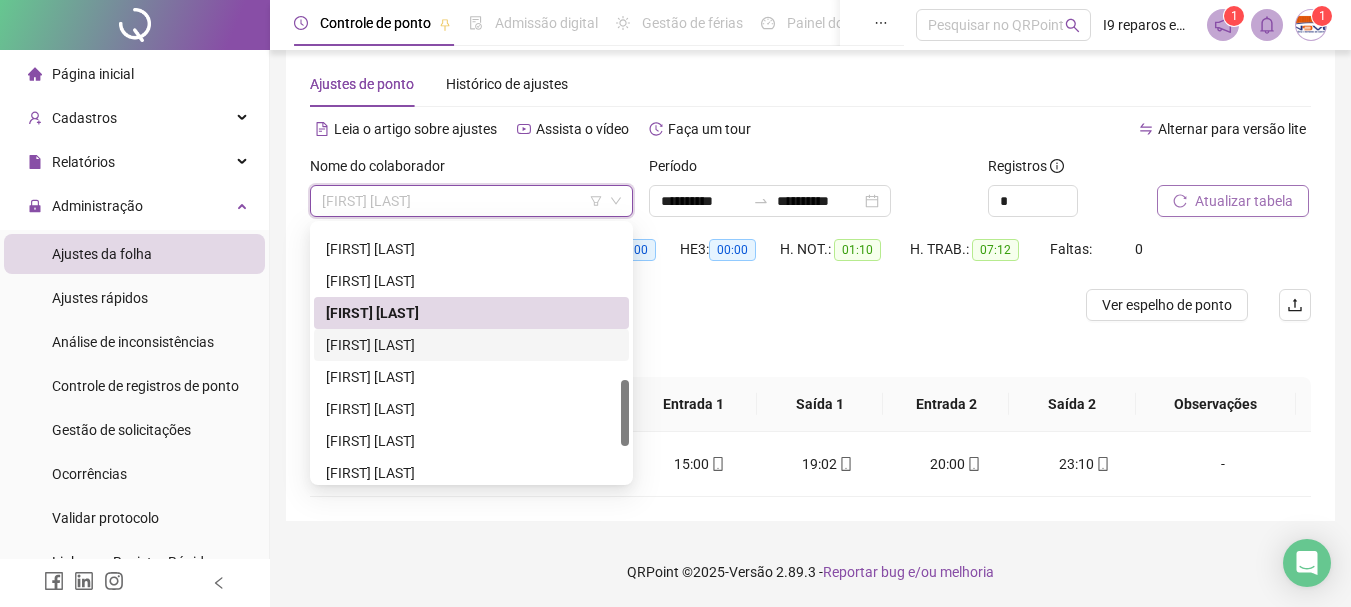 click on "[FIRST] [LAST]" at bounding box center [471, 345] 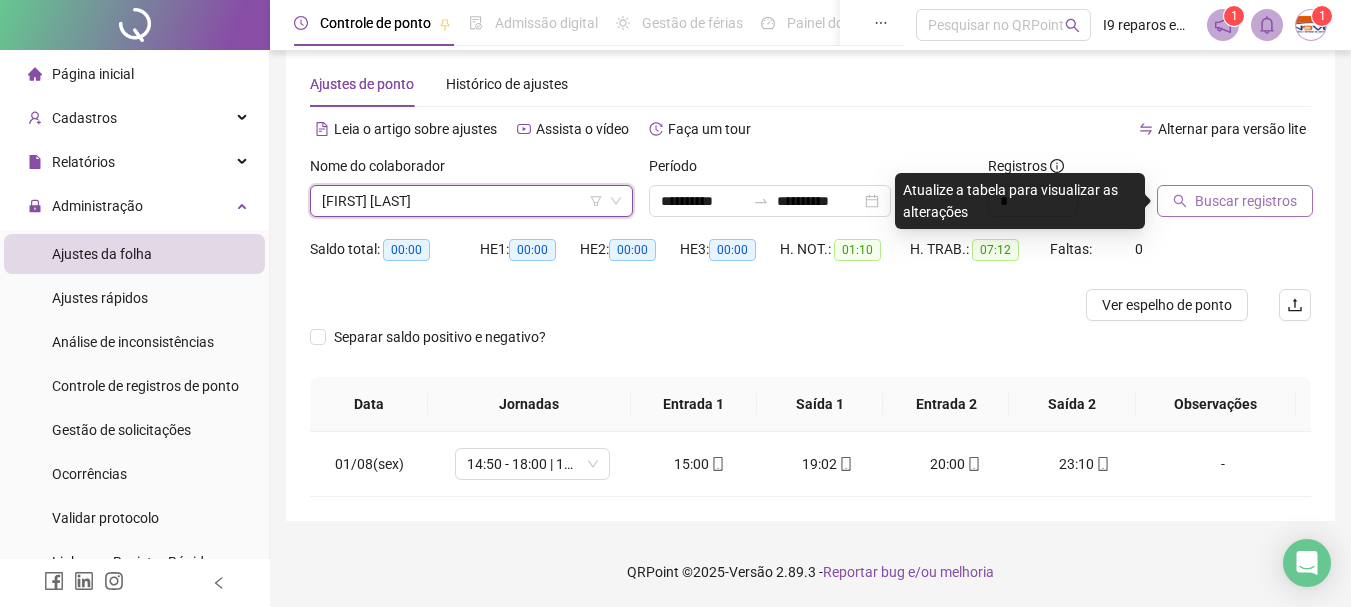 click on "Buscar registros" at bounding box center [1246, 201] 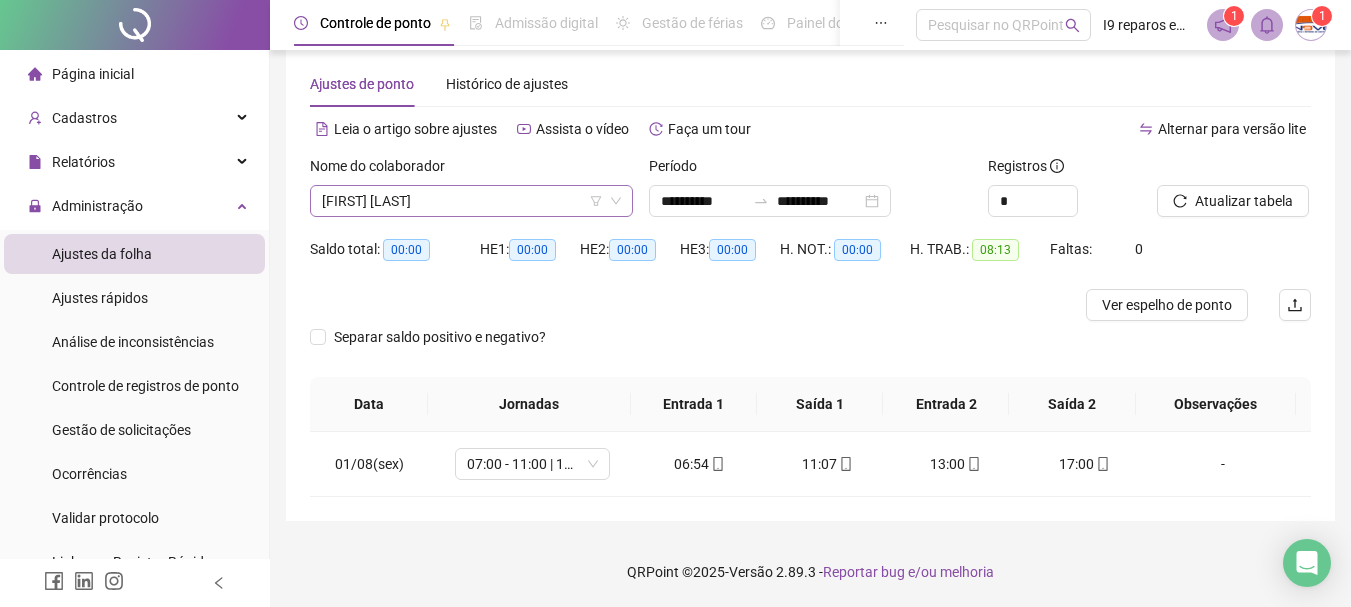 click on "[FIRST] [LAST]" at bounding box center (471, 201) 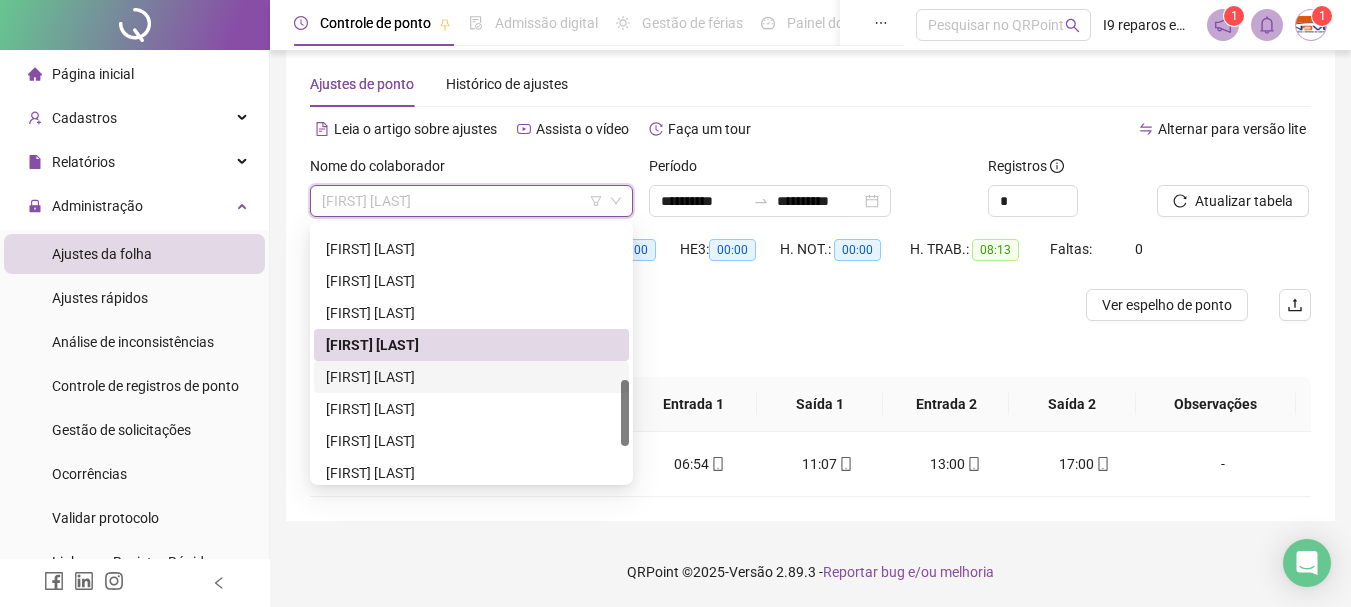 click on "[FIRST] [LAST]" at bounding box center (471, 377) 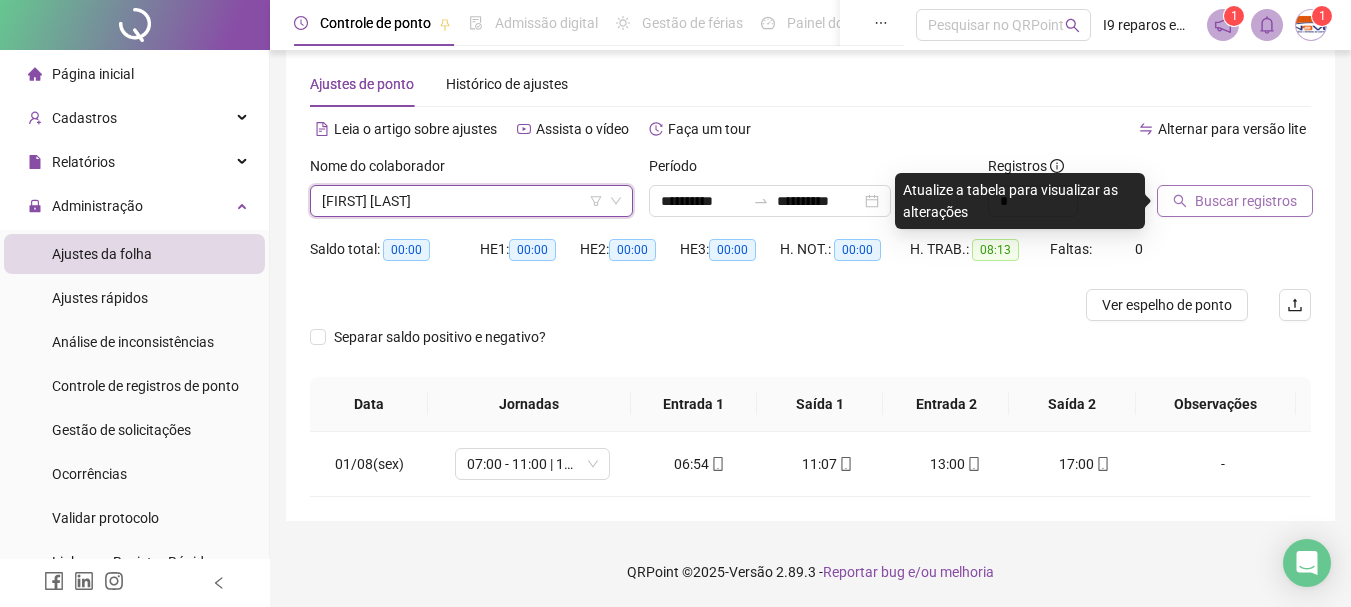 click on "Buscar registros" at bounding box center (1246, 201) 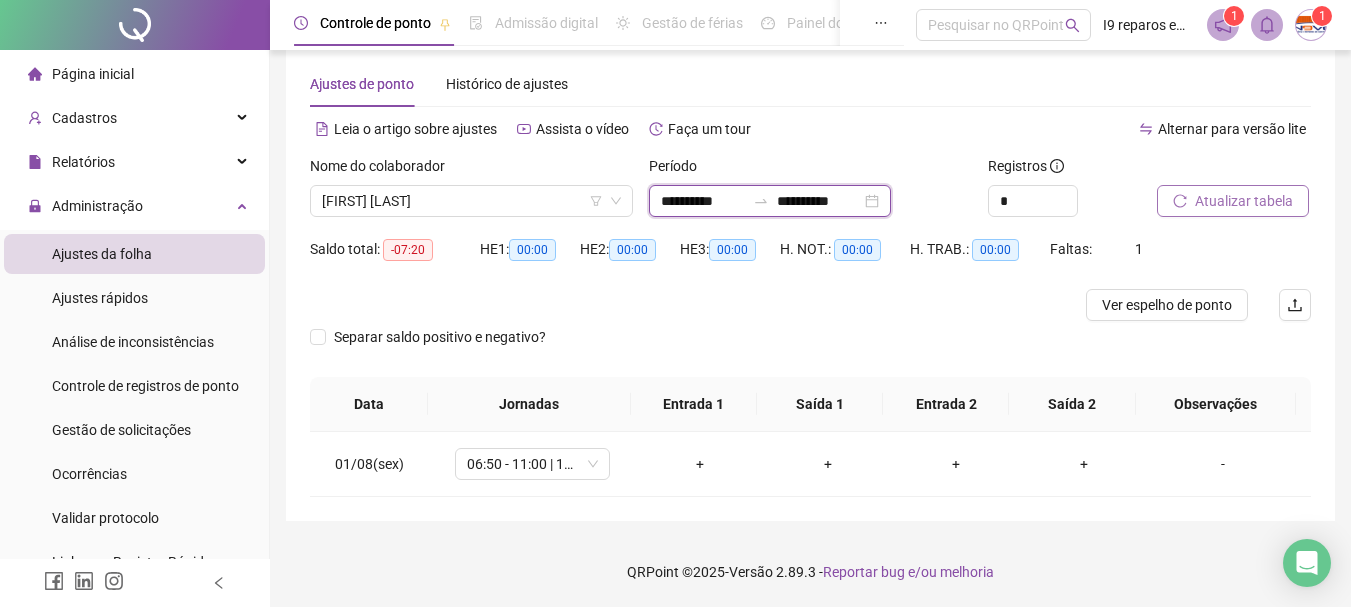 click on "**********" at bounding box center (703, 201) 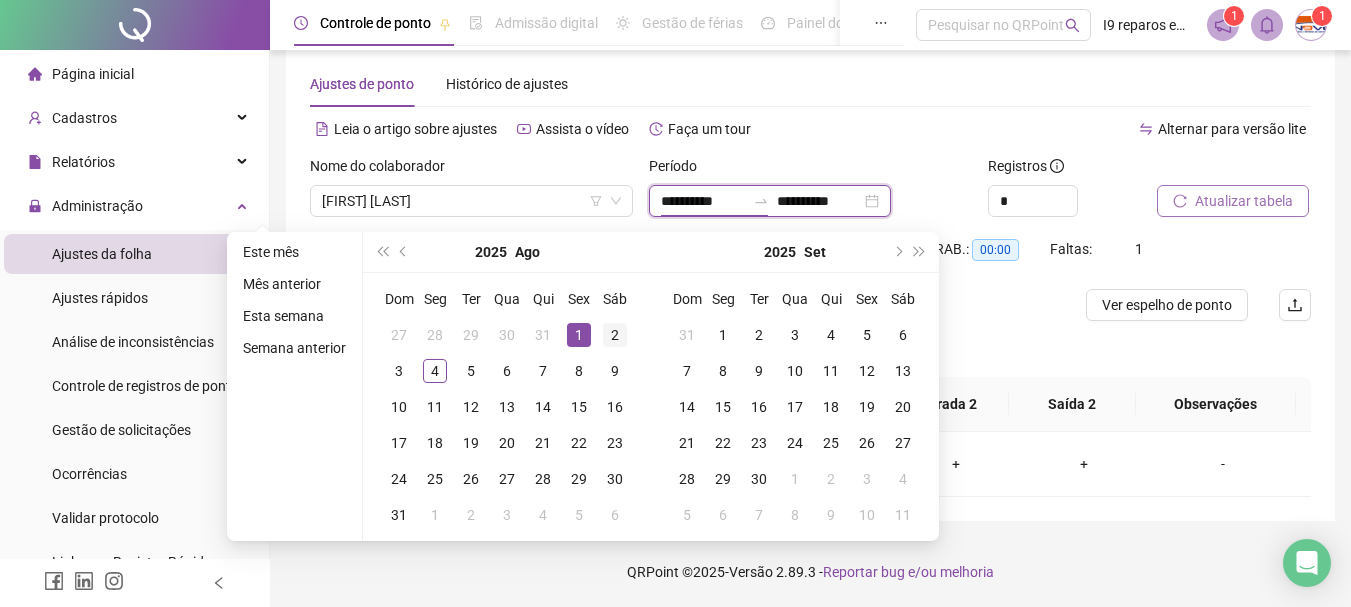 type on "**********" 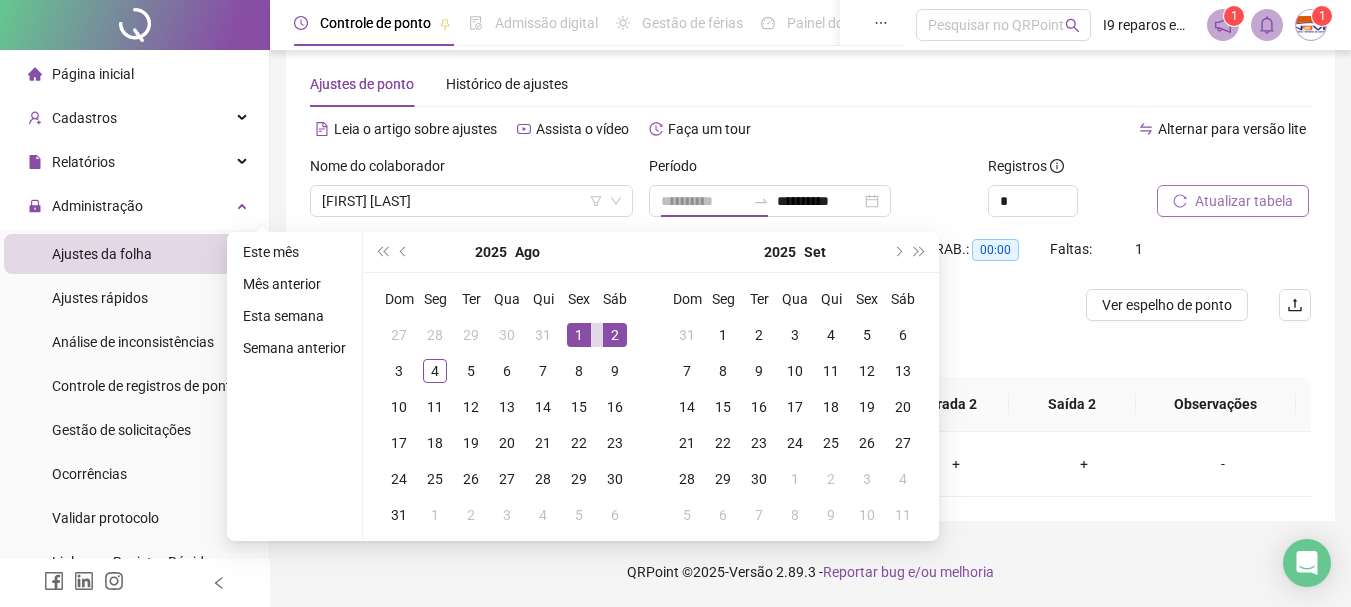 click on "2" at bounding box center (615, 335) 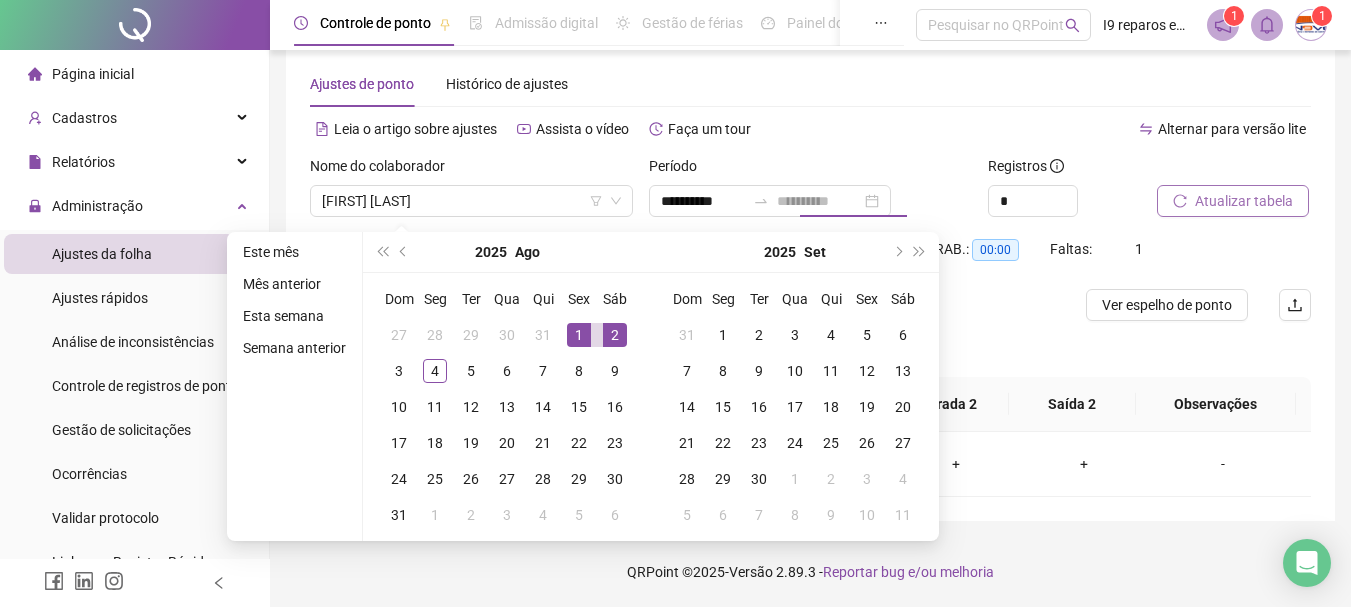 click on "2" at bounding box center (615, 335) 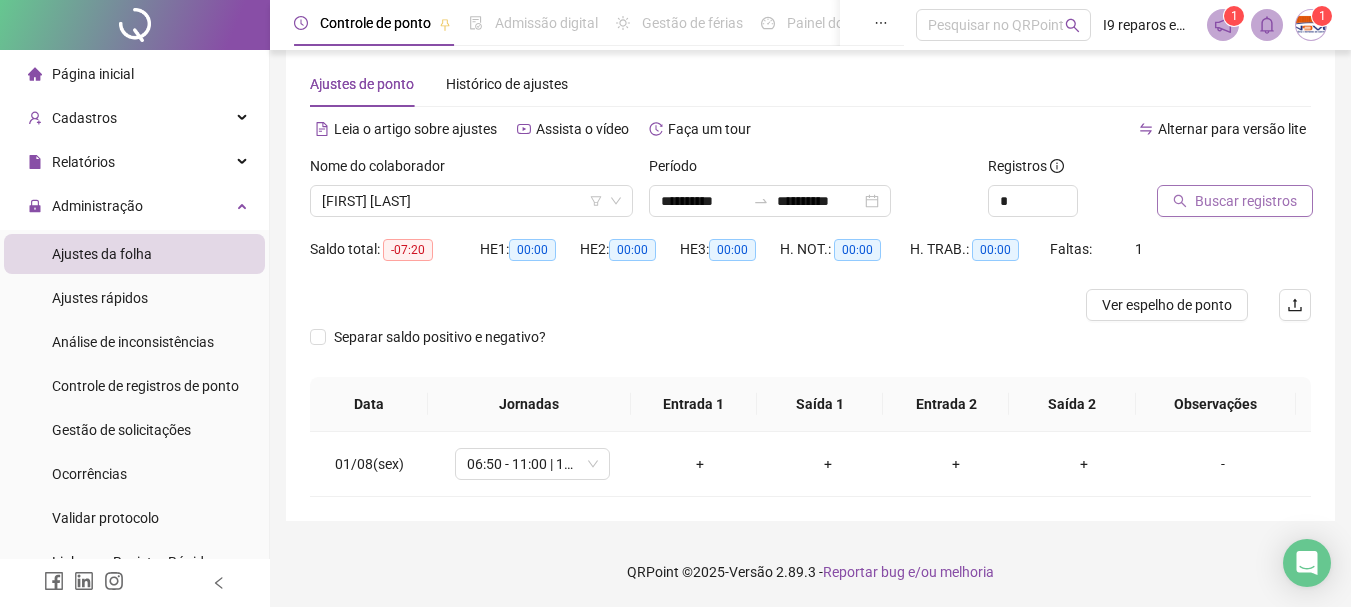 click on "Buscar registros" at bounding box center (1246, 201) 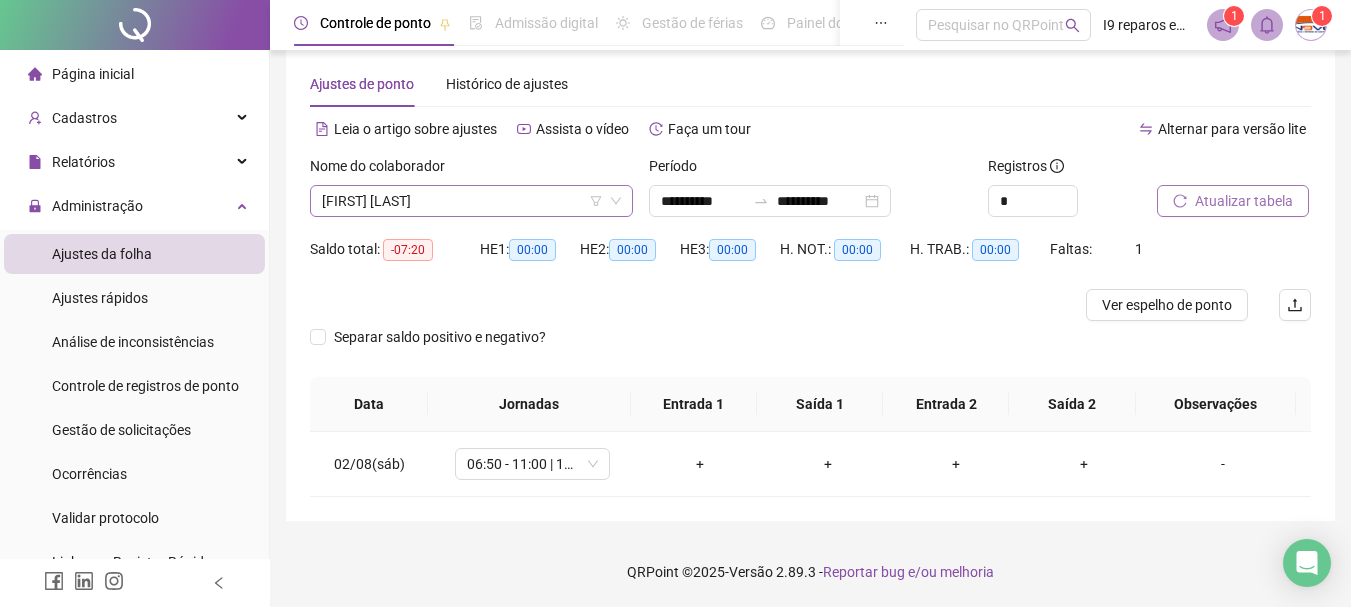 click on "[FIRST] [LAST]" at bounding box center (471, 201) 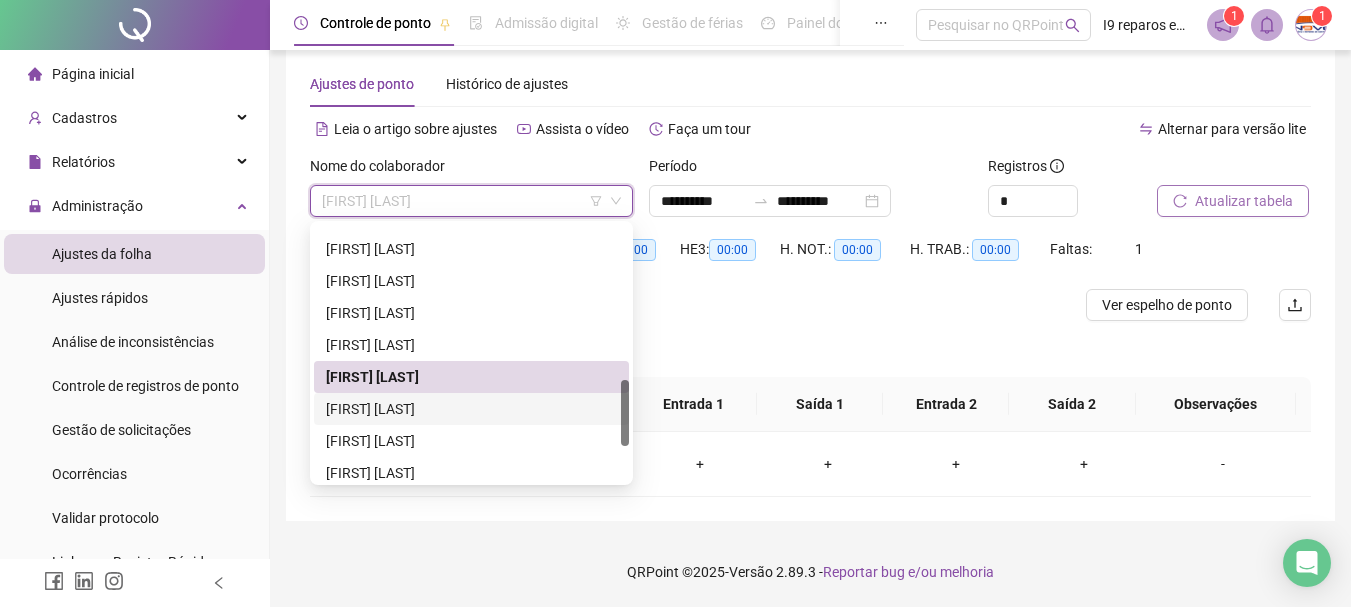 click on "[FIRST] [LAST]" at bounding box center [471, 409] 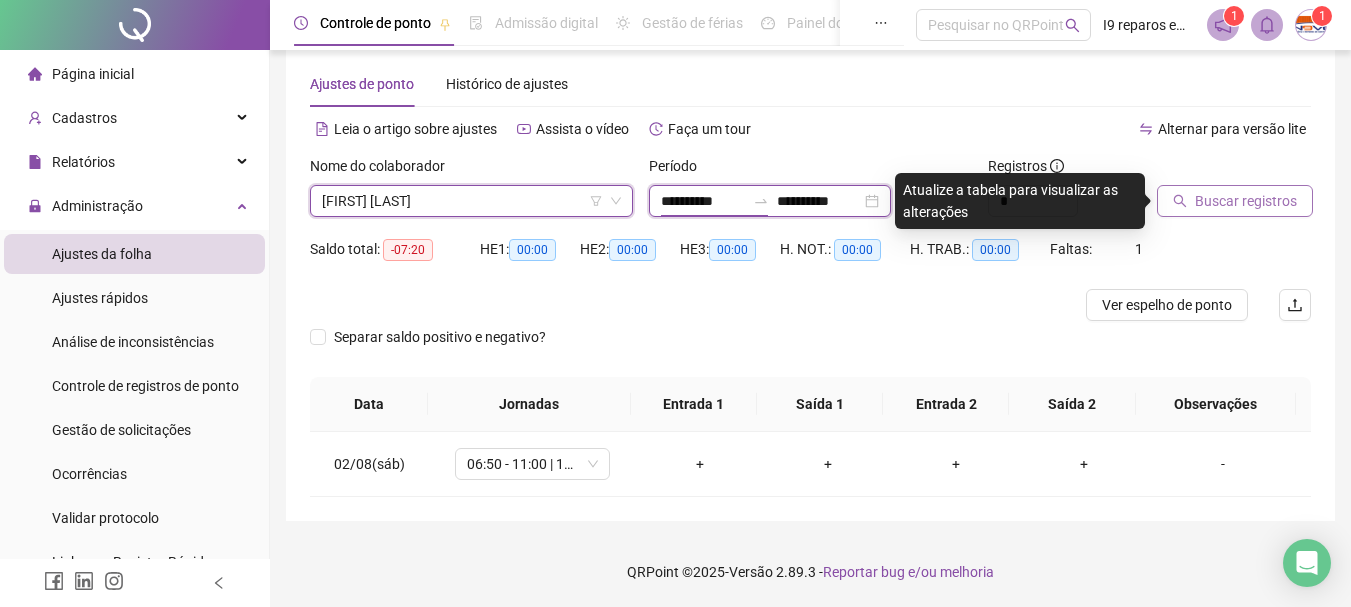 click on "**********" at bounding box center [703, 201] 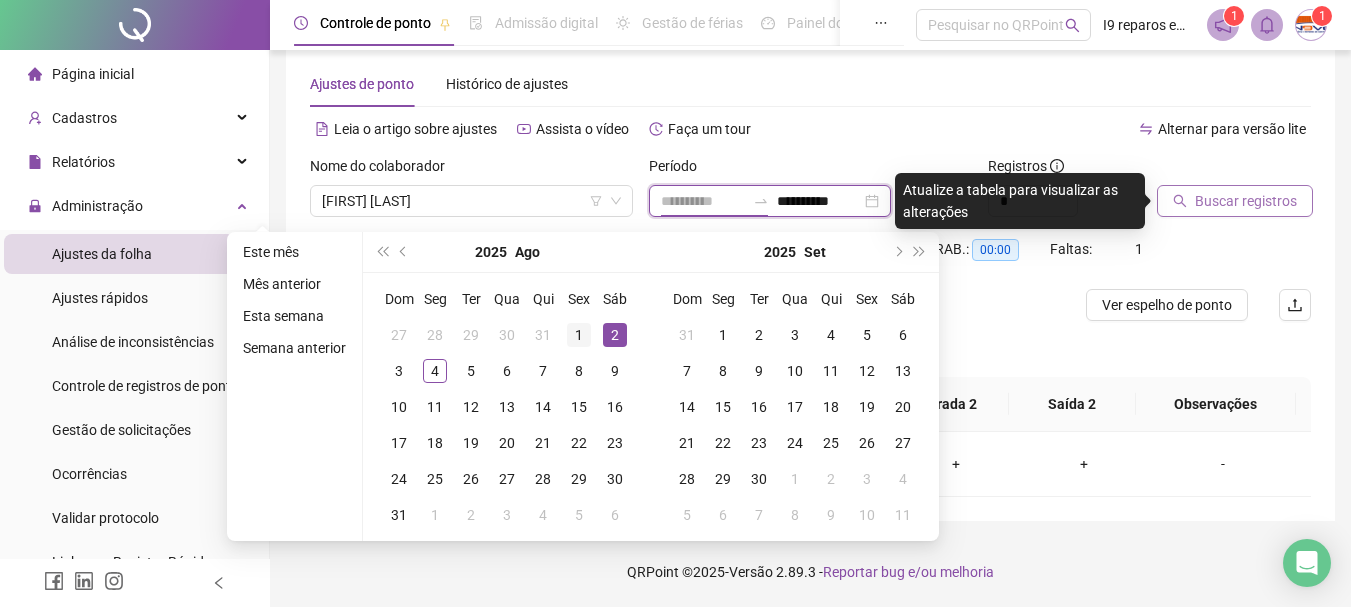 type on "**********" 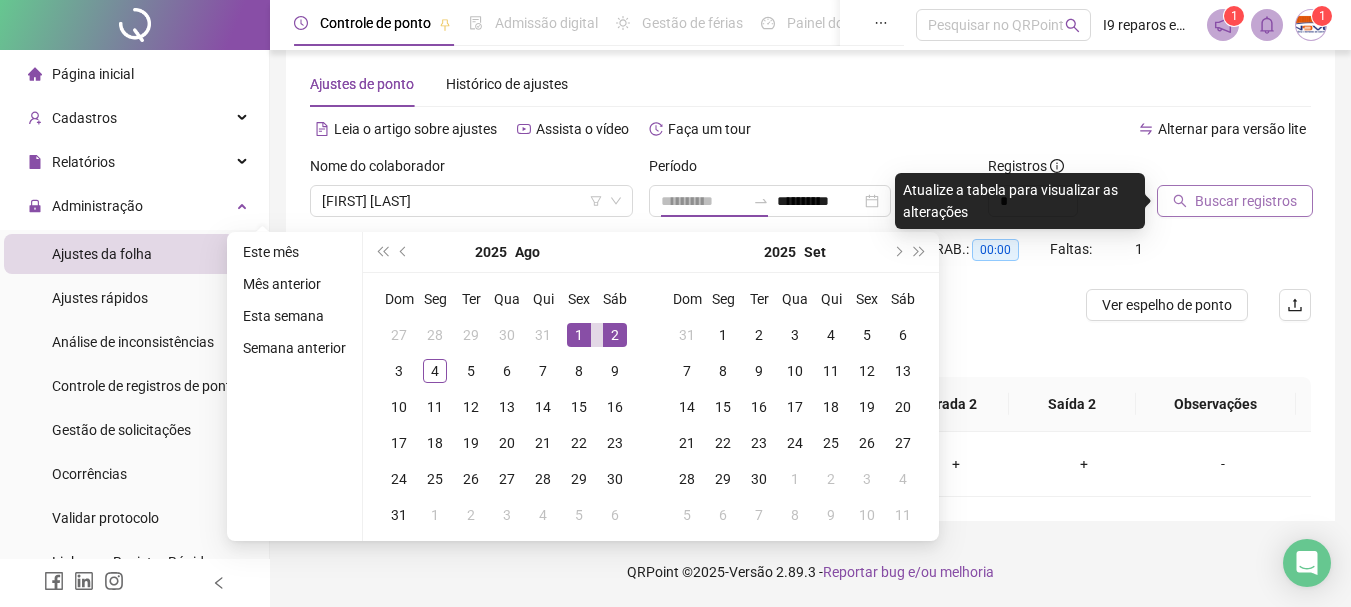 click on "1" at bounding box center (579, 335) 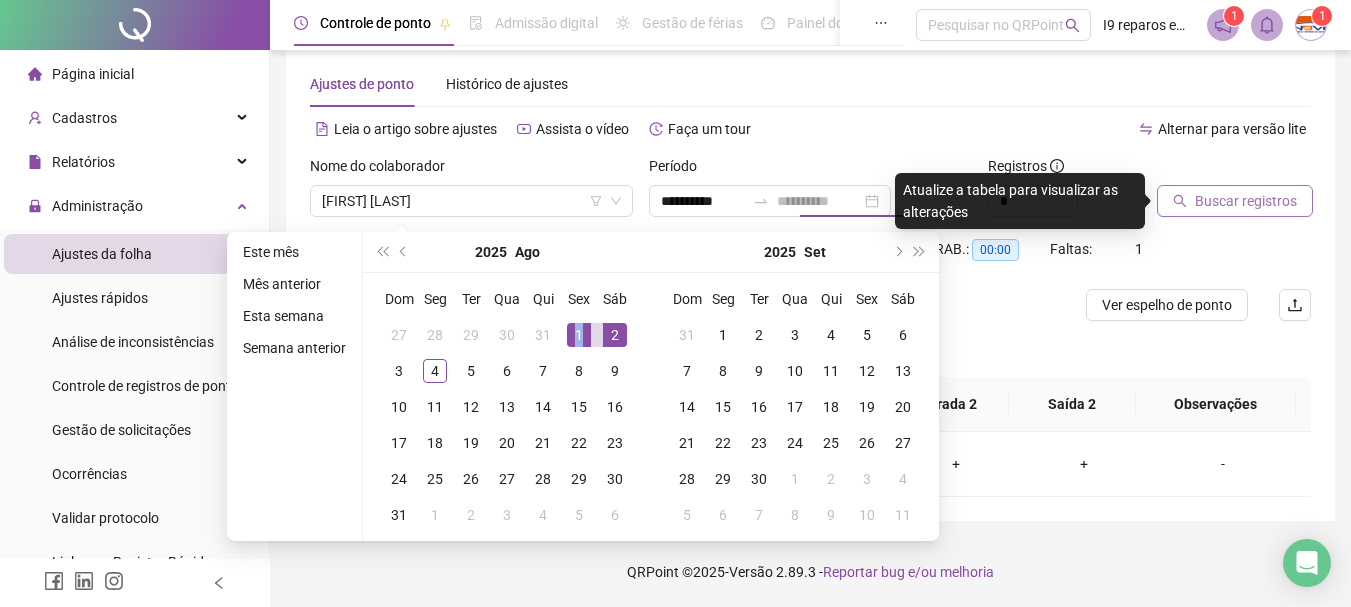 click on "1" at bounding box center [579, 335] 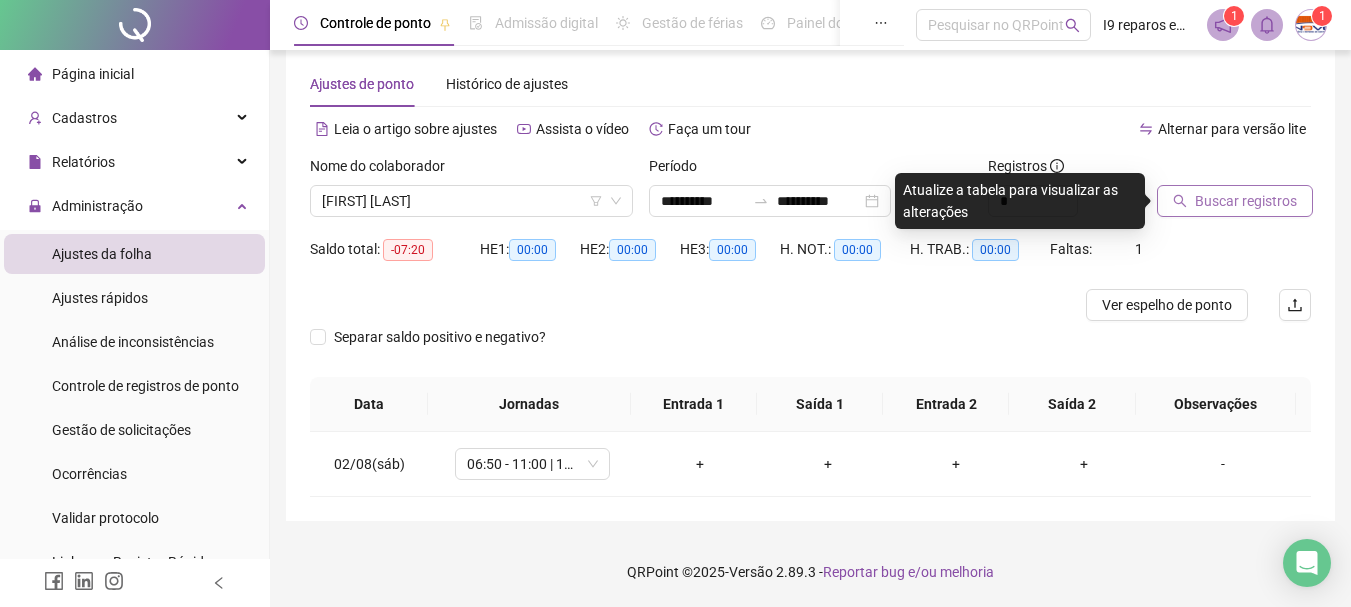 click on "Buscar registros" at bounding box center (1246, 201) 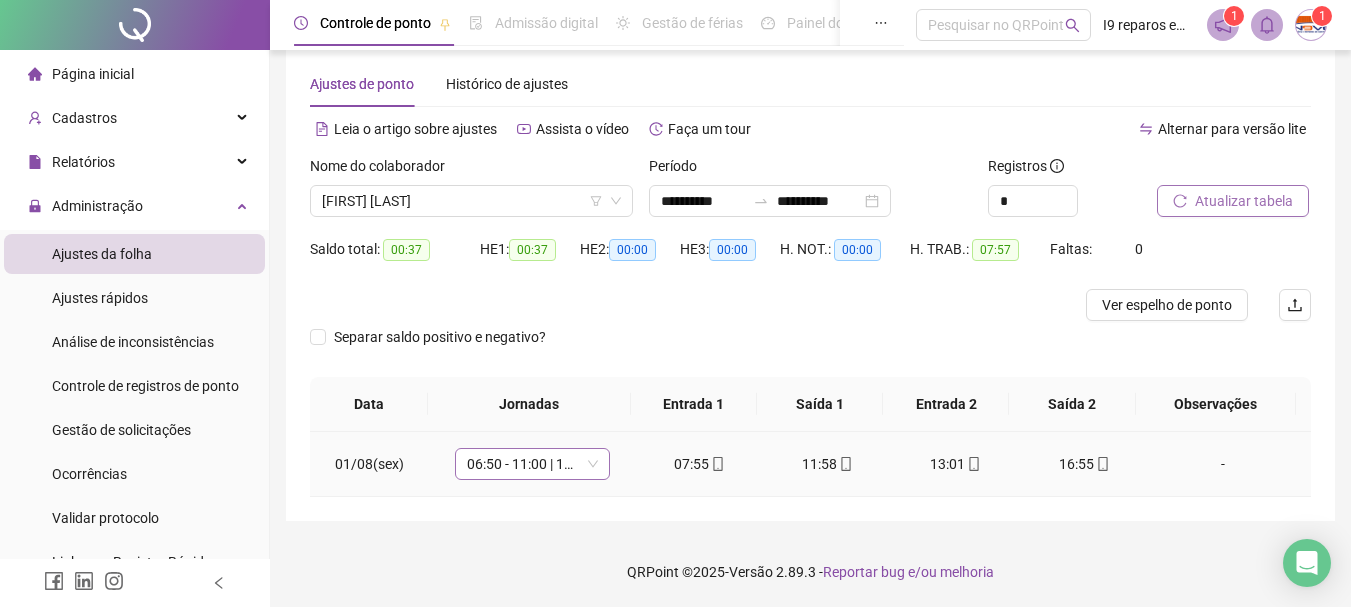 click on "06:50 - 11:00 | 12:00 - 15:10" at bounding box center (532, 464) 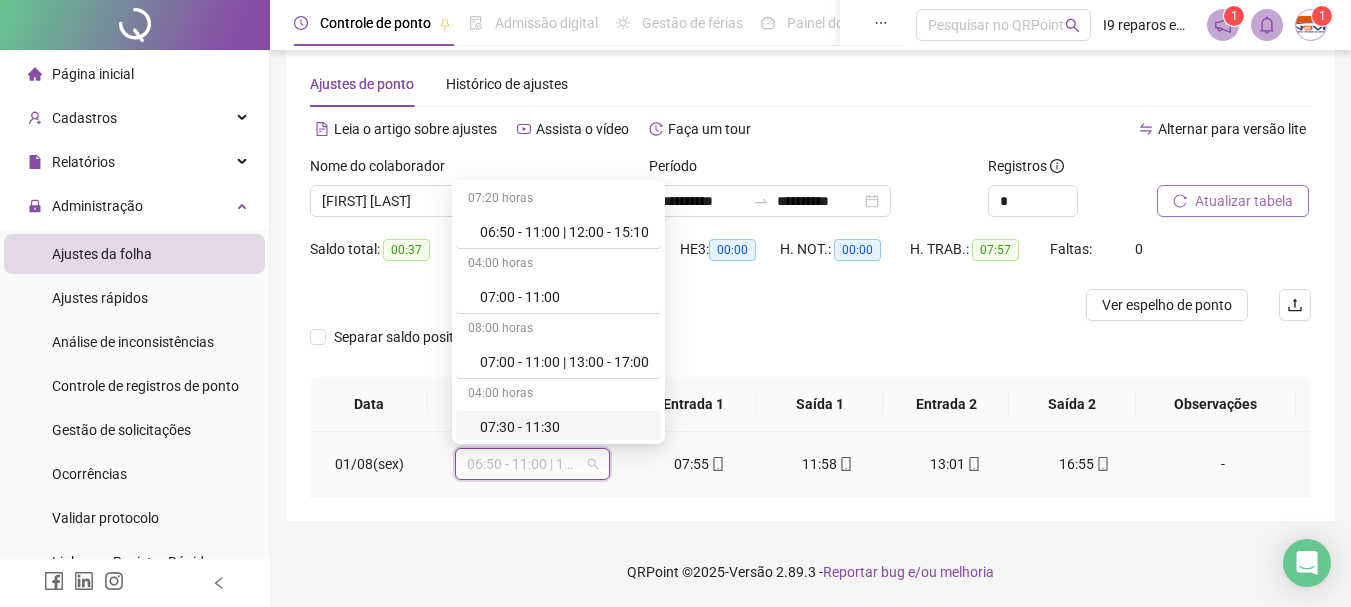 scroll, scrollTop: 200, scrollLeft: 0, axis: vertical 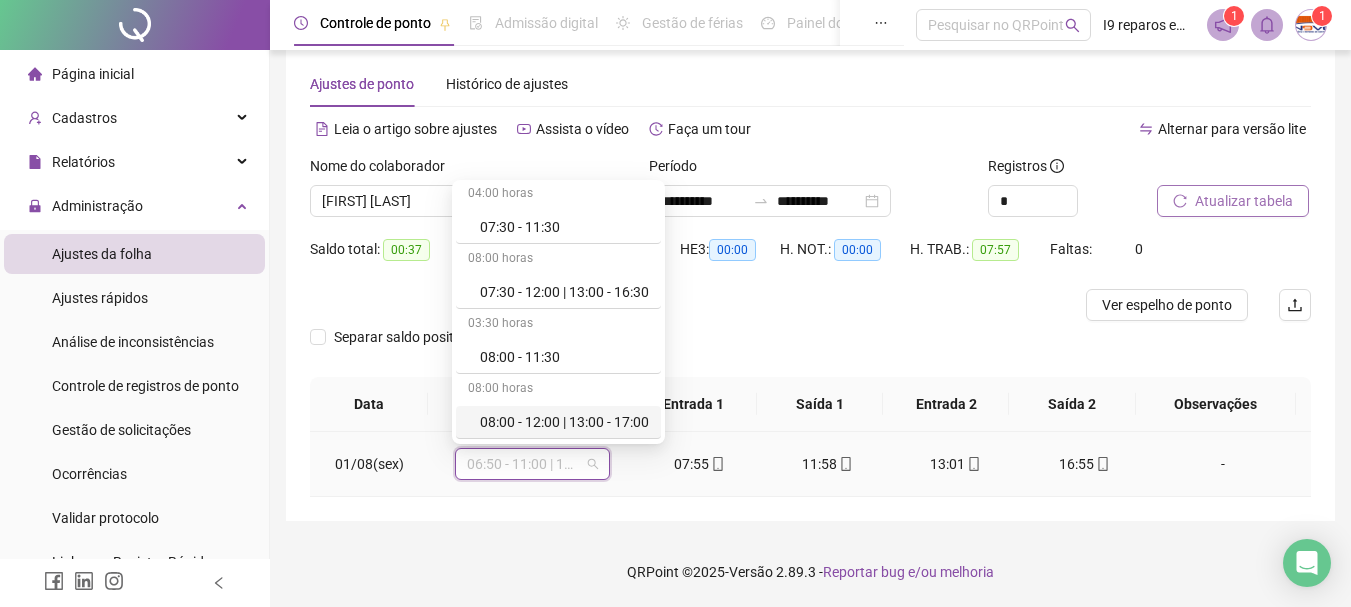 click on "08:00 - 12:00 | 13:00 - 17:00" at bounding box center [564, 422] 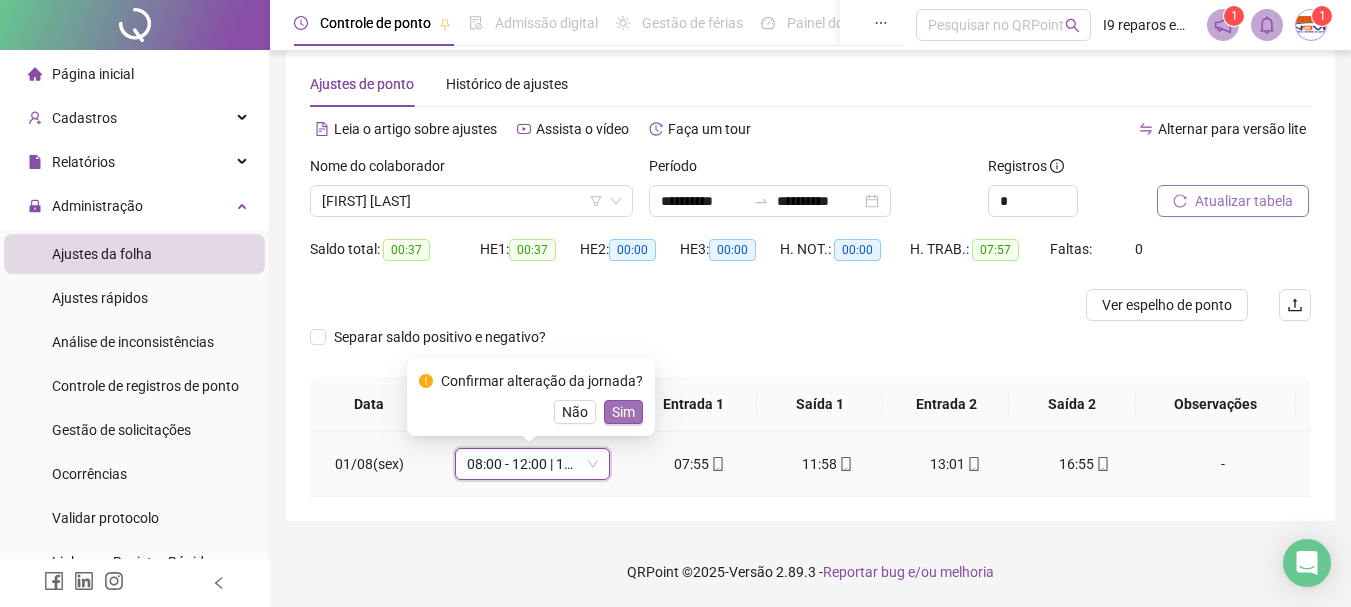 click on "Sim" at bounding box center [623, 412] 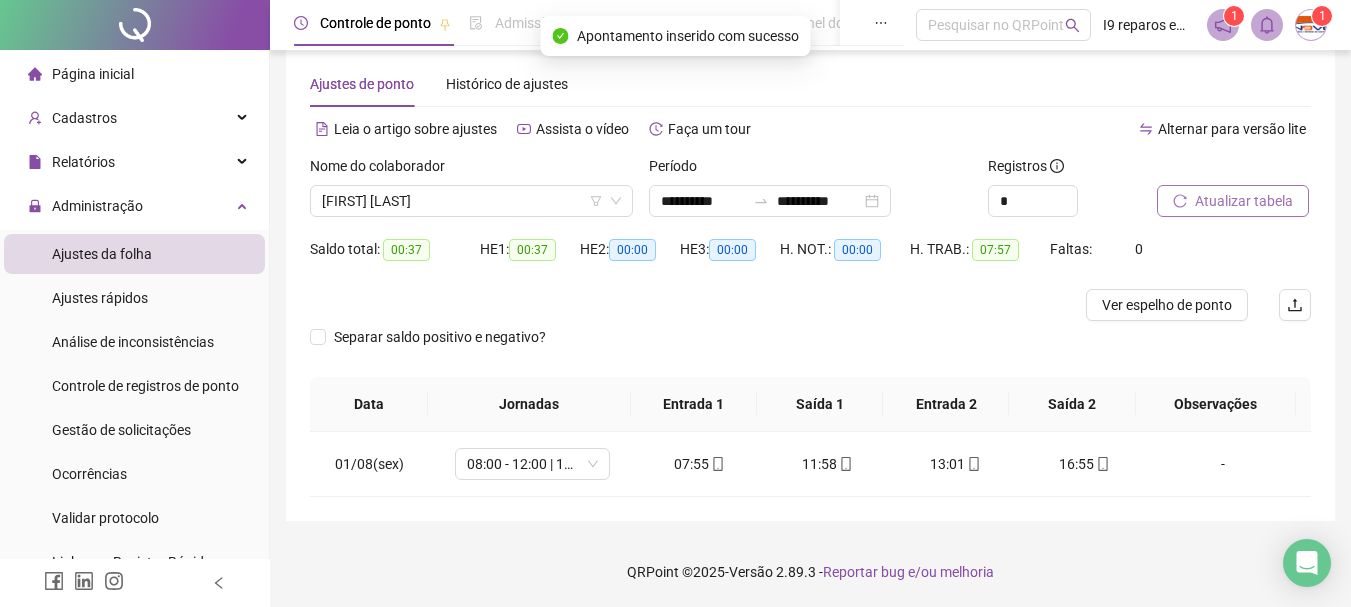 click on "Atualizar tabela" at bounding box center (1244, 201) 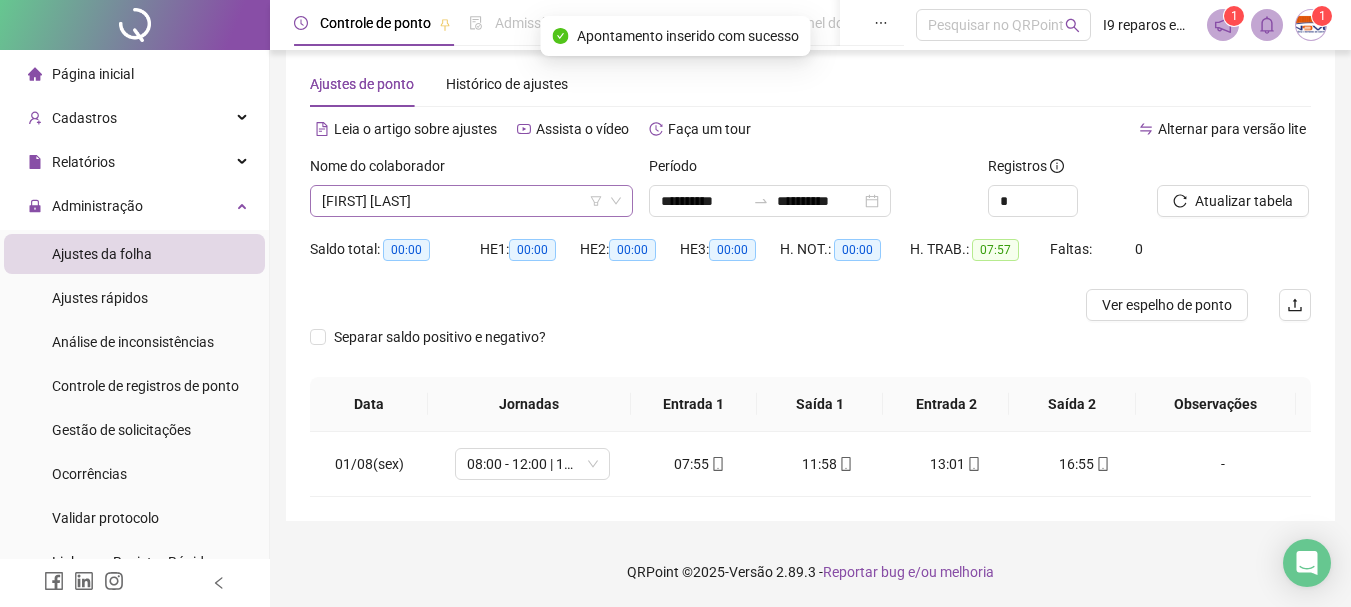 click on "[FIRST] [LAST]" at bounding box center (471, 201) 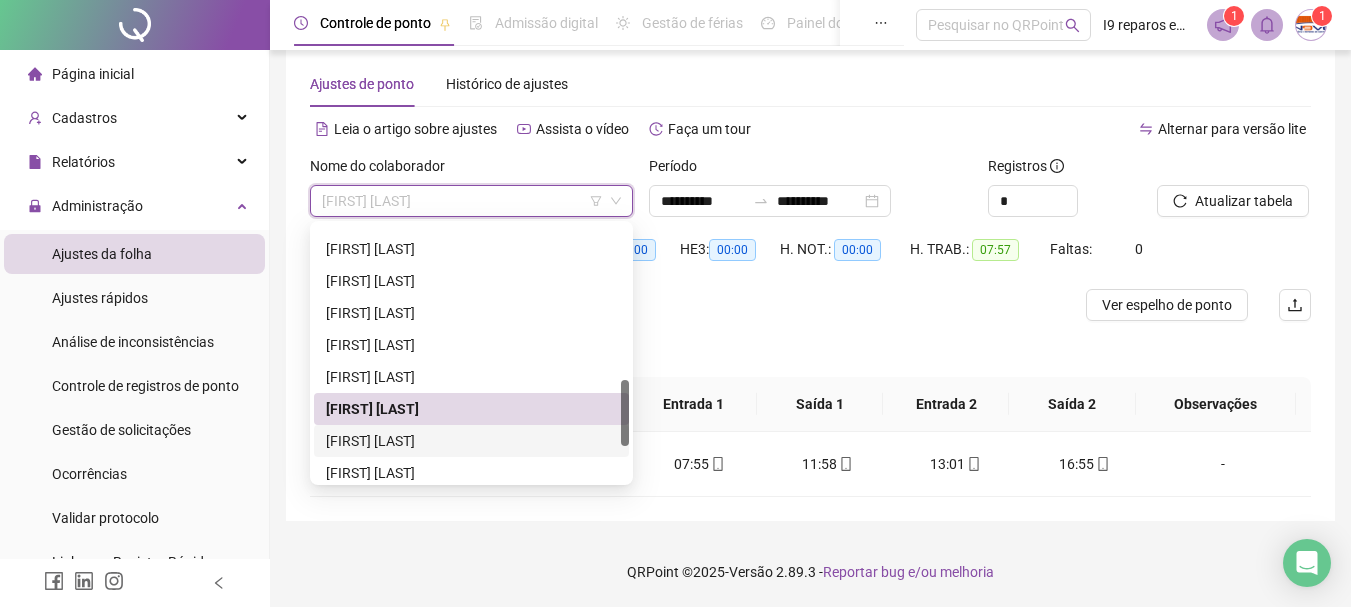 click on "[FIRST] [LAST]" at bounding box center [471, 441] 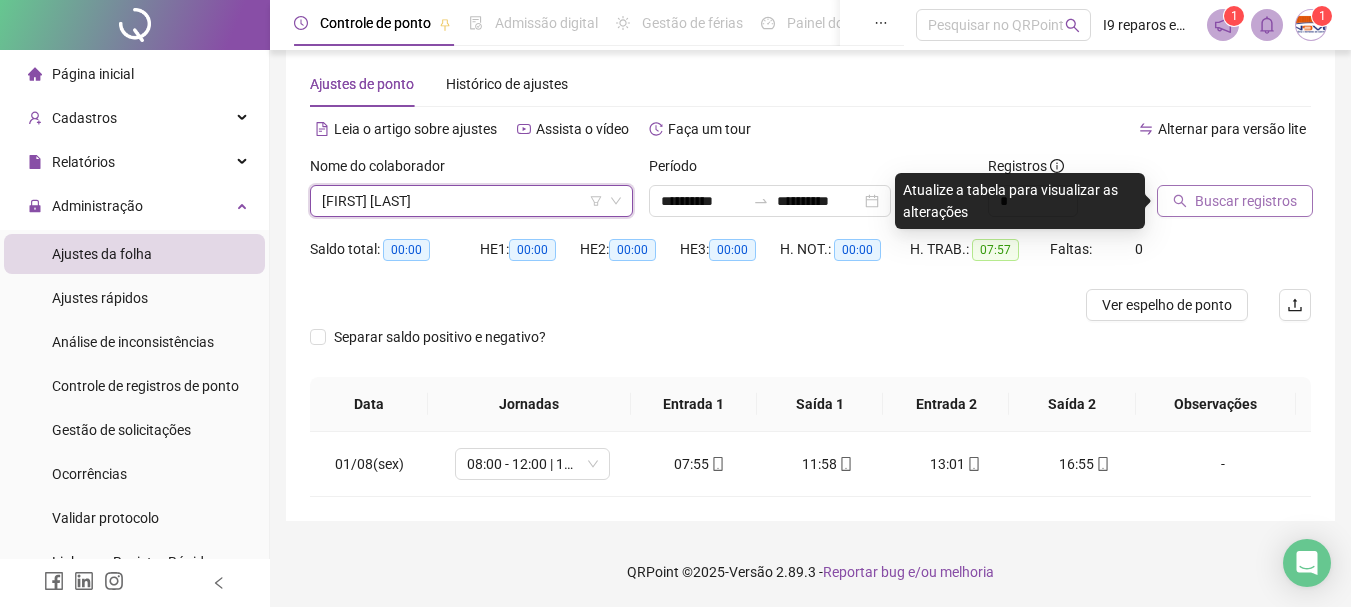 click on "Buscar registros" at bounding box center [1235, 201] 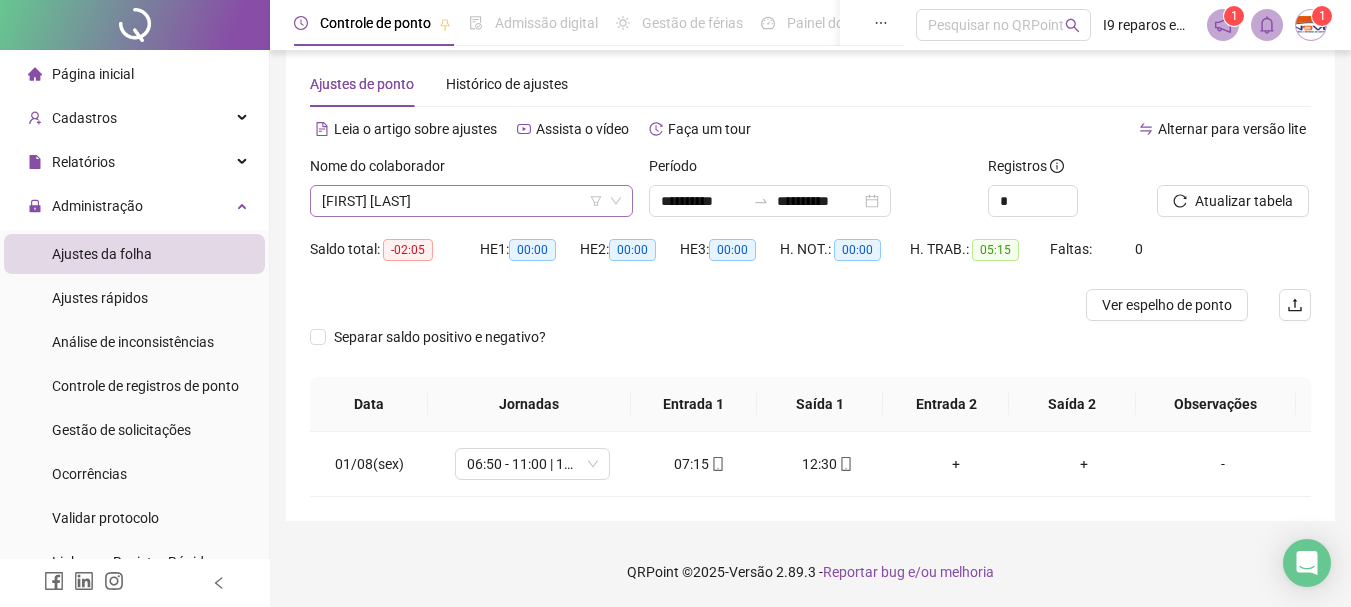 click on "[FIRST] [LAST]" at bounding box center [471, 201] 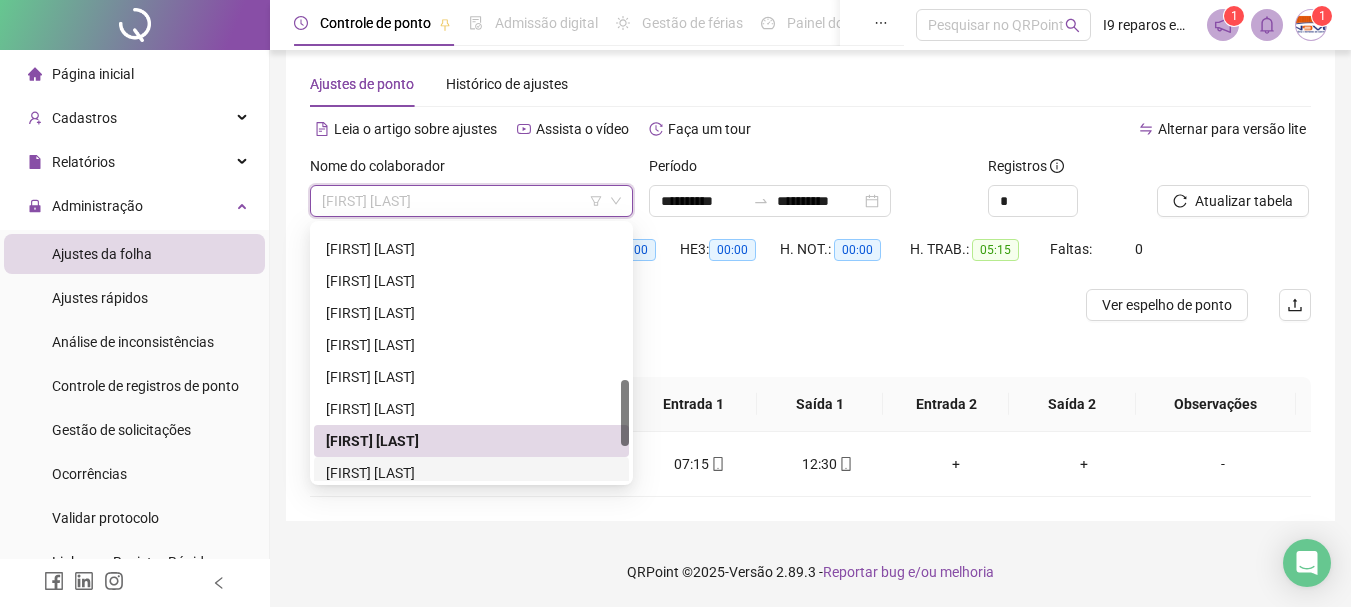 click on "[FIRST] [LAST]" at bounding box center [471, 473] 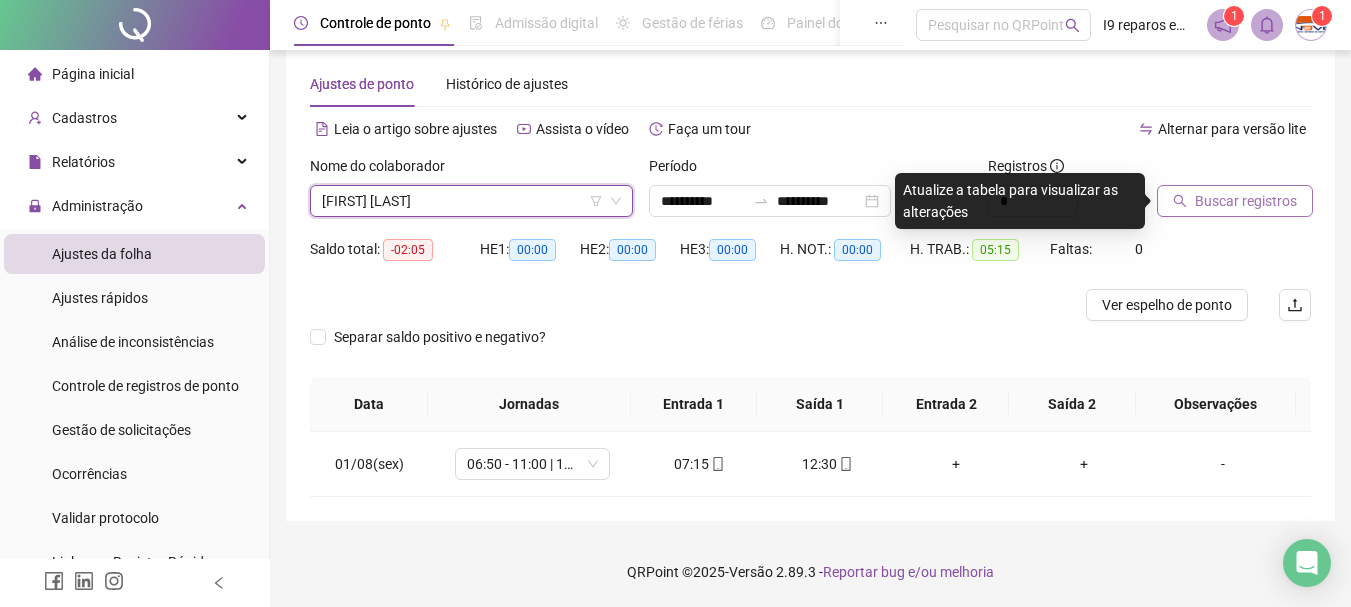 click on "Buscar registros" at bounding box center (1246, 201) 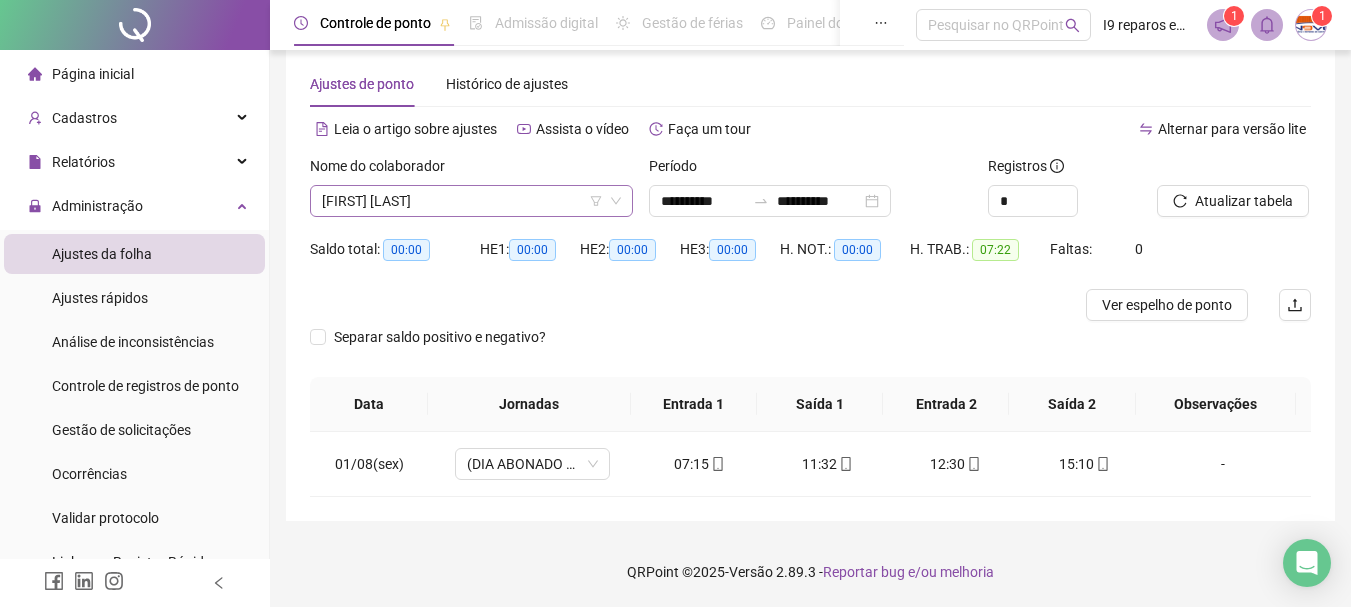 click on "[FIRST] [LAST]" at bounding box center (471, 201) 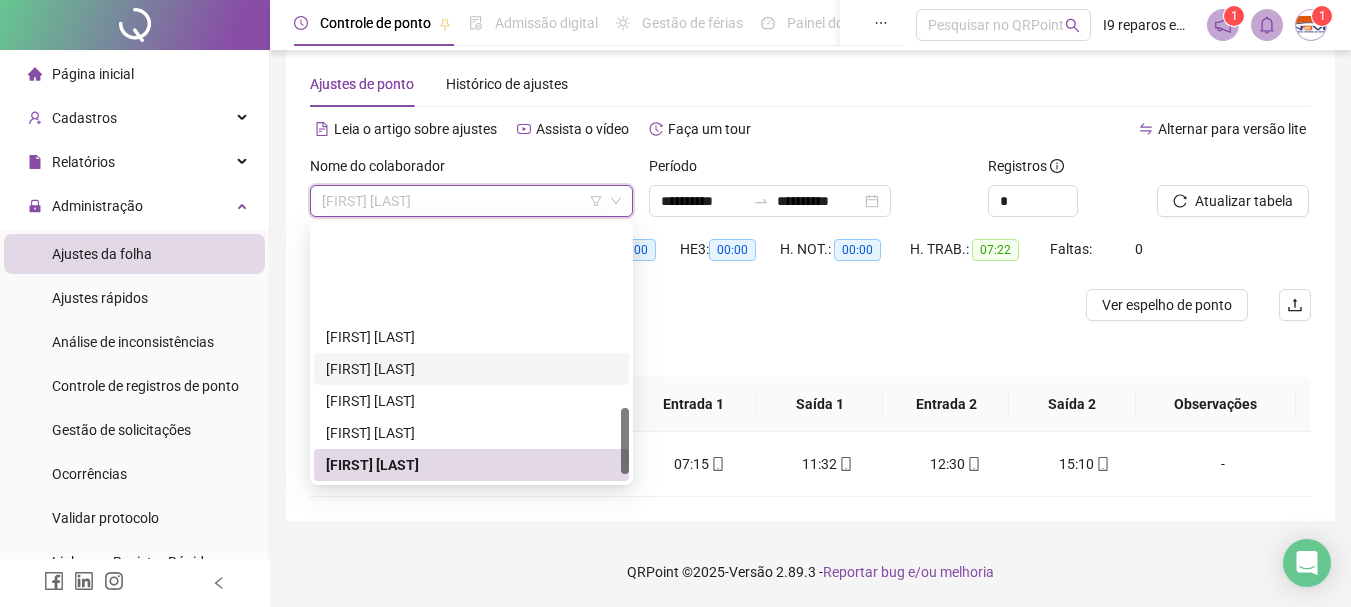 scroll, scrollTop: 736, scrollLeft: 0, axis: vertical 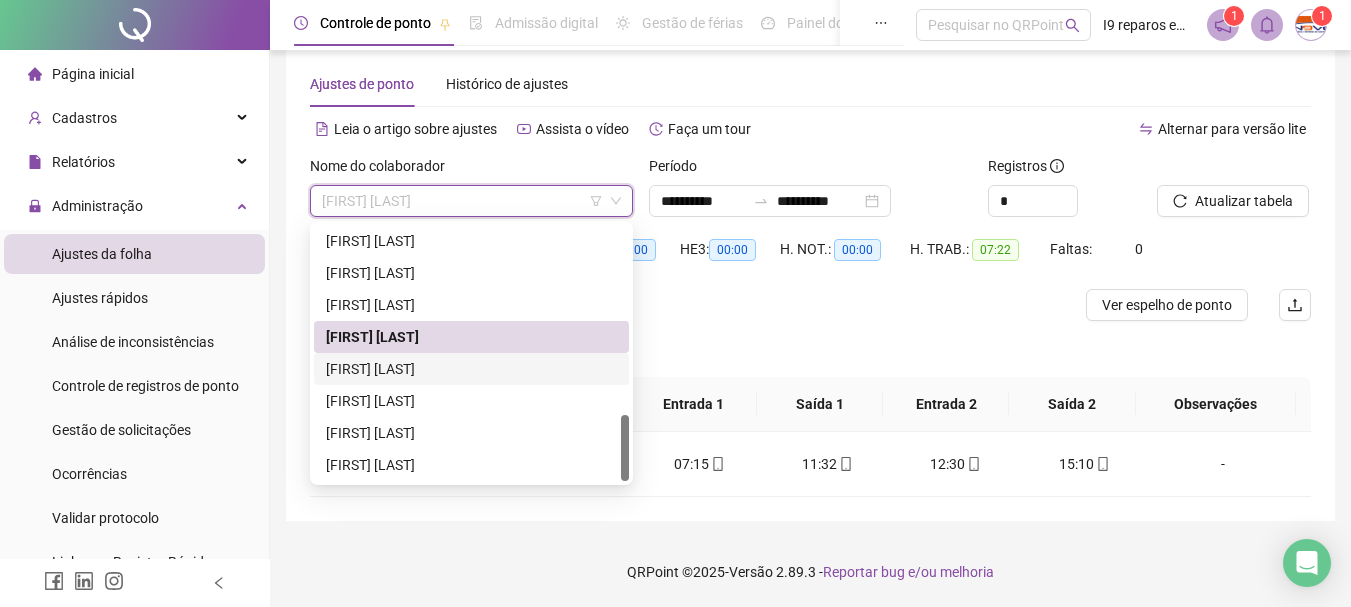 click on "[FIRST] [LAST]" at bounding box center [471, 369] 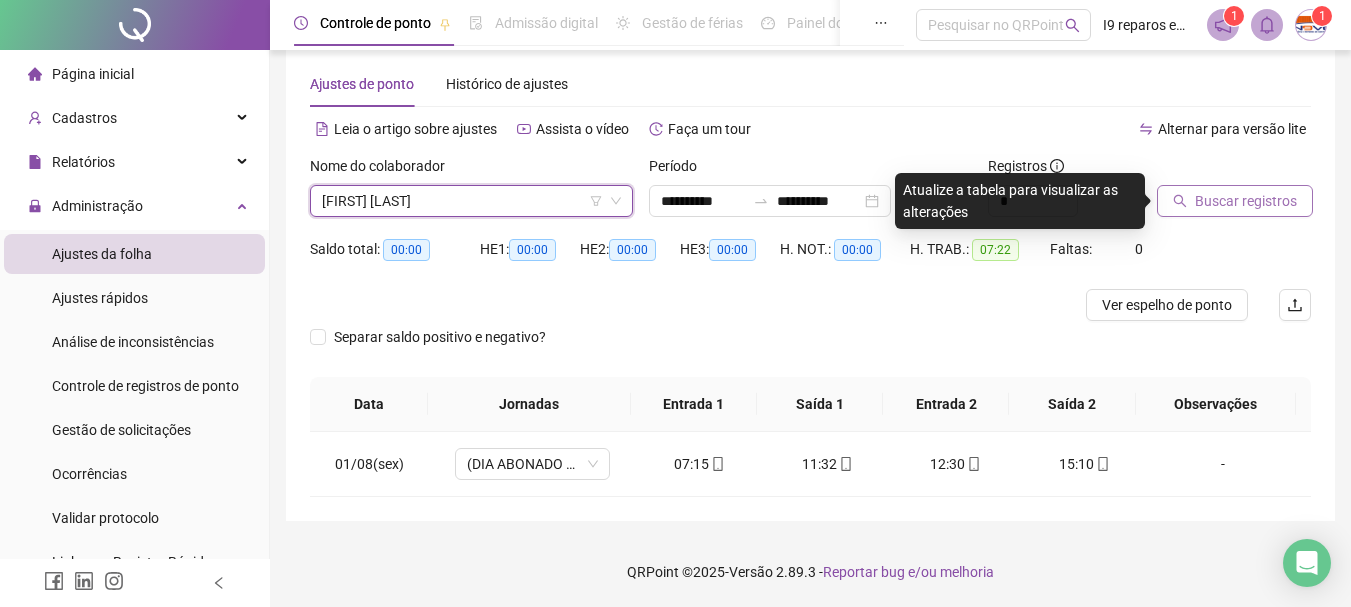 click on "Buscar registros" at bounding box center [1246, 201] 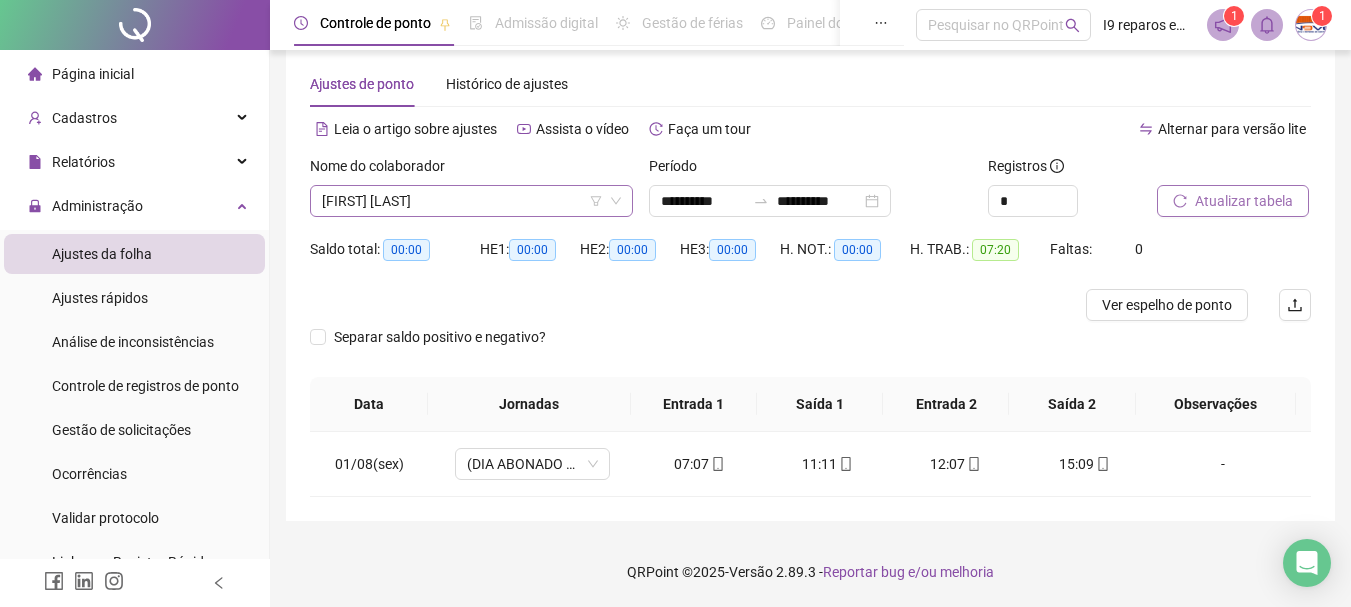 click on "[FIRST] [LAST]" at bounding box center (471, 201) 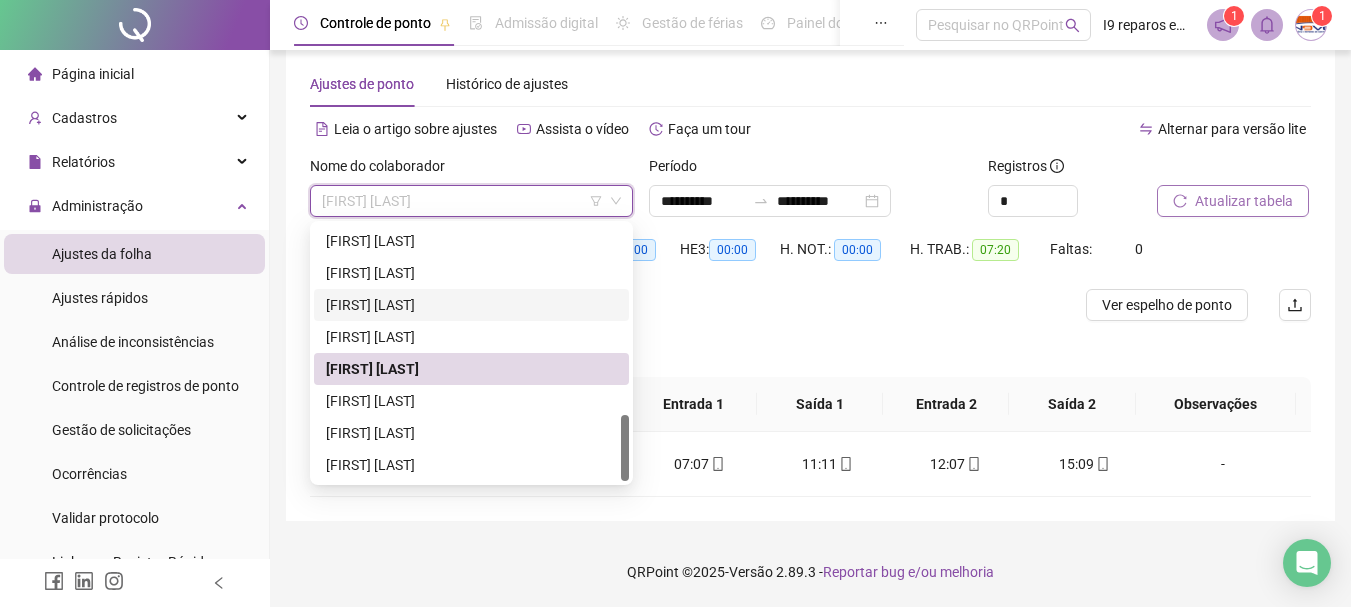 click at bounding box center (685, 305) 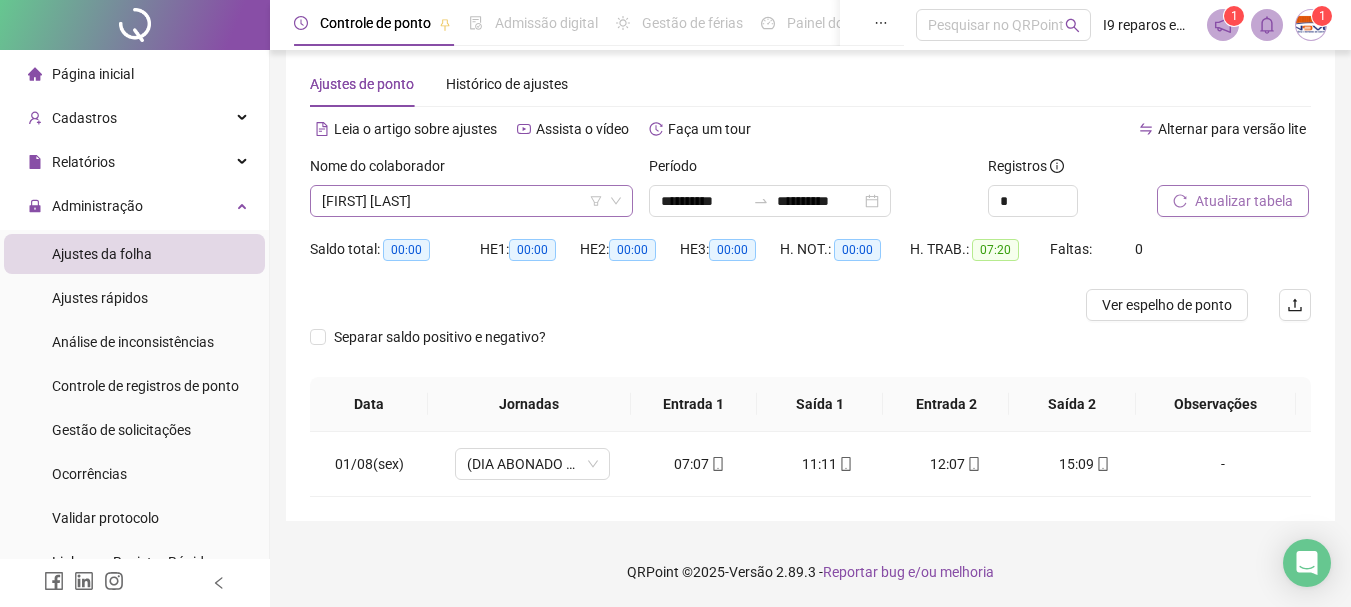 click on "[FIRST] [LAST]" at bounding box center [471, 201] 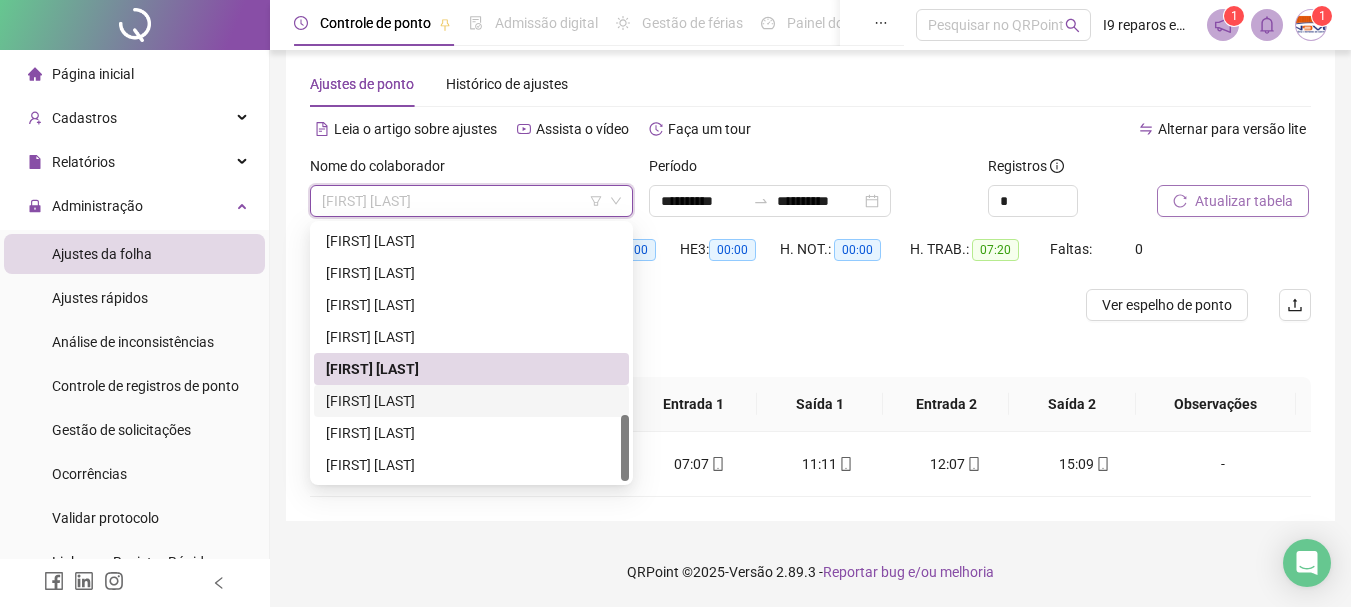 click on "[FIRST] [LAST]" at bounding box center [471, 401] 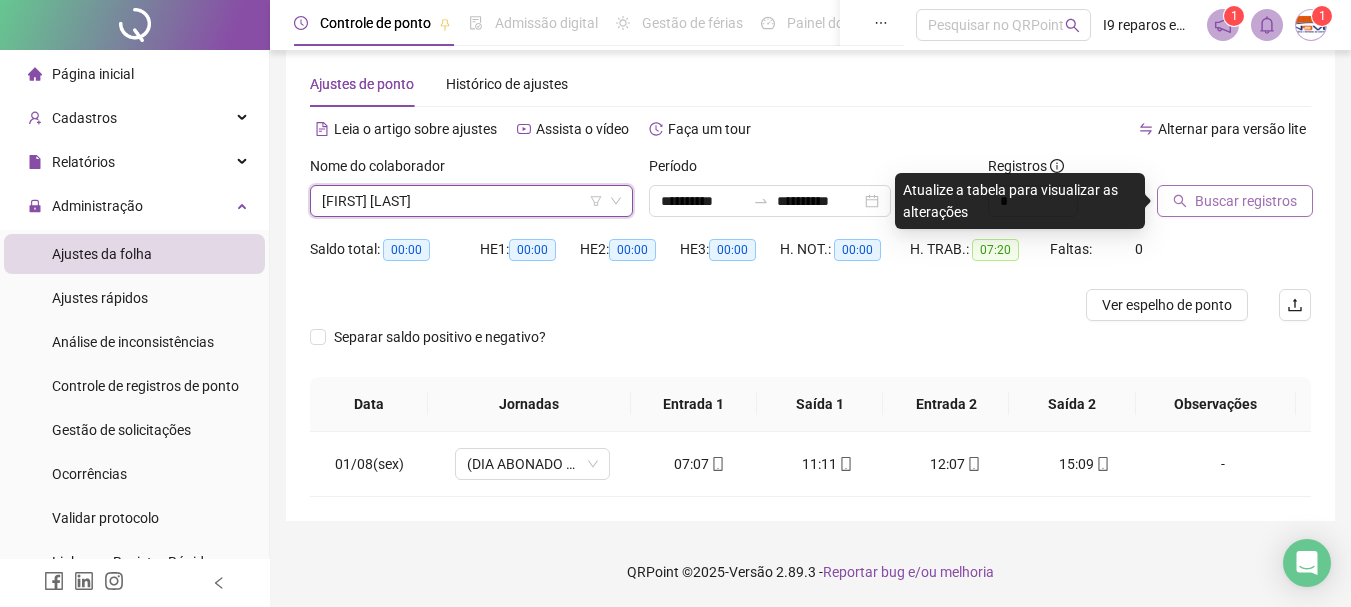 click on "Buscar registros" at bounding box center [1246, 201] 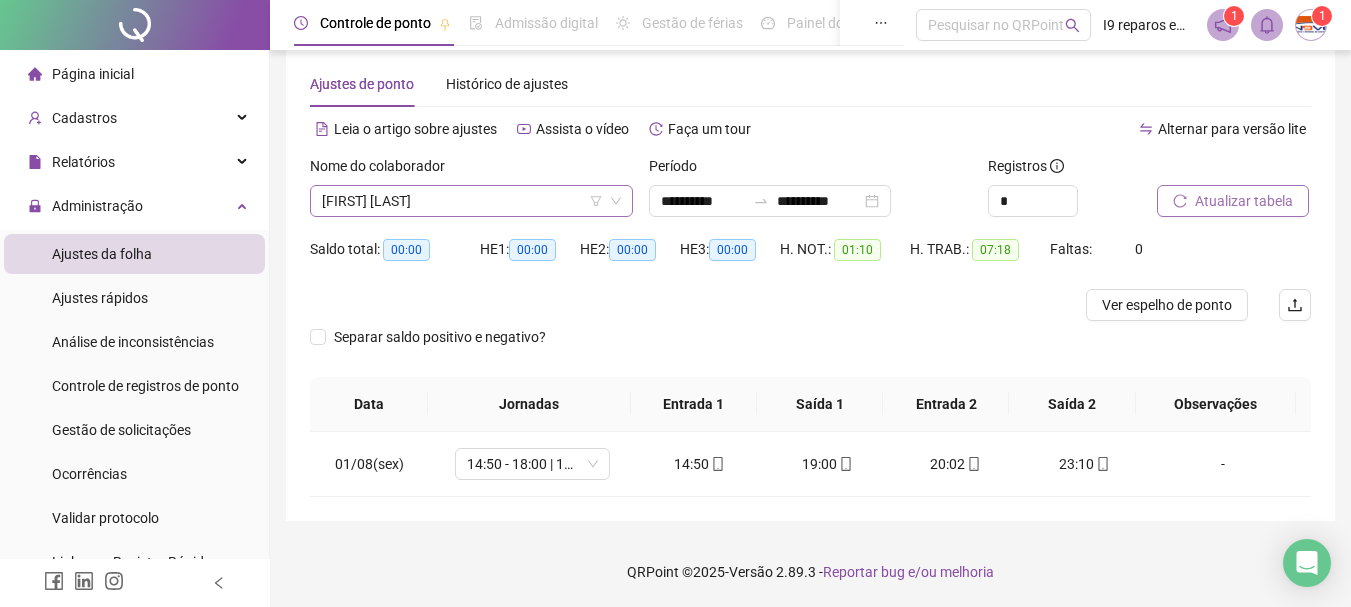 click on "[FIRST] [LAST]" at bounding box center [471, 201] 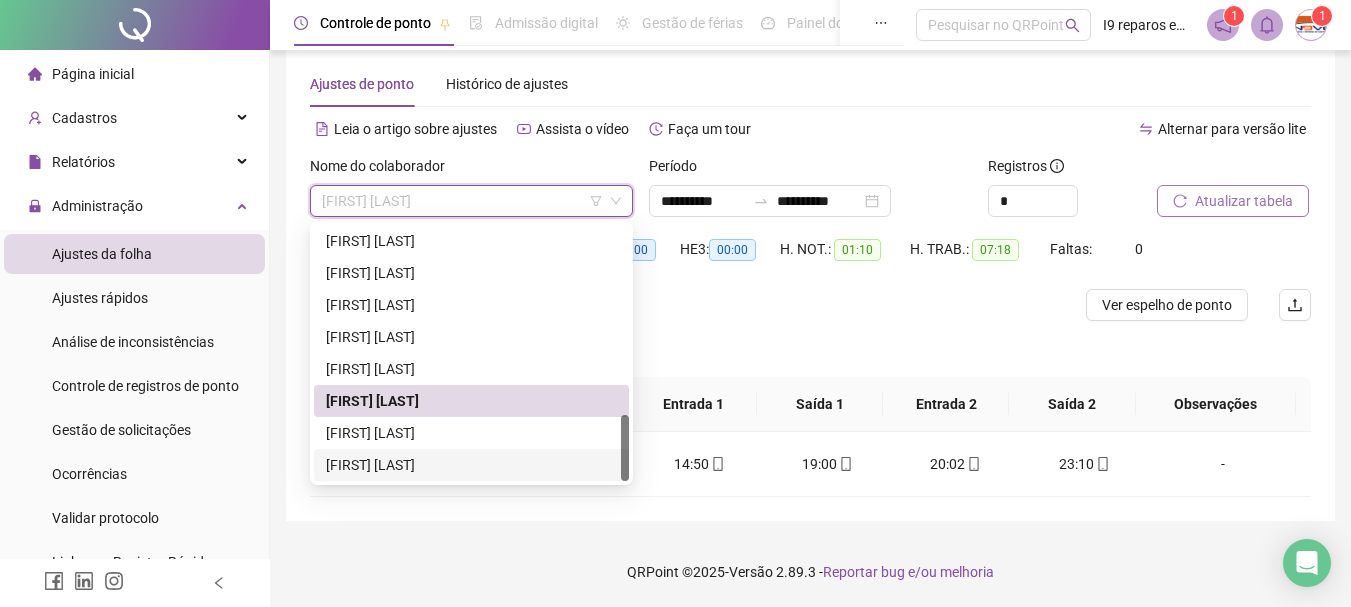 click on "[FIRST] [LAST]" at bounding box center [471, 465] 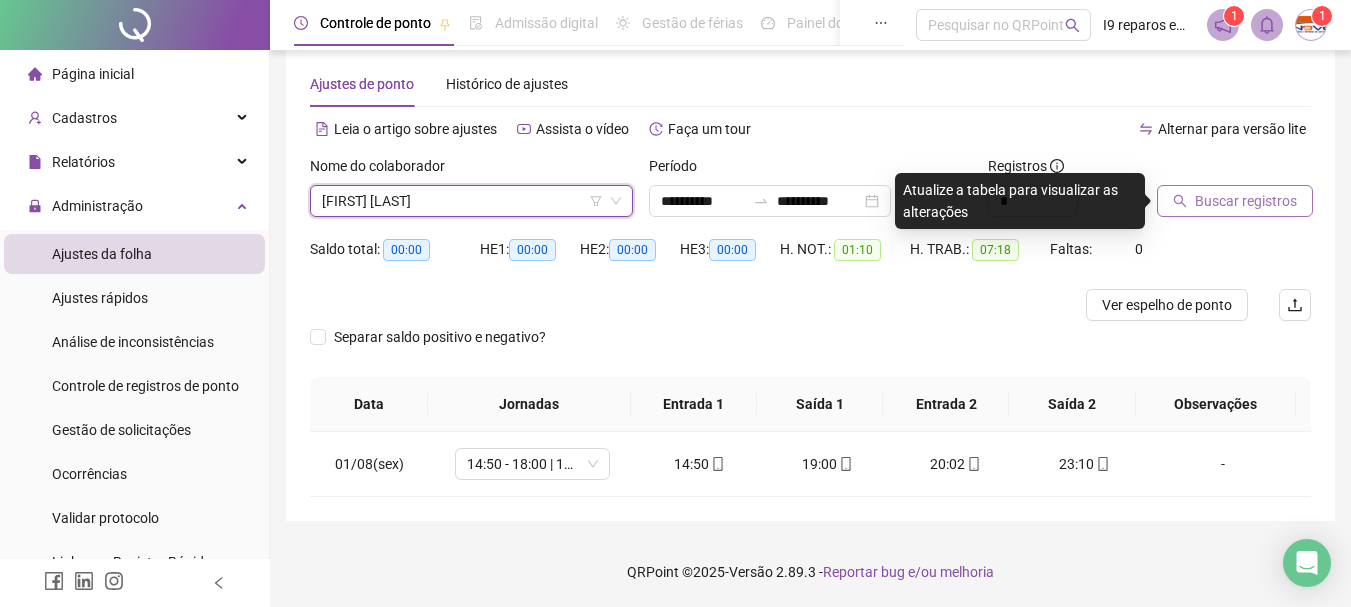 click on "Buscar registros" at bounding box center [1246, 201] 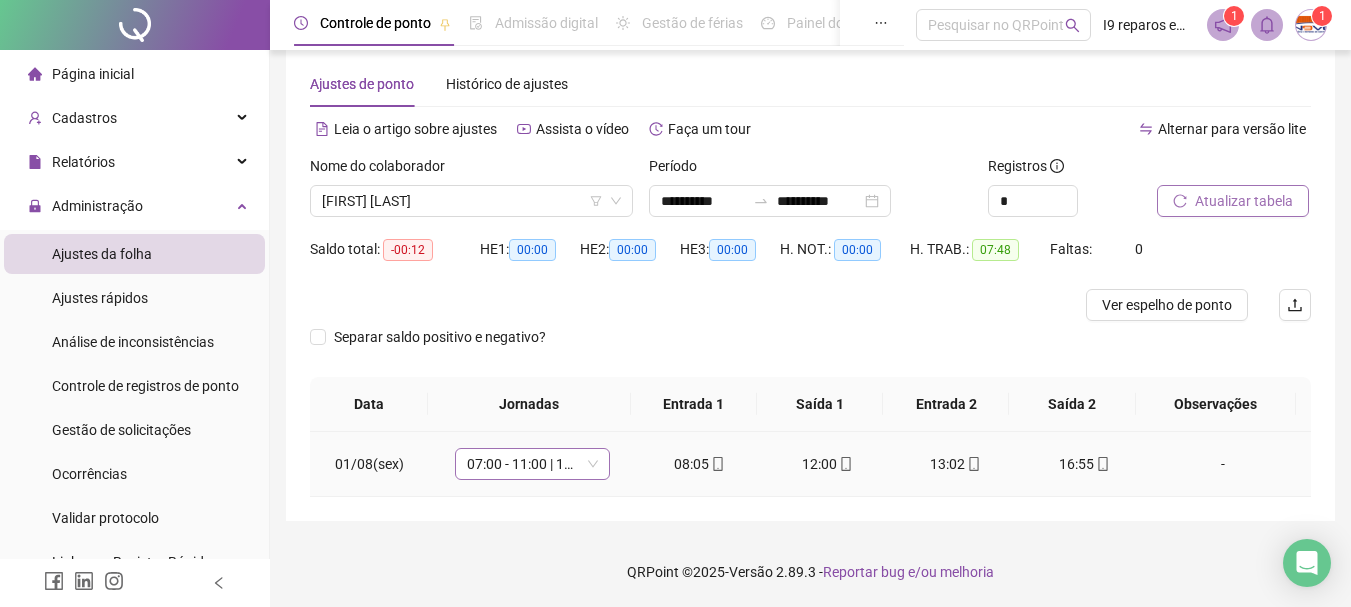 click on "07:00 - 11:00 | 13:00 - 17:00" at bounding box center [532, 464] 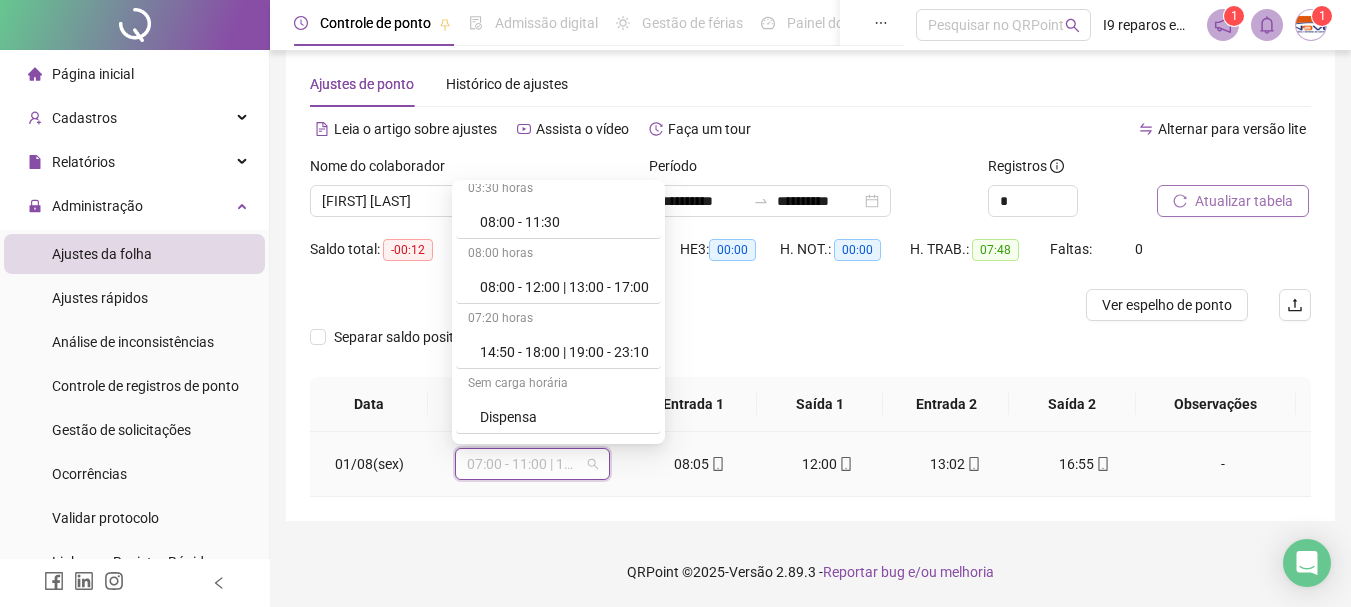 scroll, scrollTop: 400, scrollLeft: 0, axis: vertical 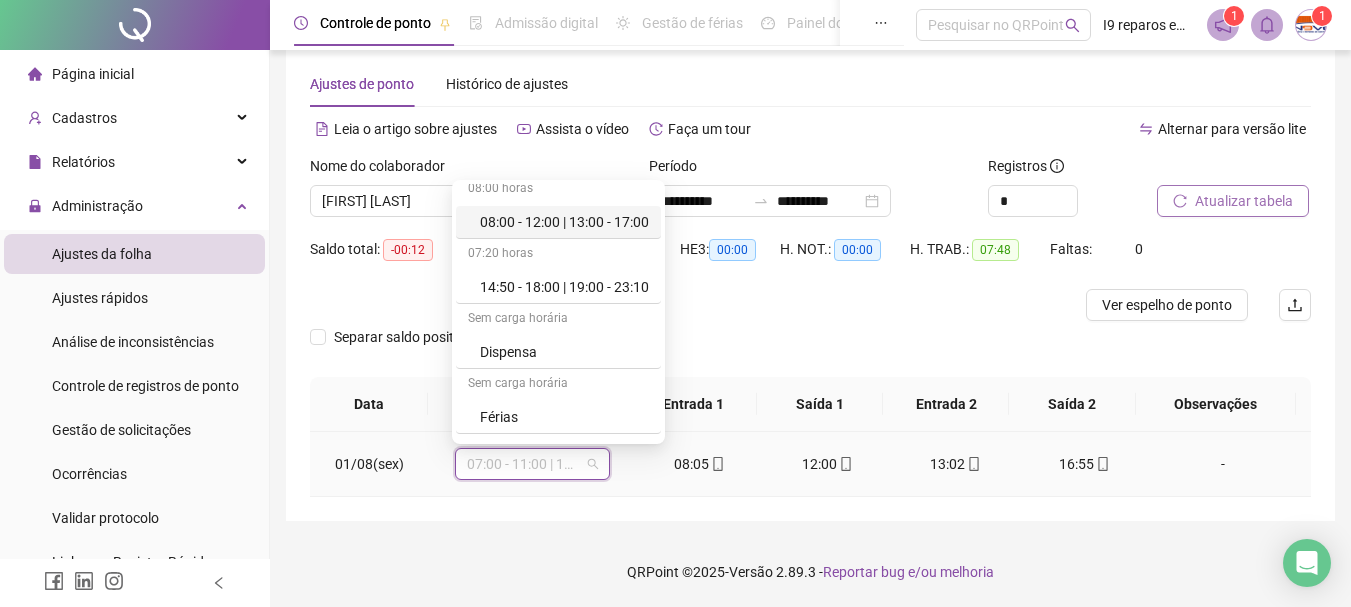 click on "08:00 - 12:00 | 13:00 - 17:00" at bounding box center (564, 222) 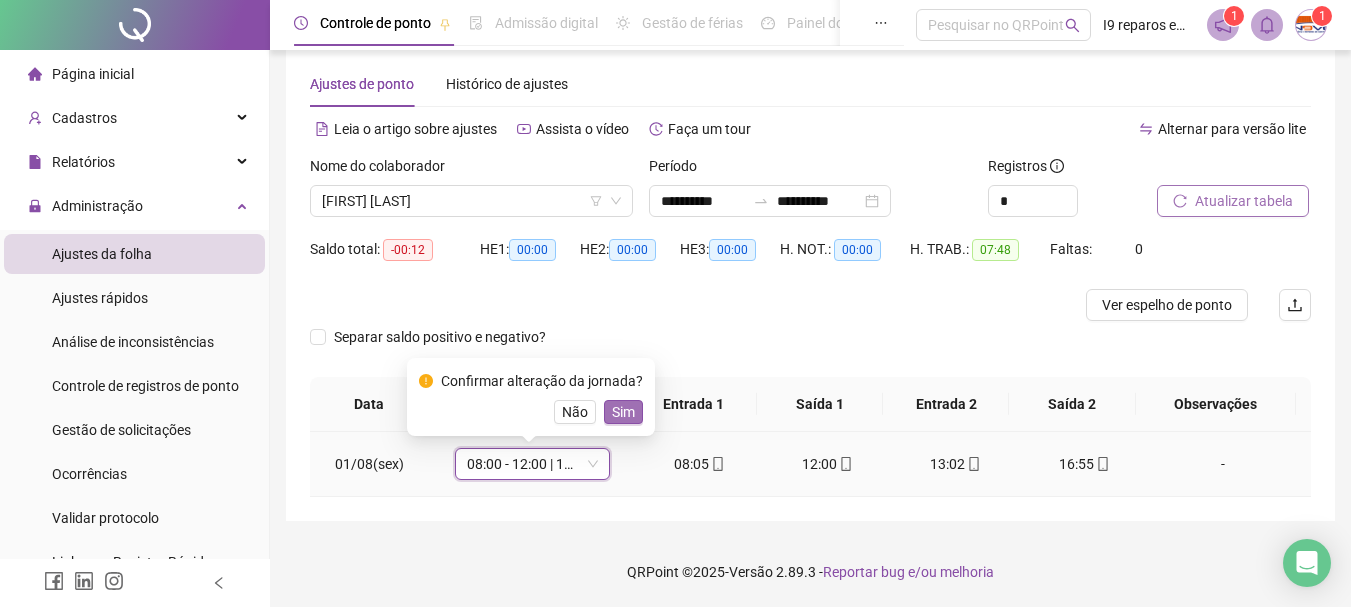 click on "Sim" at bounding box center [623, 412] 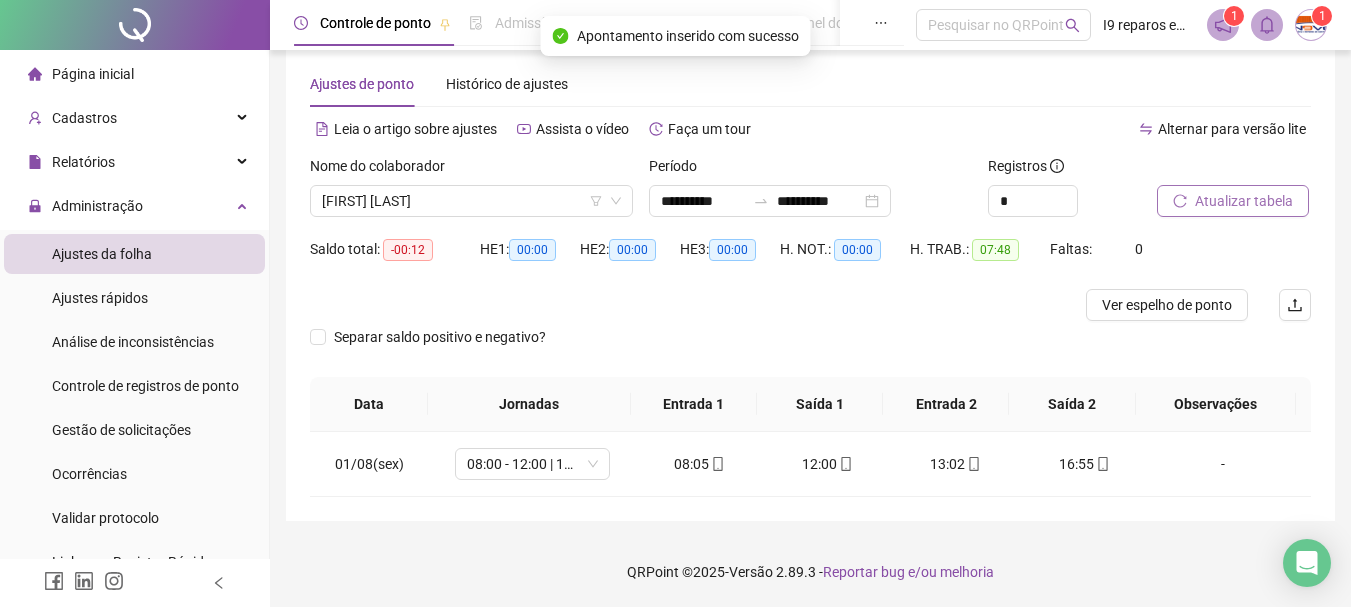 click on "Atualizar tabela" at bounding box center [1244, 201] 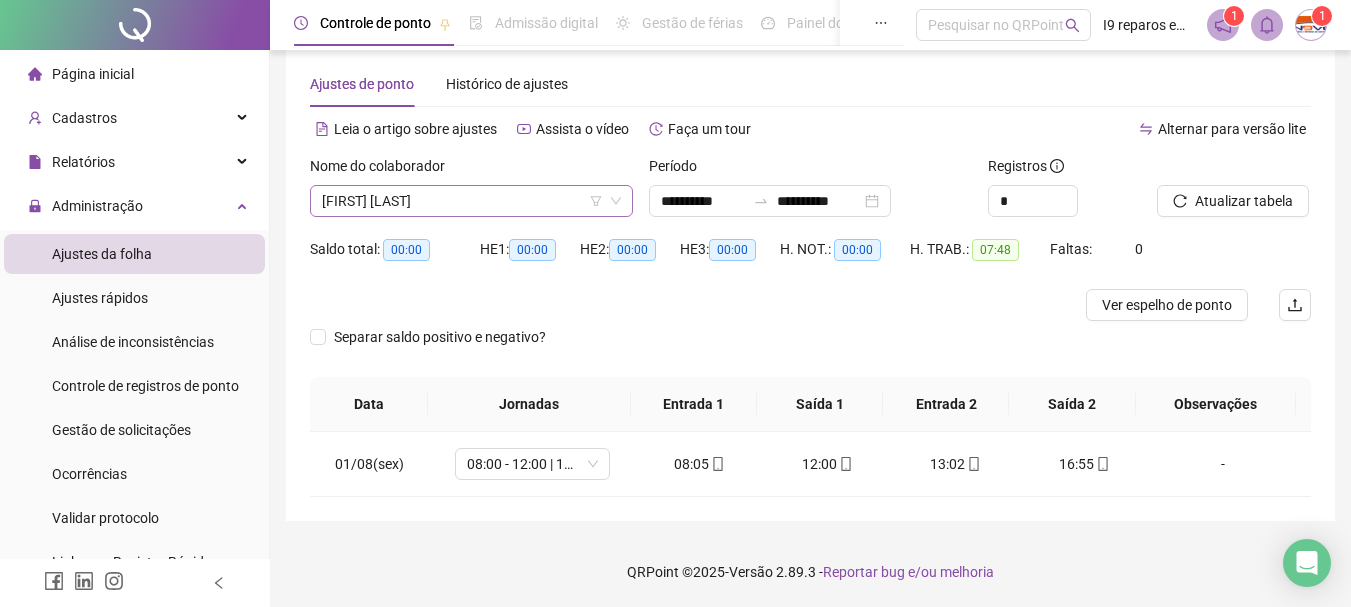 click on "[FIRST] [LAST]" at bounding box center (471, 201) 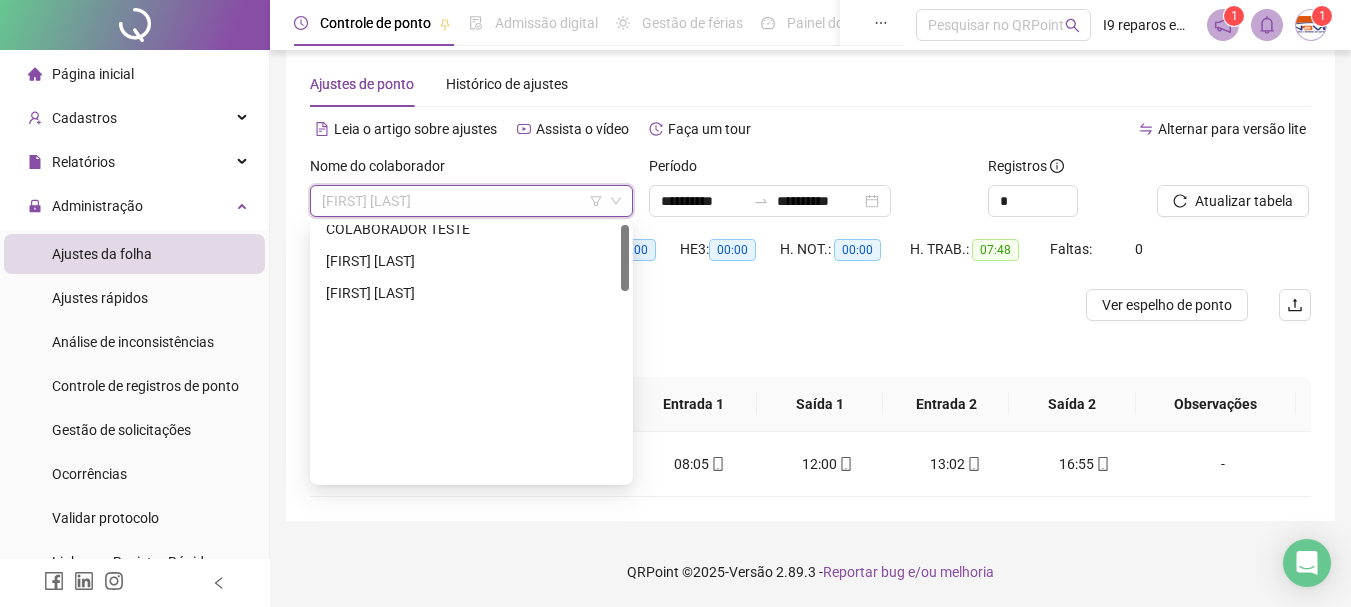 scroll, scrollTop: 0, scrollLeft: 0, axis: both 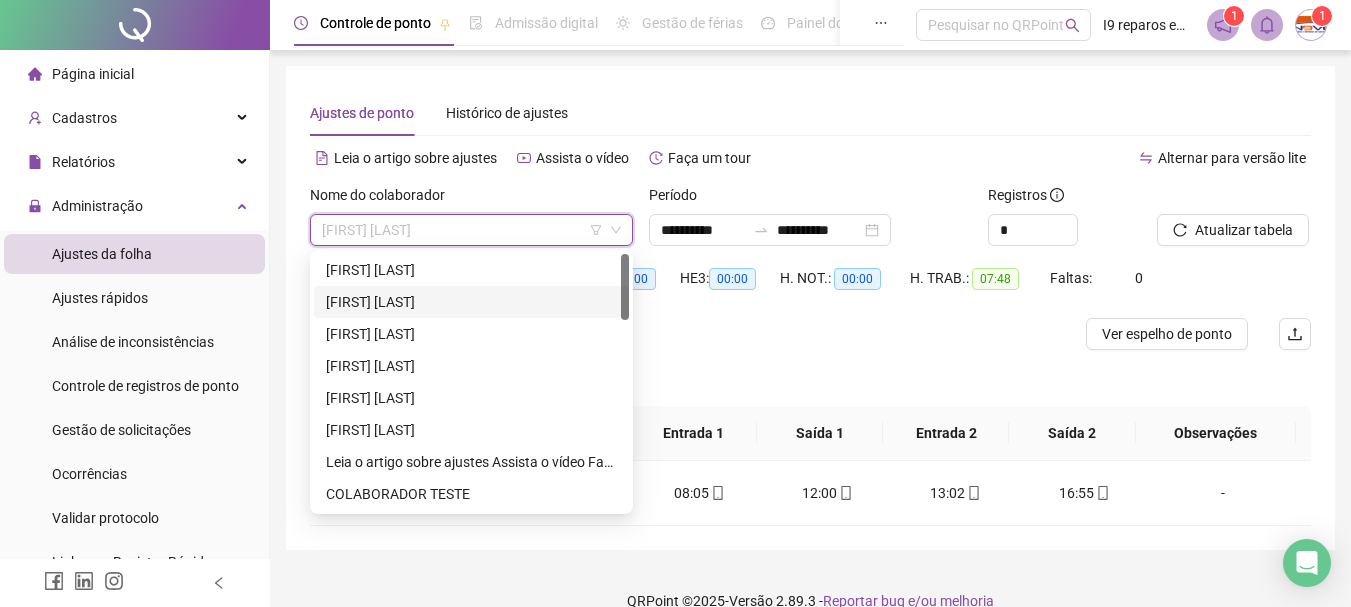click on "[FIRST] [LAST]" at bounding box center [471, 302] 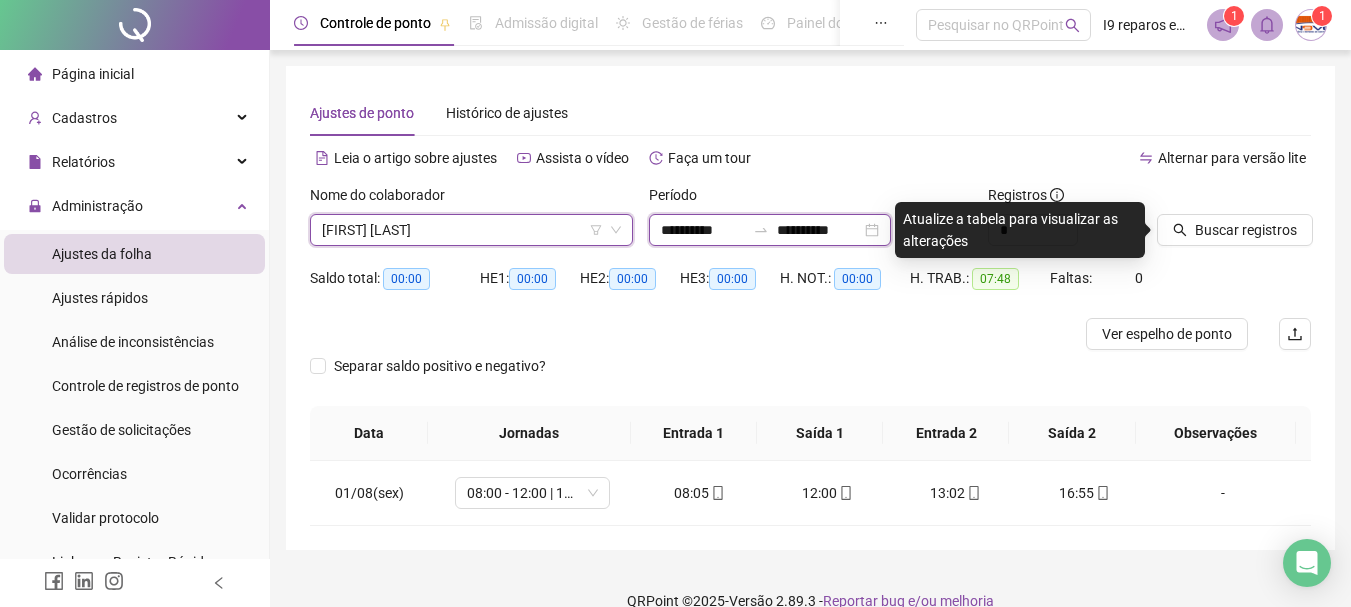 click on "**********" at bounding box center (703, 230) 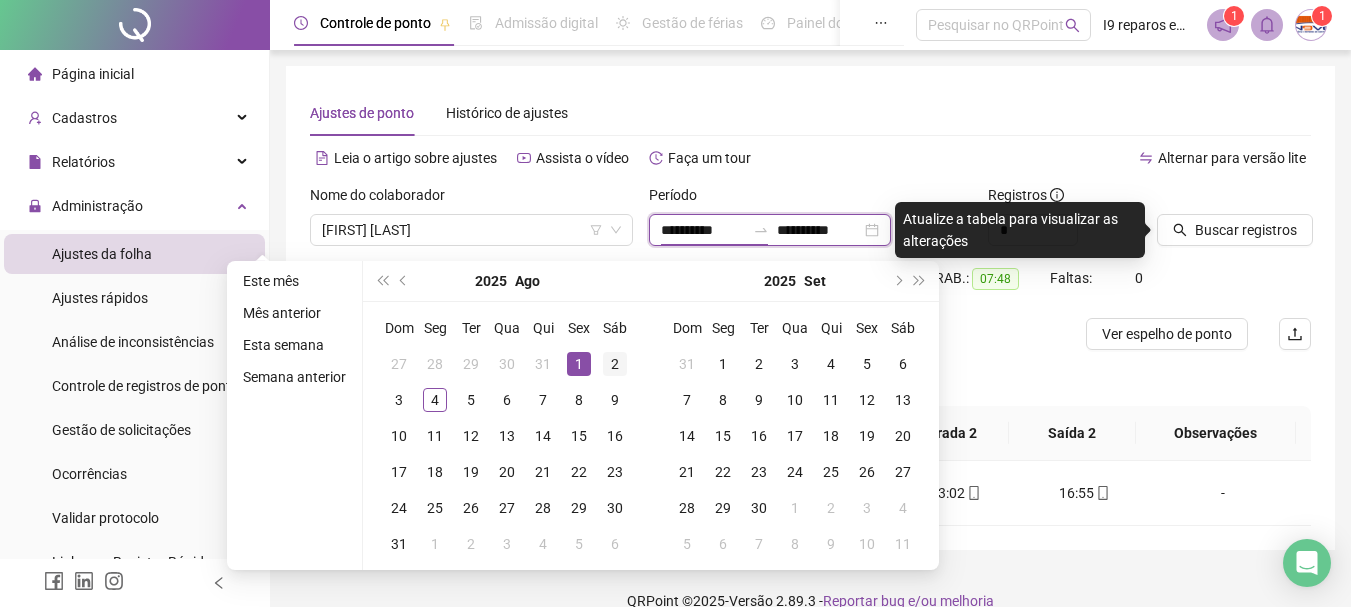 type on "**********" 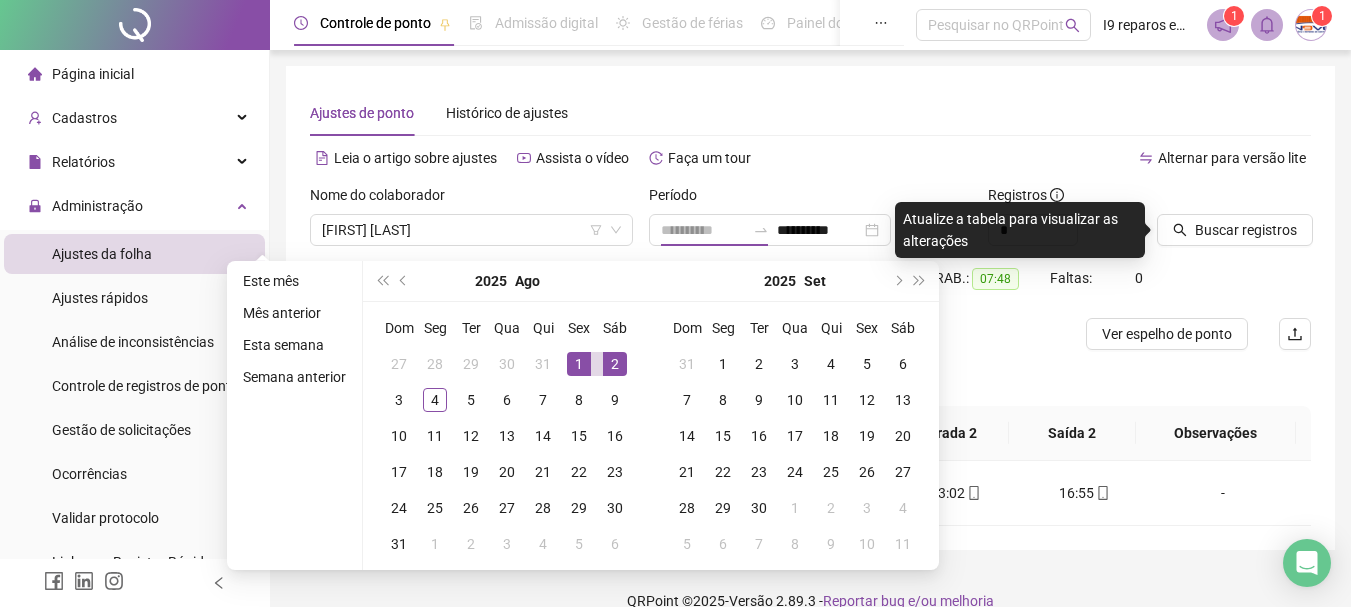 click on "2" at bounding box center (615, 364) 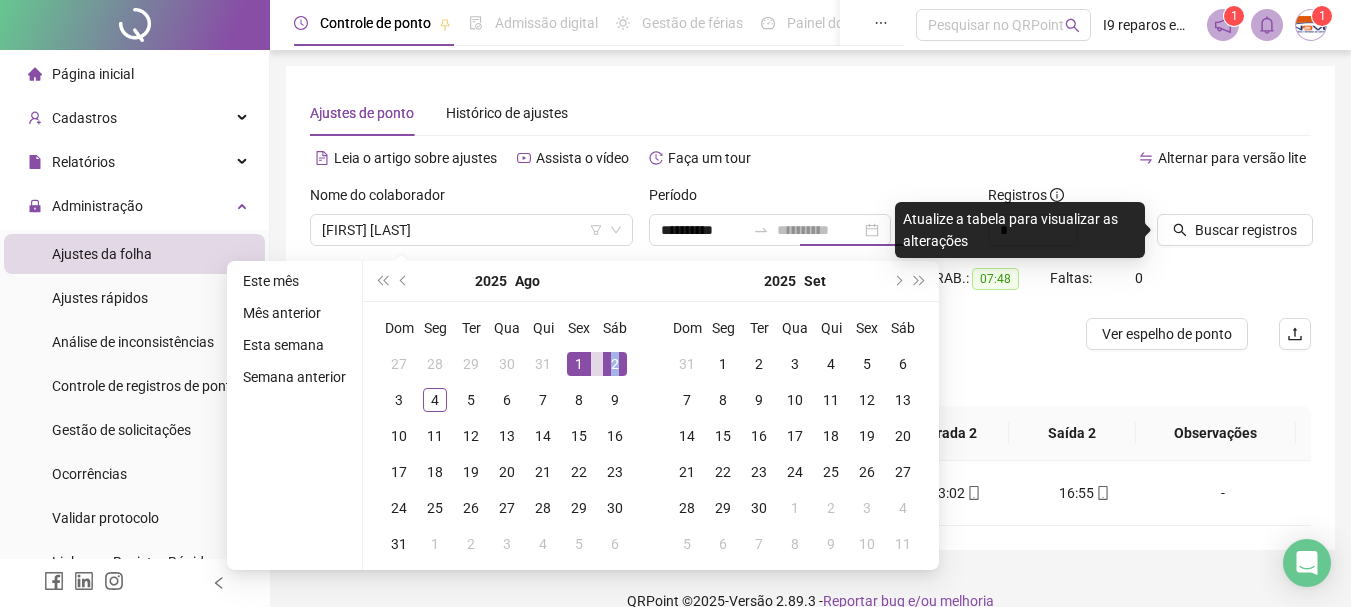 click on "2" at bounding box center (615, 364) 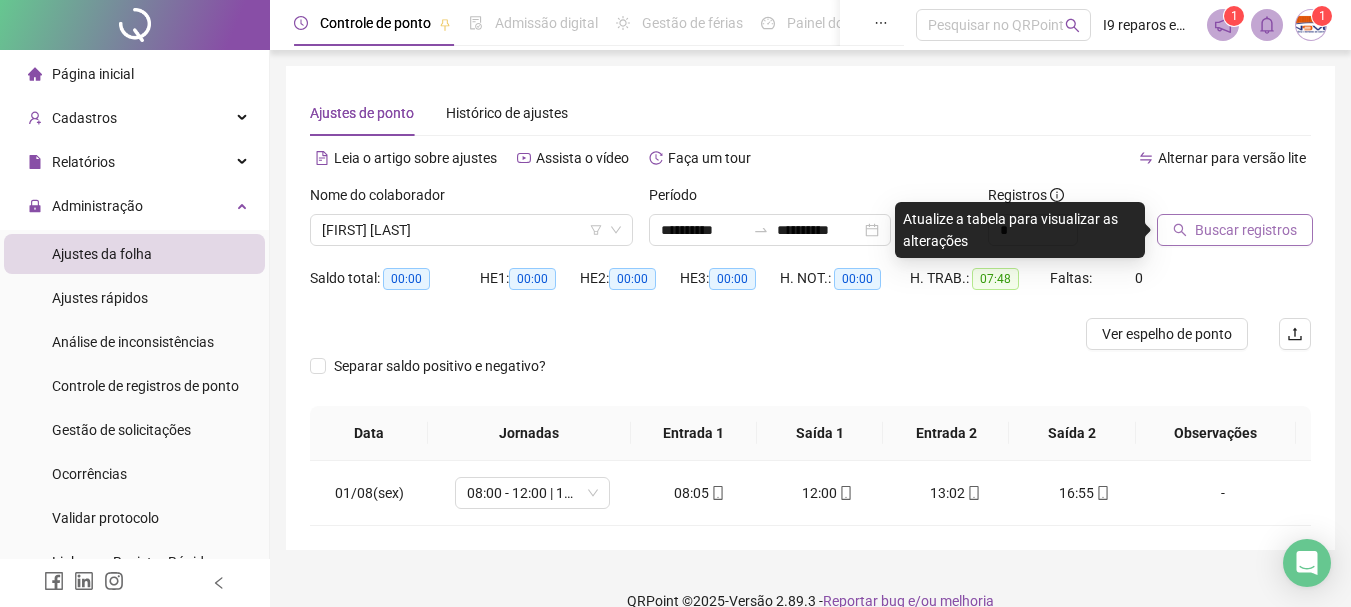 click on "Buscar registros" at bounding box center (1235, 230) 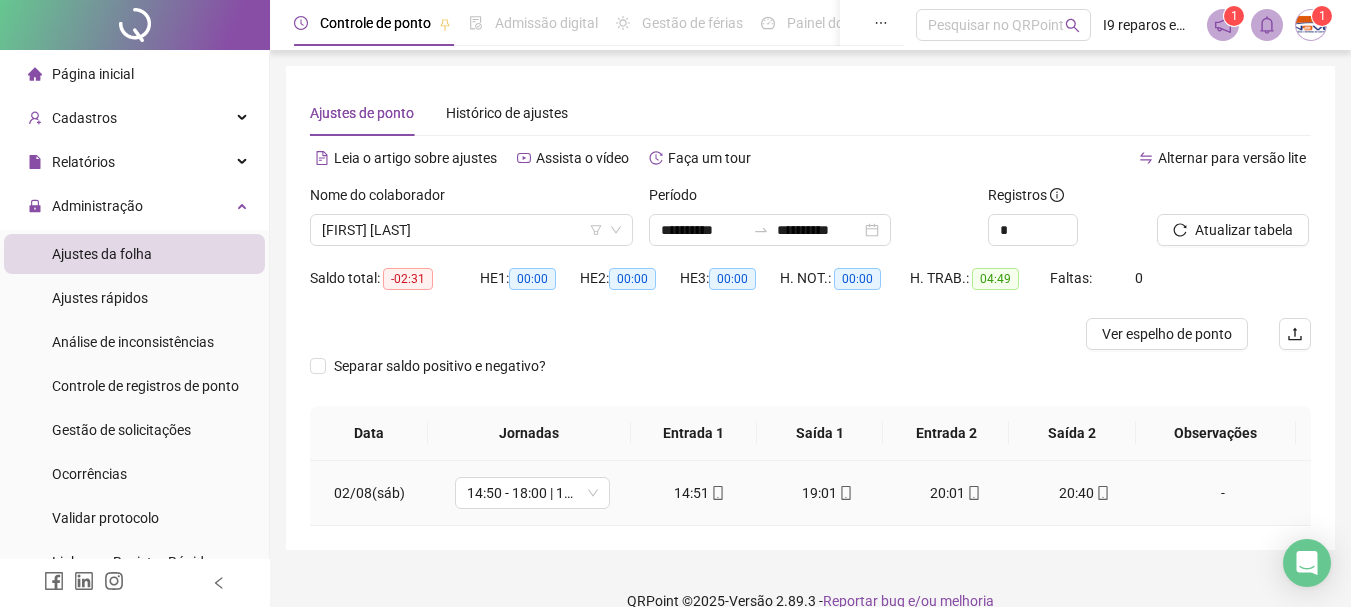 click on "-" at bounding box center [1223, 493] 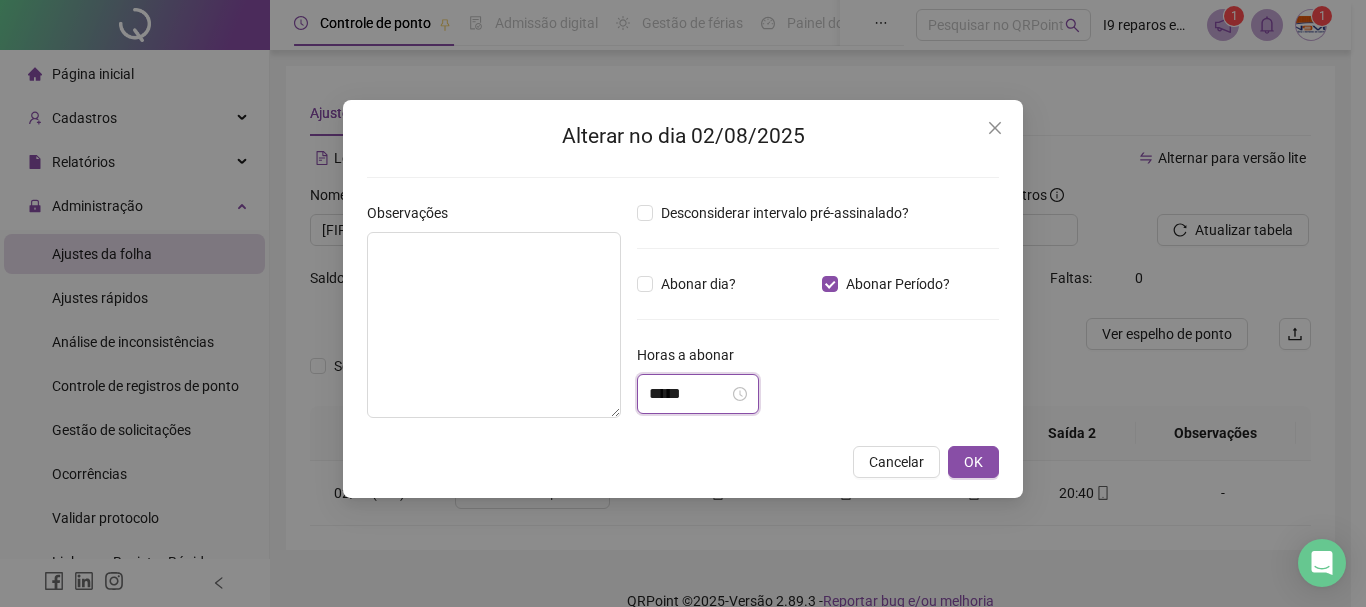 drag, startPoint x: 739, startPoint y: 395, endPoint x: 726, endPoint y: 330, distance: 66.287254 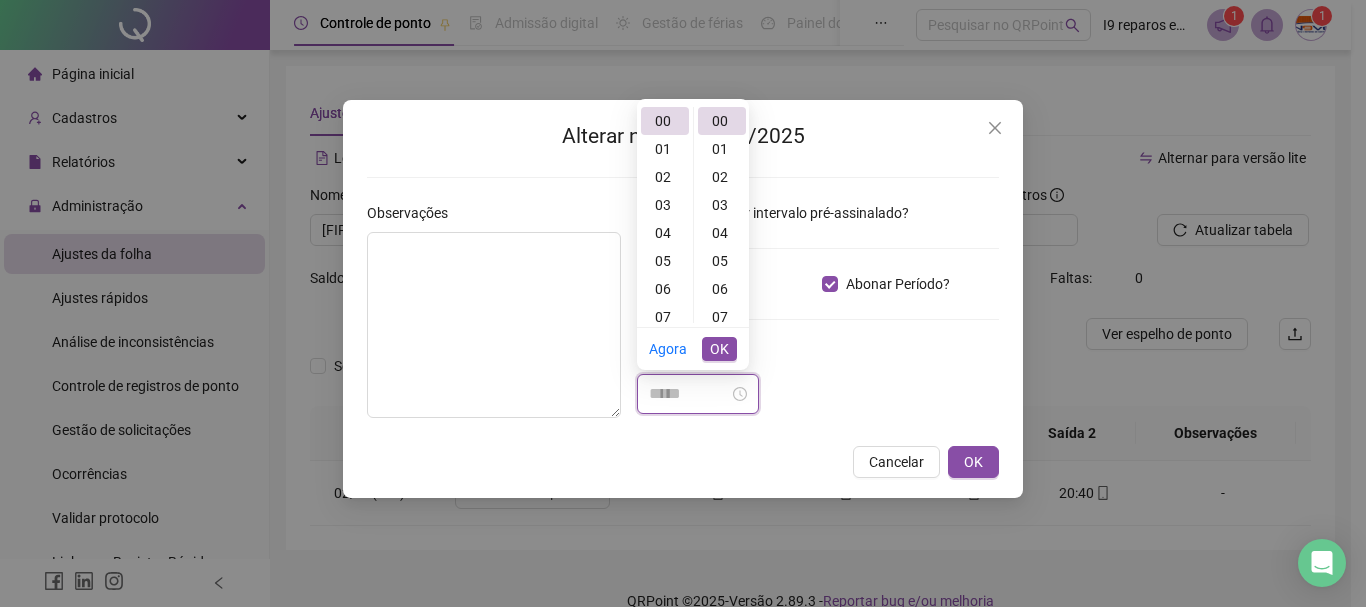 scroll, scrollTop: 0, scrollLeft: 0, axis: both 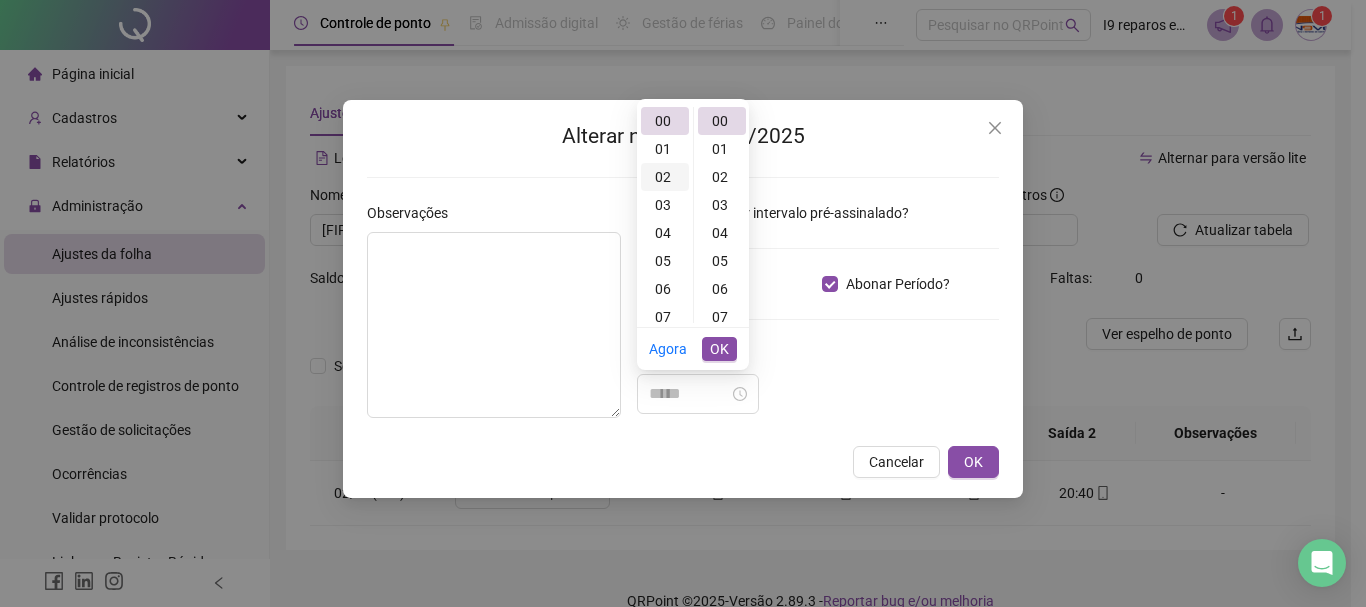 click on "02" at bounding box center (665, 177) 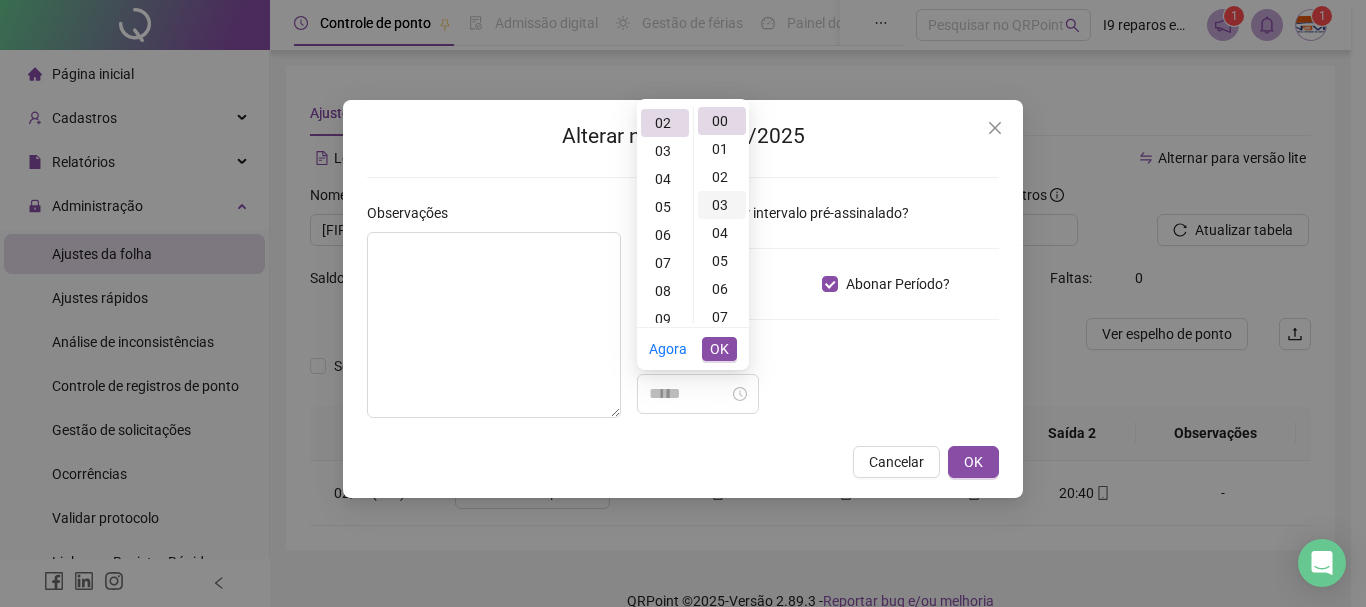 scroll, scrollTop: 56, scrollLeft: 0, axis: vertical 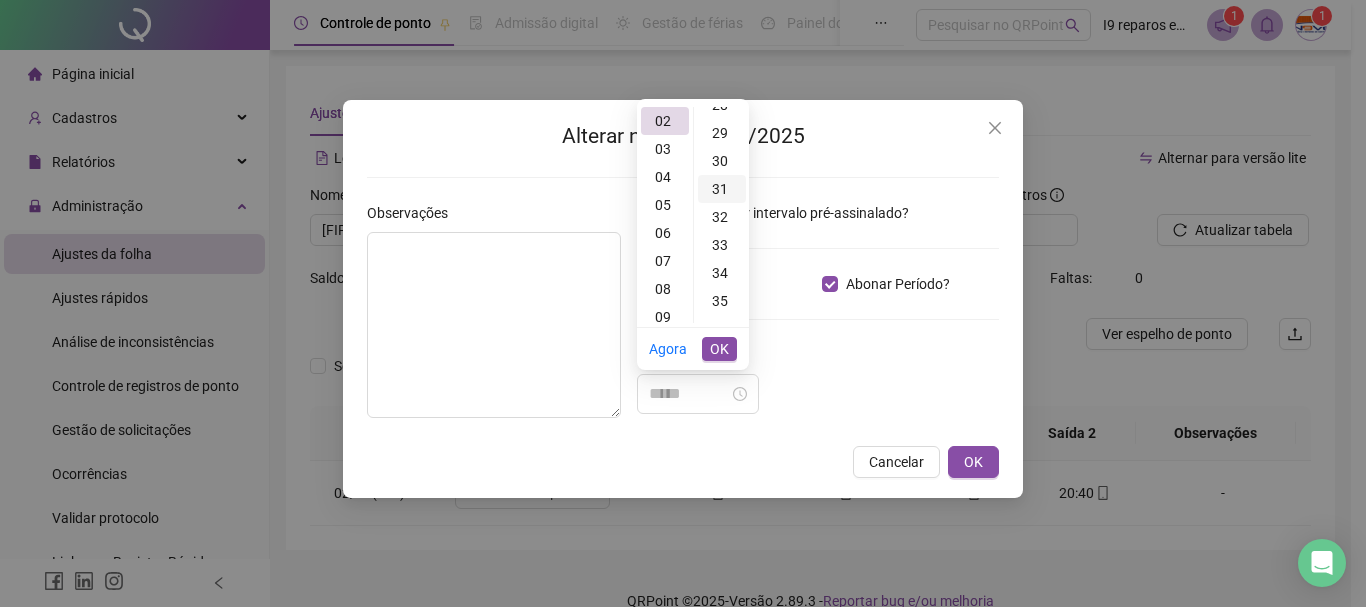 click on "31" at bounding box center (722, 189) 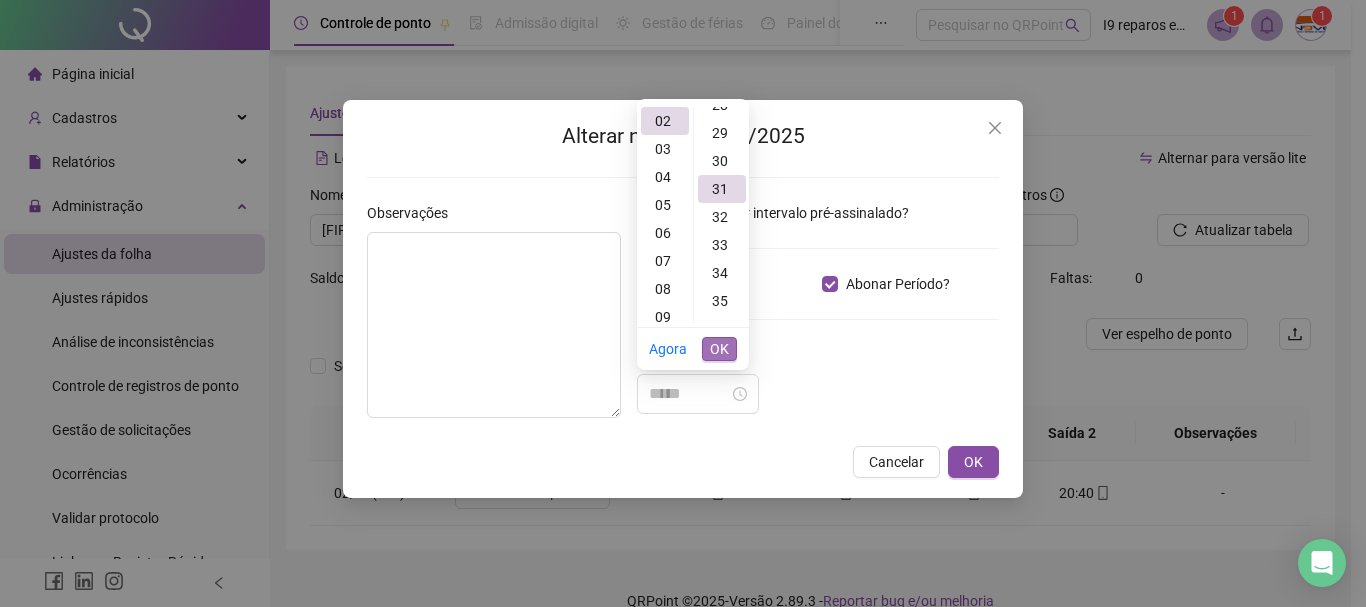 scroll, scrollTop: 868, scrollLeft: 0, axis: vertical 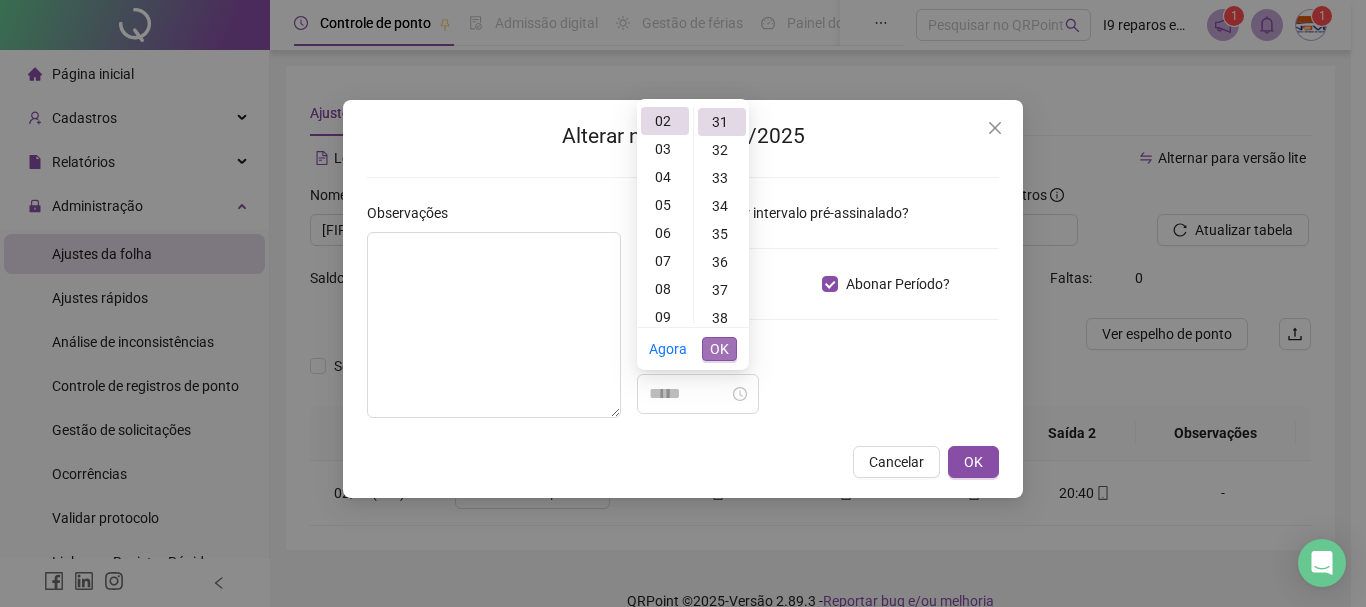 type on "*****" 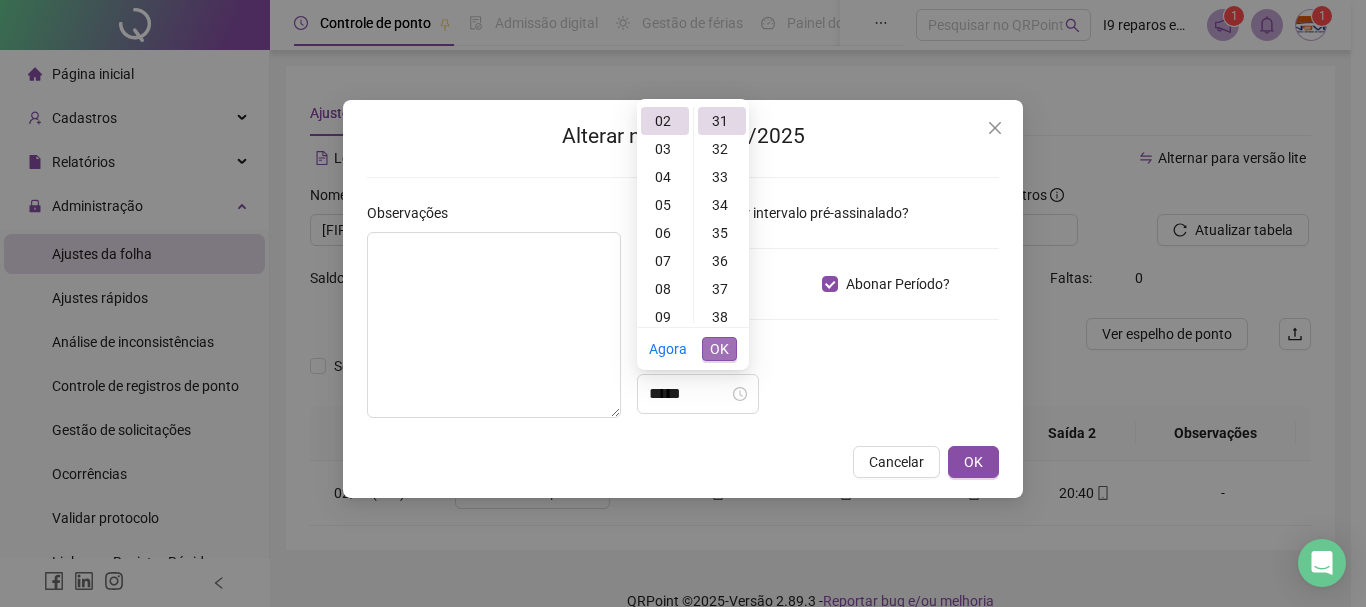 click on "OK" at bounding box center [719, 349] 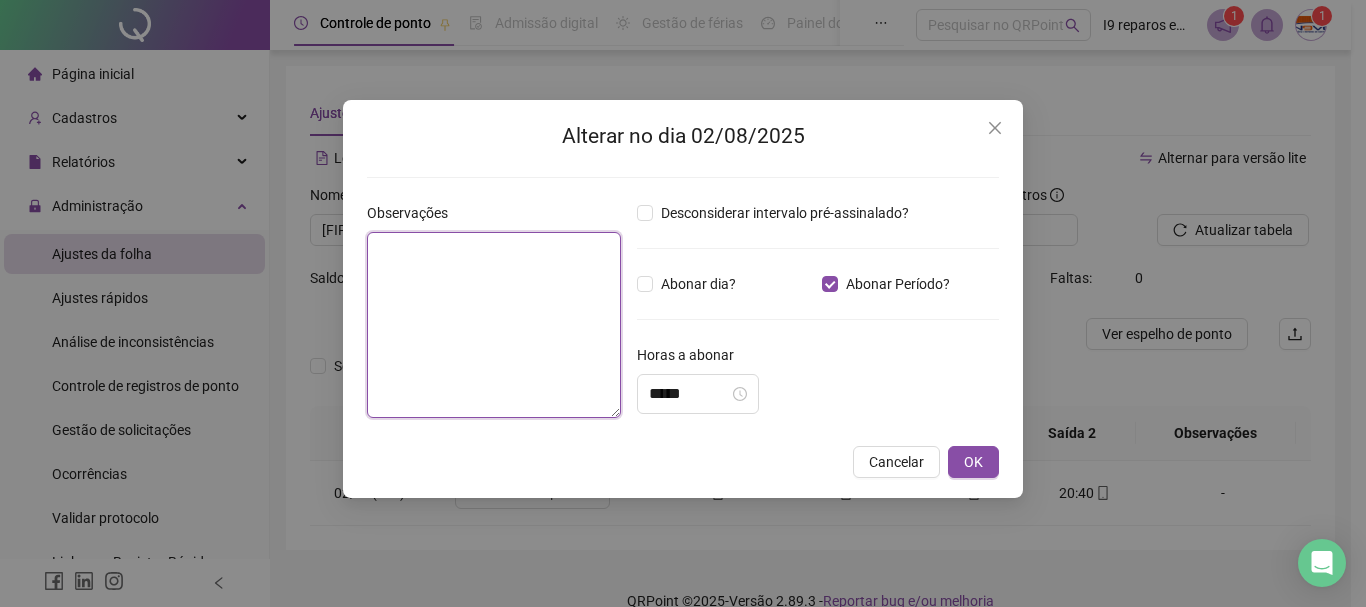 click at bounding box center (494, 325) 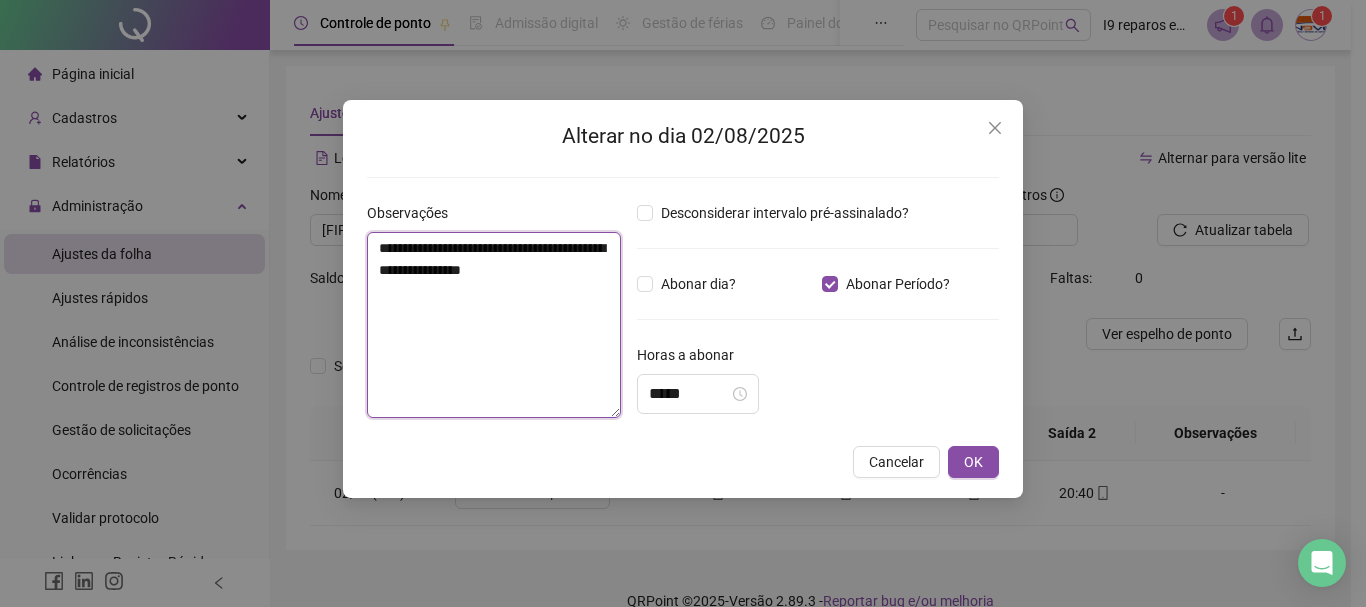 type on "**********" 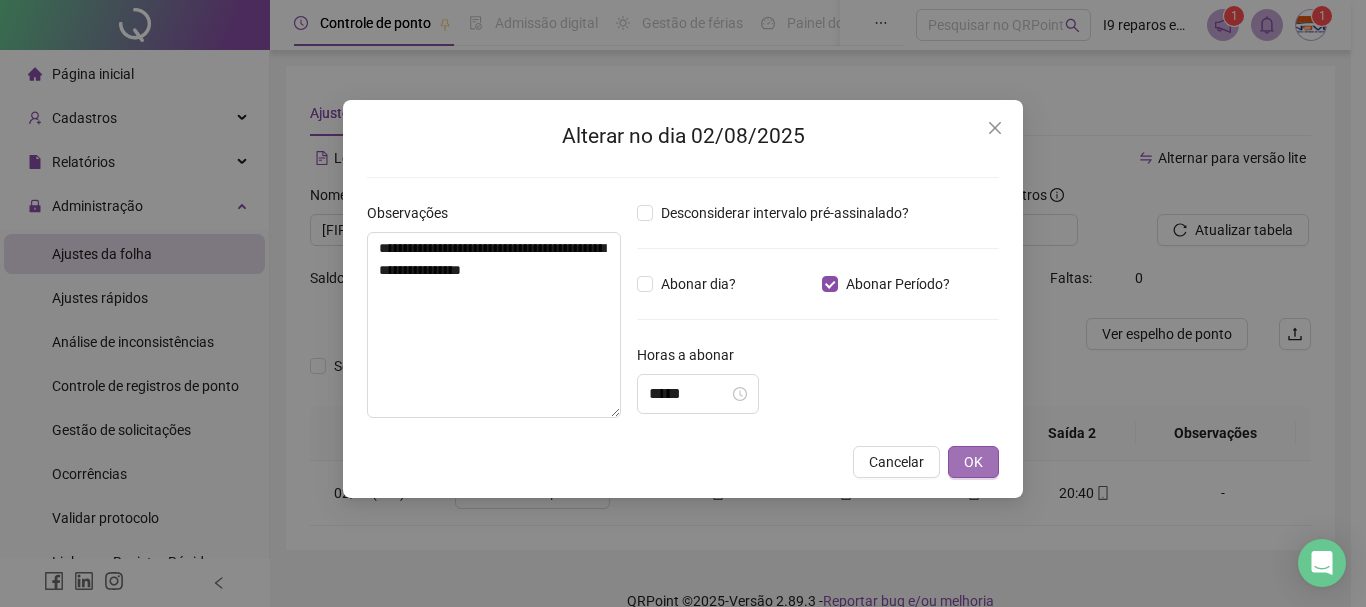 click on "OK" at bounding box center (973, 462) 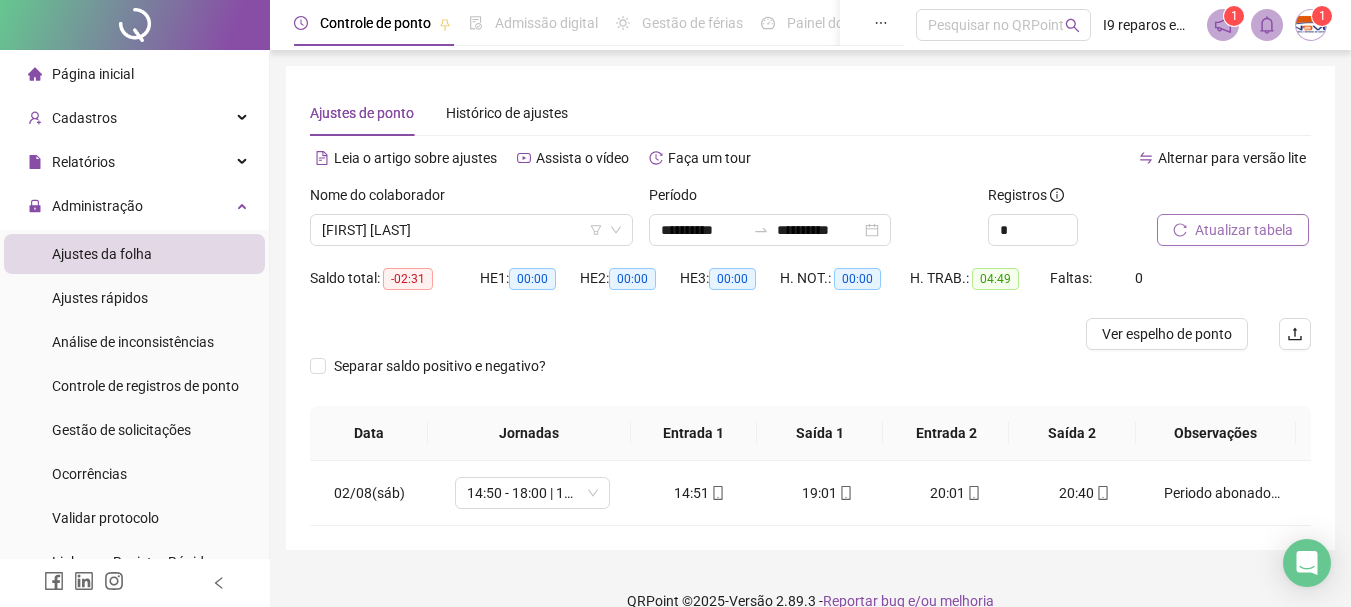 click on "Atualizar tabela" at bounding box center (1244, 230) 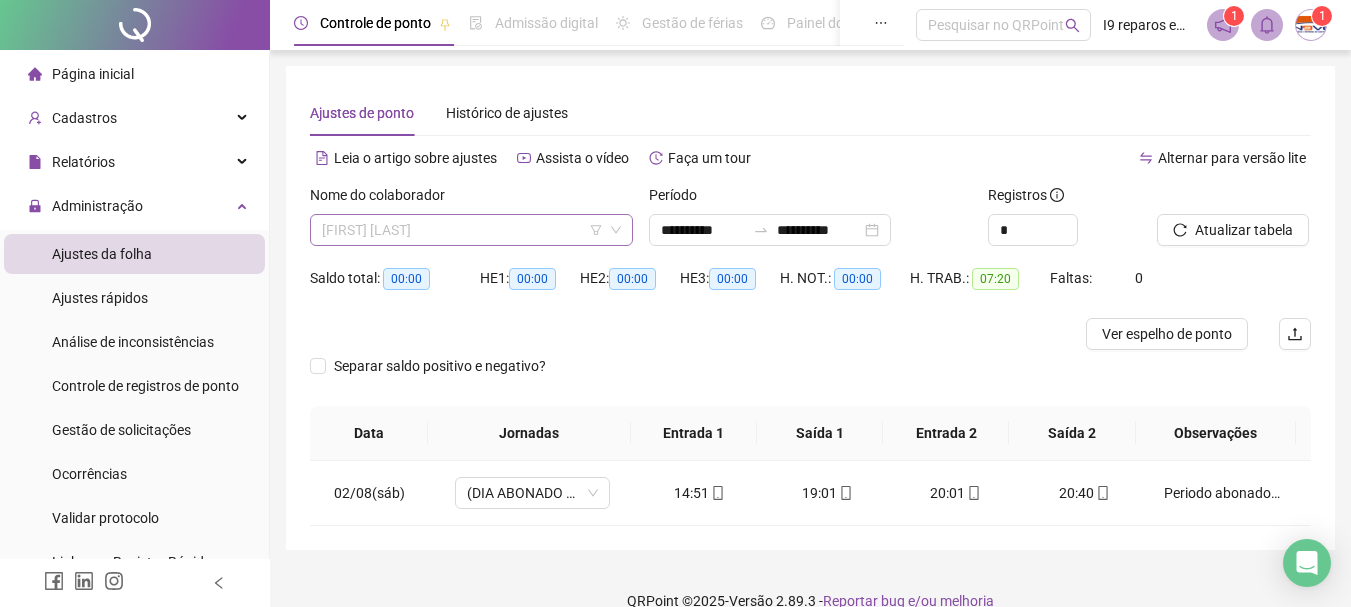 click on "[FIRST] [LAST]" at bounding box center [471, 230] 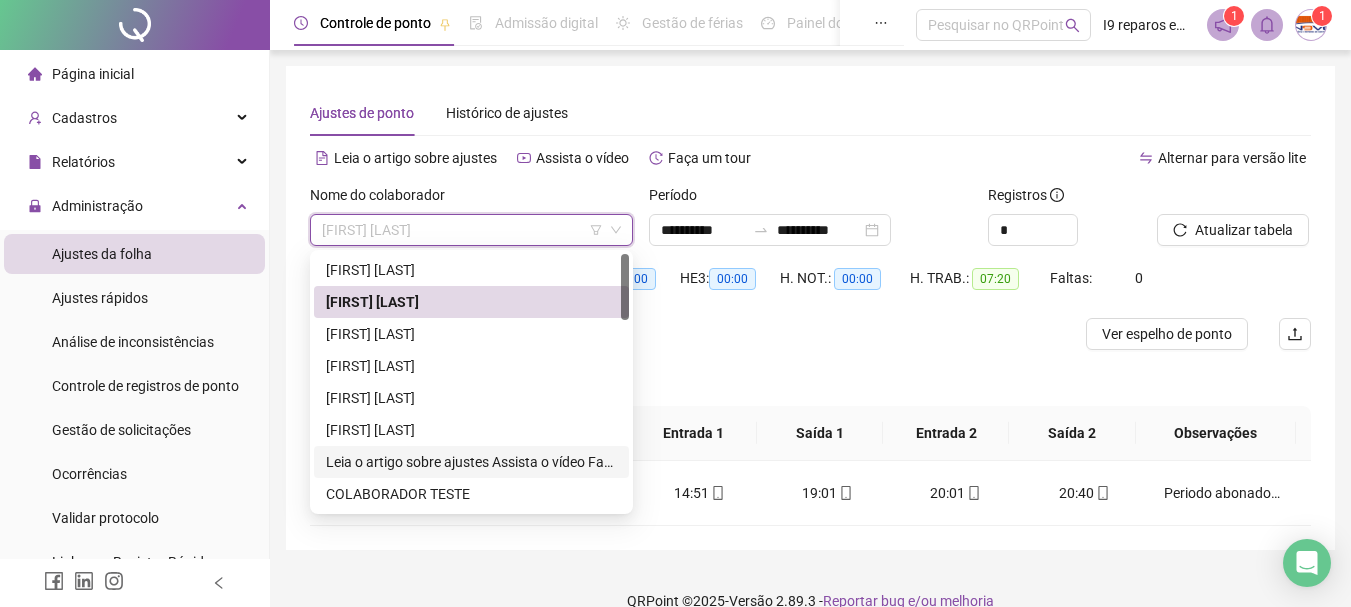 click on "**********" at bounding box center [471, 462] 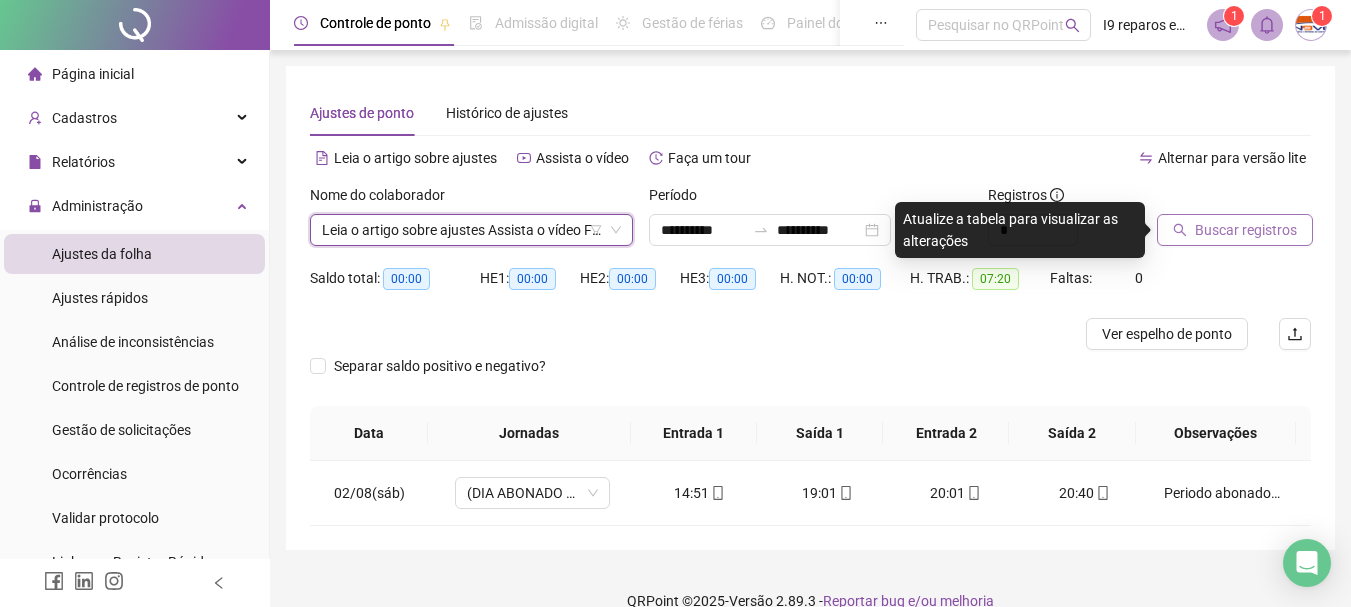 click on "Buscar registros" at bounding box center (1246, 230) 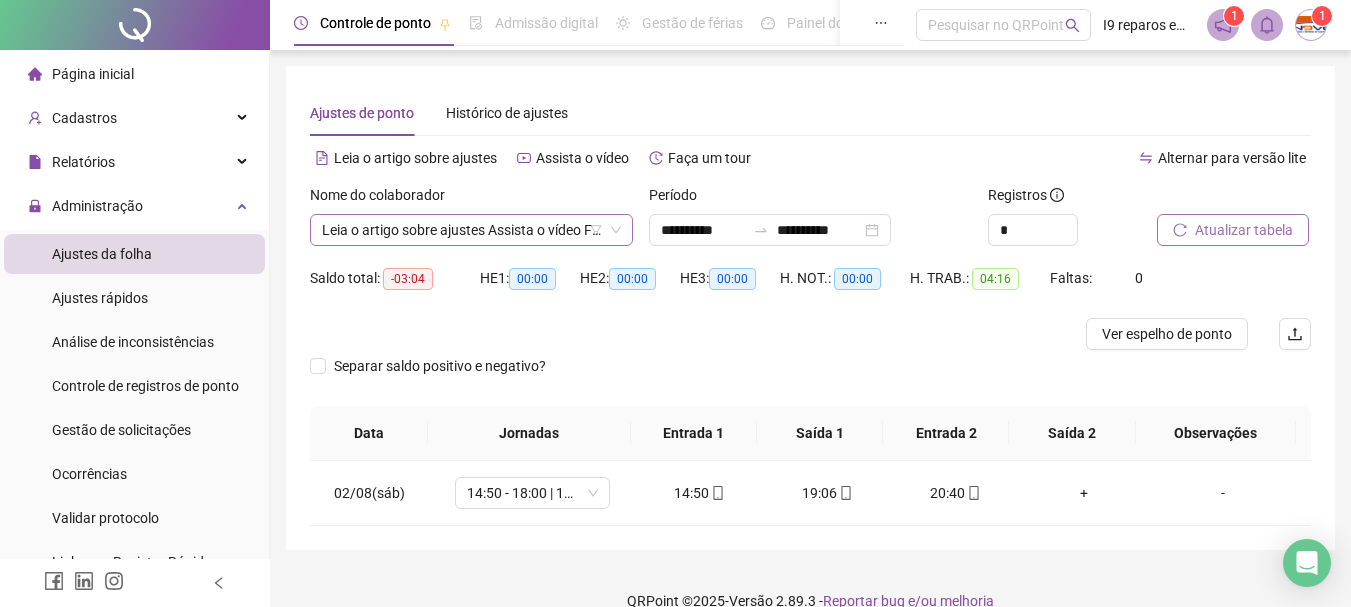 click on "**********" at bounding box center (471, 230) 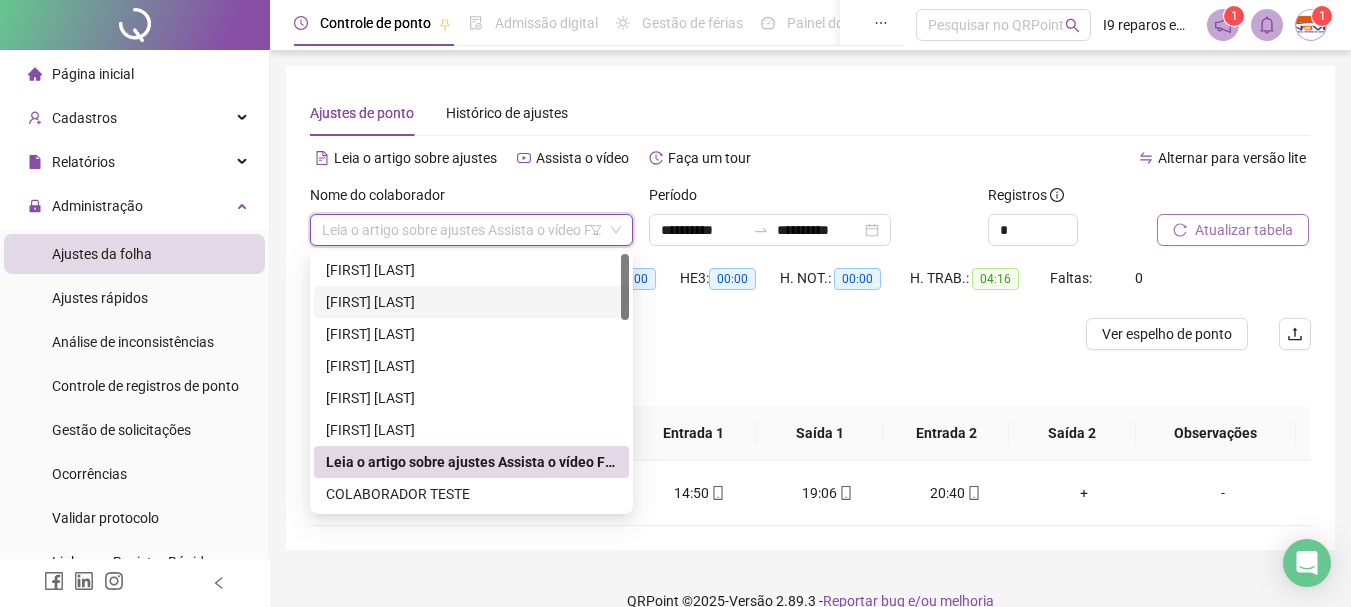 click on "[FIRST] [LAST]" at bounding box center (471, 302) 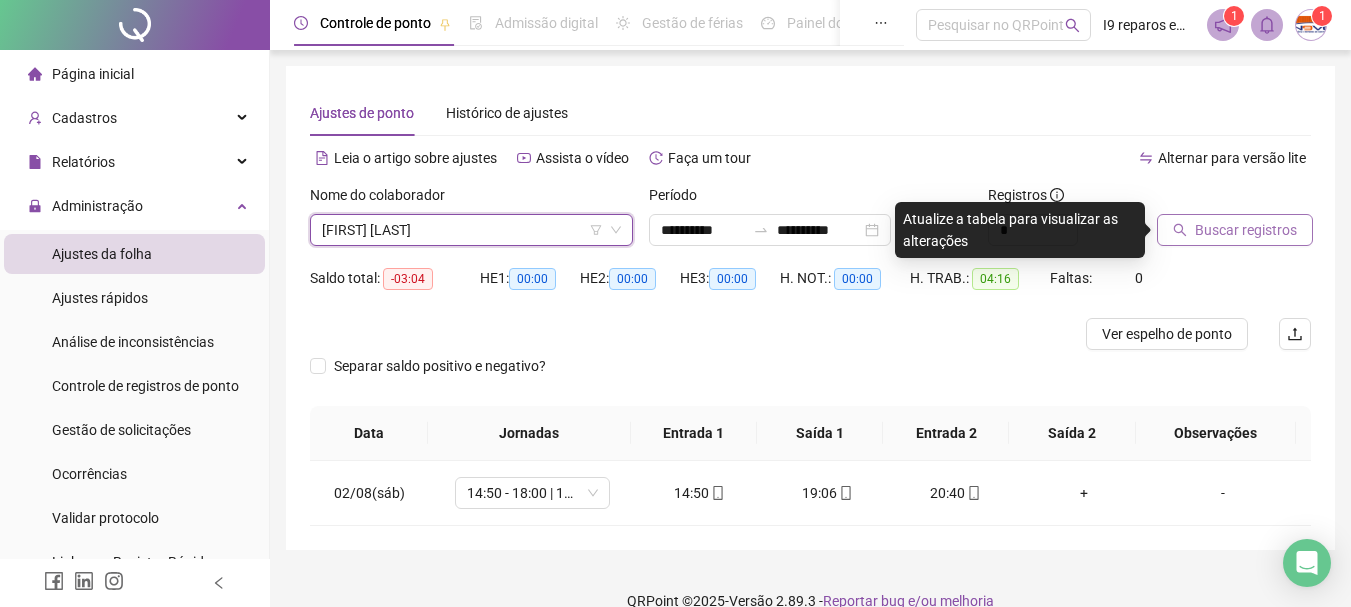 click on "Buscar registros" at bounding box center [1235, 230] 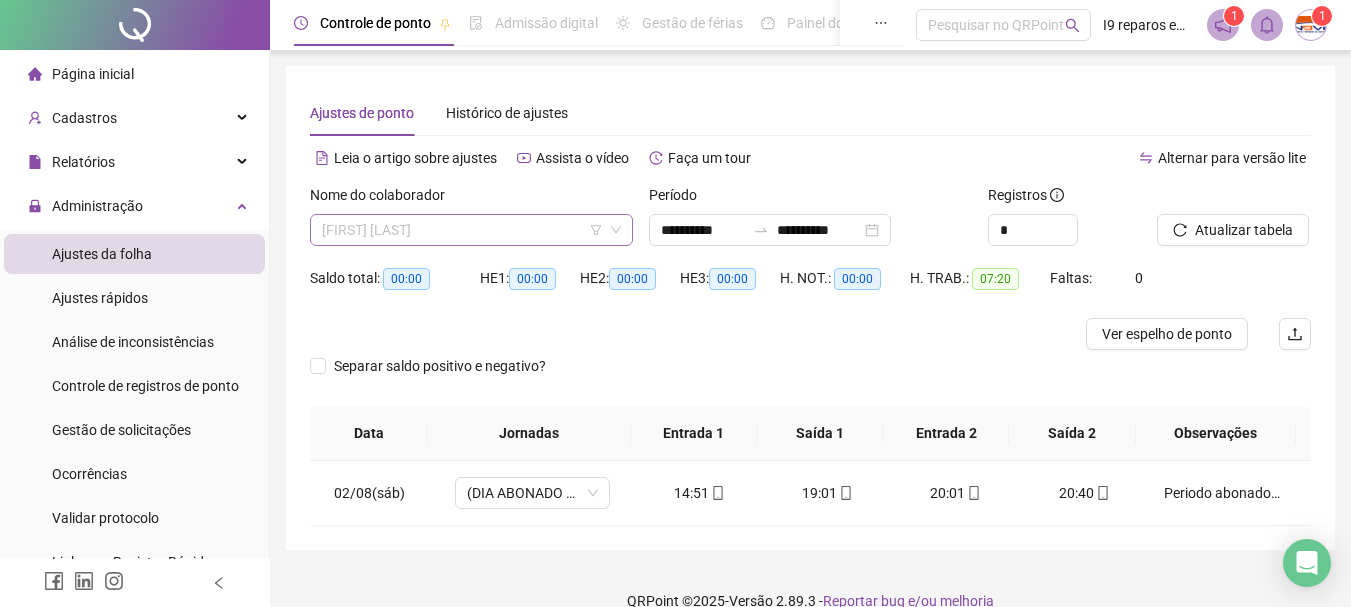 click on "[FIRST] [LAST]" at bounding box center [471, 230] 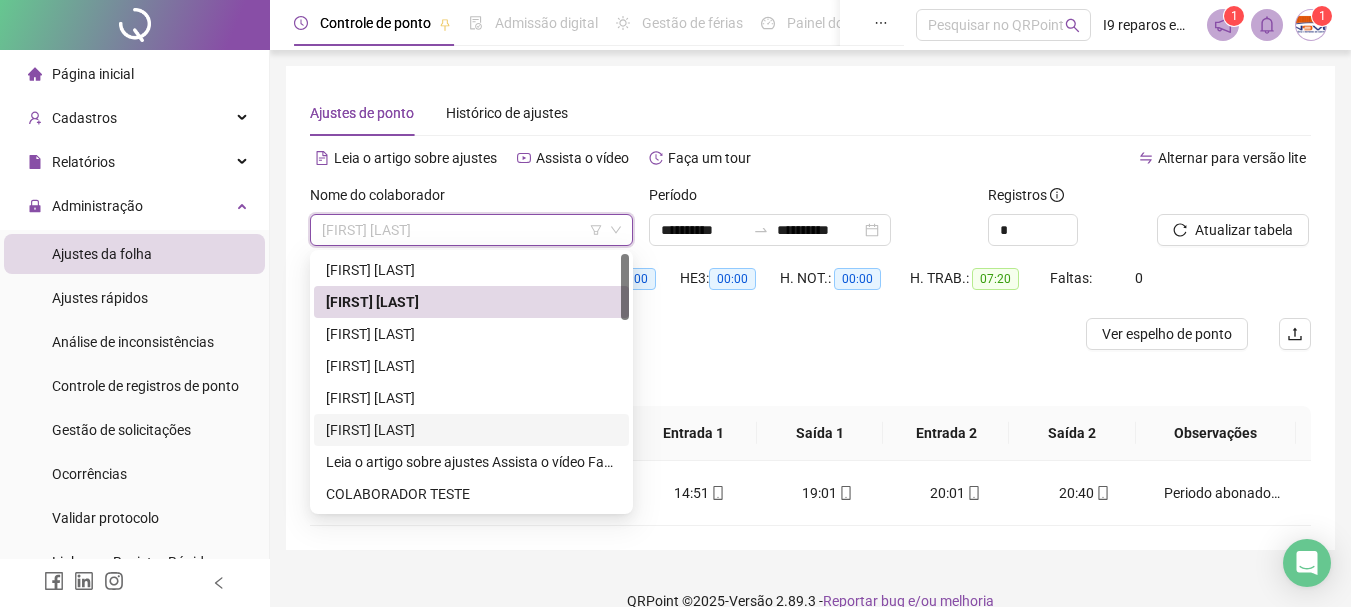 click on "[FIRST] [LAST]" at bounding box center [471, 430] 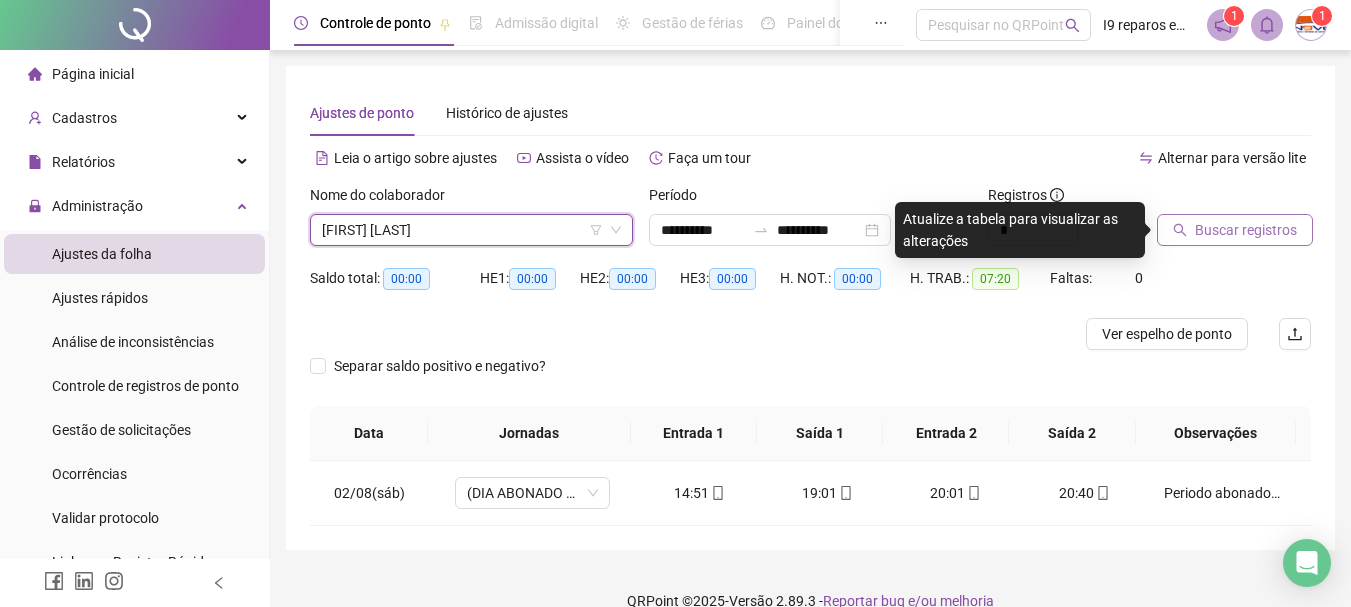 click on "Buscar registros" at bounding box center (1235, 230) 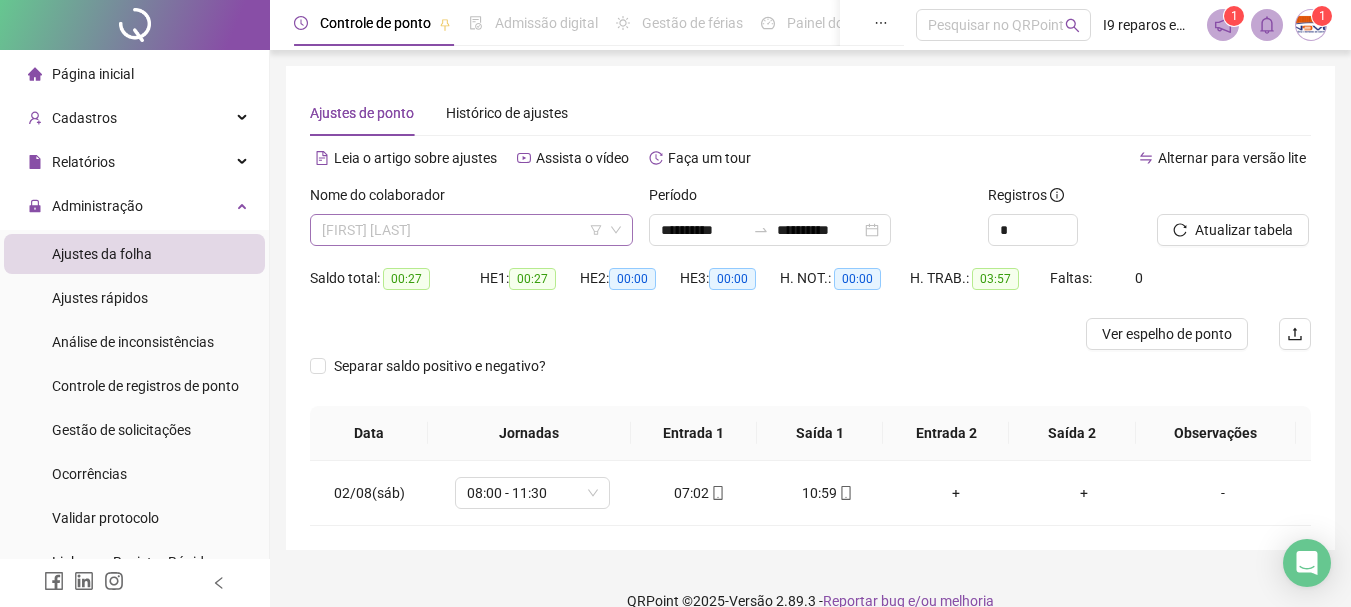 click on "[FIRST] [LAST]" at bounding box center [471, 230] 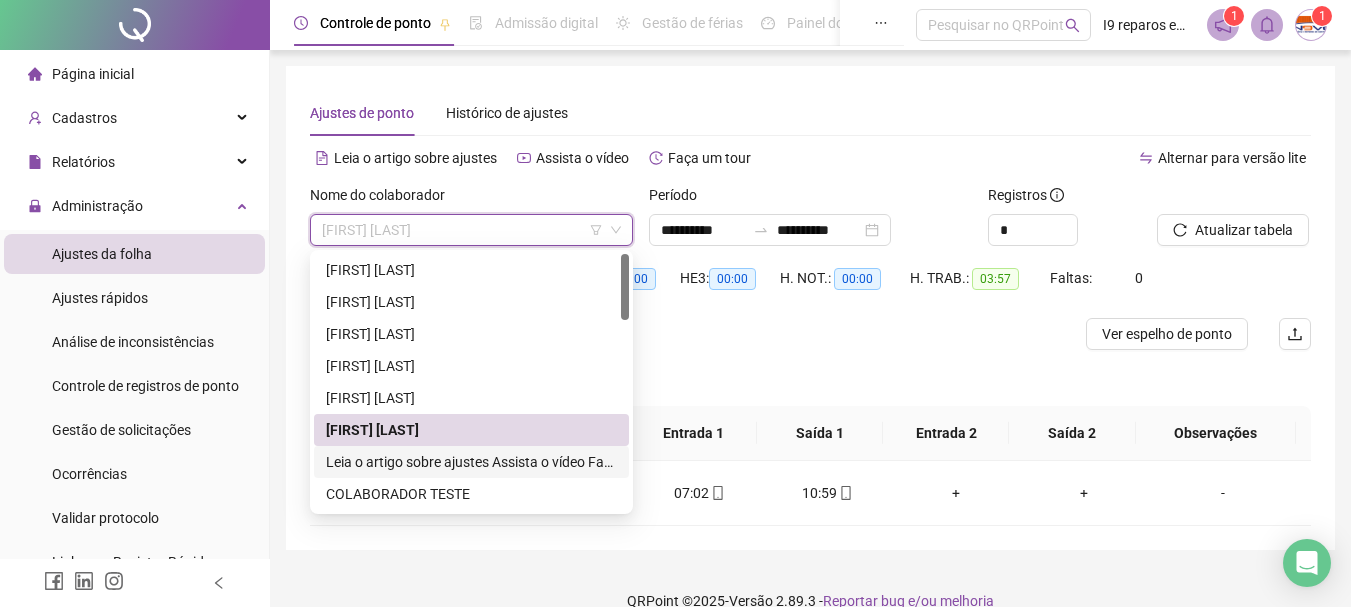 click on "**********" at bounding box center [471, 462] 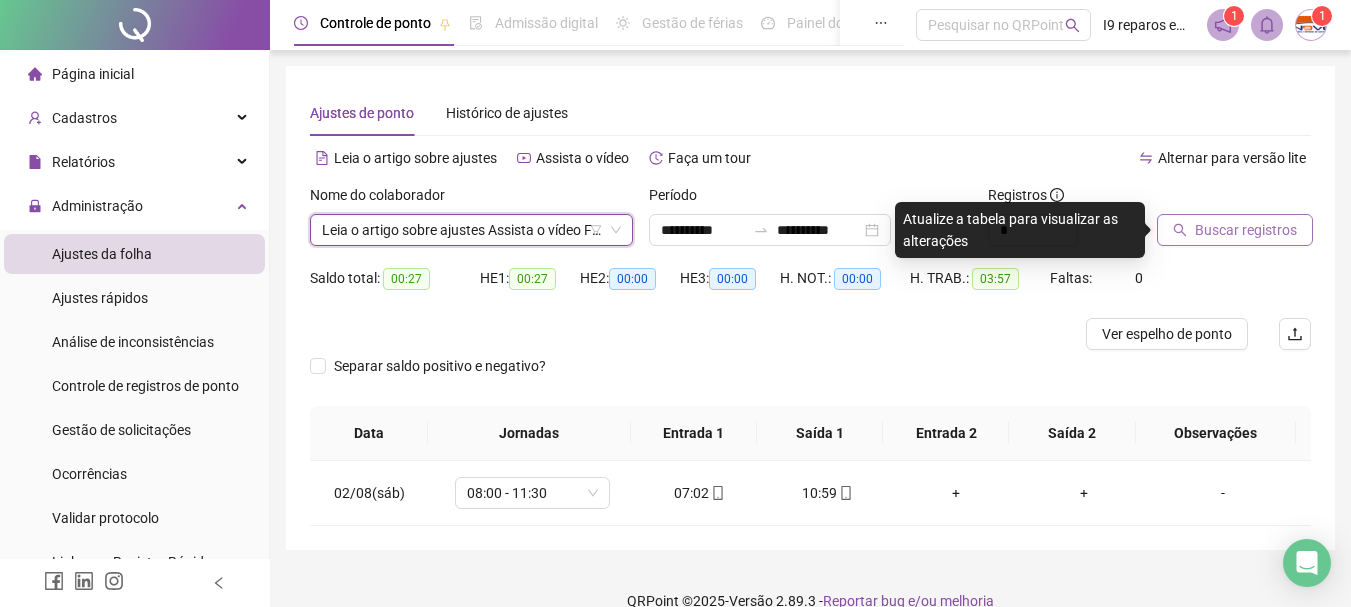click on "Buscar registros" at bounding box center (1246, 230) 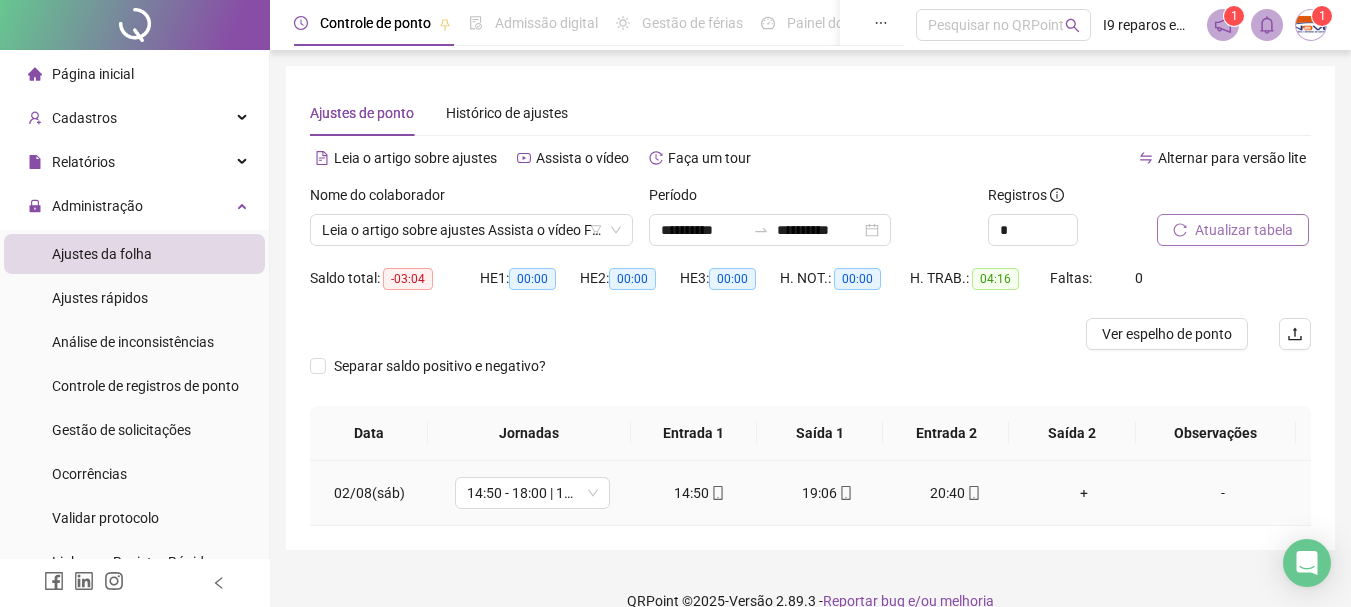click on "+" at bounding box center (1084, 493) 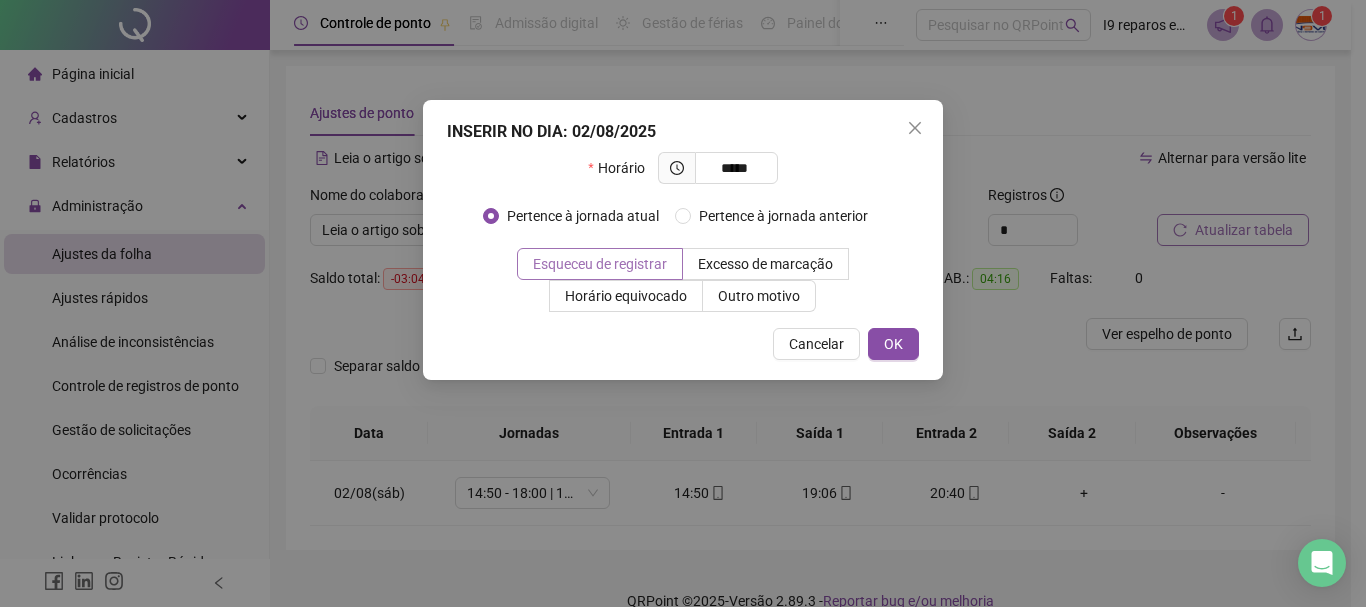 type on "*****" 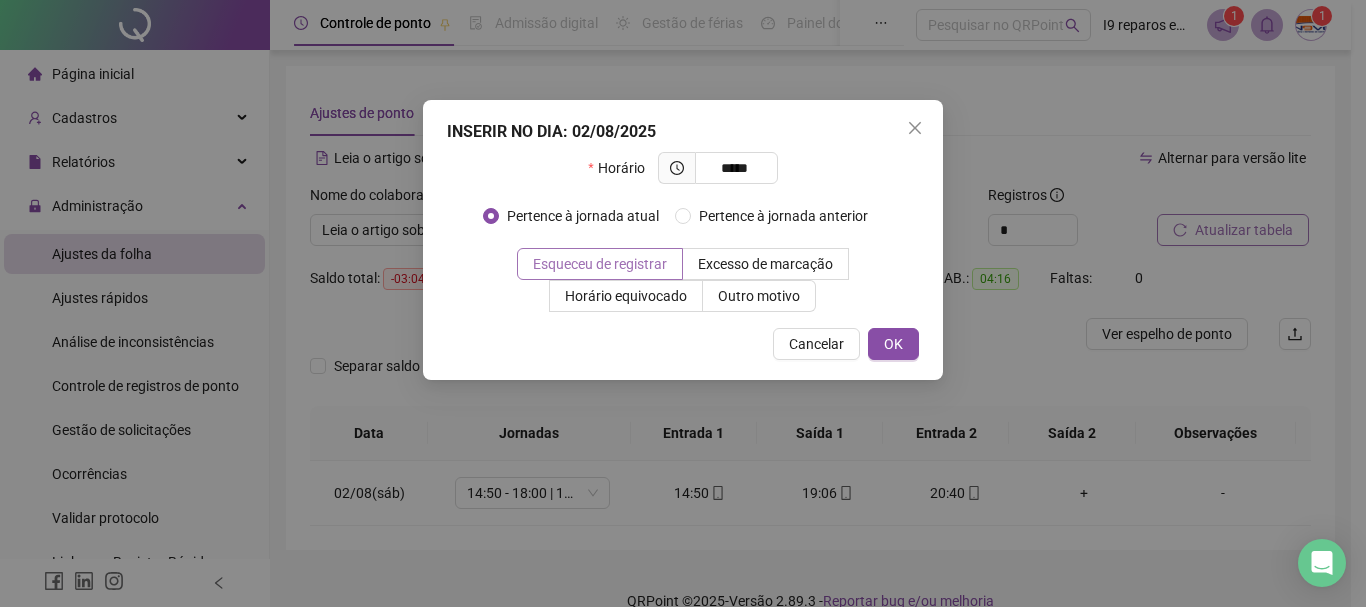 click at bounding box center [600, 264] 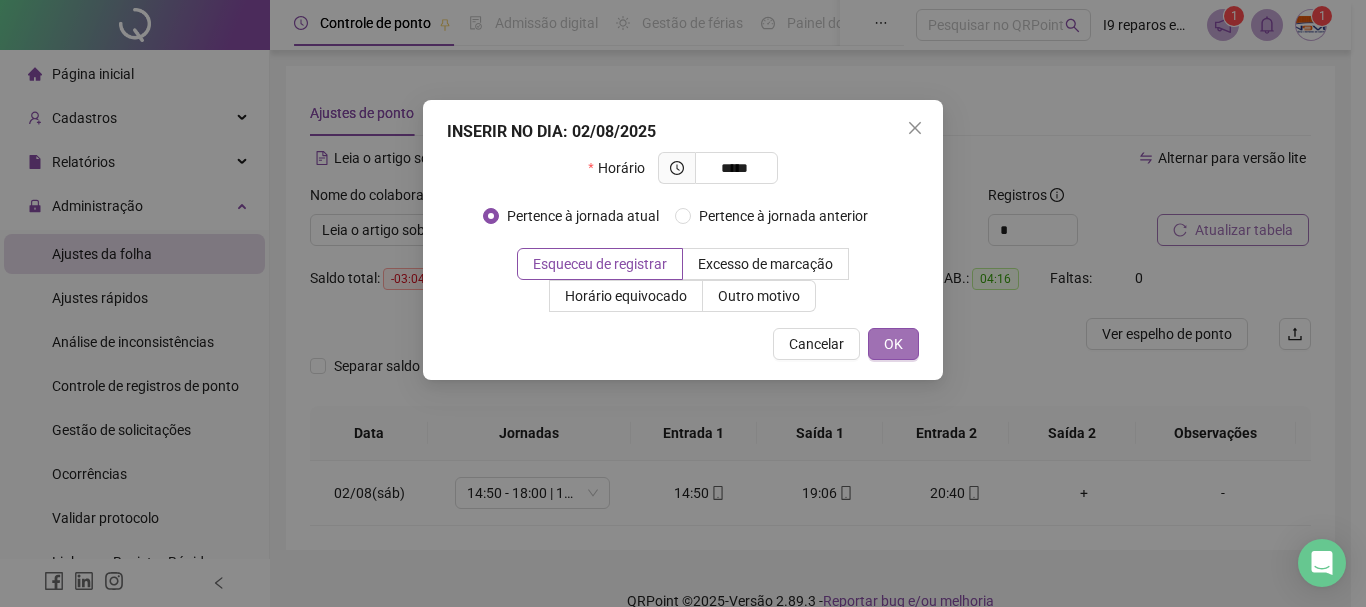 click on "OK" at bounding box center (893, 344) 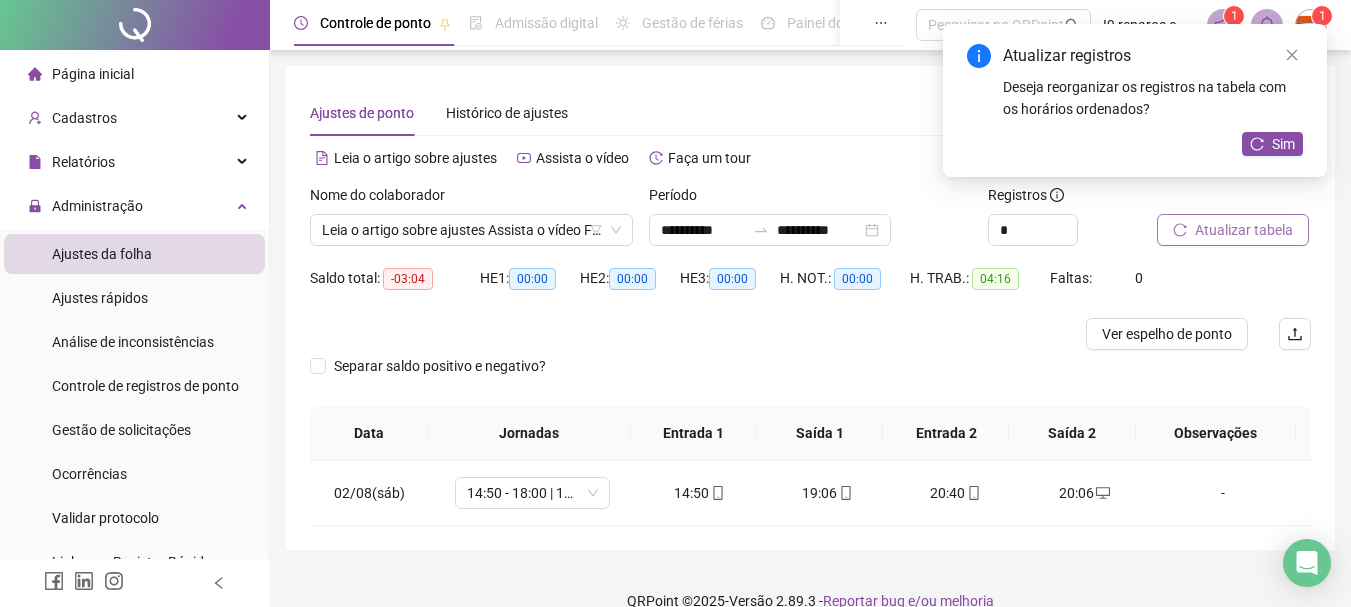click on "Atualizar tabela" at bounding box center (1244, 230) 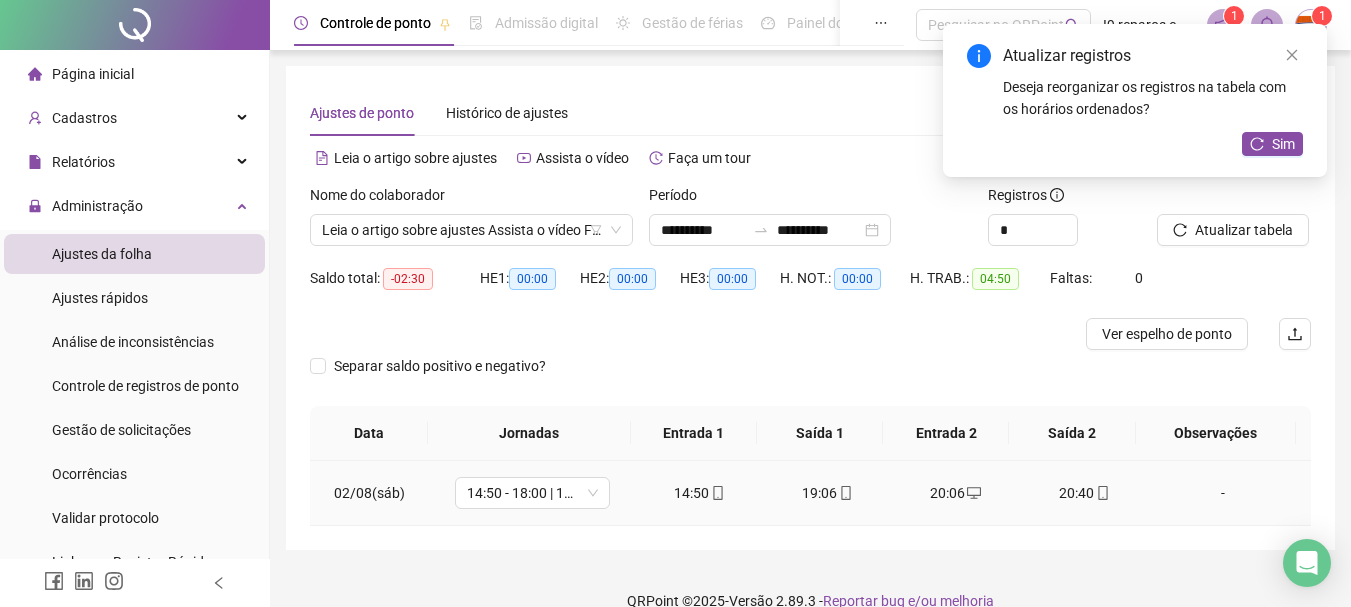 click on "-" at bounding box center (1223, 493) 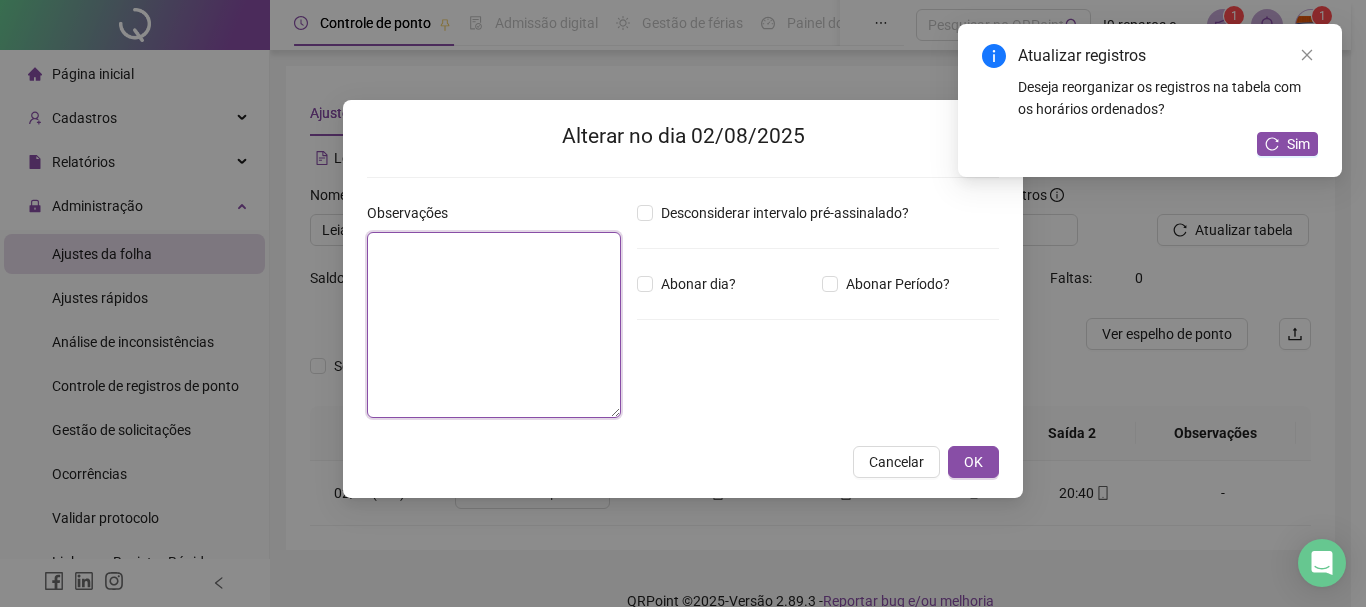 paste on "**********" 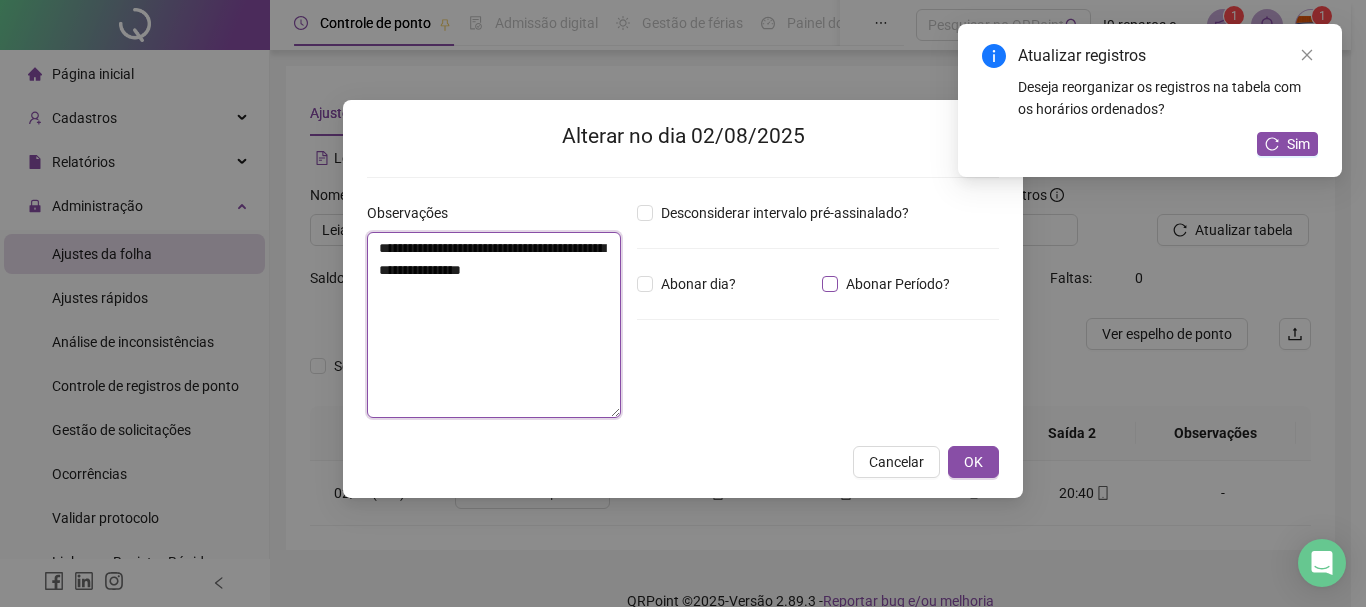 type on "**********" 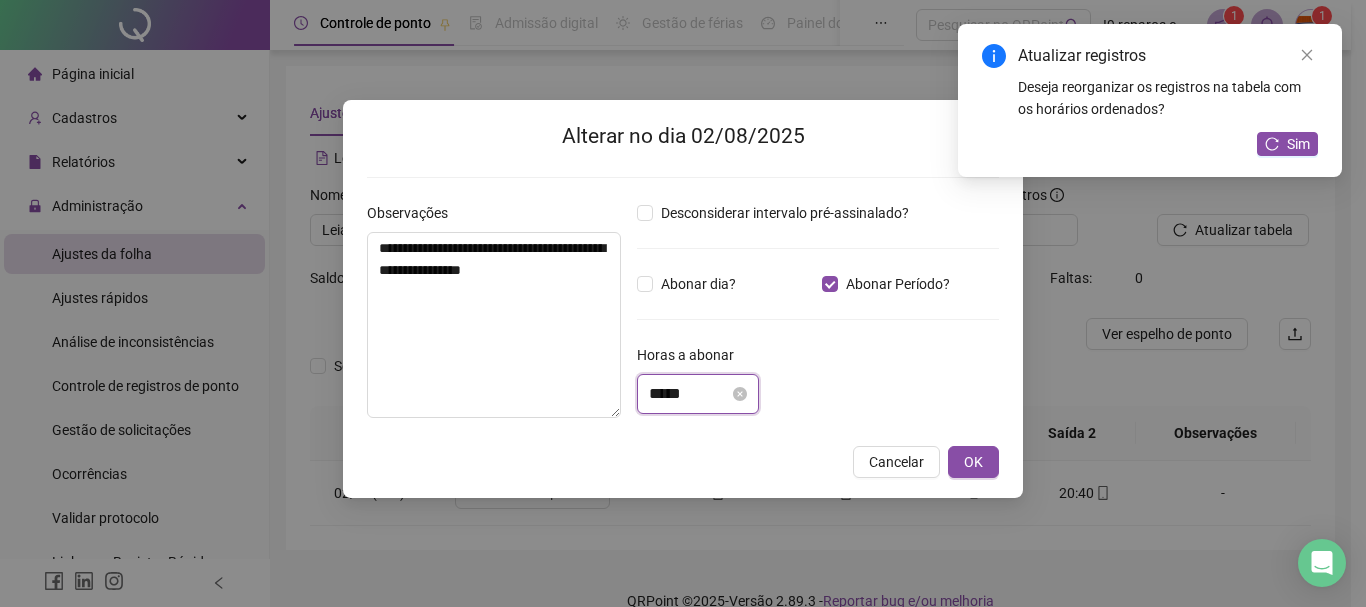 click on "*****" at bounding box center [689, 394] 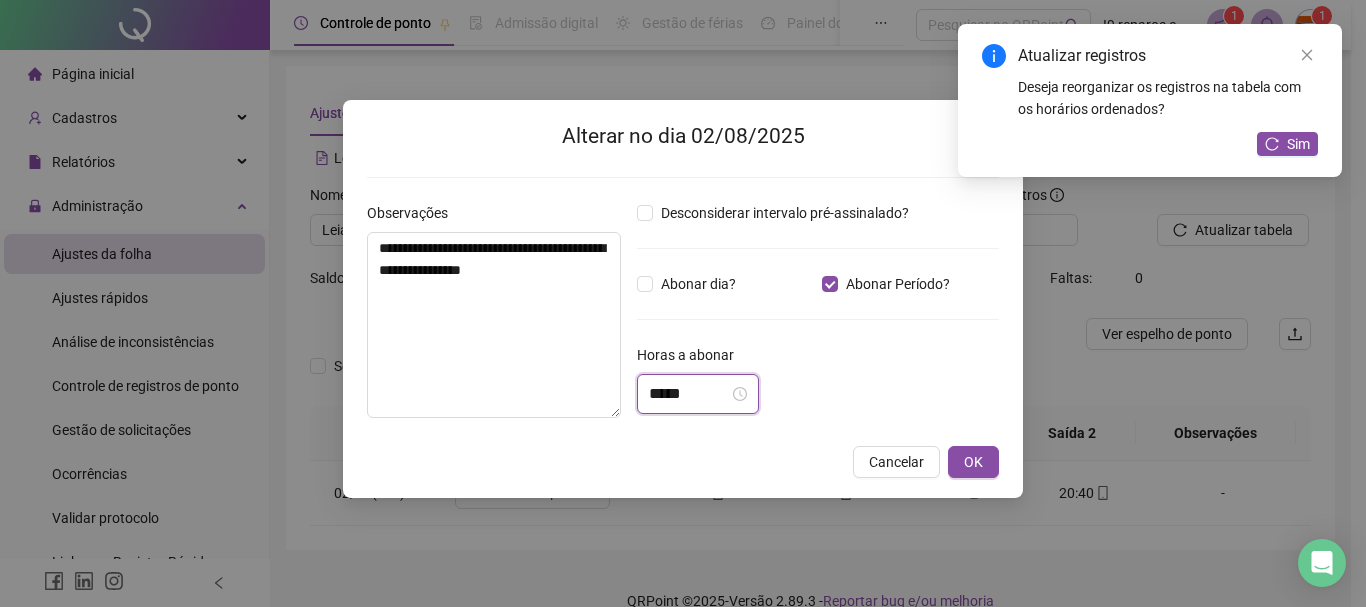 scroll, scrollTop: 2, scrollLeft: 0, axis: vertical 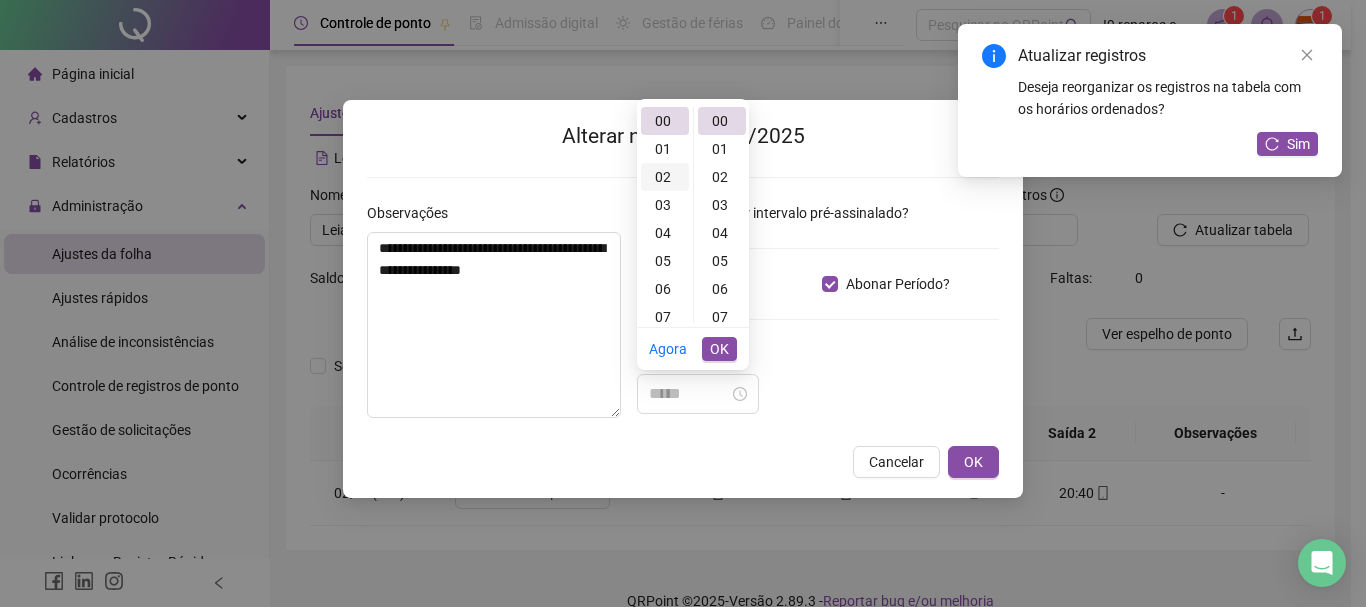 click on "02" at bounding box center [665, 177] 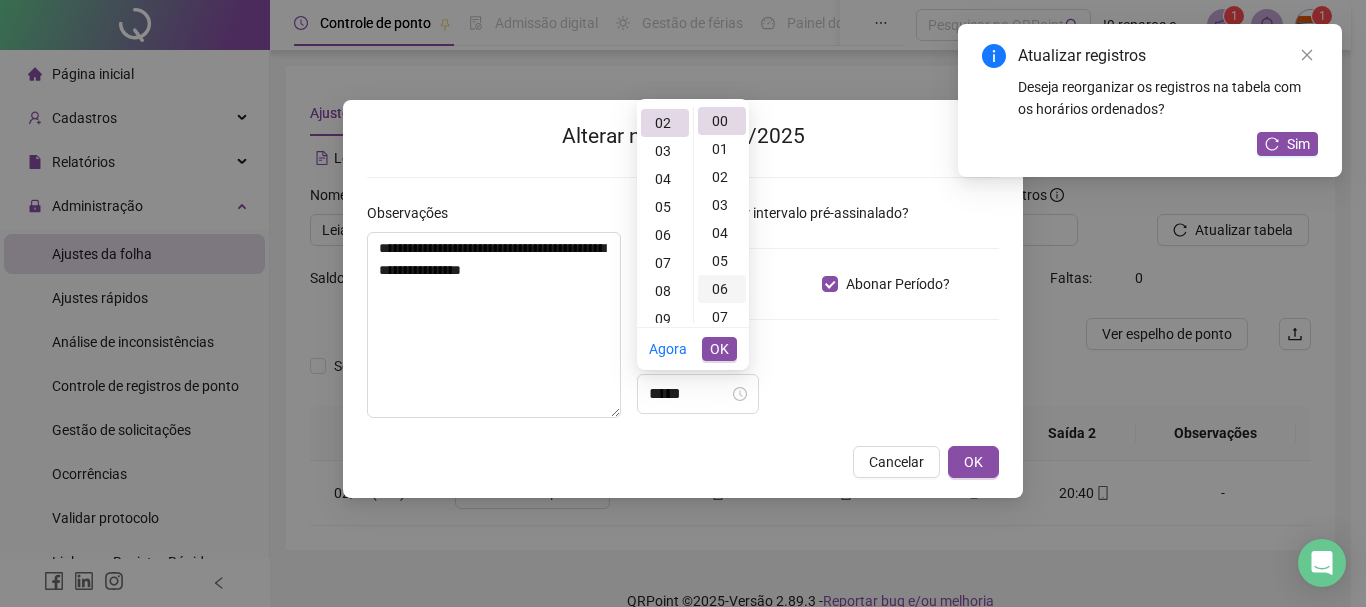 scroll, scrollTop: 56, scrollLeft: 0, axis: vertical 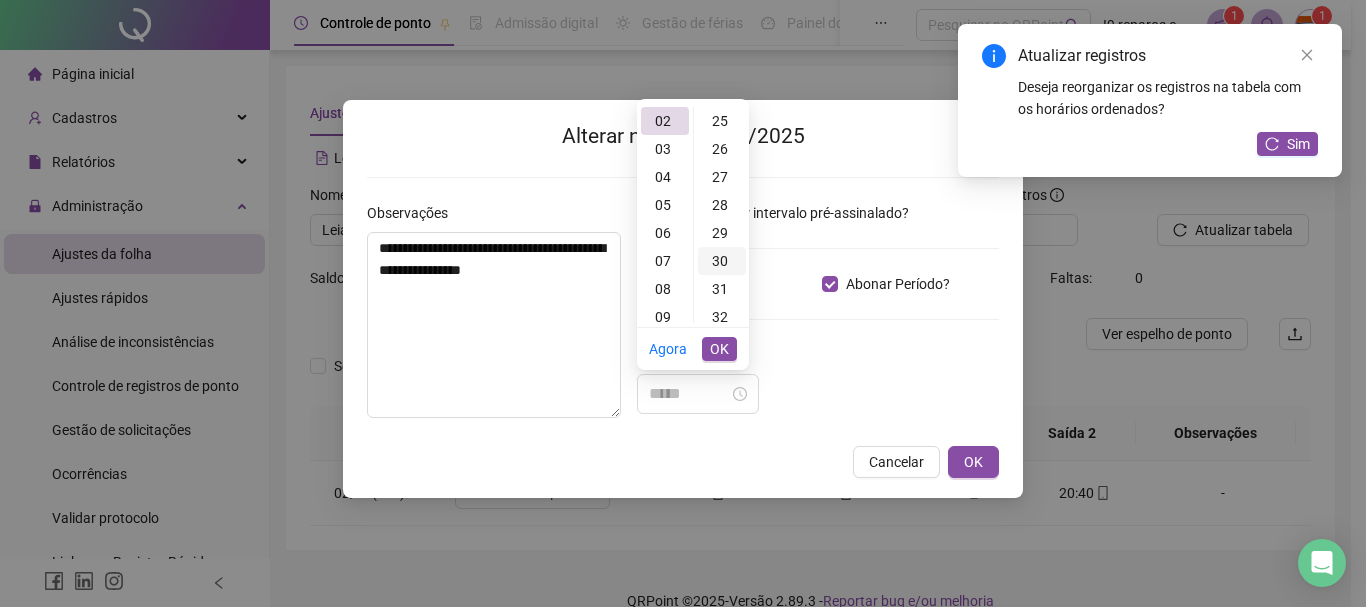 click on "30" at bounding box center (722, 261) 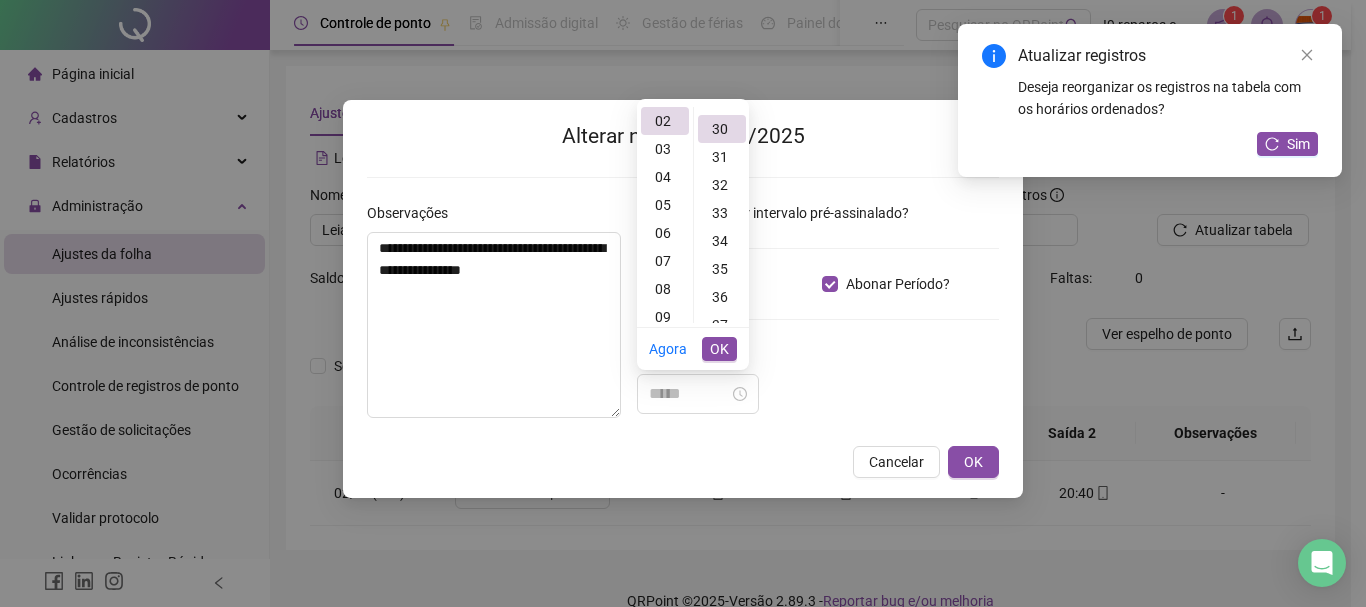 type on "*****" 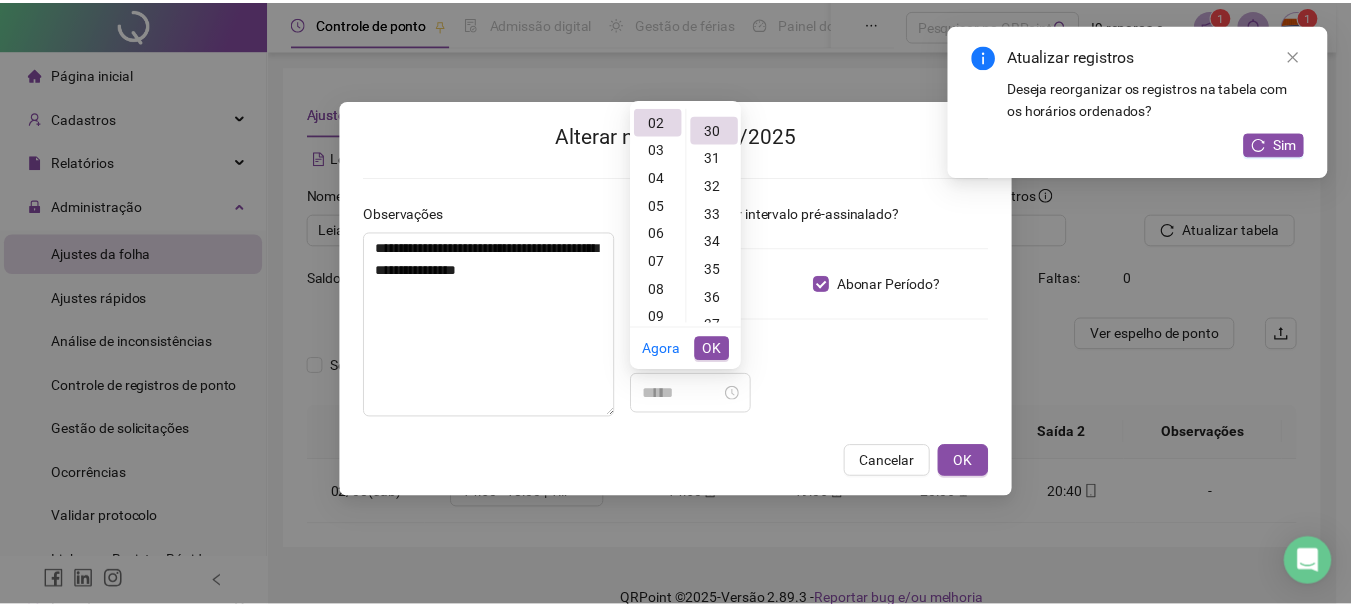 scroll, scrollTop: 840, scrollLeft: 0, axis: vertical 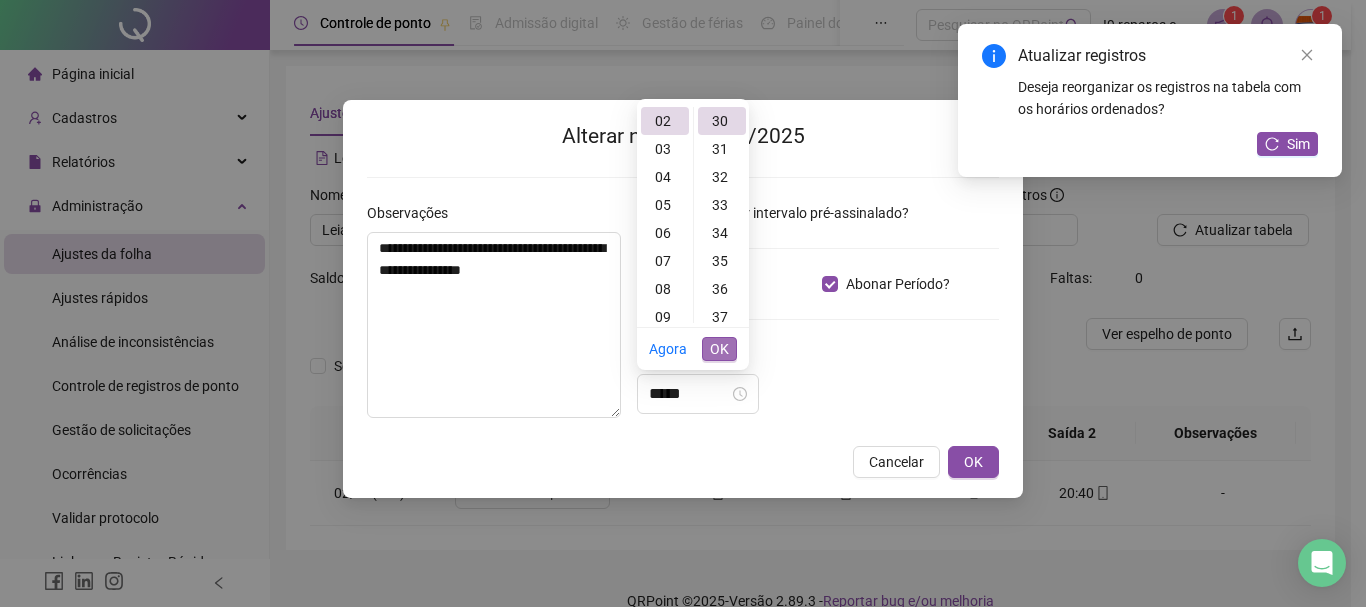 click on "OK" at bounding box center [719, 349] 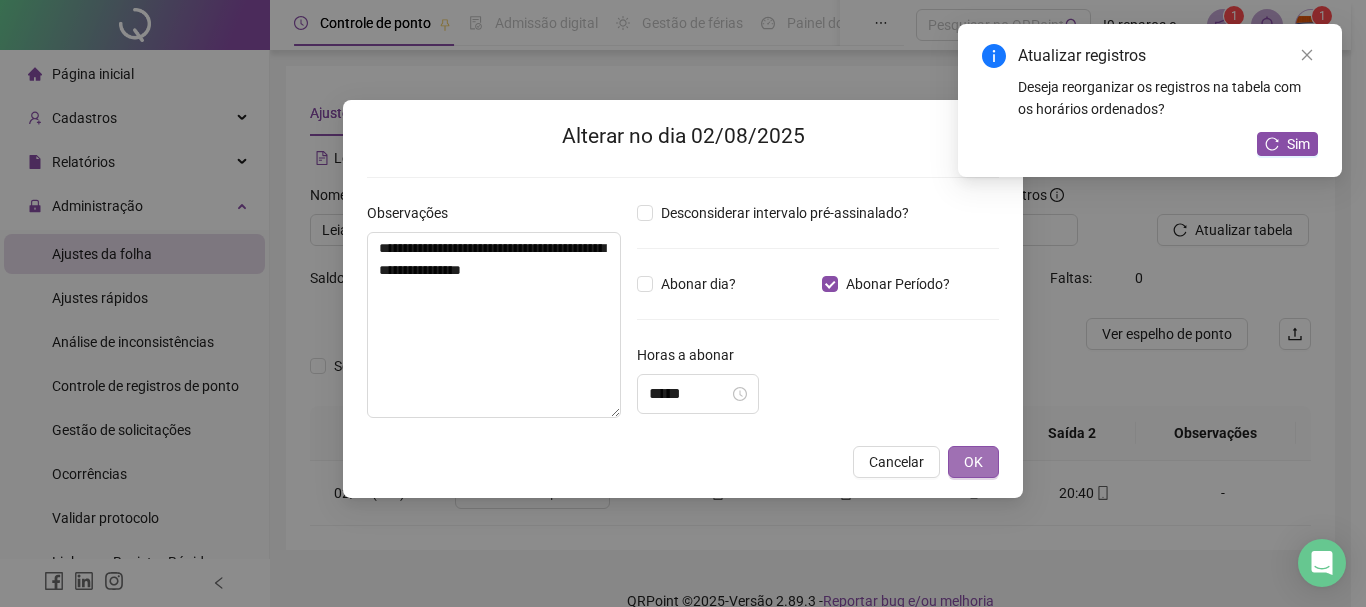 click on "OK" at bounding box center (973, 462) 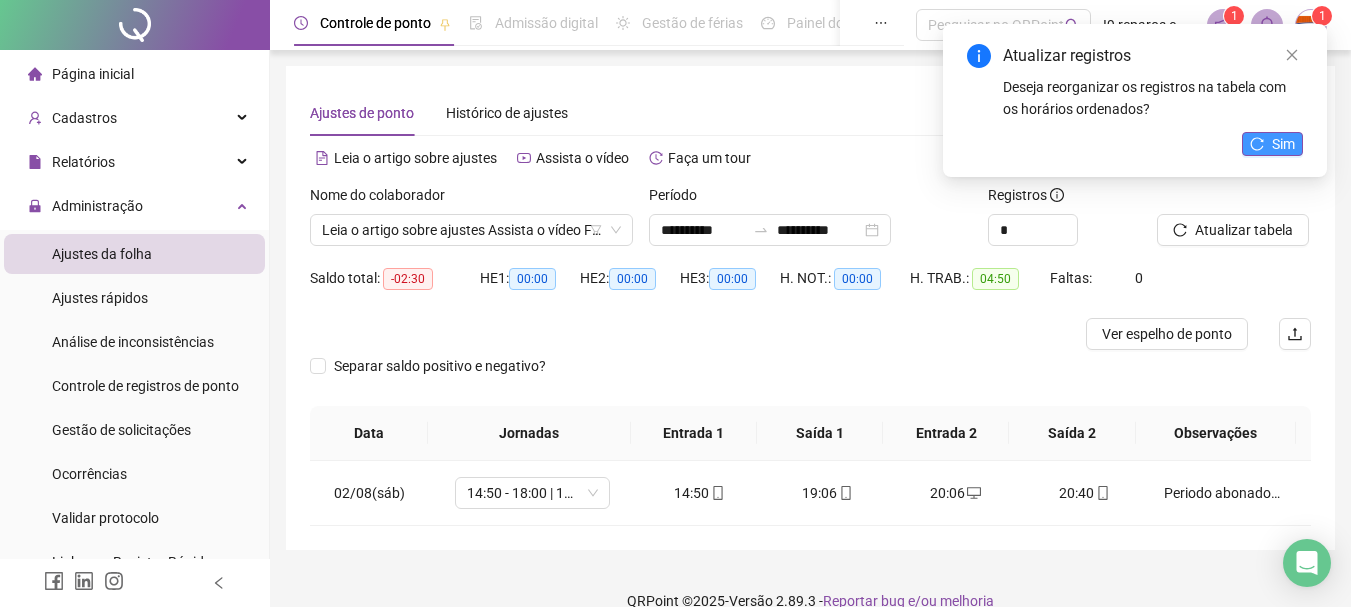 click on "Sim" at bounding box center [1283, 144] 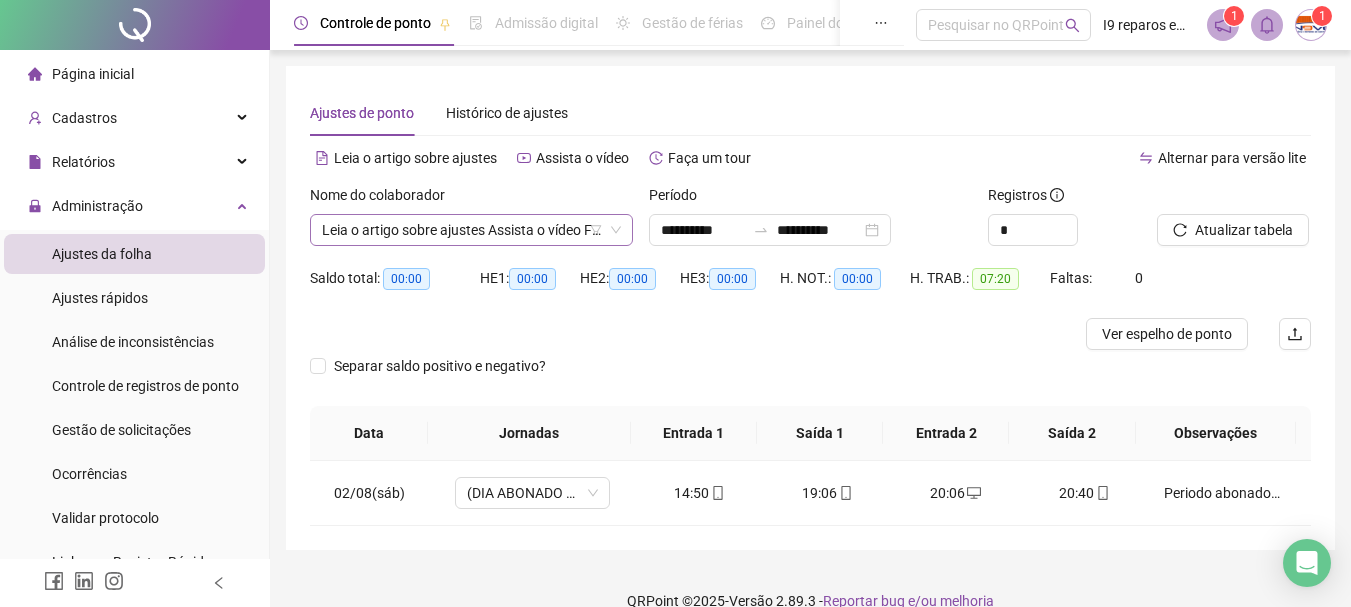 click on "**********" at bounding box center (471, 230) 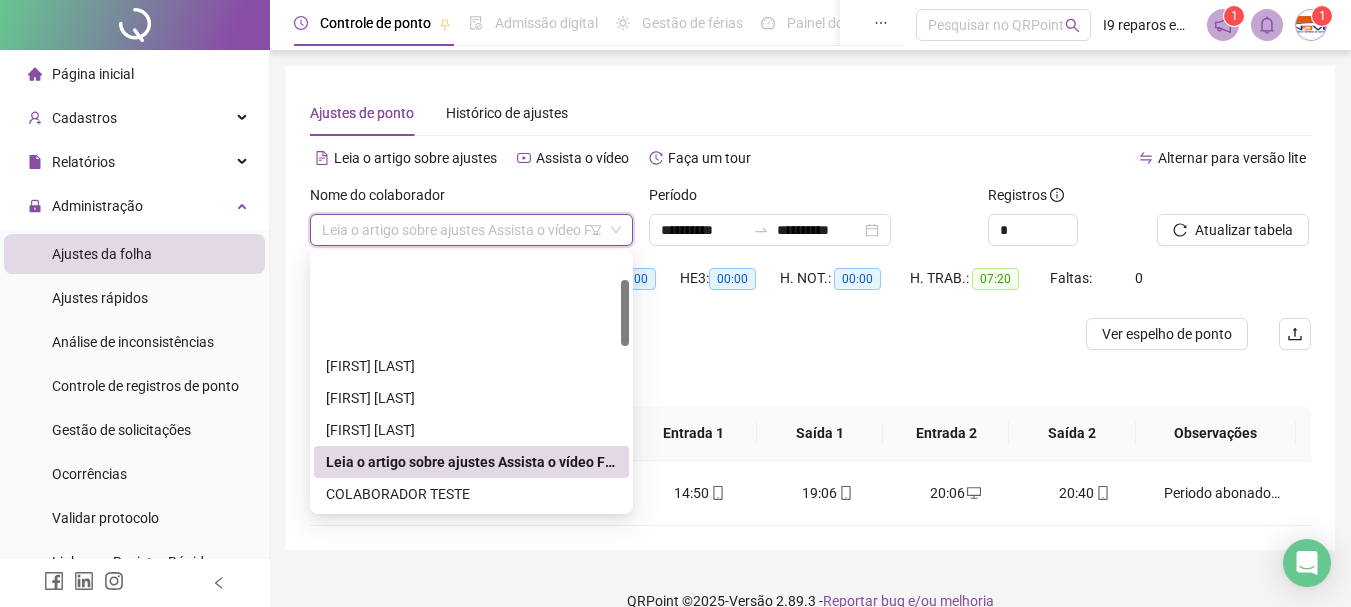 scroll, scrollTop: 100, scrollLeft: 0, axis: vertical 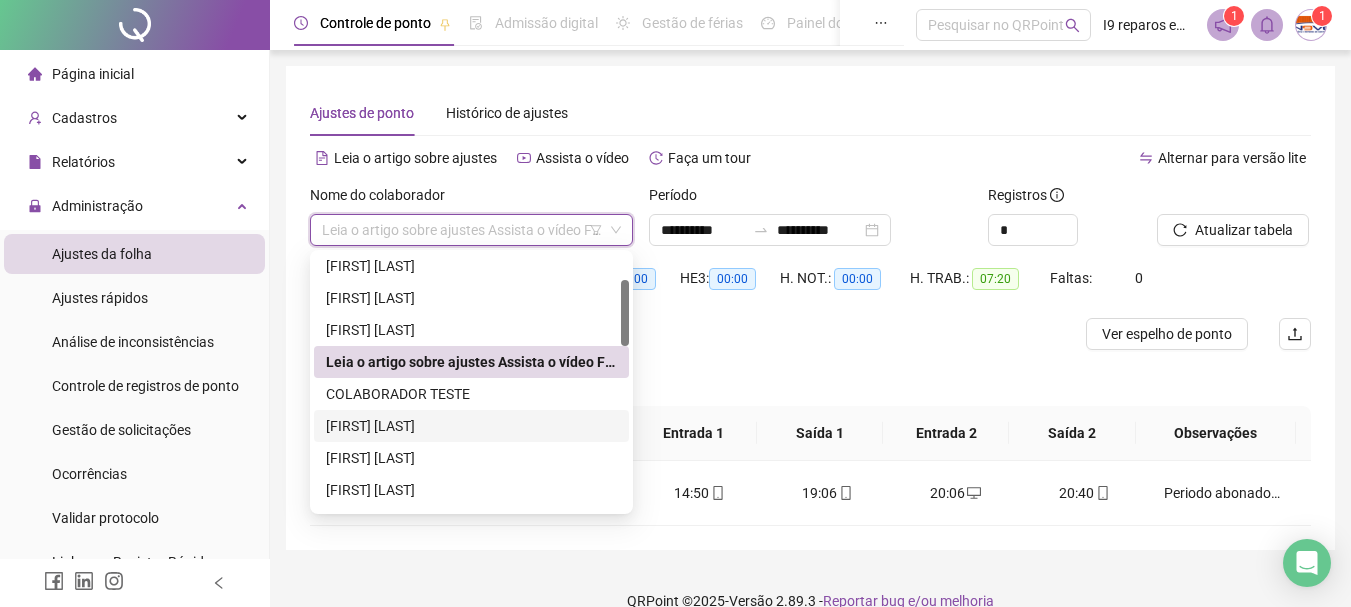 drag, startPoint x: 501, startPoint y: 423, endPoint x: 512, endPoint y: 417, distance: 12.529964 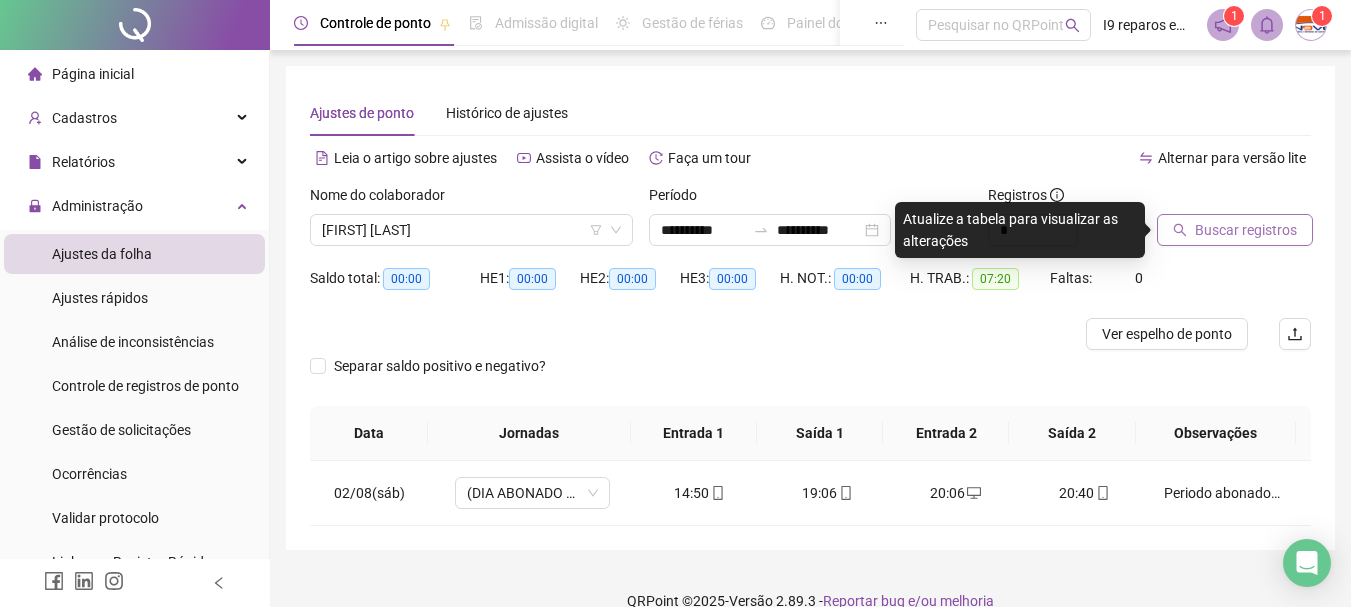 click on "Buscar registros" at bounding box center [1246, 230] 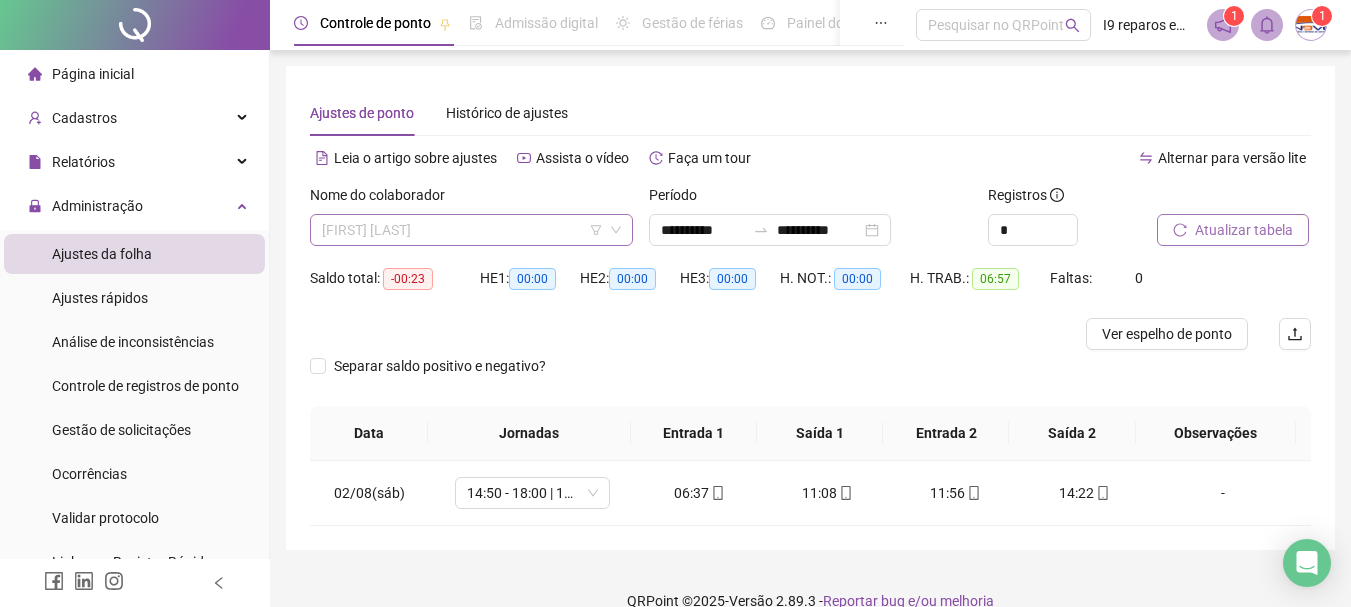 click on "[FIRST] [LAST]" at bounding box center (471, 230) 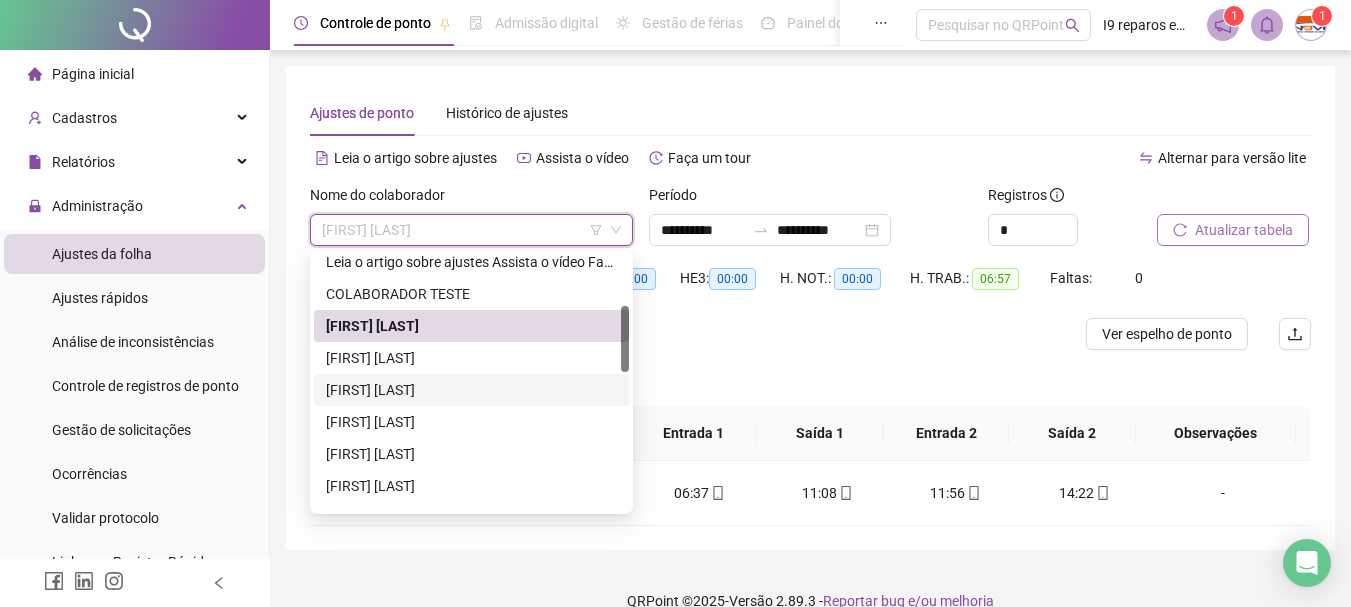 scroll, scrollTop: 300, scrollLeft: 0, axis: vertical 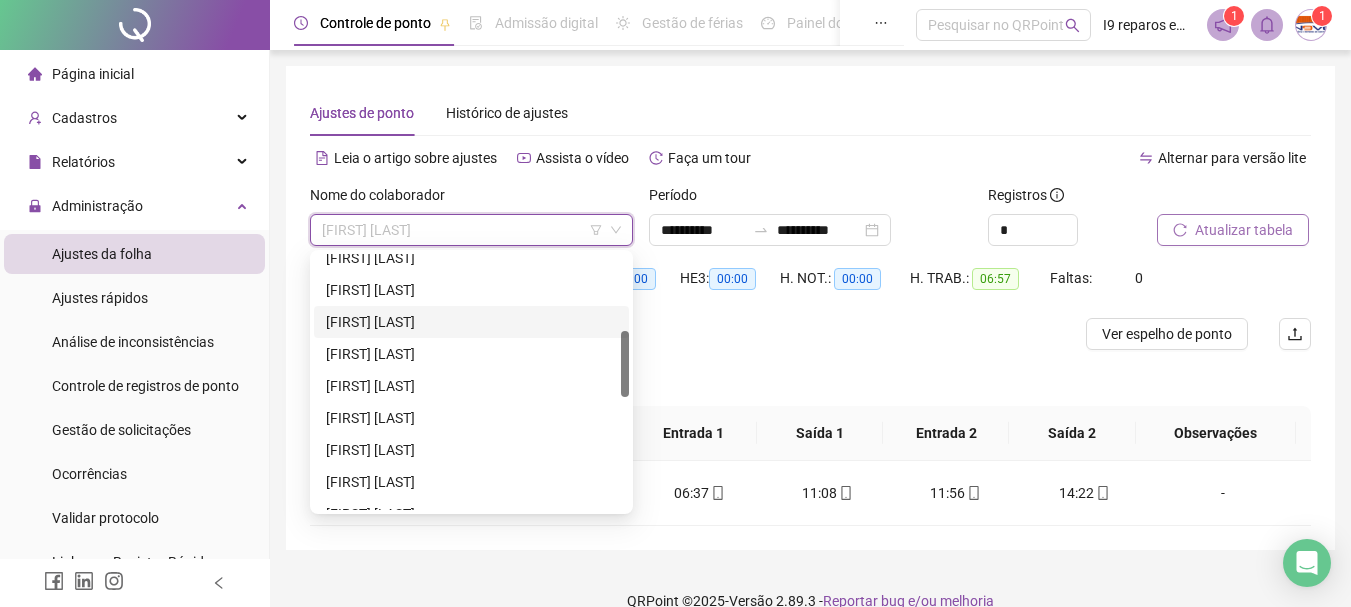 click on "[FIRST] [LAST]" at bounding box center (471, 322) 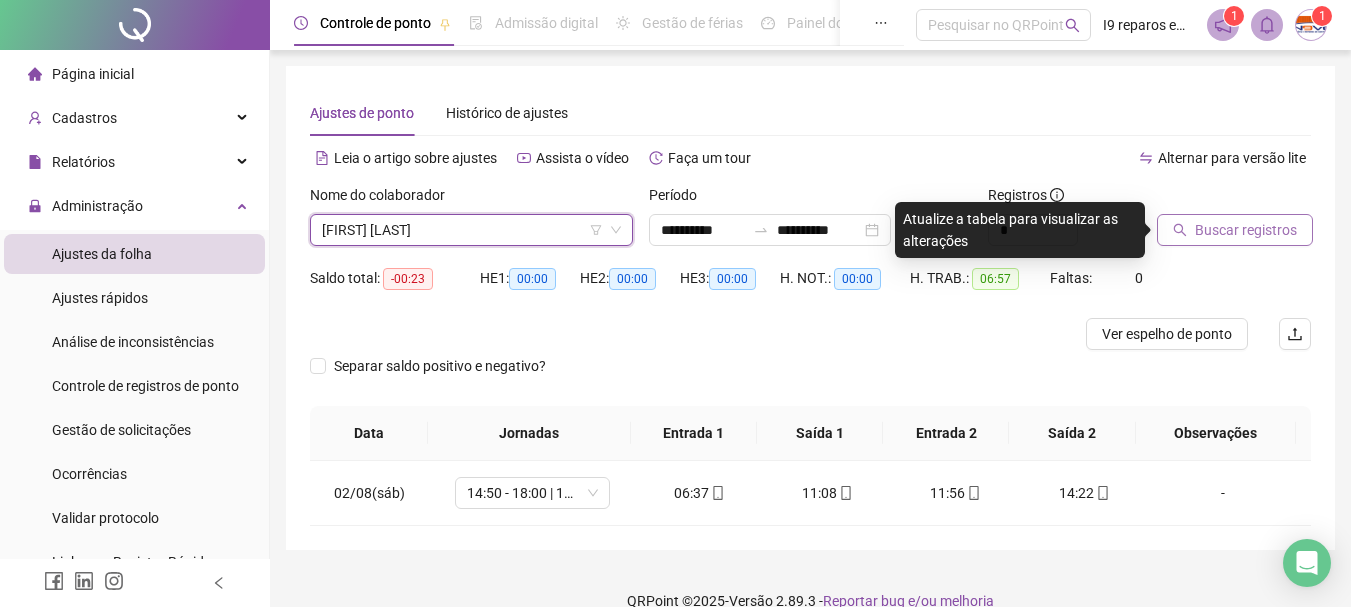 click on "Buscar registros" at bounding box center [1235, 230] 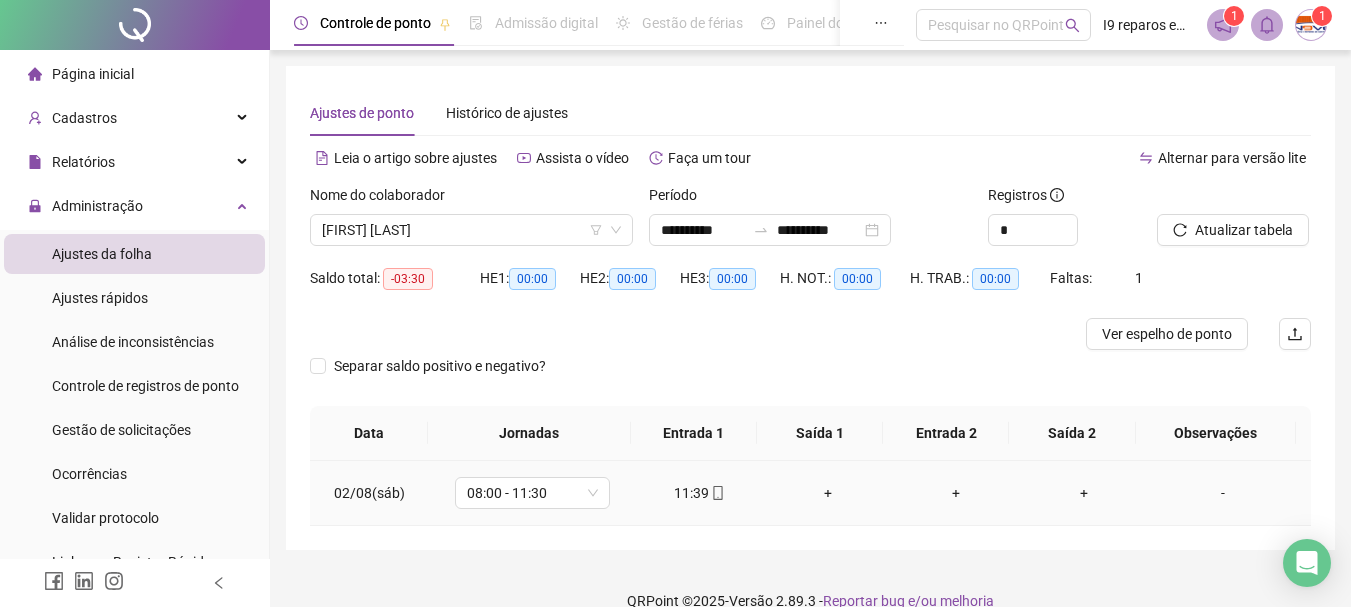 click on "+" at bounding box center [828, 493] 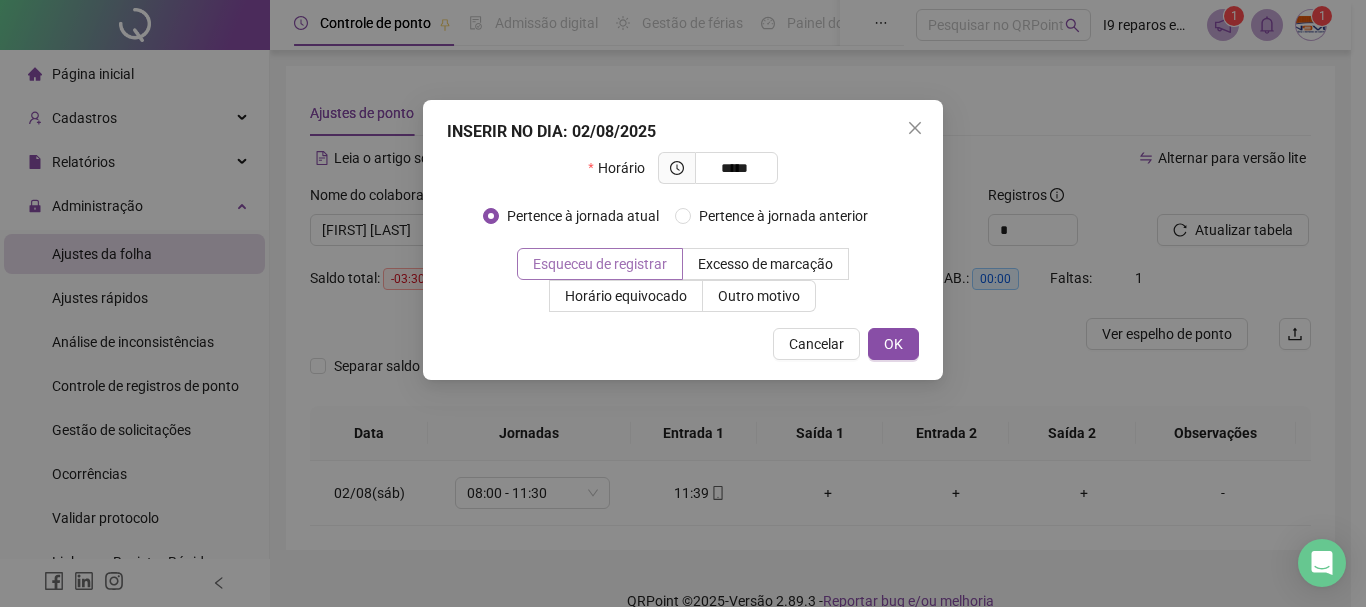 type on "*****" 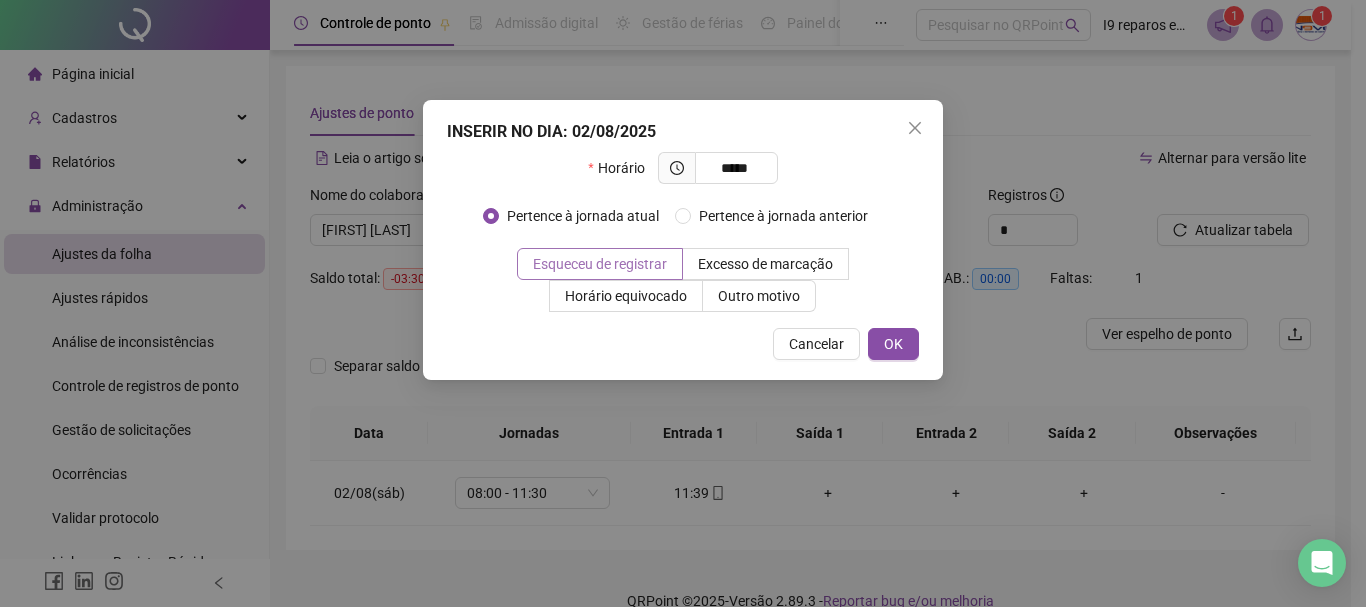 click on "Esqueceu de registrar" at bounding box center [600, 264] 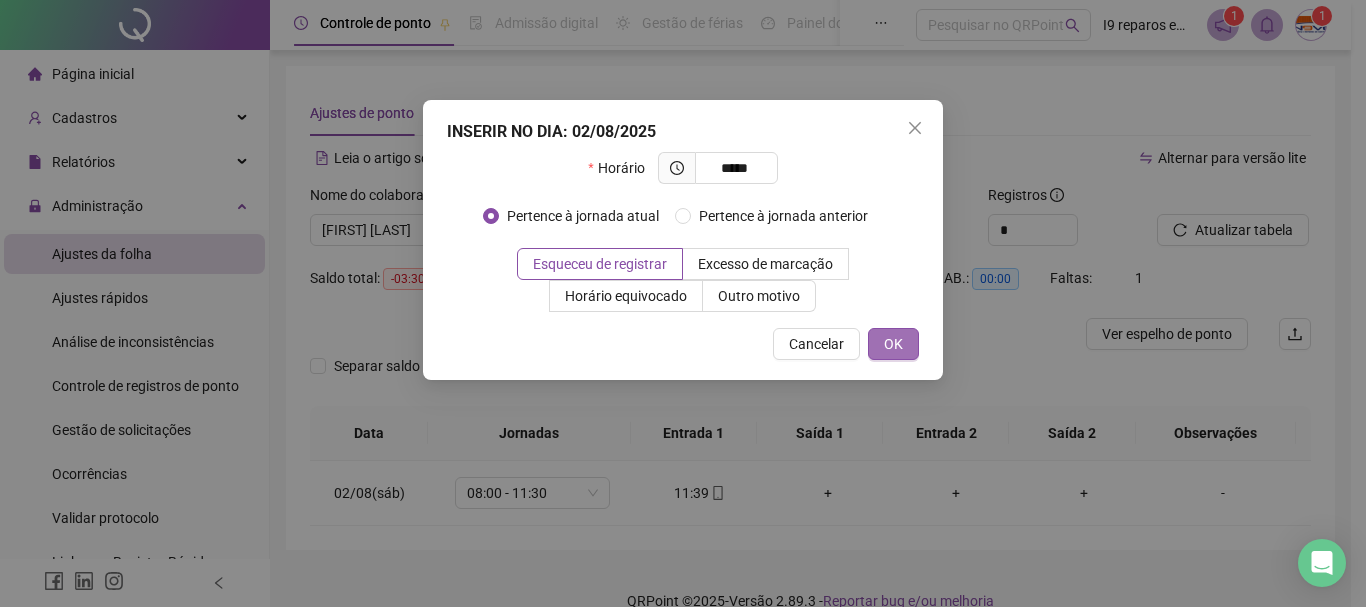 click on "OK" at bounding box center (893, 344) 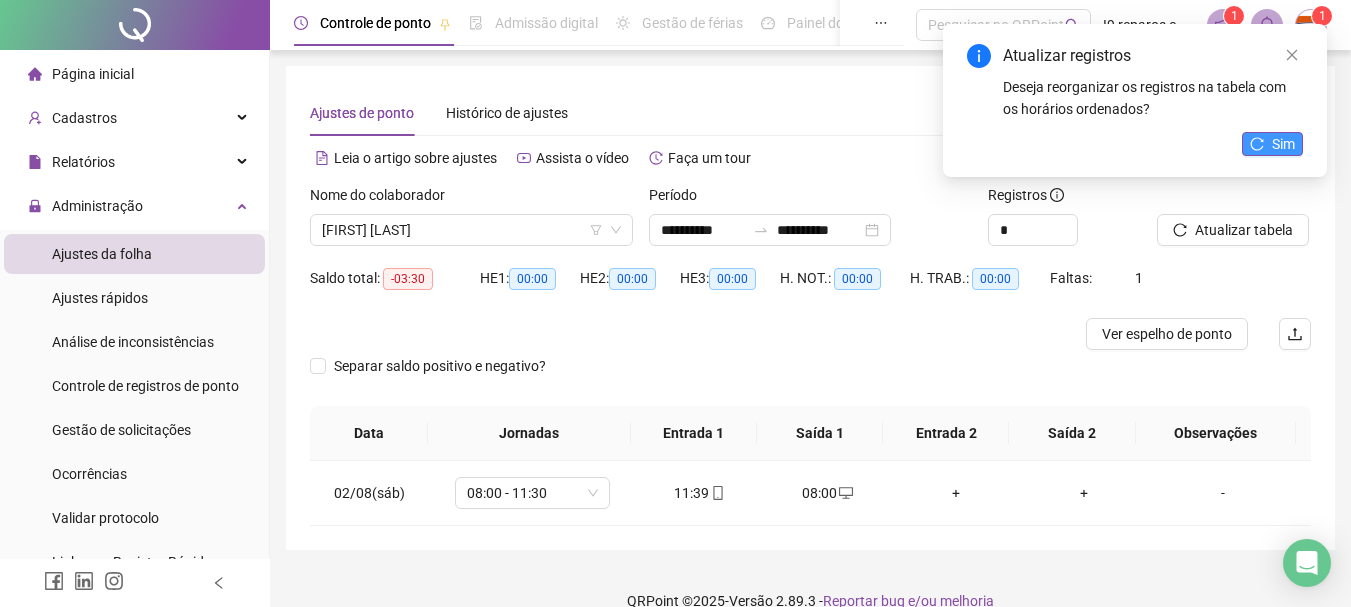 click on "Sim" at bounding box center [1283, 144] 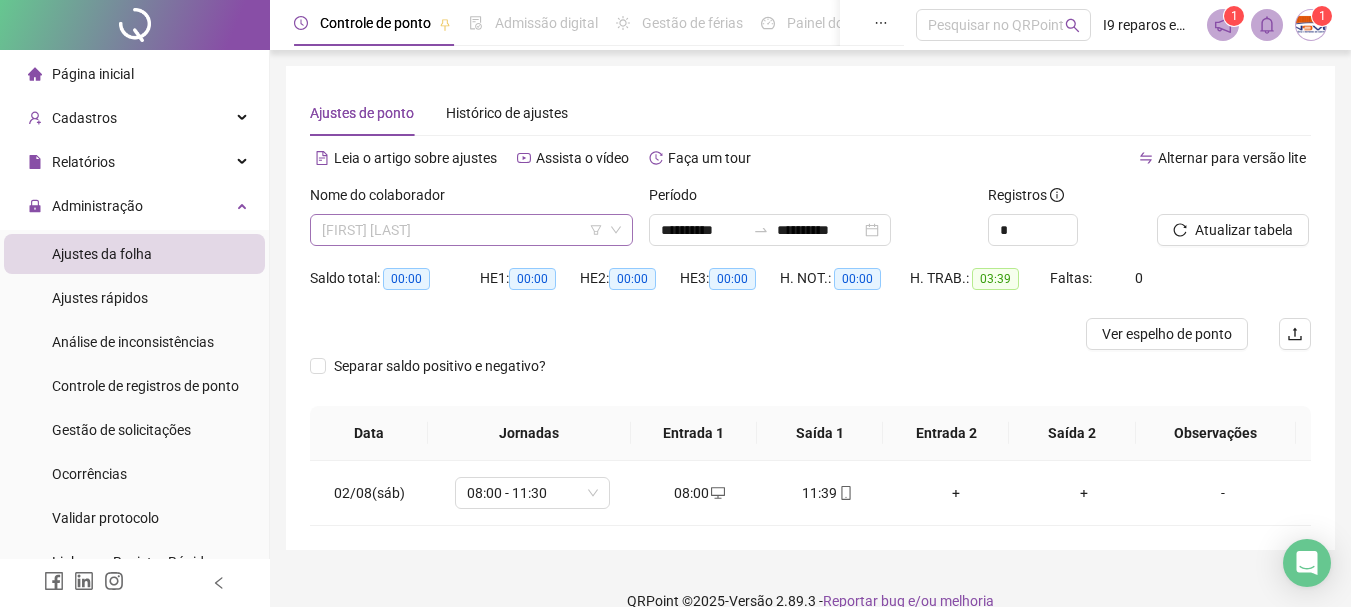 click on "[FIRST] [LAST]" at bounding box center [471, 230] 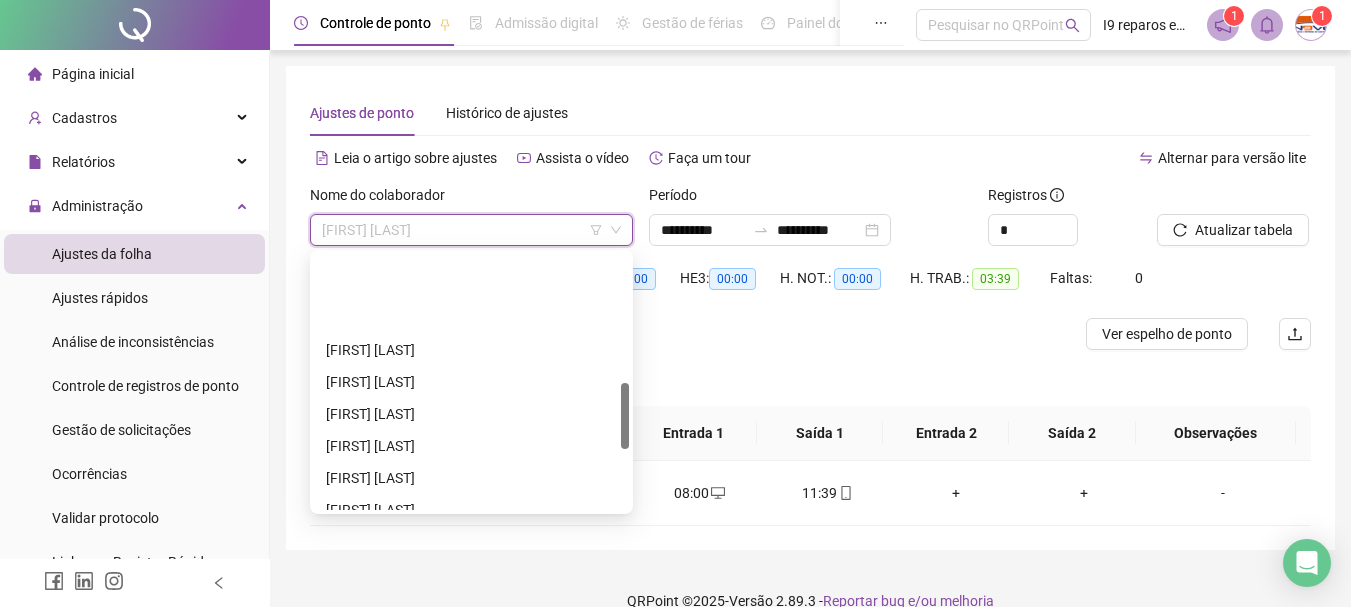 scroll, scrollTop: 500, scrollLeft: 0, axis: vertical 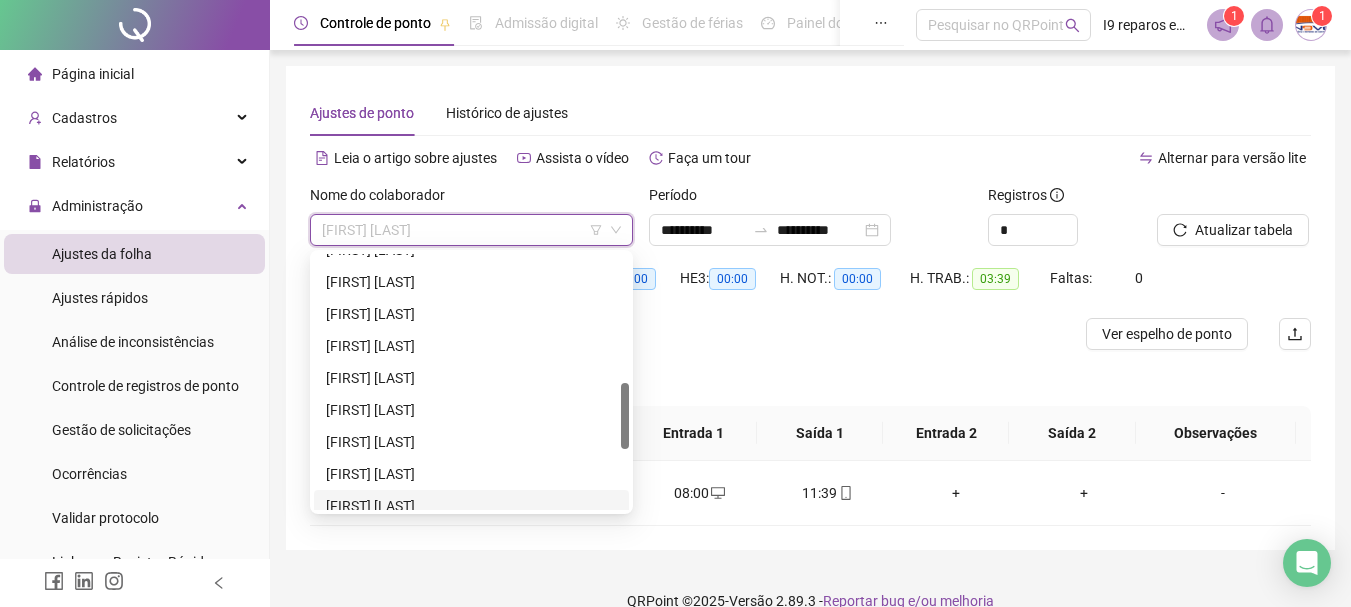 click on "[FIRST] [LAST]" at bounding box center [471, 506] 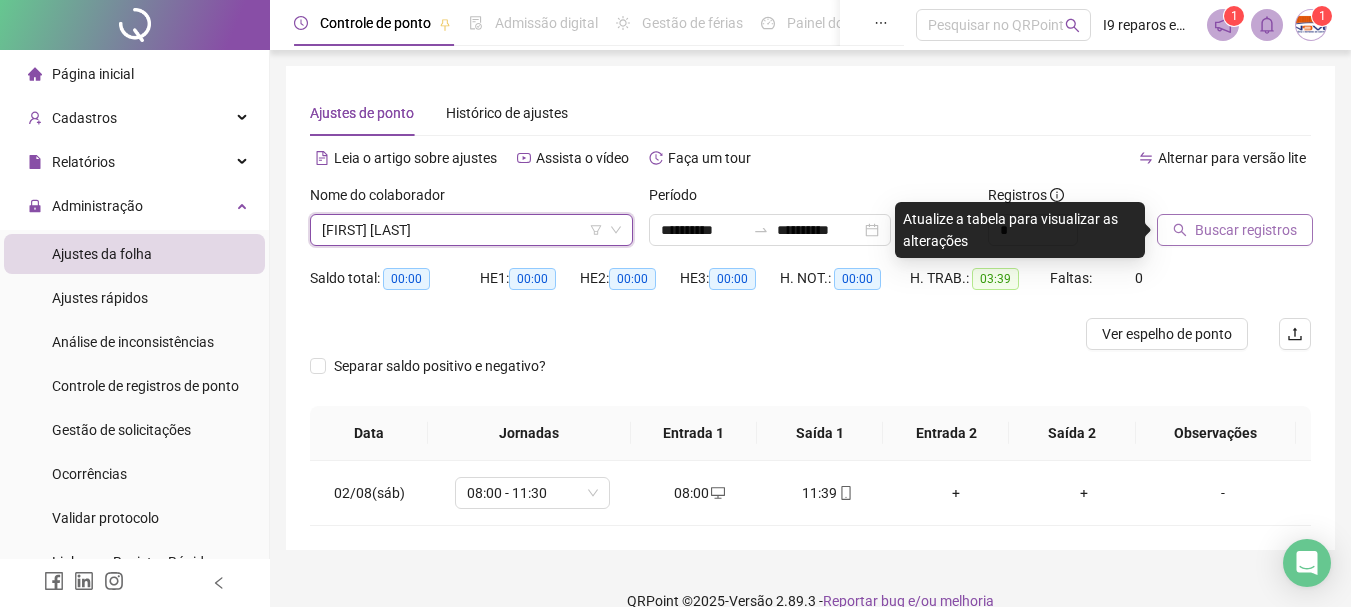 click on "Buscar registros" at bounding box center (1246, 230) 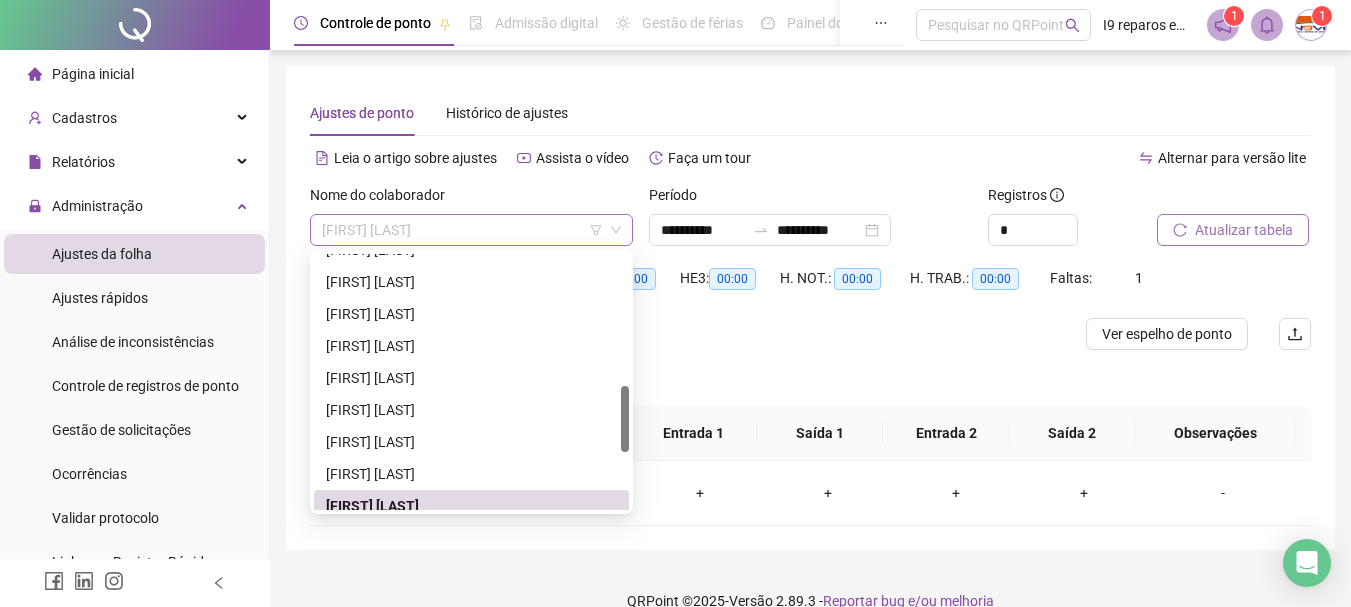 click on "[FIRST] [LAST]" at bounding box center [471, 230] 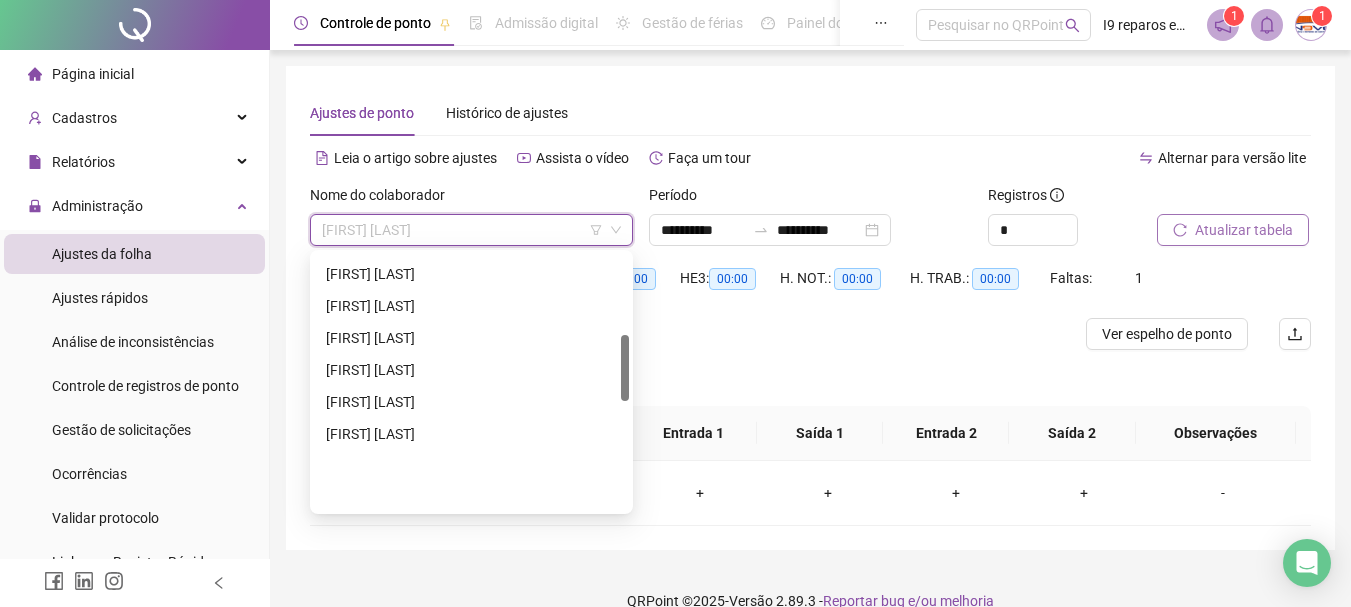scroll, scrollTop: 312, scrollLeft: 0, axis: vertical 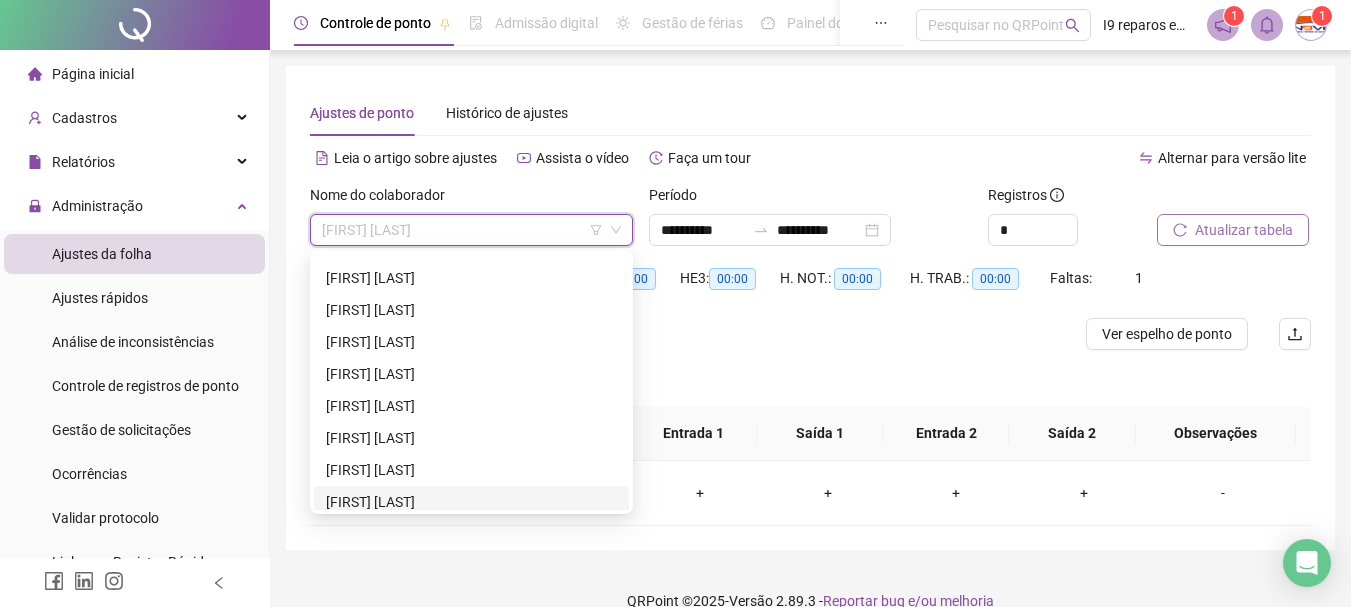 click on "[FIRST] [LAST]" at bounding box center (471, 502) 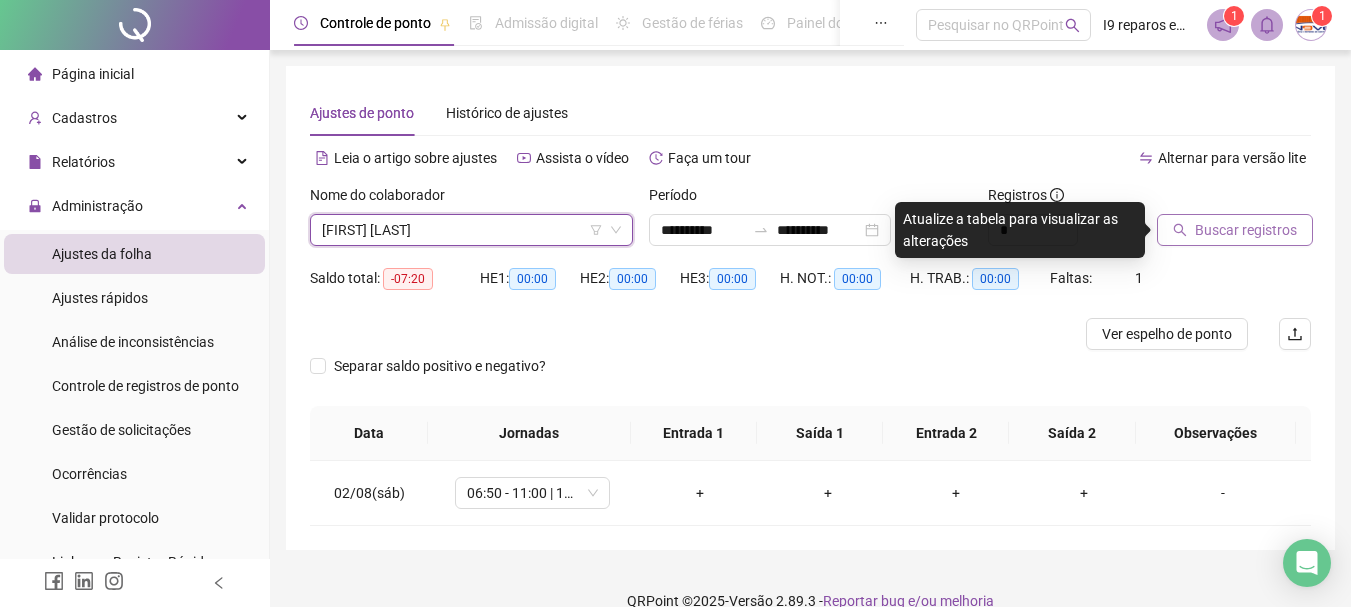 click on "Buscar registros" at bounding box center [1246, 230] 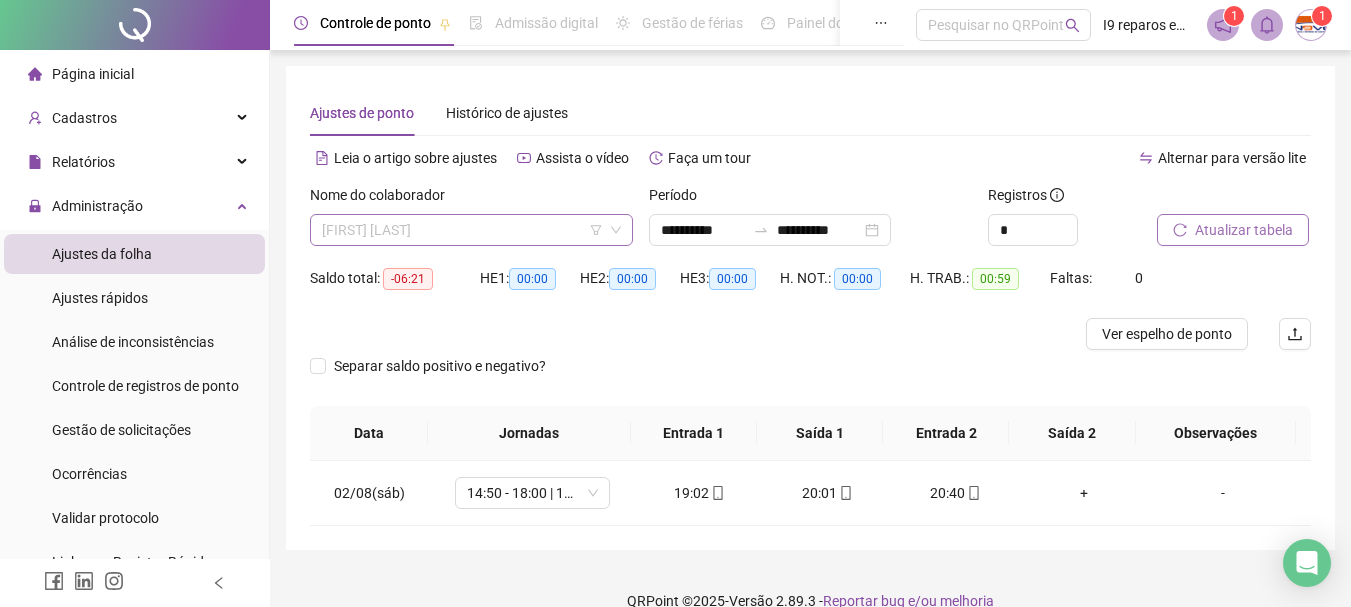 click on "[FIRST] [LAST]" at bounding box center [471, 230] 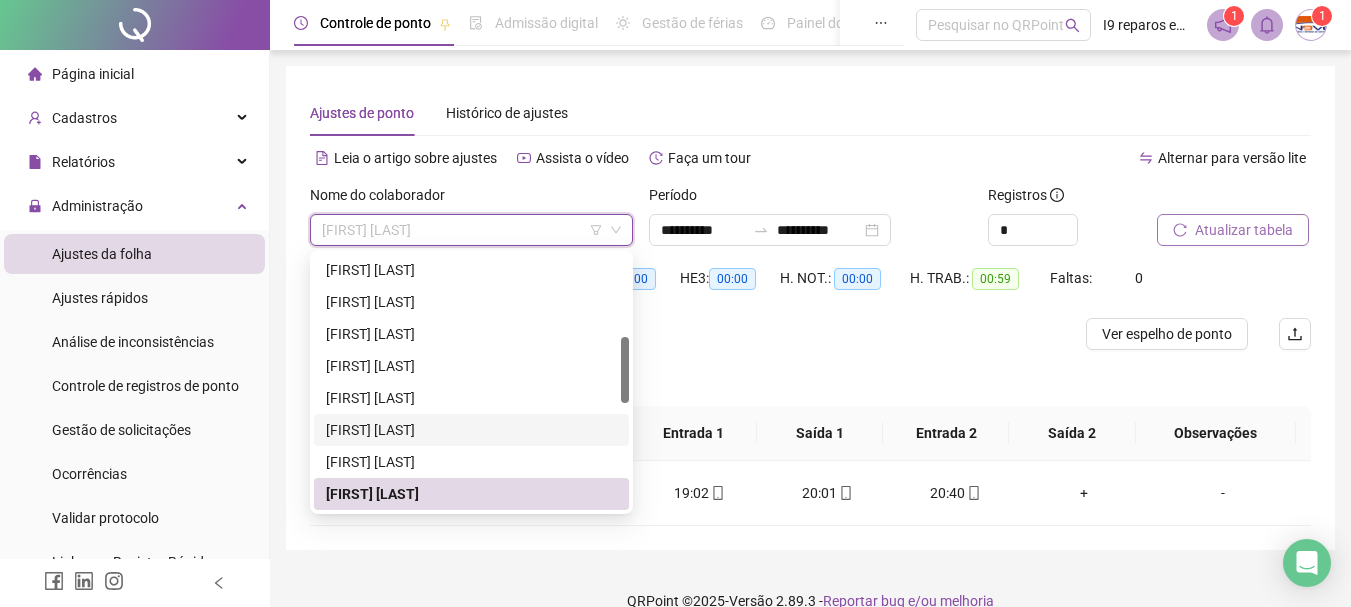 scroll, scrollTop: 420, scrollLeft: 0, axis: vertical 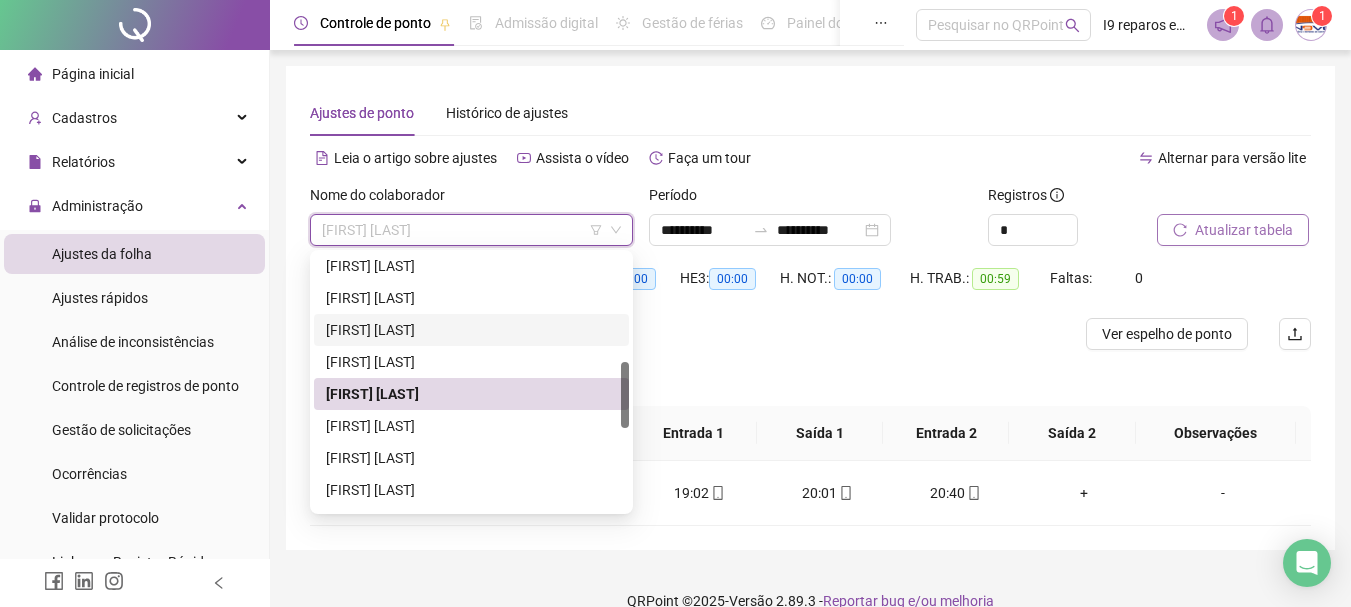 click on "[FIRST] [LAST]" at bounding box center (471, 426) 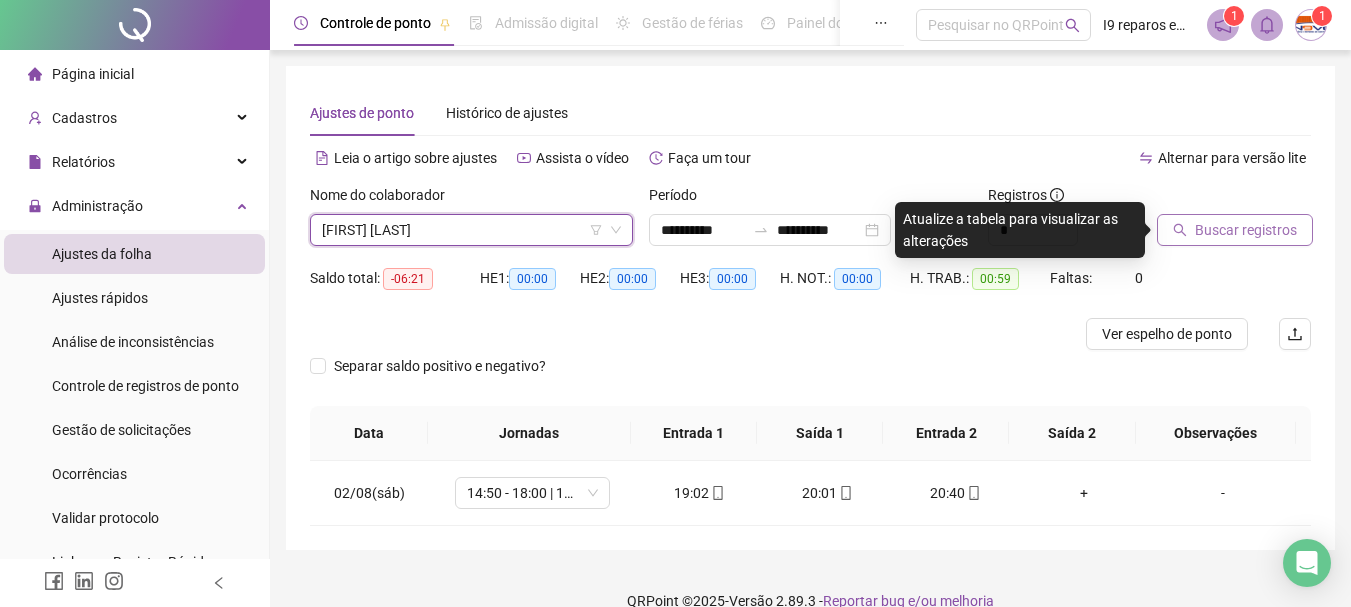 click on "Buscar registros" at bounding box center (1246, 230) 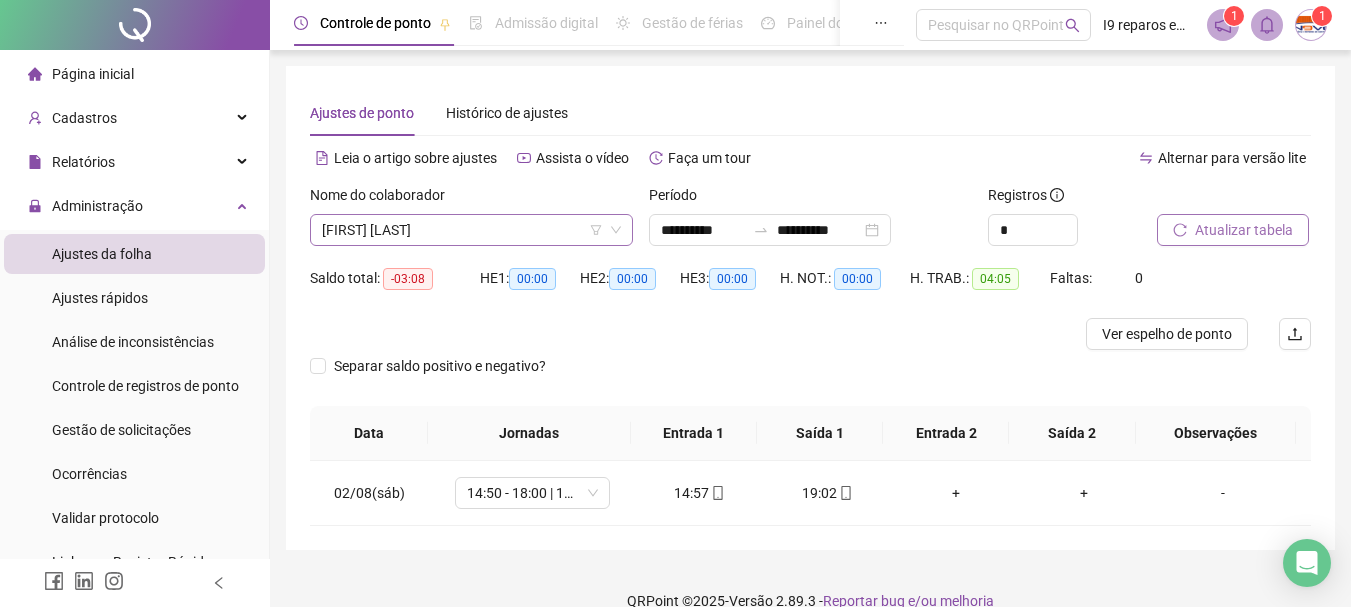 click on "[FIRST] [LAST]" at bounding box center (471, 230) 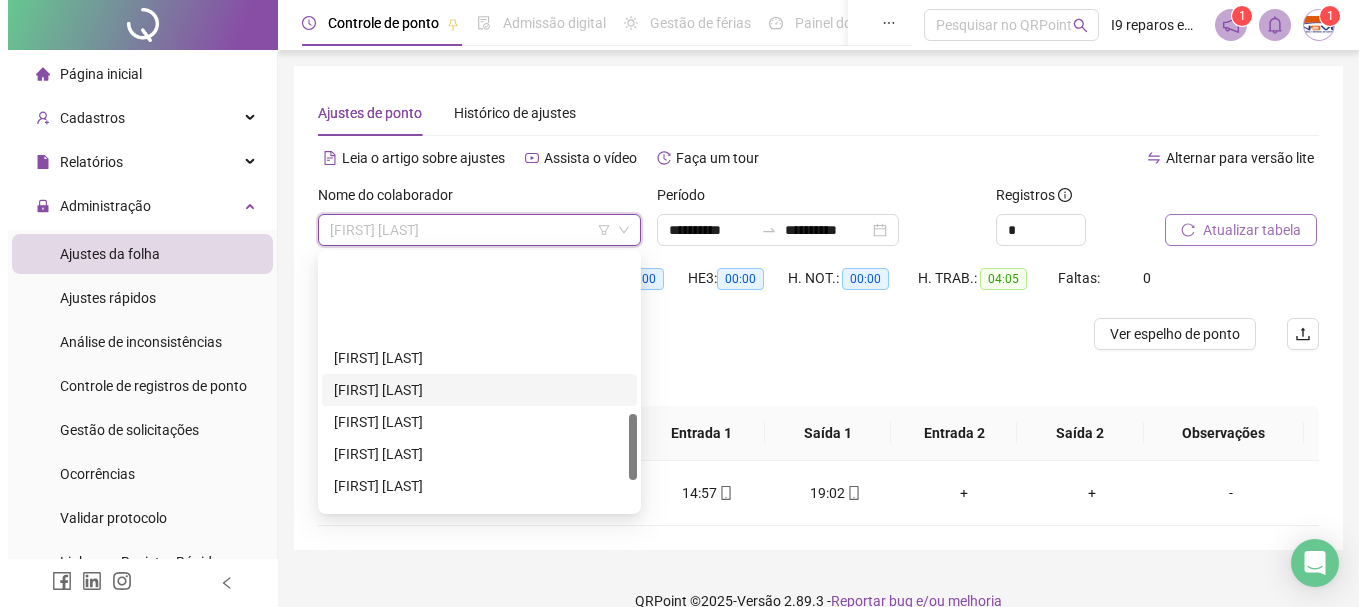 scroll, scrollTop: 620, scrollLeft: 0, axis: vertical 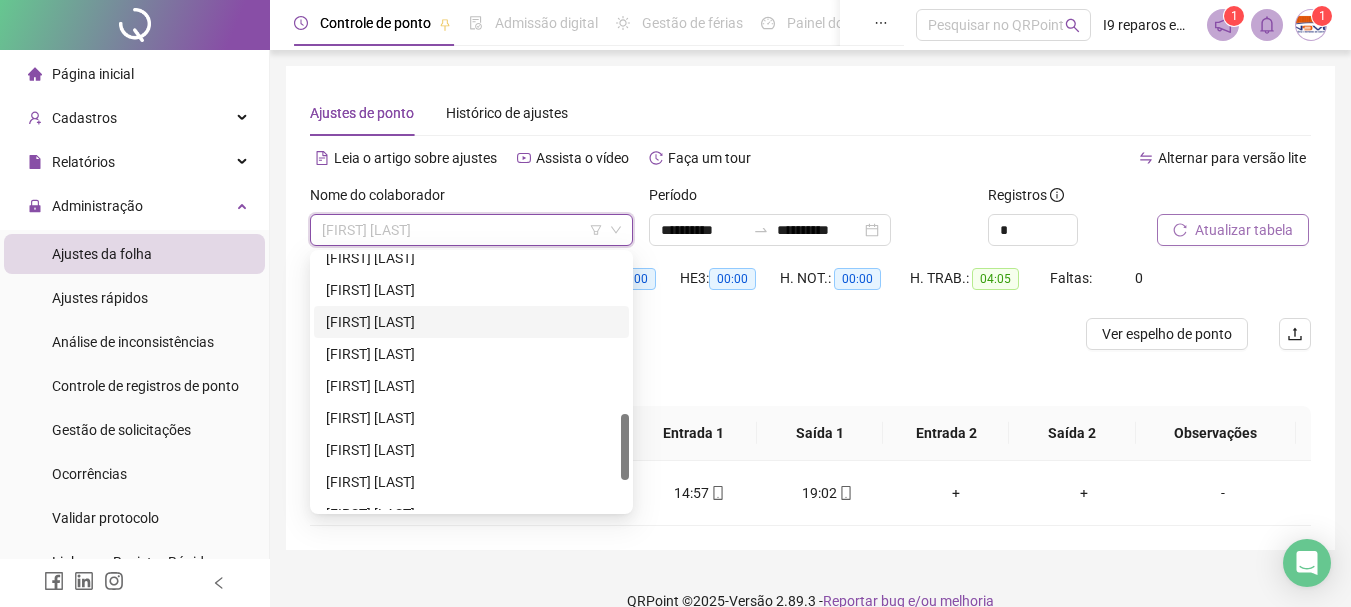 click on "[FIRST] [LAST]" at bounding box center (471, 322) 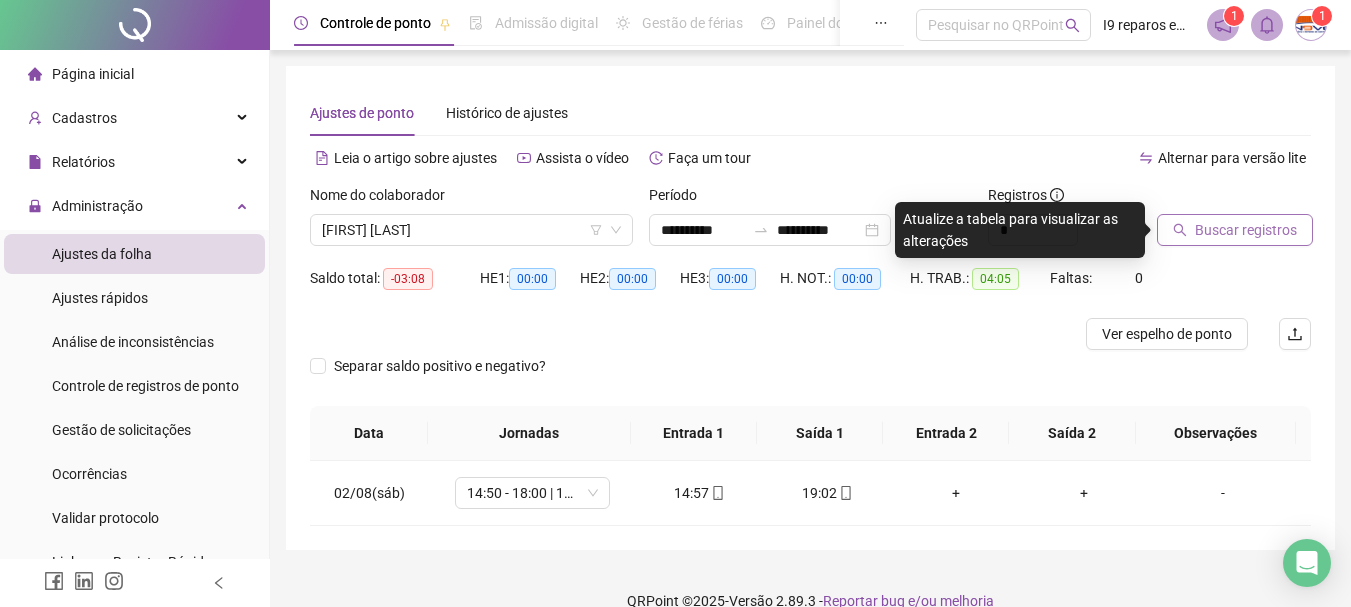click on "Buscar registros" at bounding box center [1246, 230] 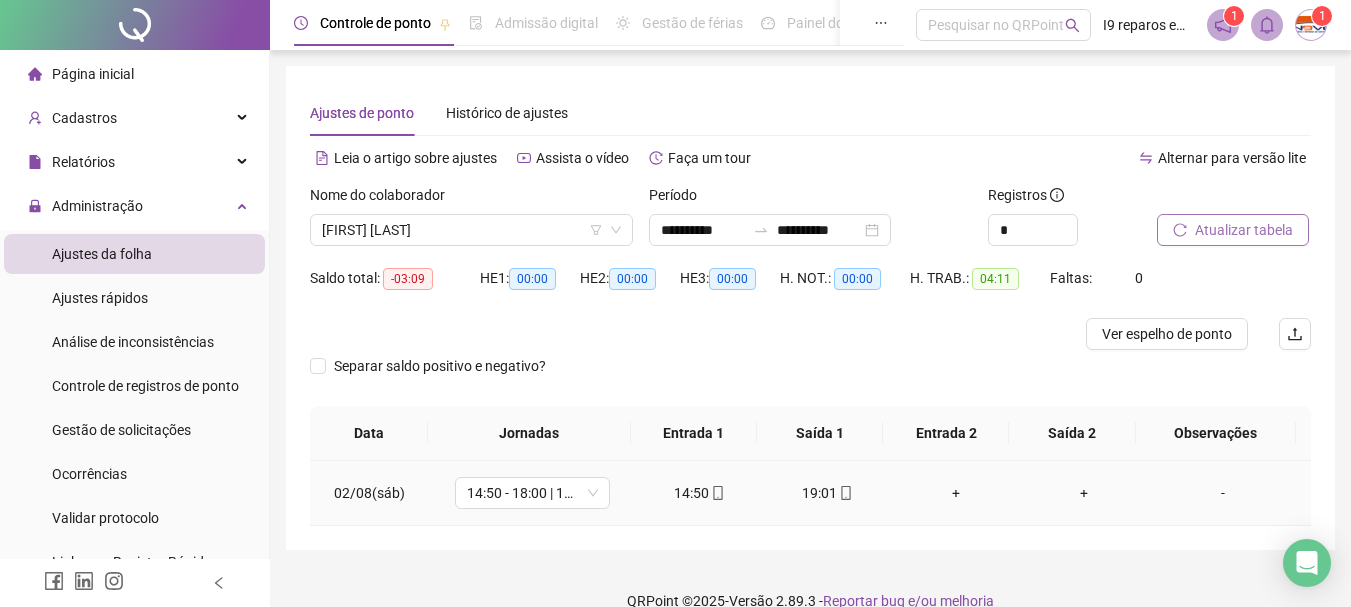 click on "+" at bounding box center [956, 493] 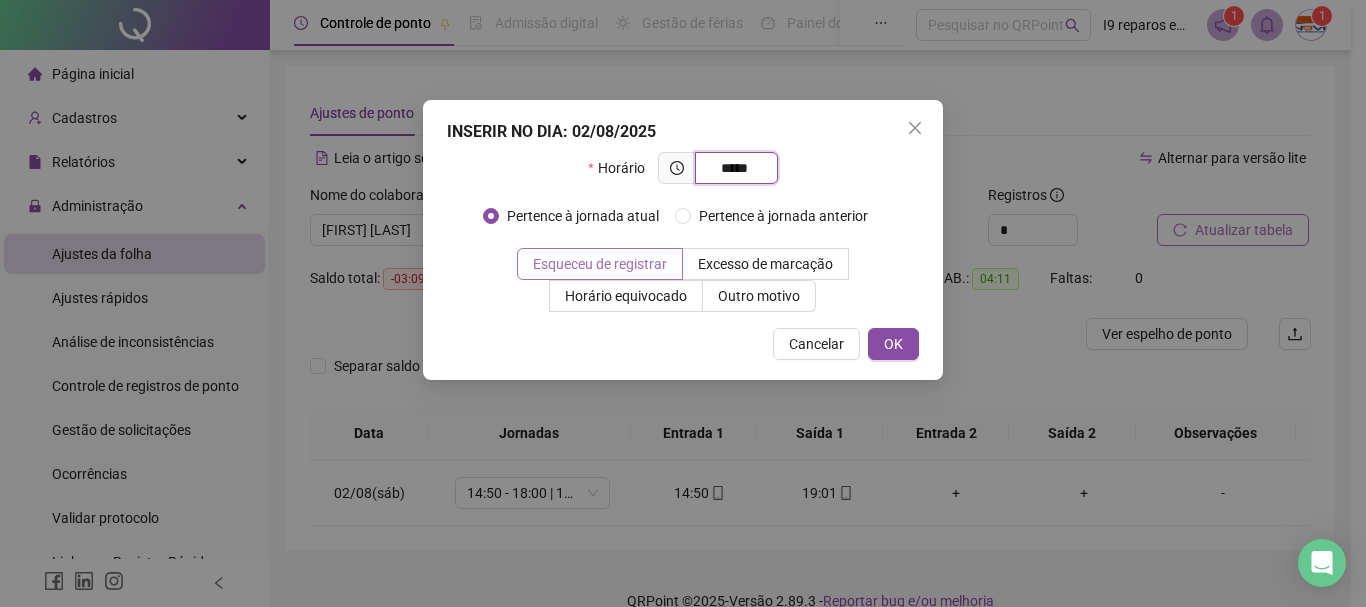 type on "*****" 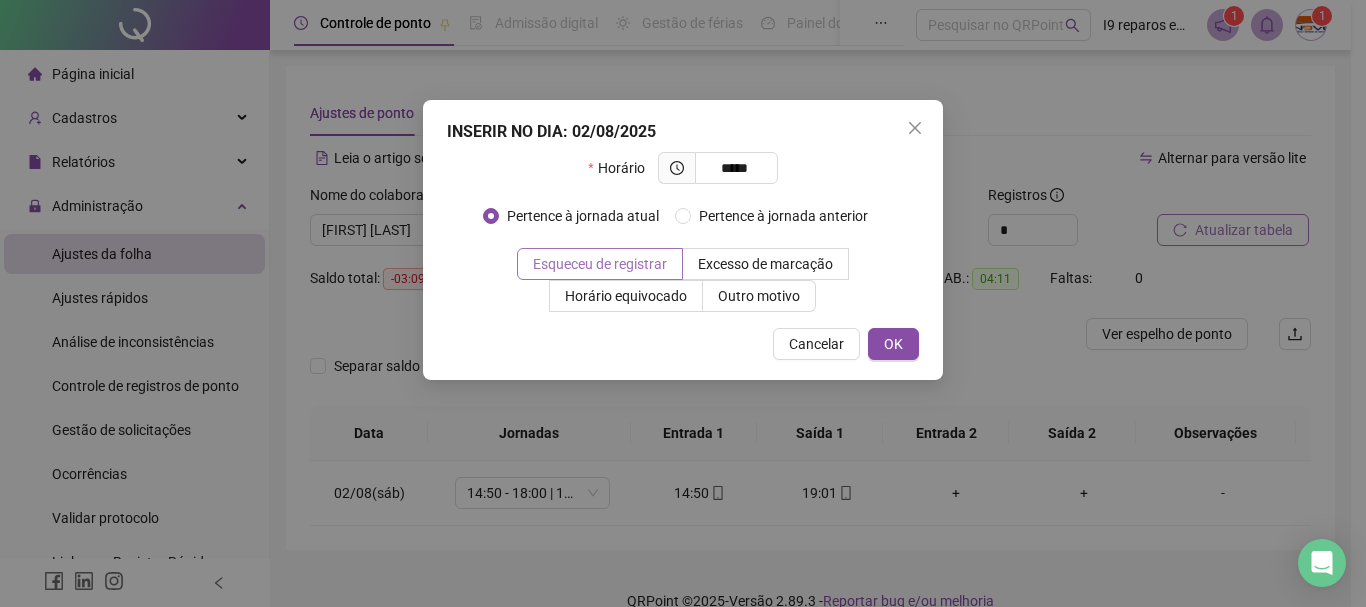 click on "Esqueceu de registrar" at bounding box center [600, 264] 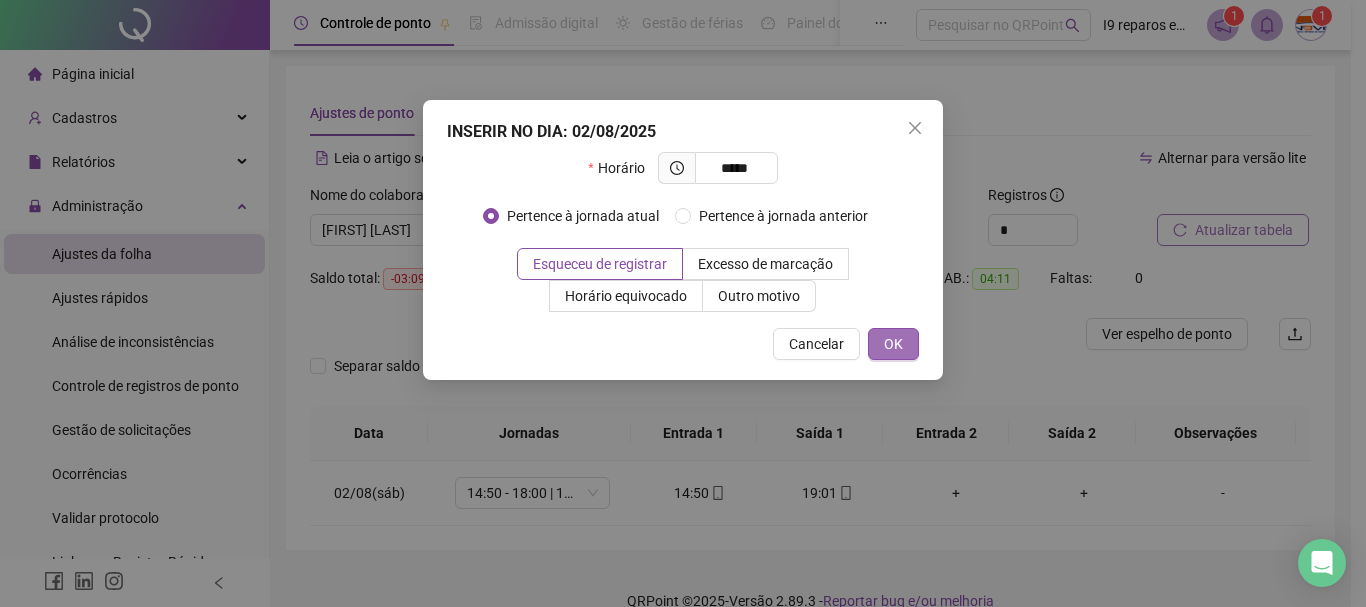 click on "OK" at bounding box center (893, 344) 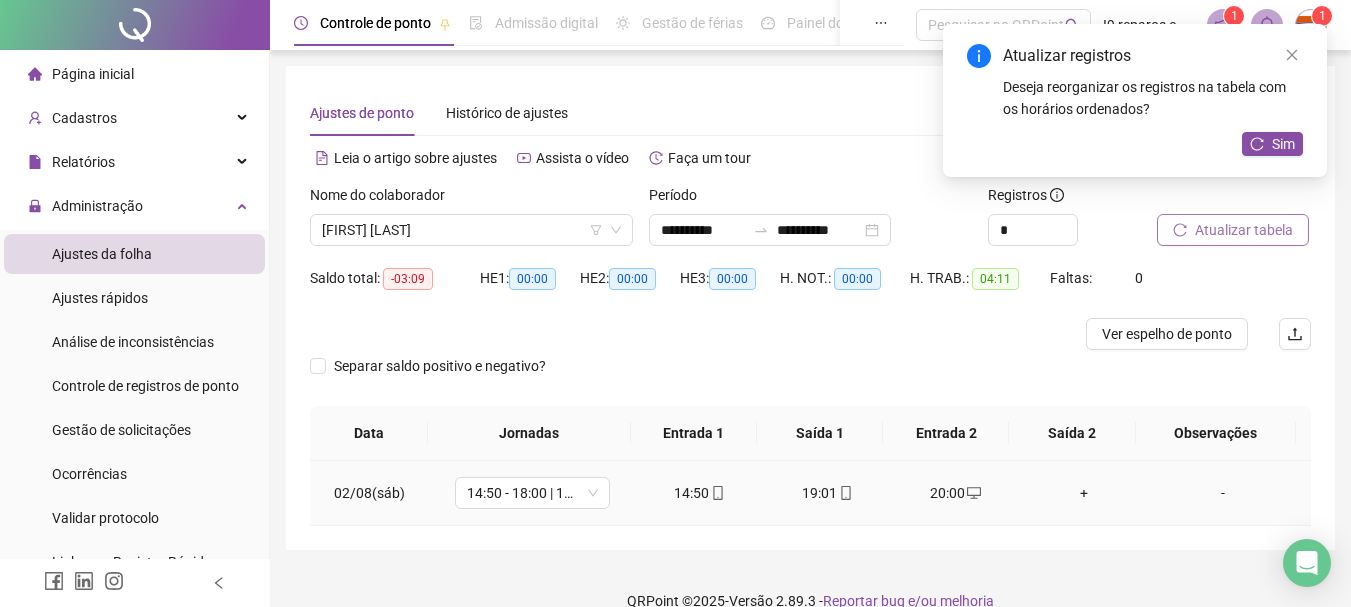click on "+" at bounding box center (1084, 493) 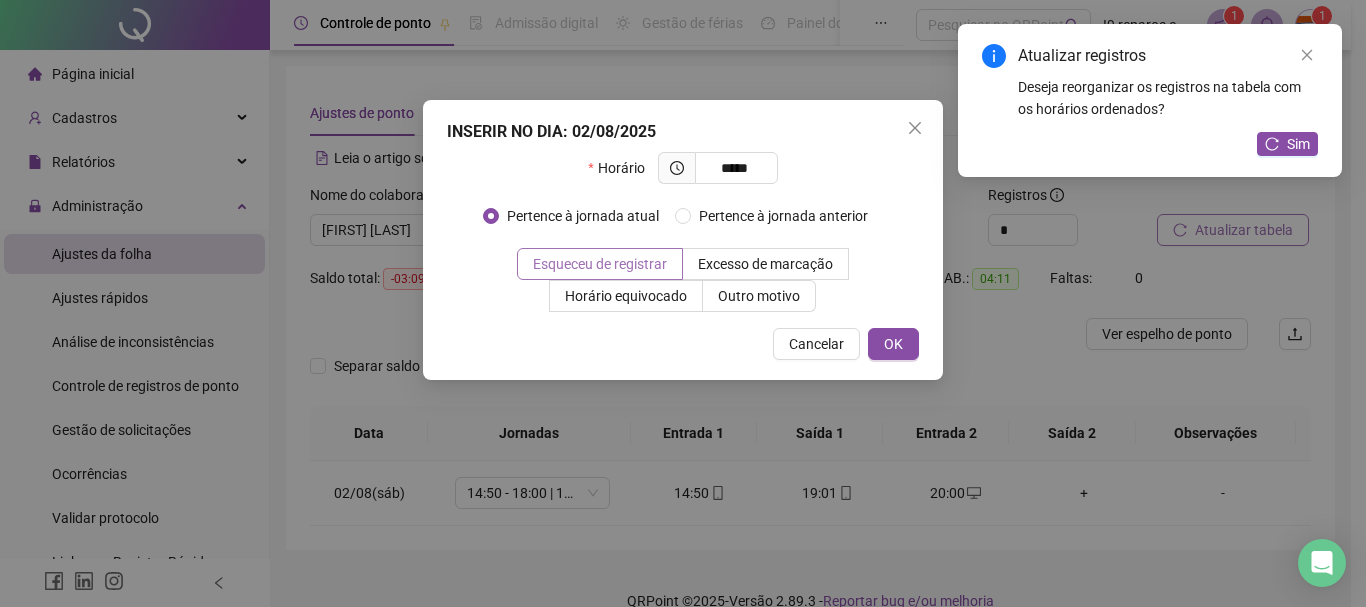 type on "*****" 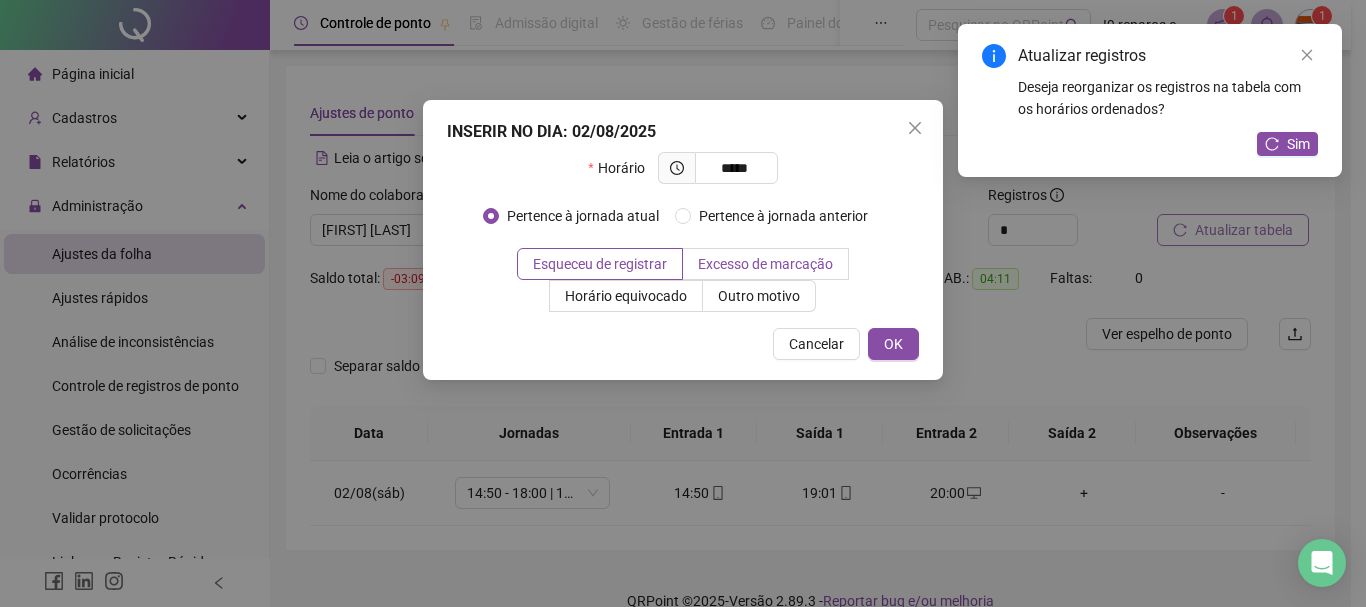 drag, startPoint x: 667, startPoint y: 264, endPoint x: 690, endPoint y: 263, distance: 23.021729 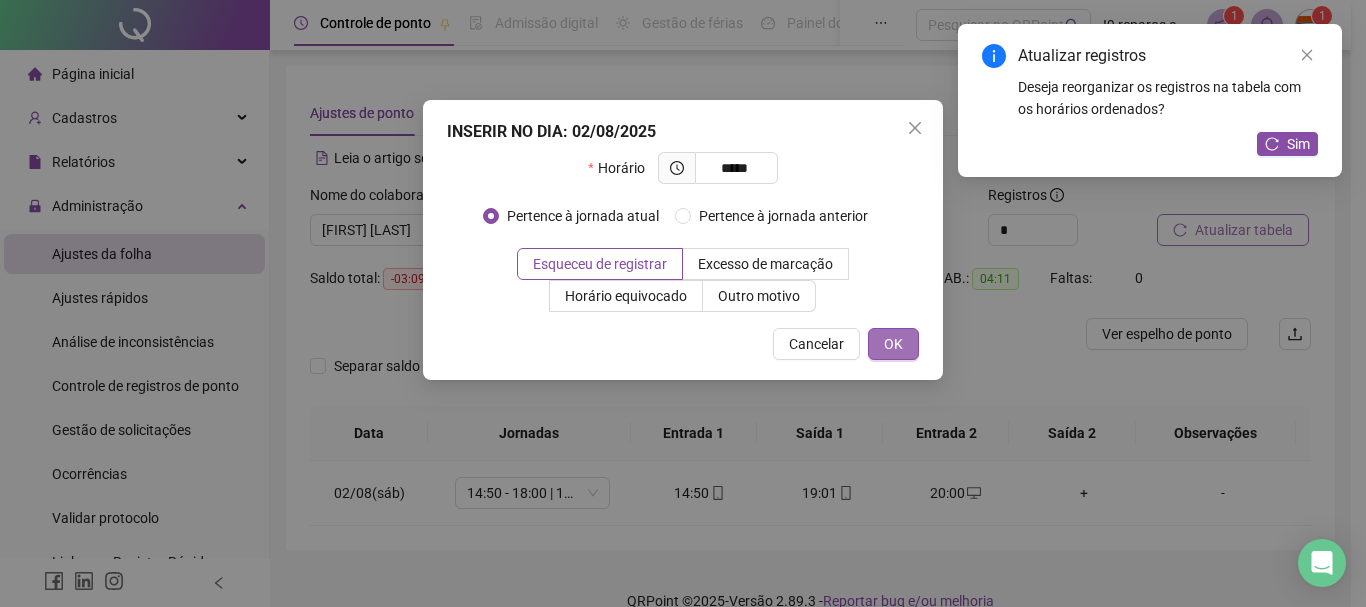 click on "OK" at bounding box center (893, 344) 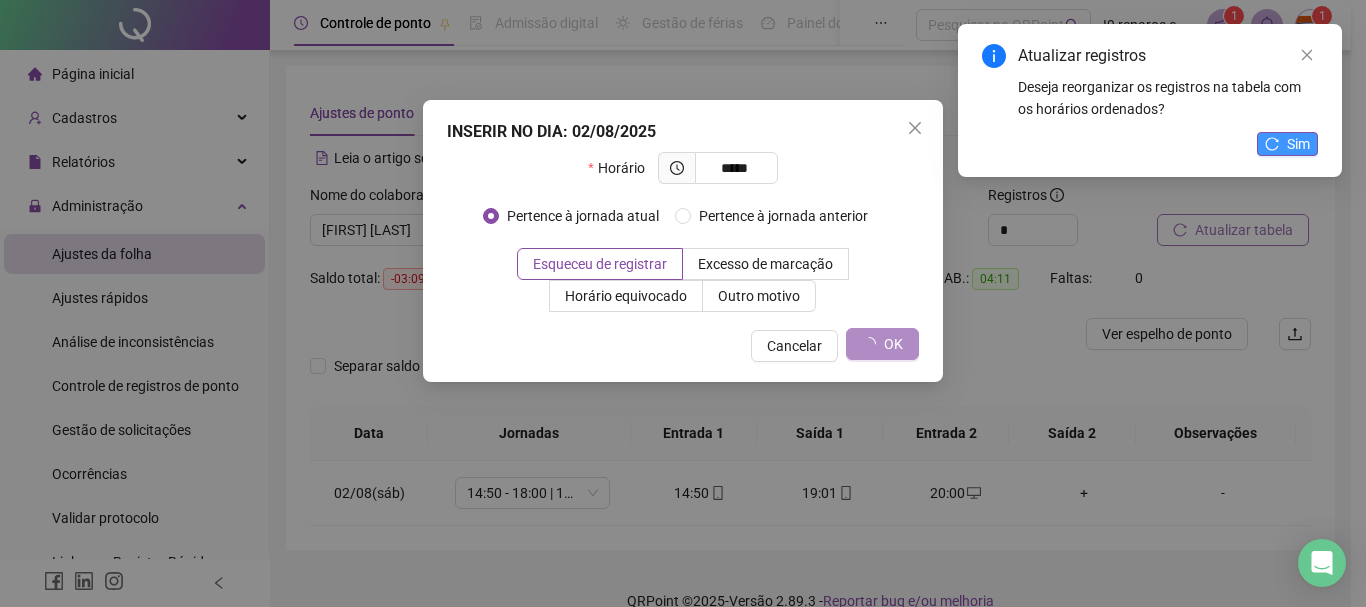 click 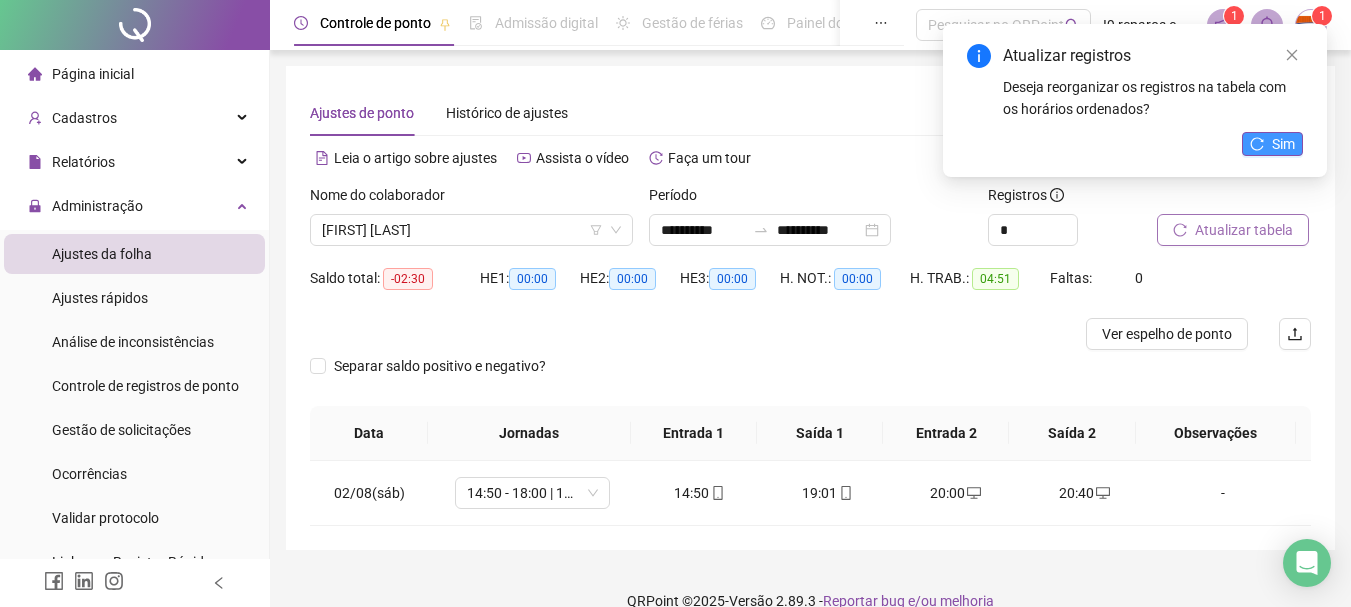 click on "Sim" at bounding box center [1283, 144] 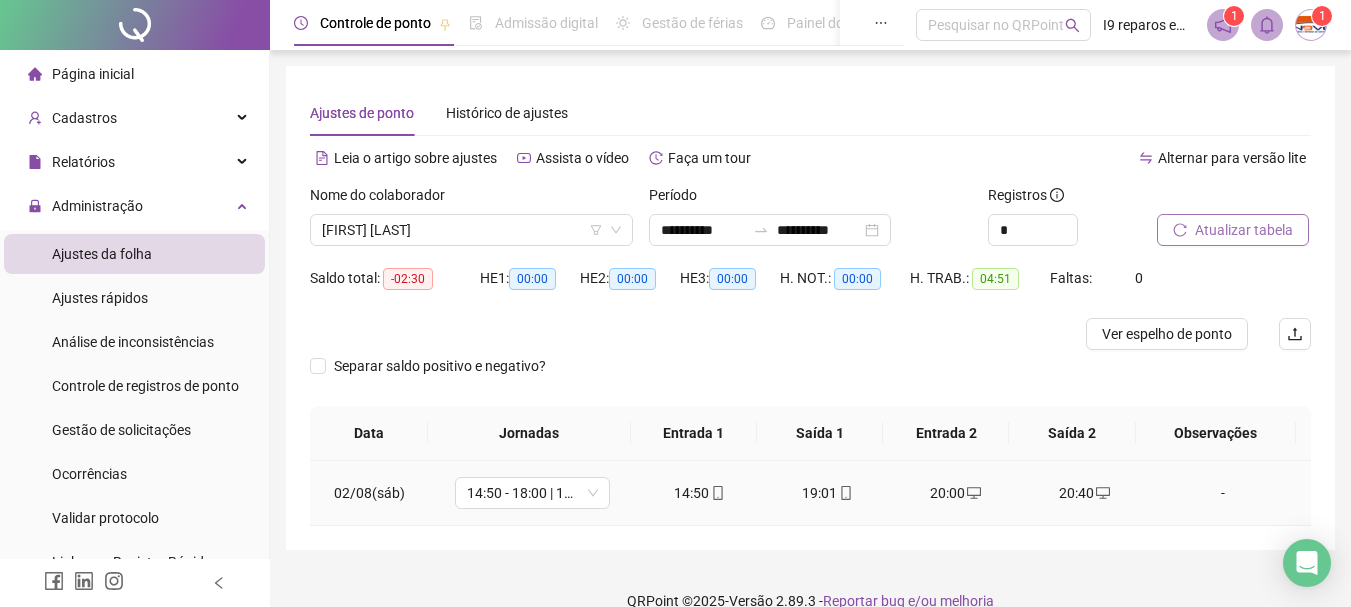 drag, startPoint x: 1212, startPoint y: 496, endPoint x: 1158, endPoint y: 475, distance: 57.939625 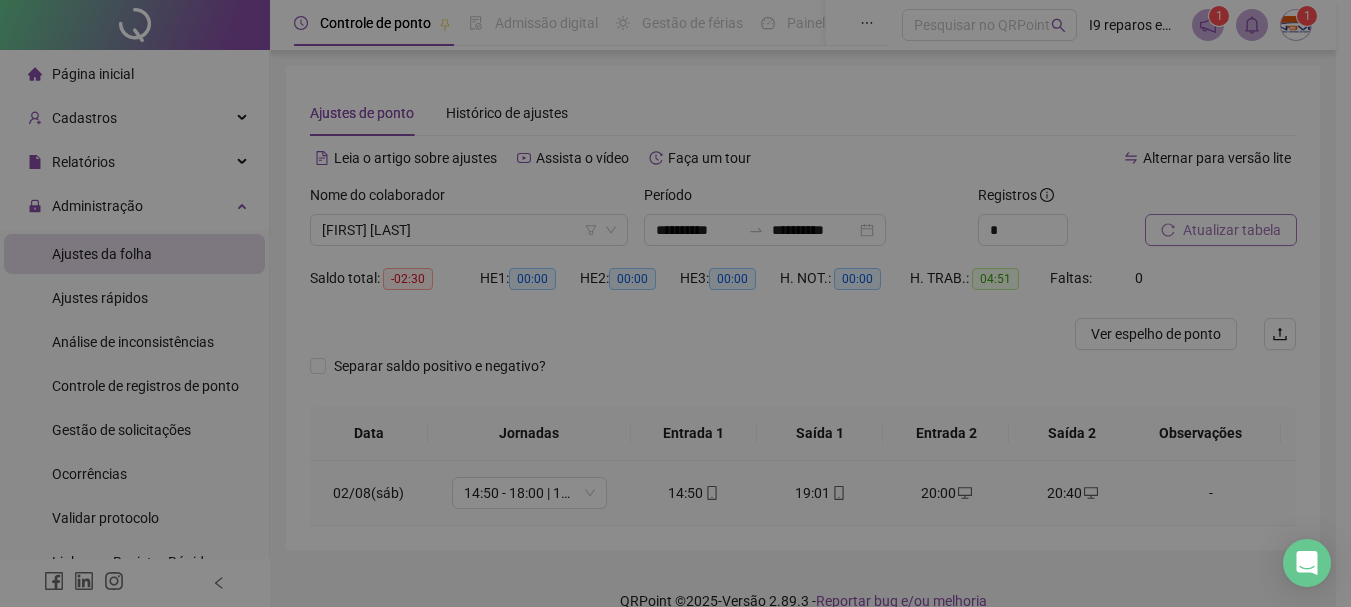 type 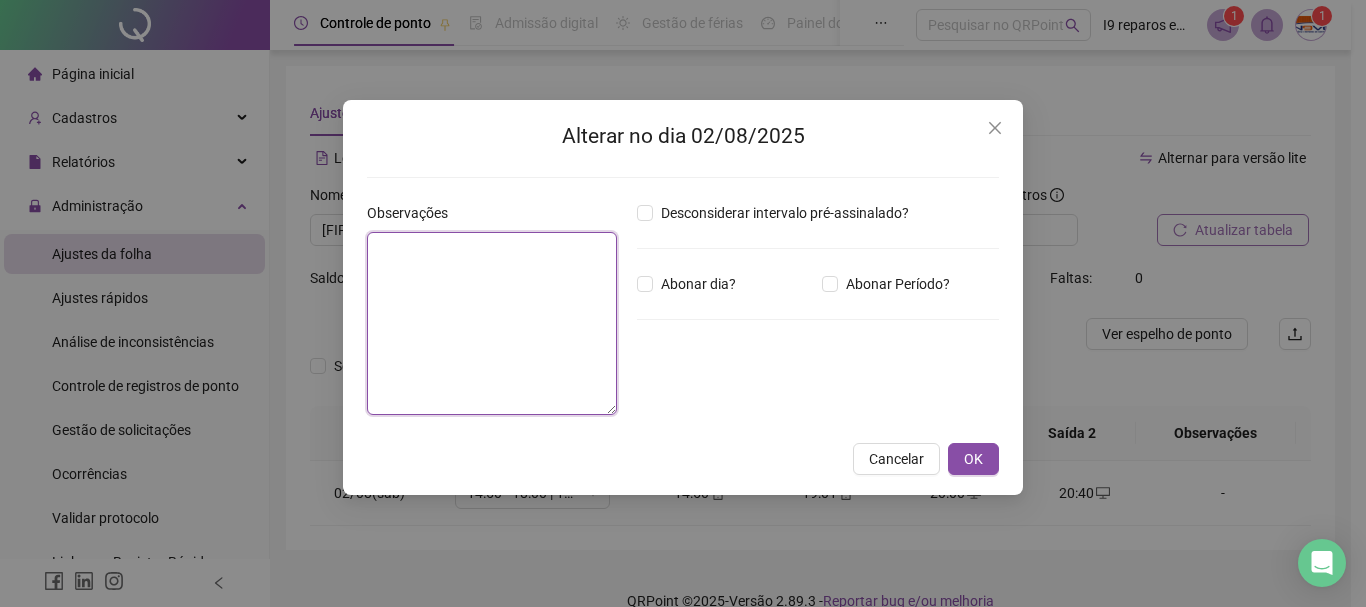 paste on "**********" 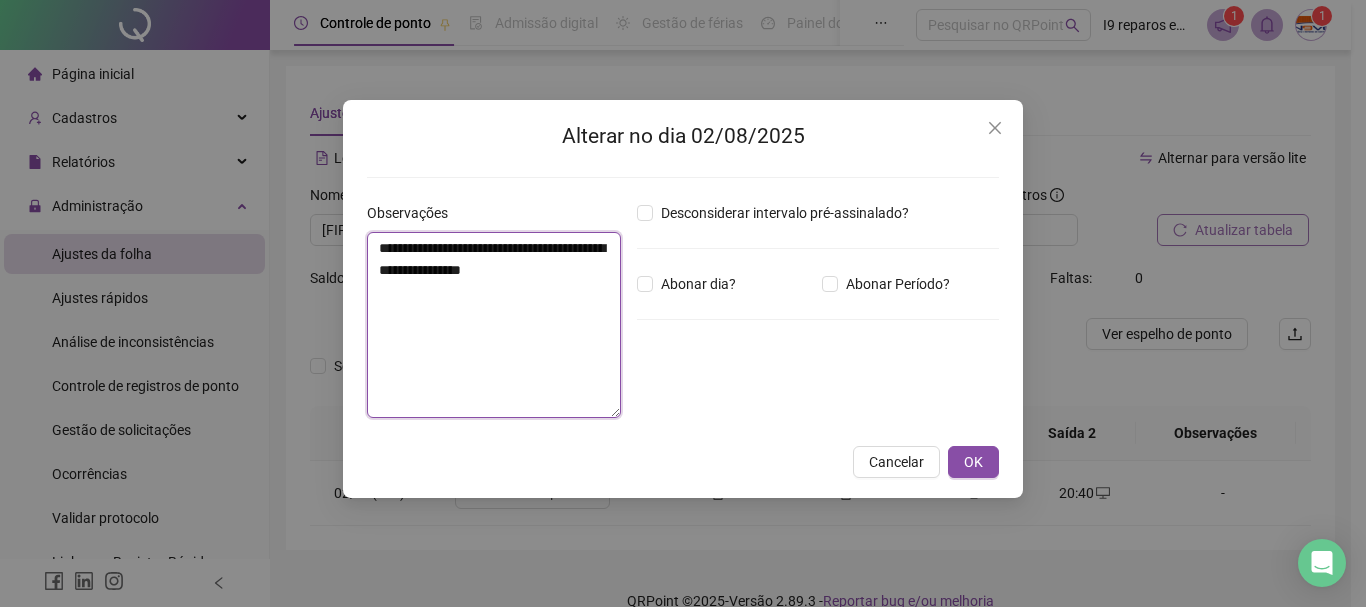 type on "**********" 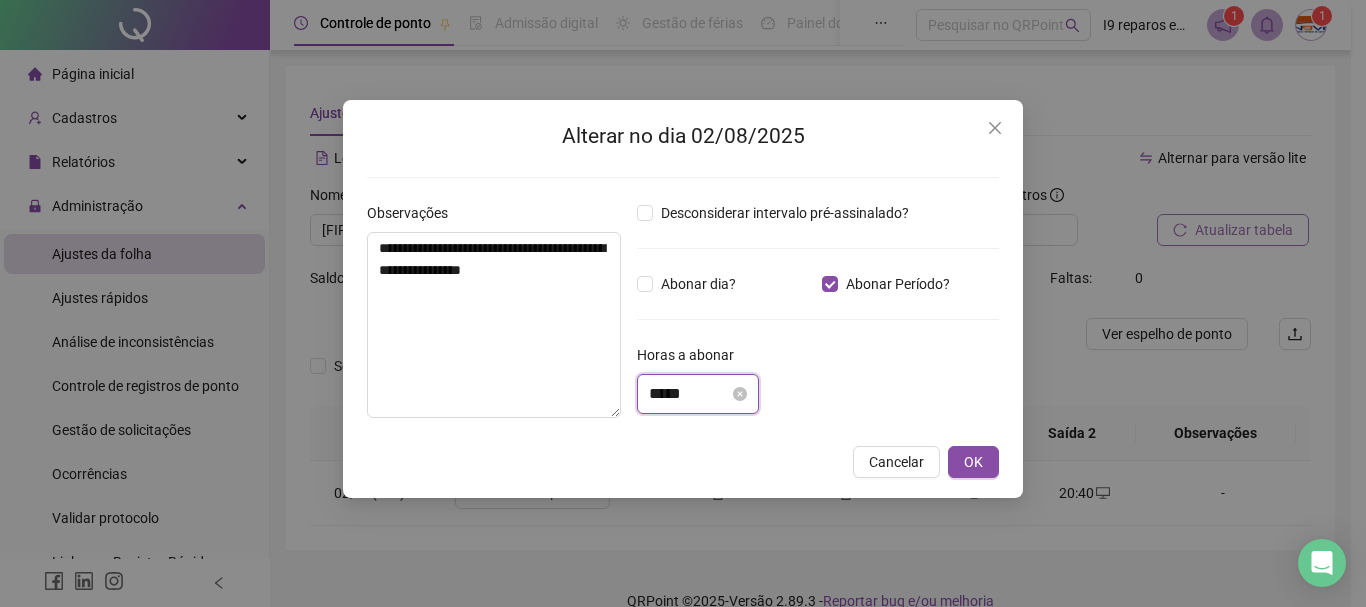 click on "*****" at bounding box center (689, 394) 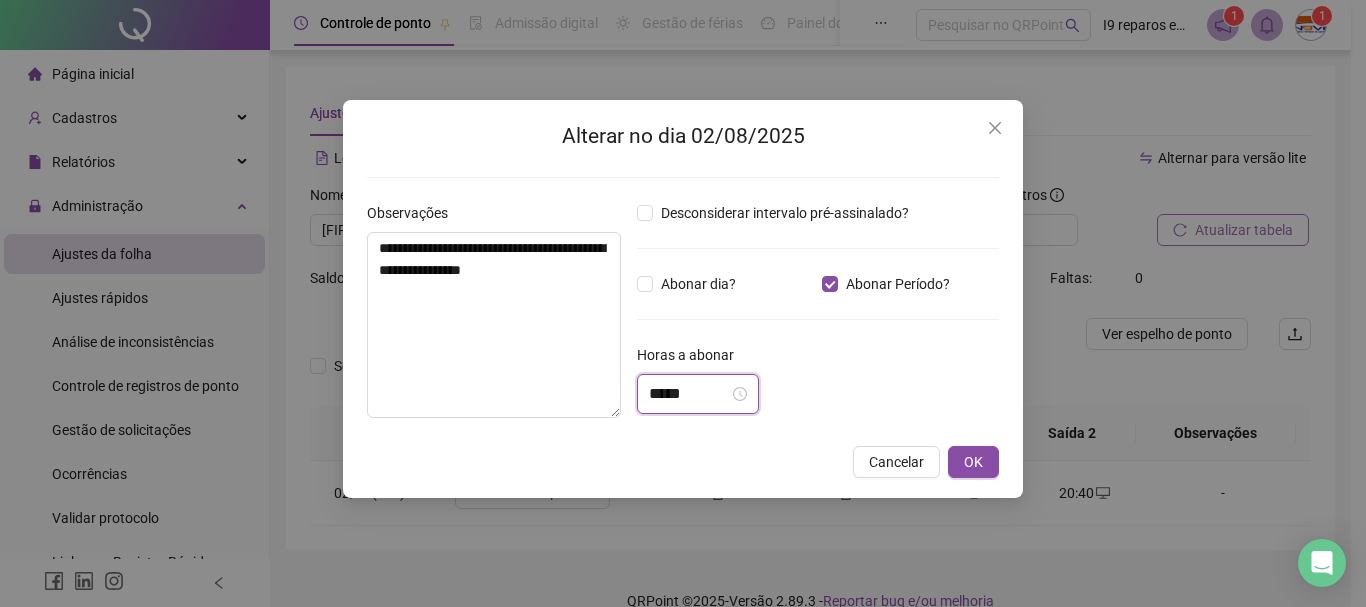 scroll, scrollTop: 0, scrollLeft: 0, axis: both 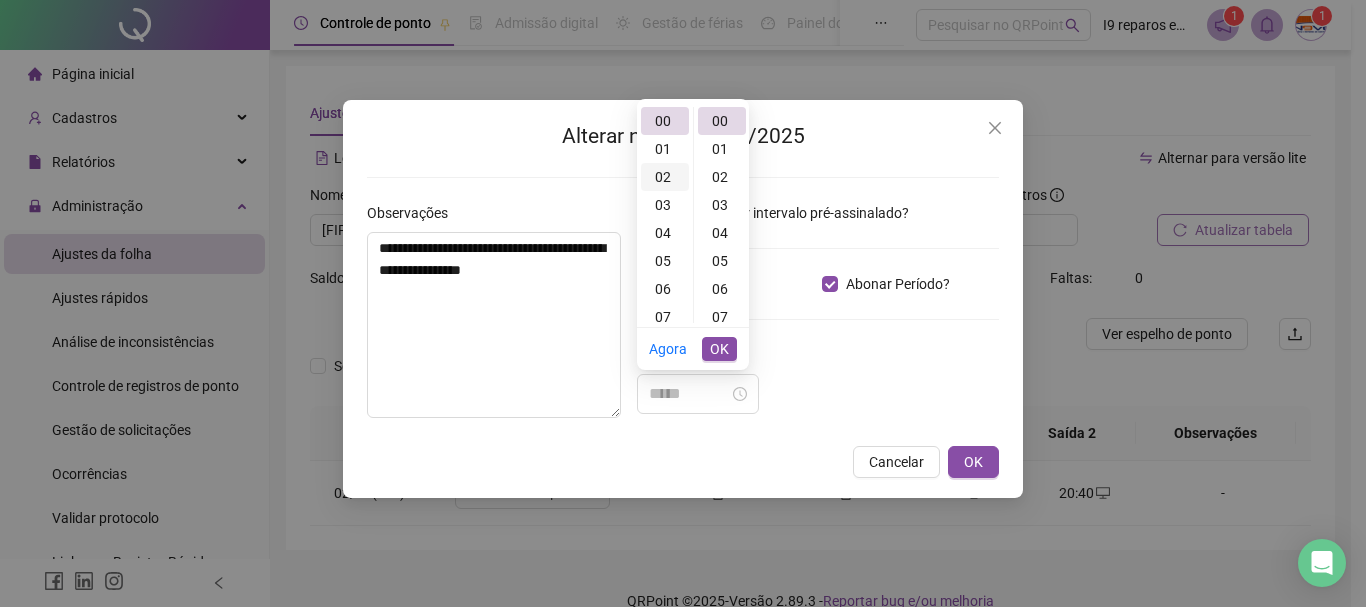 click on "02" at bounding box center [665, 177] 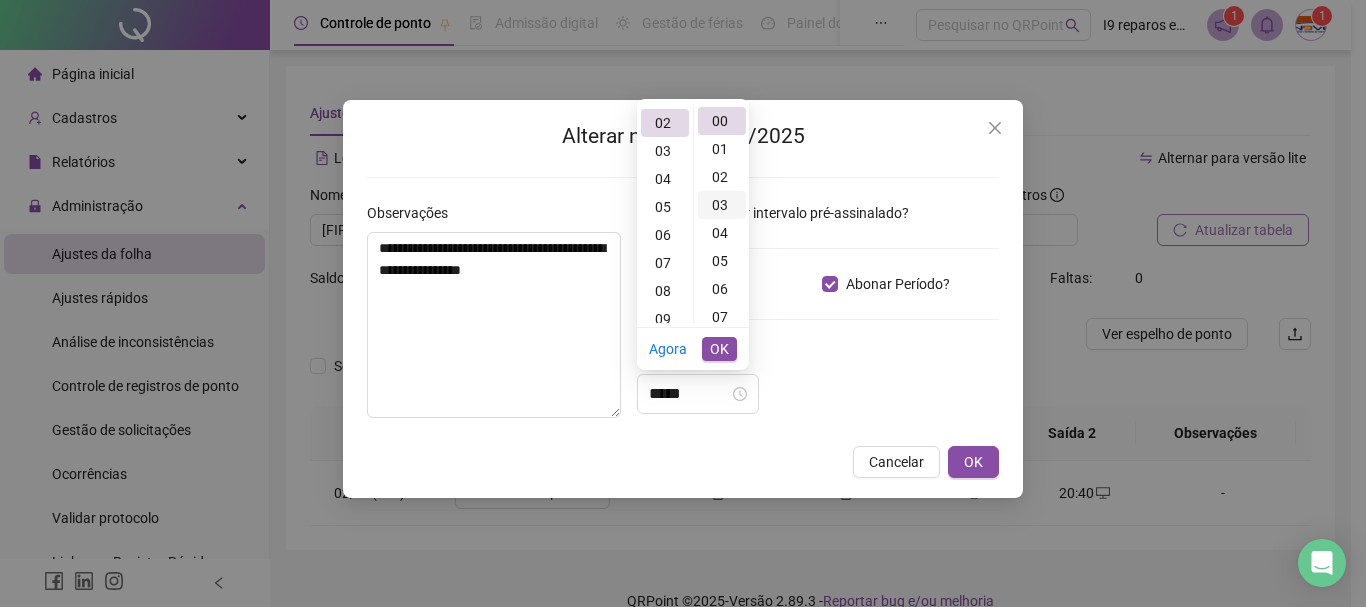 scroll, scrollTop: 56, scrollLeft: 0, axis: vertical 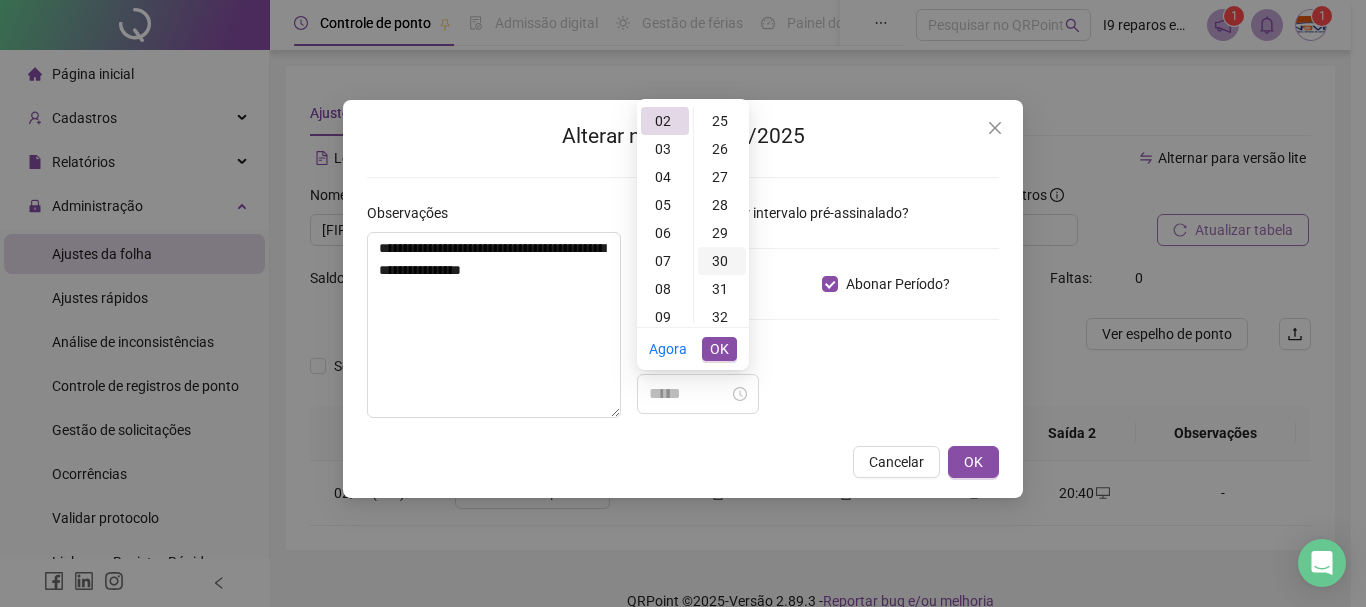 click on "30" at bounding box center (722, 261) 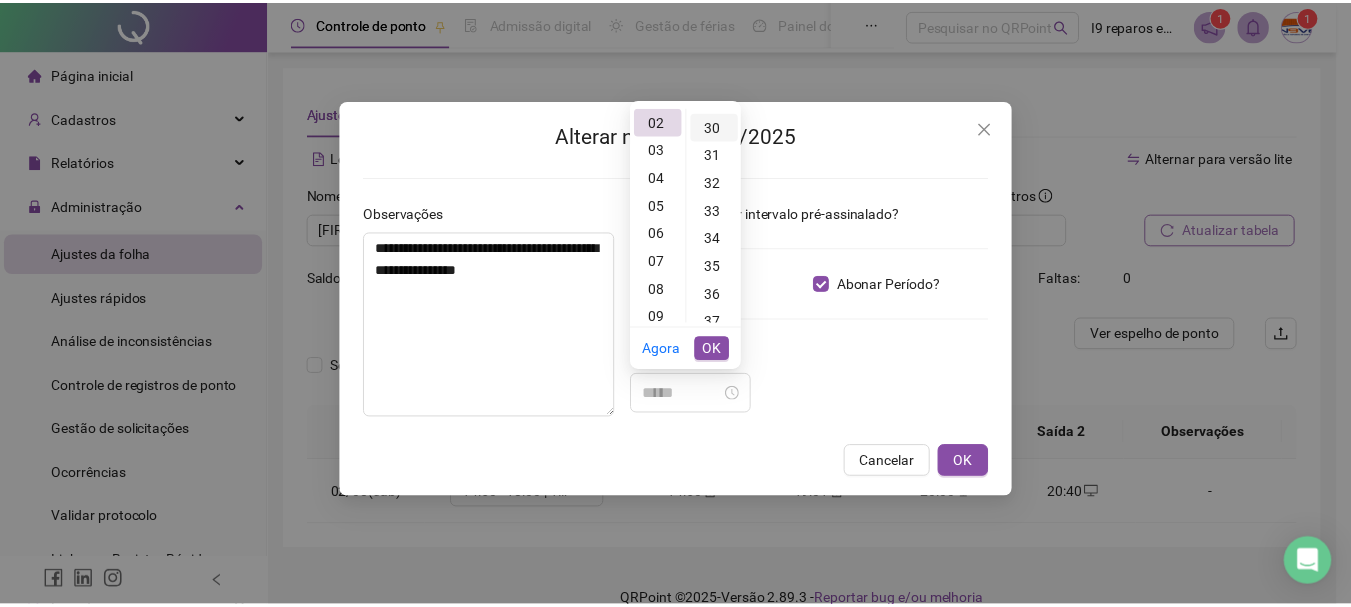 scroll, scrollTop: 840, scrollLeft: 0, axis: vertical 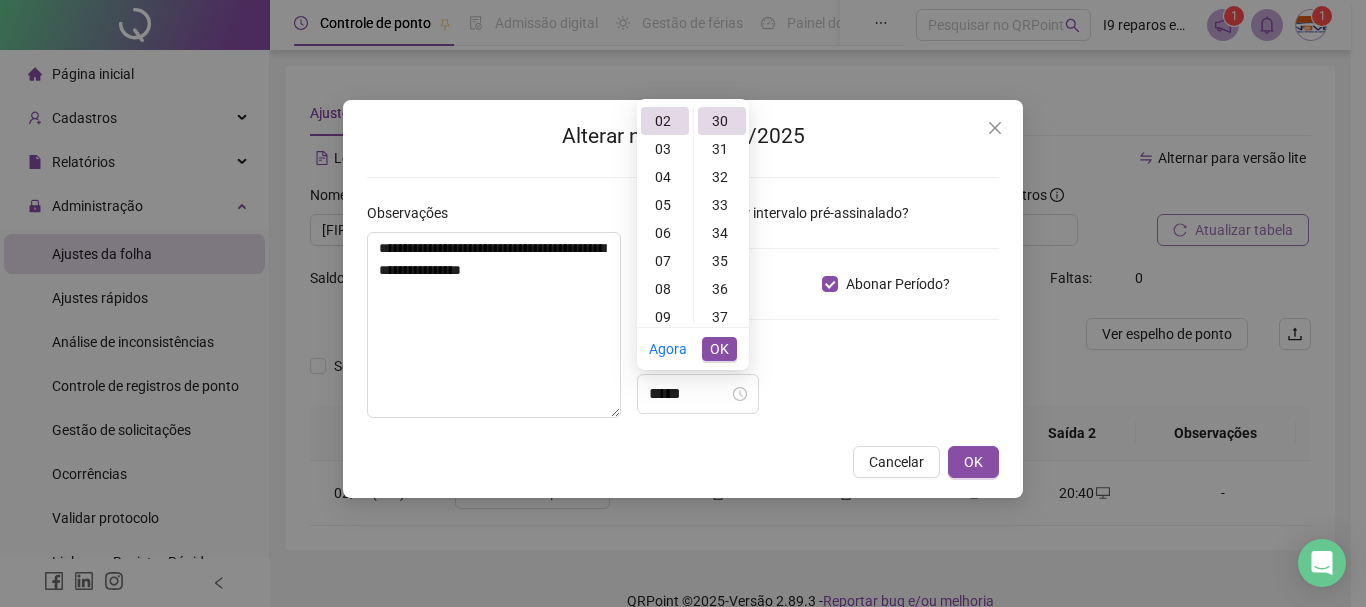 type on "*****" 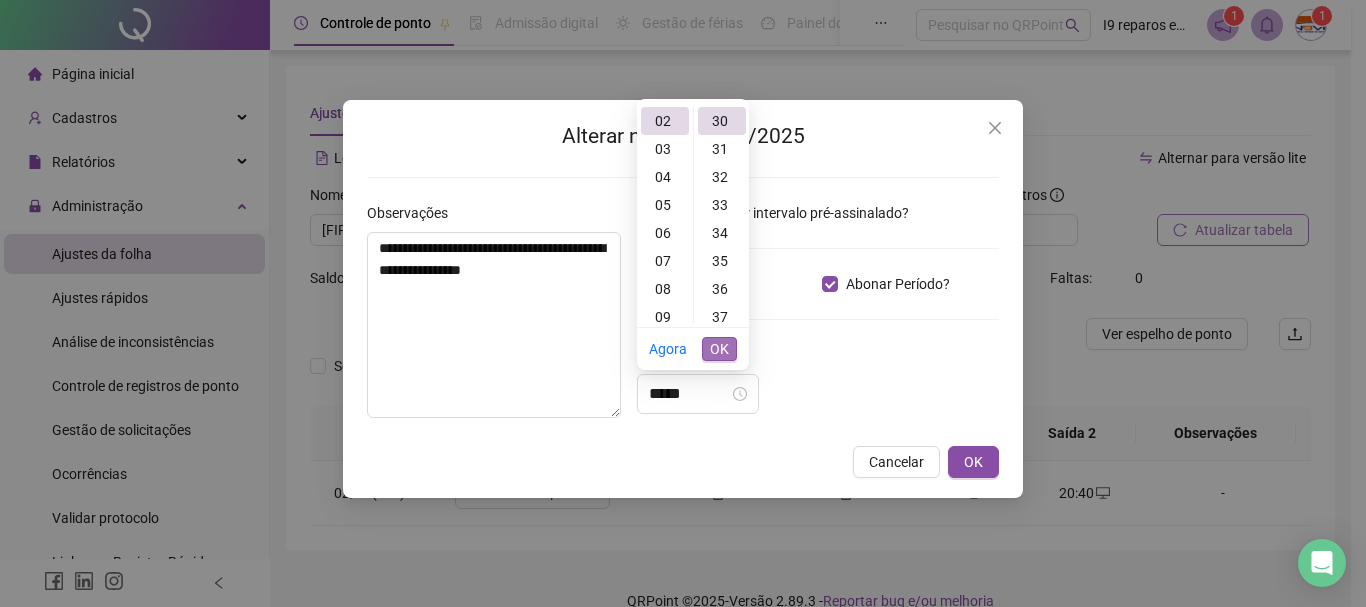 click on "OK" at bounding box center [719, 349] 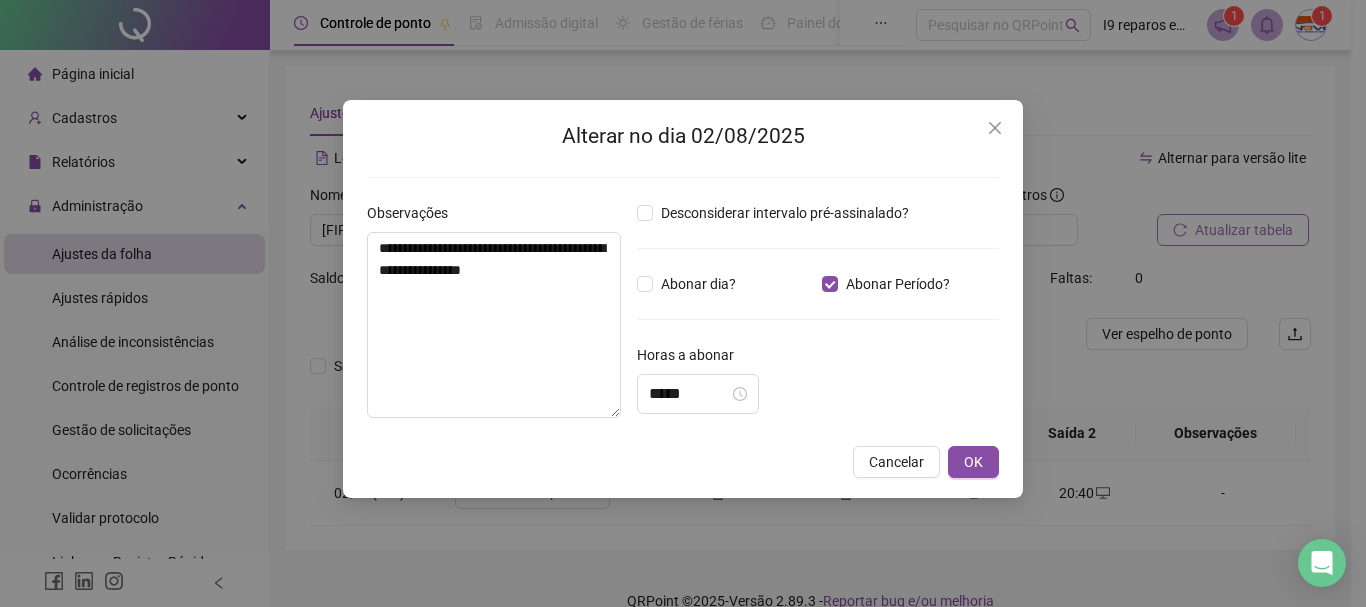 click on "Horas a abonar" at bounding box center [818, 359] 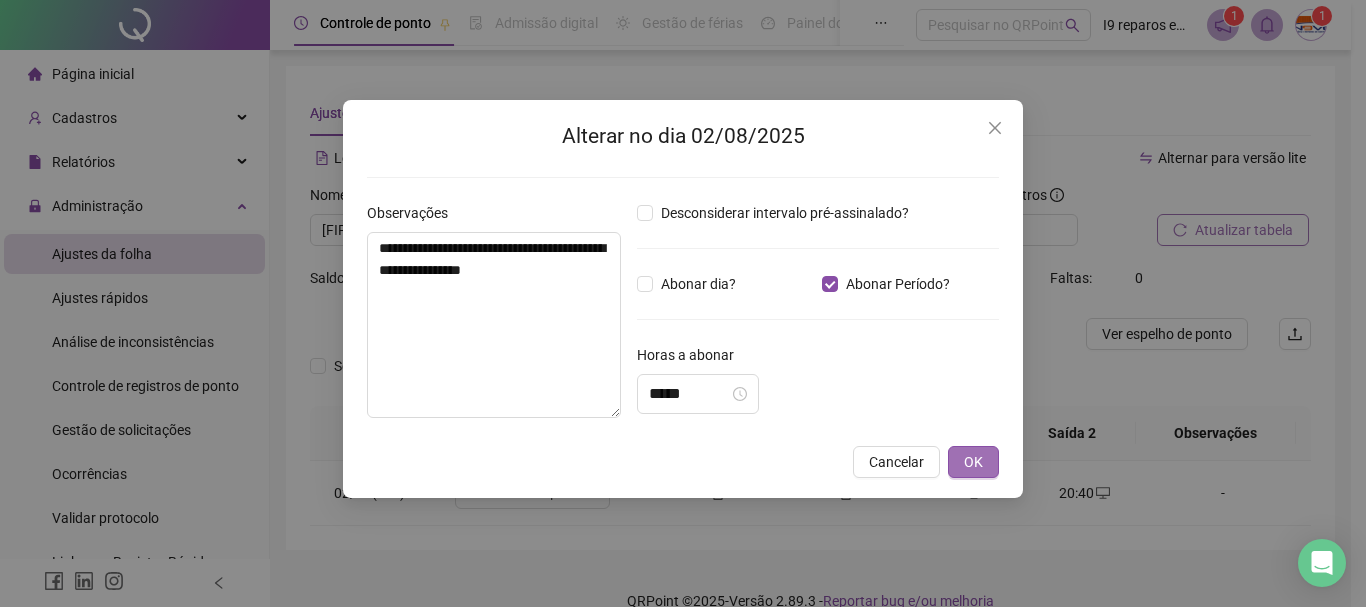 click on "OK" at bounding box center (973, 462) 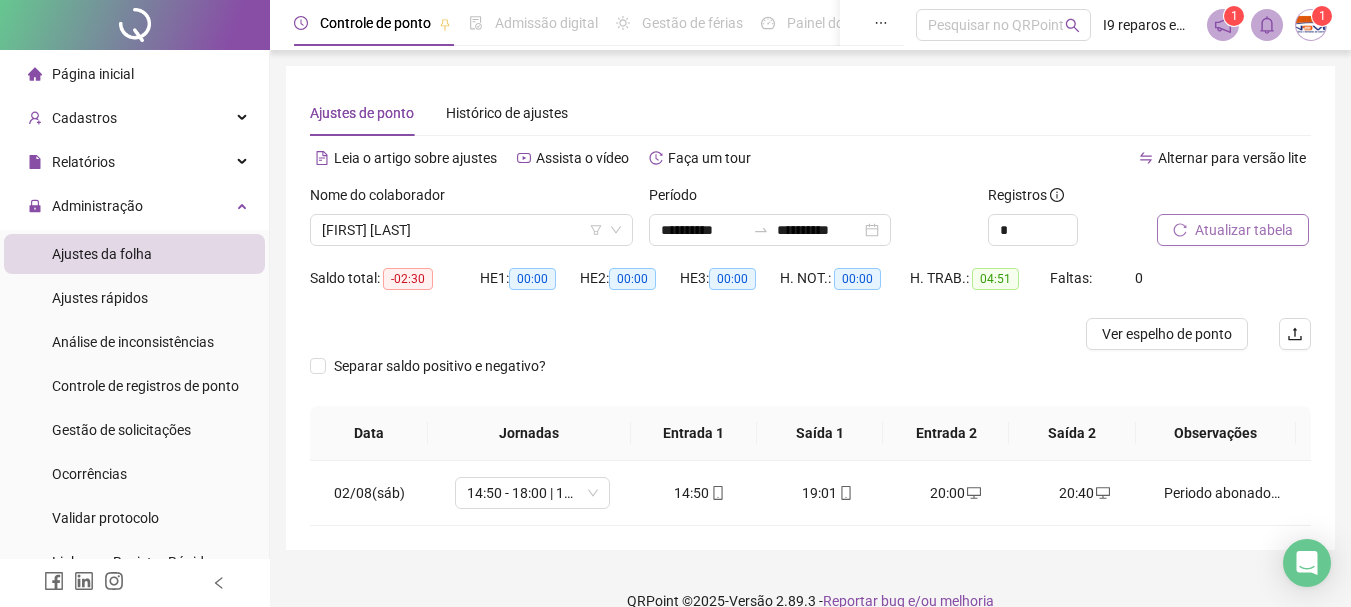 click on "Atualizar tabela" at bounding box center [1244, 230] 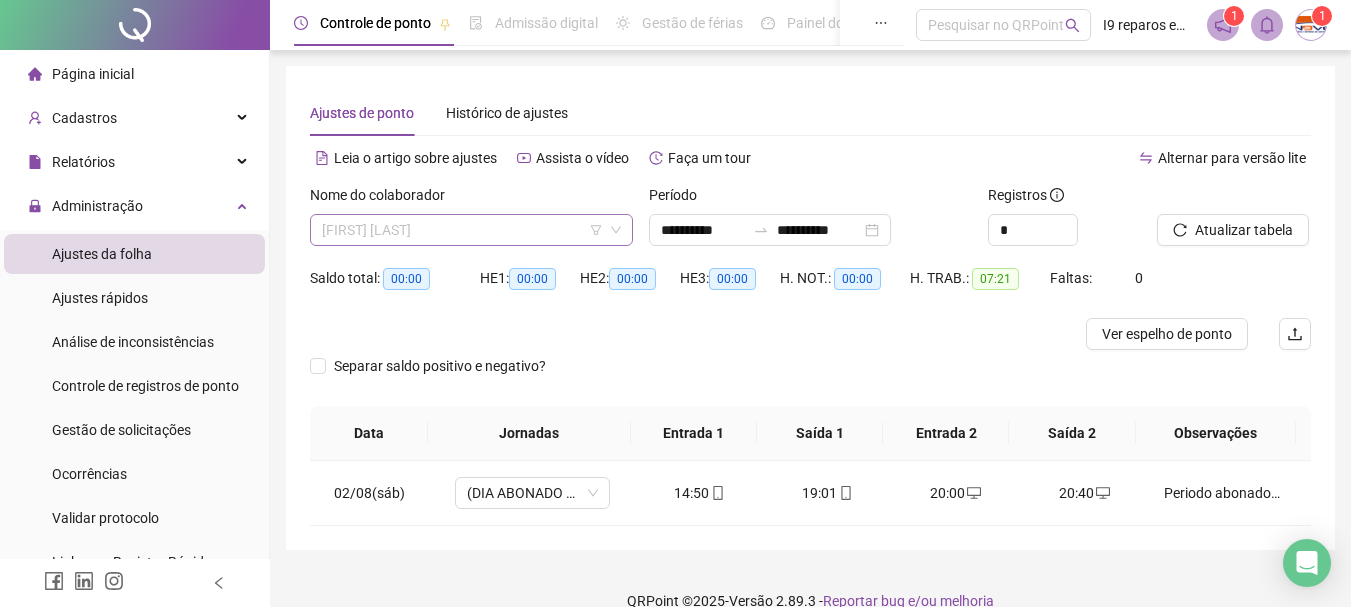 click on "[FIRST] [LAST]" at bounding box center [471, 230] 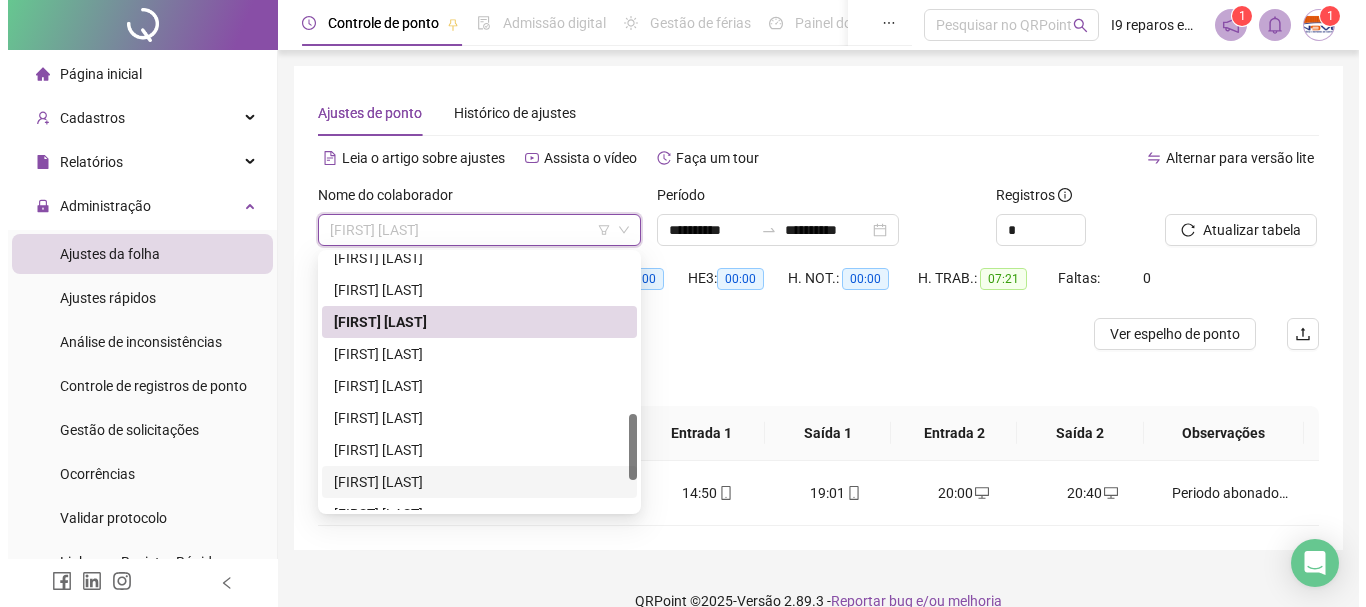 scroll, scrollTop: 720, scrollLeft: 0, axis: vertical 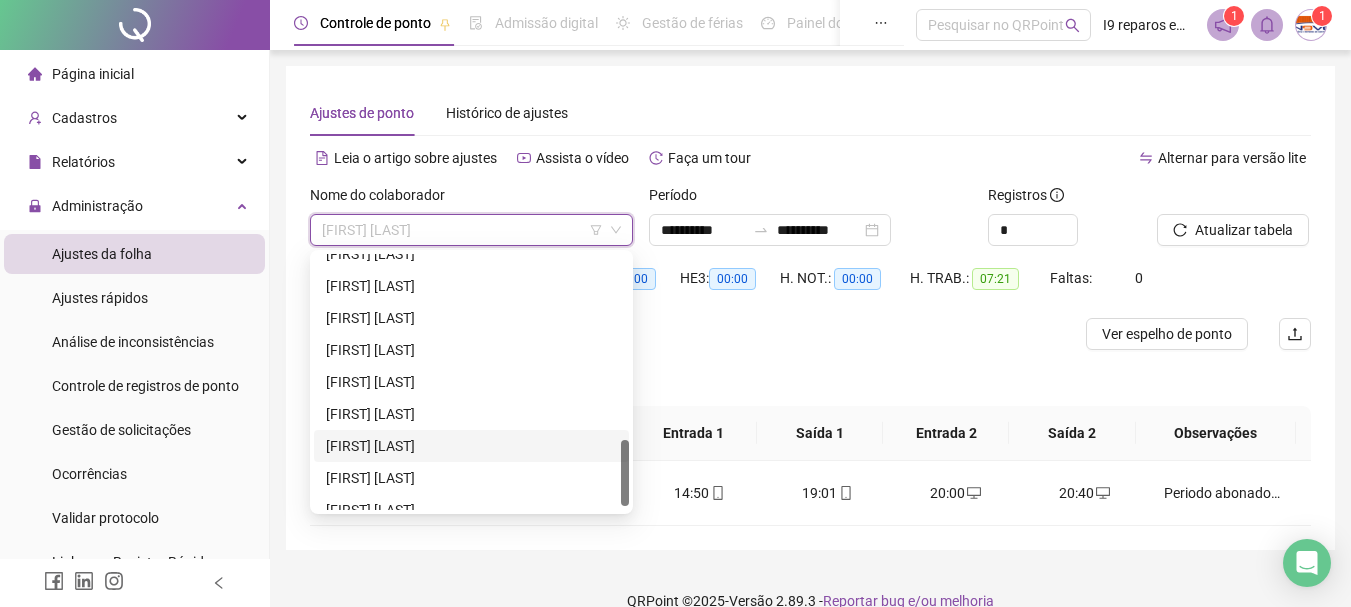 click on "[FIRST] [LAST]" at bounding box center (471, 446) 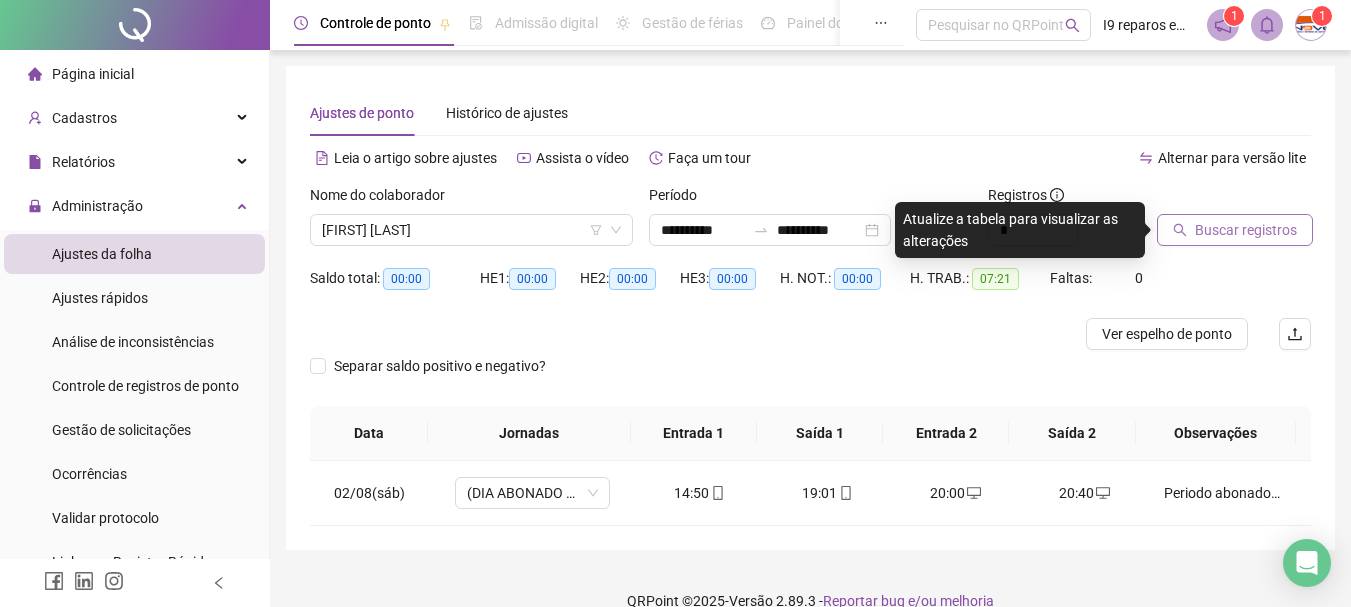 click on "Buscar registros" at bounding box center (1246, 230) 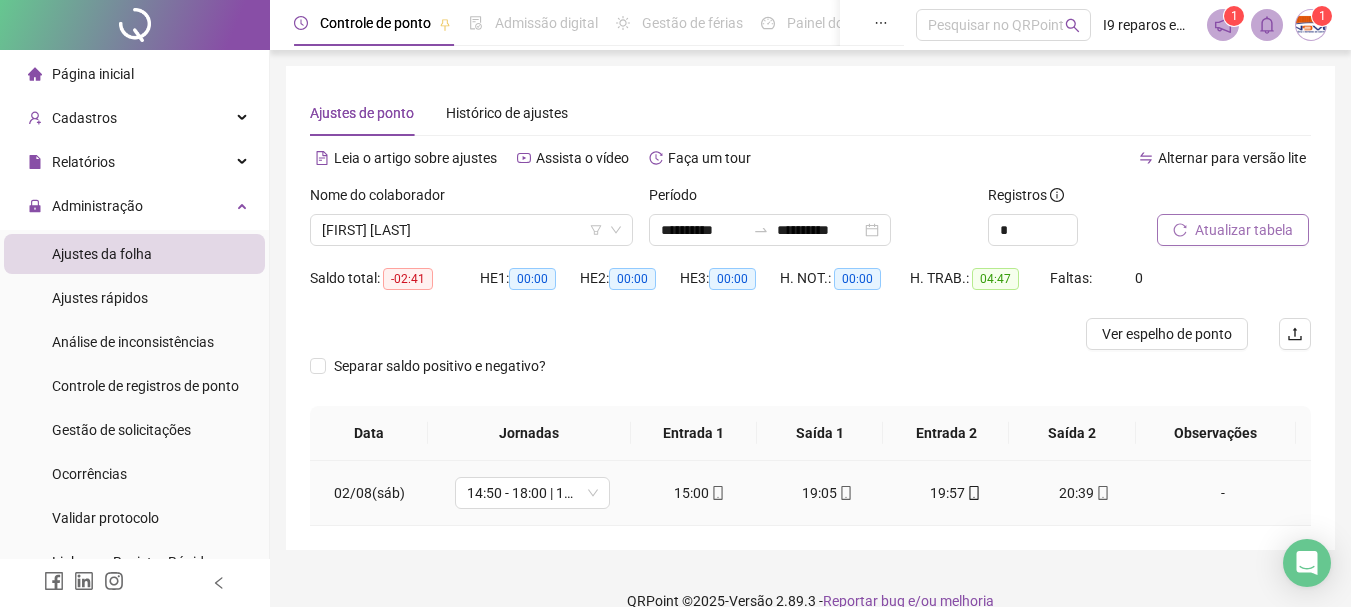 click on "-" at bounding box center (1223, 493) 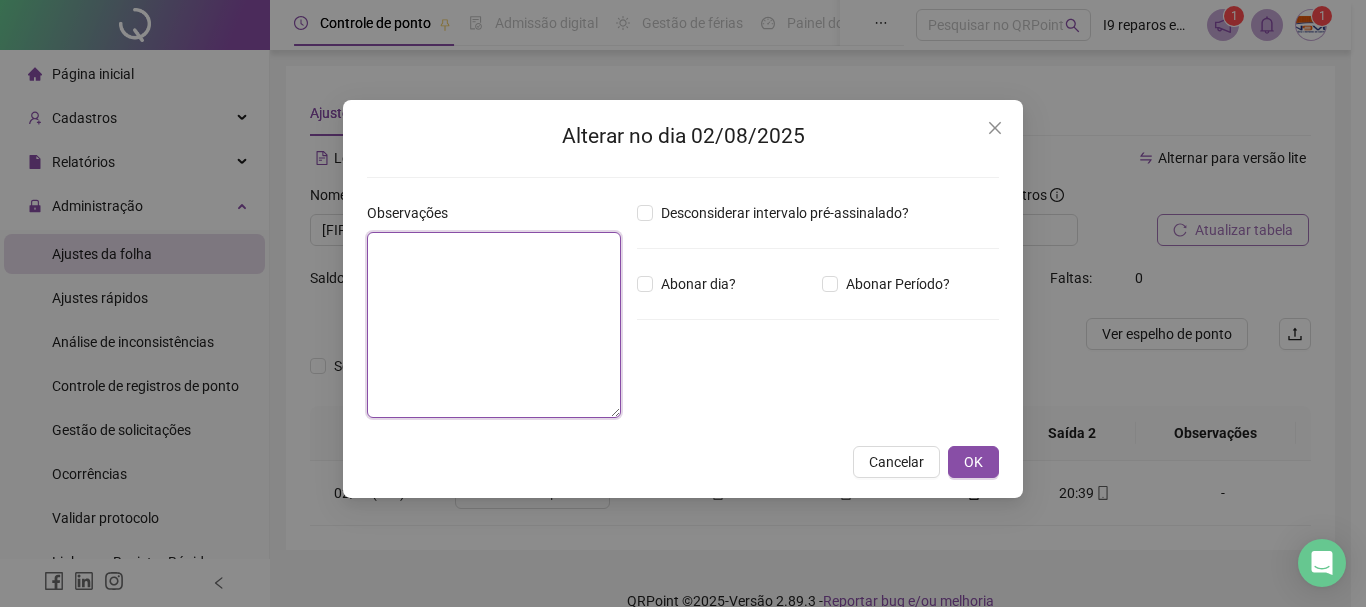 click at bounding box center (494, 325) 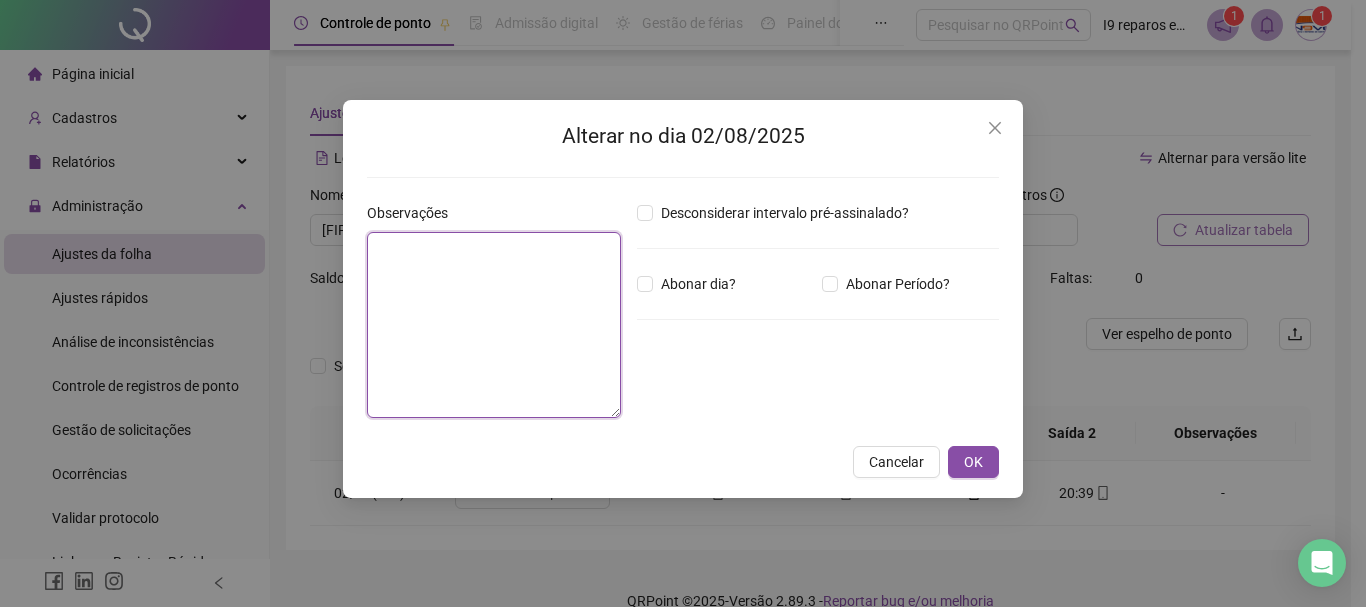 paste on "**********" 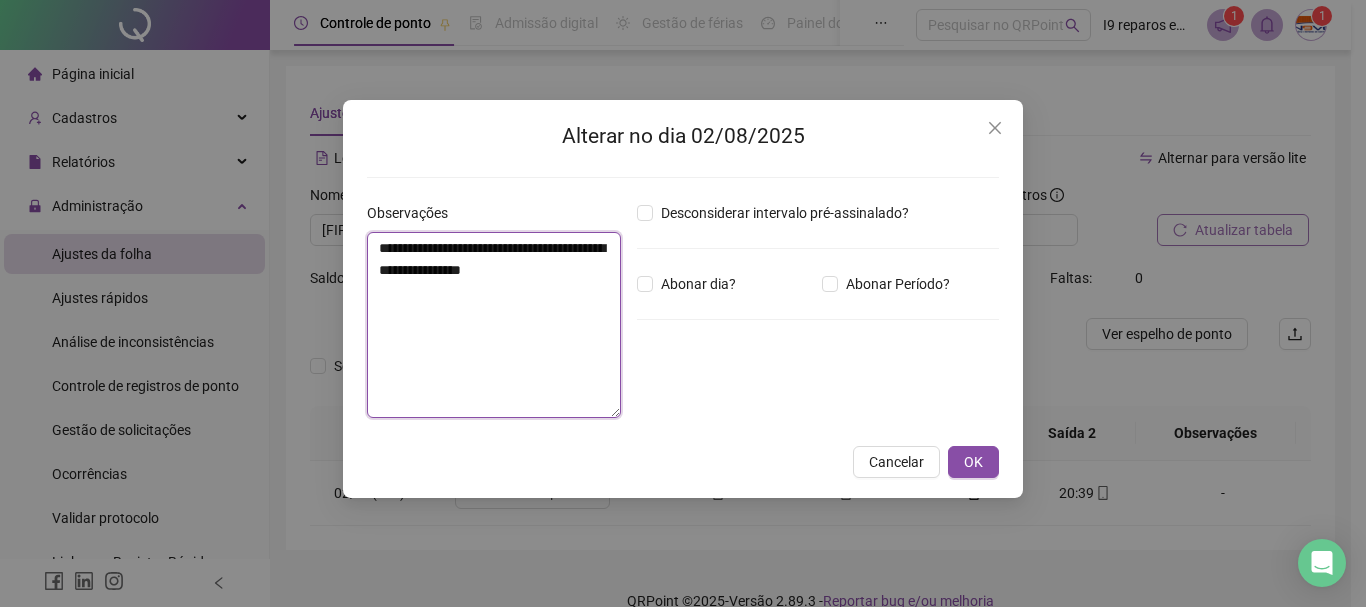 type on "**********" 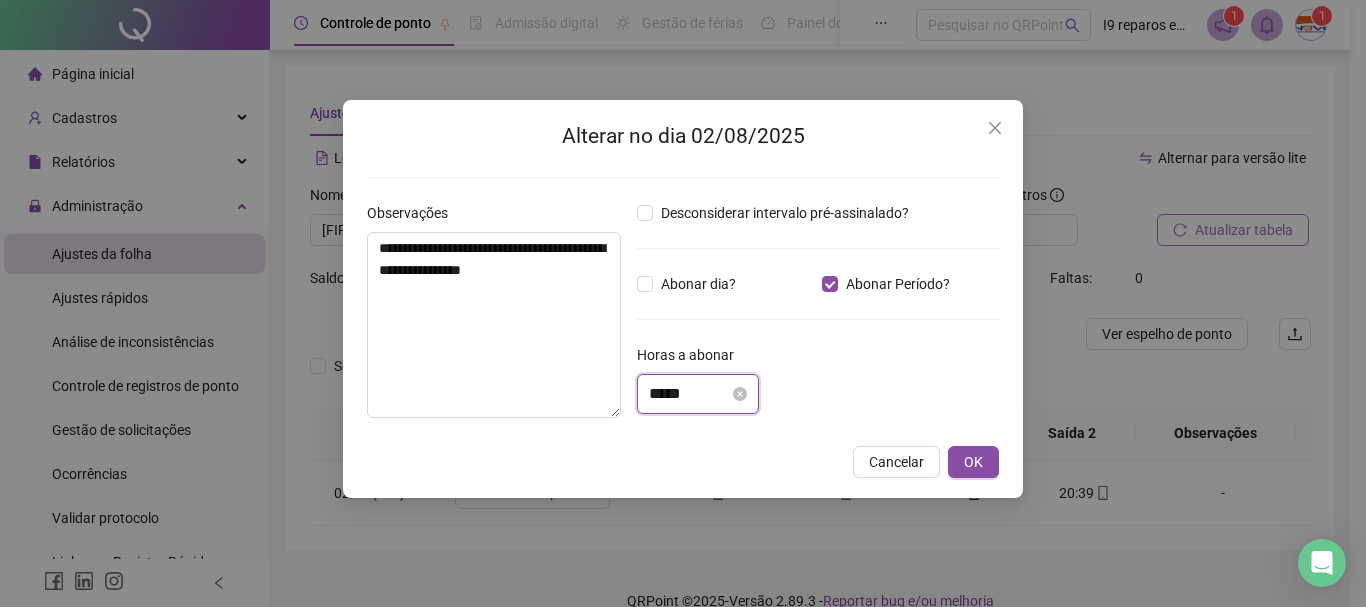 click on "*****" at bounding box center [689, 394] 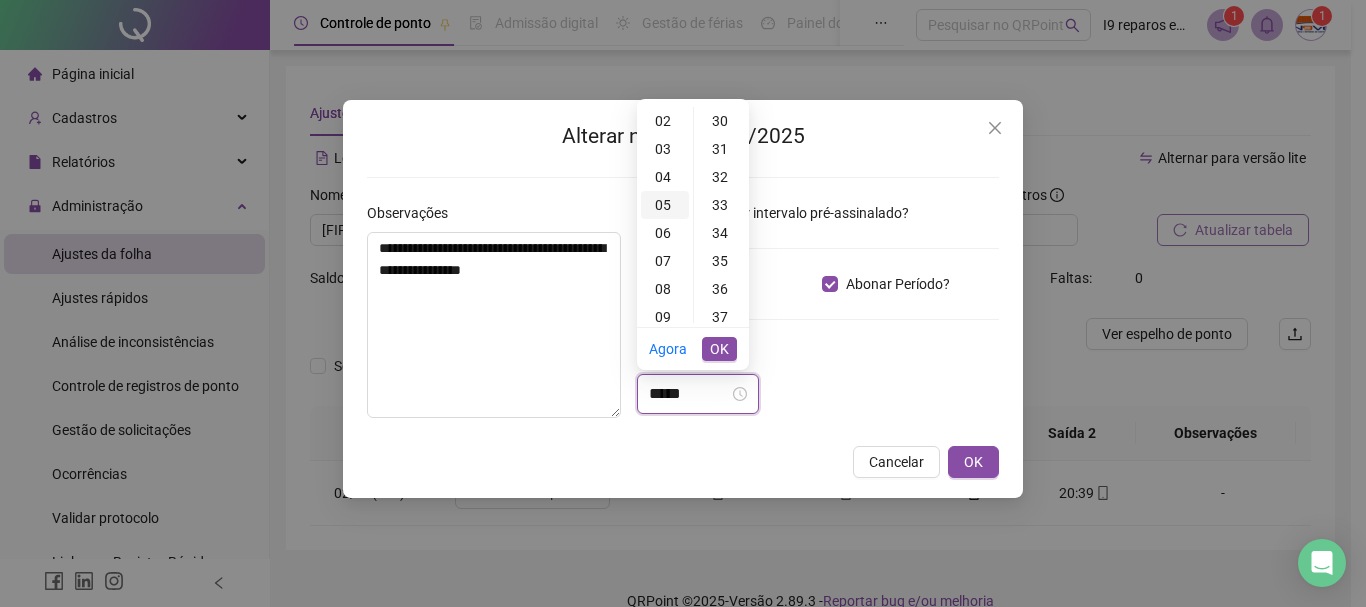 scroll, scrollTop: 2, scrollLeft: 0, axis: vertical 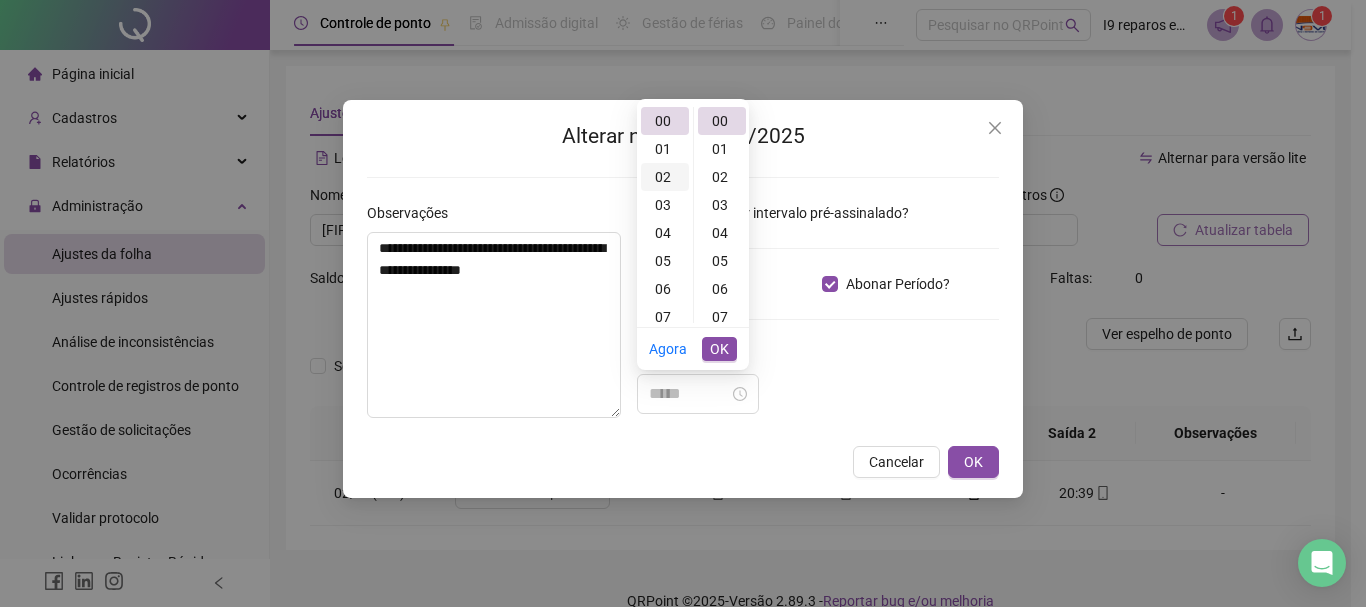 click on "02" at bounding box center (665, 177) 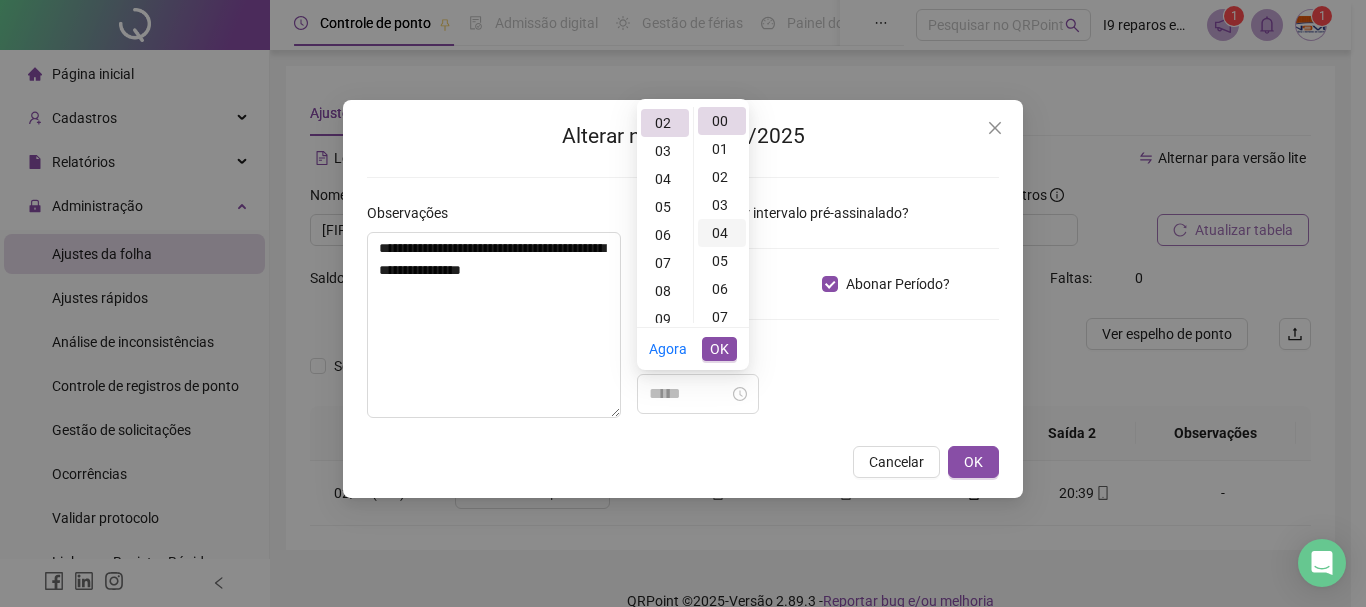 scroll, scrollTop: 56, scrollLeft: 0, axis: vertical 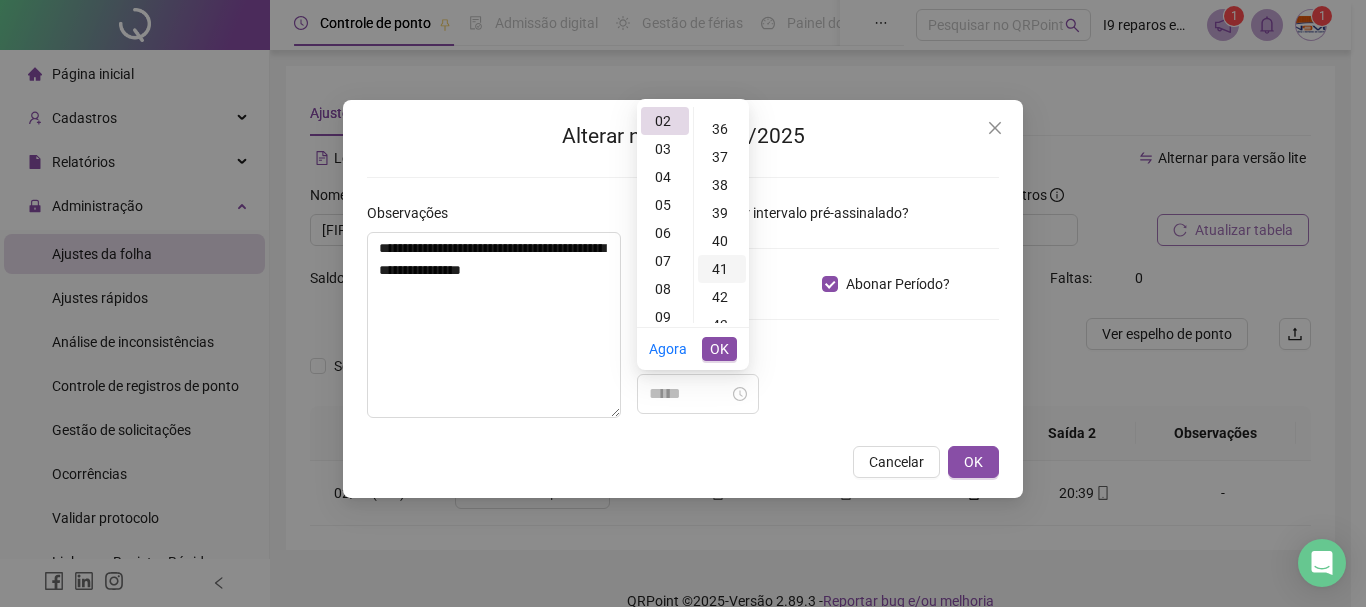 click on "41" at bounding box center (722, 269) 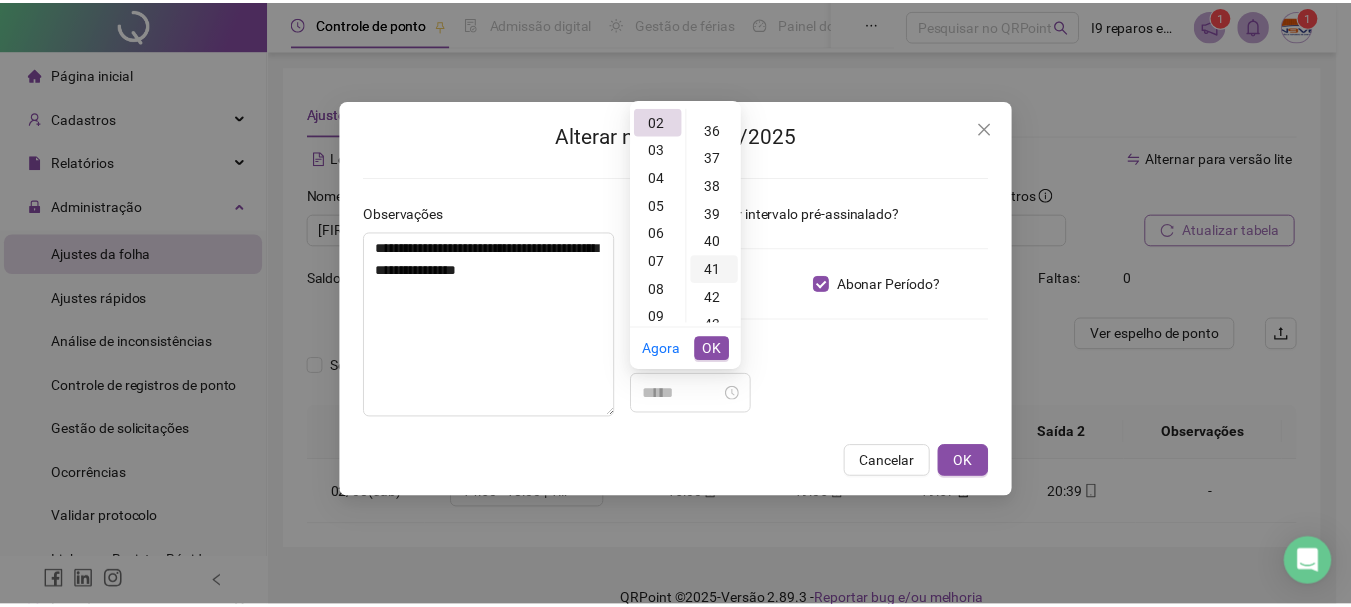 scroll, scrollTop: 1148, scrollLeft: 0, axis: vertical 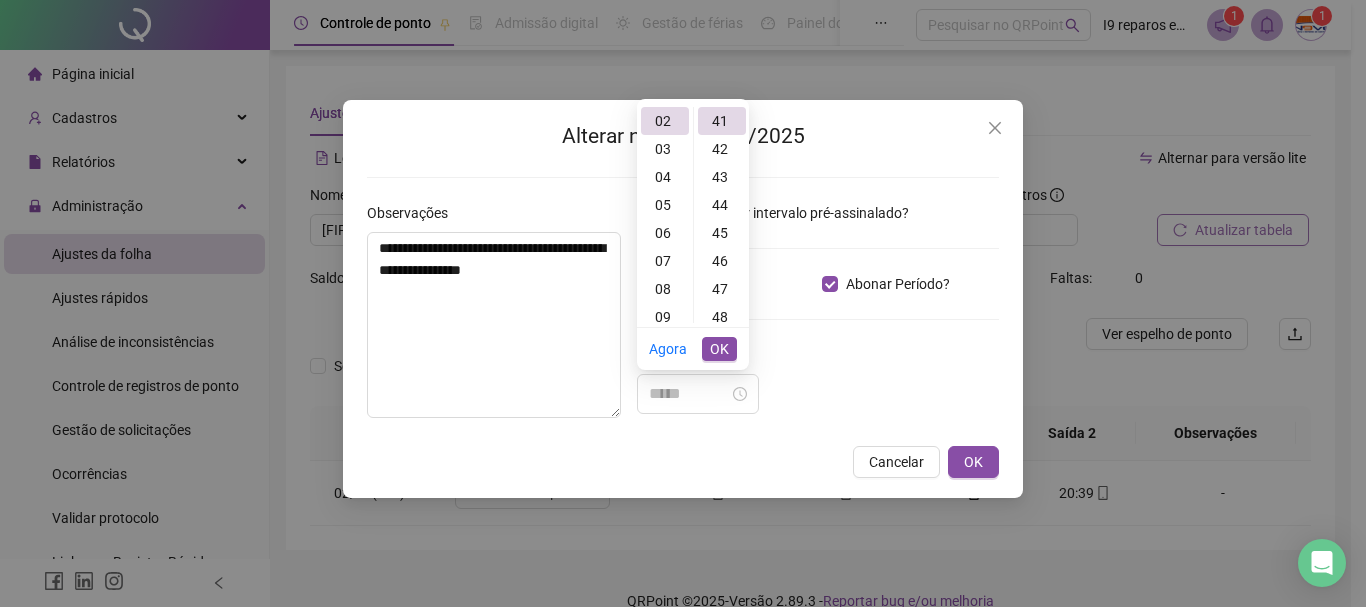 type on "*****" 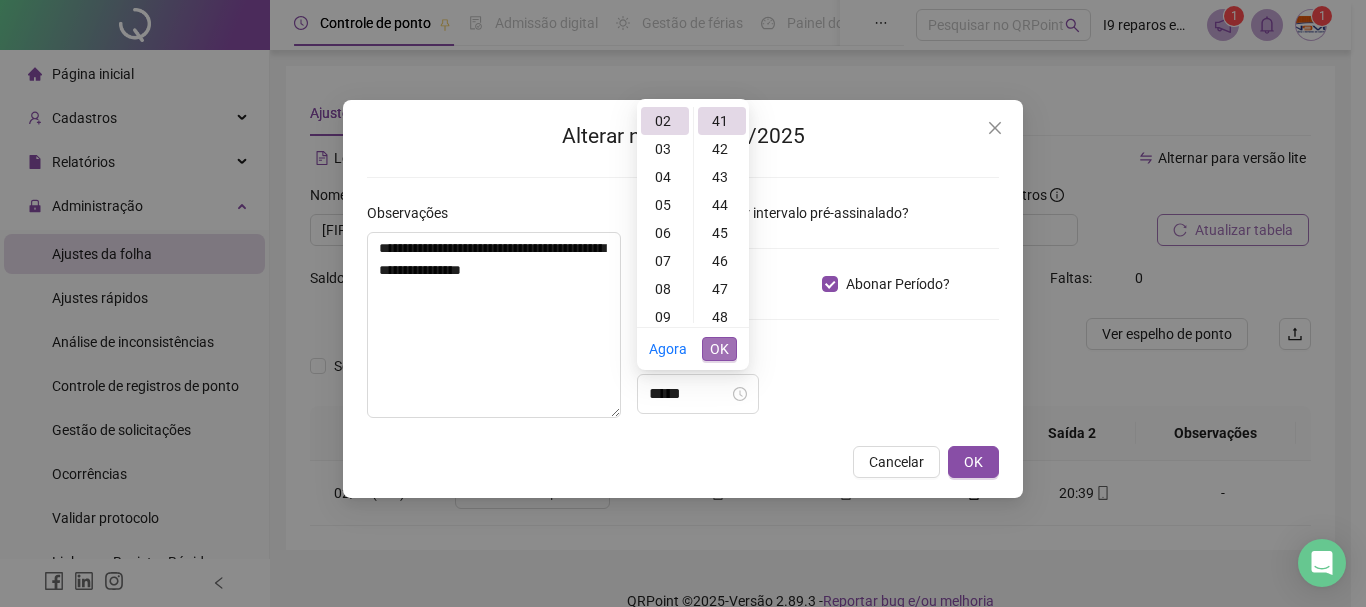 click on "OK" at bounding box center [719, 349] 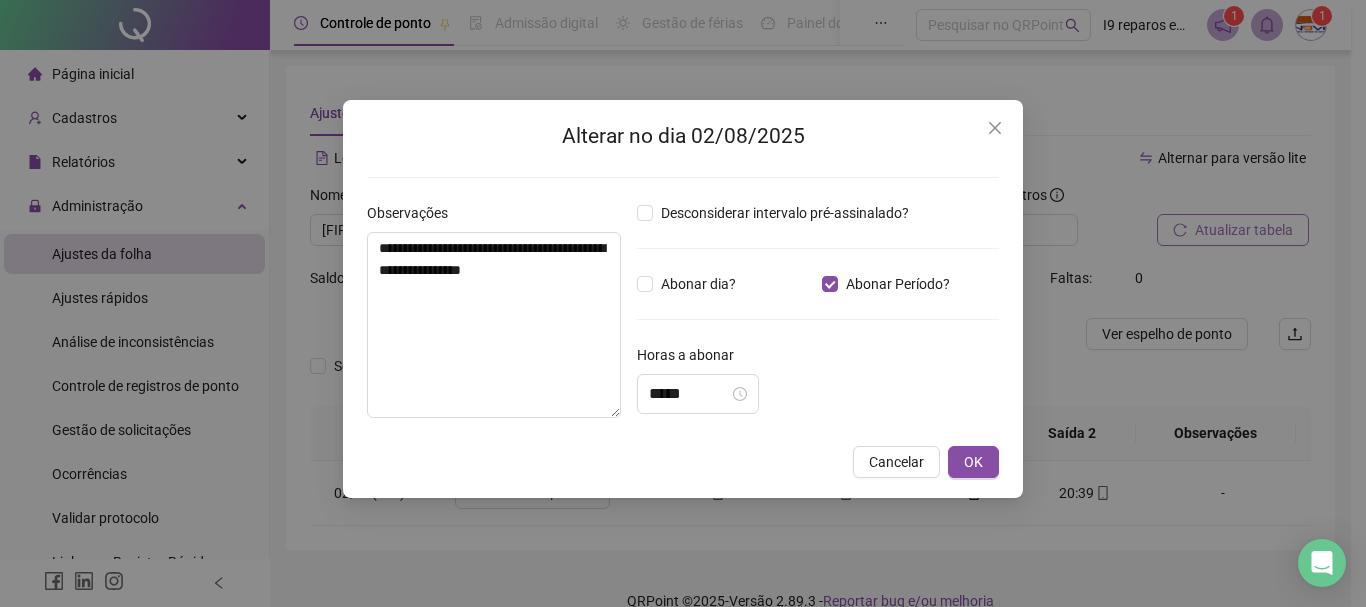 click on "Horas a abonar" at bounding box center [818, 359] 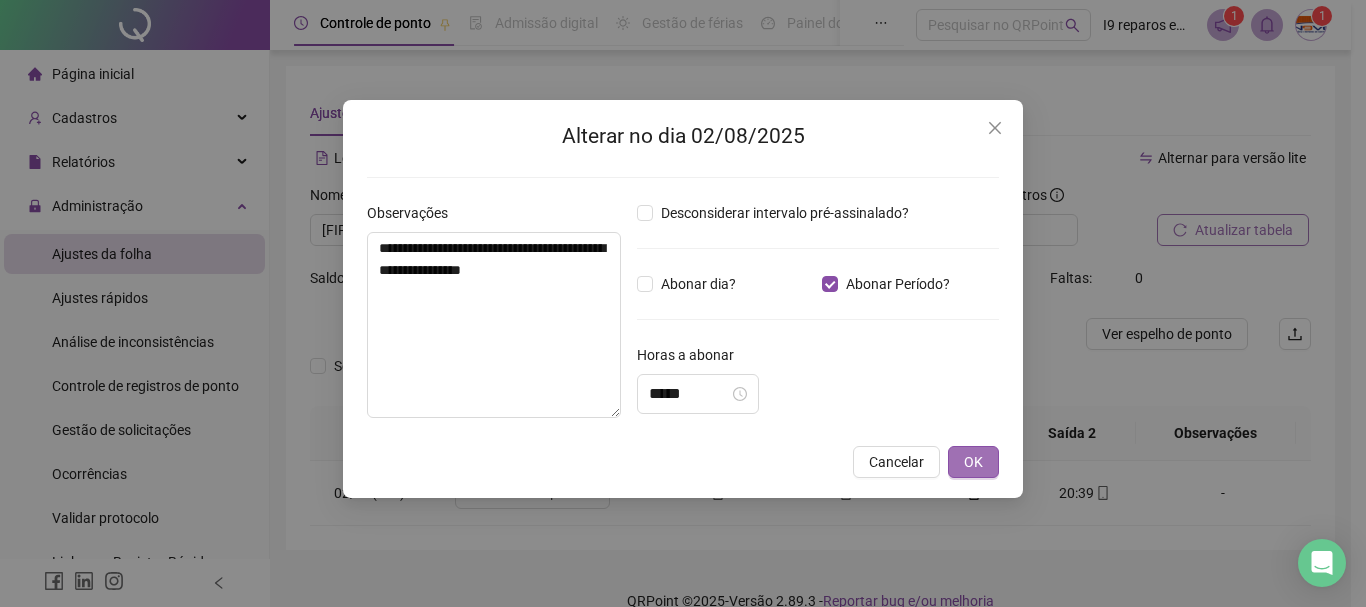 click on "OK" at bounding box center [973, 462] 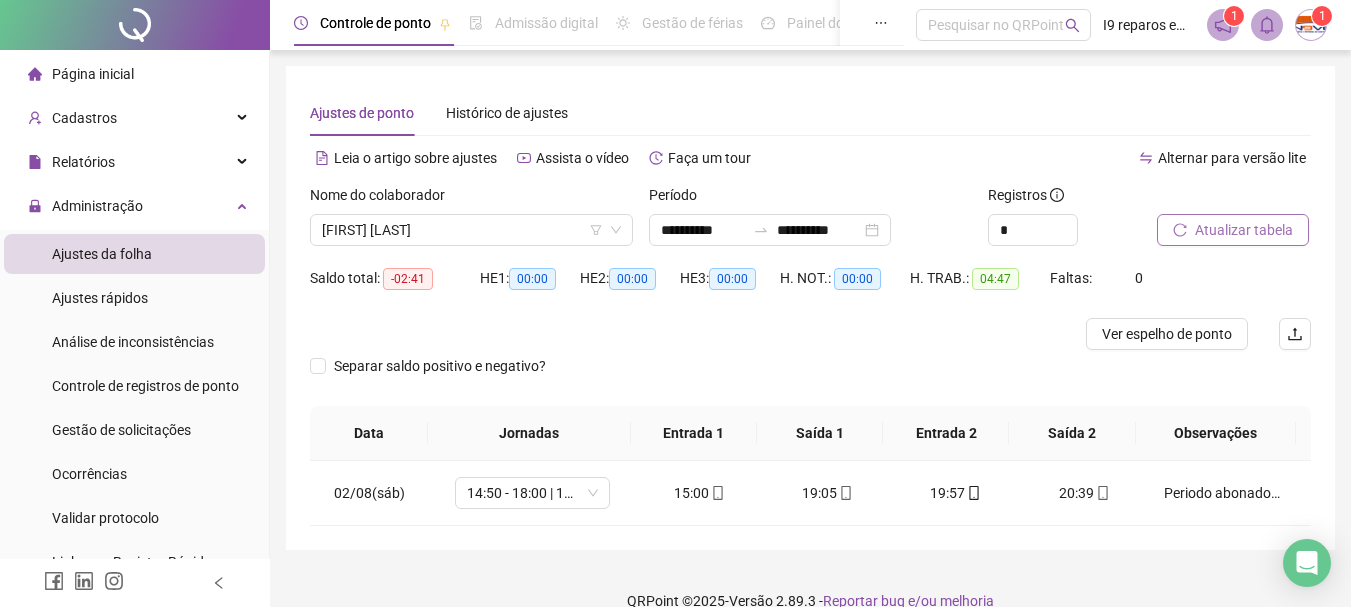 click on "Atualizar tabela" at bounding box center (1244, 230) 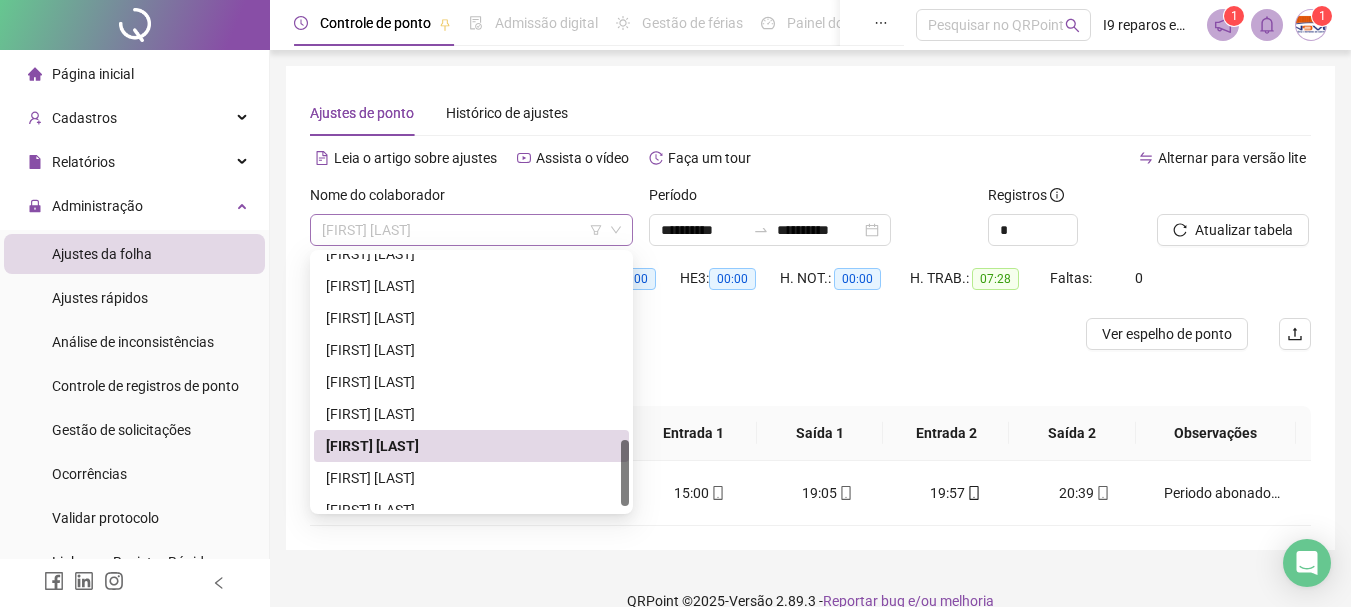 click on "[FIRST] [LAST]" at bounding box center [471, 230] 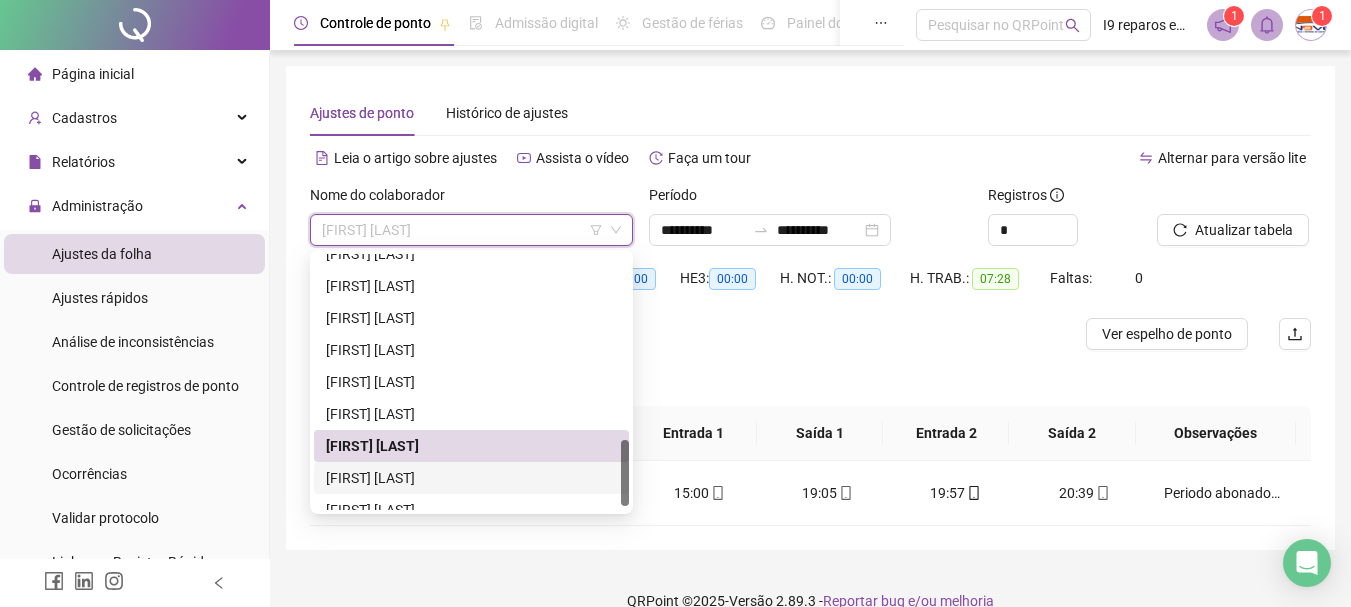 scroll, scrollTop: 736, scrollLeft: 0, axis: vertical 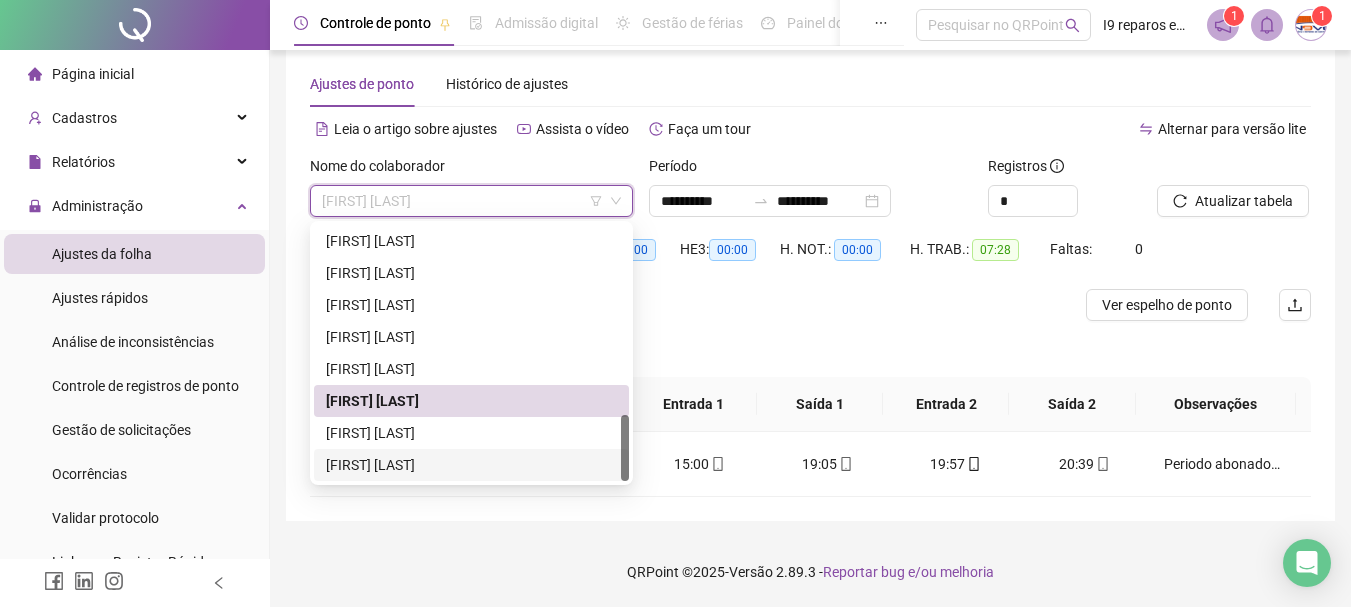 click on "[FIRST] [LAST]" at bounding box center (471, 465) 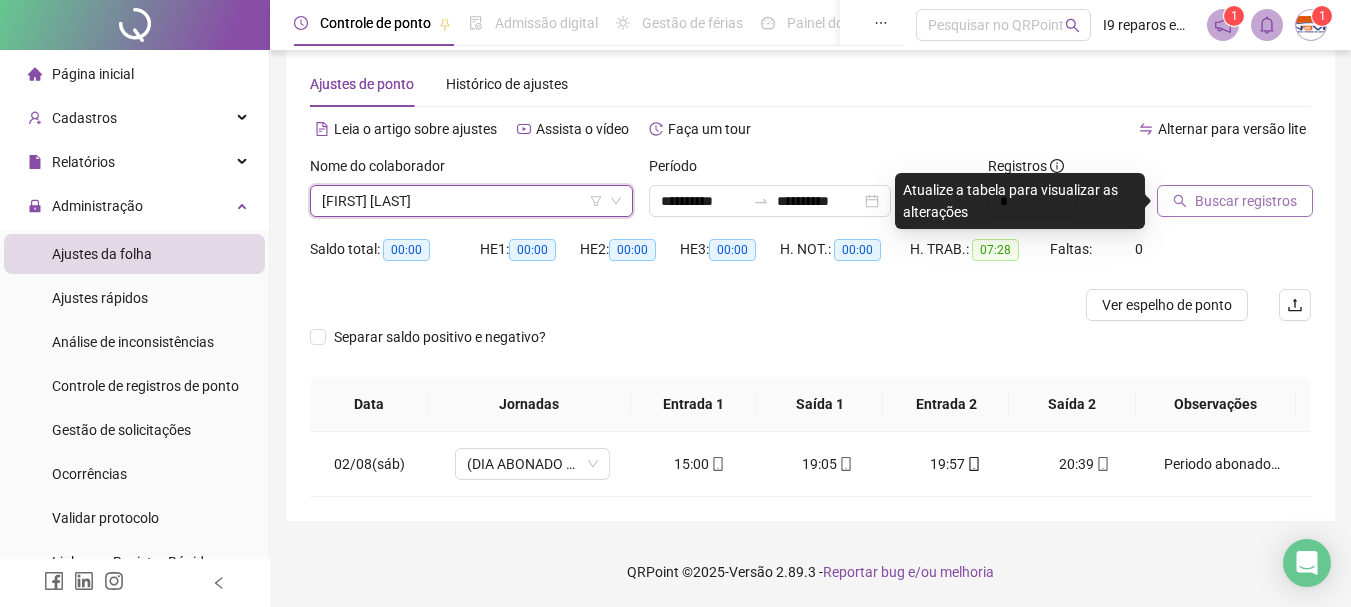 click on "Buscar registros" at bounding box center (1235, 201) 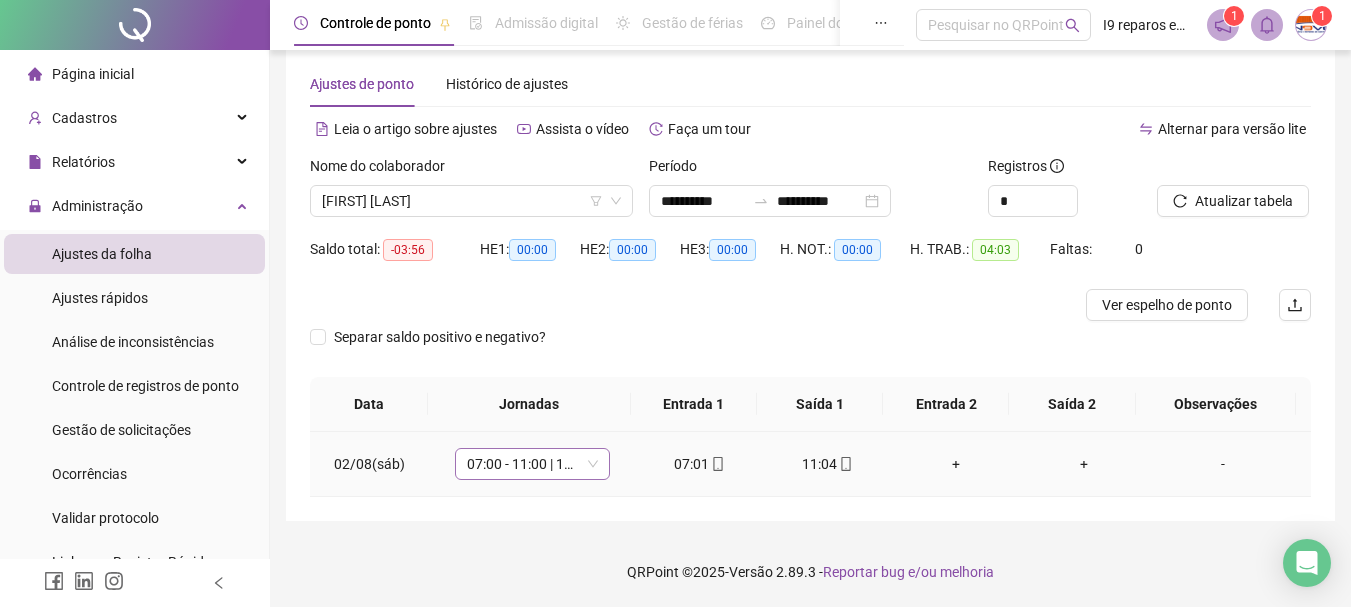 click on "07:00 - 11:00 | 13:00 - 17:00" at bounding box center (532, 464) 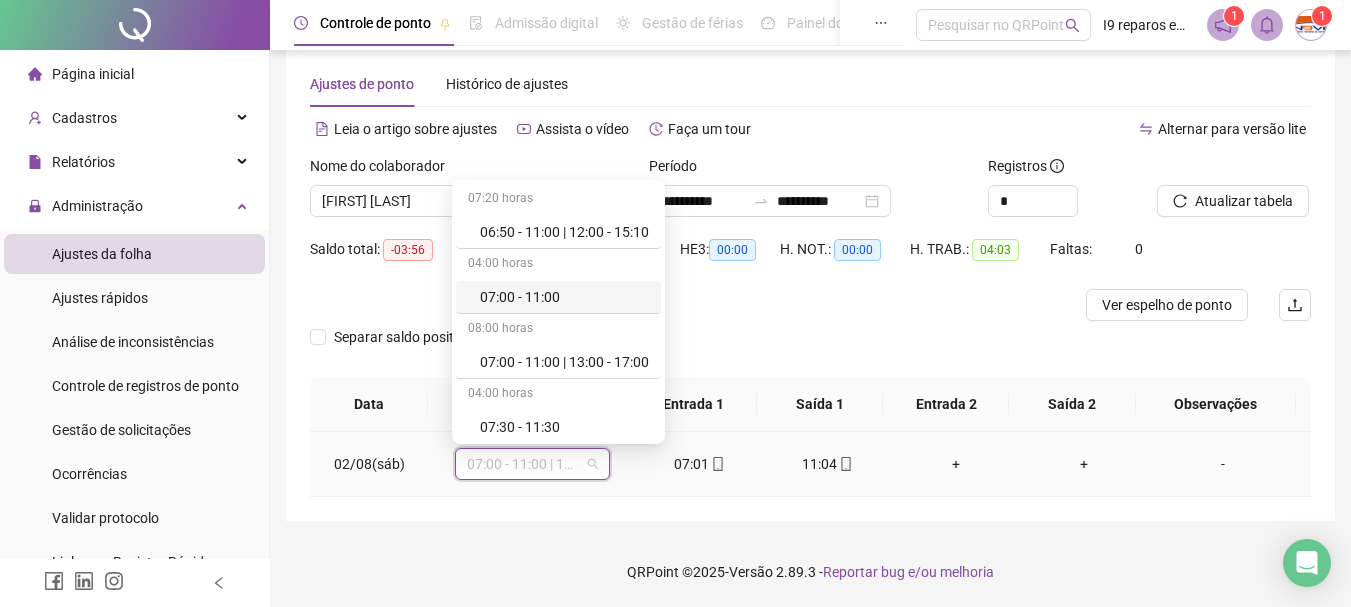 click on "07:00 - 11:00" at bounding box center (558, 297) 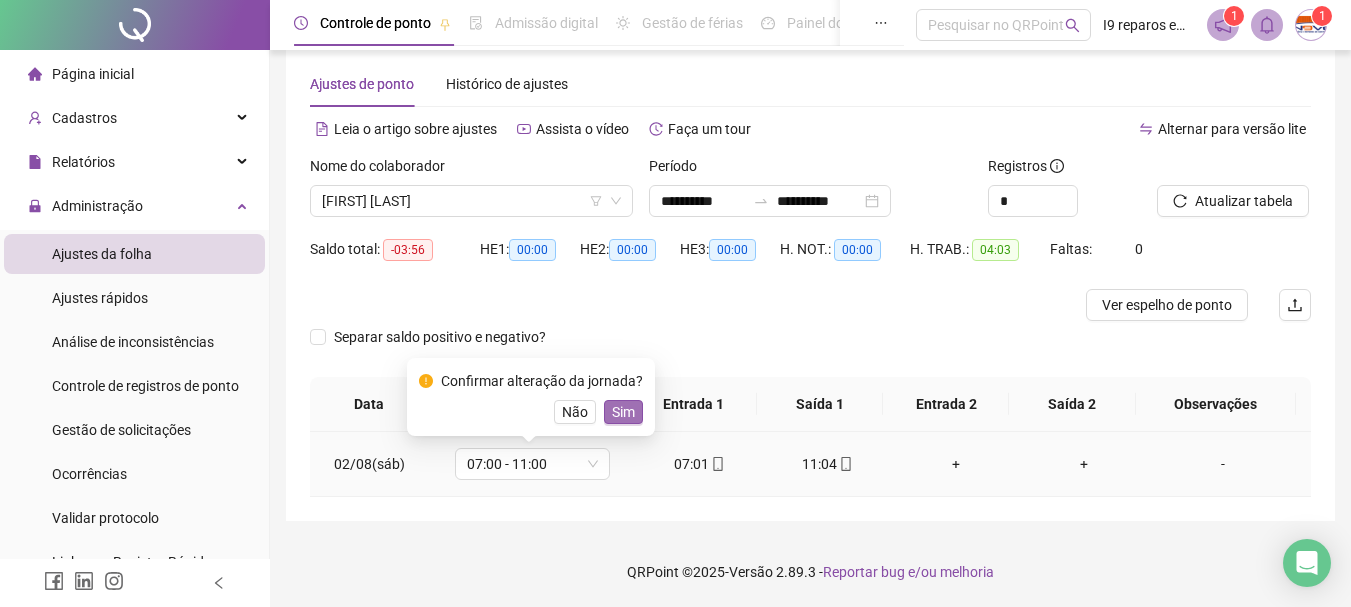 click on "Sim" at bounding box center [623, 412] 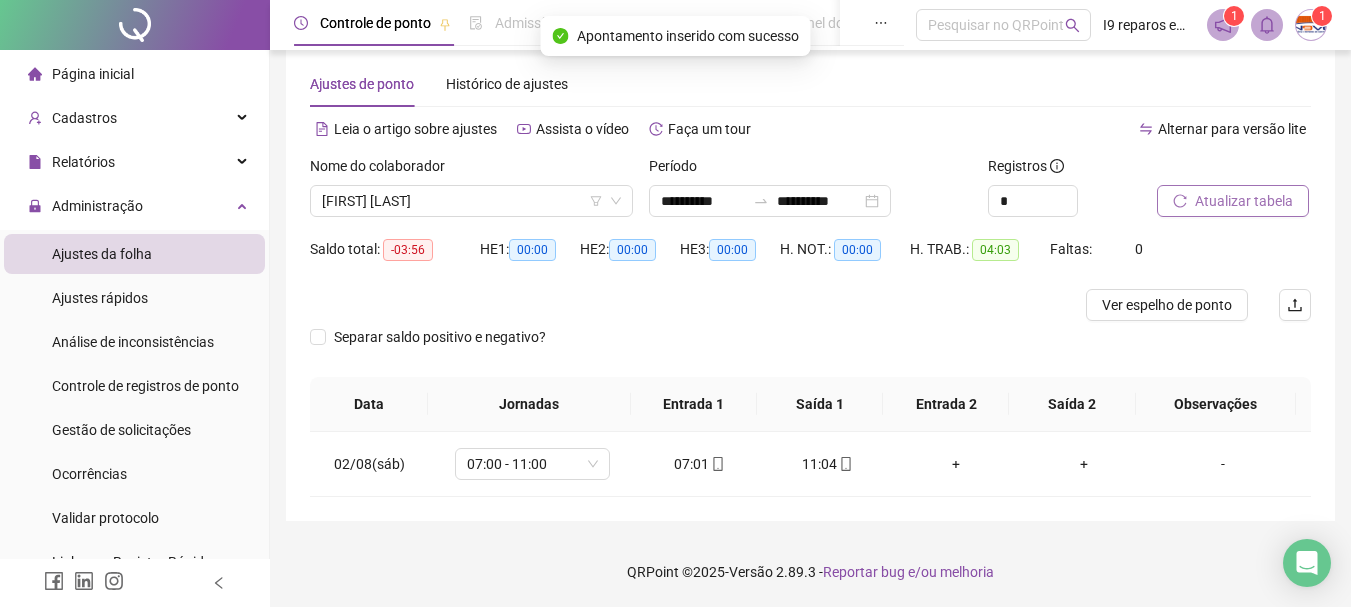 click on "Atualizar tabela" at bounding box center (1244, 201) 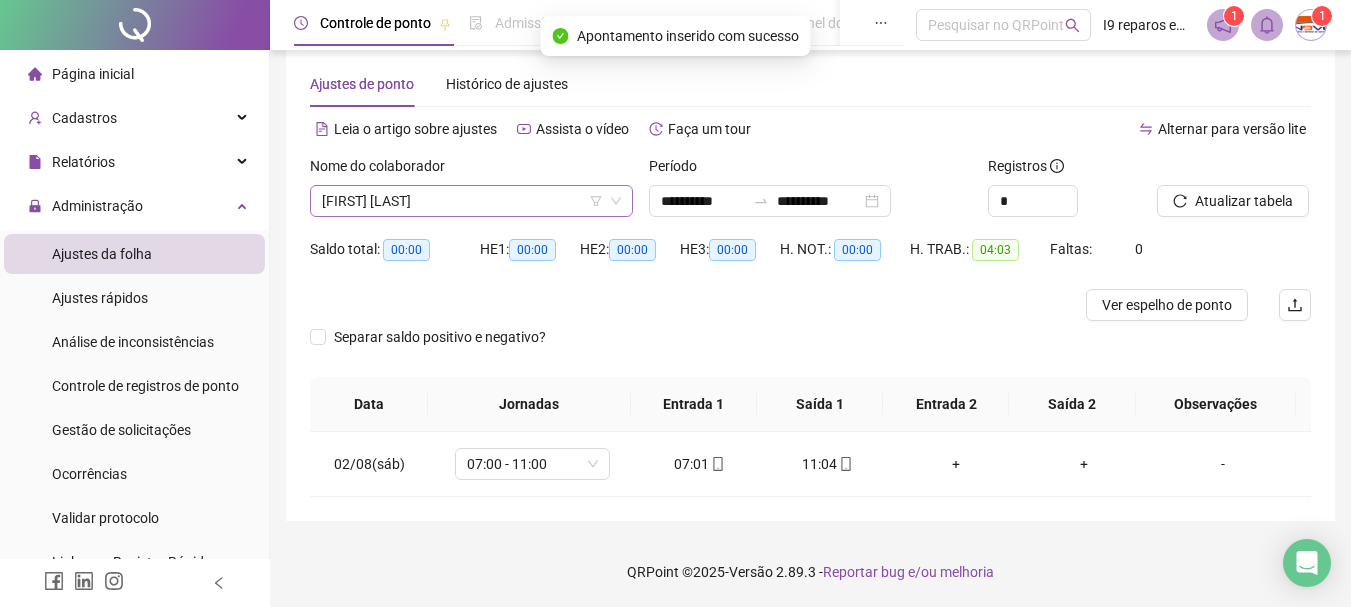 click on "[FIRST] [LAST]" at bounding box center [471, 201] 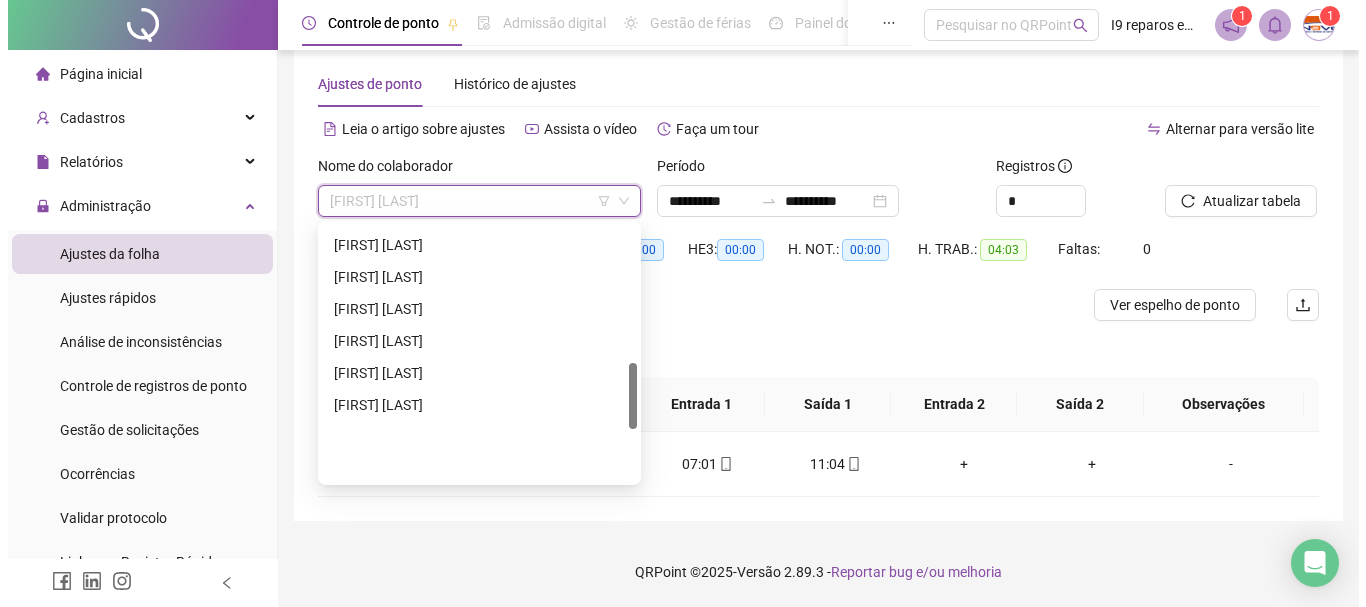 scroll, scrollTop: 536, scrollLeft: 0, axis: vertical 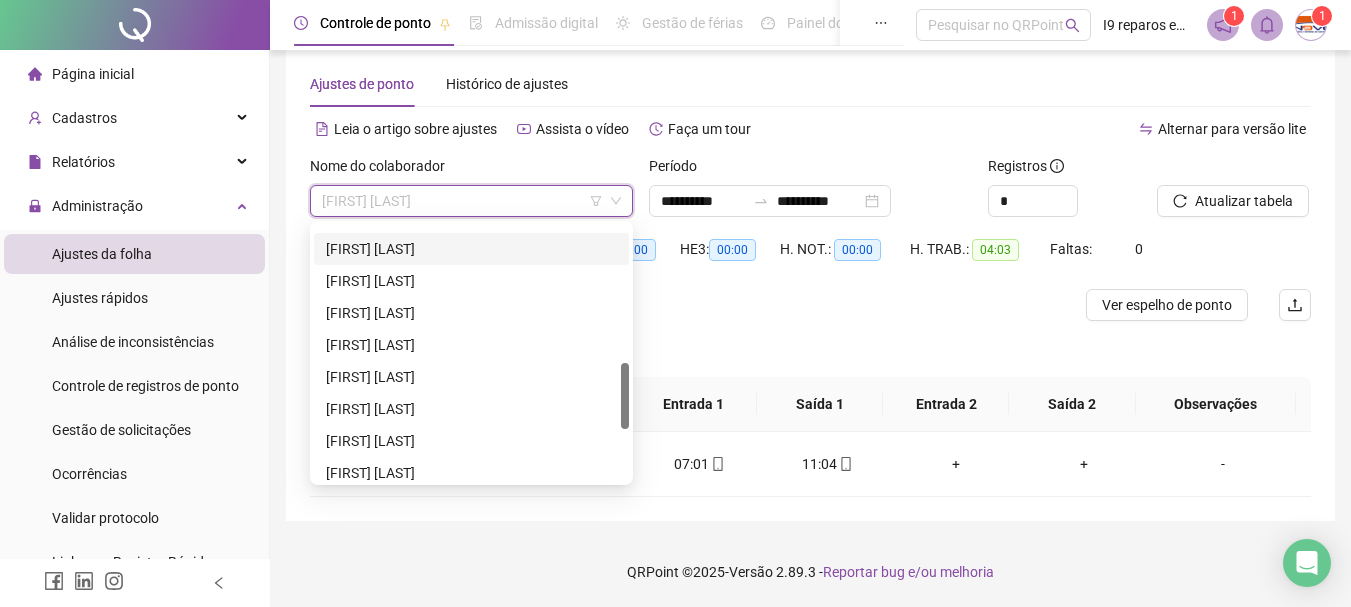 click on "[FIRST] [LAST]" at bounding box center (471, 249) 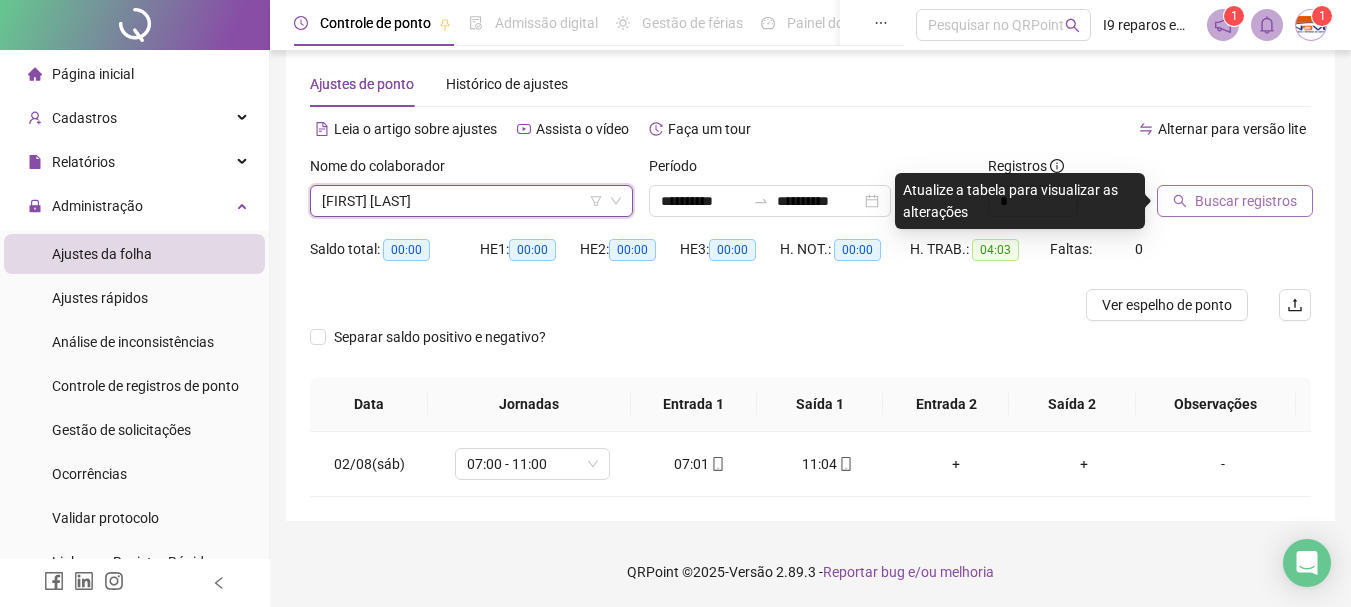 click on "Buscar registros" at bounding box center [1209, 186] 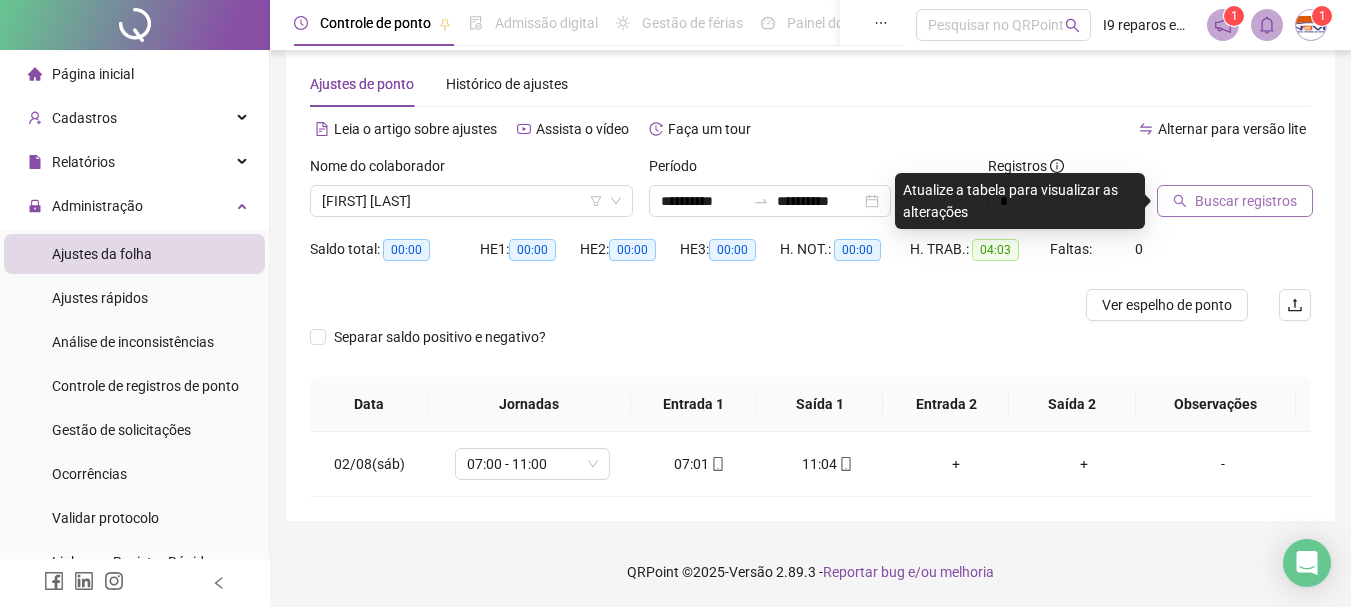 click on "Buscar registros" at bounding box center (1246, 201) 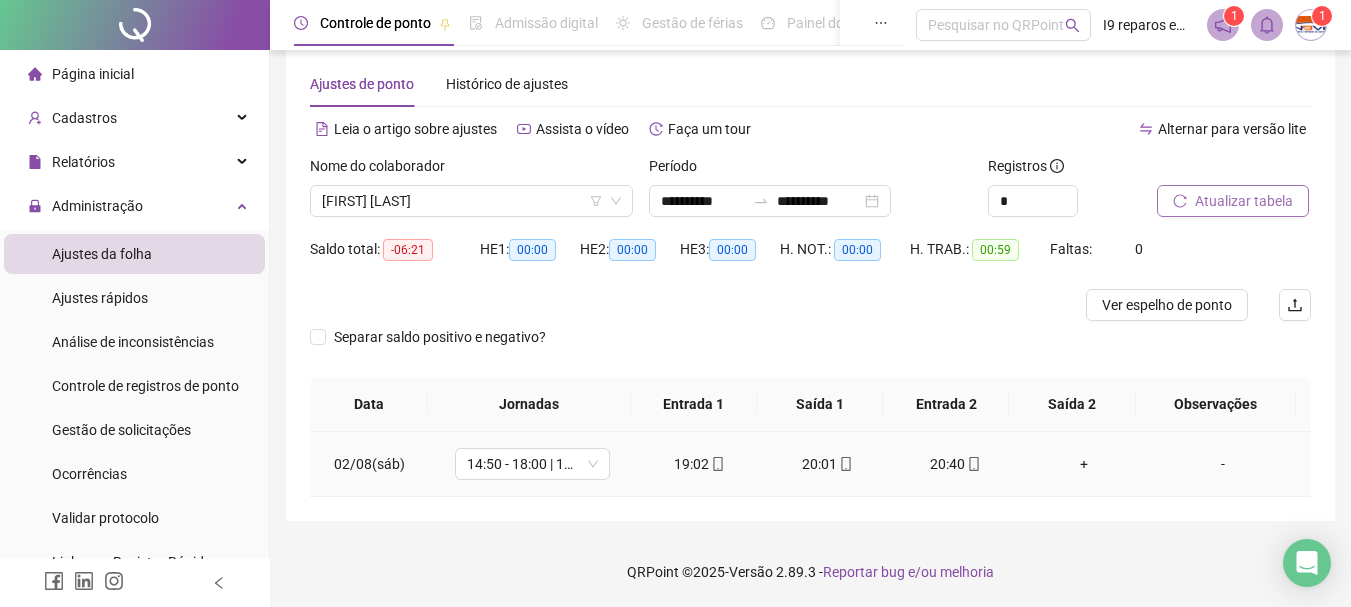 click on "+" at bounding box center (1084, 464) 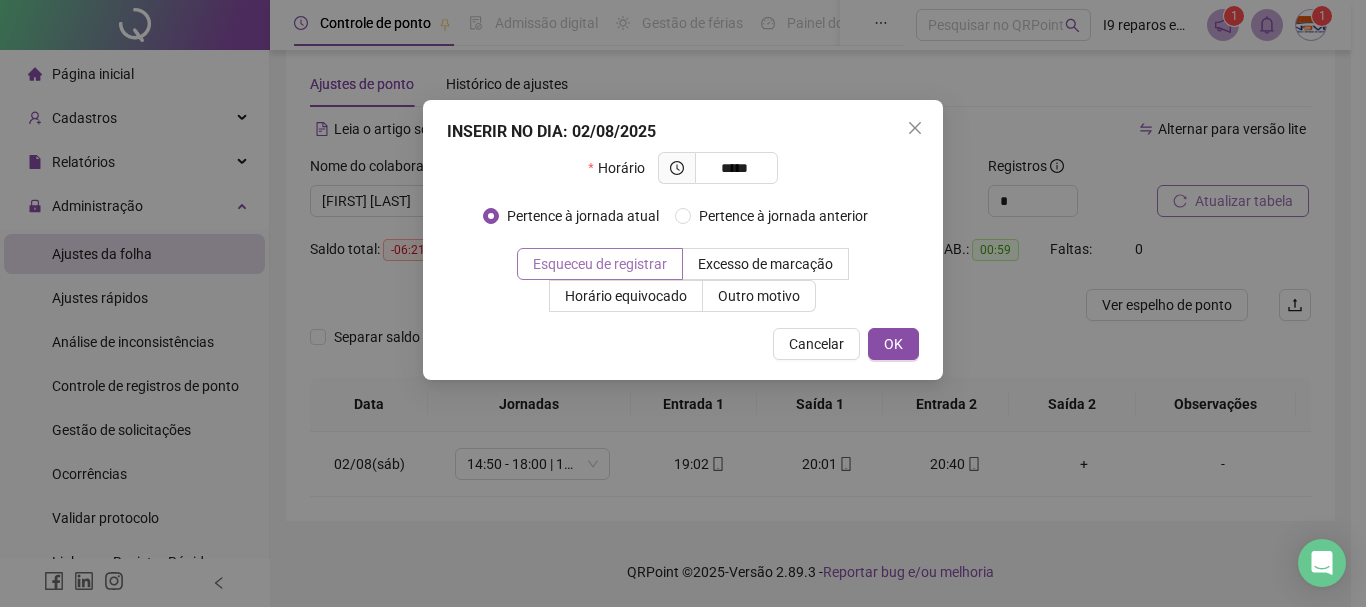 type on "*****" 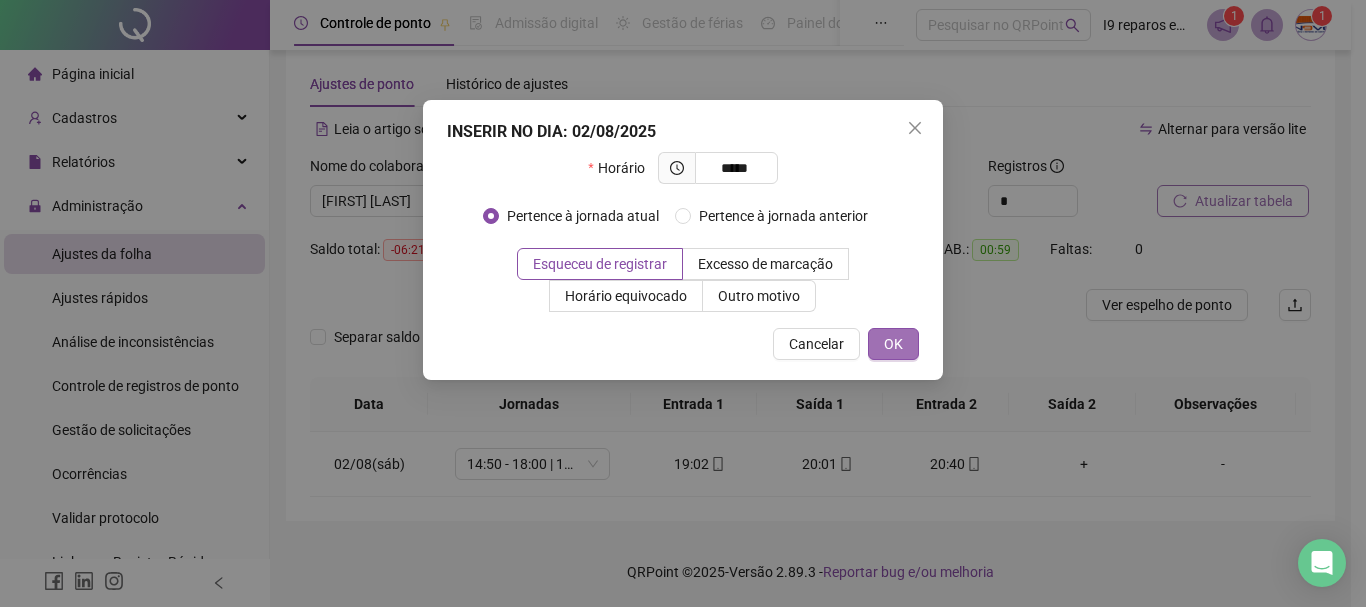 click on "OK" at bounding box center [893, 344] 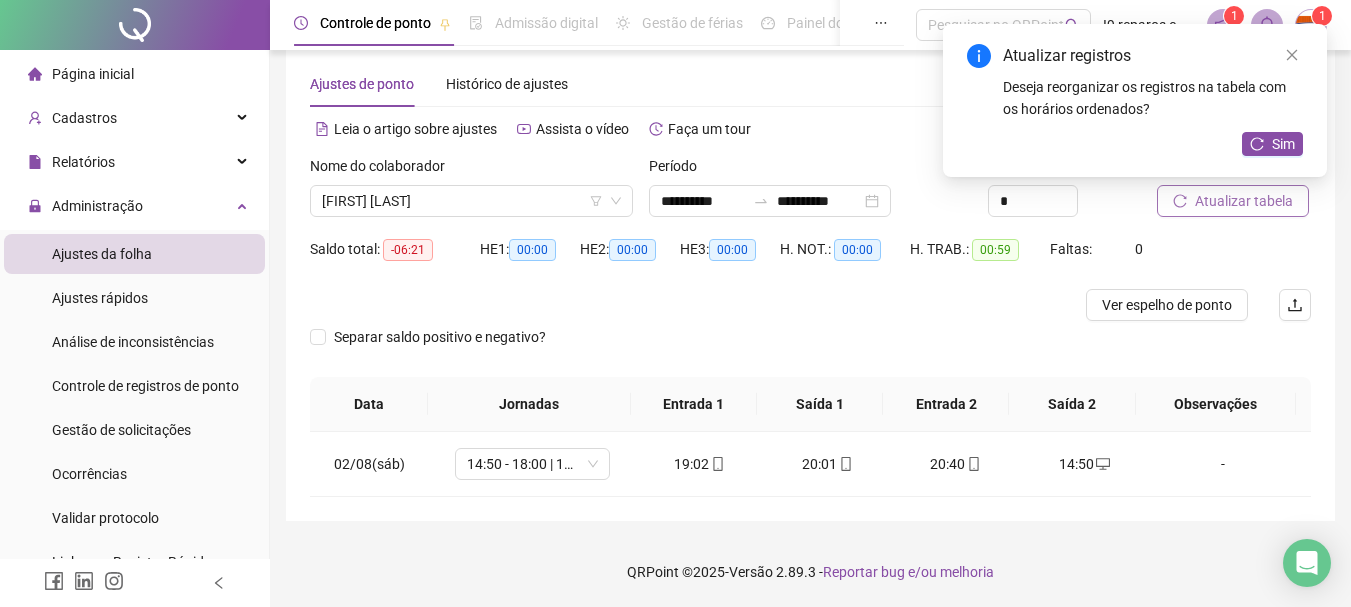 click on "Atualizar tabela" at bounding box center (1244, 201) 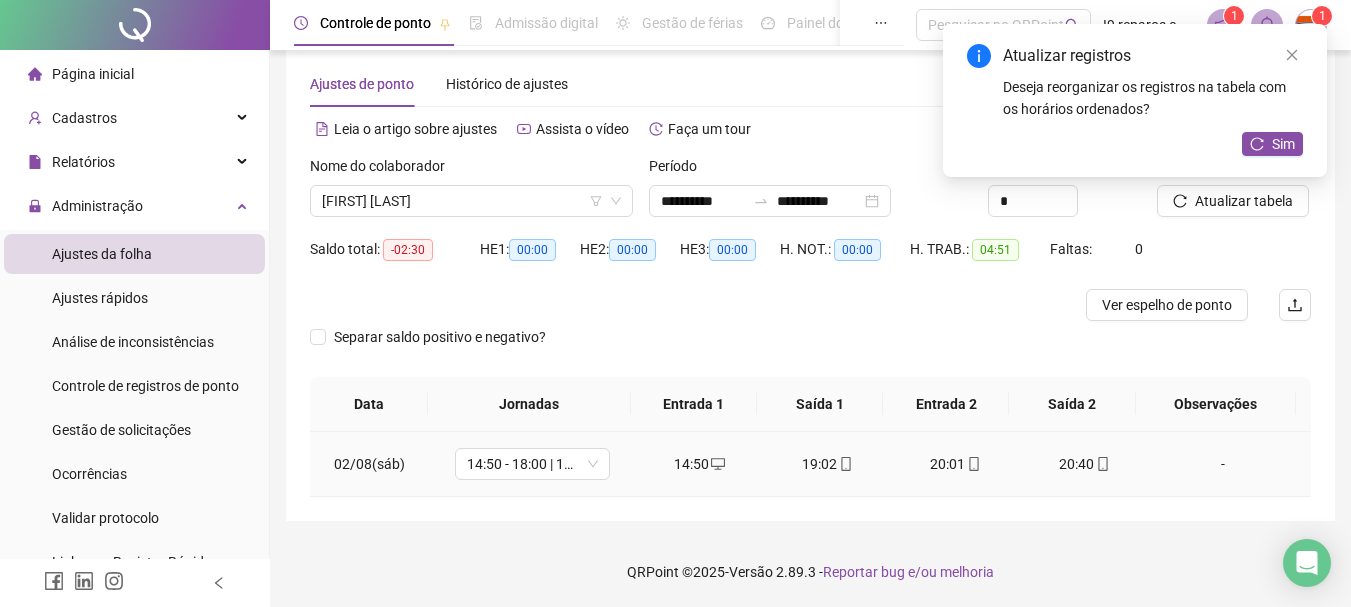 click on "-" at bounding box center [1223, 464] 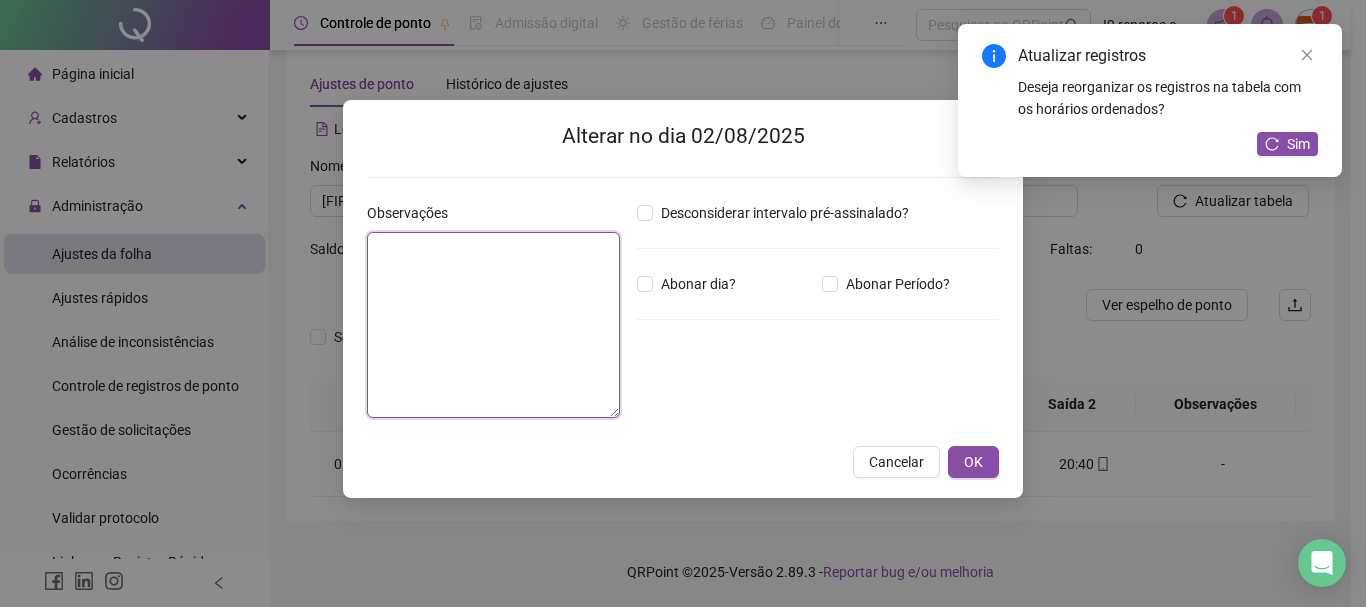 paste on "**********" 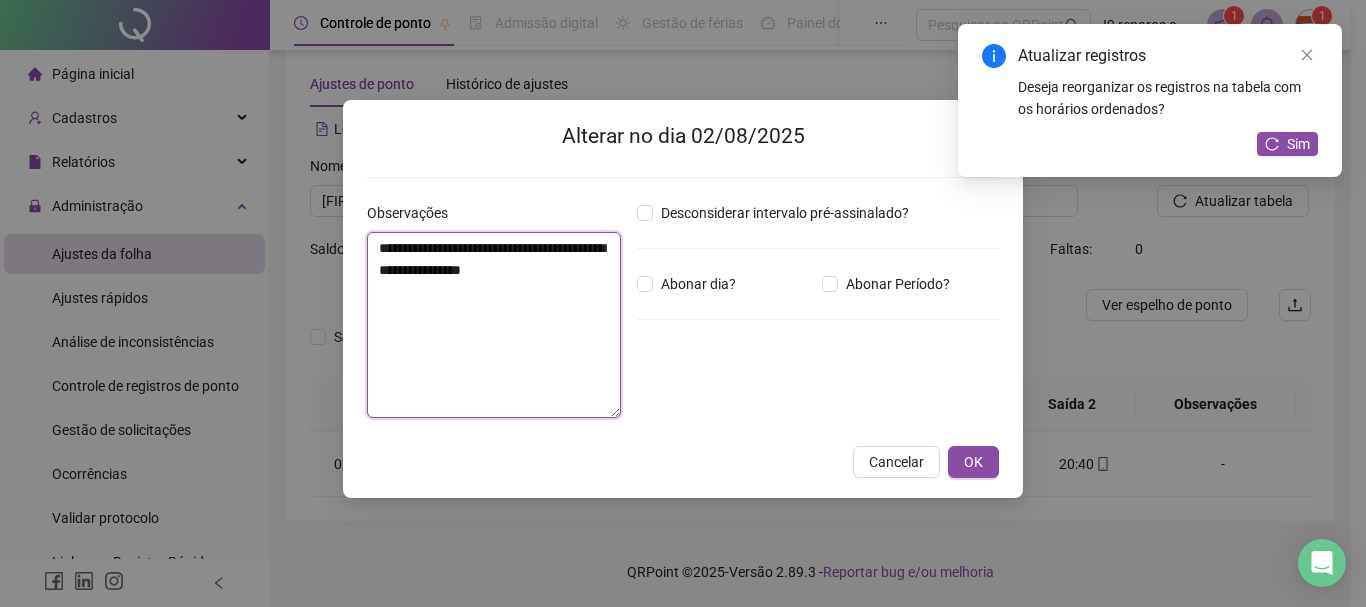type on "**********" 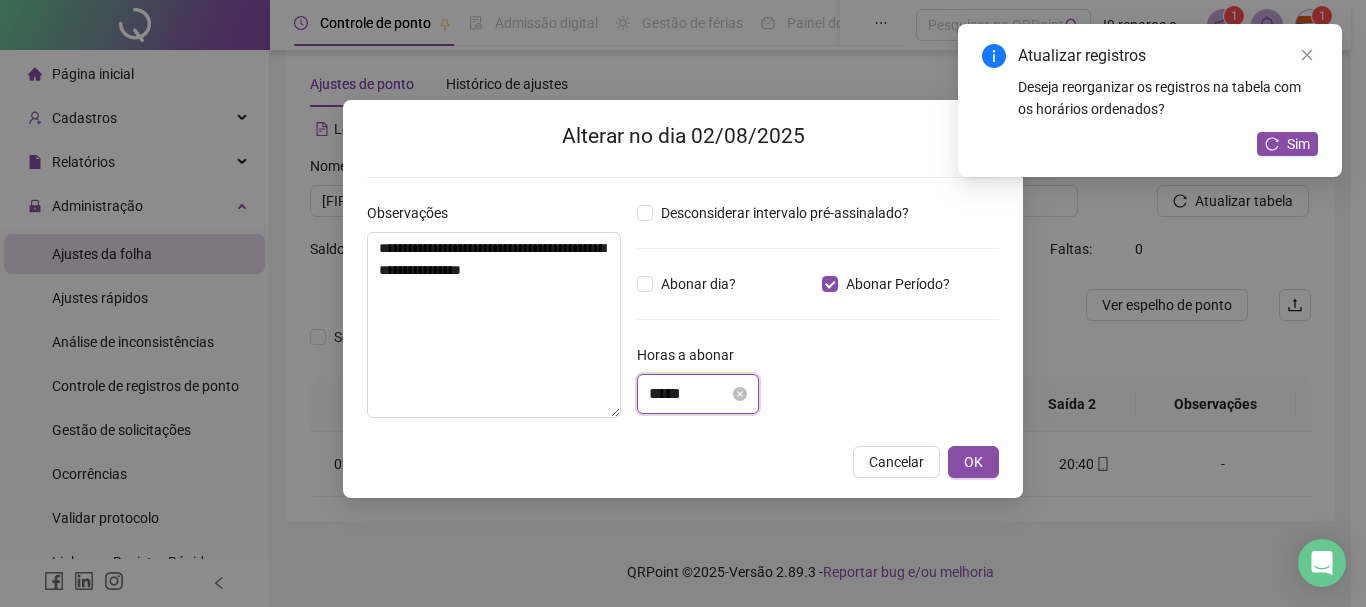 click on "*****" at bounding box center [689, 394] 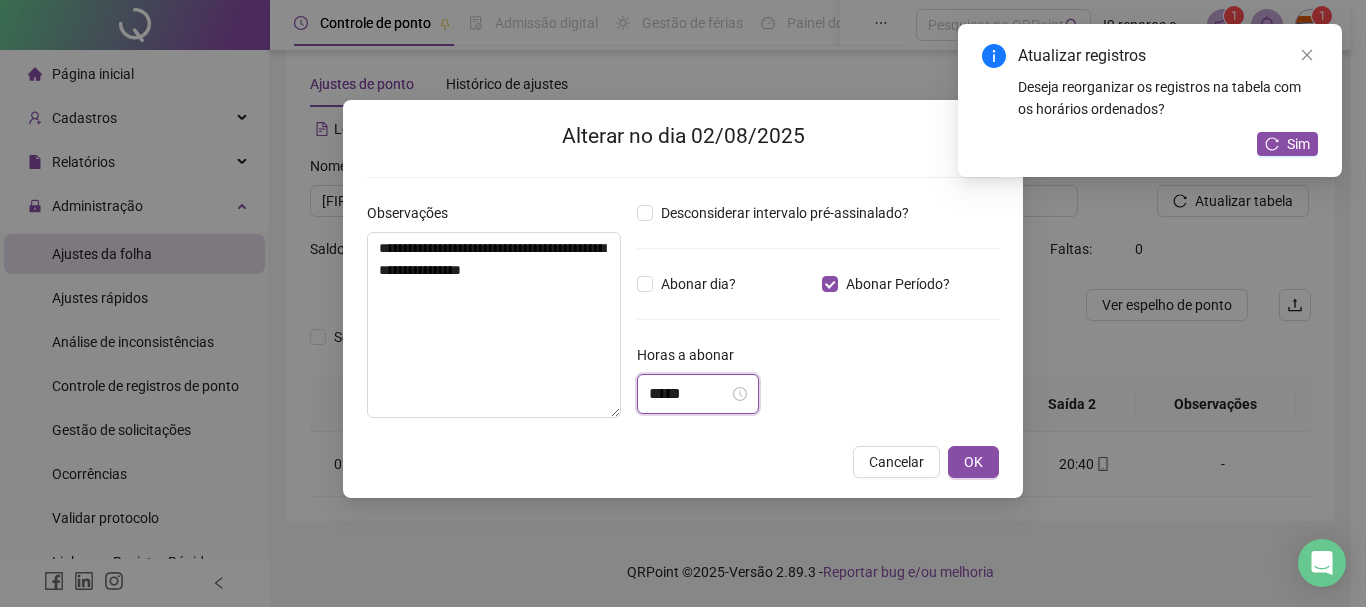 scroll, scrollTop: 0, scrollLeft: 0, axis: both 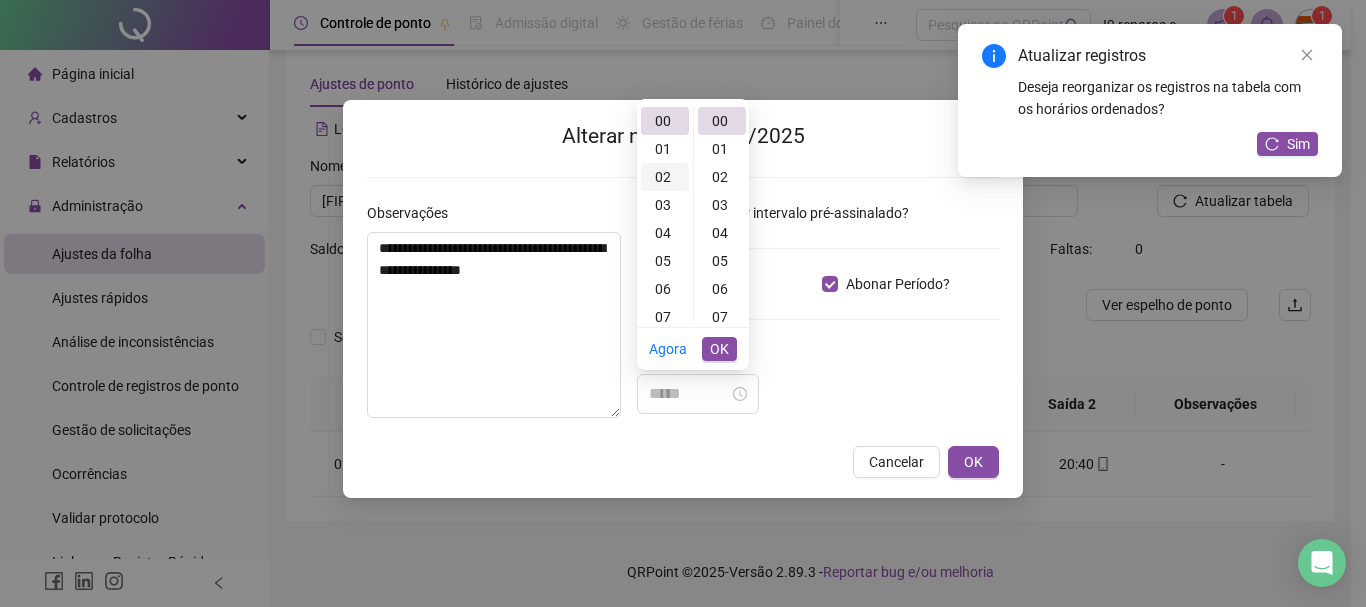 click on "02" at bounding box center (665, 177) 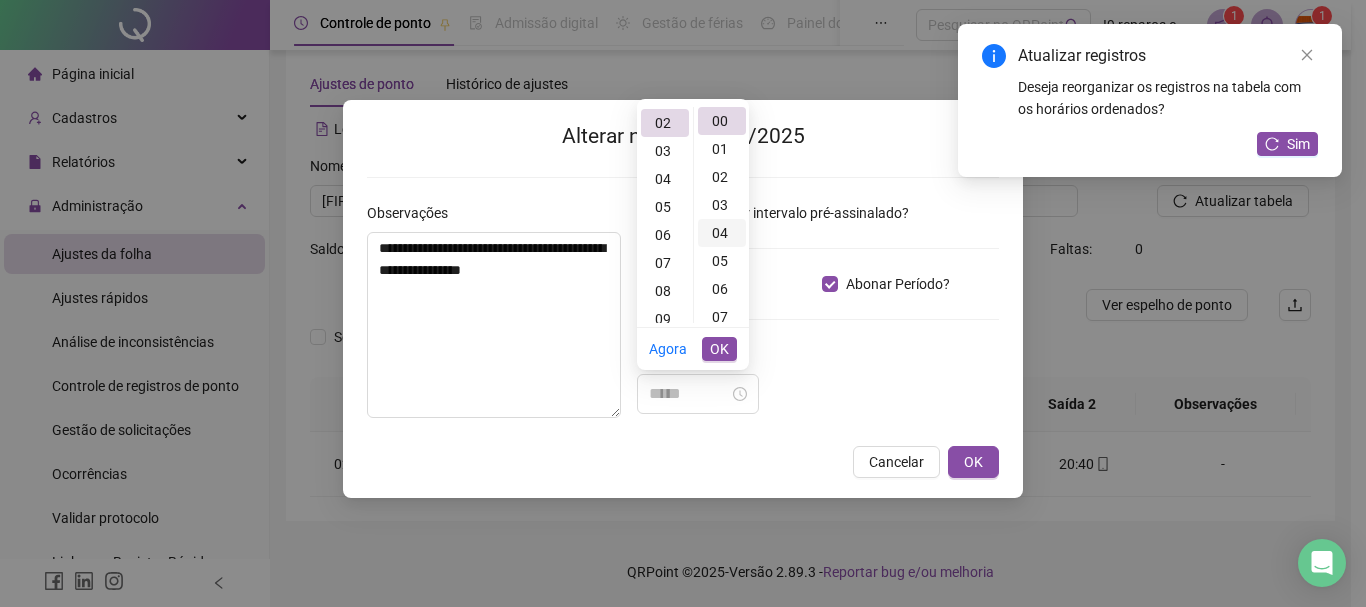 scroll, scrollTop: 56, scrollLeft: 0, axis: vertical 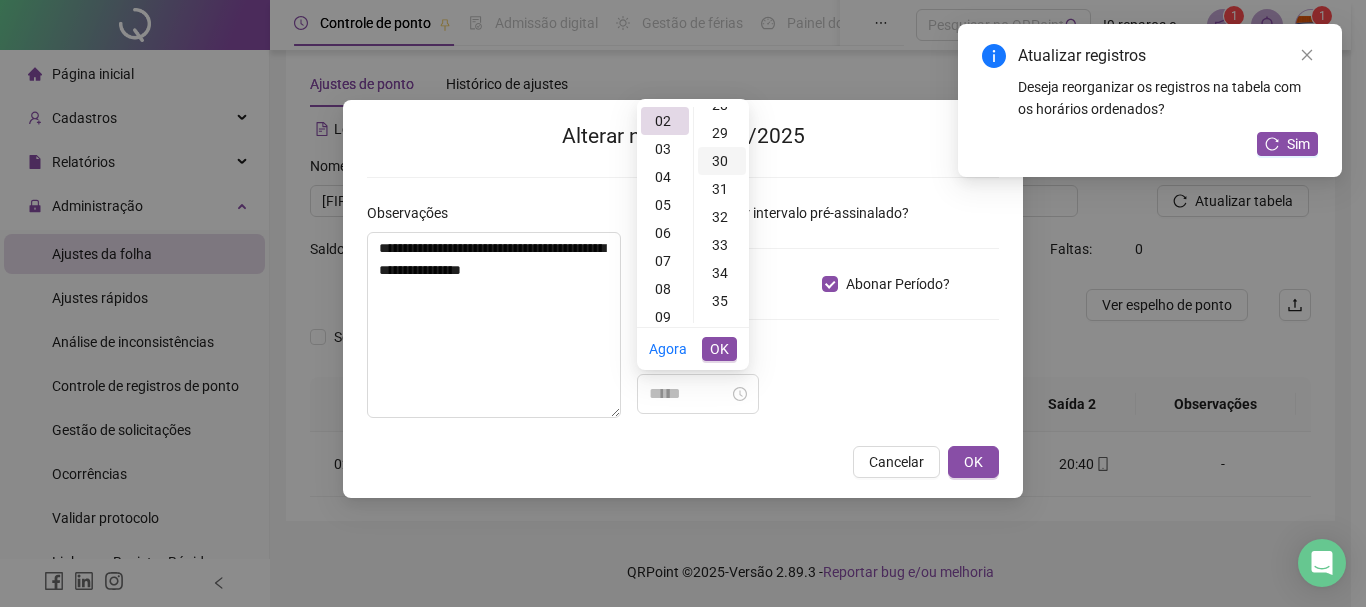 click on "30" at bounding box center (722, 161) 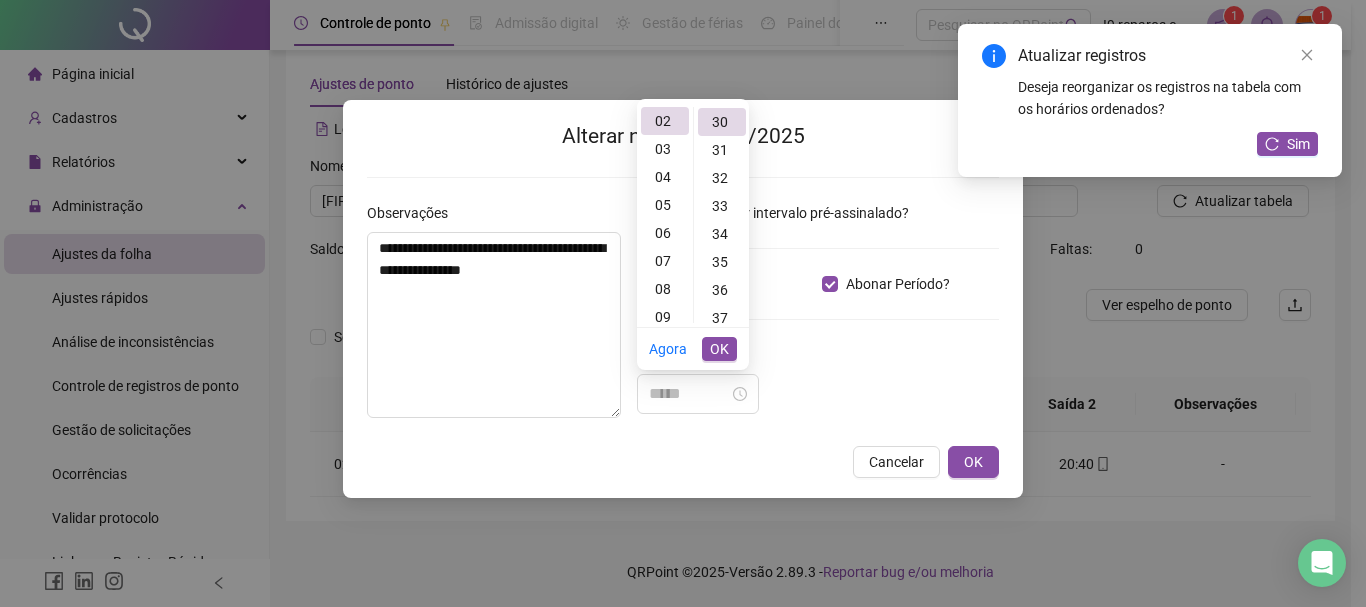 scroll, scrollTop: 840, scrollLeft: 0, axis: vertical 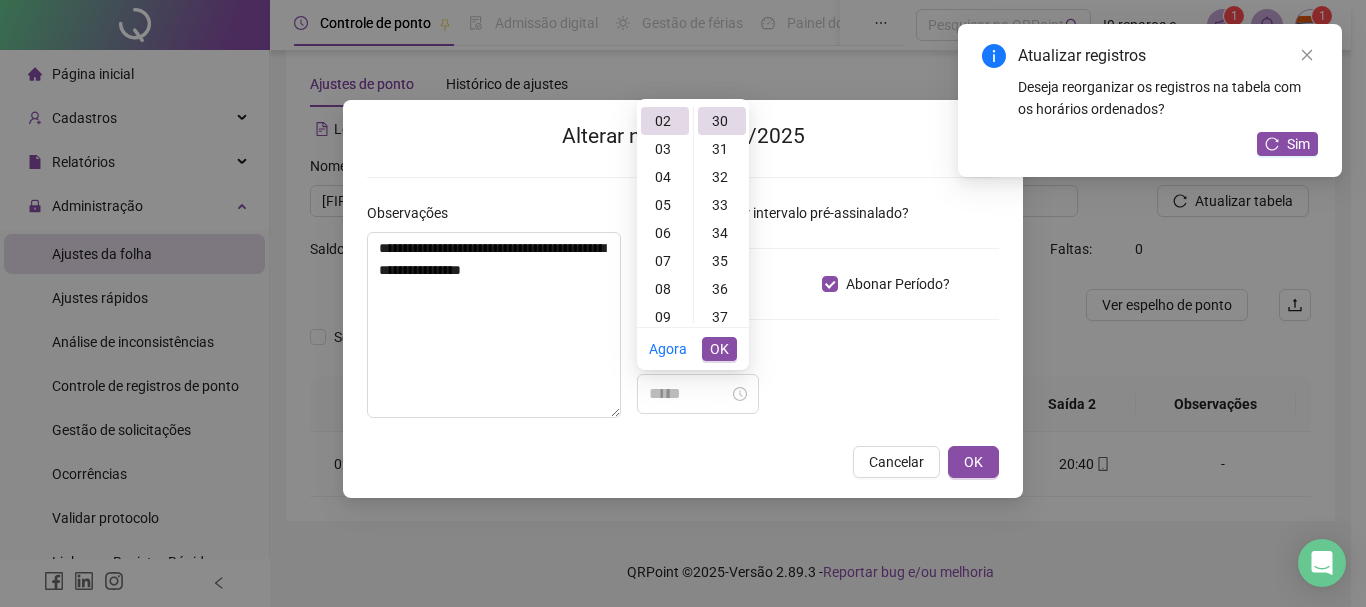 type on "*****" 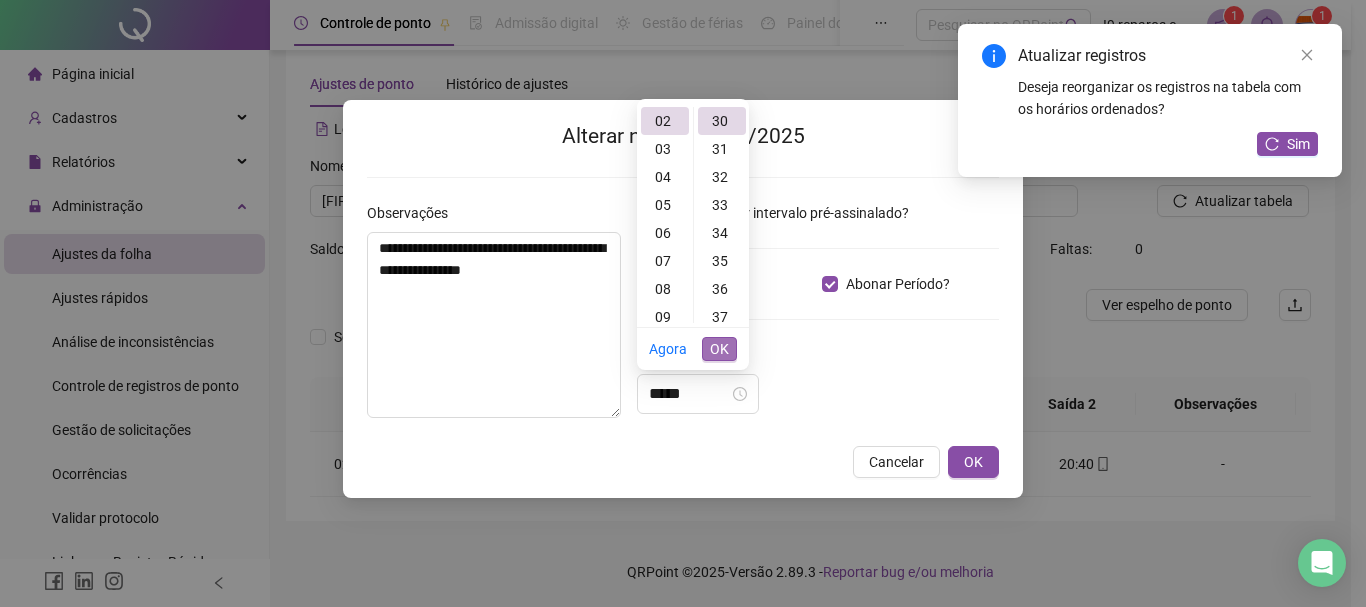 click on "OK" at bounding box center [719, 349] 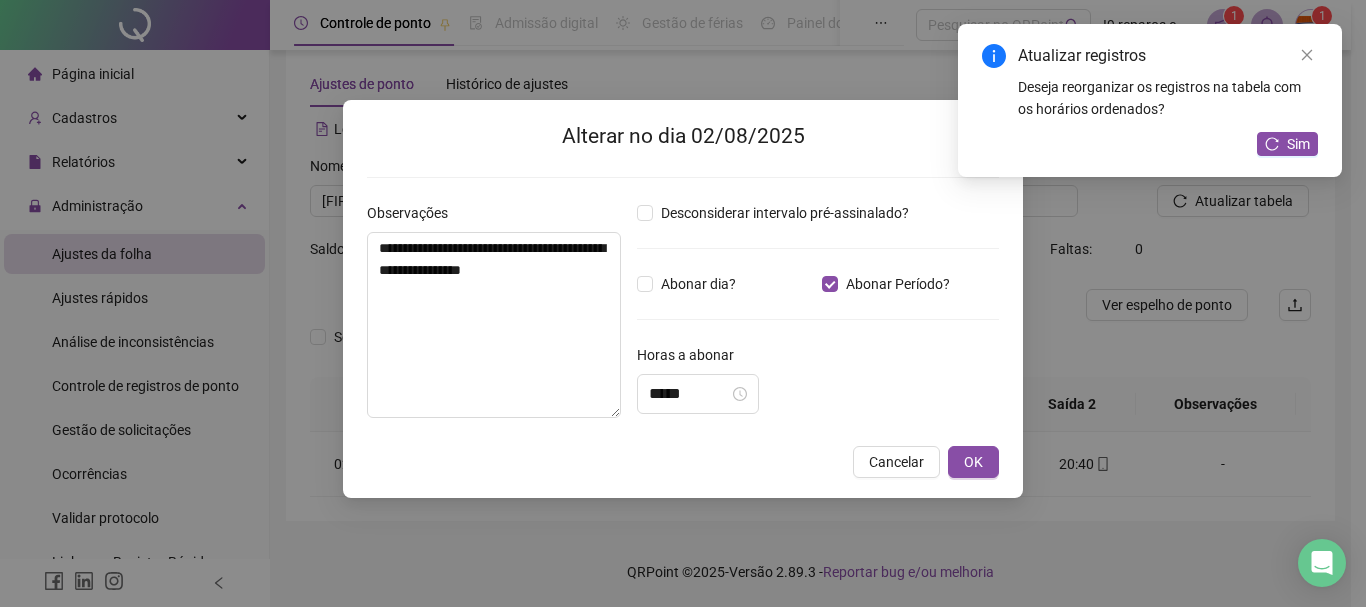 click on "Horas a abonar" at bounding box center (818, 359) 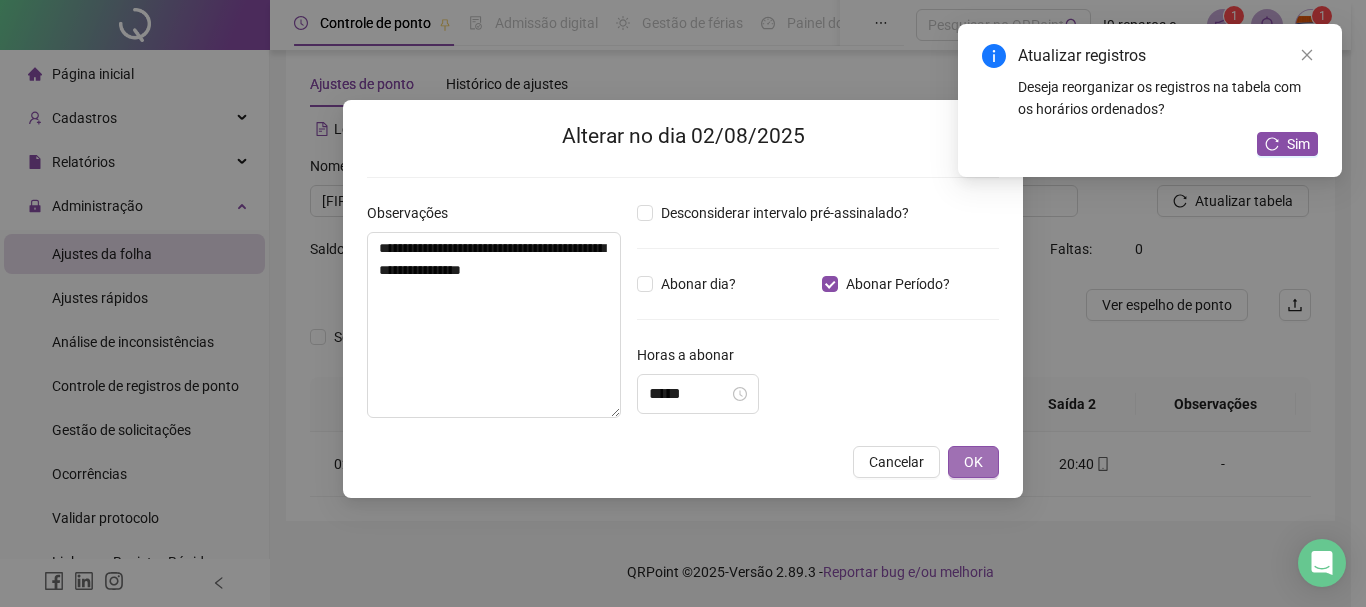 click on "OK" at bounding box center [973, 462] 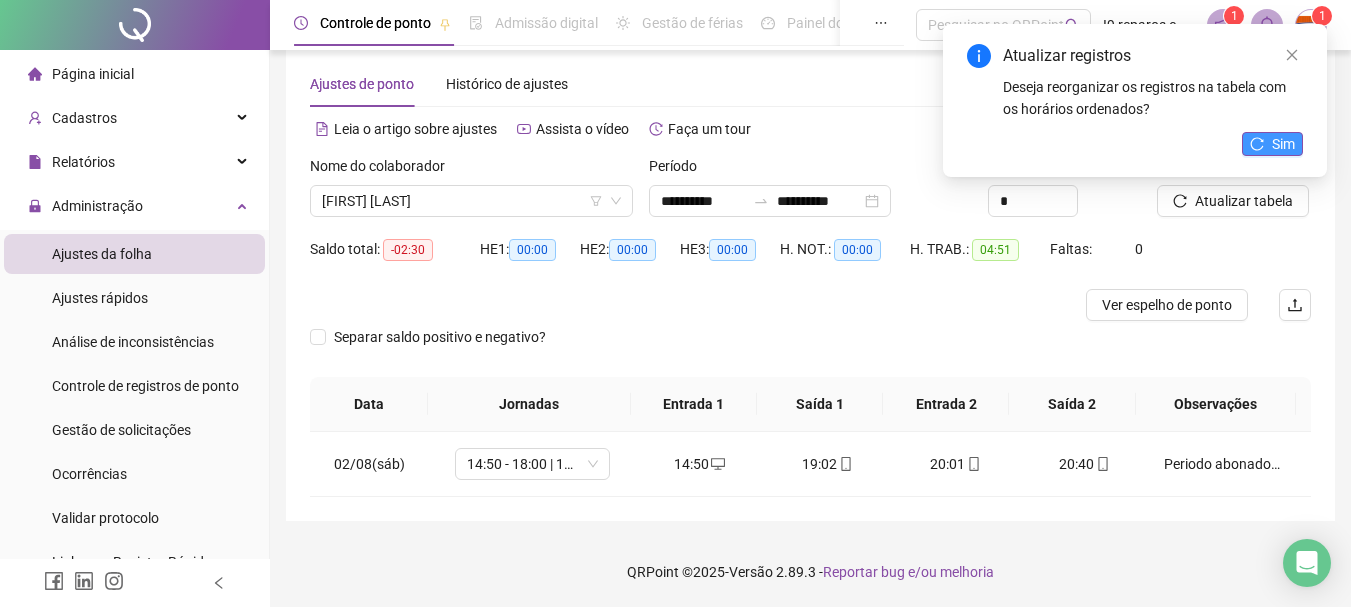 click on "Sim" at bounding box center [1283, 144] 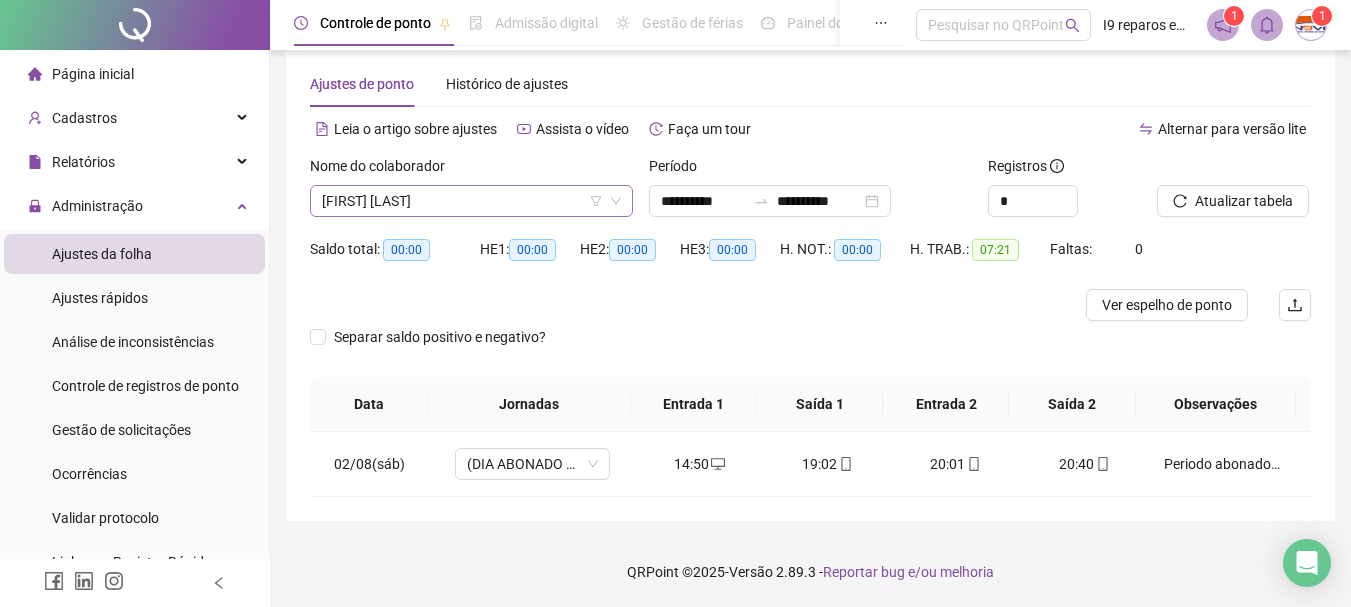click on "[FIRST] [LAST]" at bounding box center (471, 201) 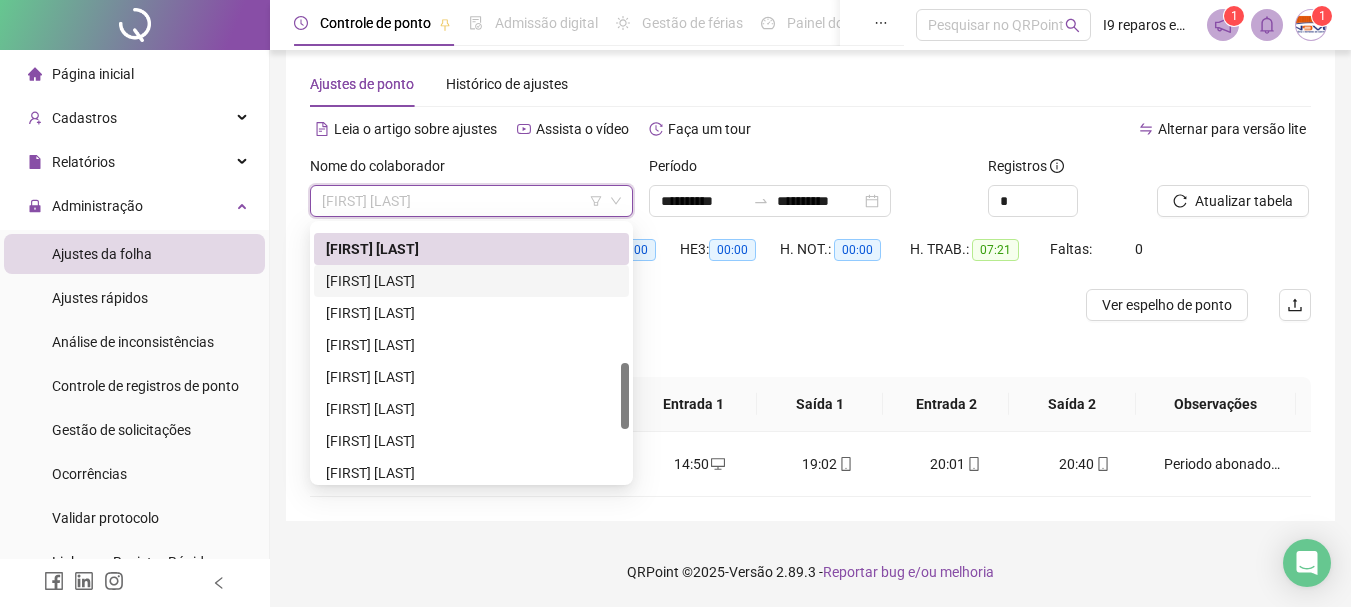click on "[FIRST] [LAST]" at bounding box center (471, 281) 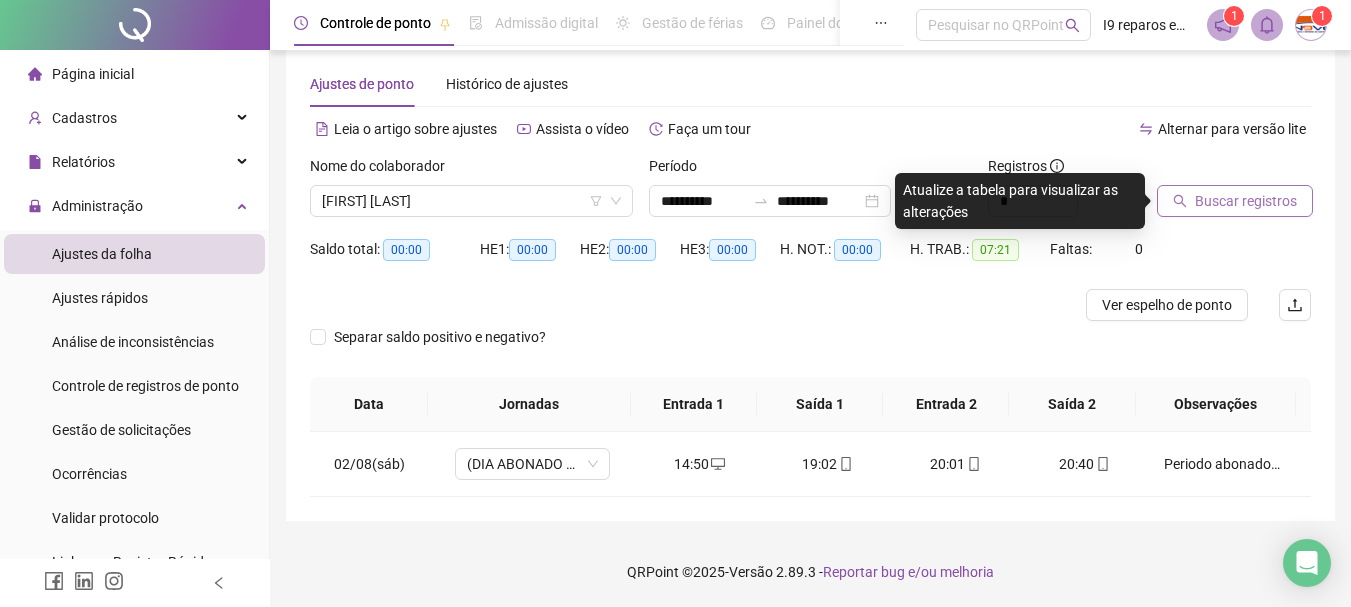 click on "Buscar registros" at bounding box center [1246, 201] 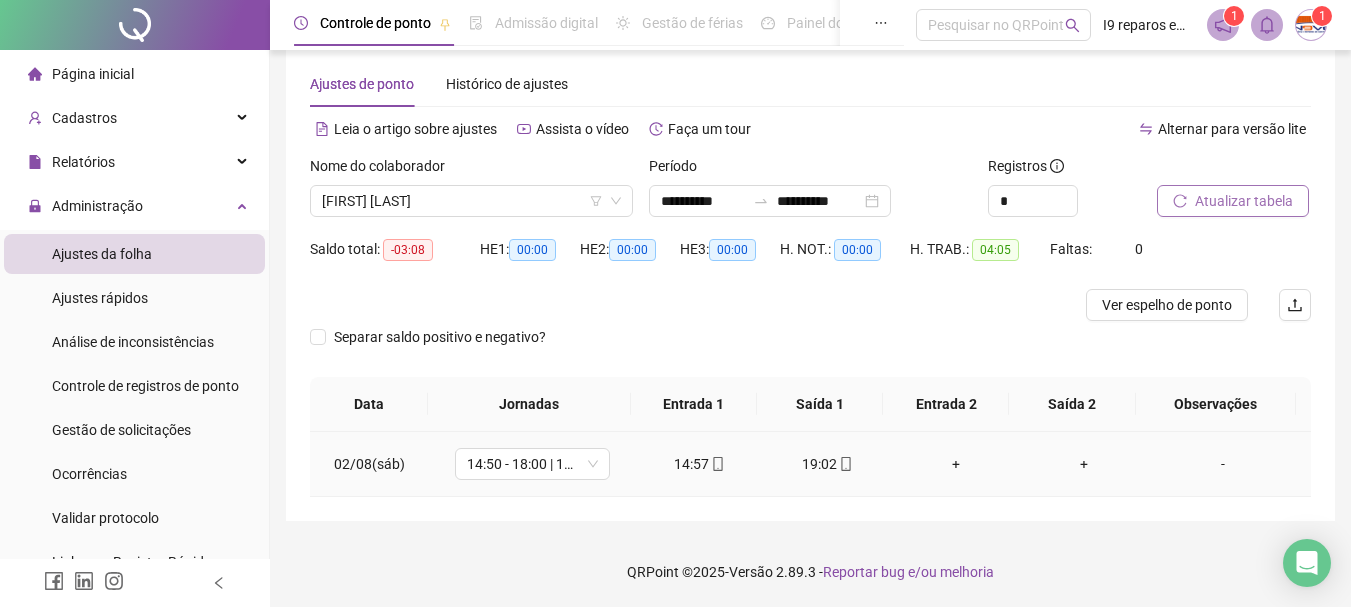 click on "-" at bounding box center (1223, 464) 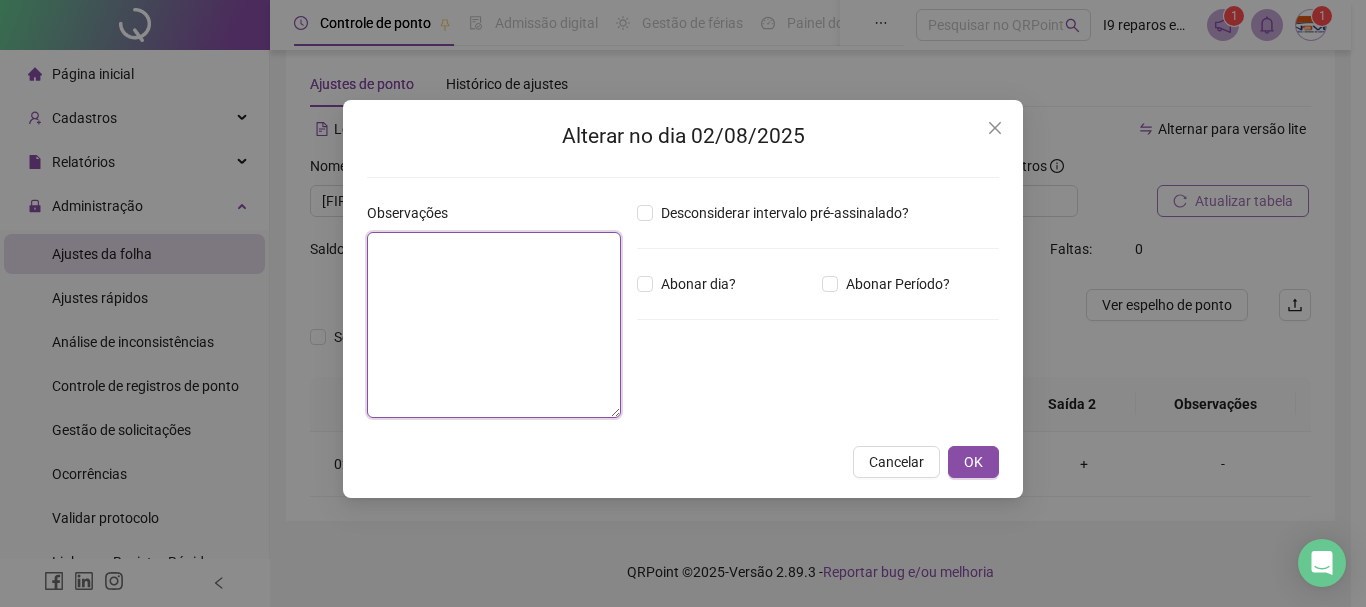 paste on "**********" 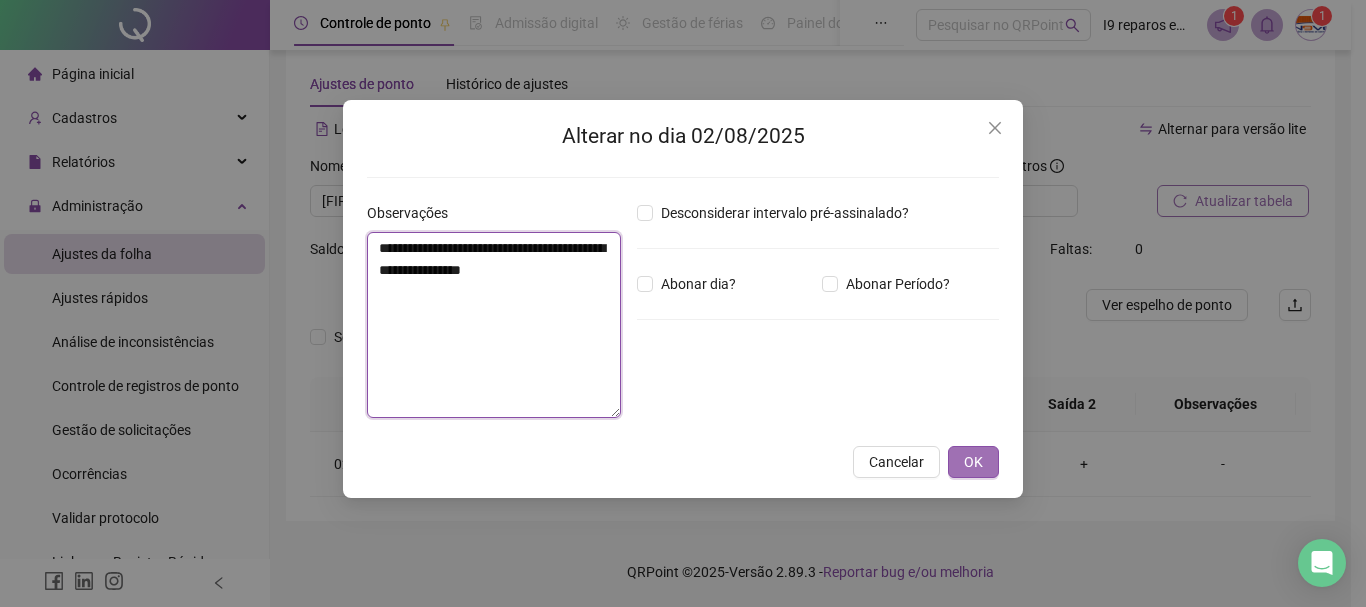 type on "**********" 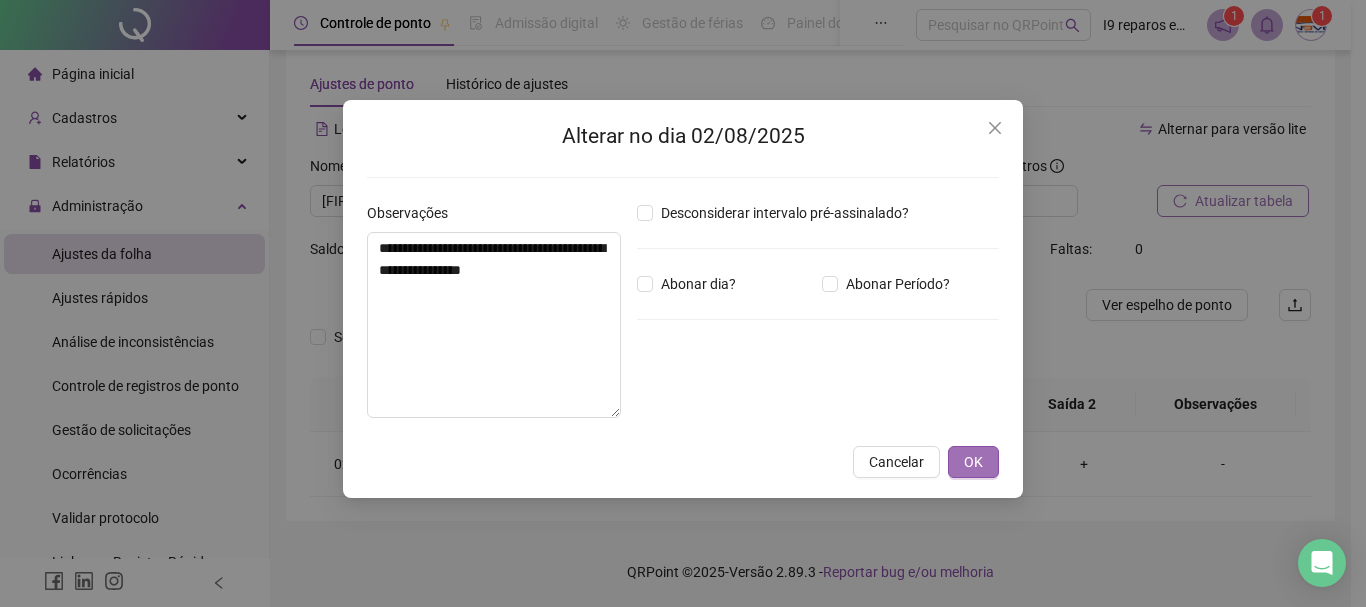 click on "OK" at bounding box center (973, 462) 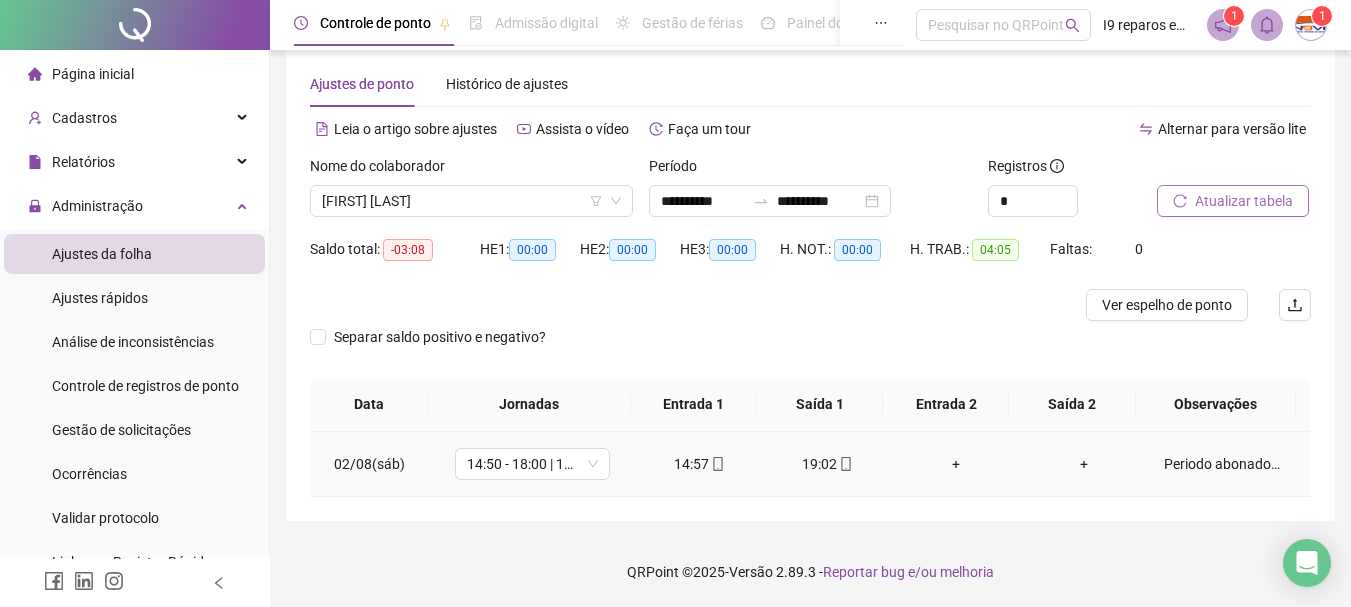click on "+" at bounding box center [956, 464] 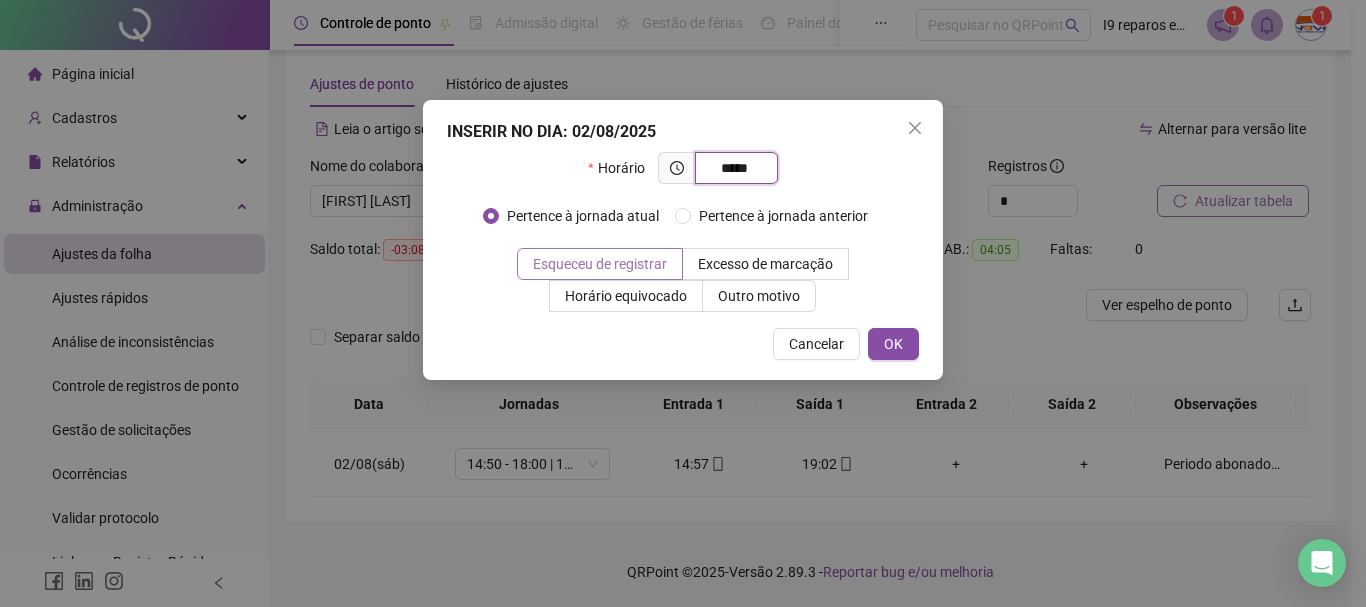 type on "*****" 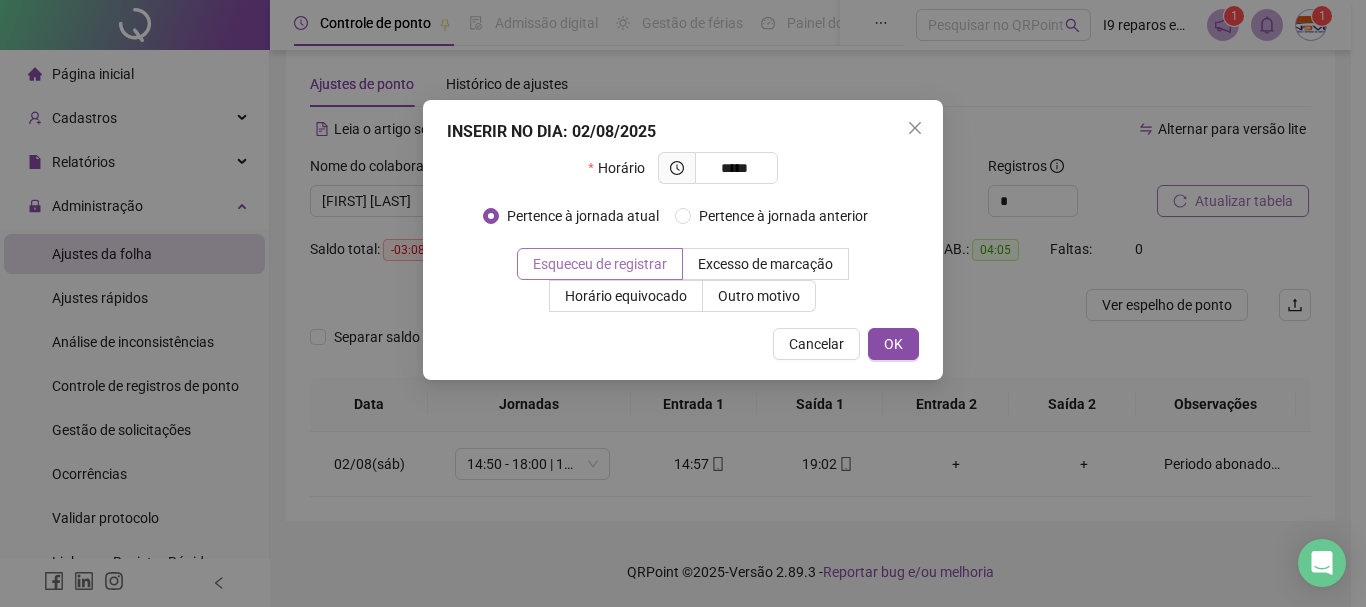 click at bounding box center [600, 264] 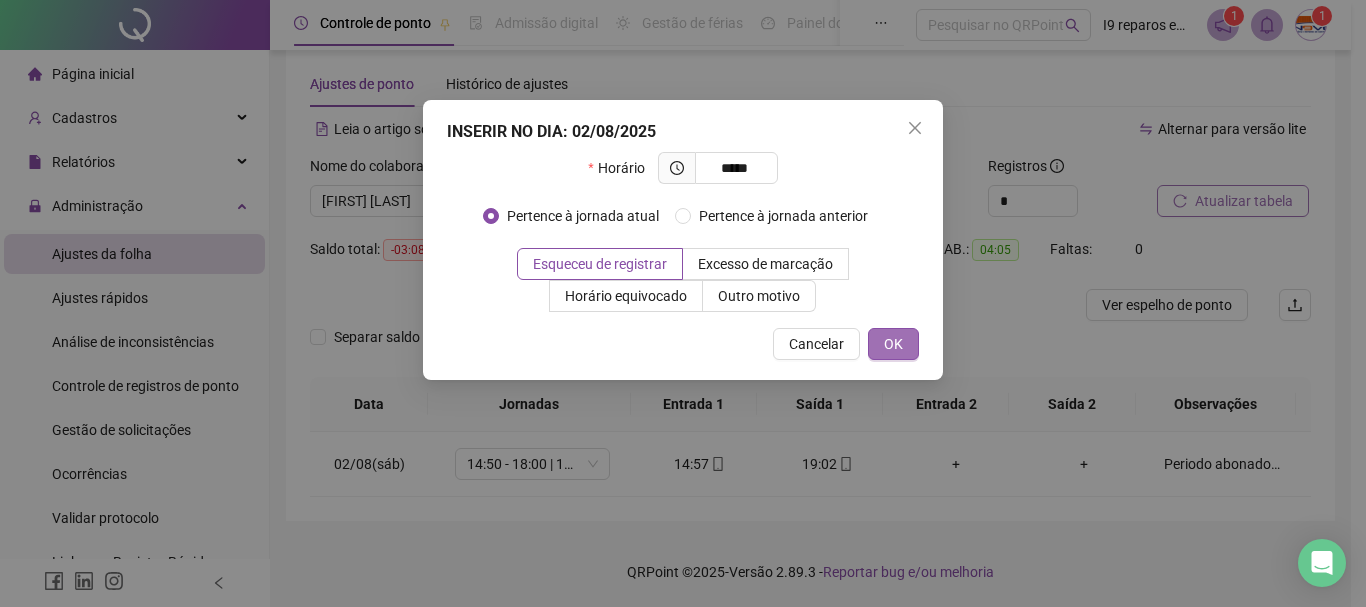 click on "OK" at bounding box center (893, 344) 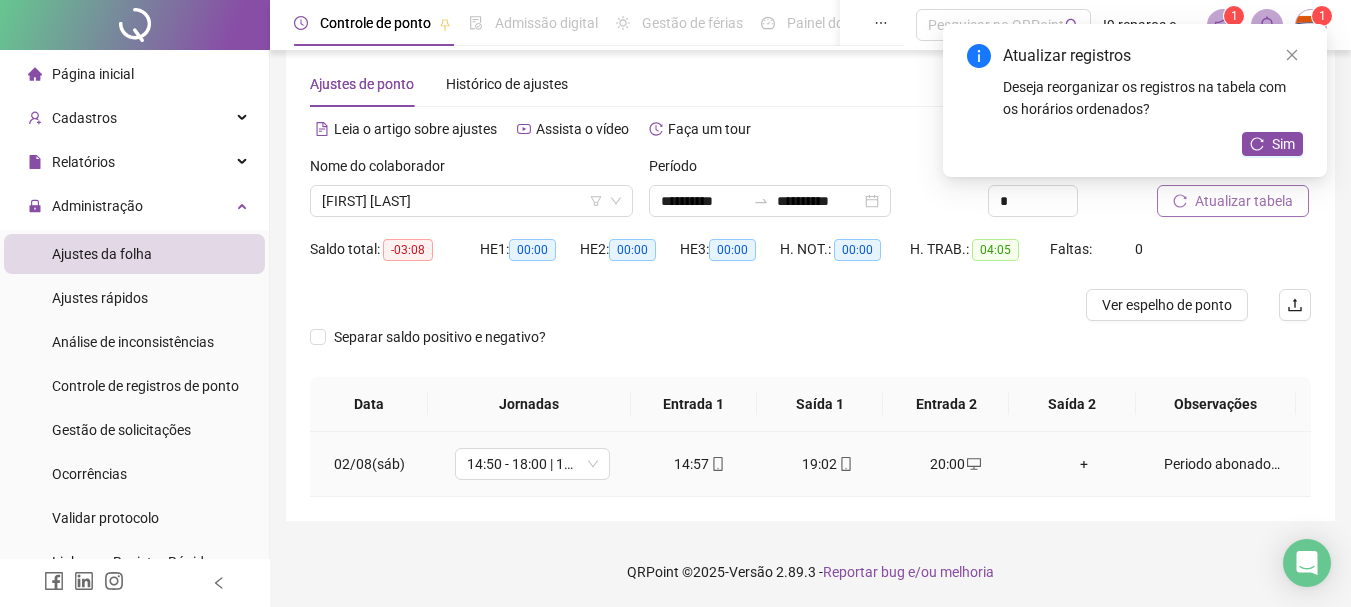 click on "+" at bounding box center [1084, 464] 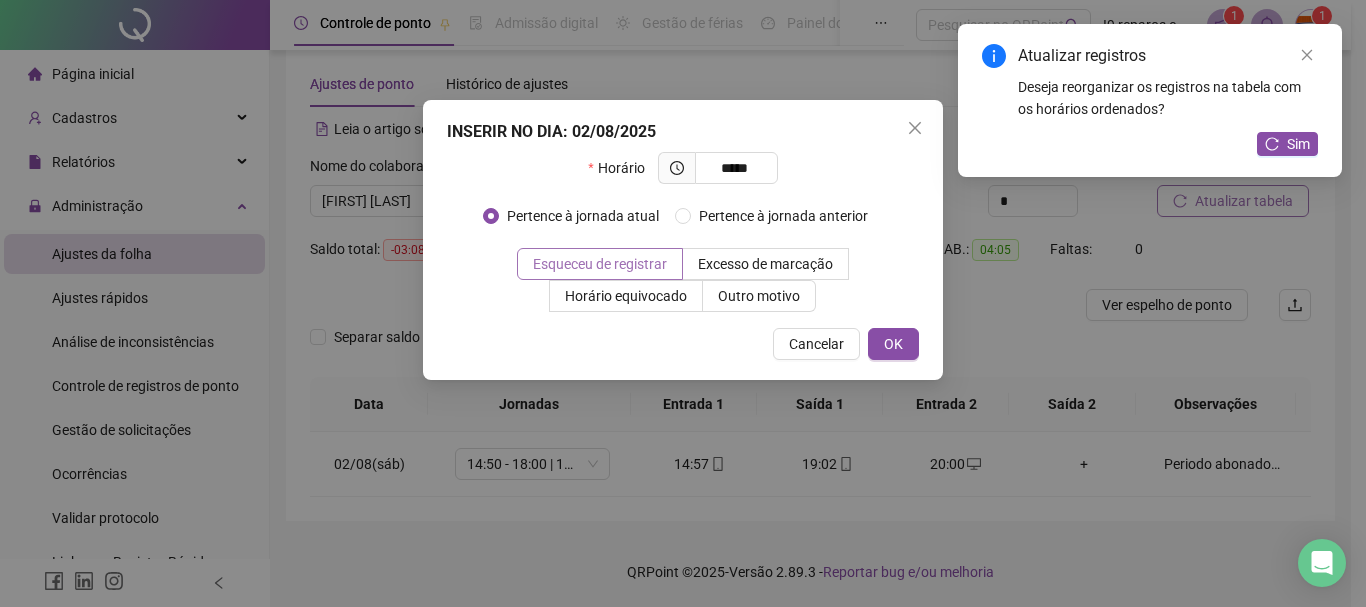 type on "*****" 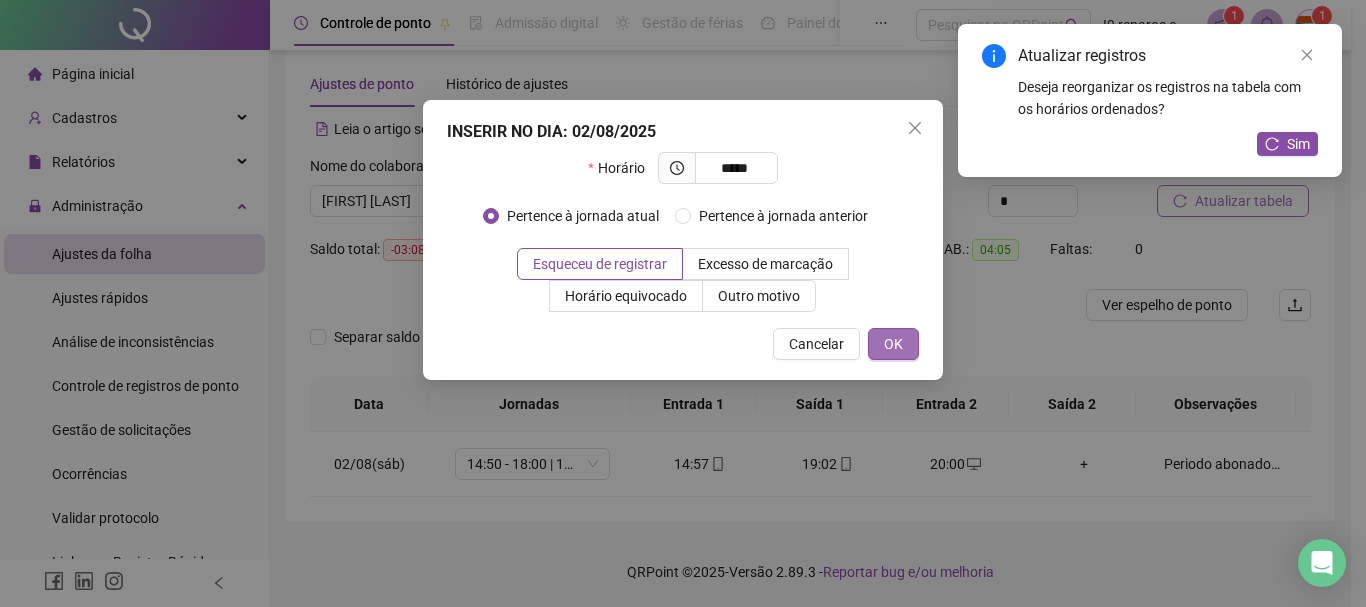click on "OK" at bounding box center [893, 344] 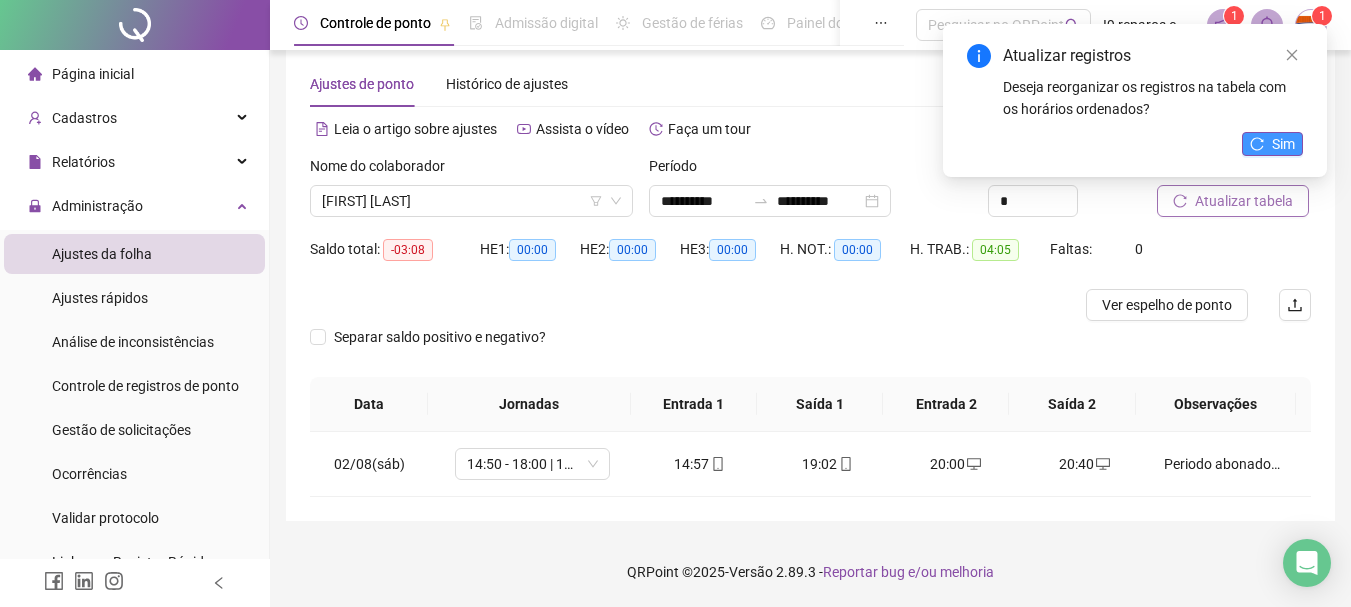 click 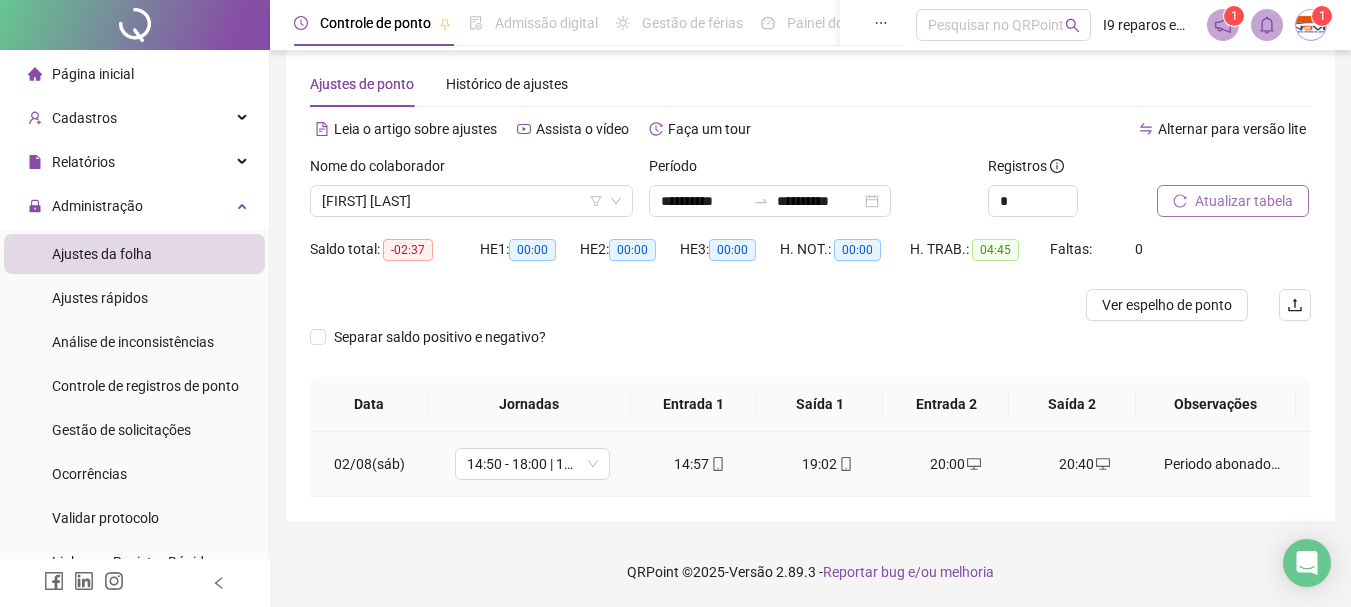 click on "Periodo abonado - dispensados pelo supervisor da DPW Fernando" at bounding box center [1223, 464] 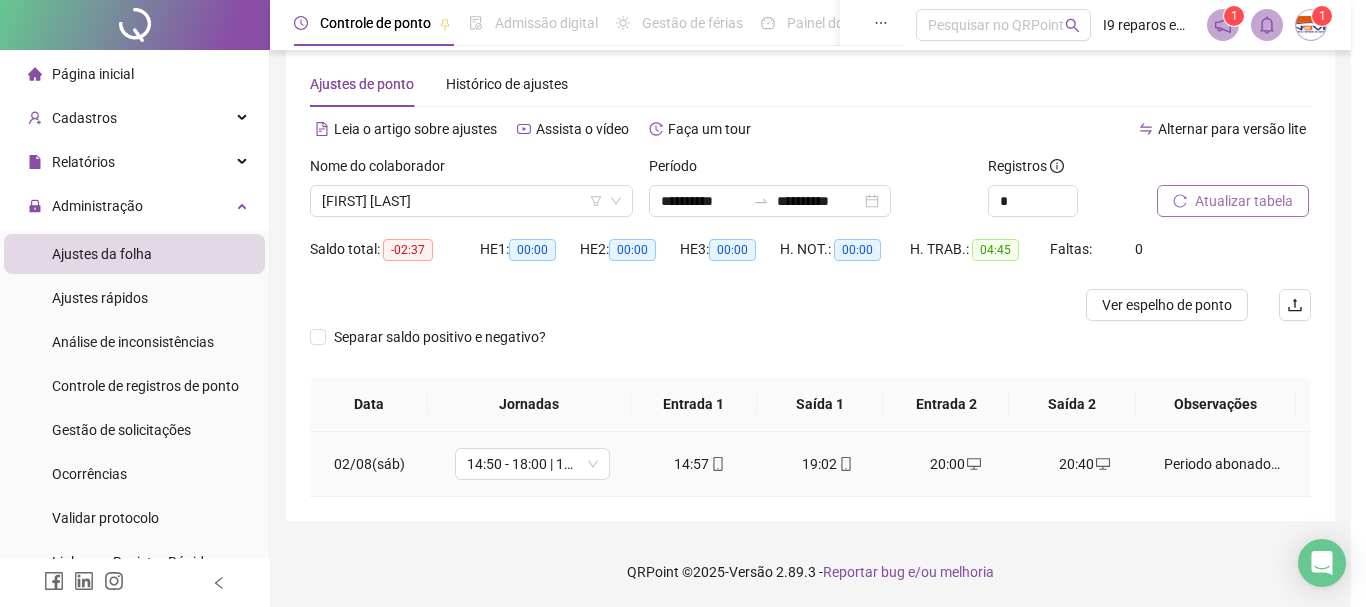 type on "**********" 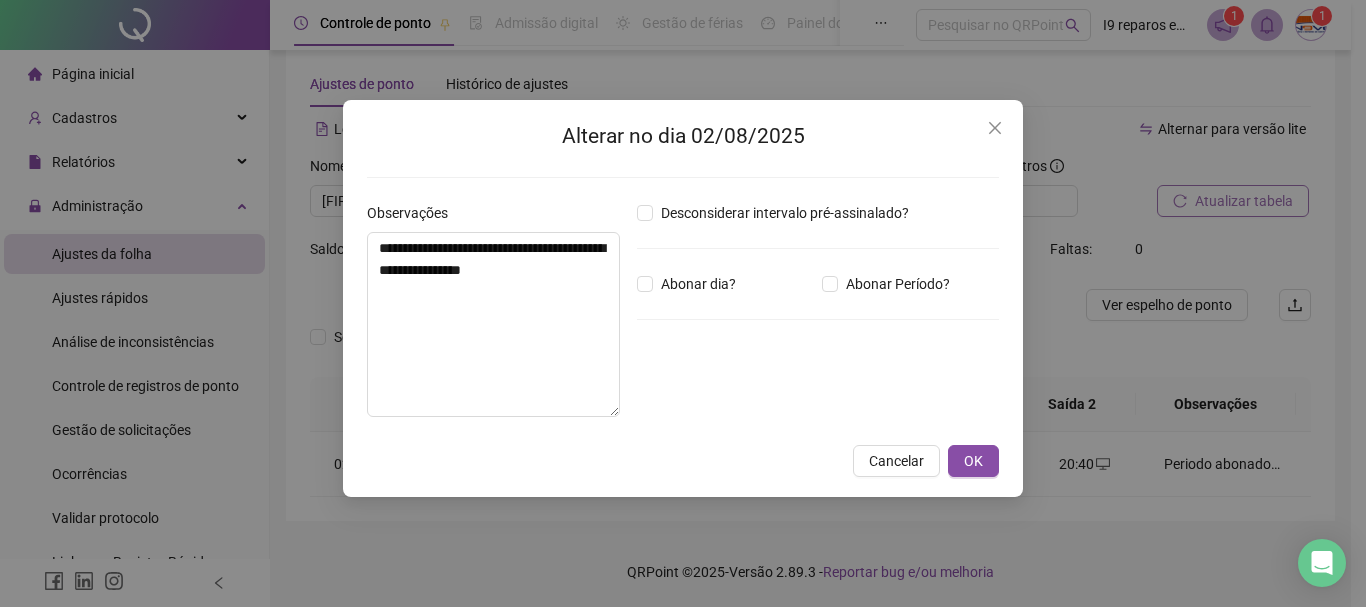 click on "Abonar Período?" at bounding box center [910, 284] 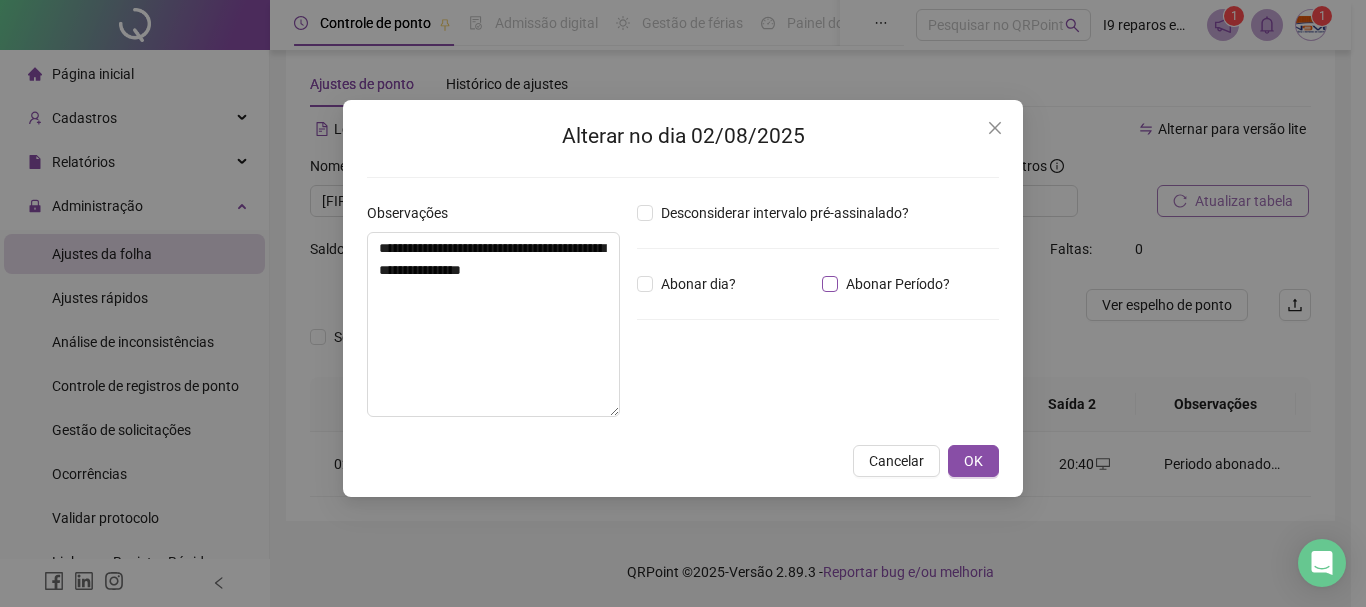 click on "Abonar Período?" at bounding box center [890, 284] 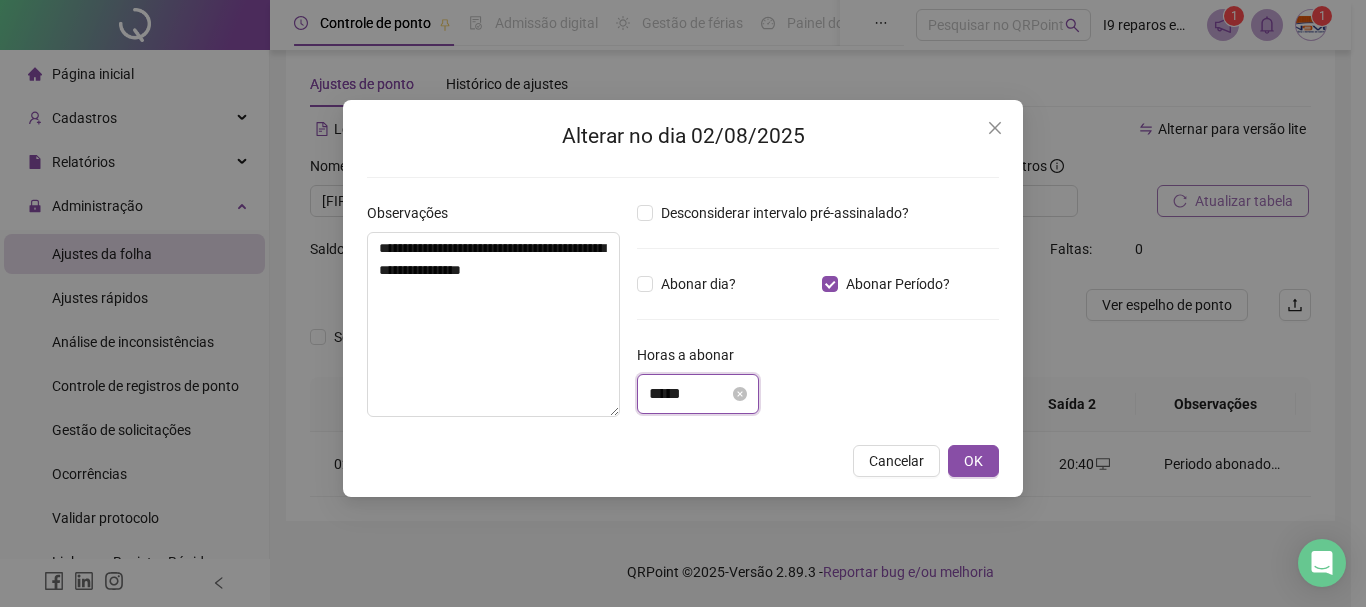 click on "*****" at bounding box center [689, 394] 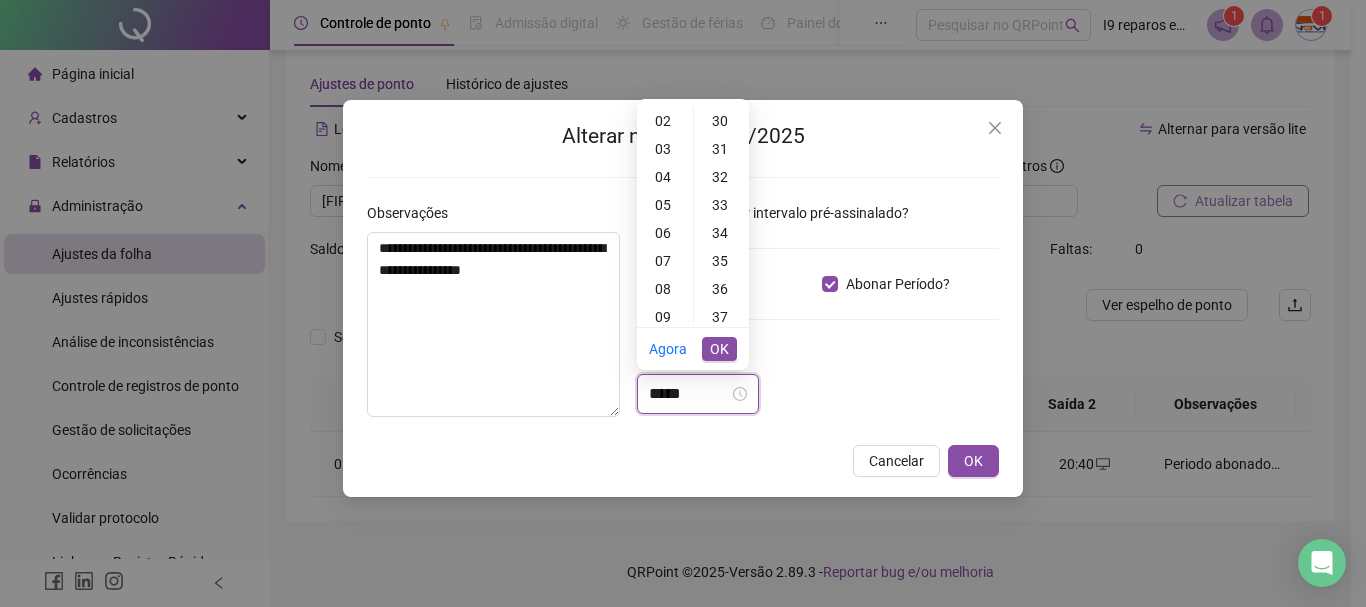 scroll, scrollTop: 1, scrollLeft: 0, axis: vertical 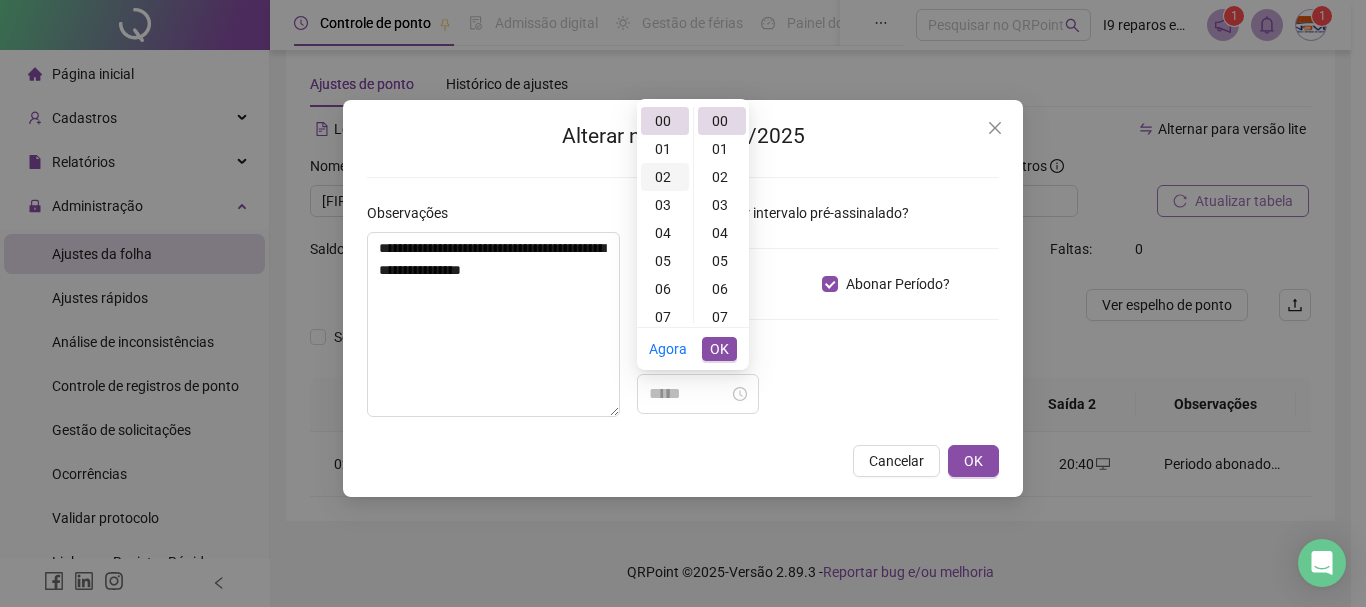 click on "02" at bounding box center (665, 177) 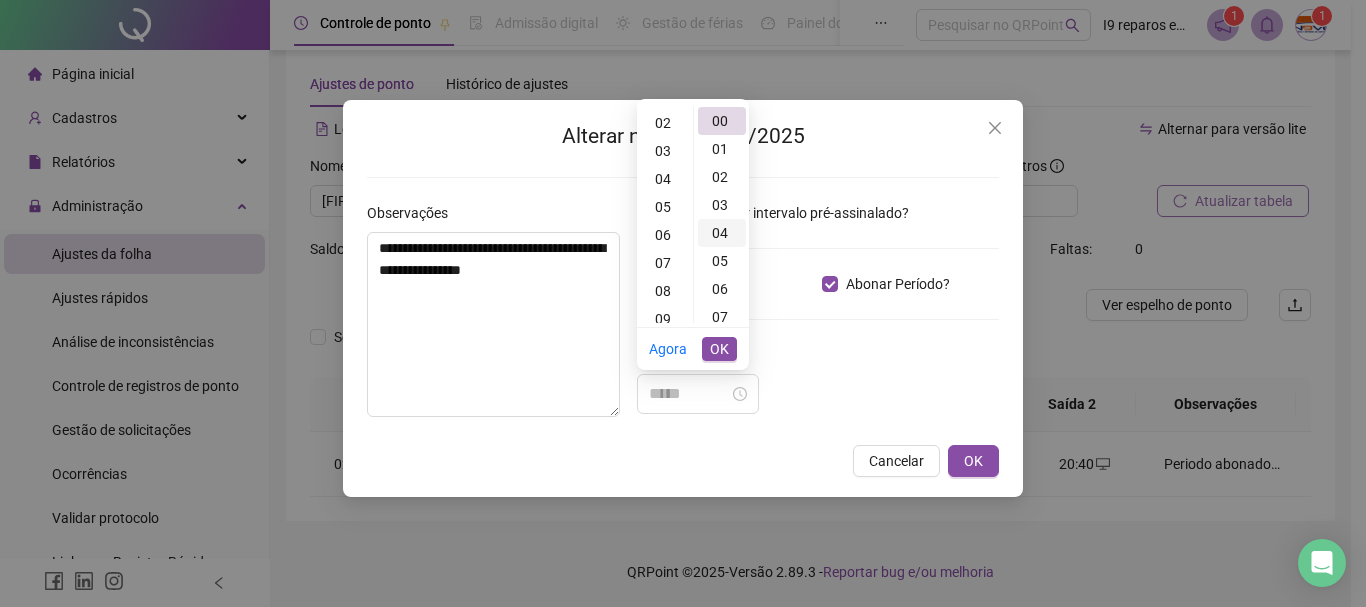 scroll, scrollTop: 56, scrollLeft: 0, axis: vertical 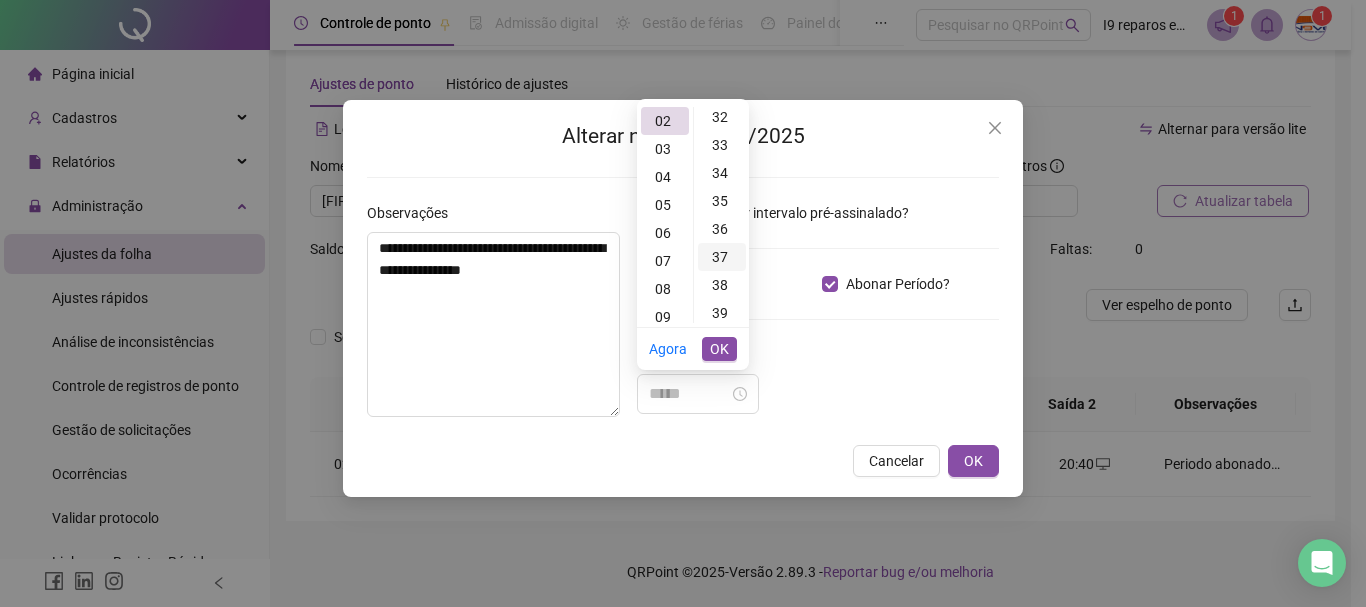 click on "37" at bounding box center [722, 257] 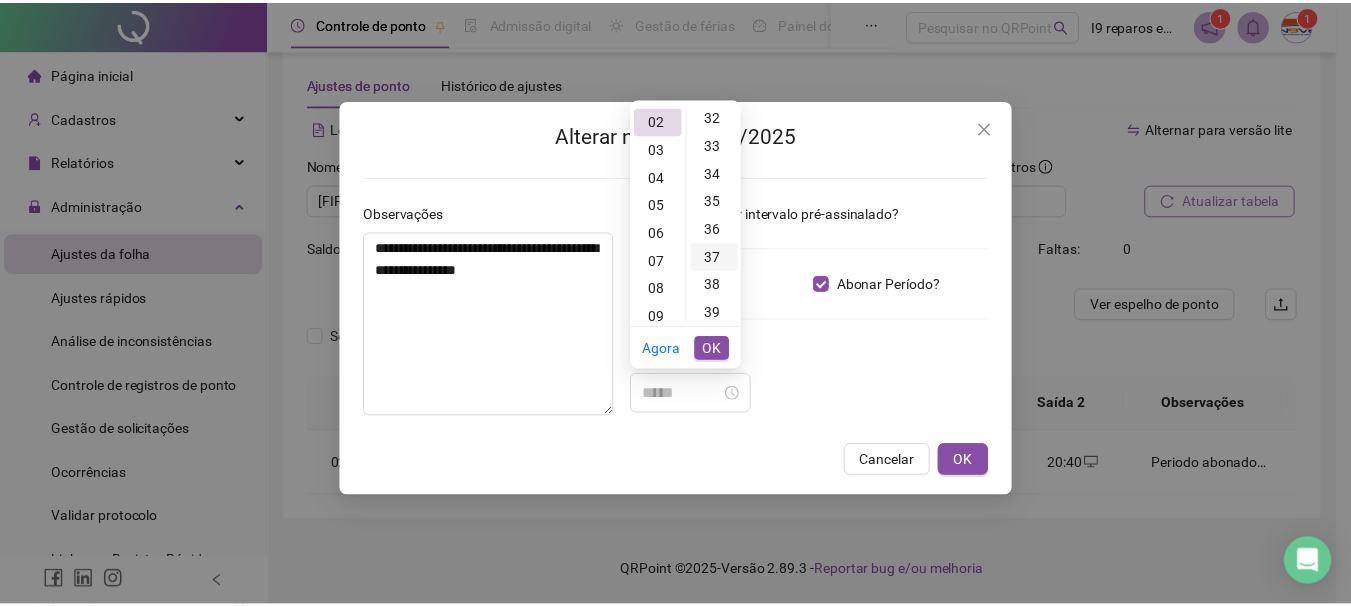 scroll, scrollTop: 1036, scrollLeft: 0, axis: vertical 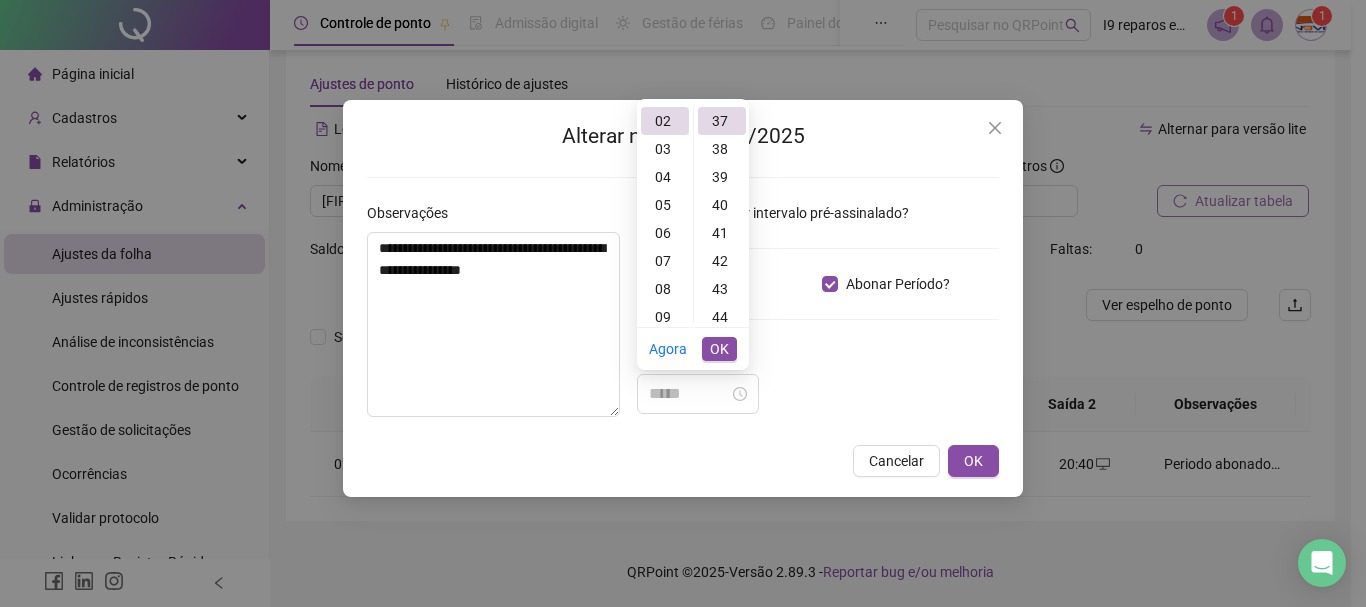 type on "*****" 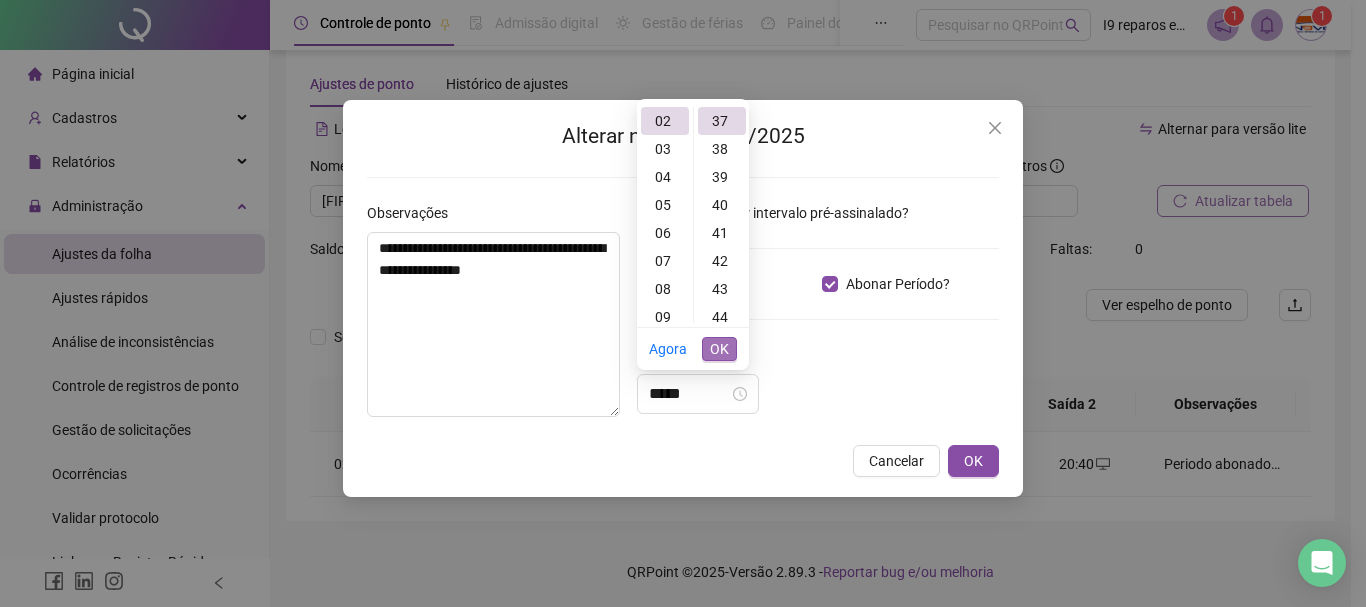 click on "OK" at bounding box center [719, 349] 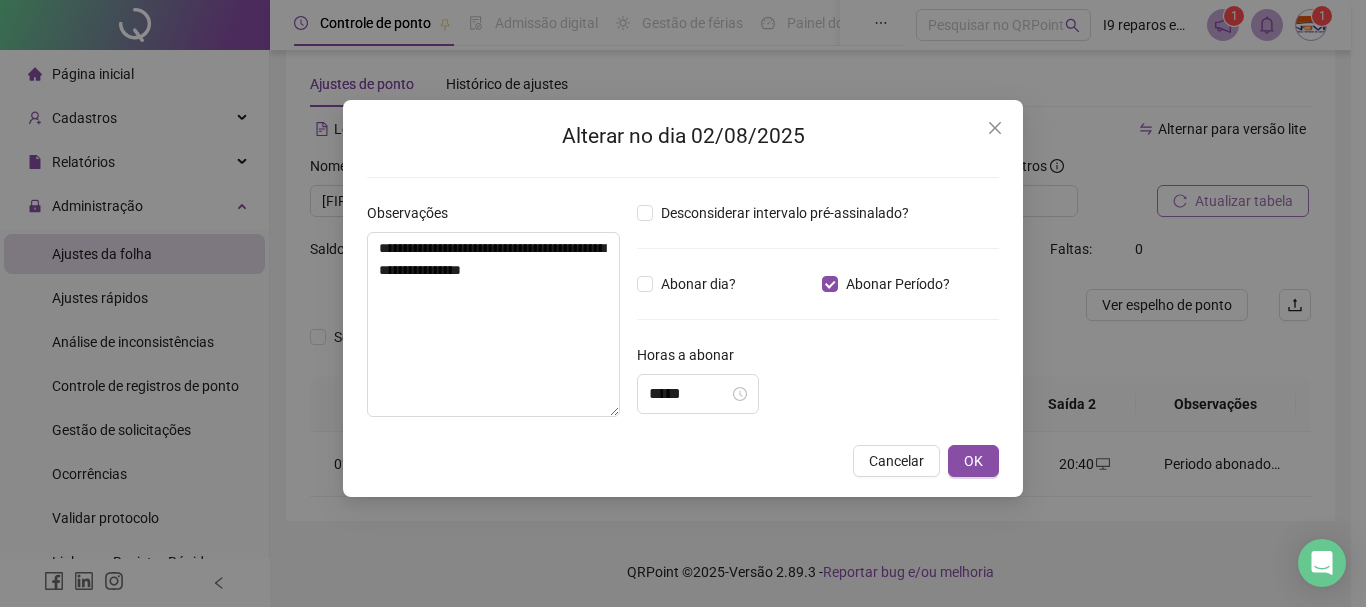 click on "Horas a abonar" at bounding box center [818, 359] 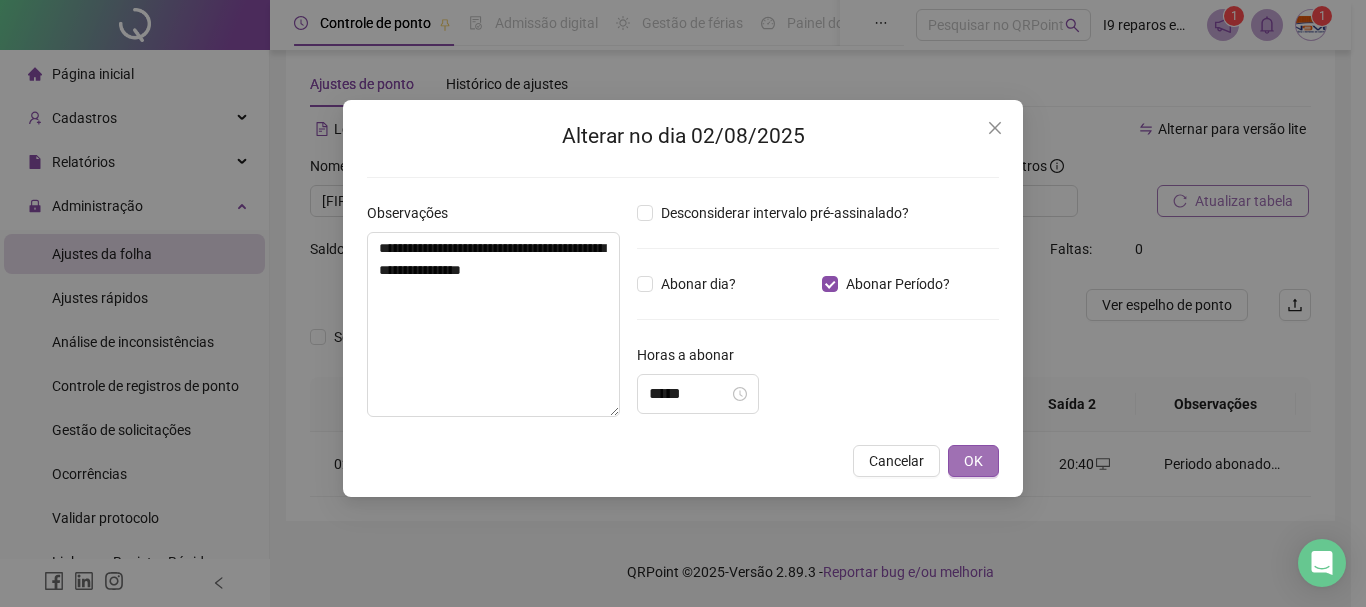 click on "OK" at bounding box center (973, 461) 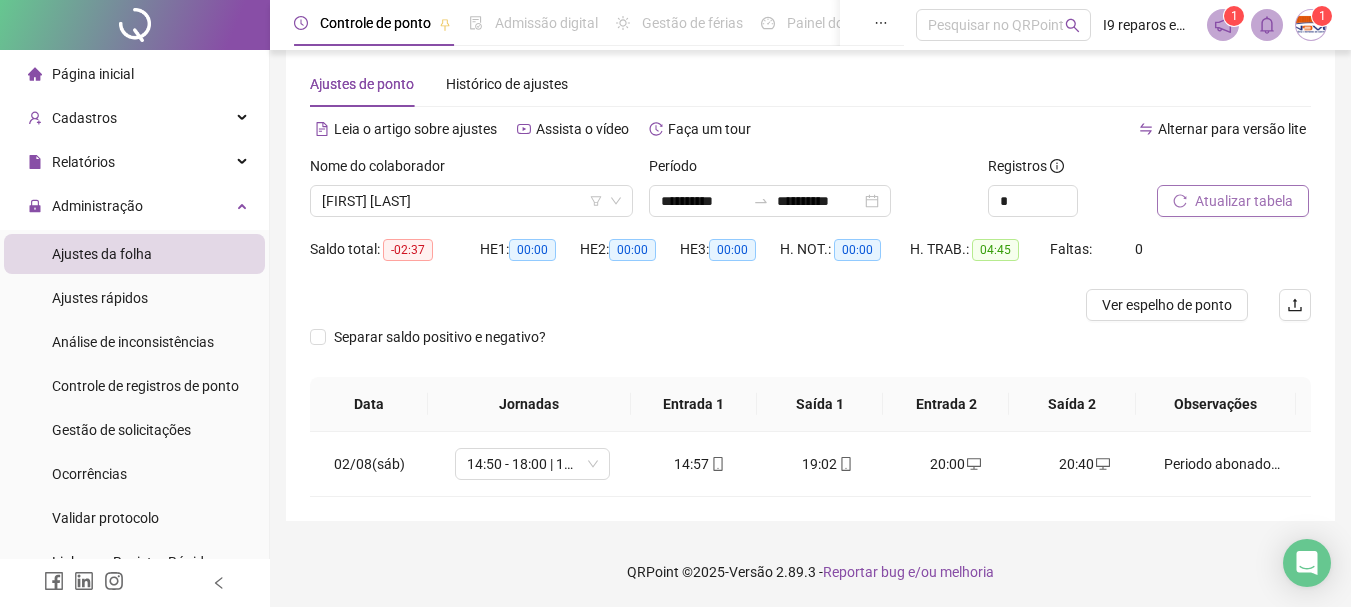 click on "Atualizar tabela" at bounding box center (1244, 201) 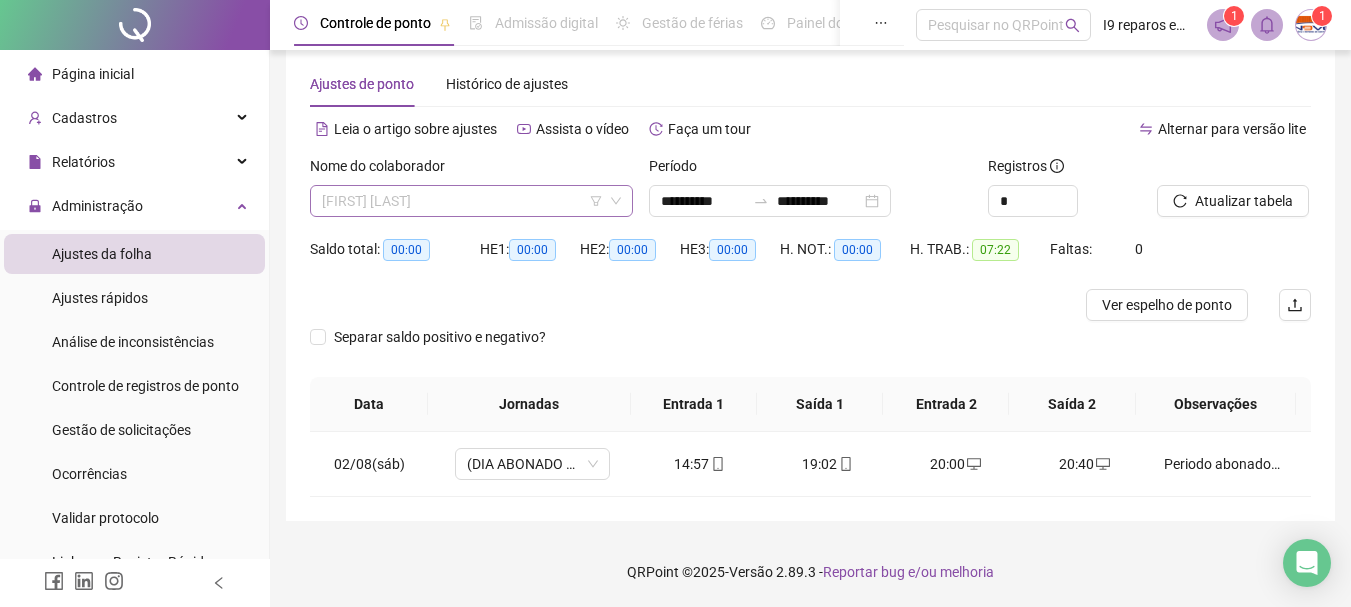 click on "[FIRST] [LAST]" at bounding box center (471, 201) 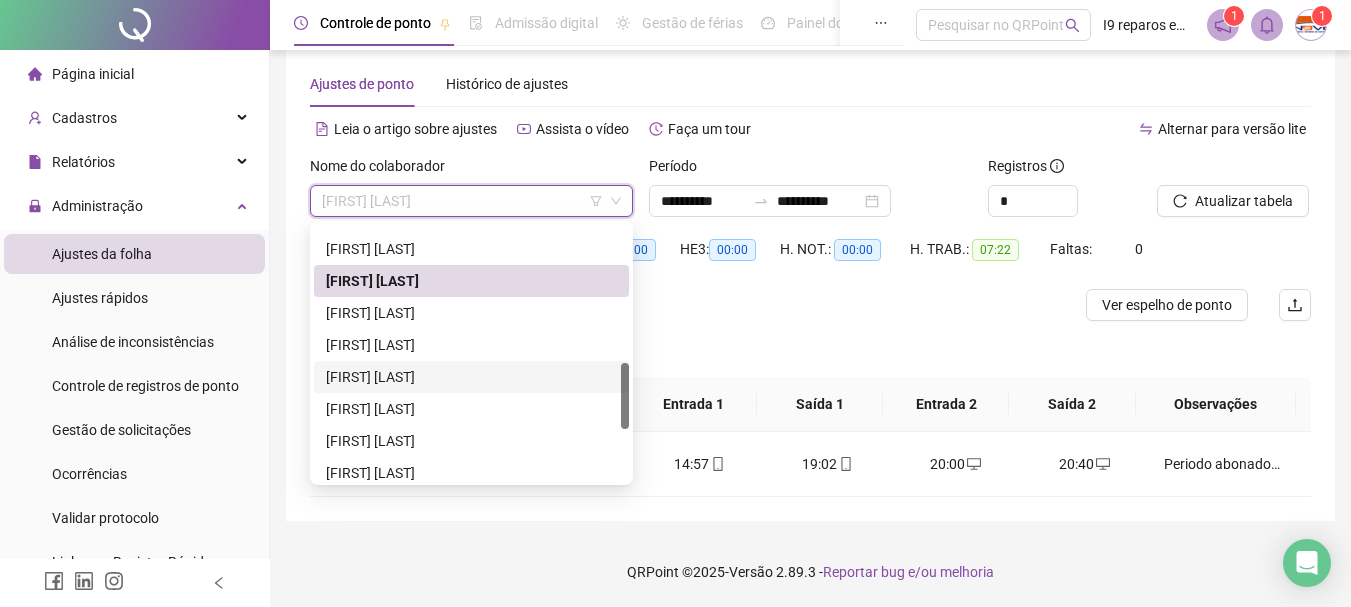 click on "[FIRST] [LAST]" at bounding box center (471, 377) 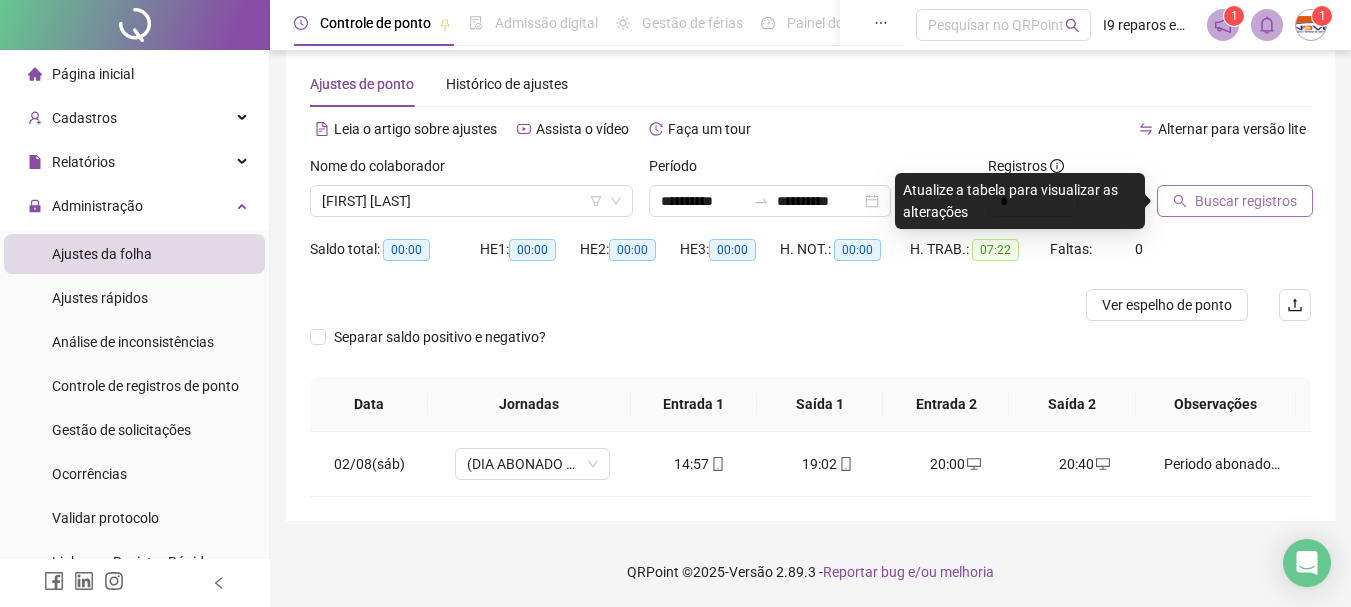 click on "Buscar registros" at bounding box center [1246, 201] 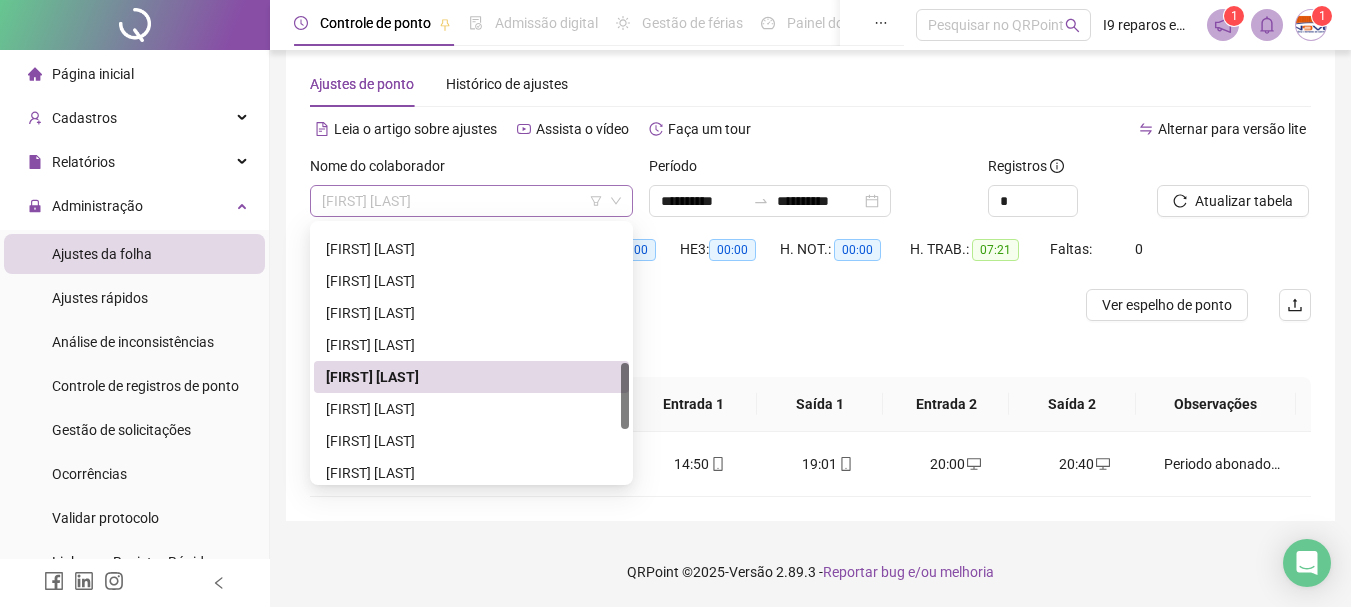 click on "[FIRST] [LAST]" at bounding box center [471, 201] 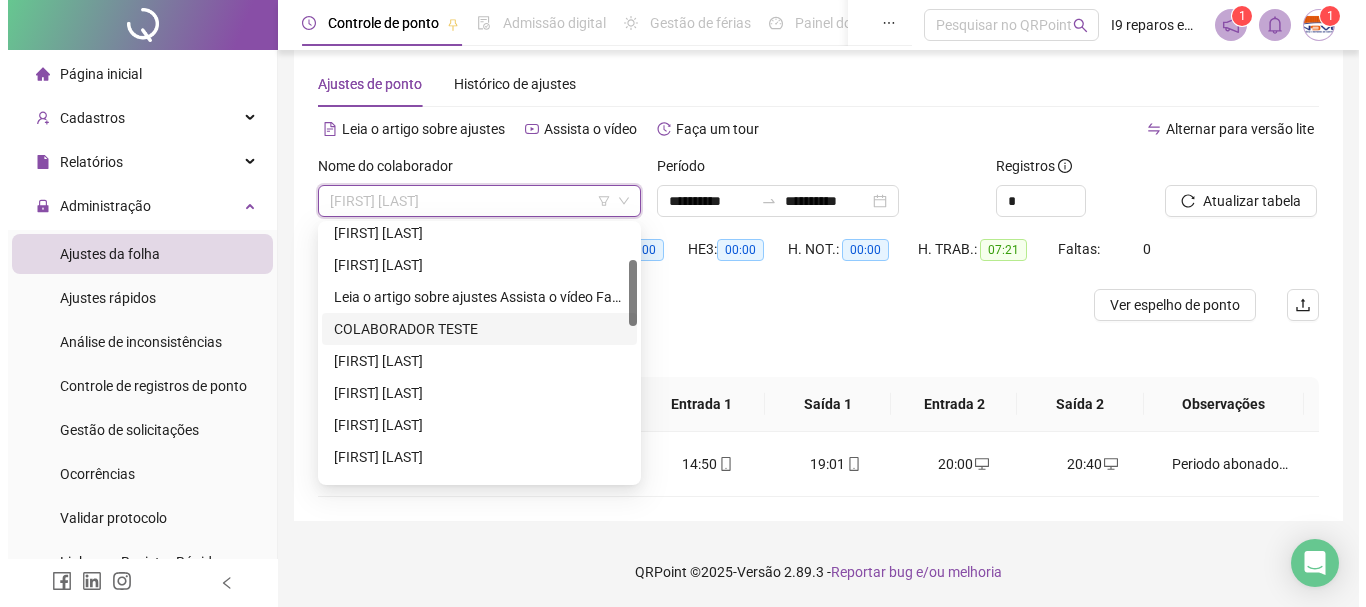 scroll, scrollTop: 0, scrollLeft: 0, axis: both 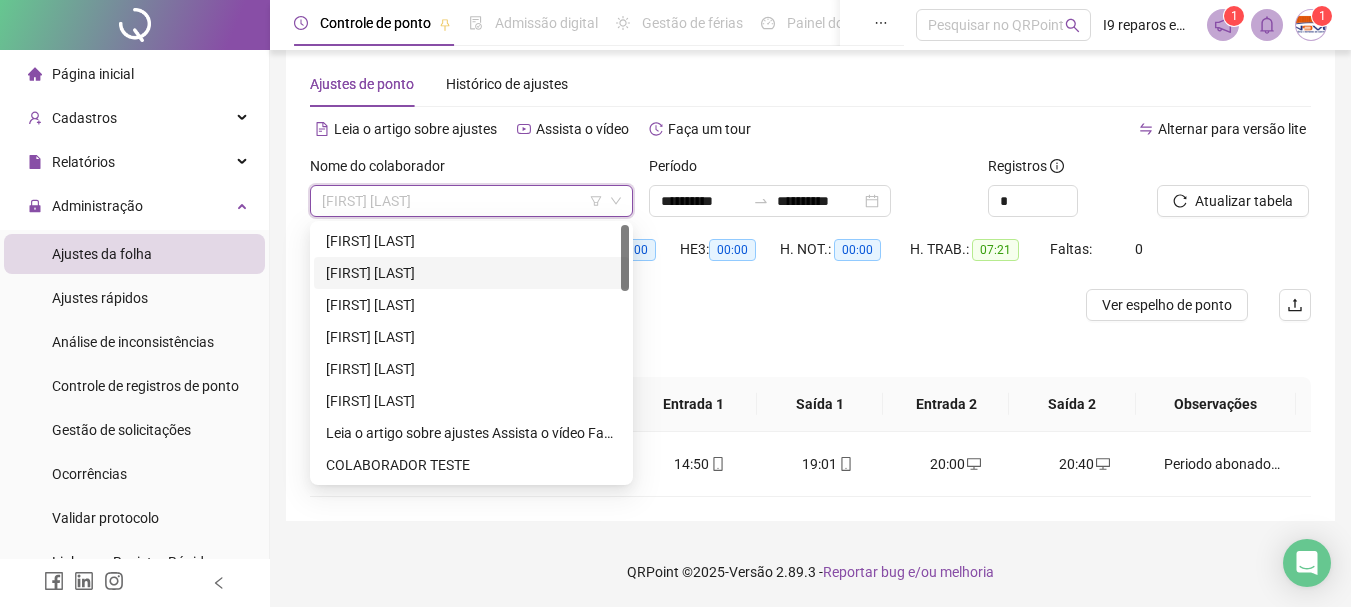 click on "[FIRST] [LAST]" at bounding box center [471, 273] 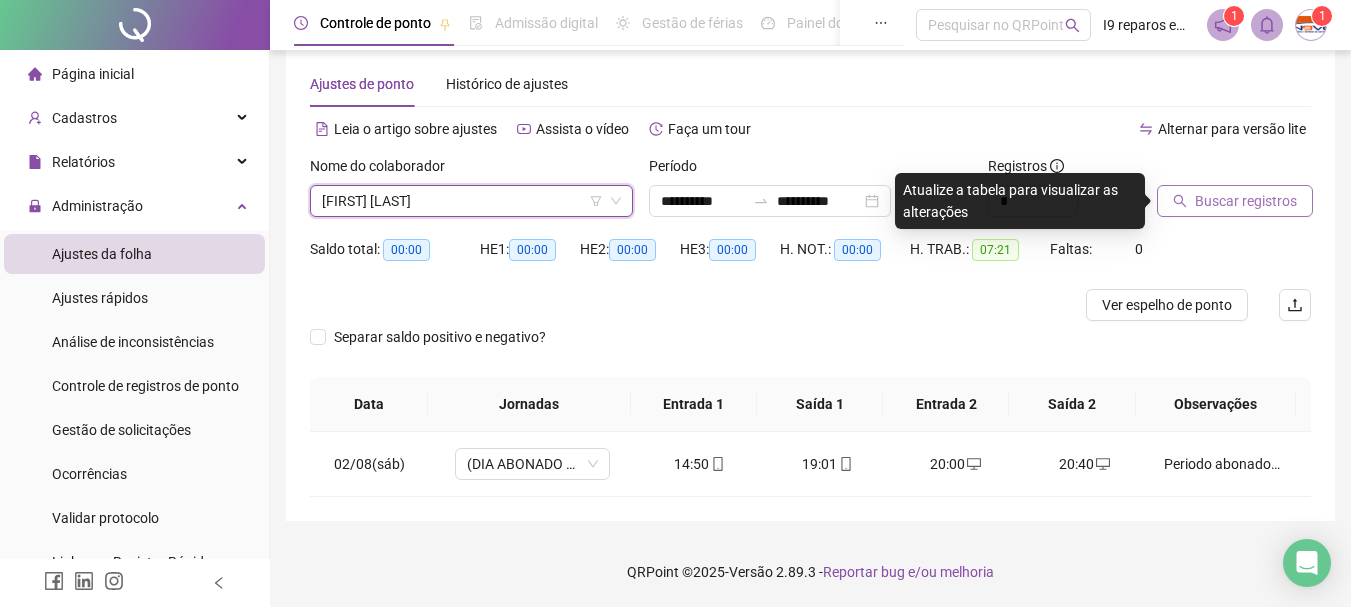 click on "Buscar registros" at bounding box center [1246, 201] 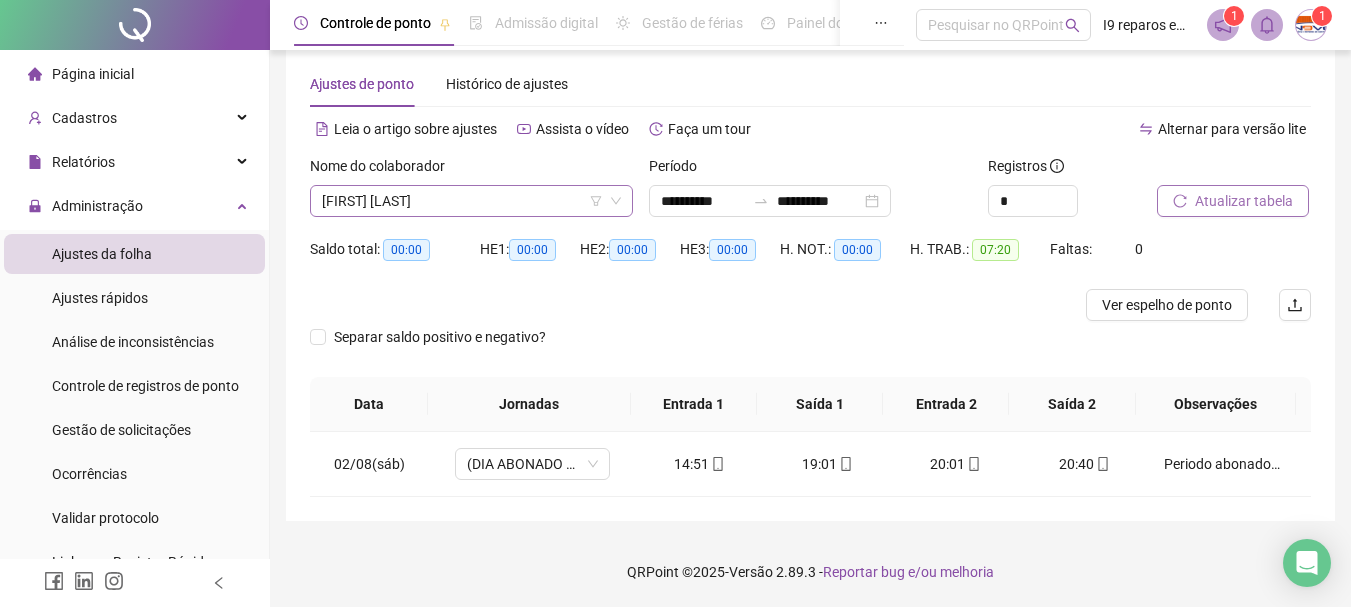 click on "[FIRST] [LAST]" at bounding box center (471, 201) 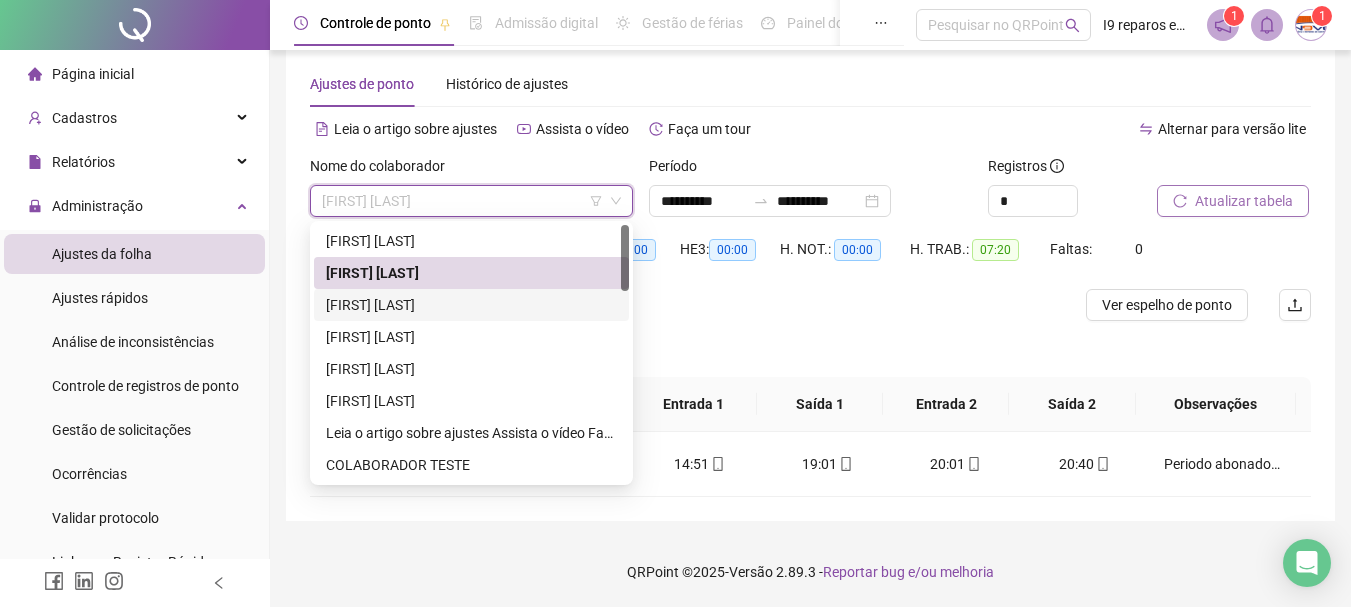 click on "[FIRST] [LAST]" at bounding box center [471, 305] 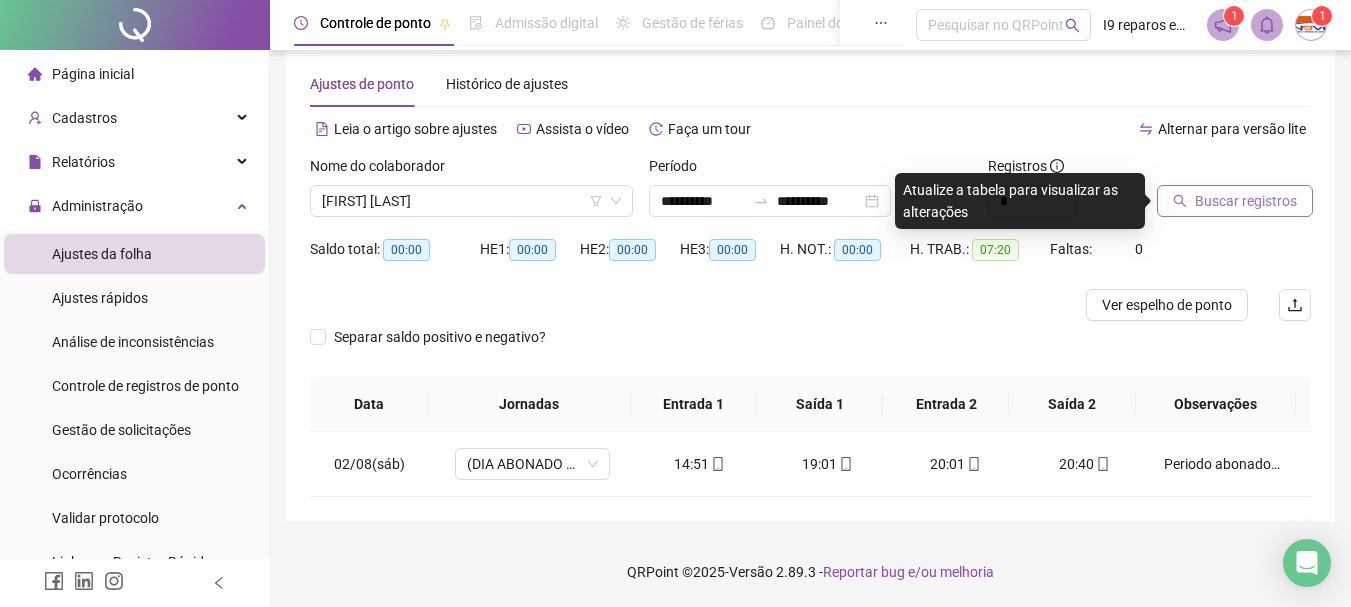 click on "Buscar registros" at bounding box center [1246, 201] 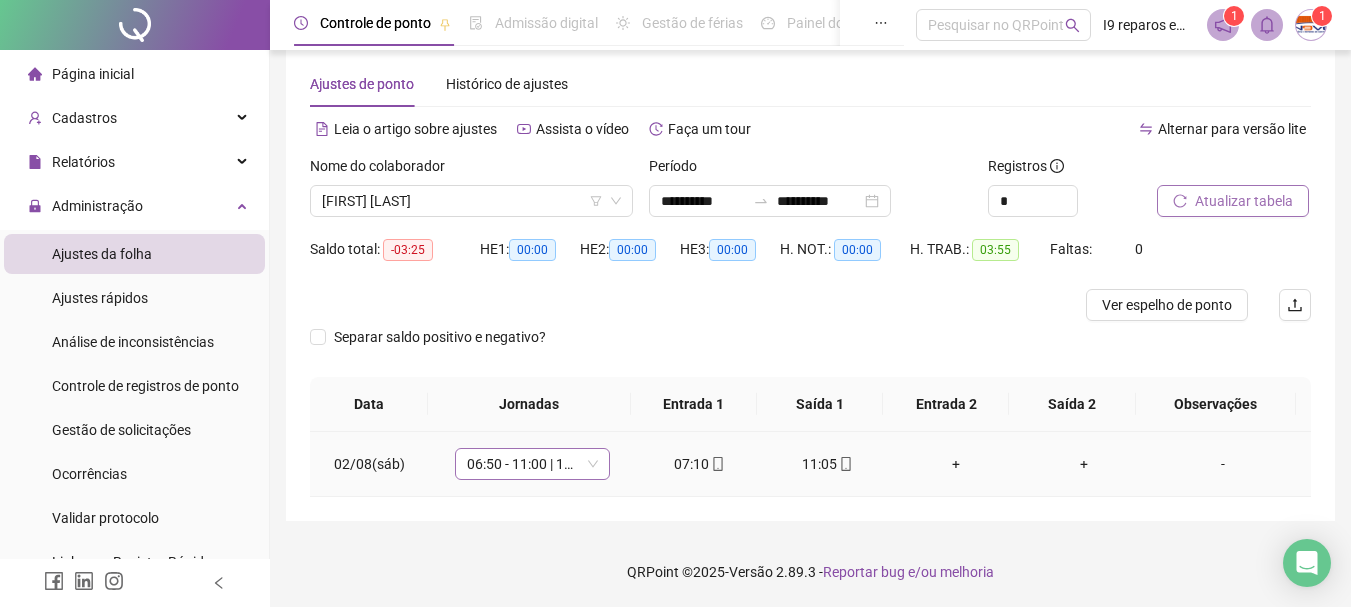 click on "06:50 - 11:00 | 12:00 - 15:10" at bounding box center (532, 464) 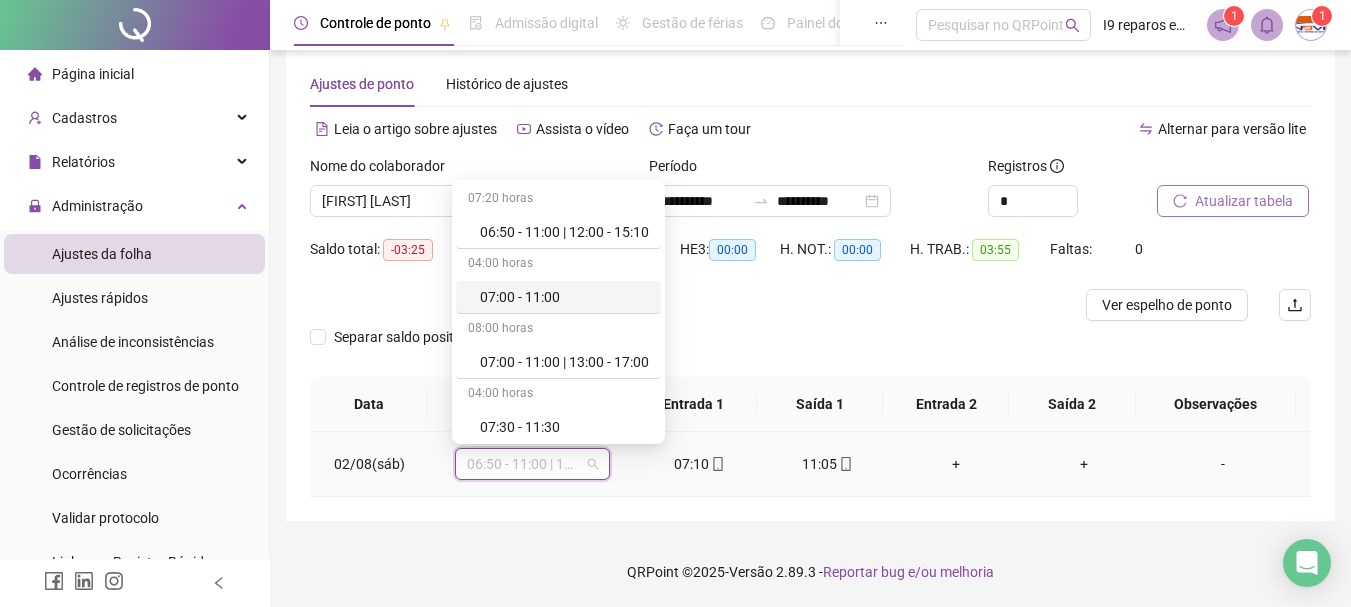 click on "07:00 - 11:00" at bounding box center [564, 297] 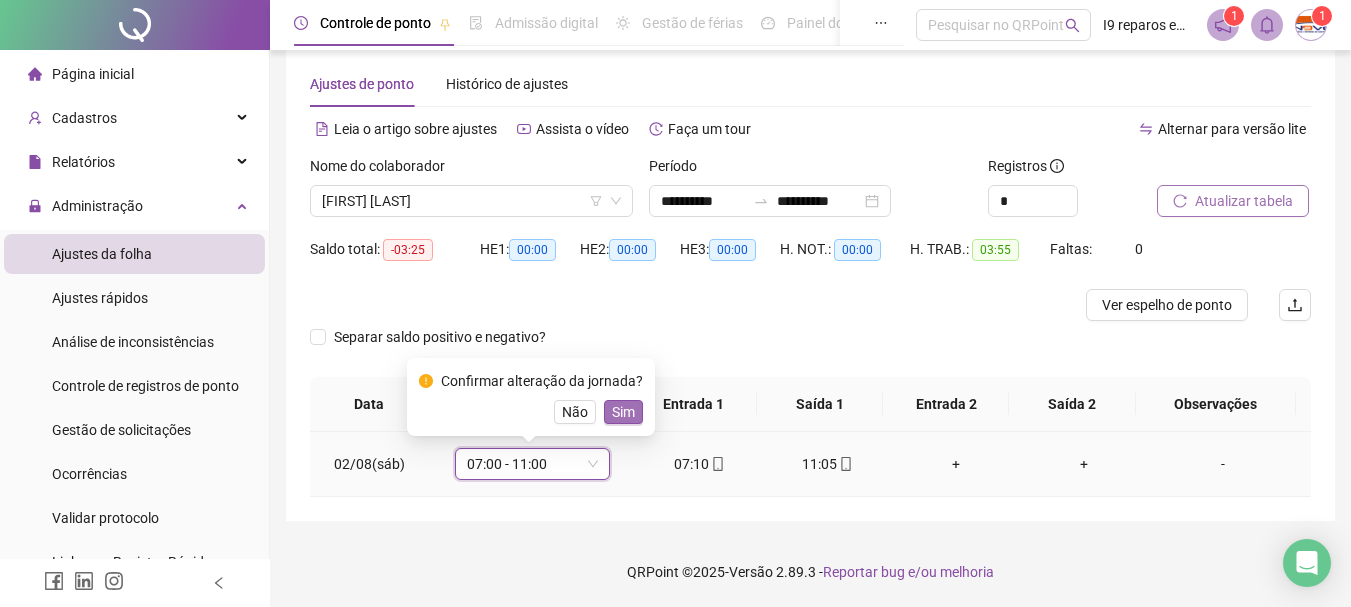 click on "Sim" at bounding box center (623, 412) 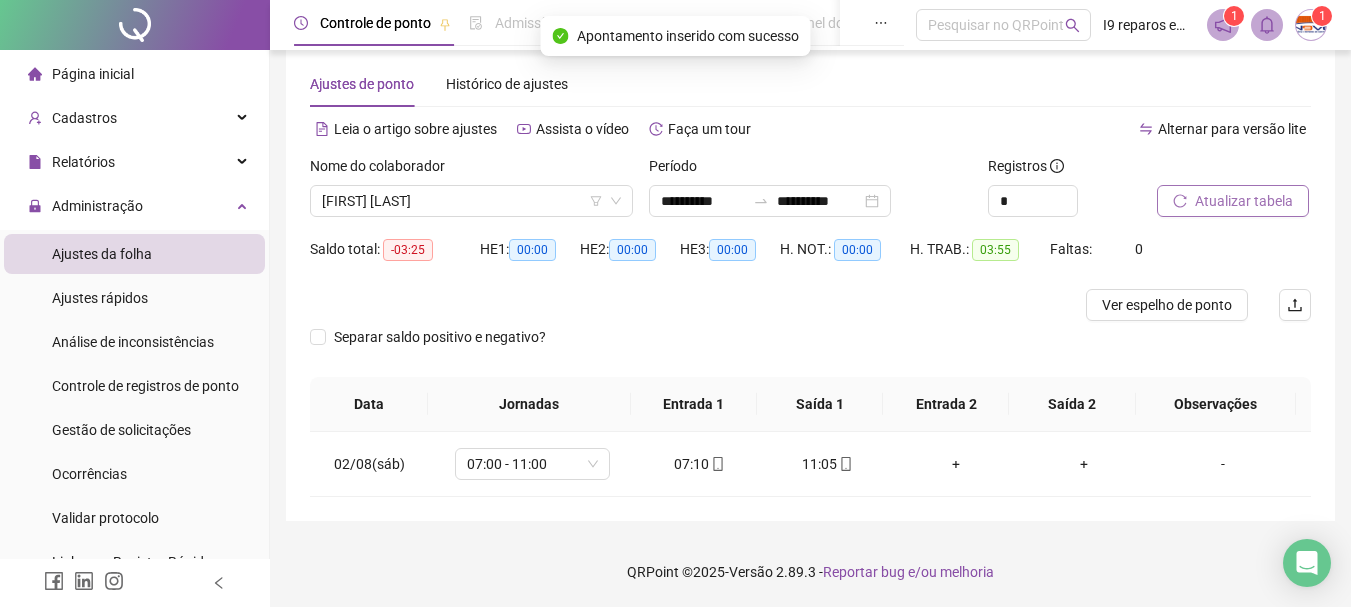 click on "Atualizar tabela" at bounding box center (1233, 201) 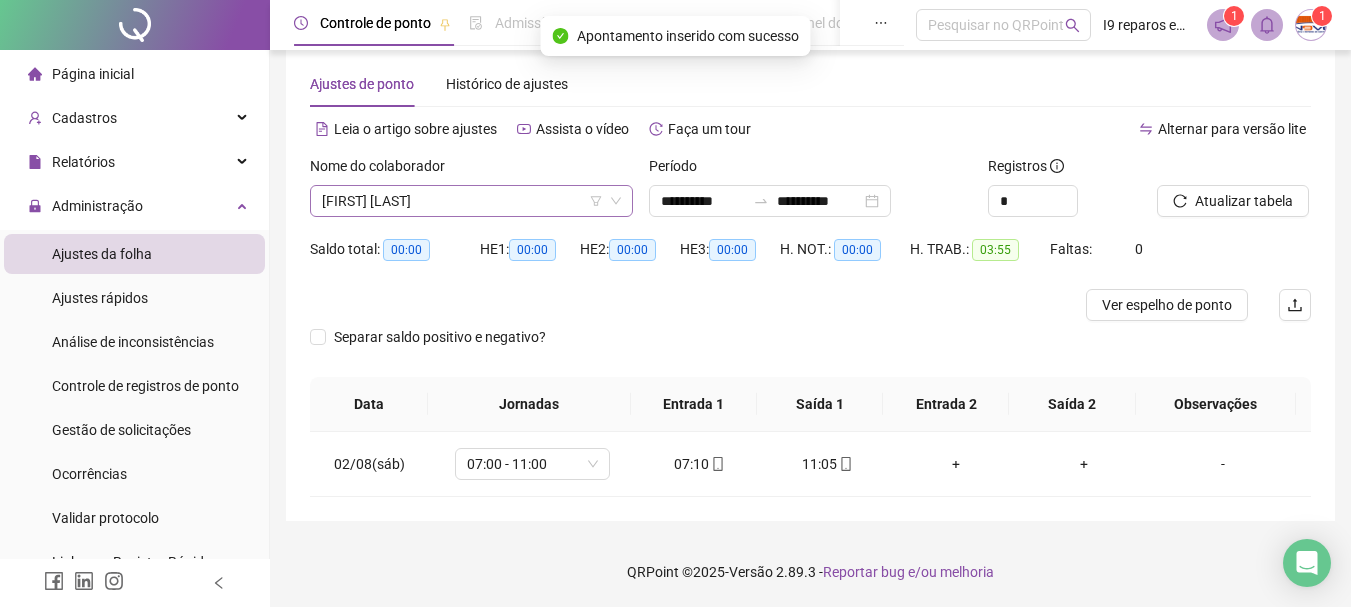 click on "[FIRST] [LAST]" at bounding box center (471, 201) 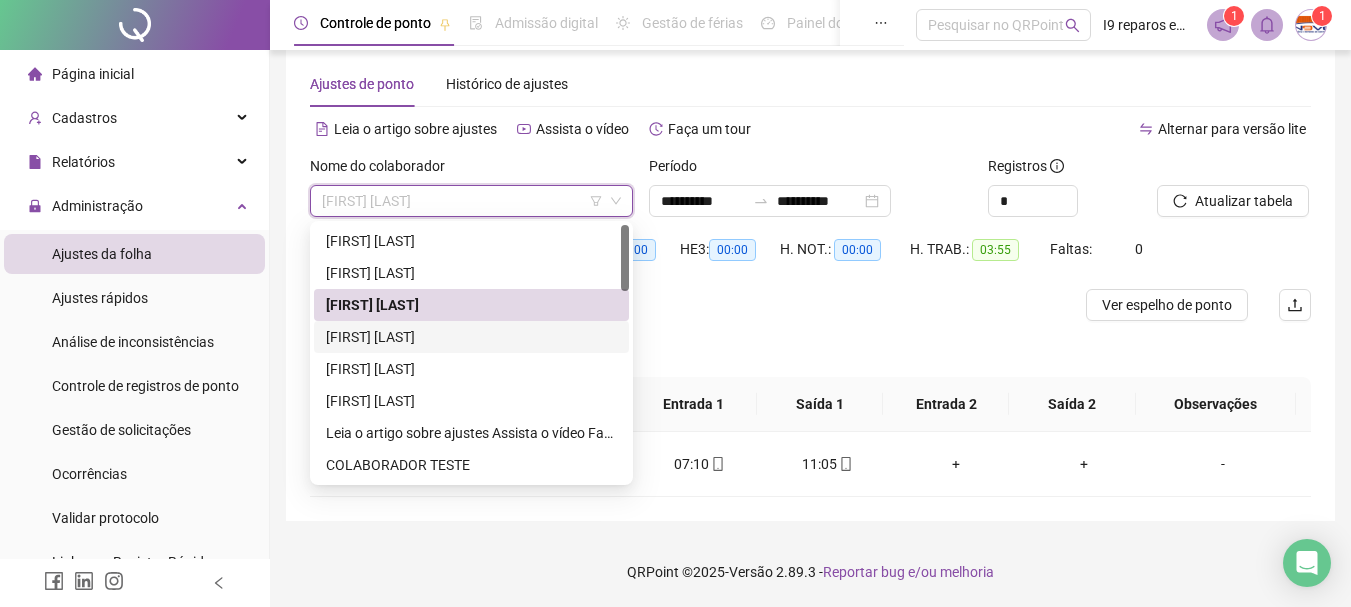 click on "[FIRST] [LAST]" at bounding box center (471, 337) 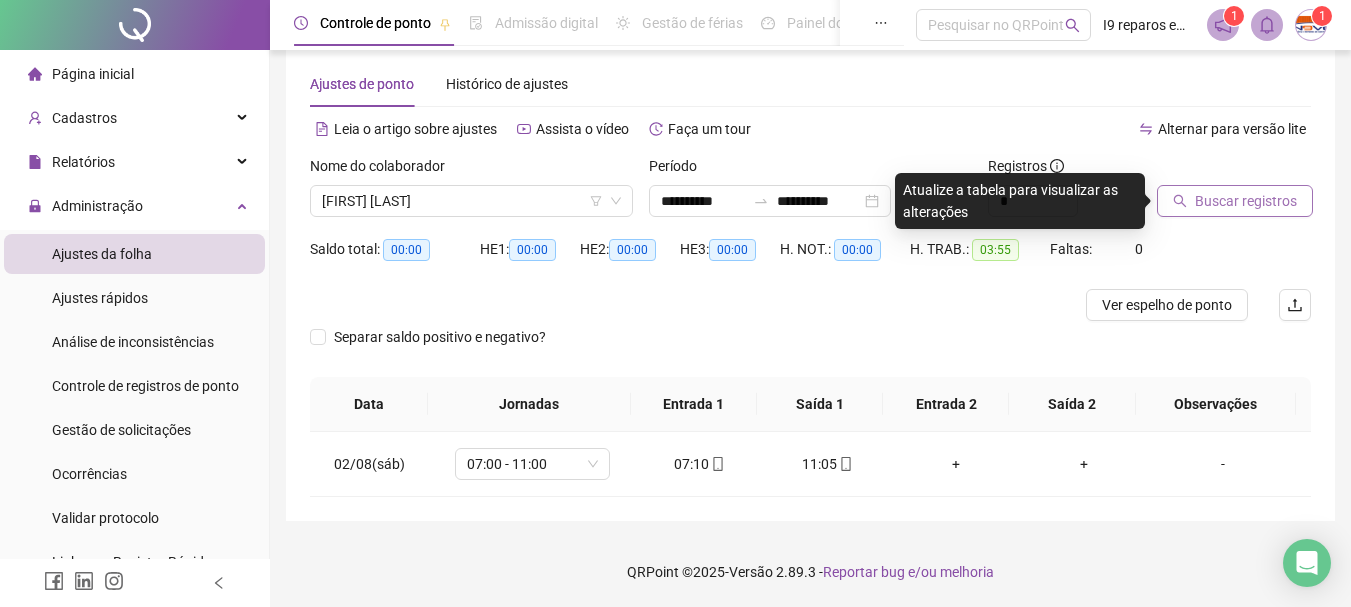 click on "Buscar registros" at bounding box center [1246, 201] 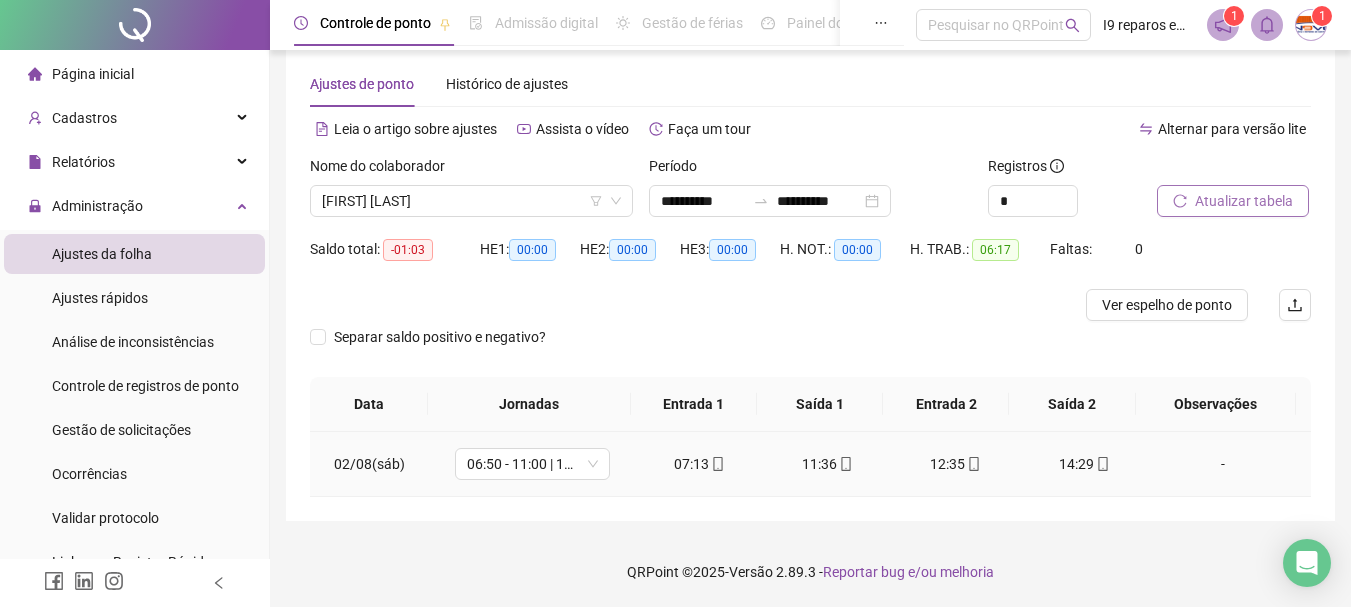 click on "-" at bounding box center [1223, 464] 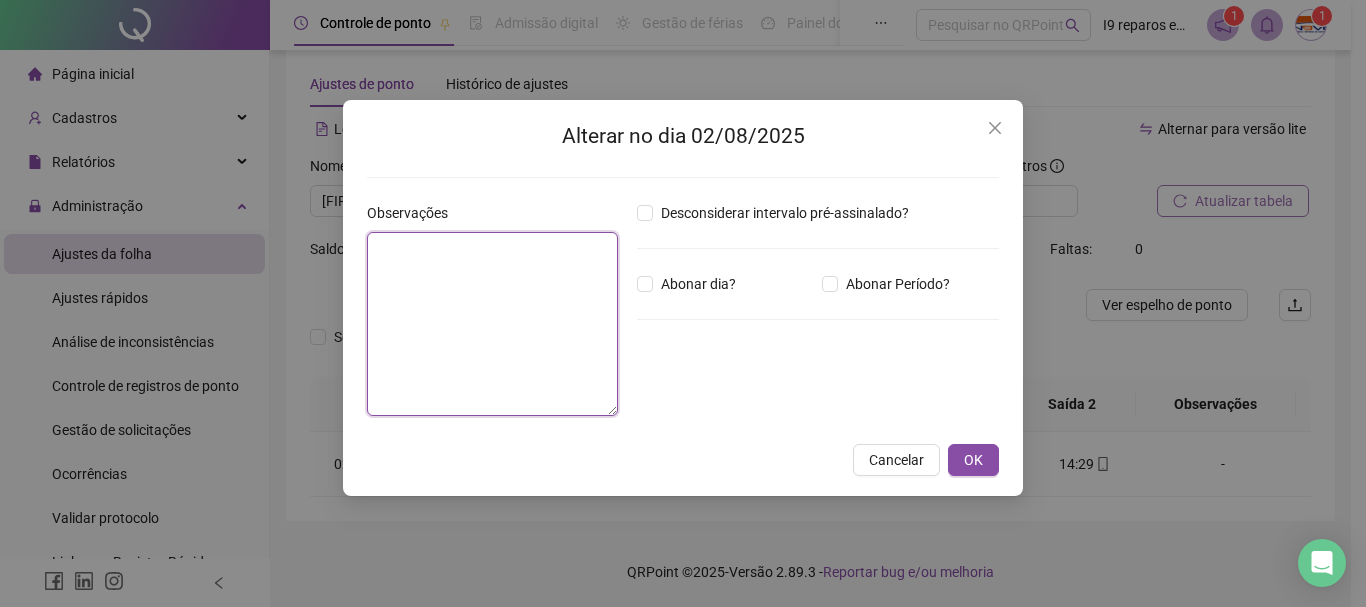 paste on "**********" 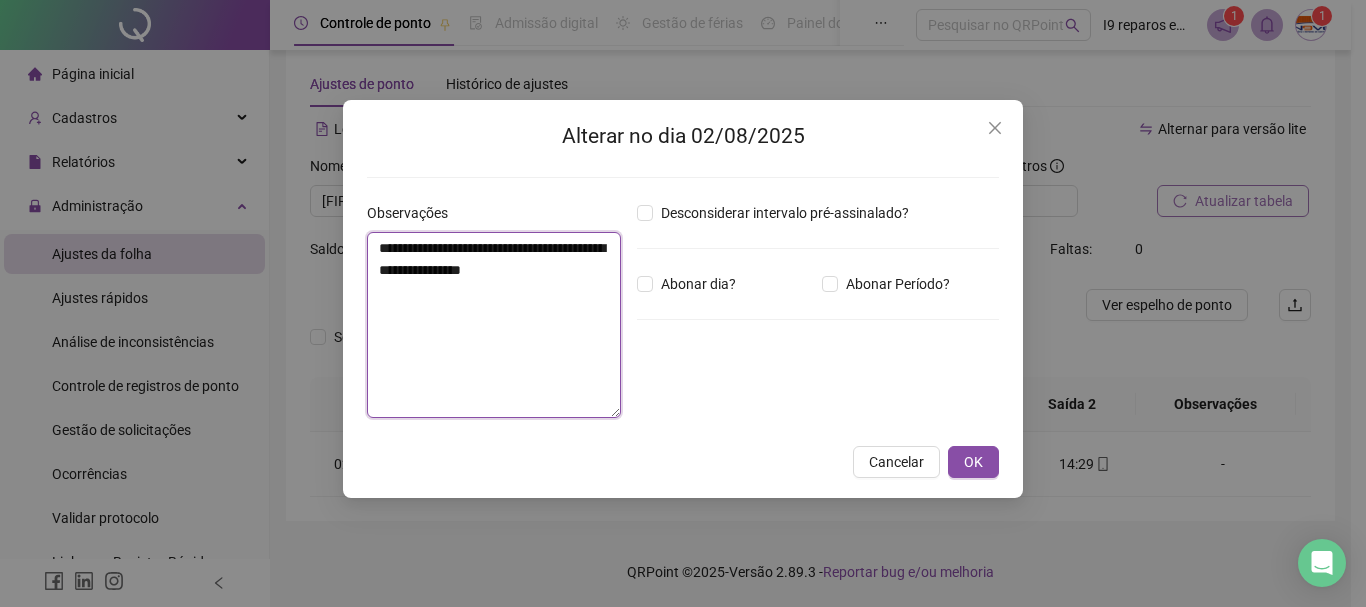 click on "**********" at bounding box center [494, 325] 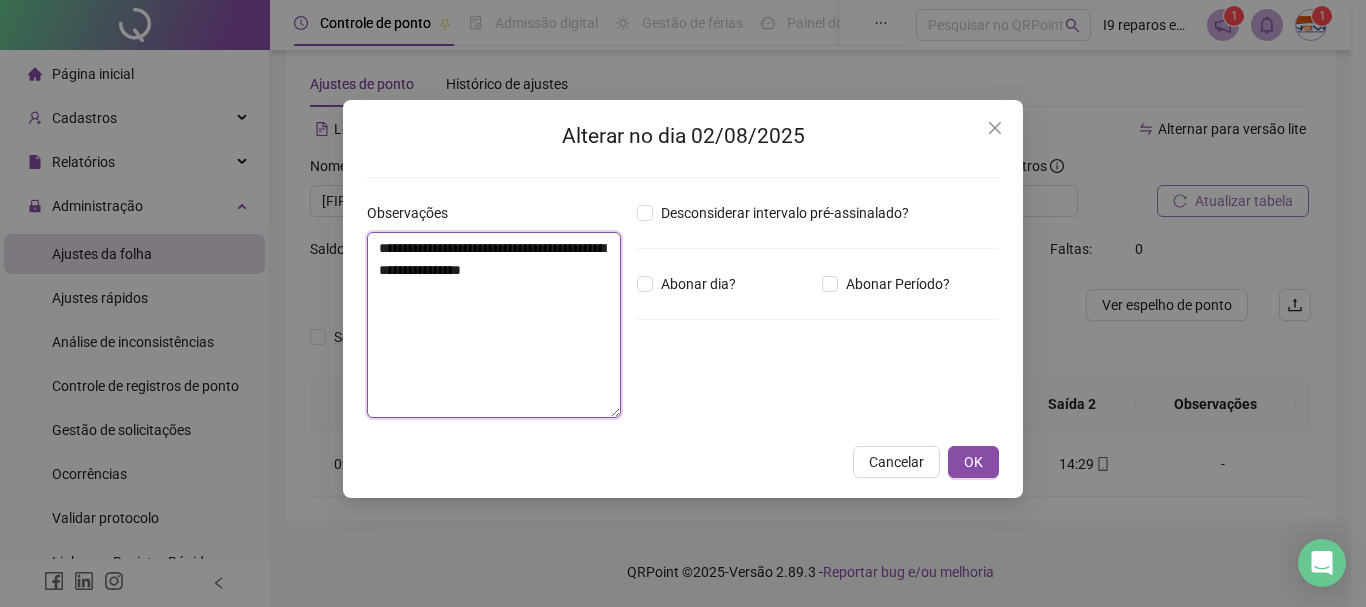 drag, startPoint x: 564, startPoint y: 272, endPoint x: 376, endPoint y: 257, distance: 188.59746 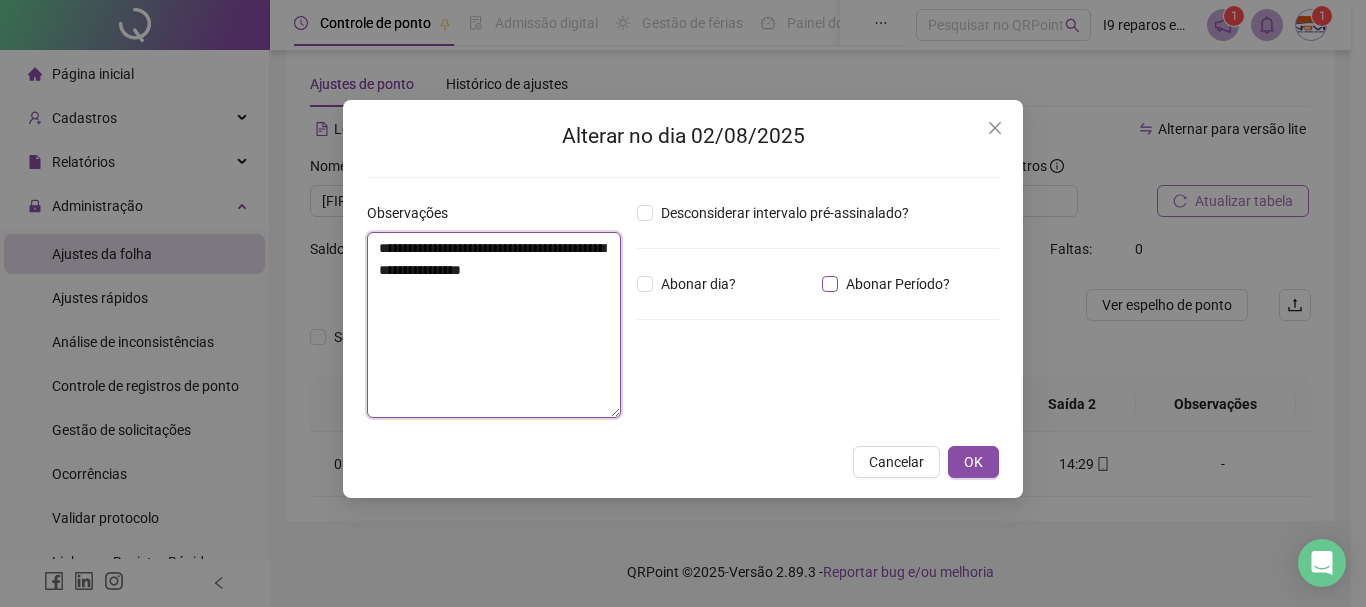 type on "**********" 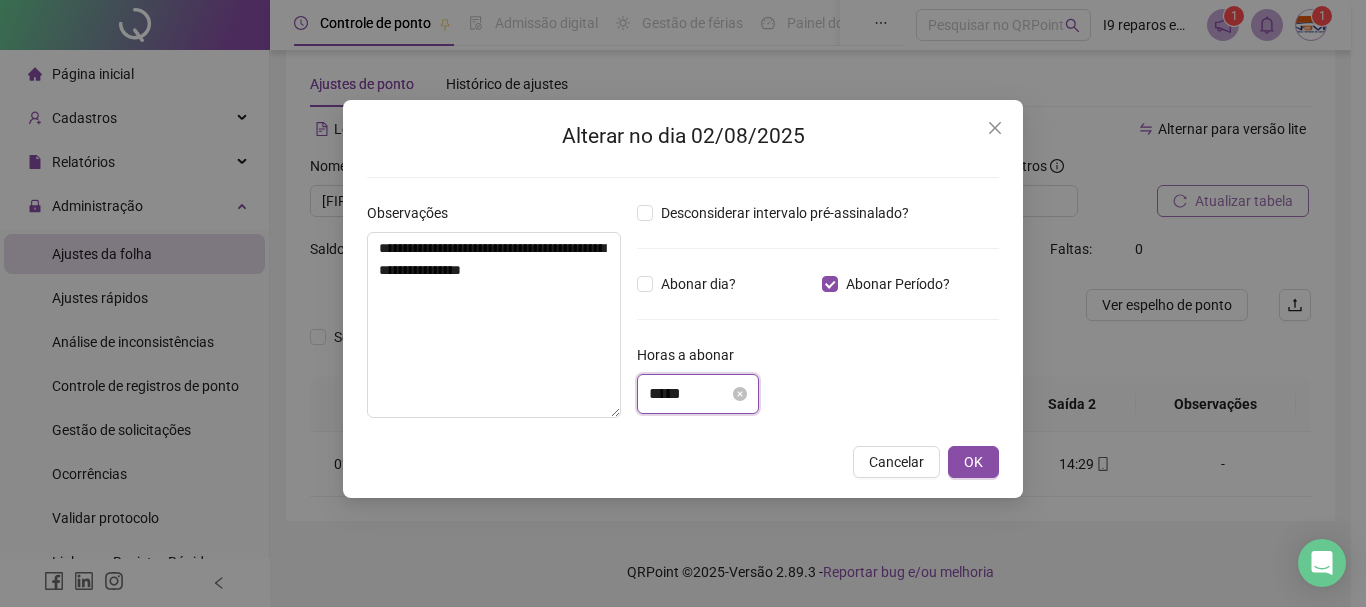 click on "*****" at bounding box center (689, 394) 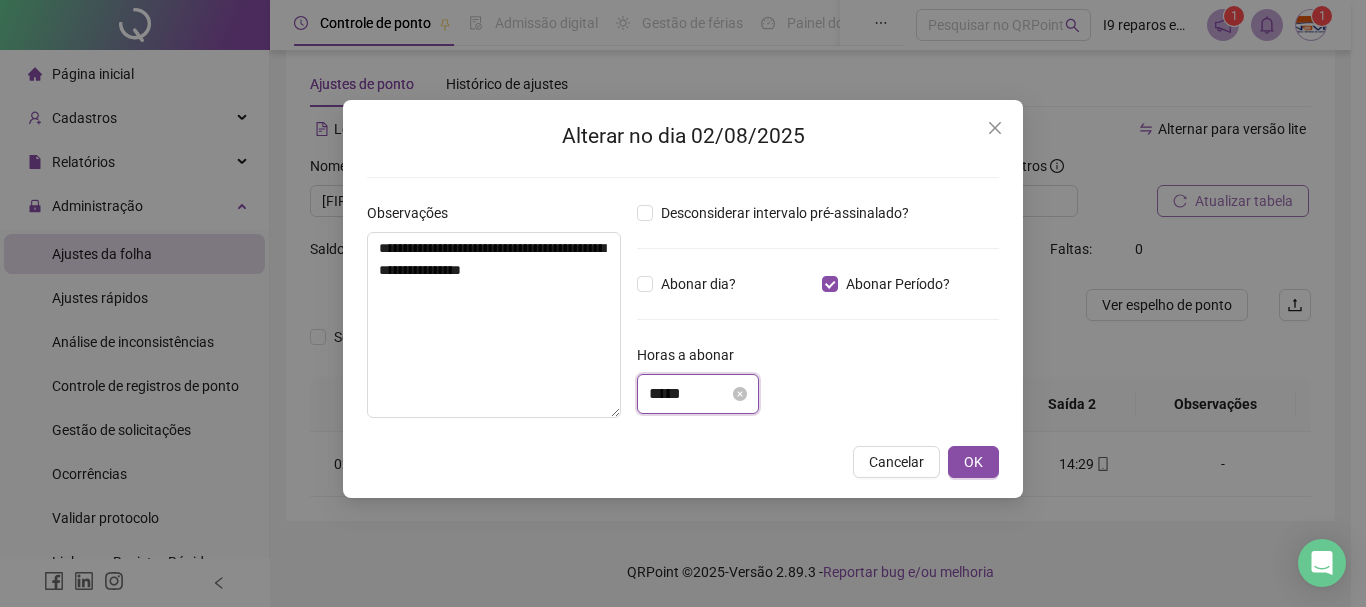 scroll, scrollTop: 41, scrollLeft: 0, axis: vertical 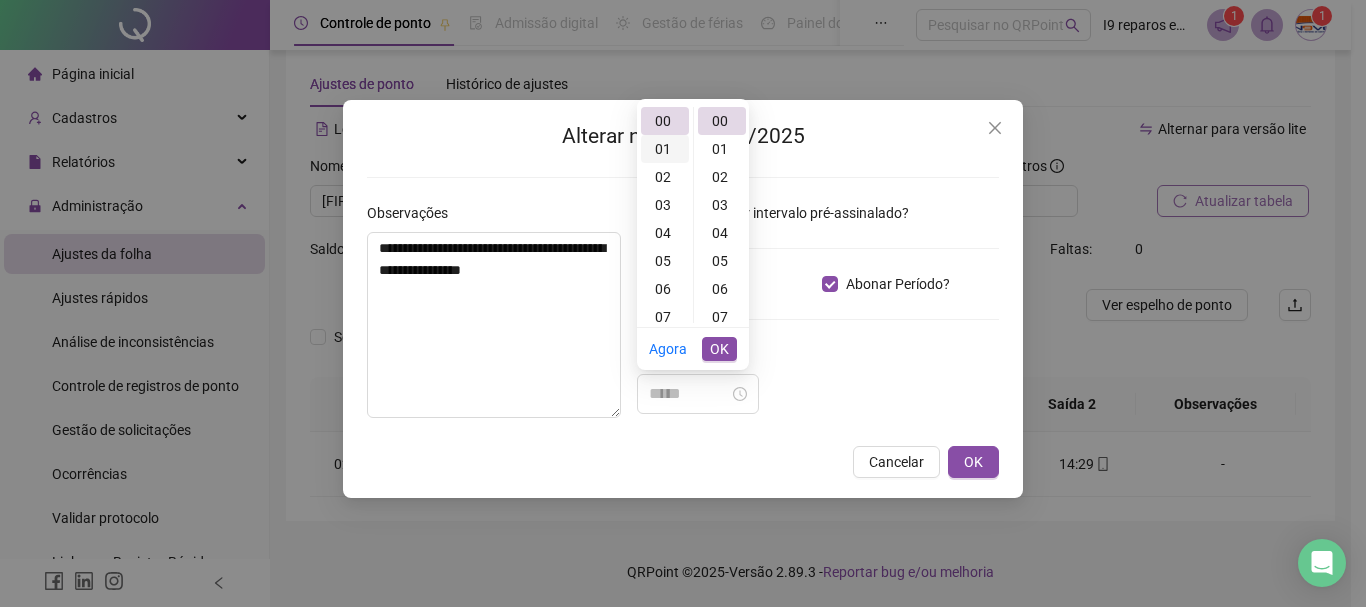 click on "01" at bounding box center (665, 149) 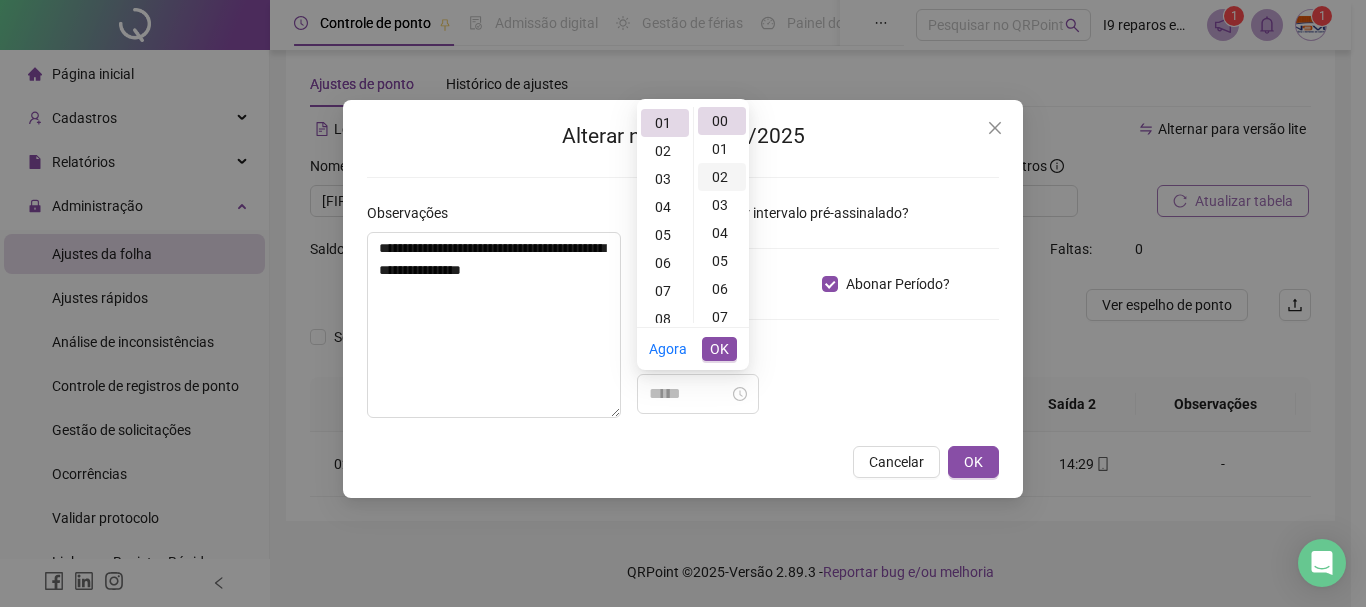 scroll, scrollTop: 28, scrollLeft: 0, axis: vertical 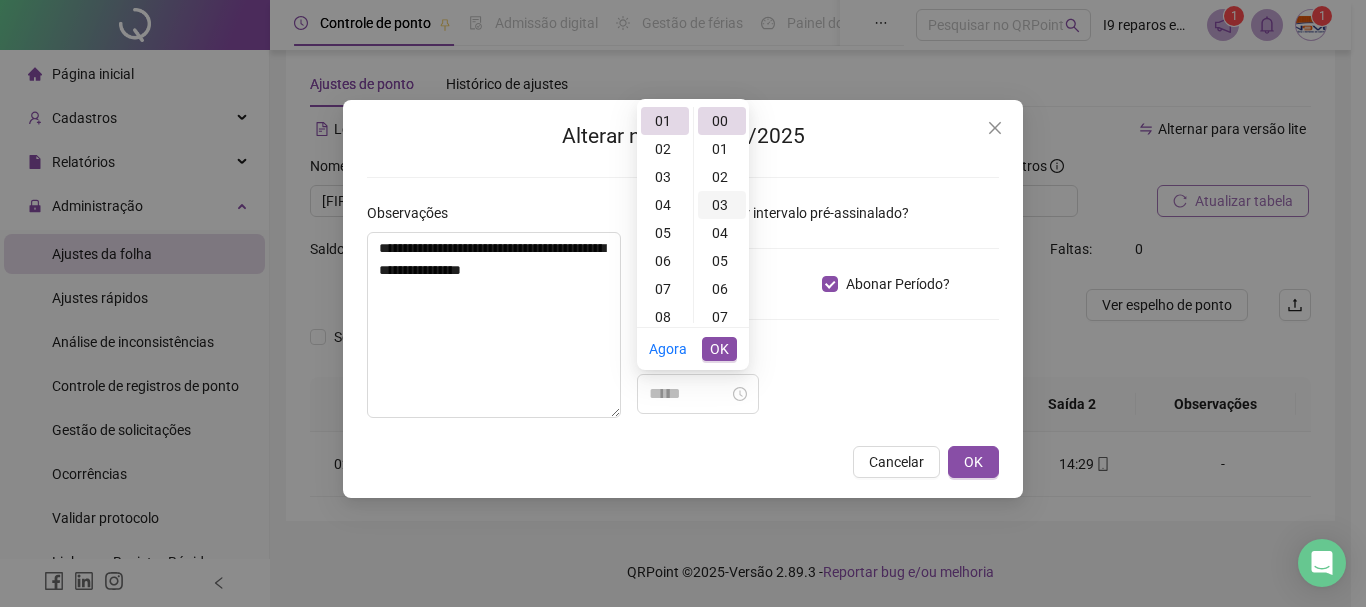 click on "03" at bounding box center (722, 205) 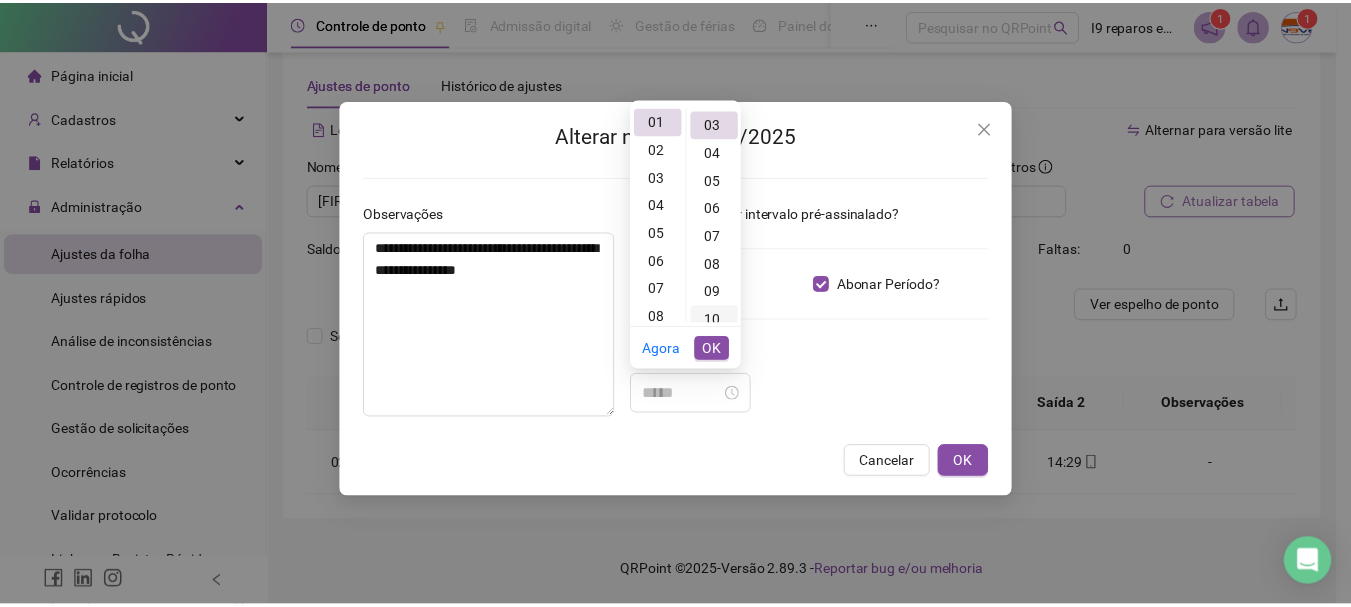 scroll, scrollTop: 84, scrollLeft: 0, axis: vertical 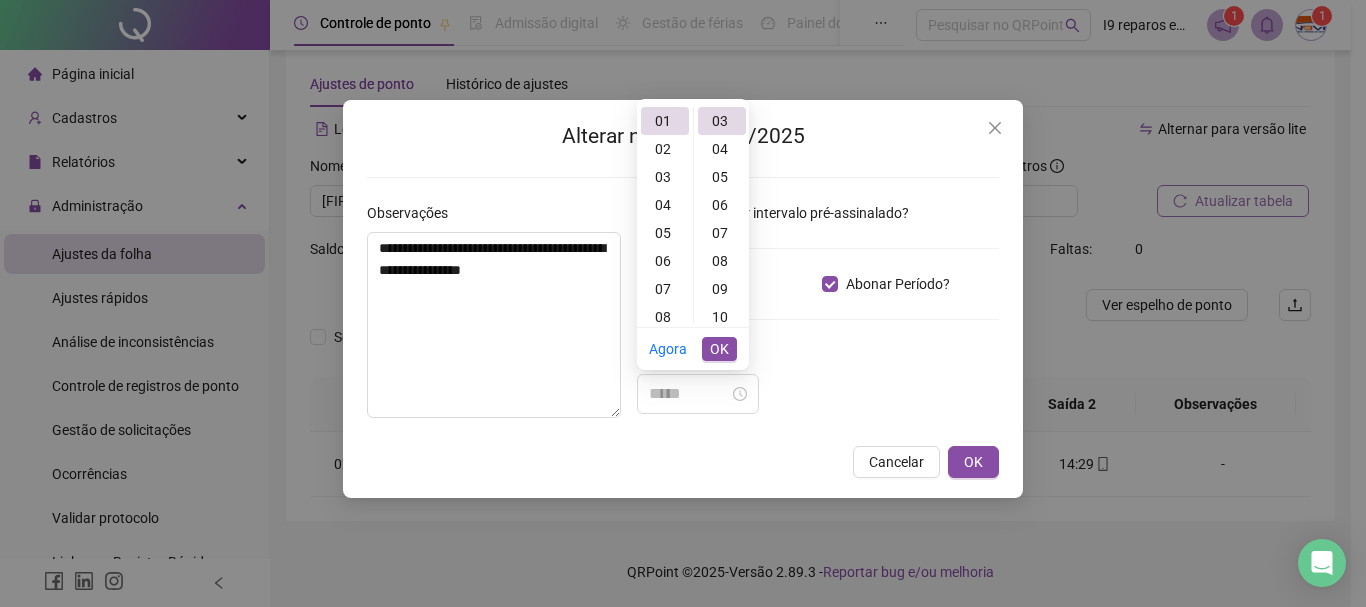 type on "*****" 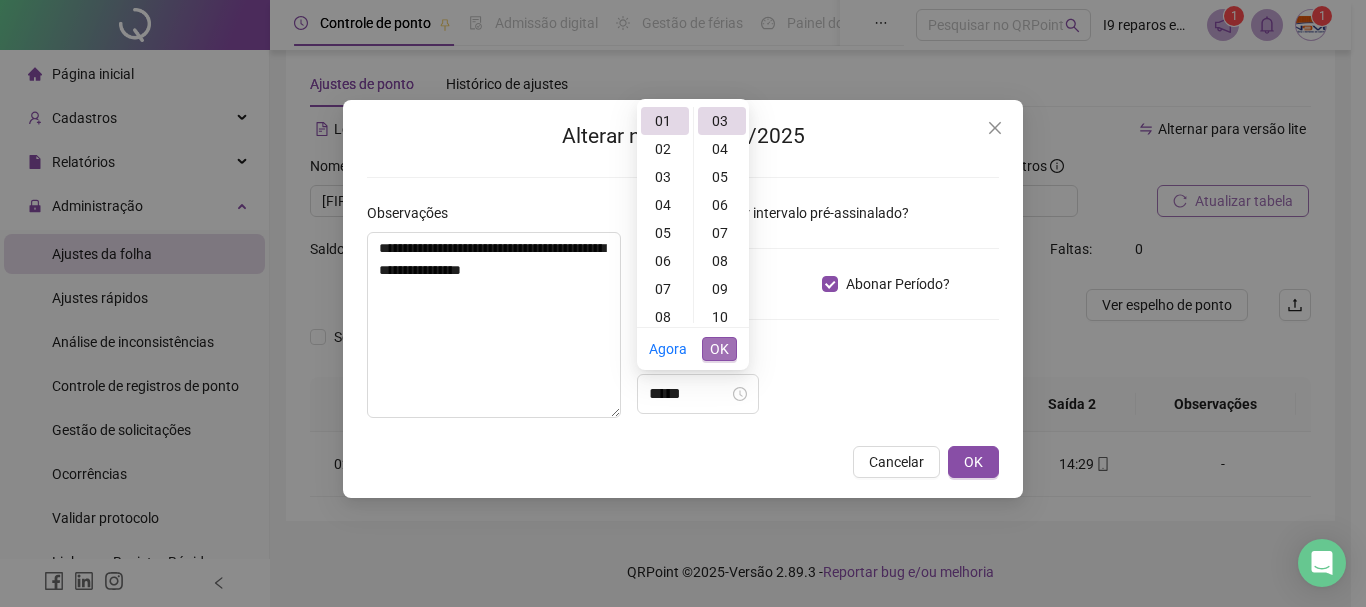 click on "OK" at bounding box center (719, 349) 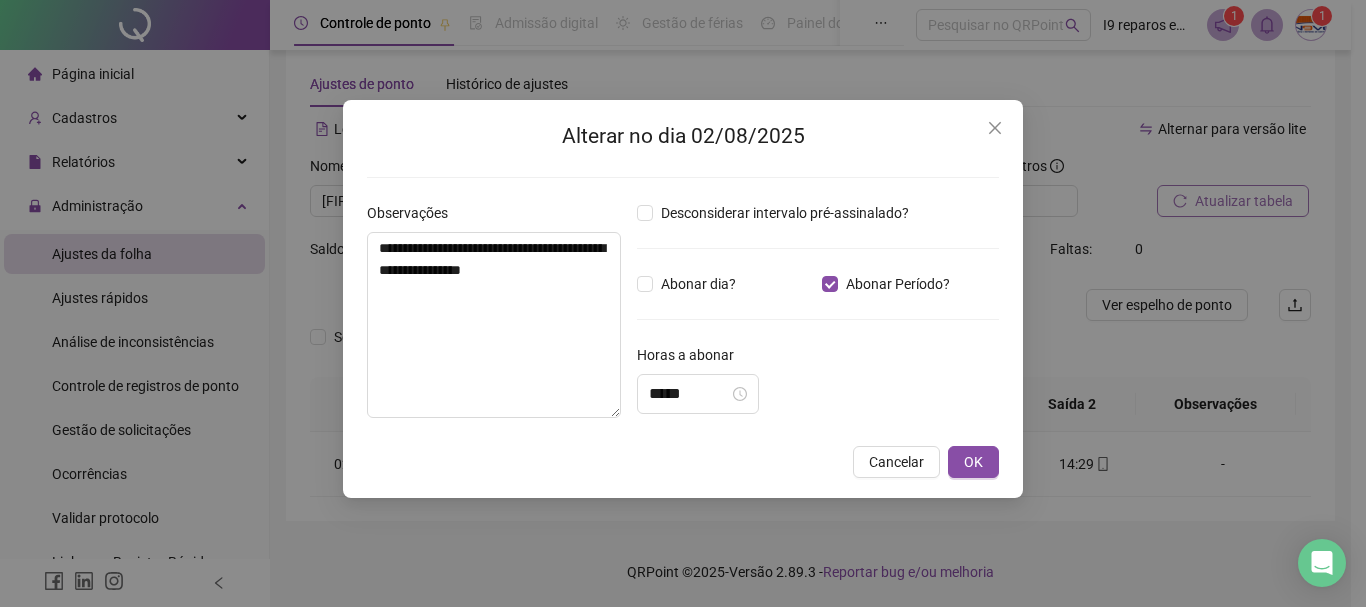 drag, startPoint x: 832, startPoint y: 349, endPoint x: 891, endPoint y: 368, distance: 61.983868 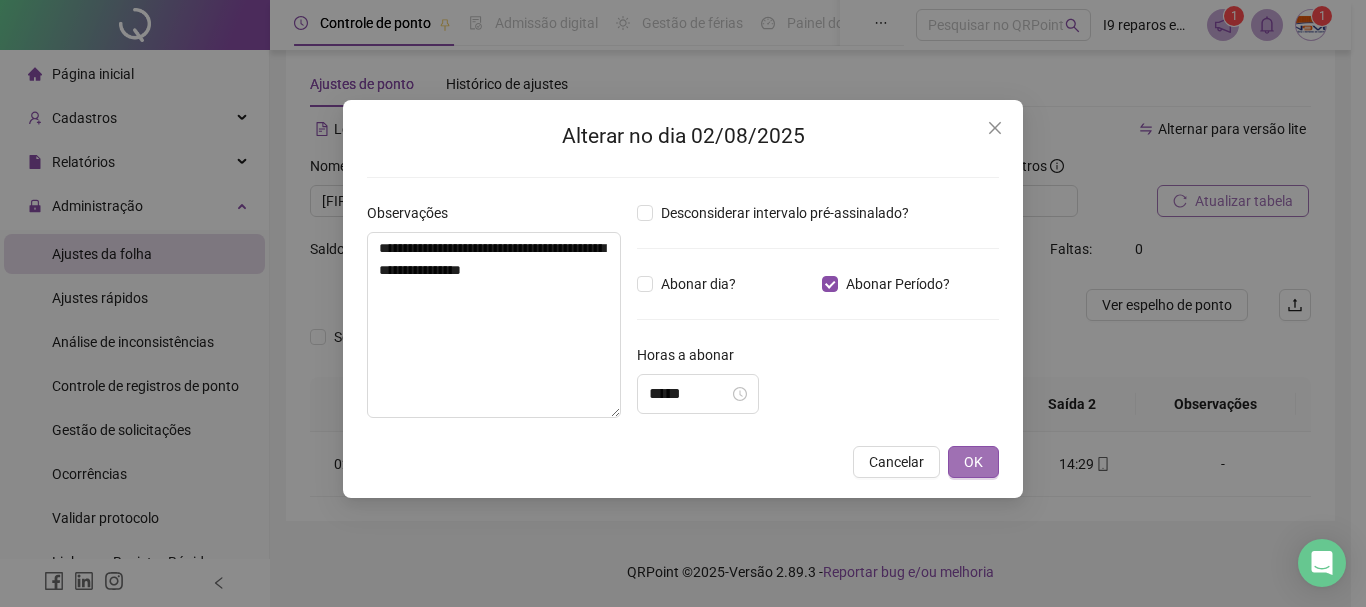 click on "OK" at bounding box center [973, 462] 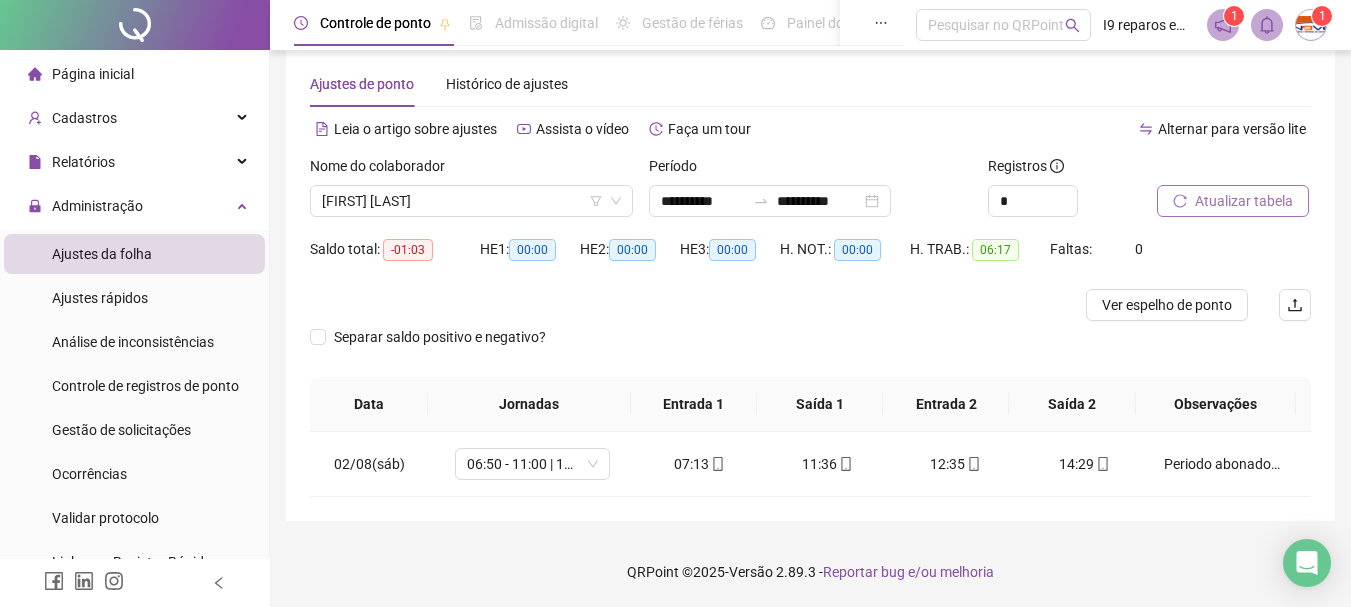 click on "Atualizar tabela" at bounding box center [1244, 201] 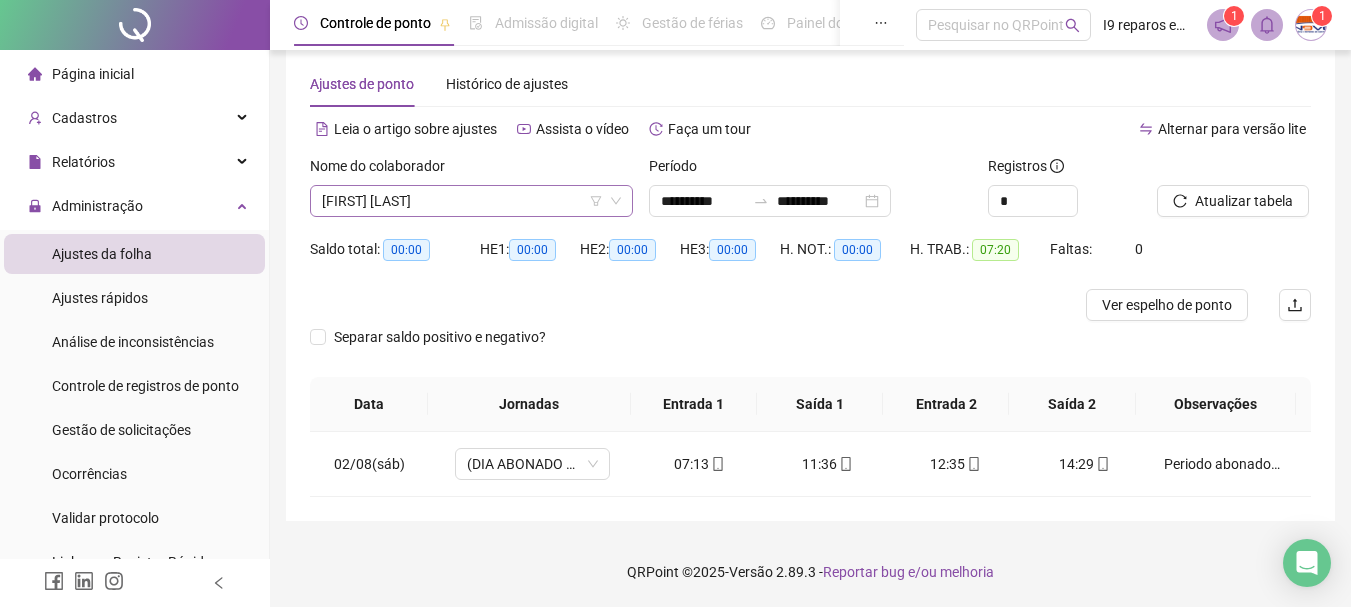 click on "[FIRST] [LAST]" at bounding box center (471, 201) 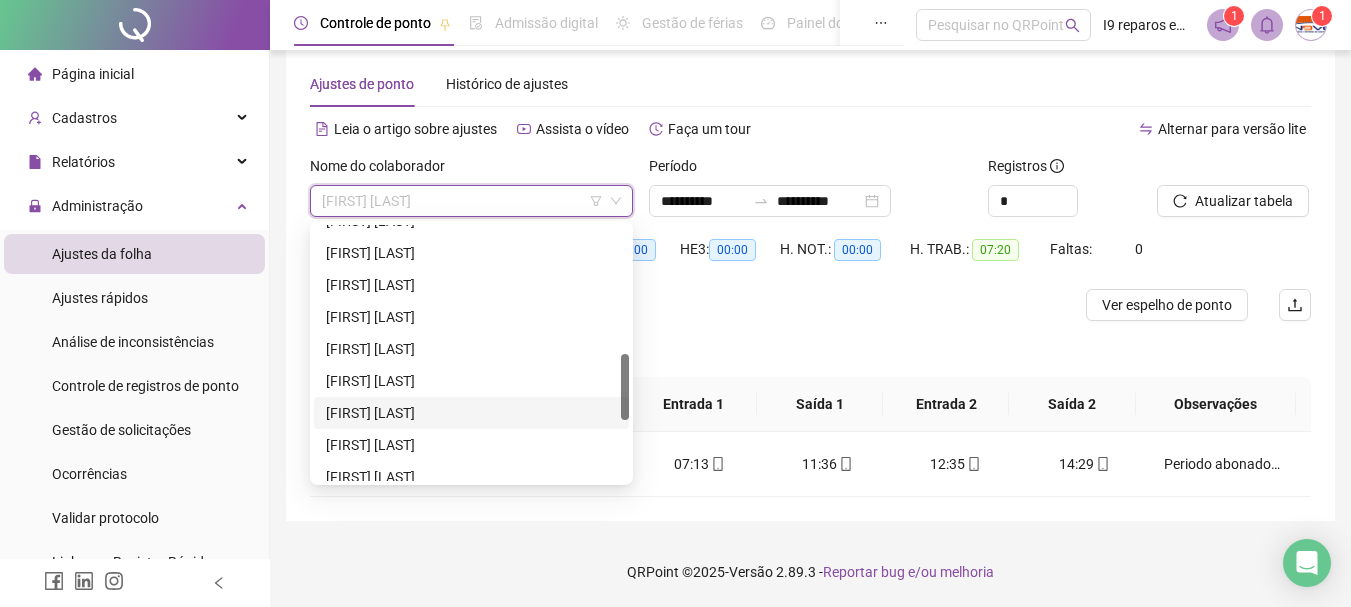 scroll, scrollTop: 600, scrollLeft: 0, axis: vertical 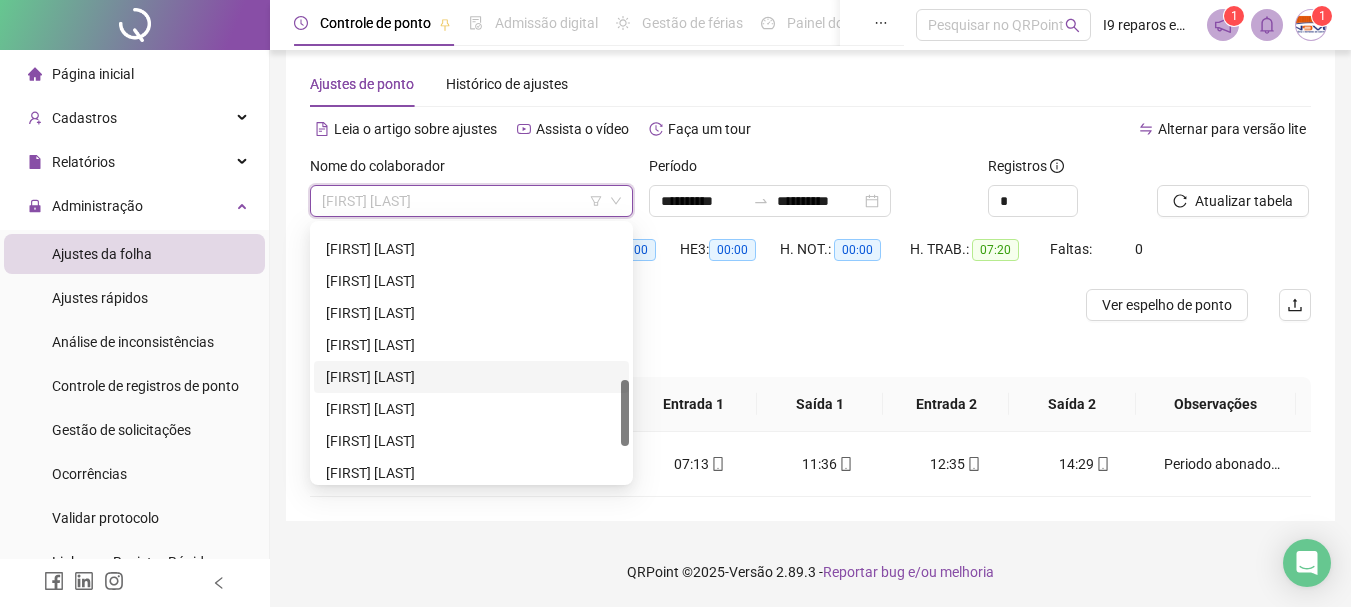 click on "[FIRST] [LAST]" at bounding box center (471, 377) 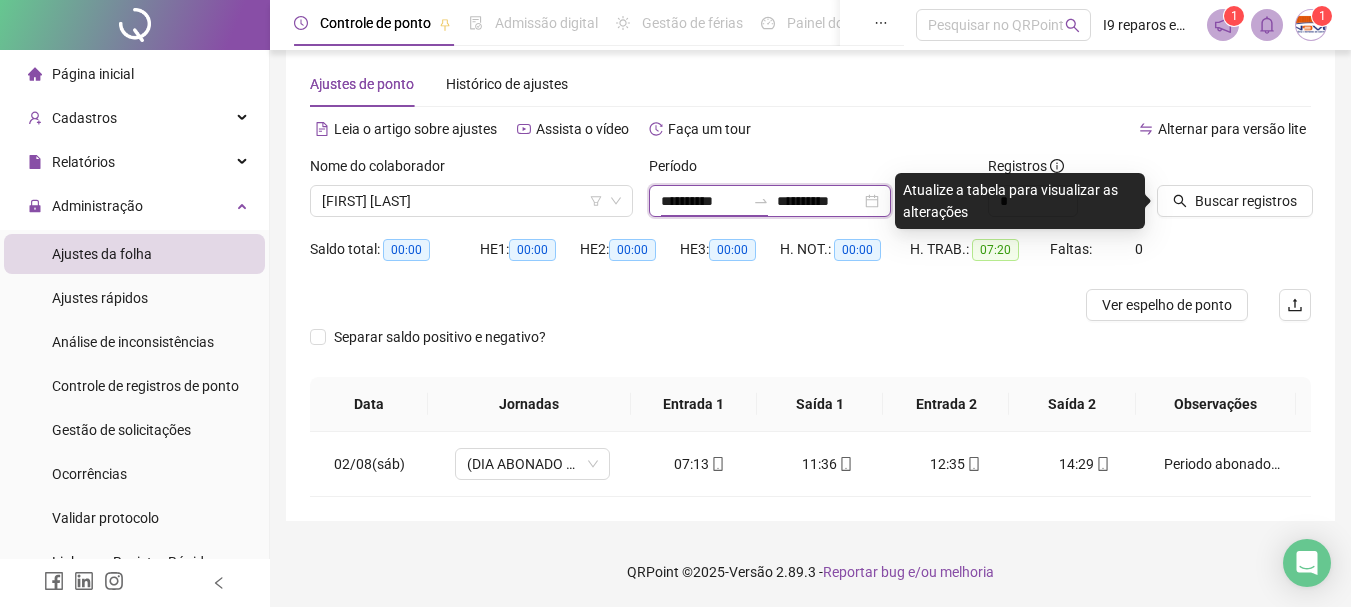 click on "**********" at bounding box center (703, 201) 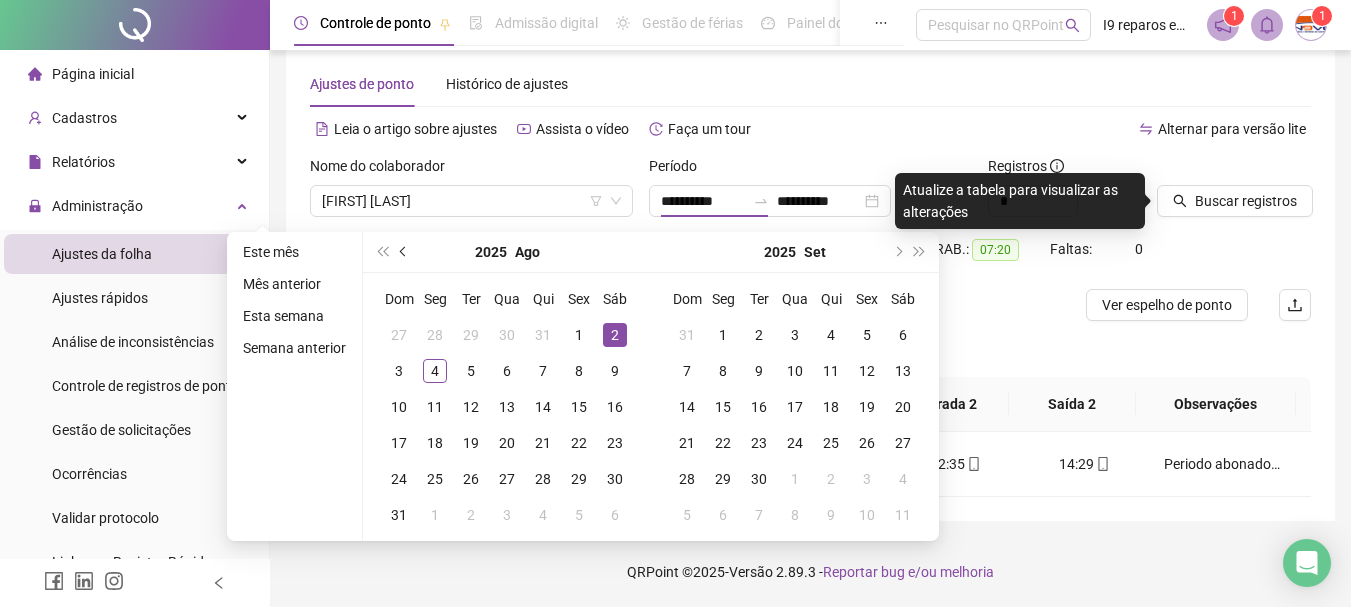 click at bounding box center (404, 252) 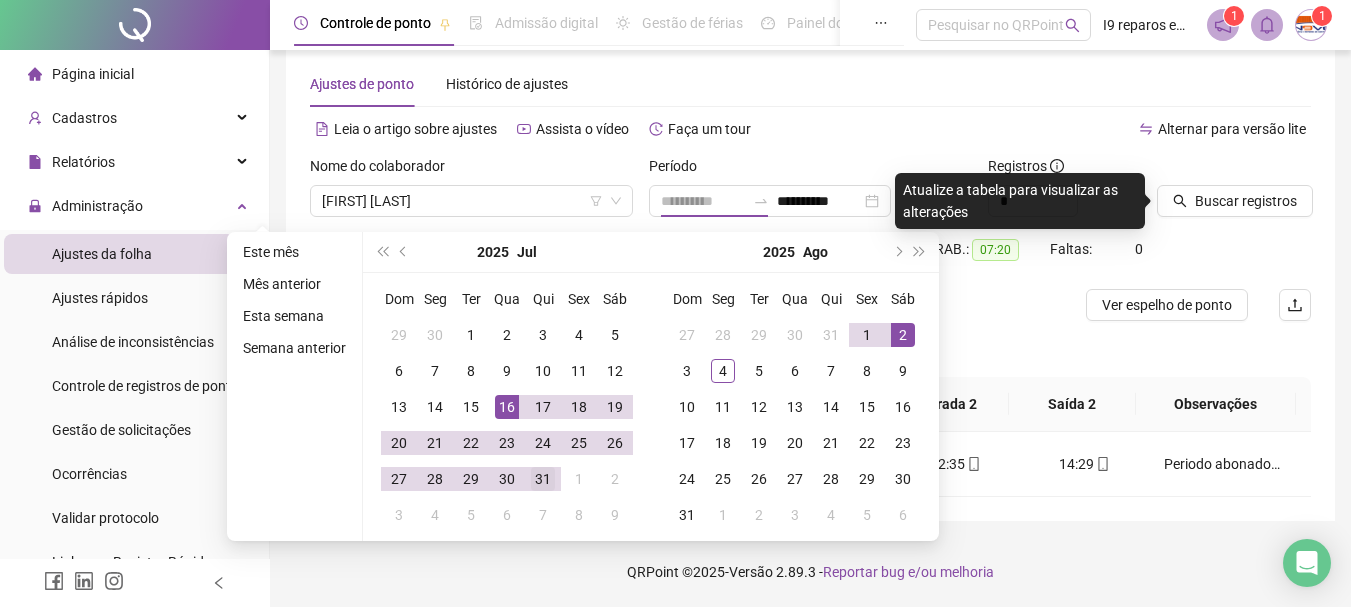 type on "**********" 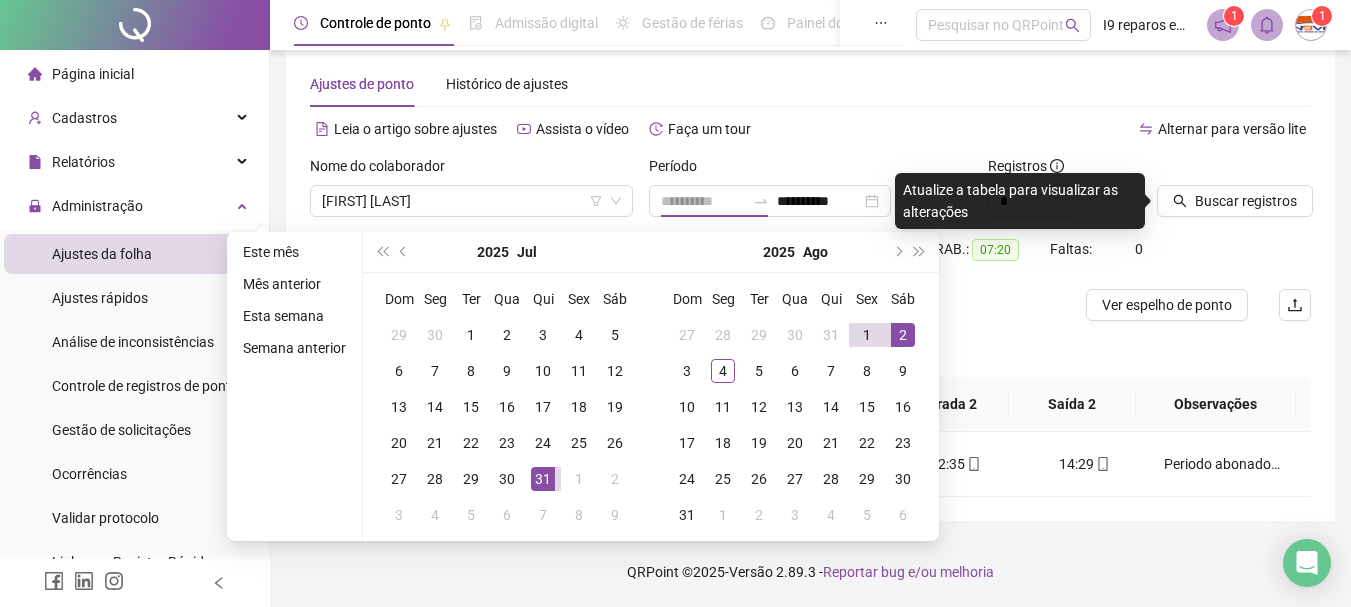 click on "31" at bounding box center [543, 479] 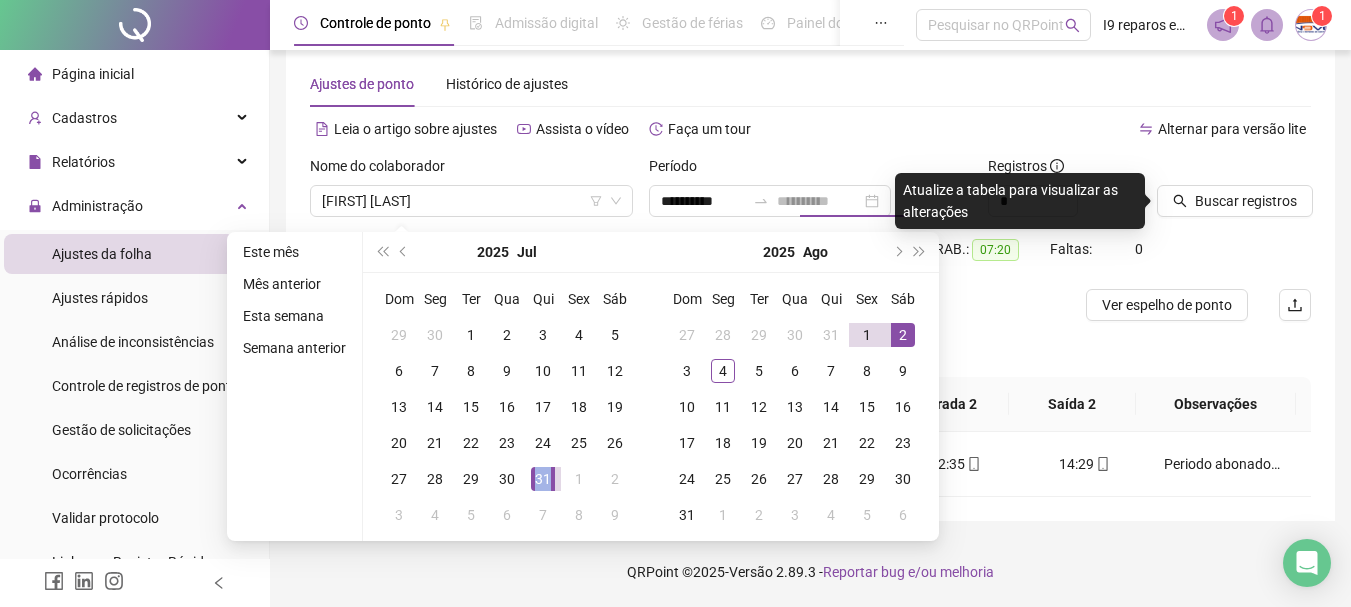 click on "31" at bounding box center (543, 479) 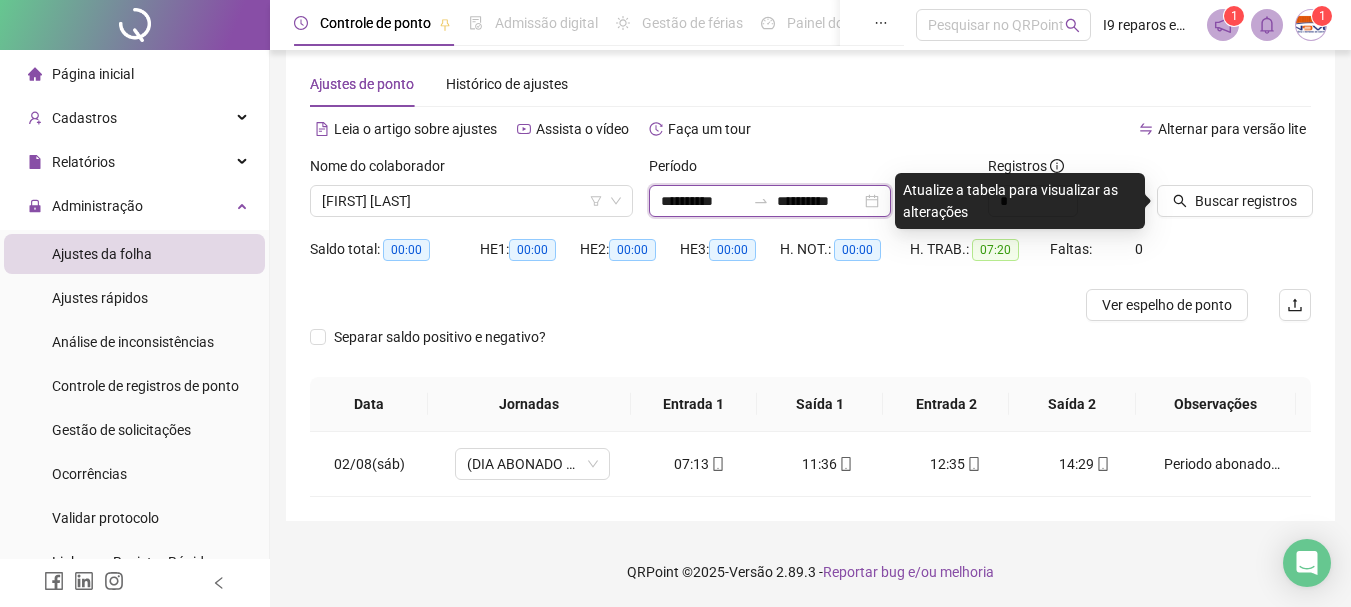 click on "**********" at bounding box center (703, 201) 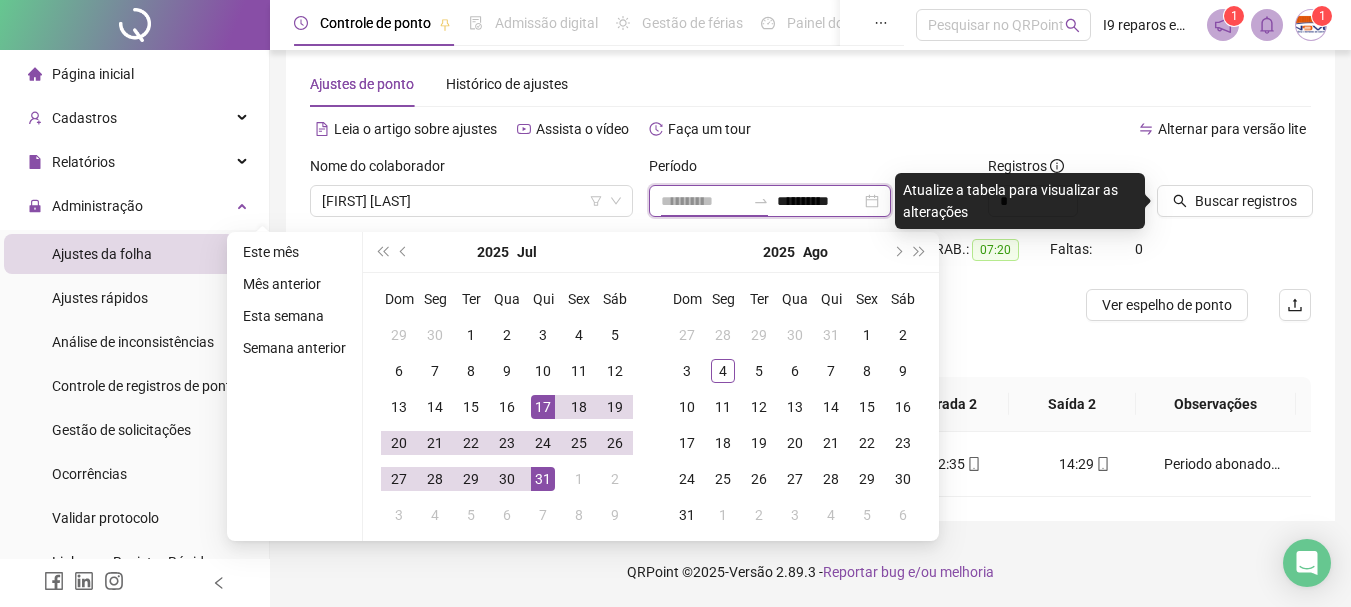 type on "**********" 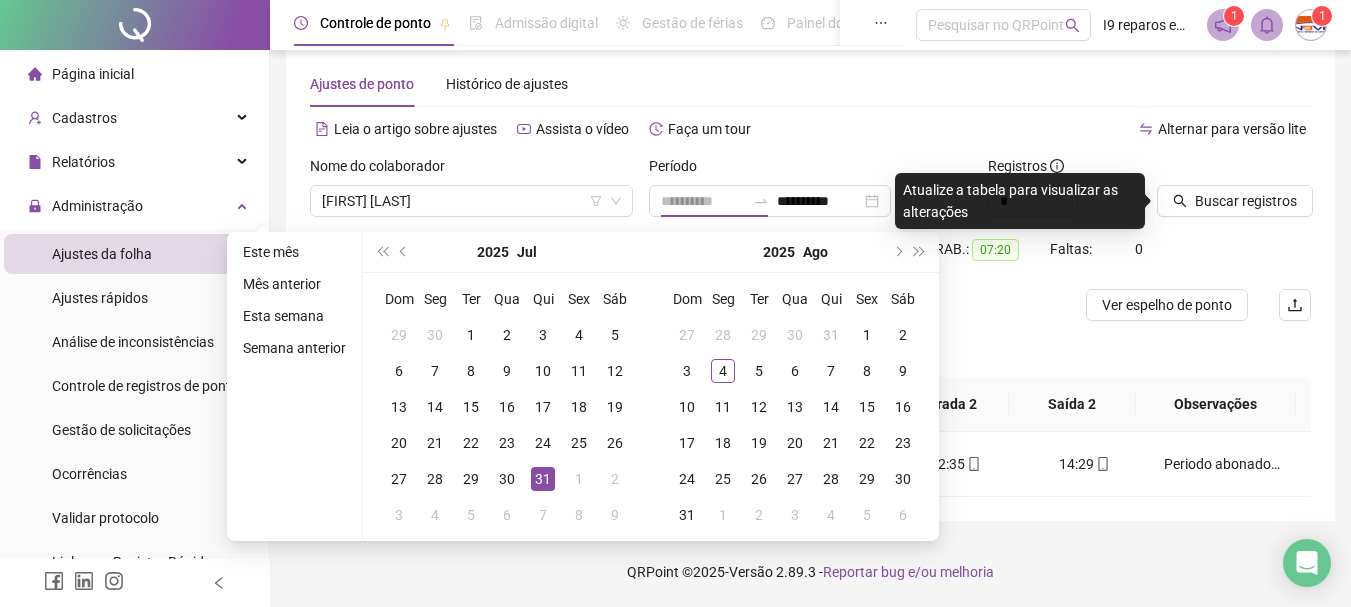 click on "31" at bounding box center (543, 479) 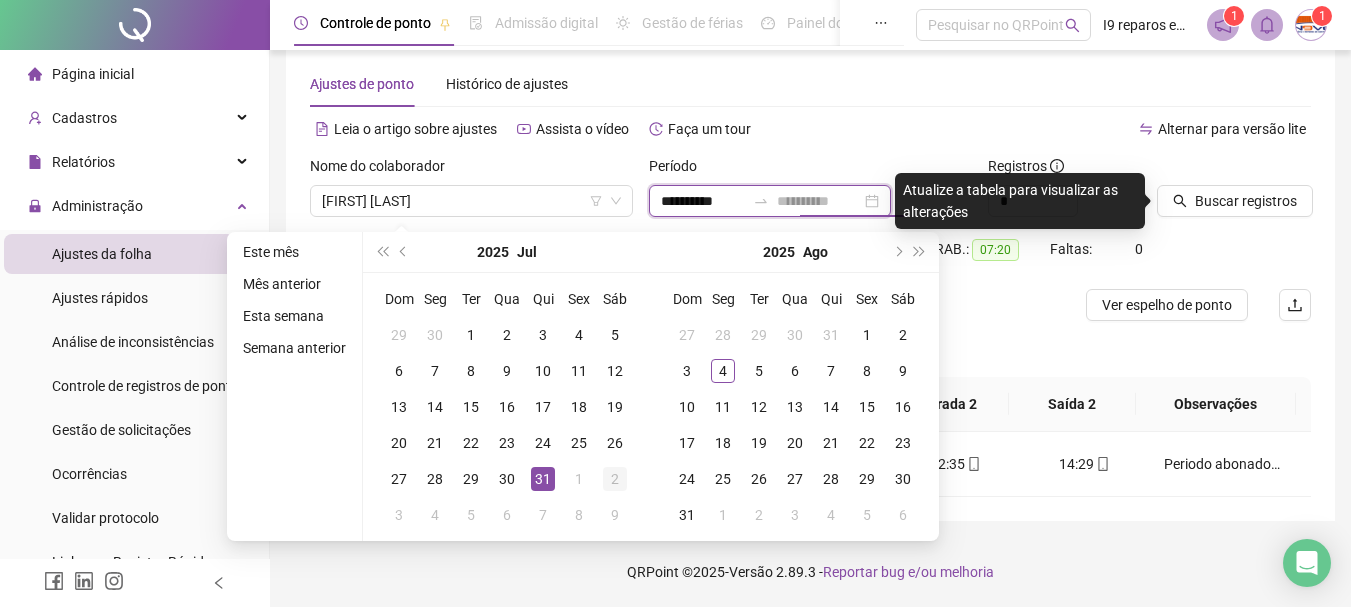 type on "**********" 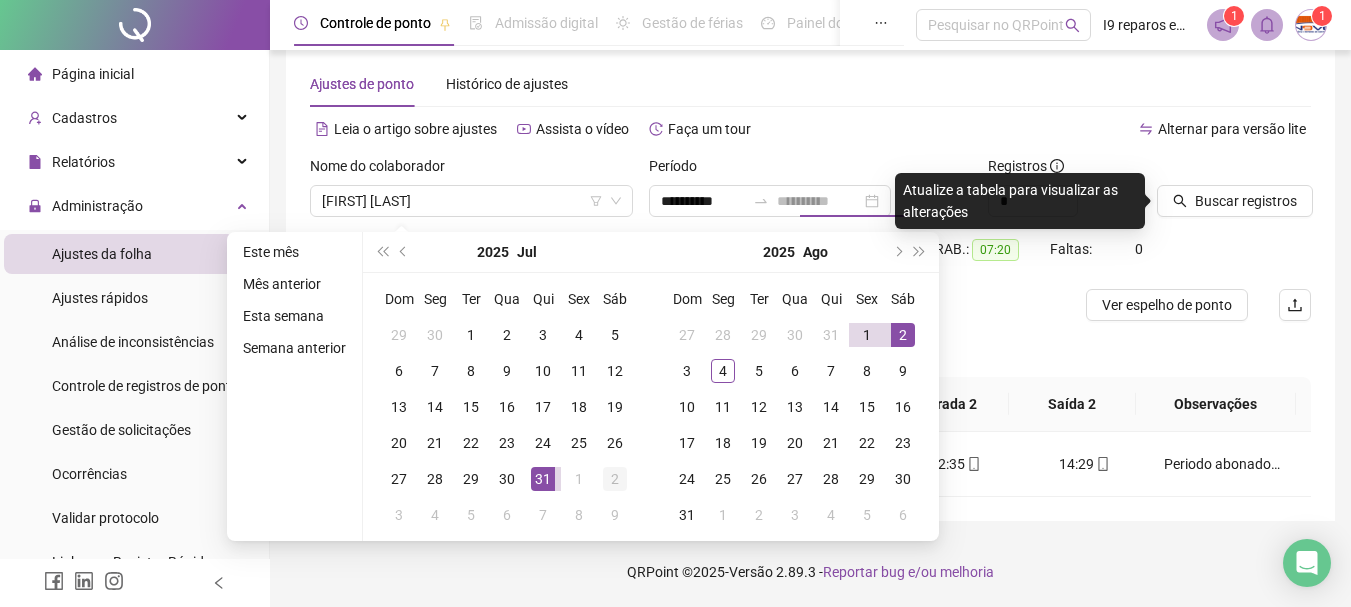 click on "2" at bounding box center (615, 479) 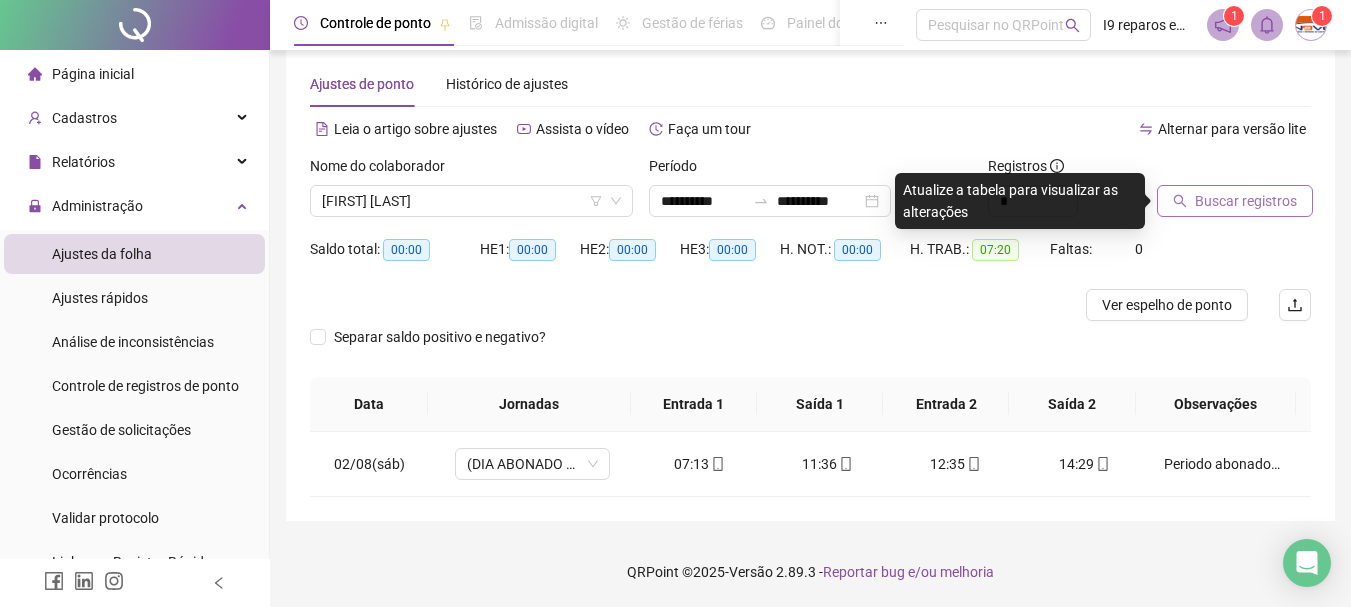 click on "Buscar registros" at bounding box center (1246, 201) 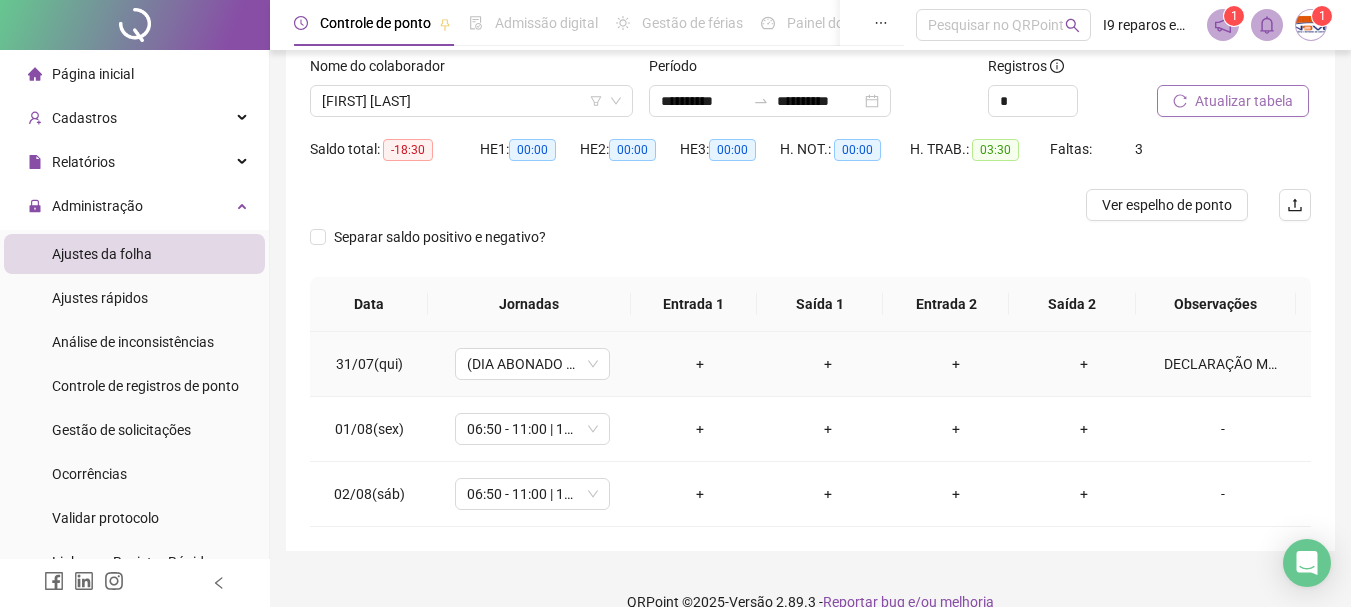scroll, scrollTop: 159, scrollLeft: 0, axis: vertical 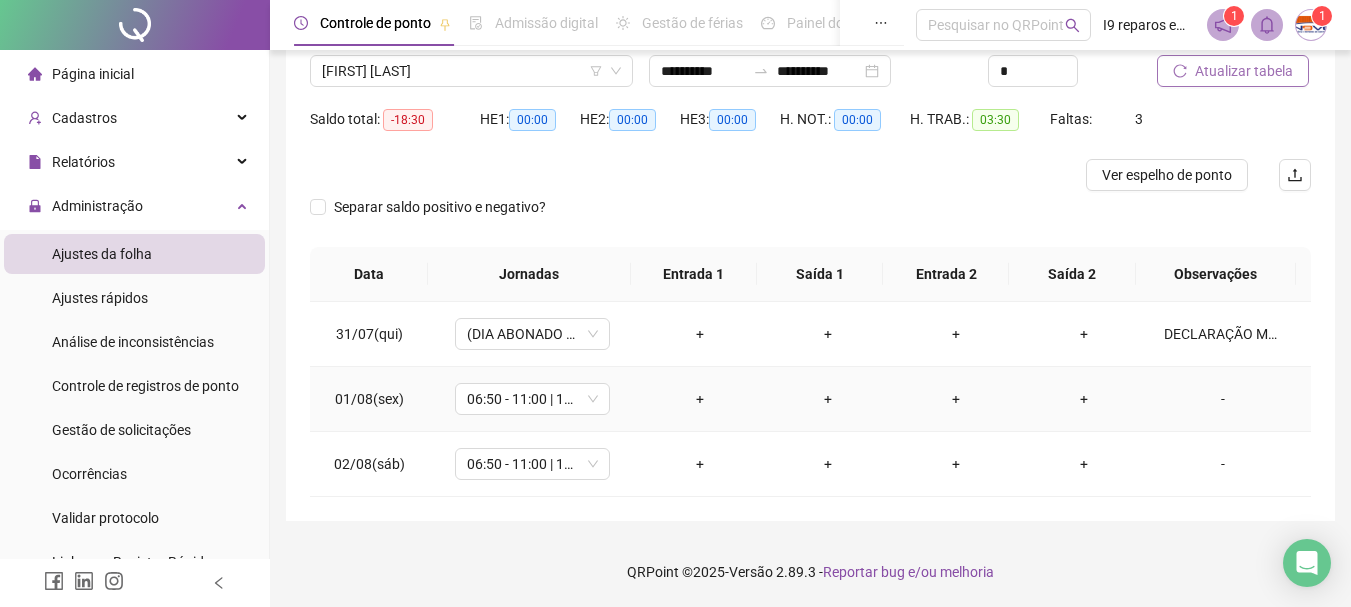 click on "+" at bounding box center [700, 399] 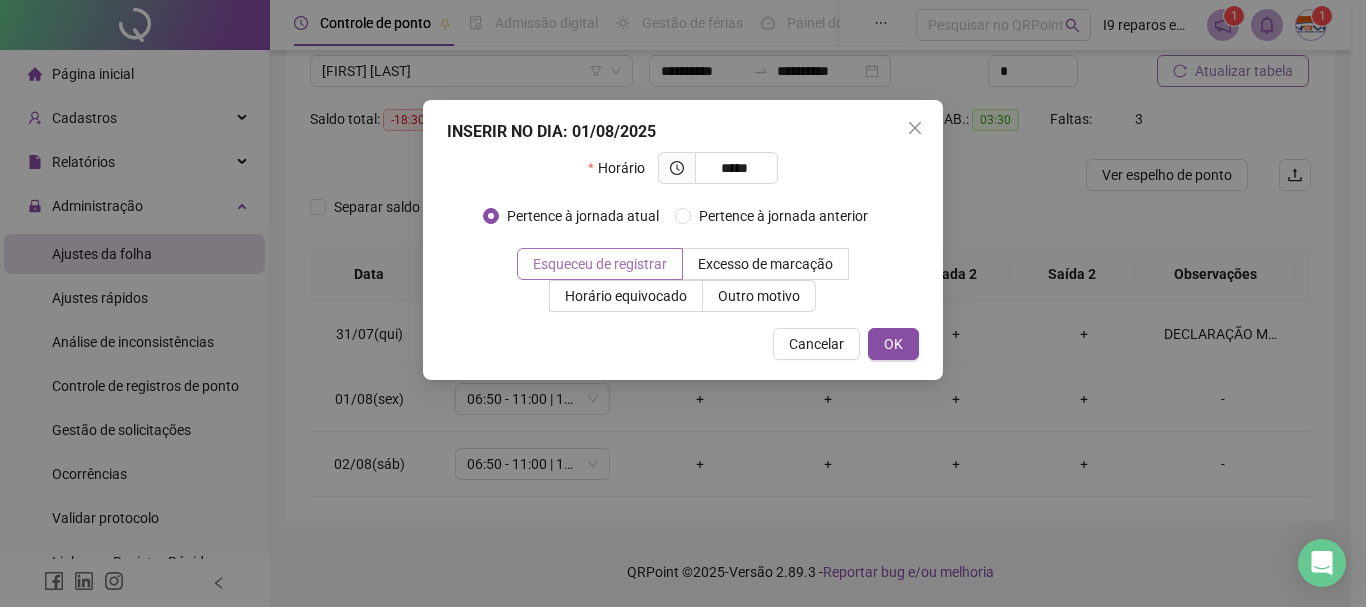 type on "*****" 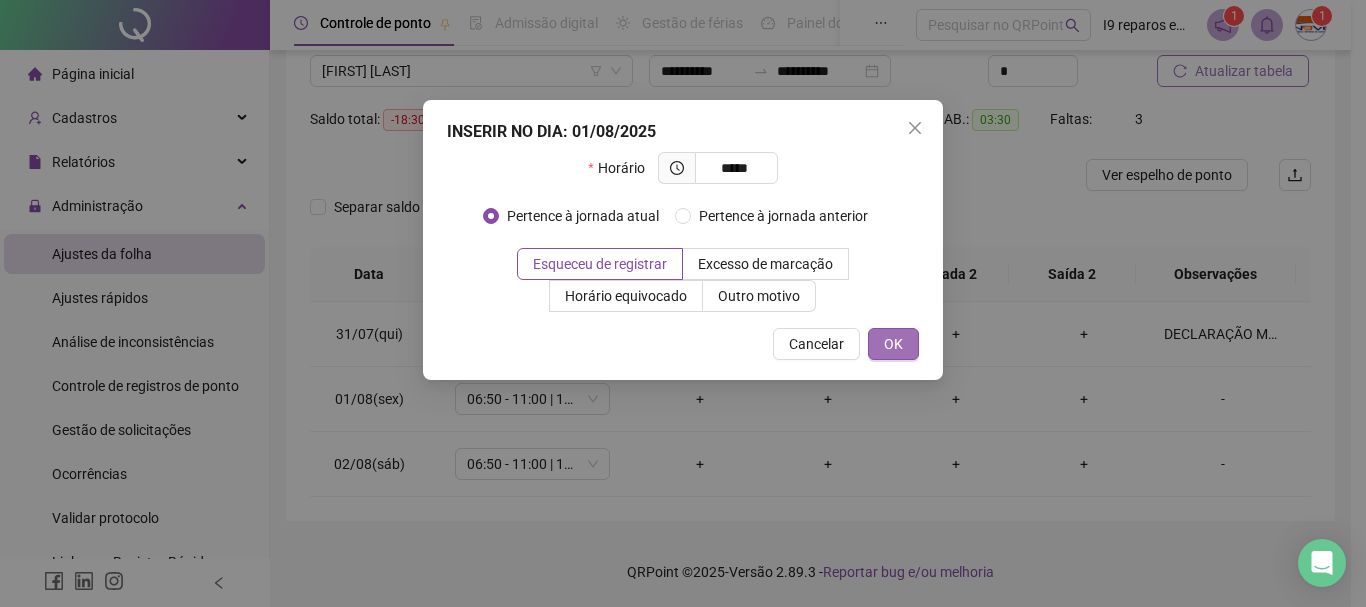click on "OK" at bounding box center [893, 344] 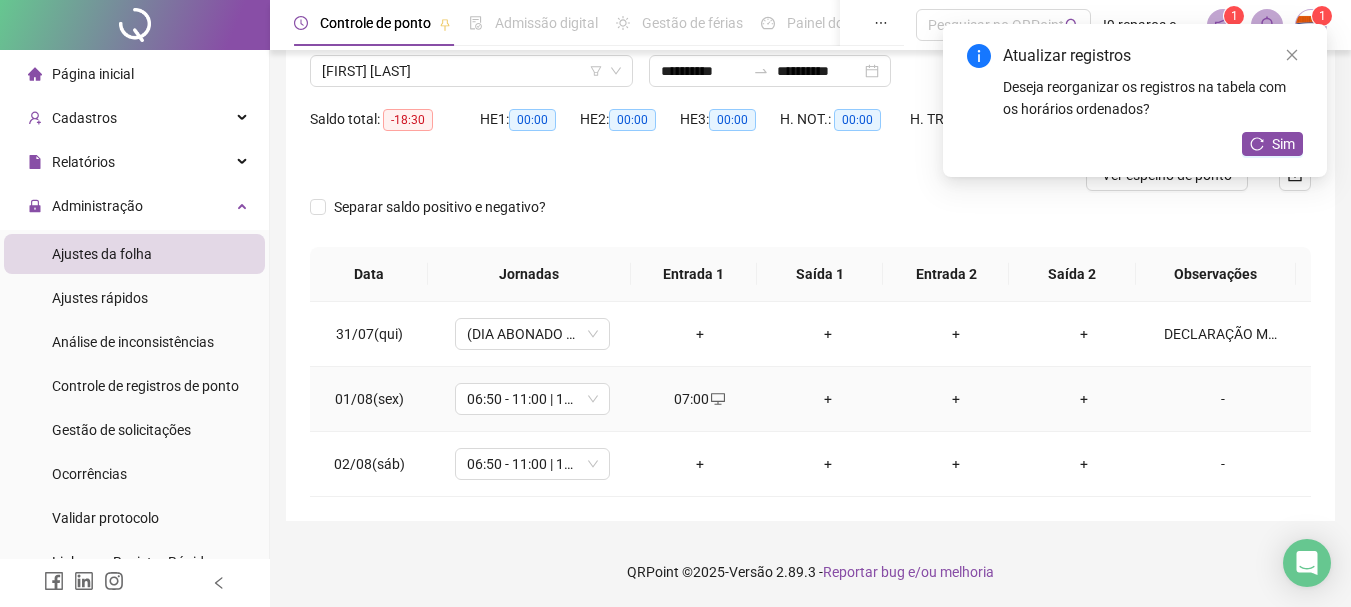 click on "+" at bounding box center (828, 399) 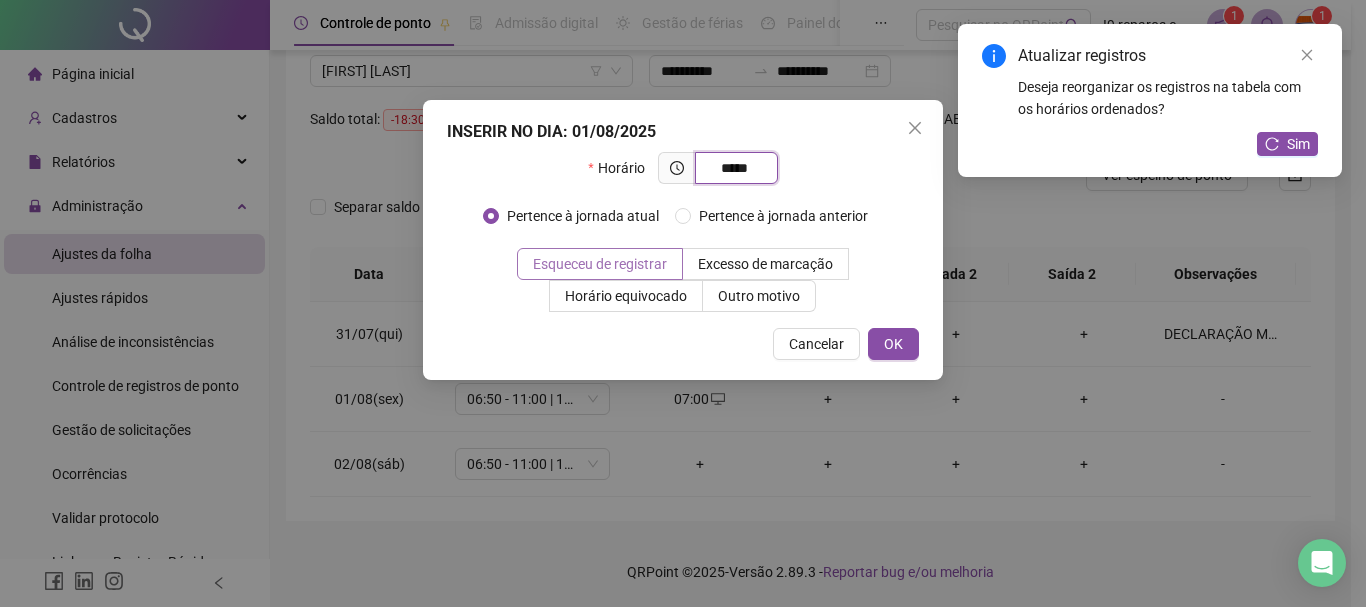 type on "*****" 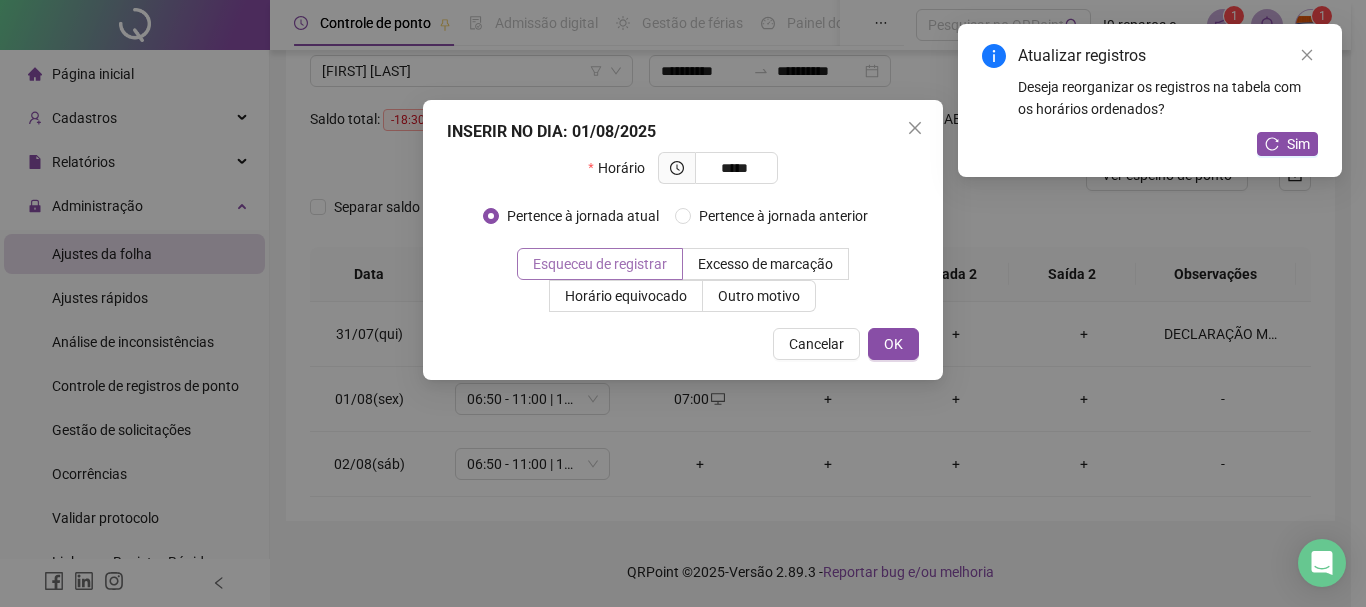 click on "Esqueceu de registrar" at bounding box center [600, 264] 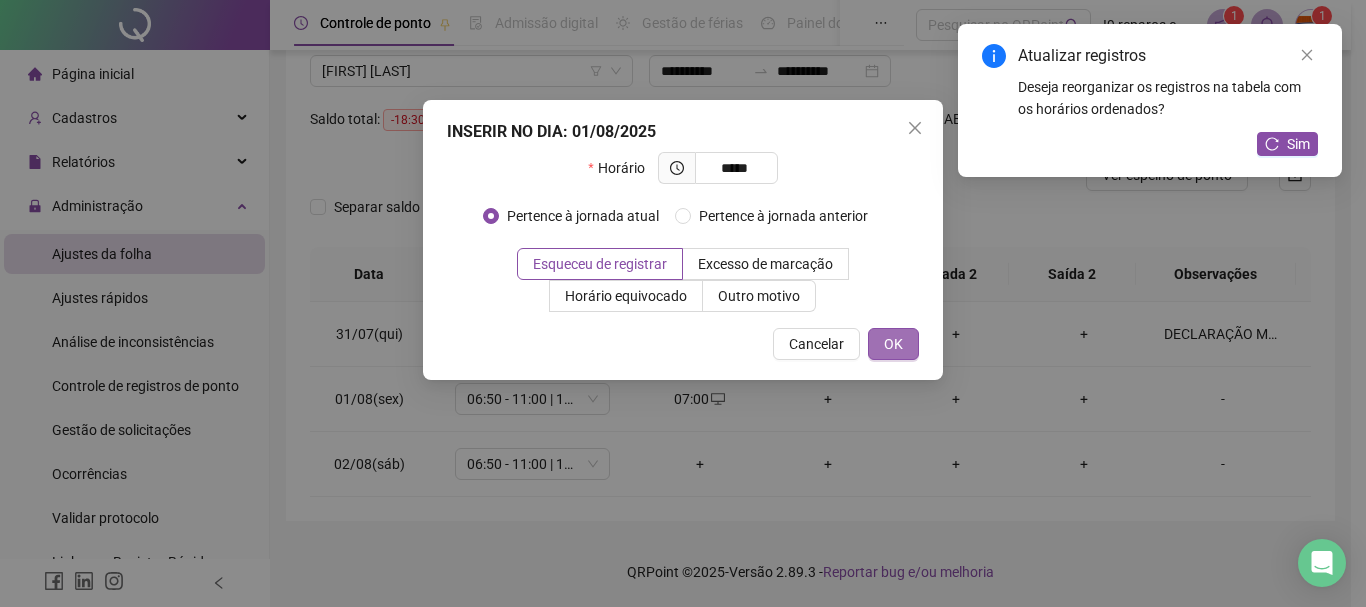 click on "OK" at bounding box center [893, 344] 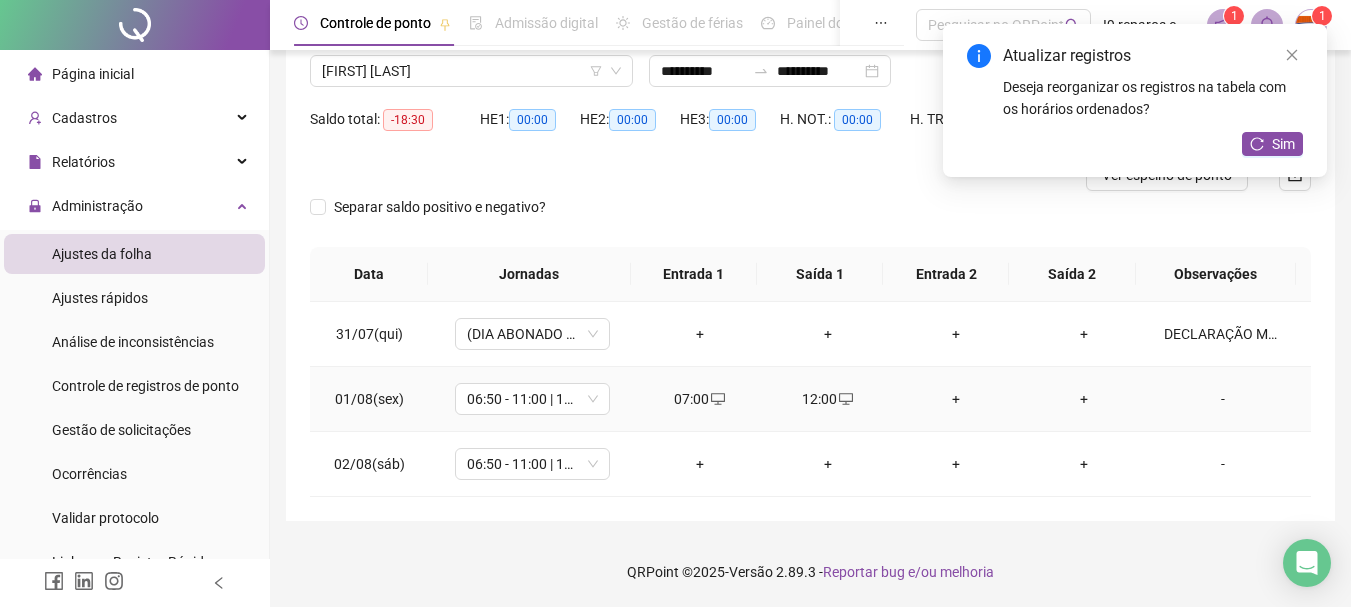 click on "+" at bounding box center (956, 399) 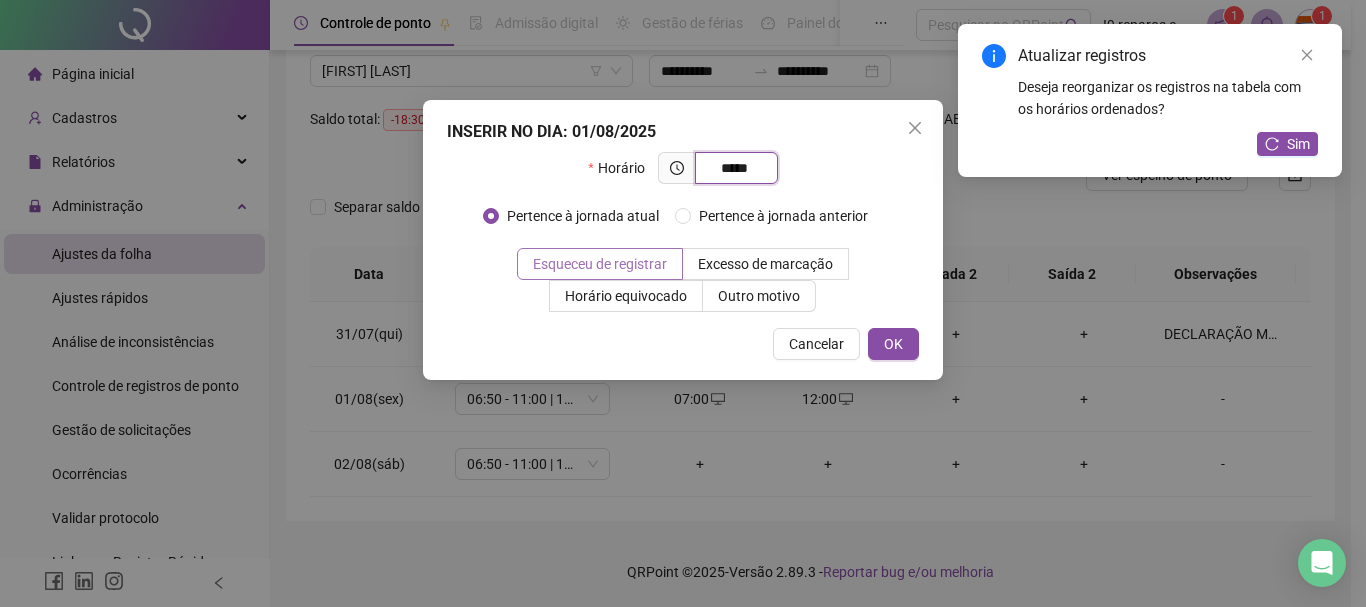 type on "*****" 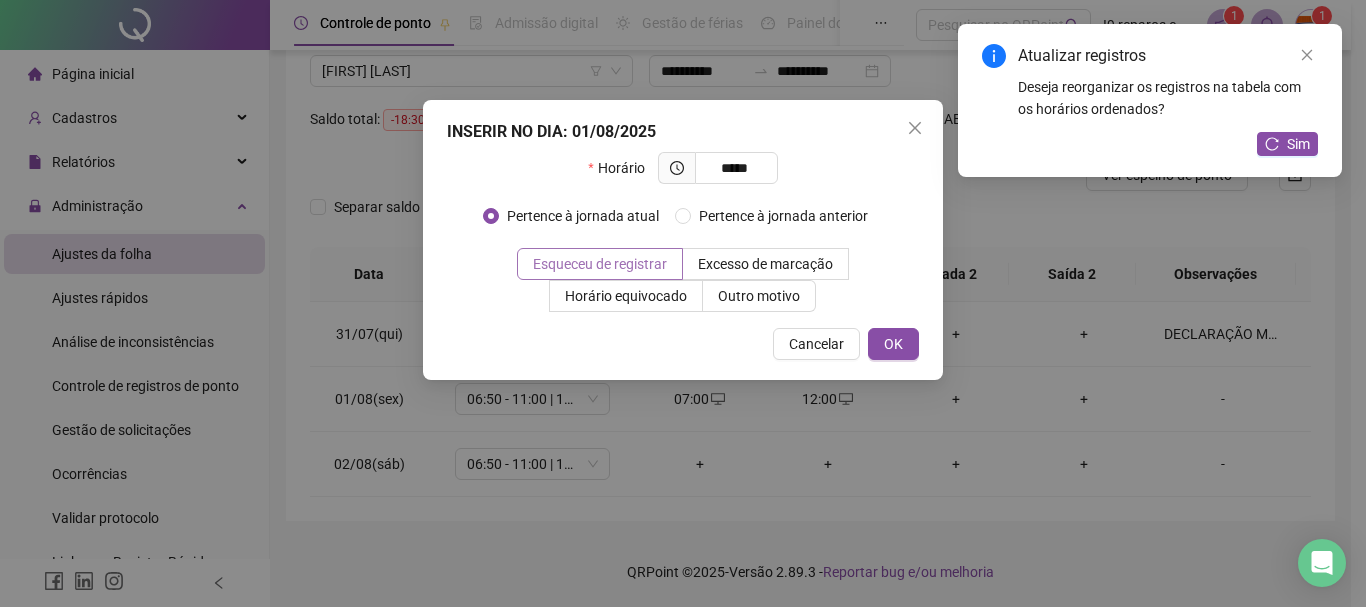click on "Esqueceu de registrar" at bounding box center [600, 264] 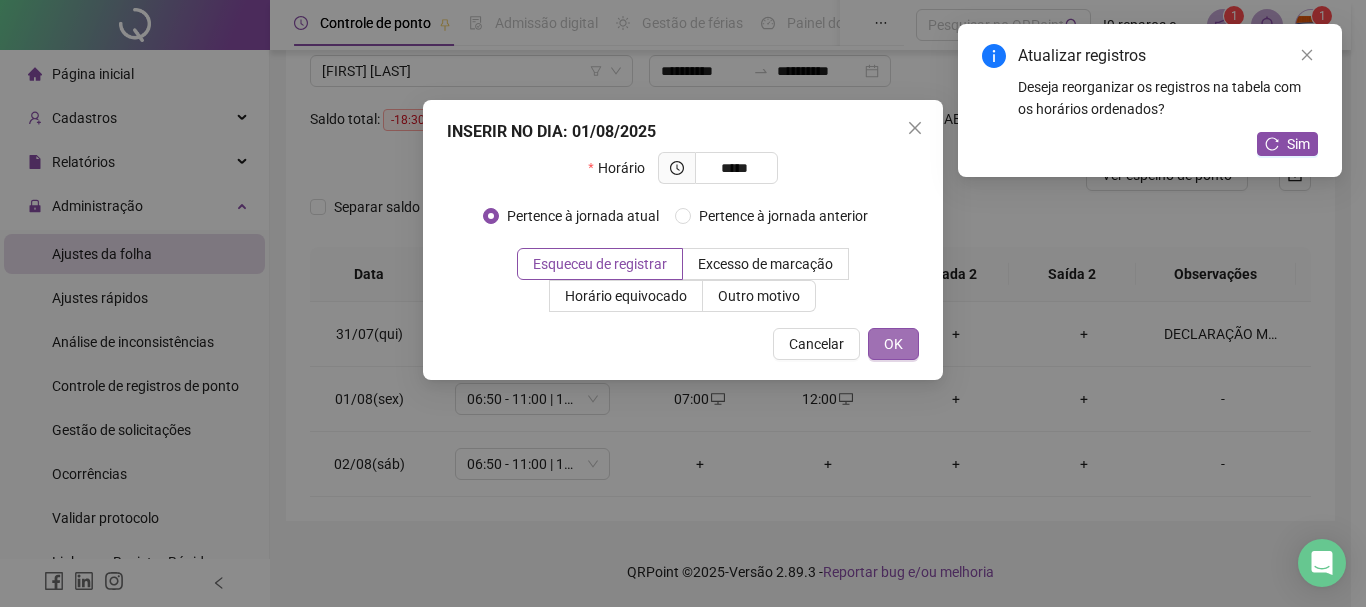 click on "OK" at bounding box center [893, 344] 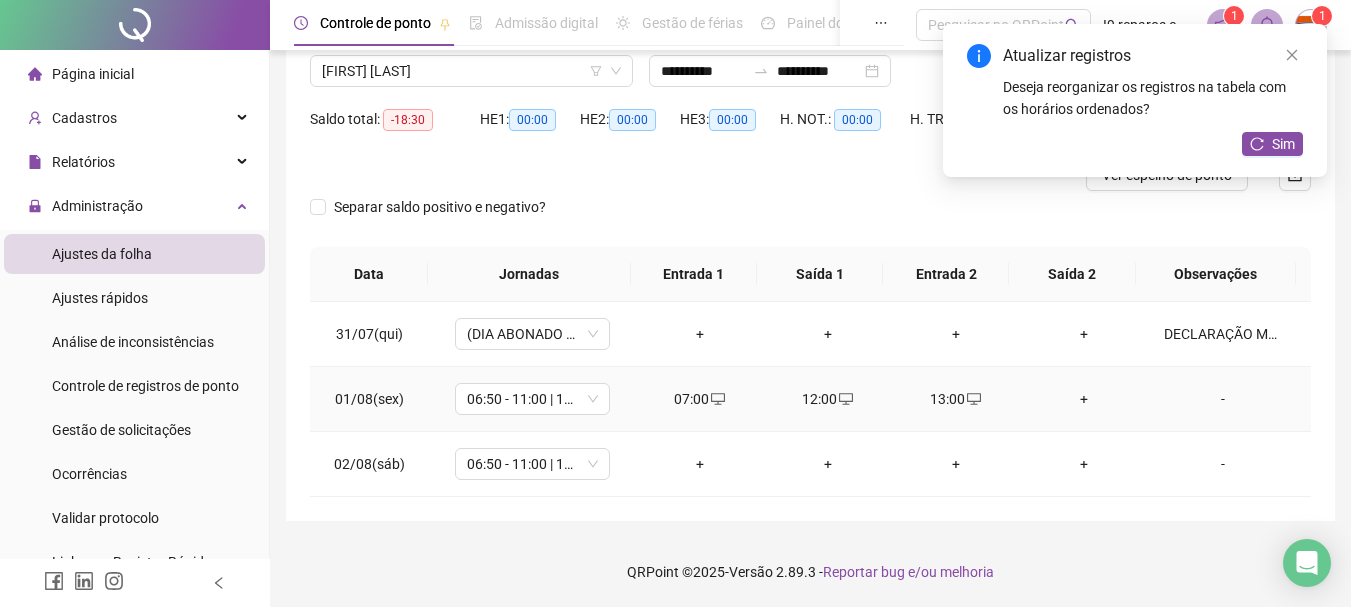 click on "+" at bounding box center [1084, 399] 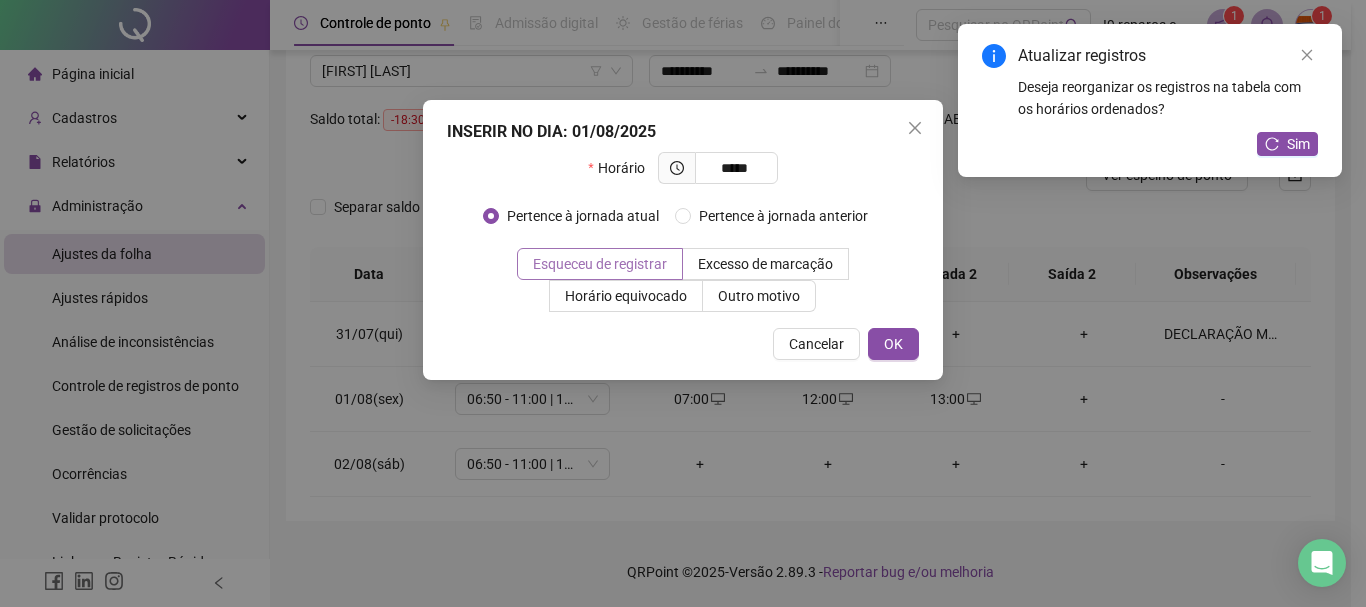 type on "*****" 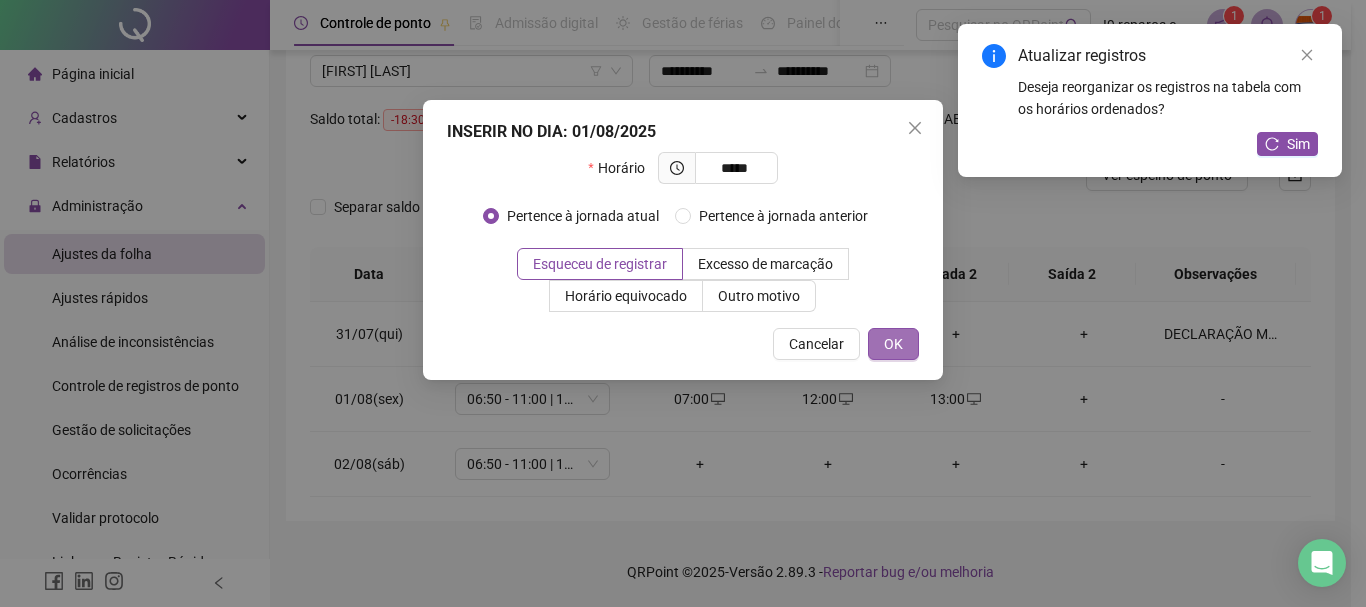 drag, startPoint x: 880, startPoint y: 336, endPoint x: 895, endPoint y: 345, distance: 17.492855 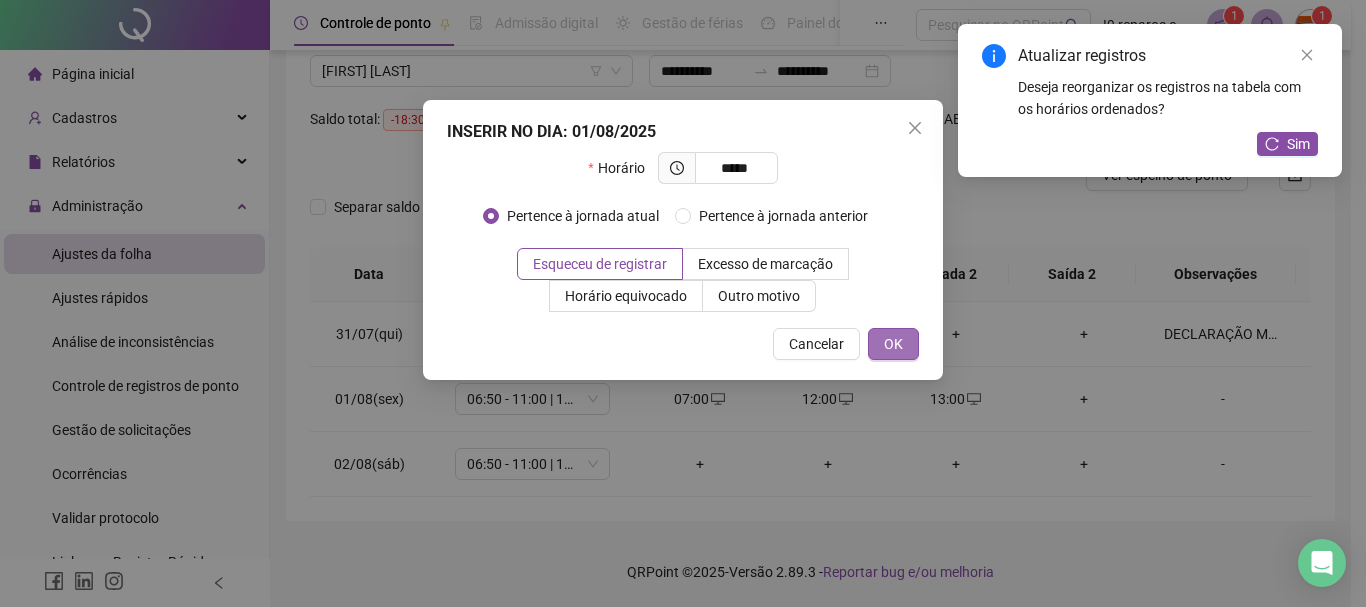 click on "OK" at bounding box center (893, 344) 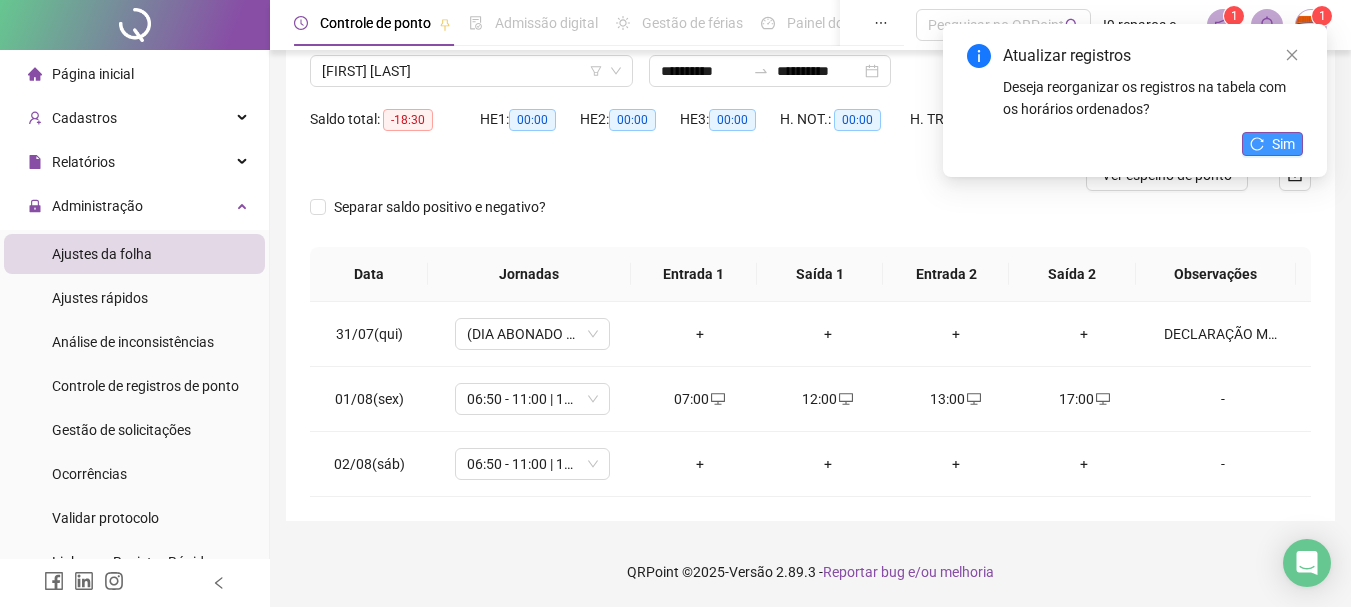 click on "Sim" at bounding box center [1283, 144] 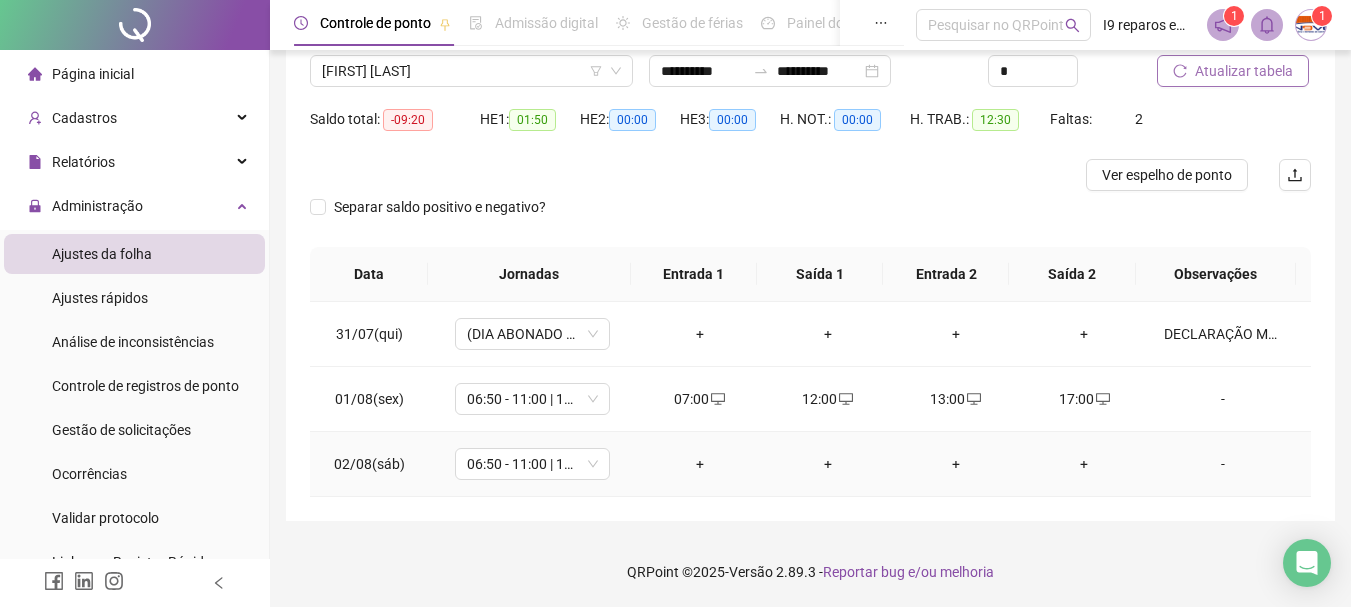 click on "+" at bounding box center (700, 464) 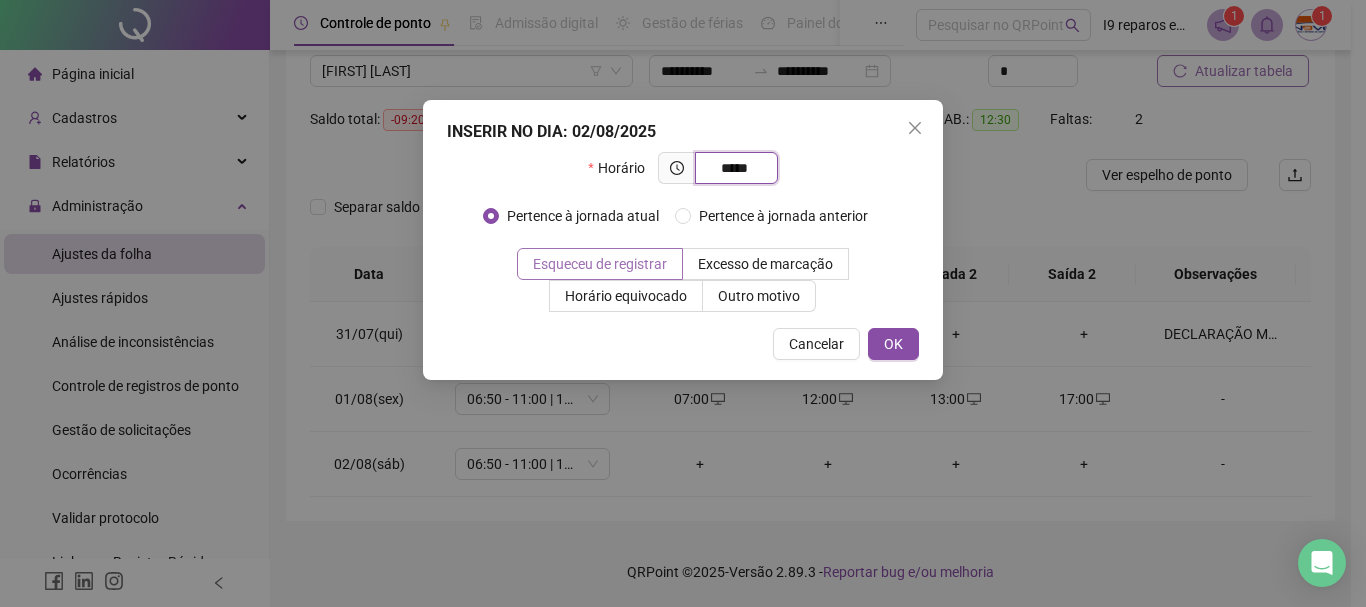 type on "*****" 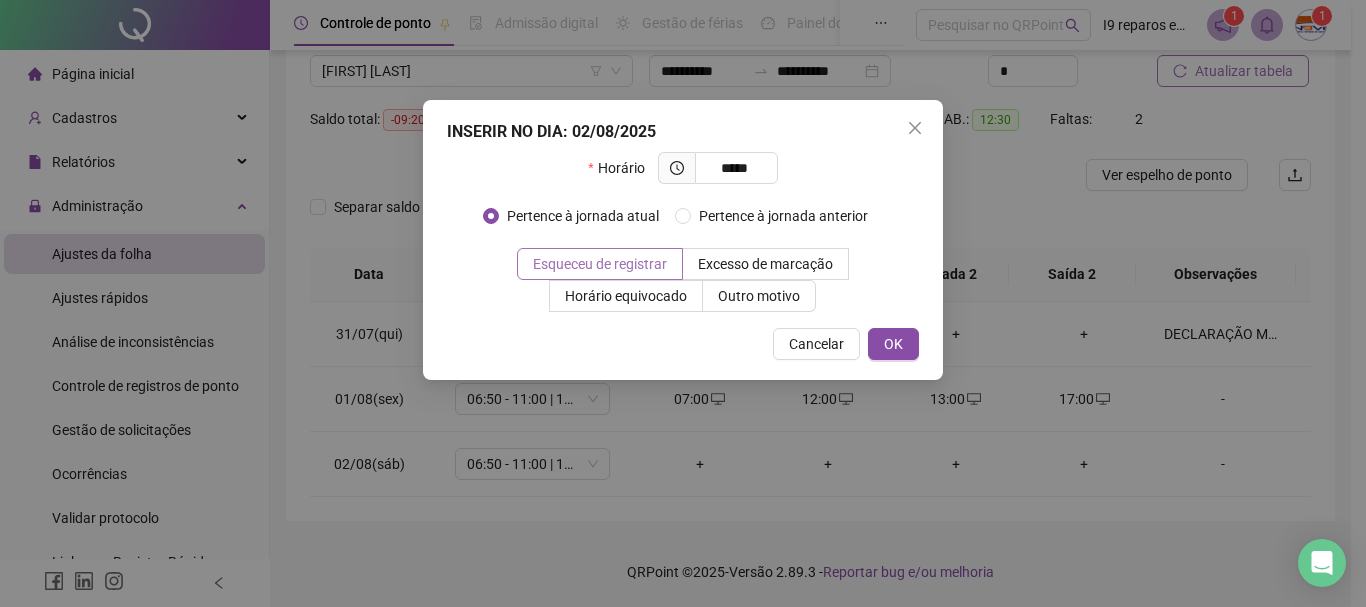 drag, startPoint x: 636, startPoint y: 254, endPoint x: 674, endPoint y: 270, distance: 41.231056 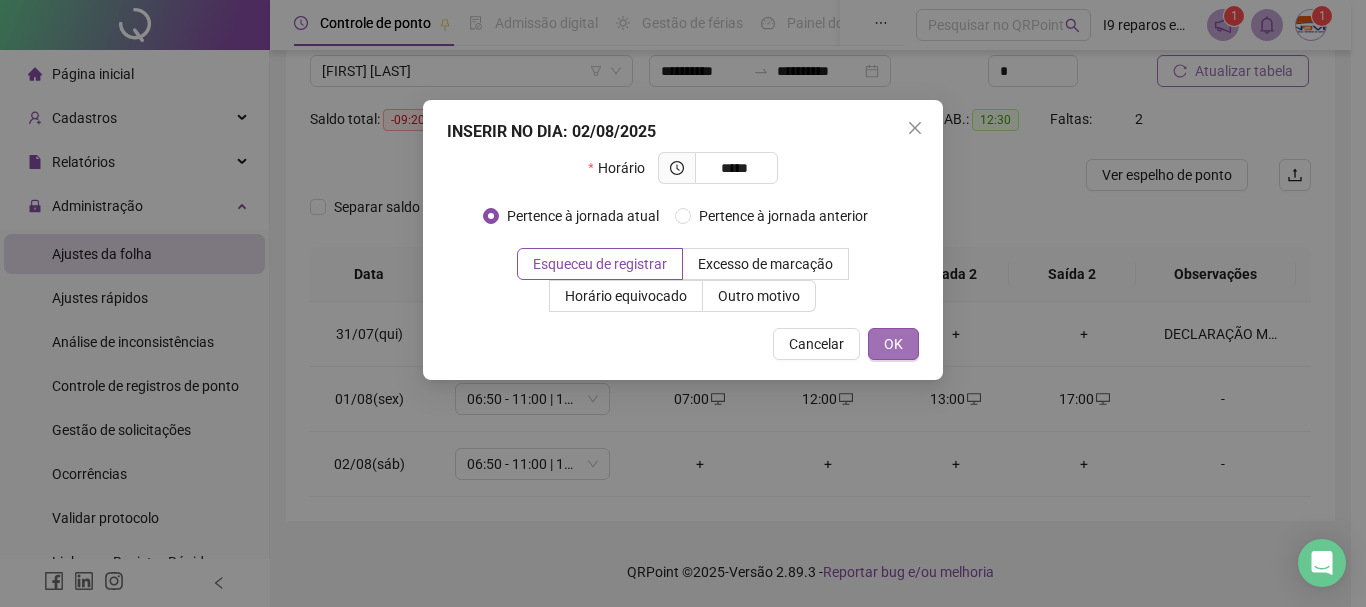 drag, startPoint x: 891, startPoint y: 344, endPoint x: 884, endPoint y: 358, distance: 15.652476 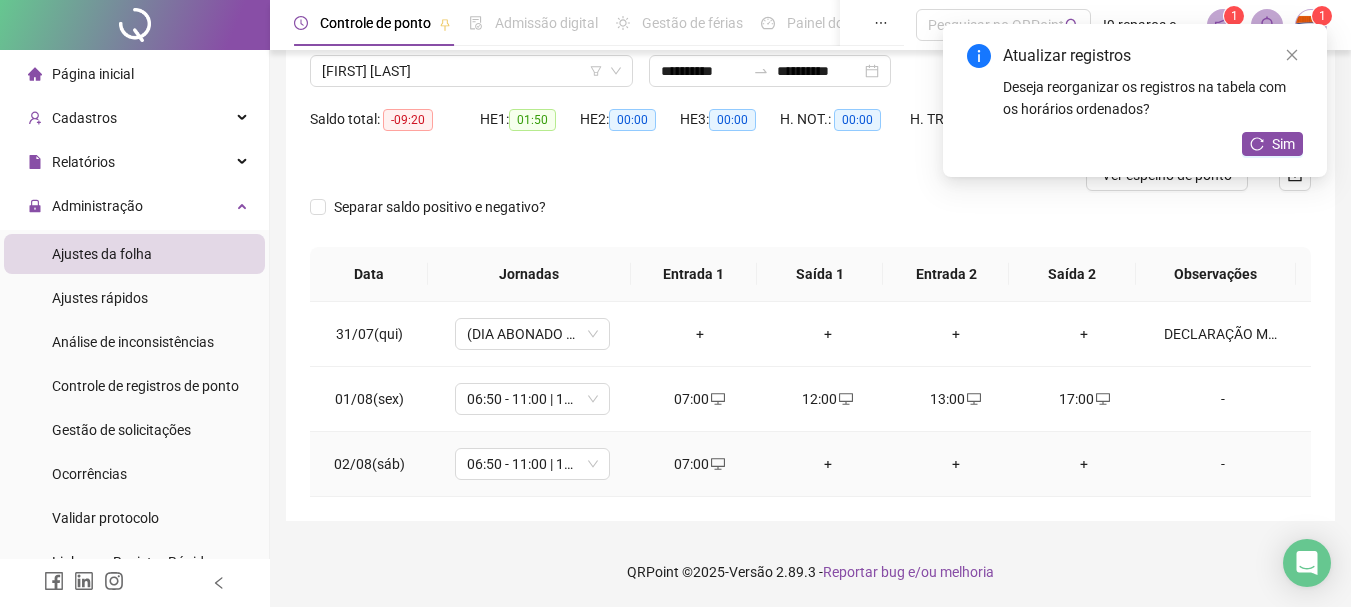 click on "+" at bounding box center (828, 464) 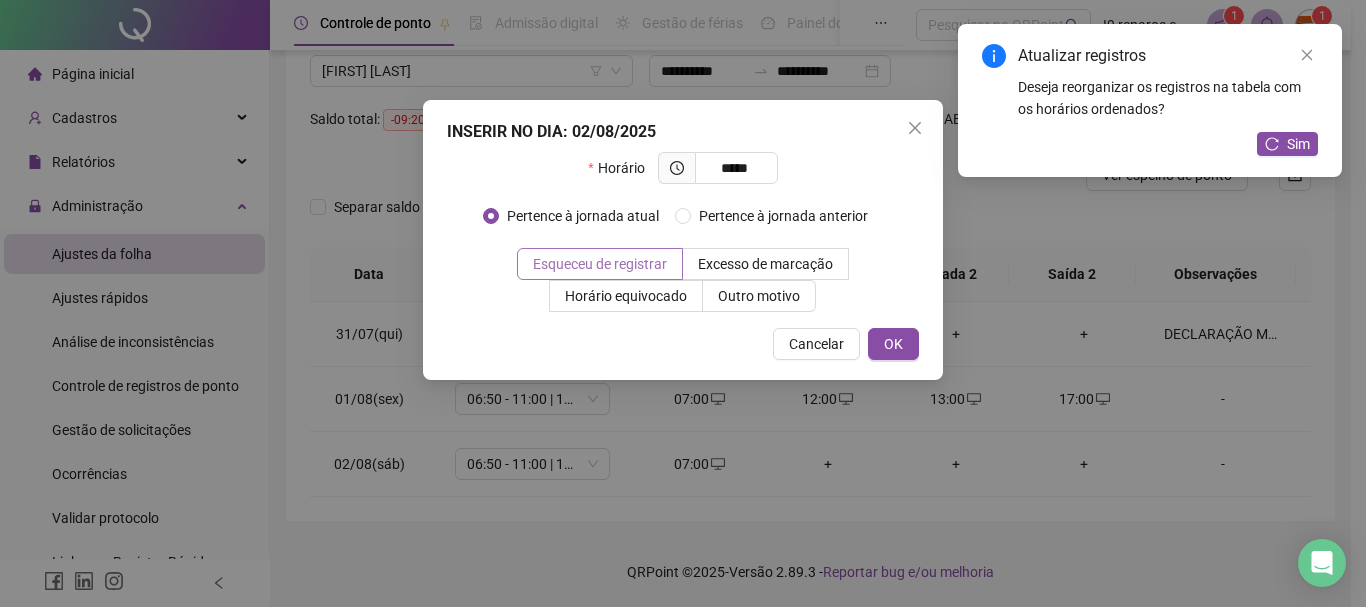 type on "*****" 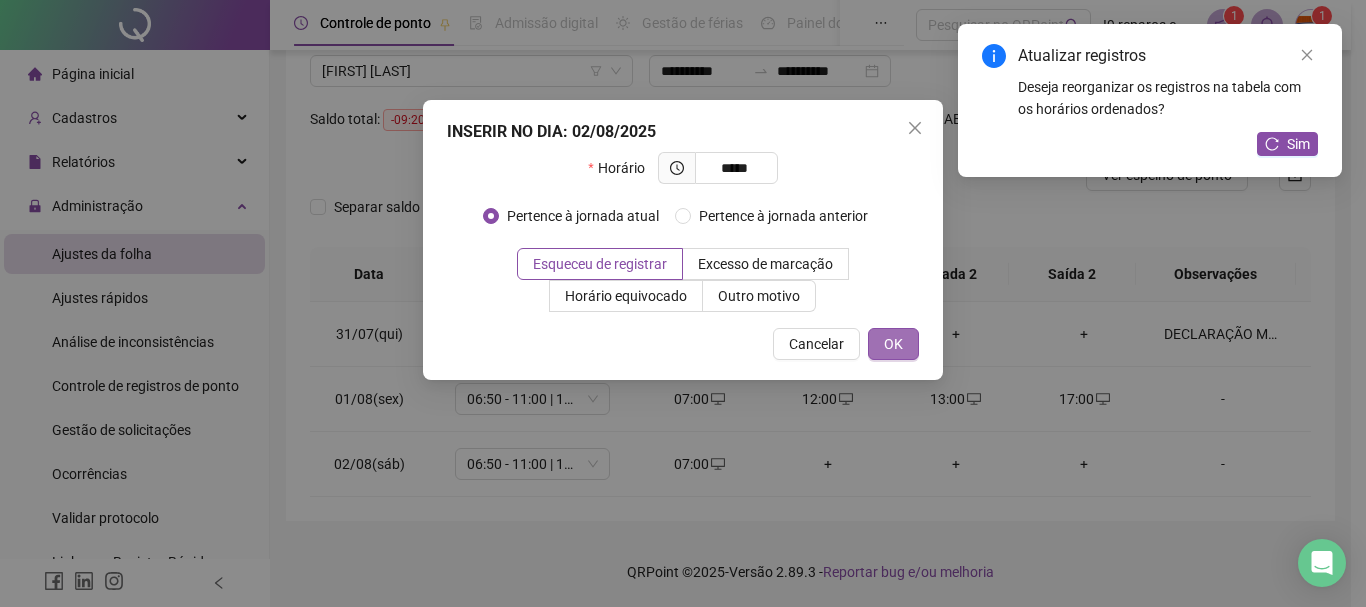 click on "OK" at bounding box center (893, 344) 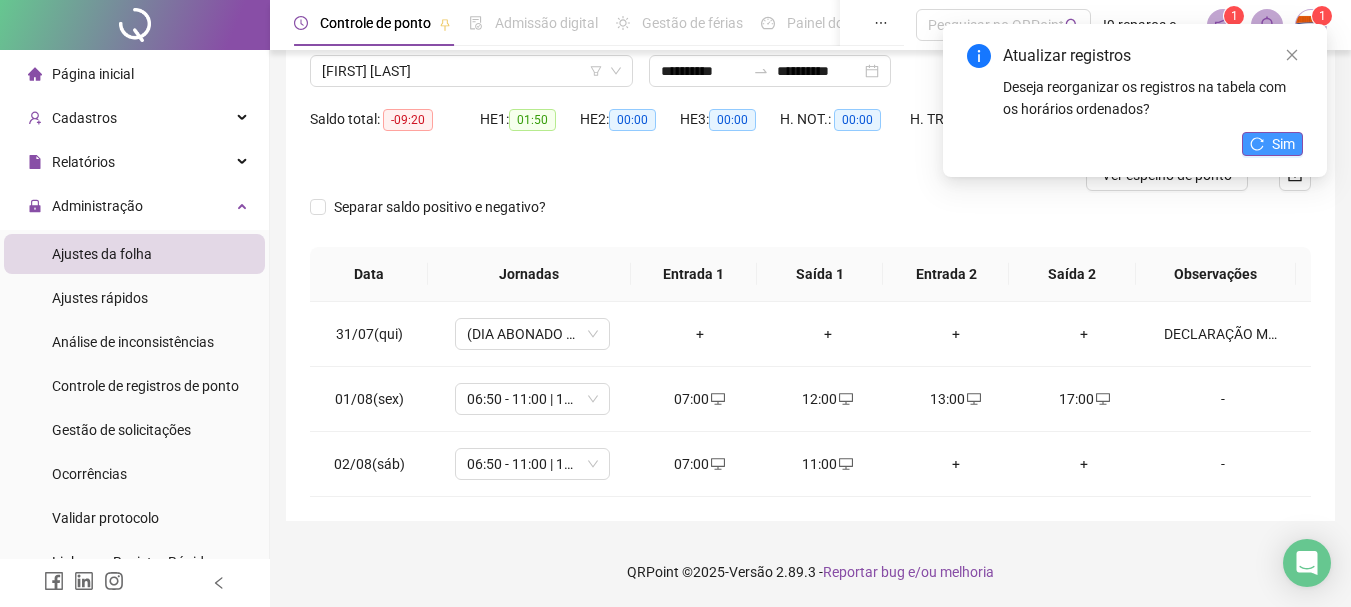 click on "Sim" at bounding box center (1283, 144) 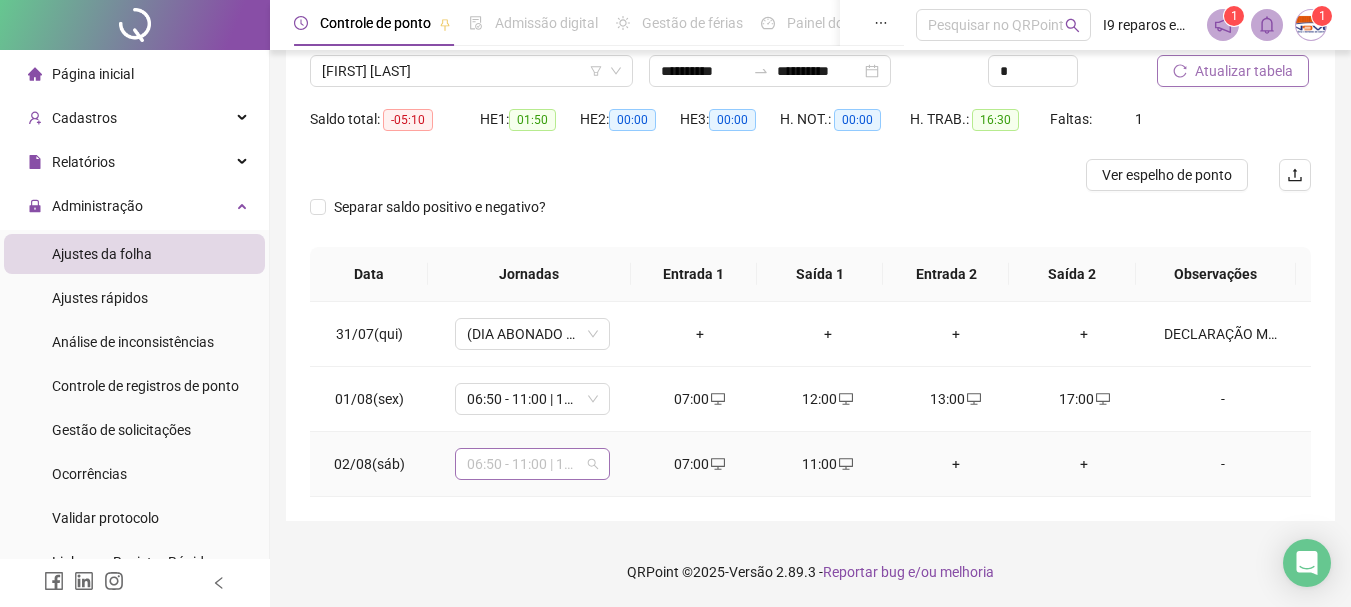 click on "06:50 - 11:00 | 12:00 - 15:10" at bounding box center [532, 464] 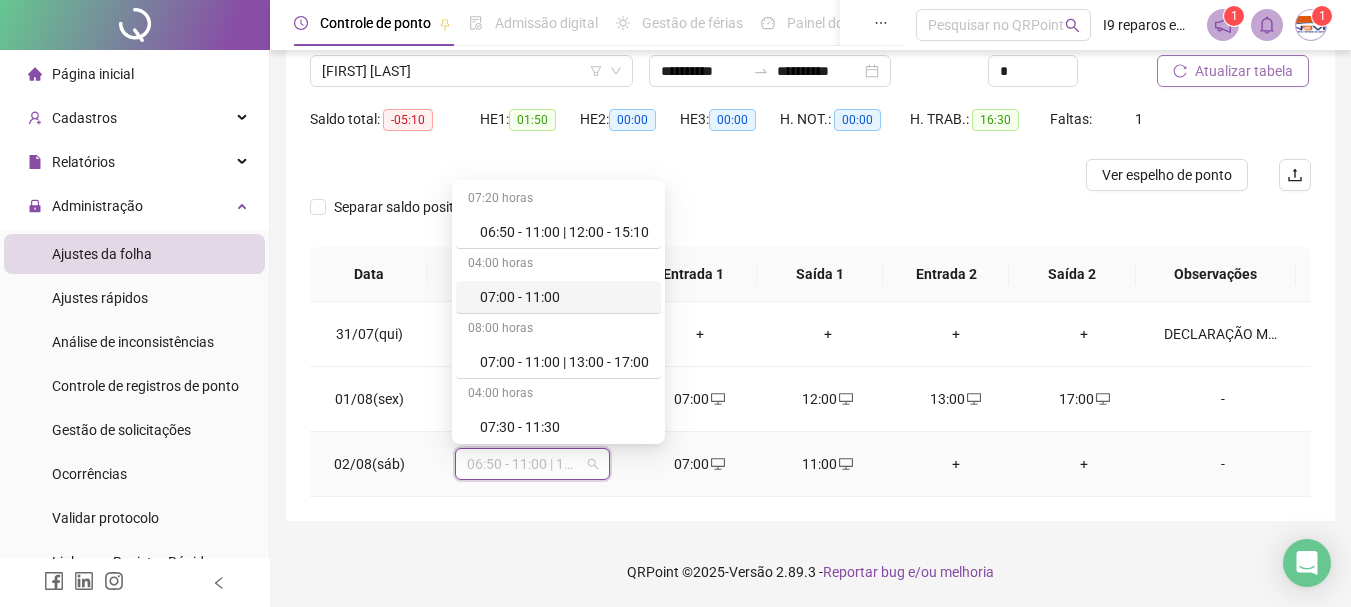 click on "07:00 - 11:00" at bounding box center (564, 297) 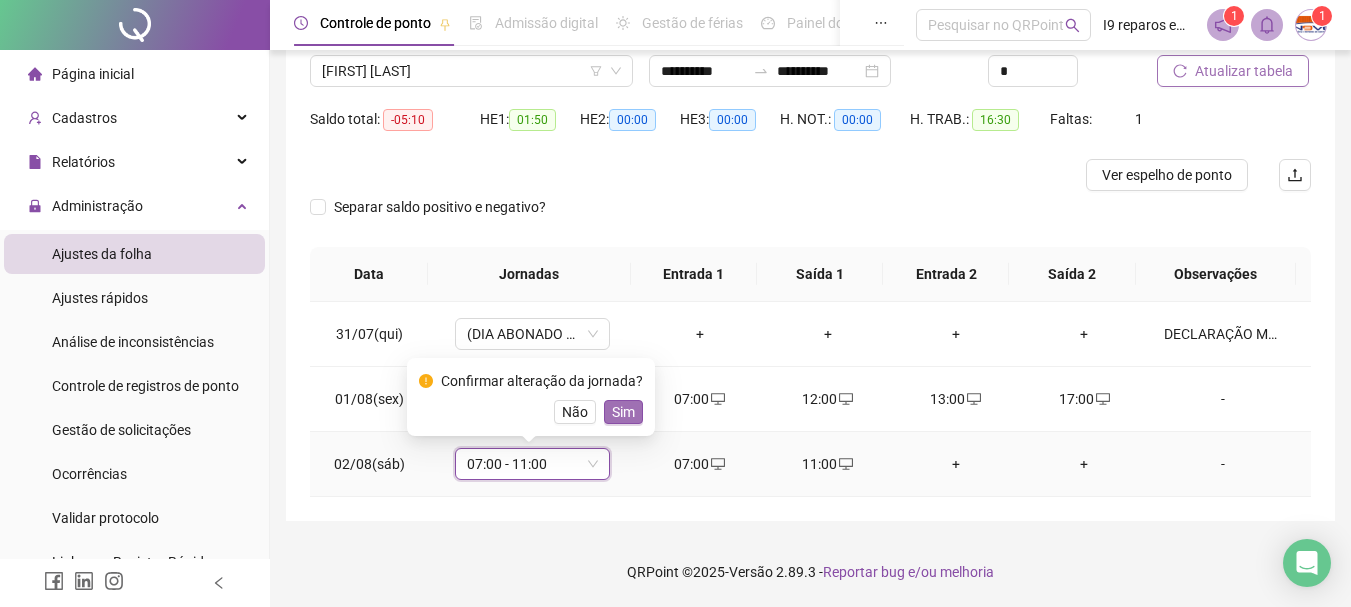 click on "Sim" at bounding box center [623, 412] 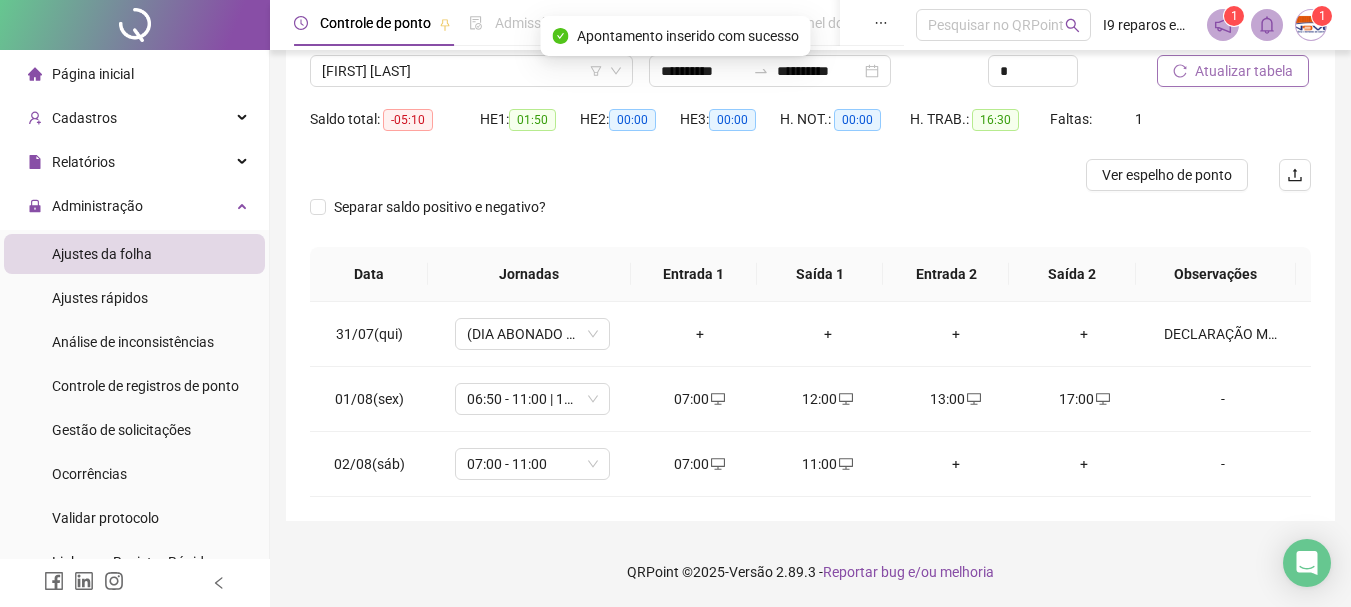click on "Atualizar tabela" at bounding box center [1233, 71] 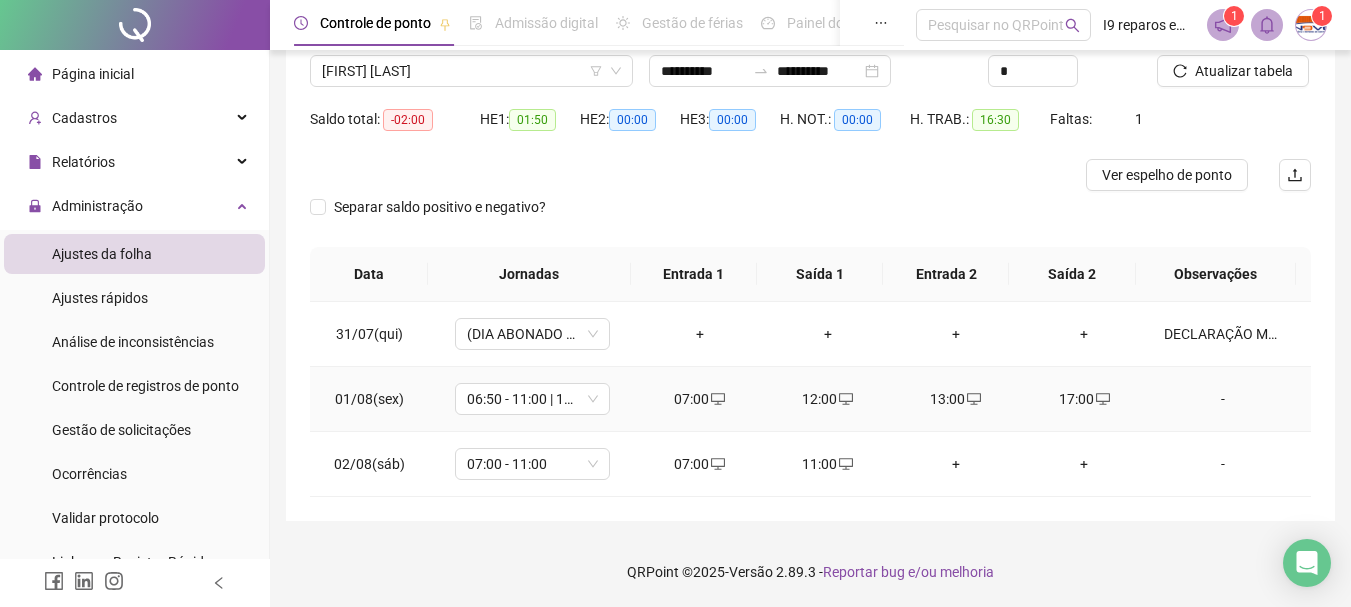 click 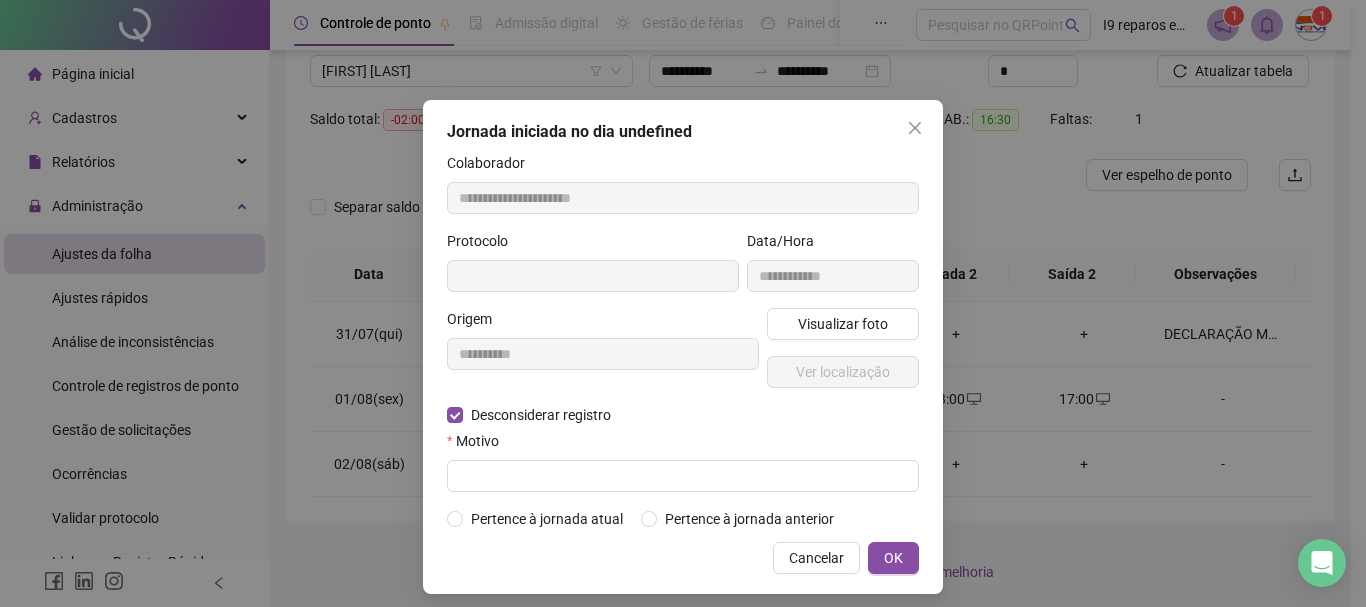 type on "**********" 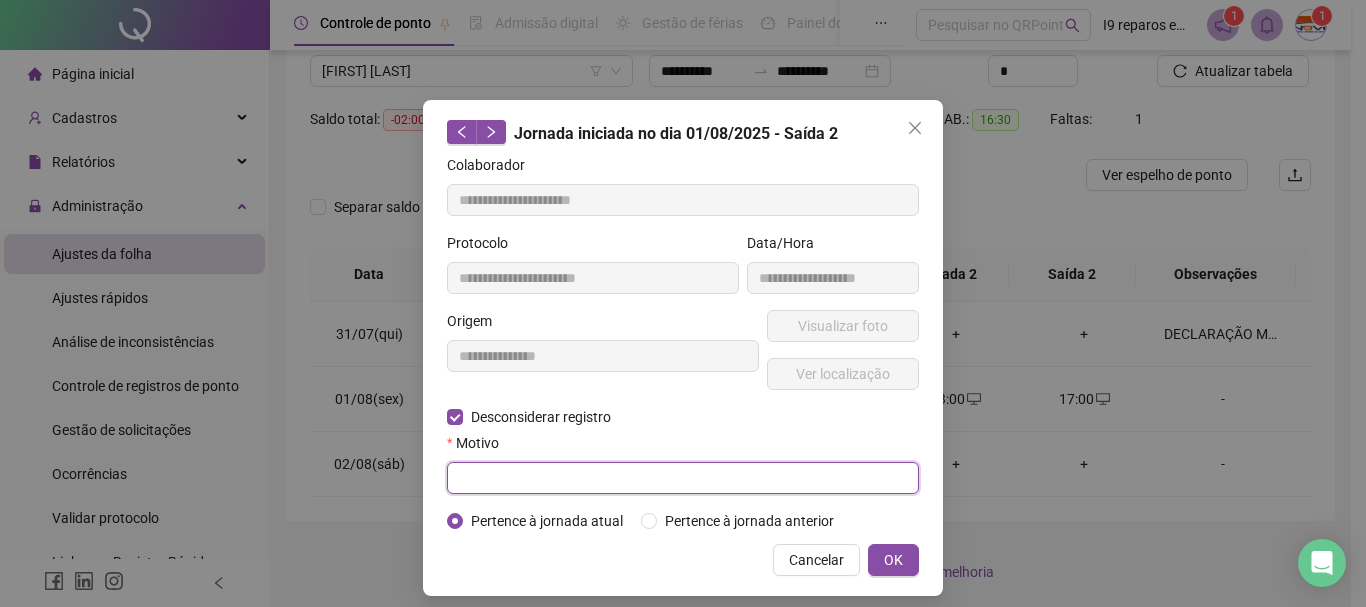 click at bounding box center [683, 478] 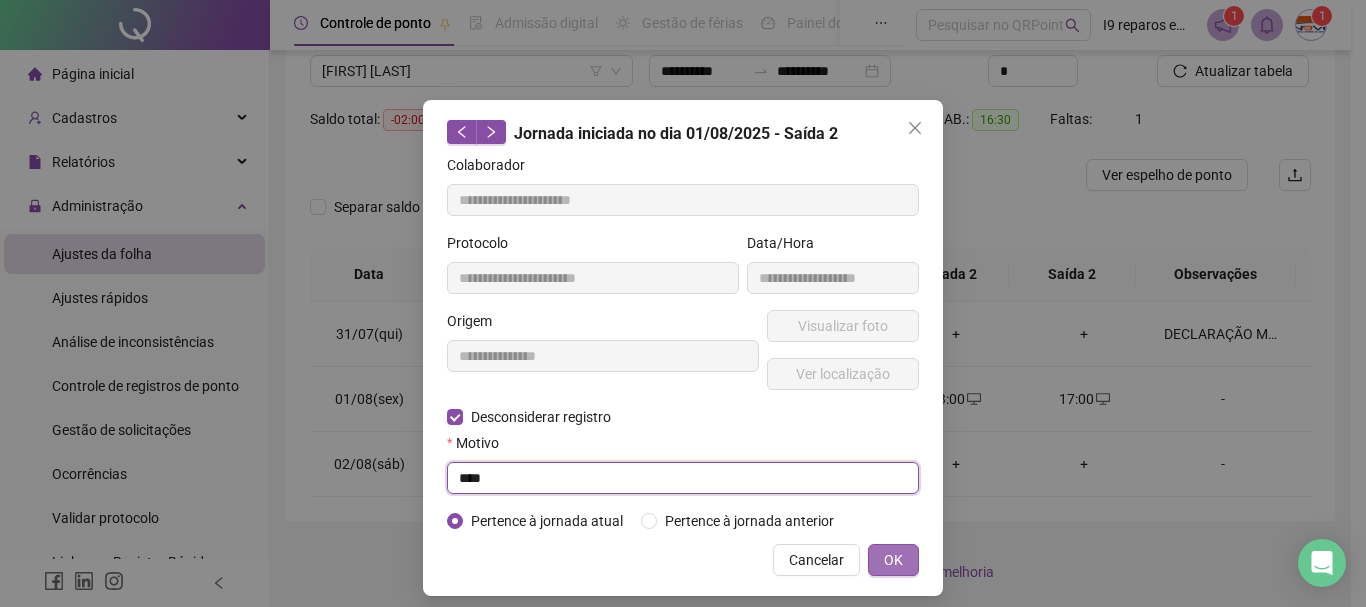 type on "****" 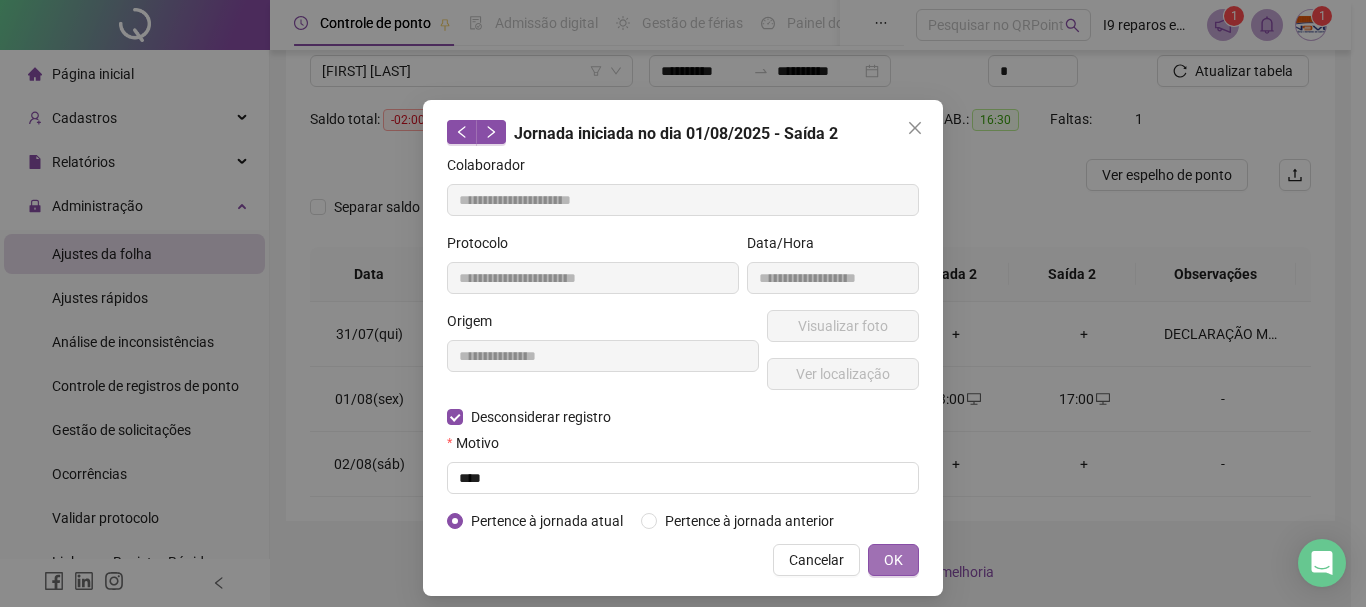 click on "OK" at bounding box center (893, 560) 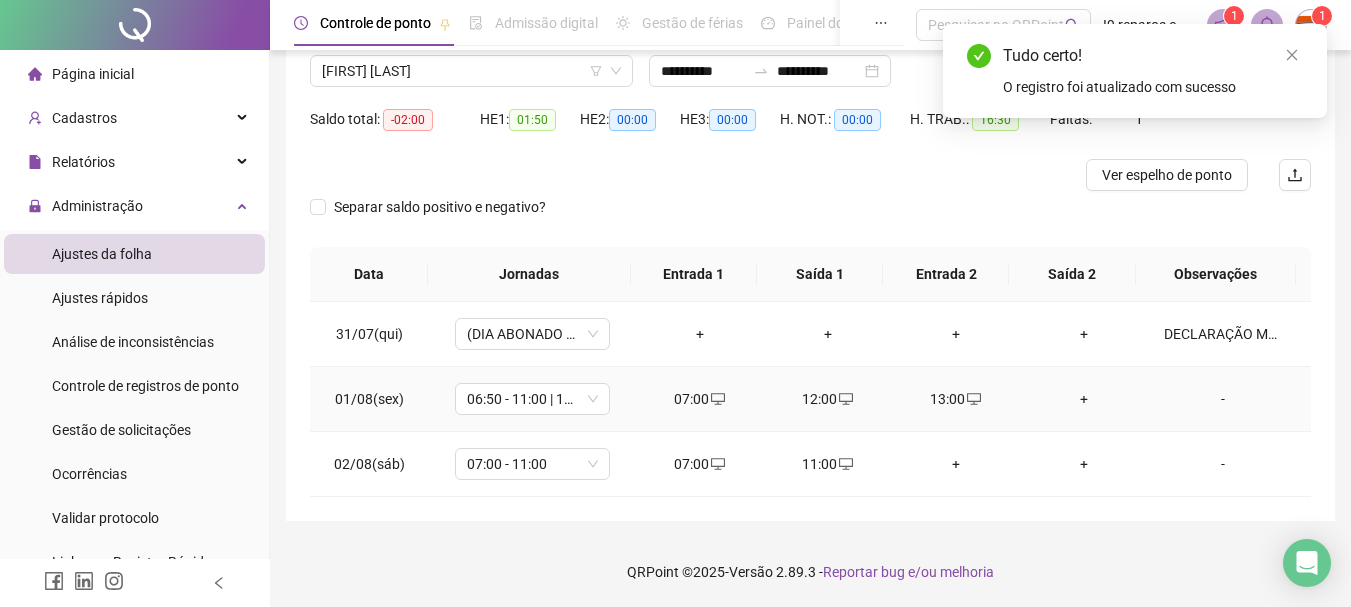 click on "+" at bounding box center [1084, 399] 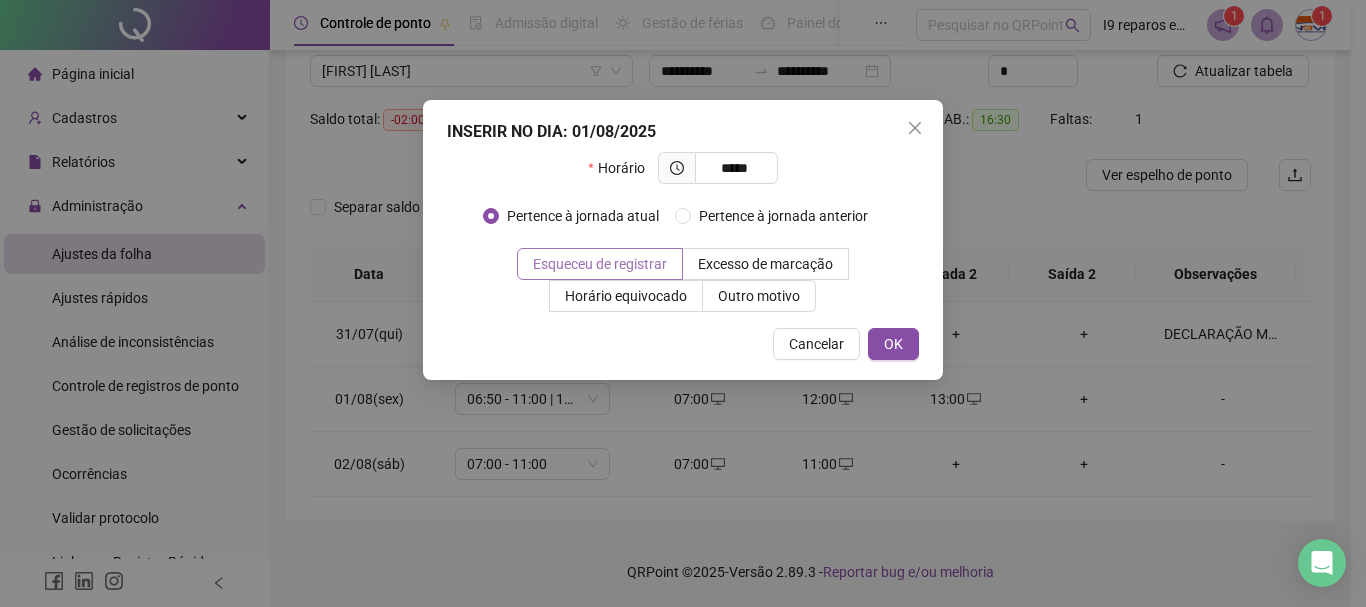 type on "*****" 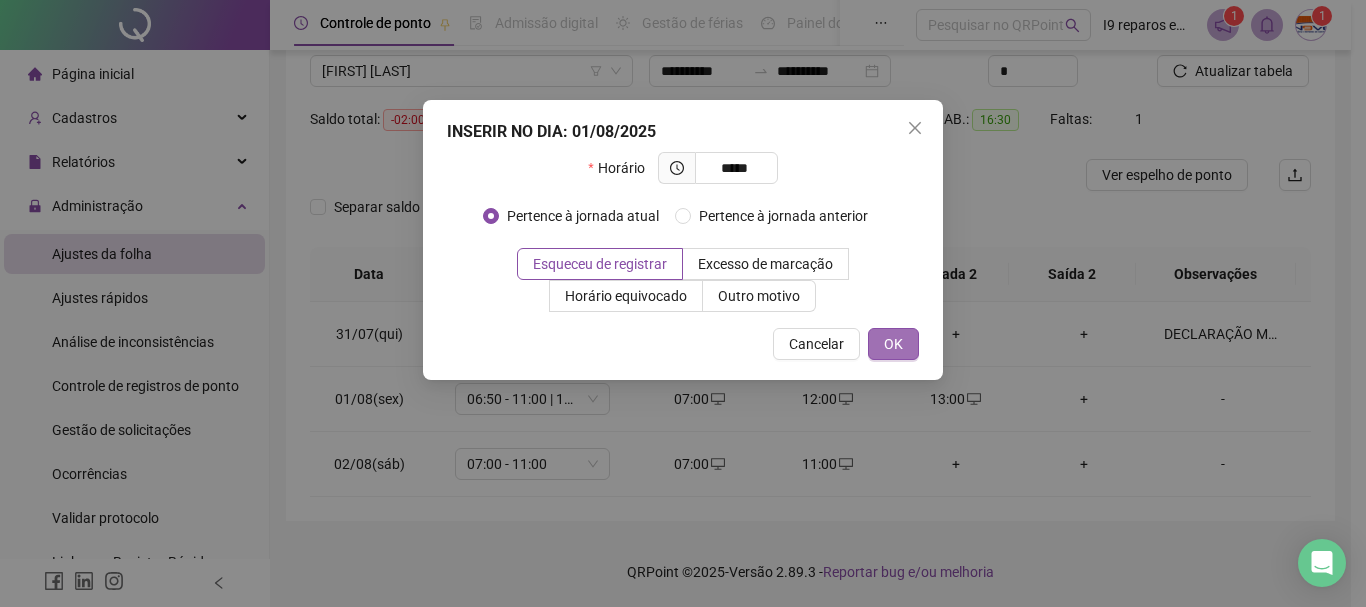 click on "OK" at bounding box center (893, 344) 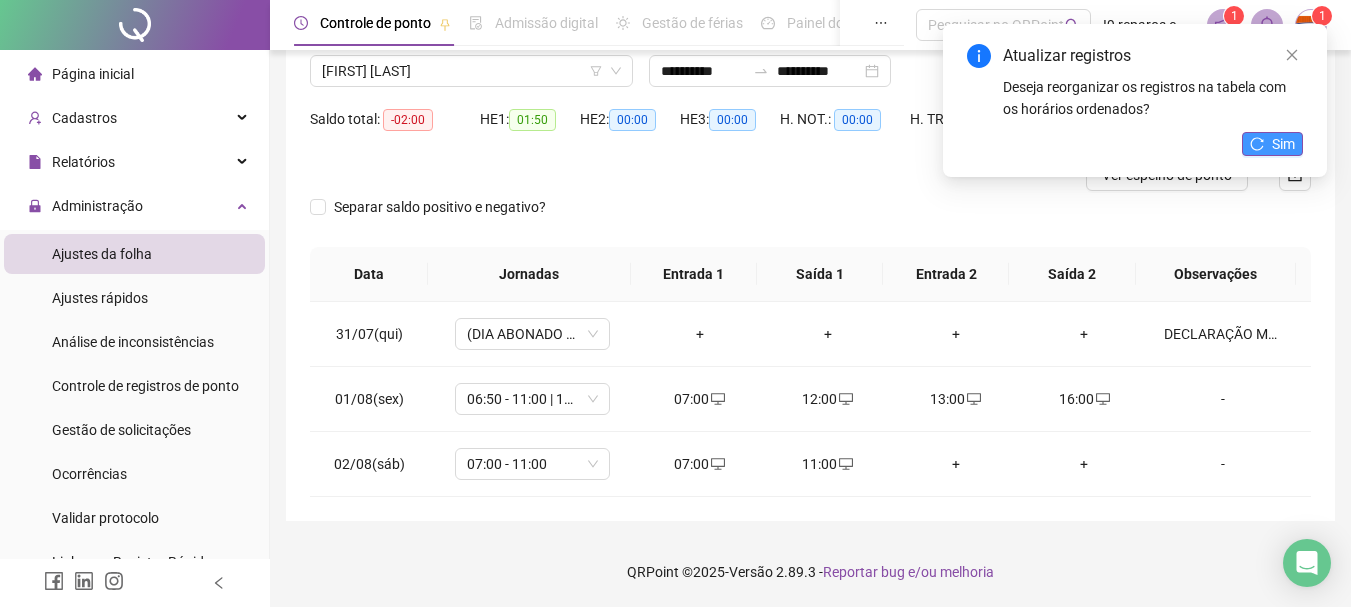 click 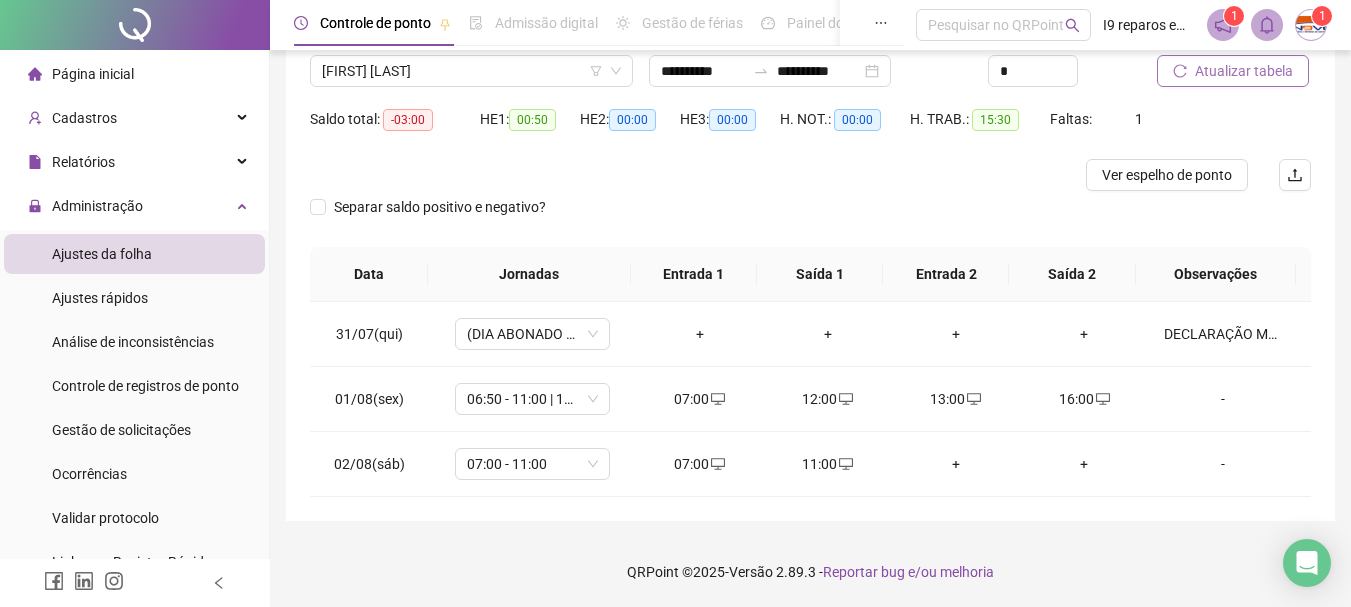 click on "Atualizar tabela" at bounding box center (1244, 71) 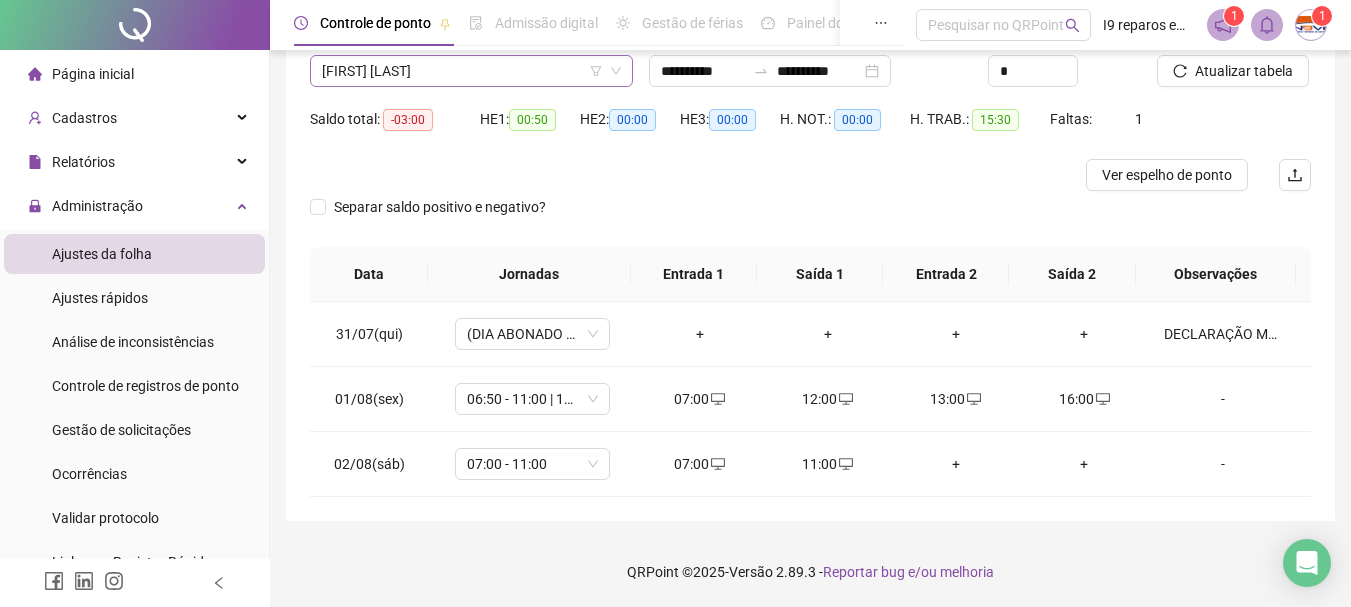 click on "[FIRST] [LAST]" at bounding box center (471, 71) 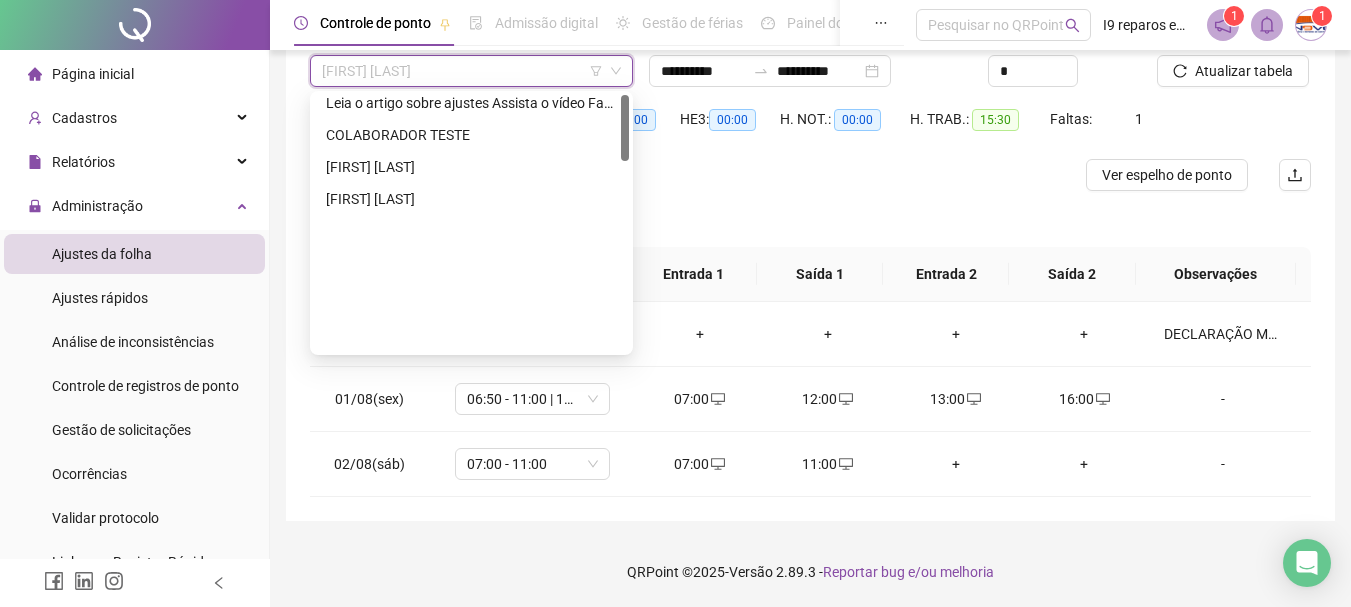 scroll, scrollTop: 0, scrollLeft: 0, axis: both 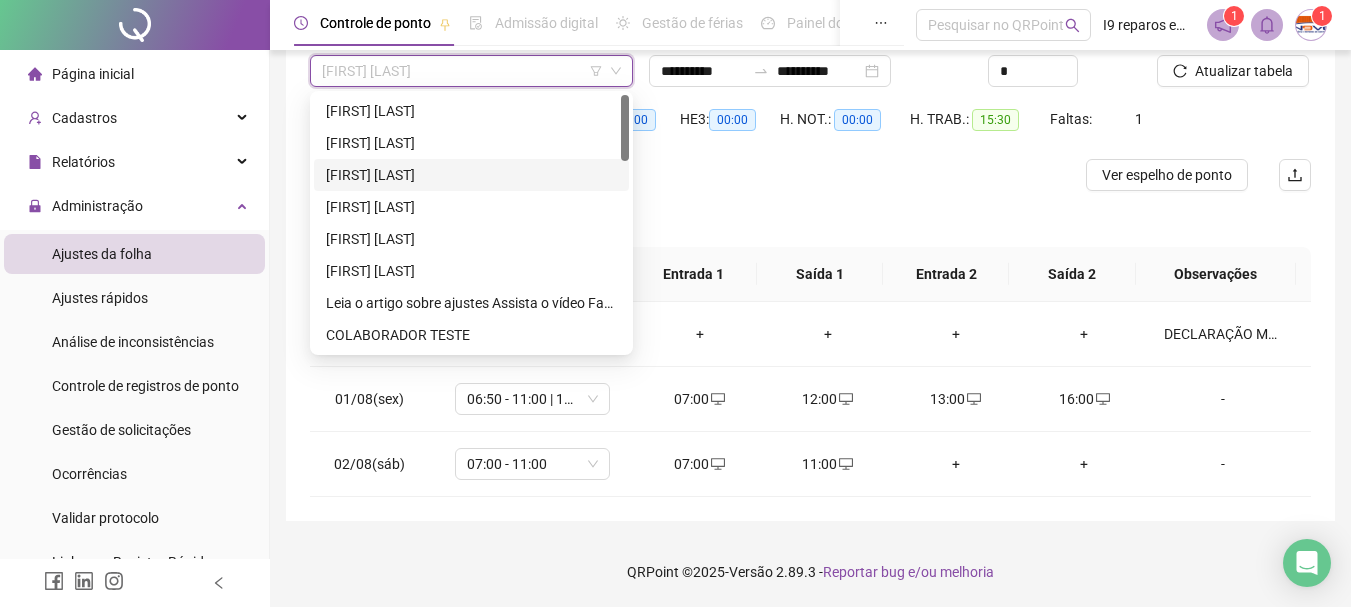 click on "[FIRST] [LAST]" at bounding box center [471, 175] 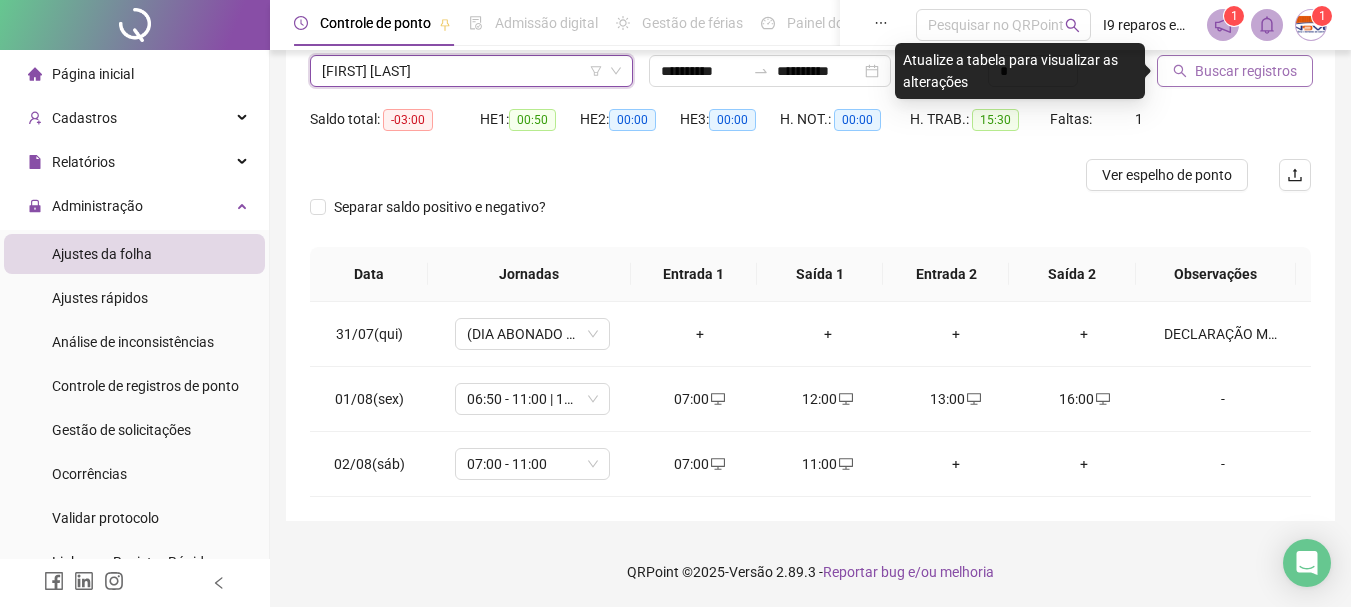 click on "Buscar registros" at bounding box center (1246, 71) 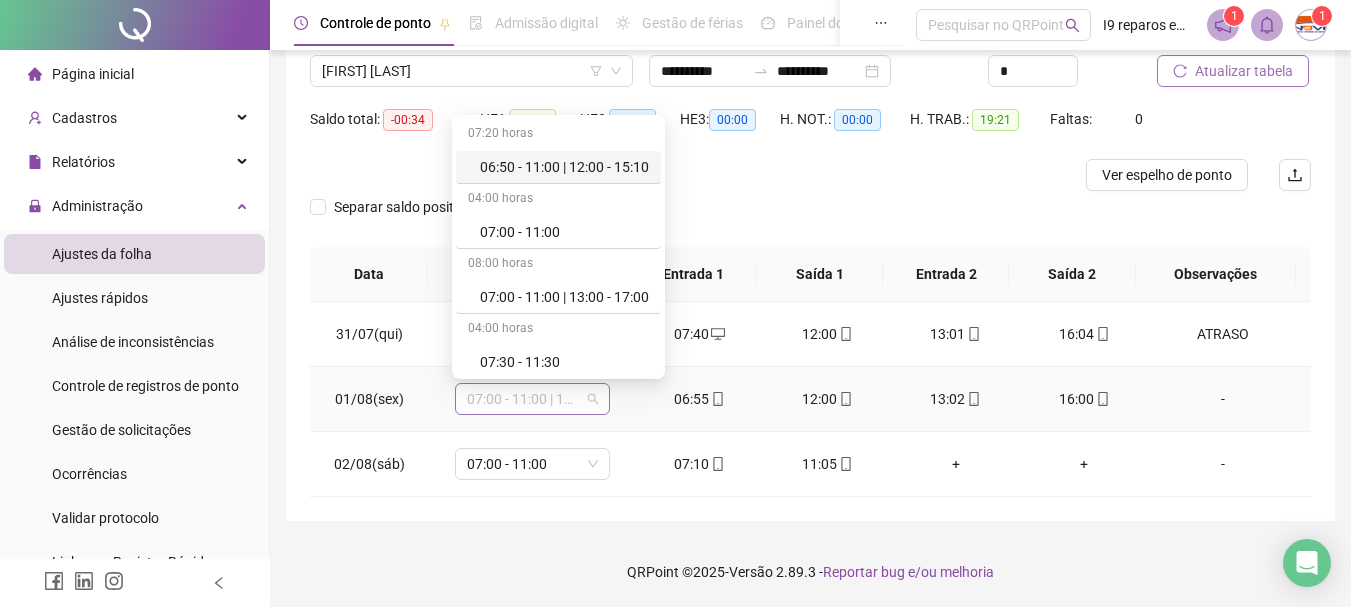 click on "07:00 - 11:00 | 13:00 - 17:00" at bounding box center [532, 399] 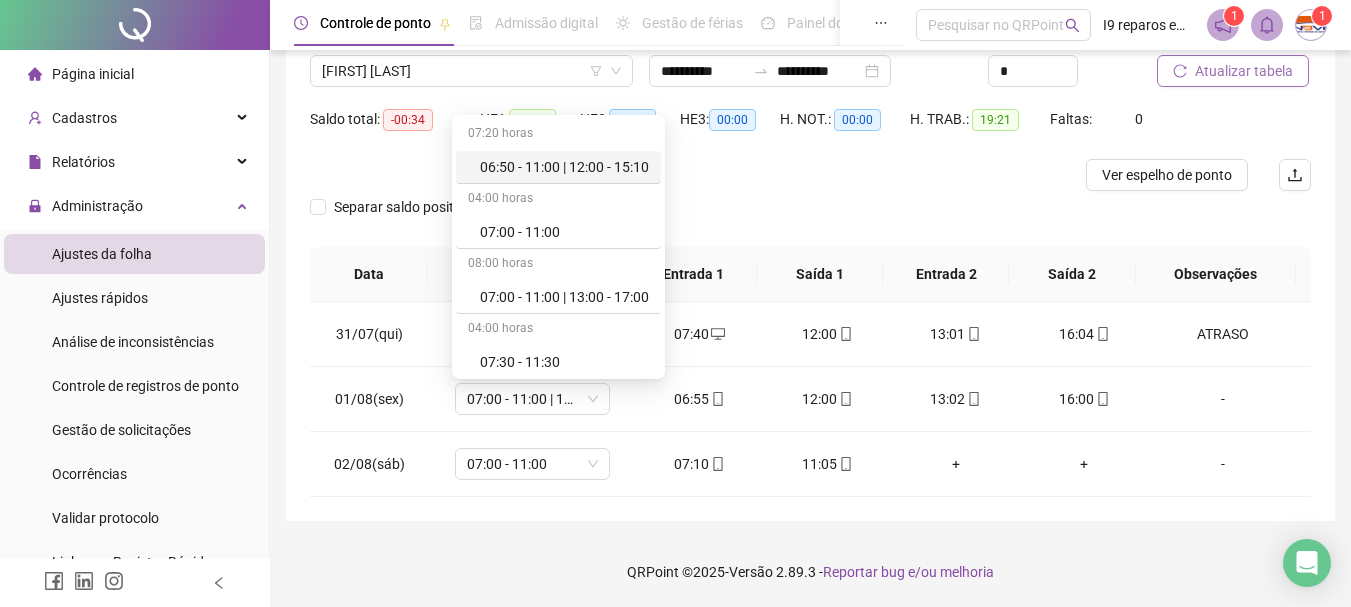 click on "**********" at bounding box center [810, 214] 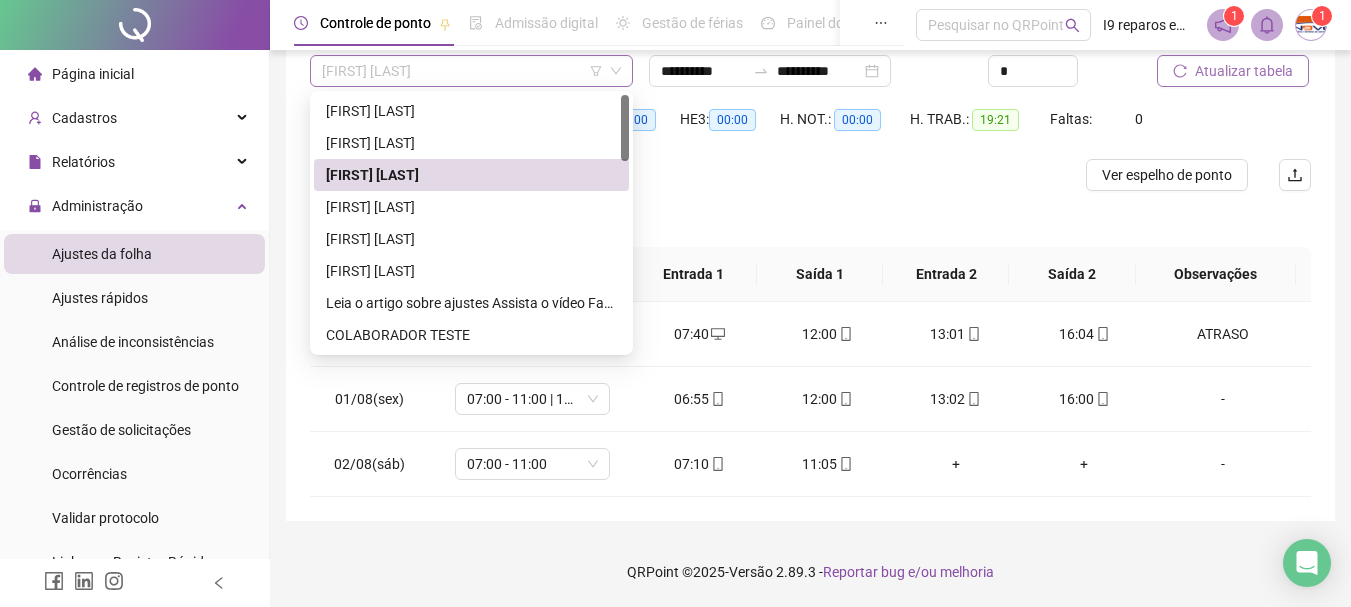 click on "[FIRST] [LAST]" at bounding box center (471, 71) 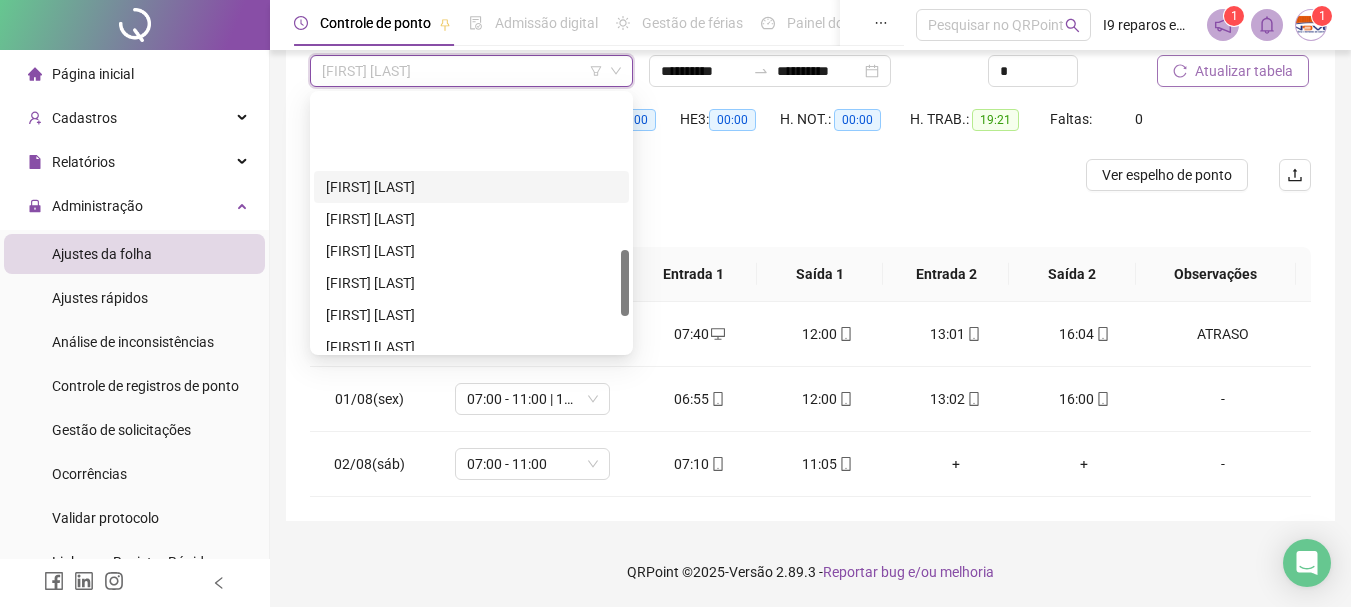 scroll, scrollTop: 600, scrollLeft: 0, axis: vertical 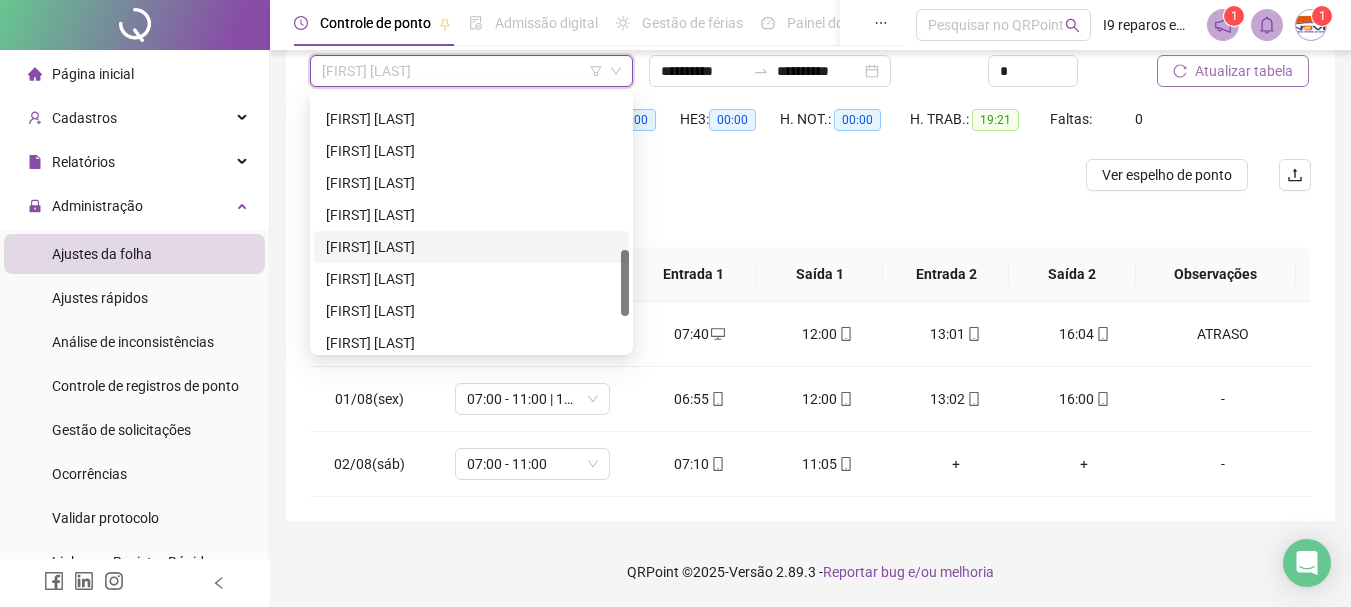 click on "[FIRST] [LAST]" at bounding box center (471, 247) 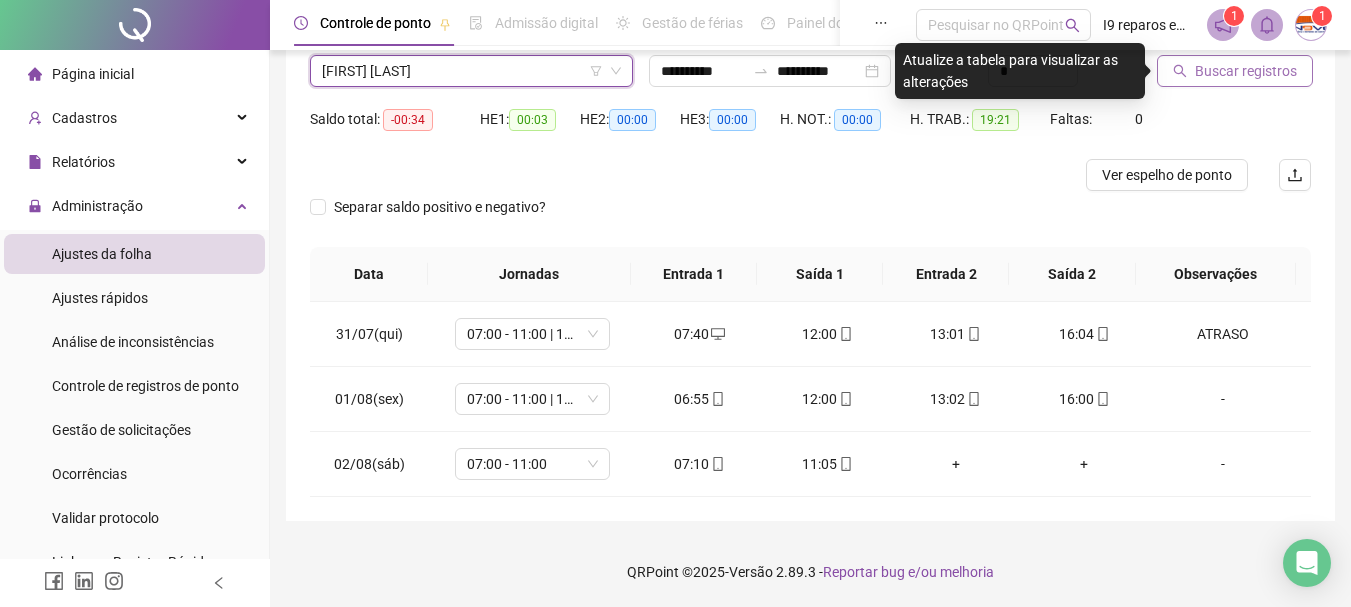 click on "Buscar registros" at bounding box center [1246, 71] 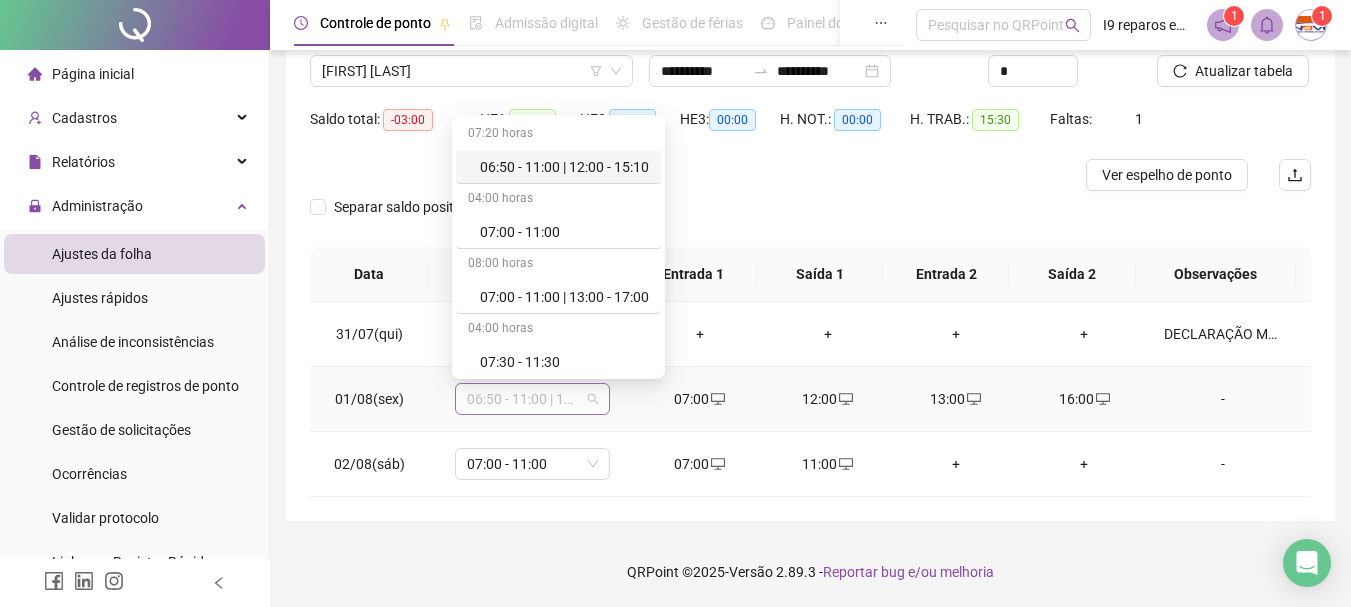 click on "06:50 - 11:00 | 12:00 - 15:10" at bounding box center (532, 399) 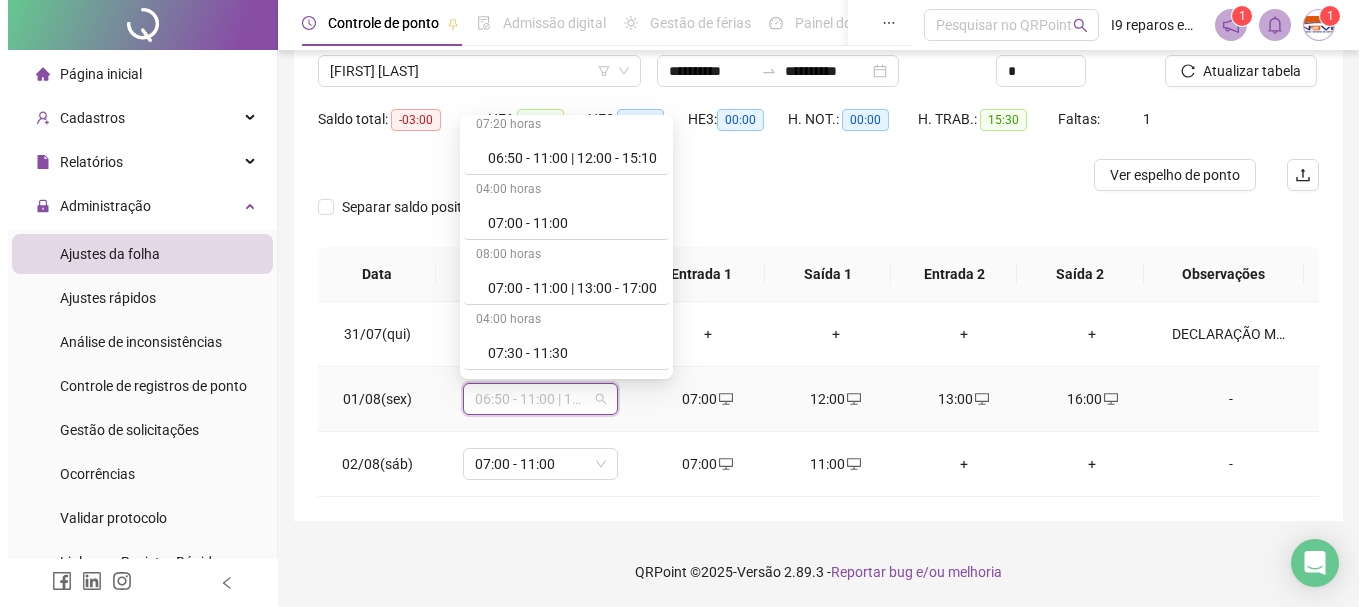 scroll, scrollTop: 0, scrollLeft: 0, axis: both 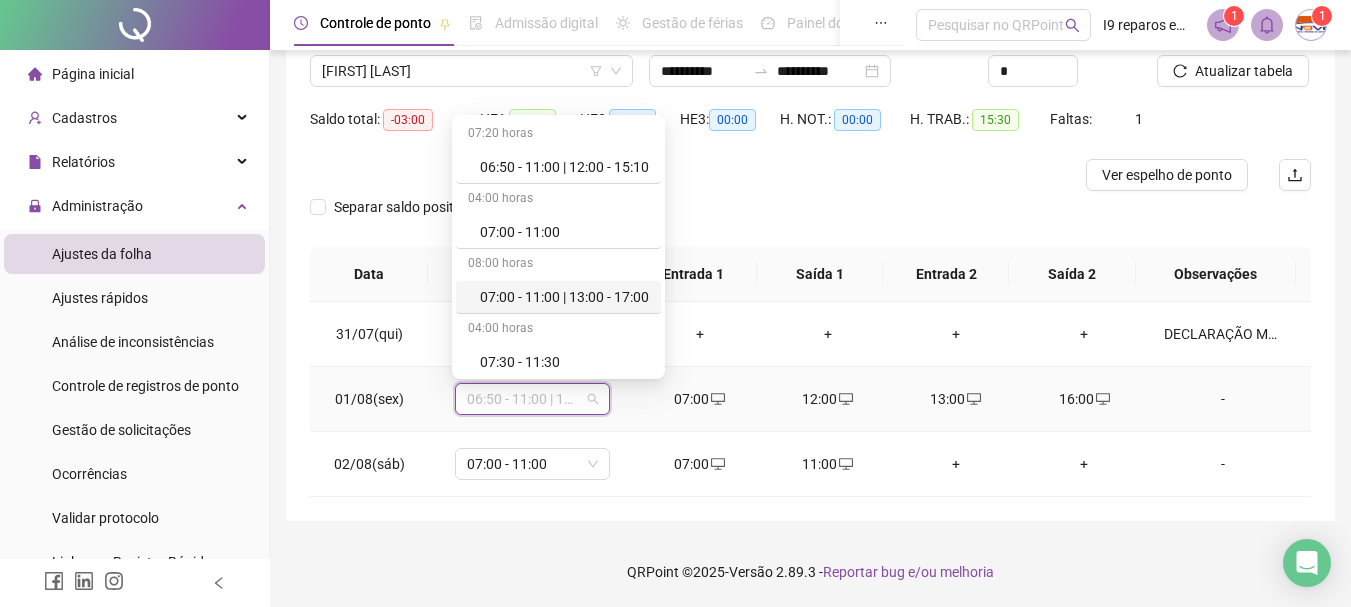 click on "07:00 - 11:00 | 13:00 - 17:00" at bounding box center [564, 297] 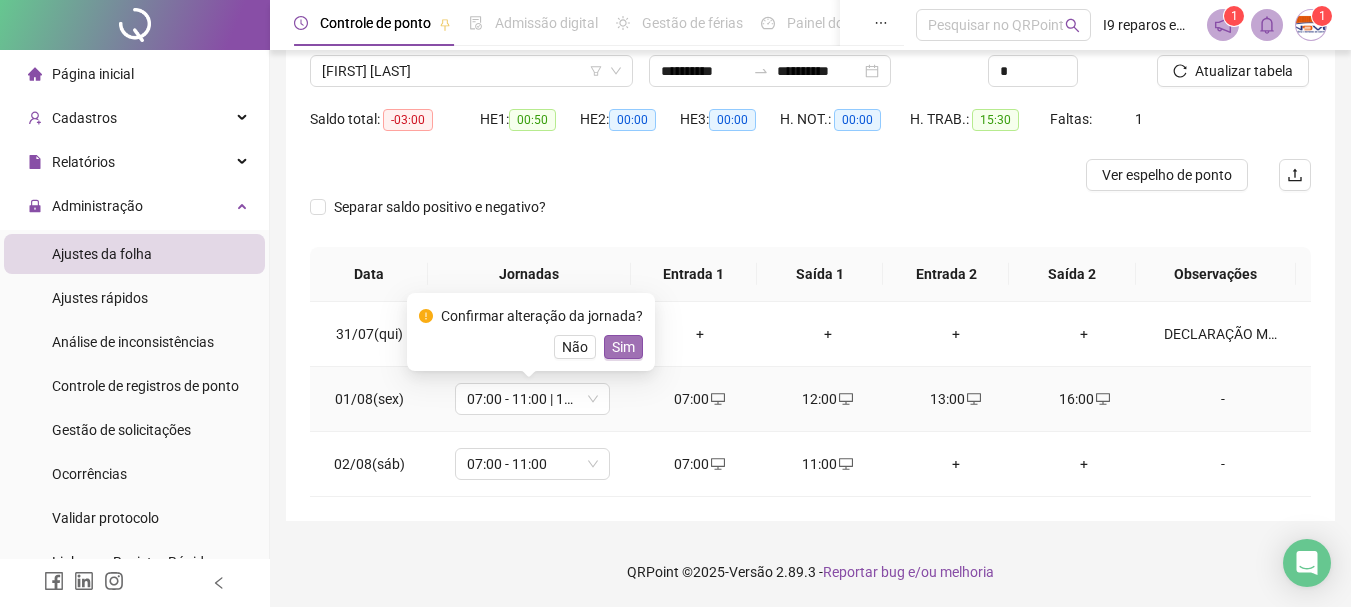 click on "Sim" at bounding box center (623, 347) 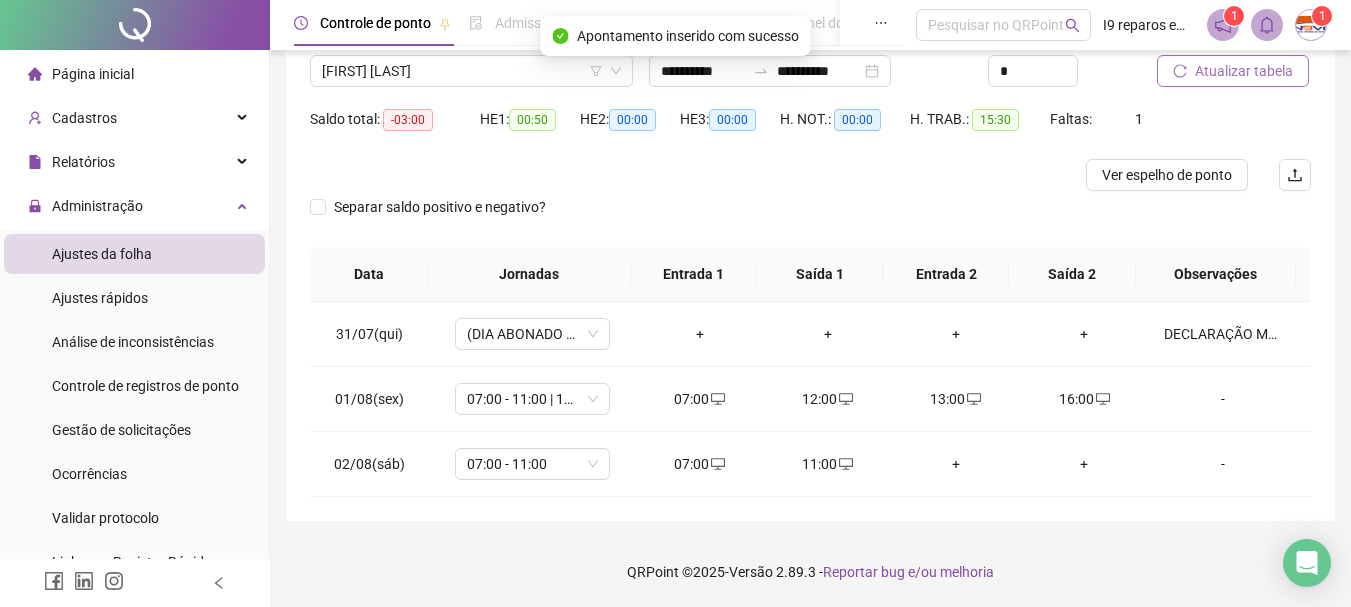 click on "Atualizar tabela" at bounding box center (1233, 71) 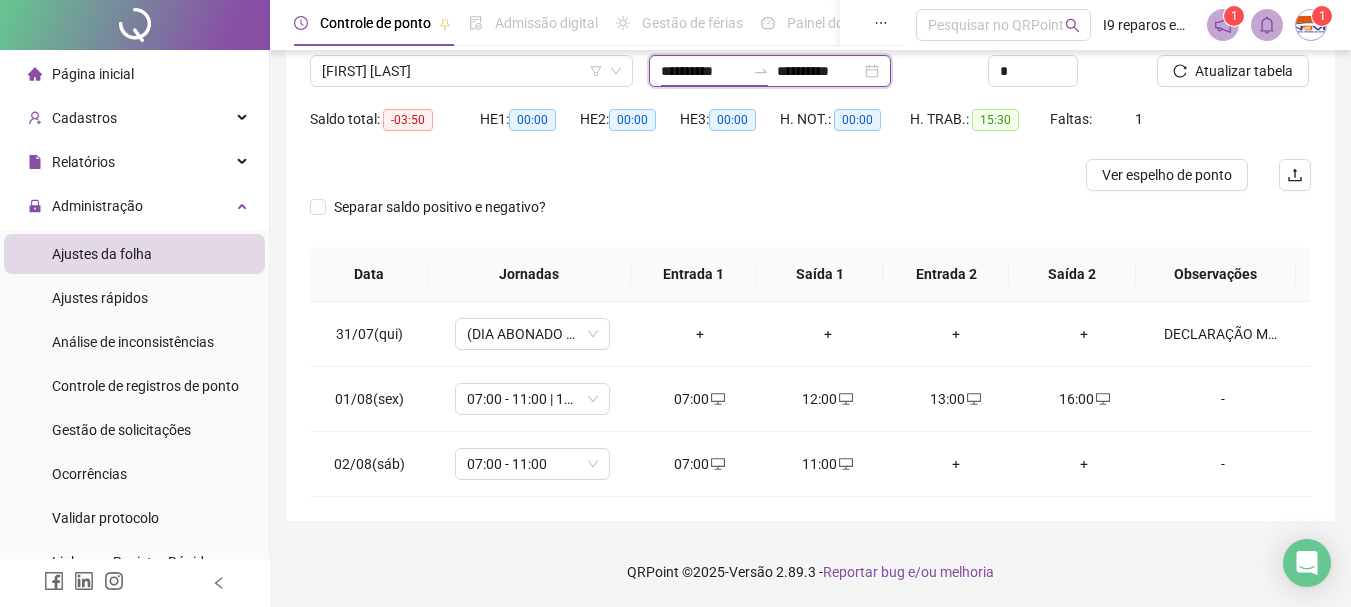 click on "**********" at bounding box center [703, 71] 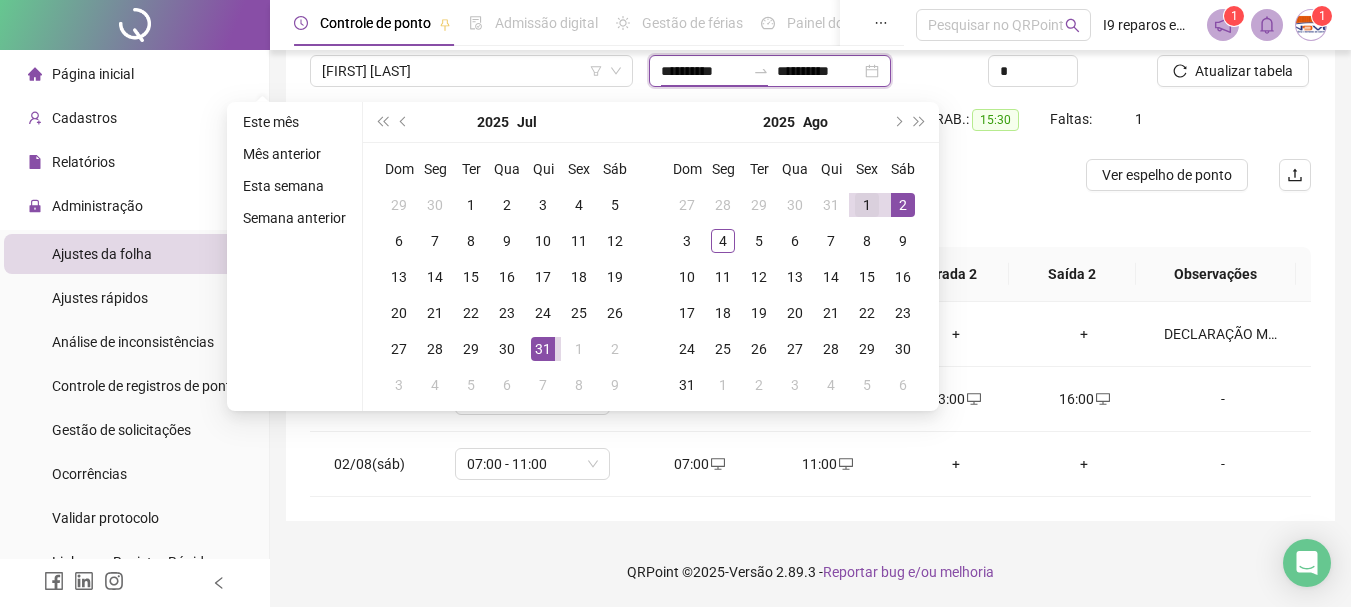 type on "**********" 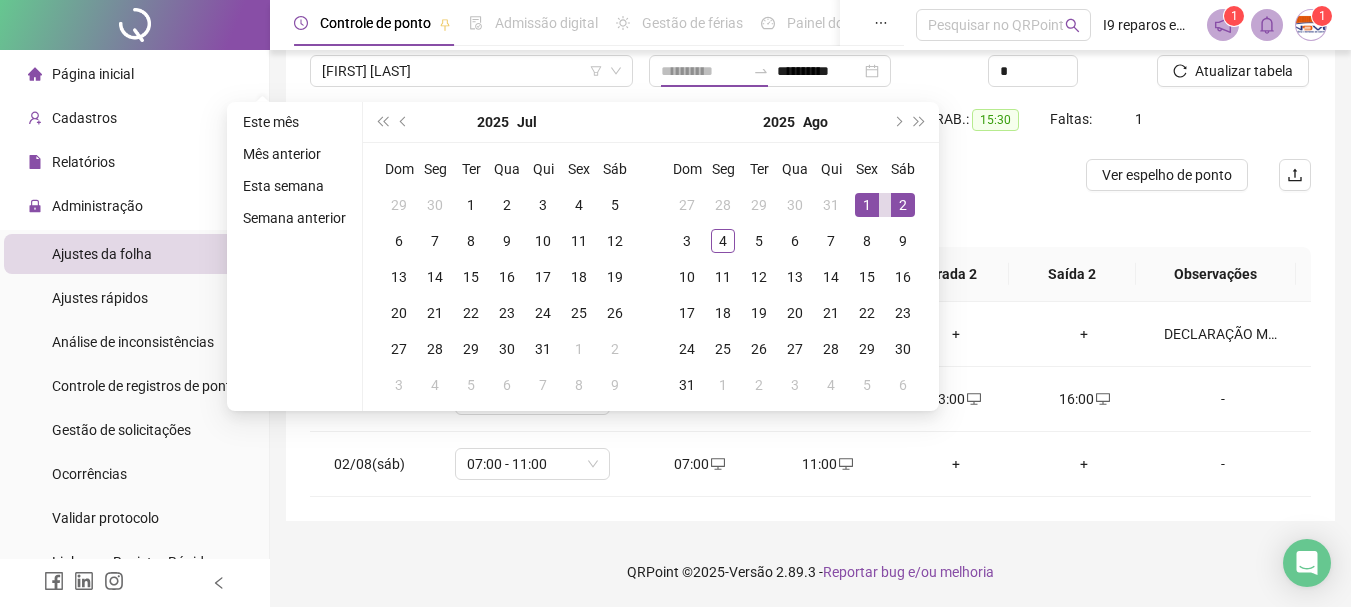 click on "1" at bounding box center [867, 205] 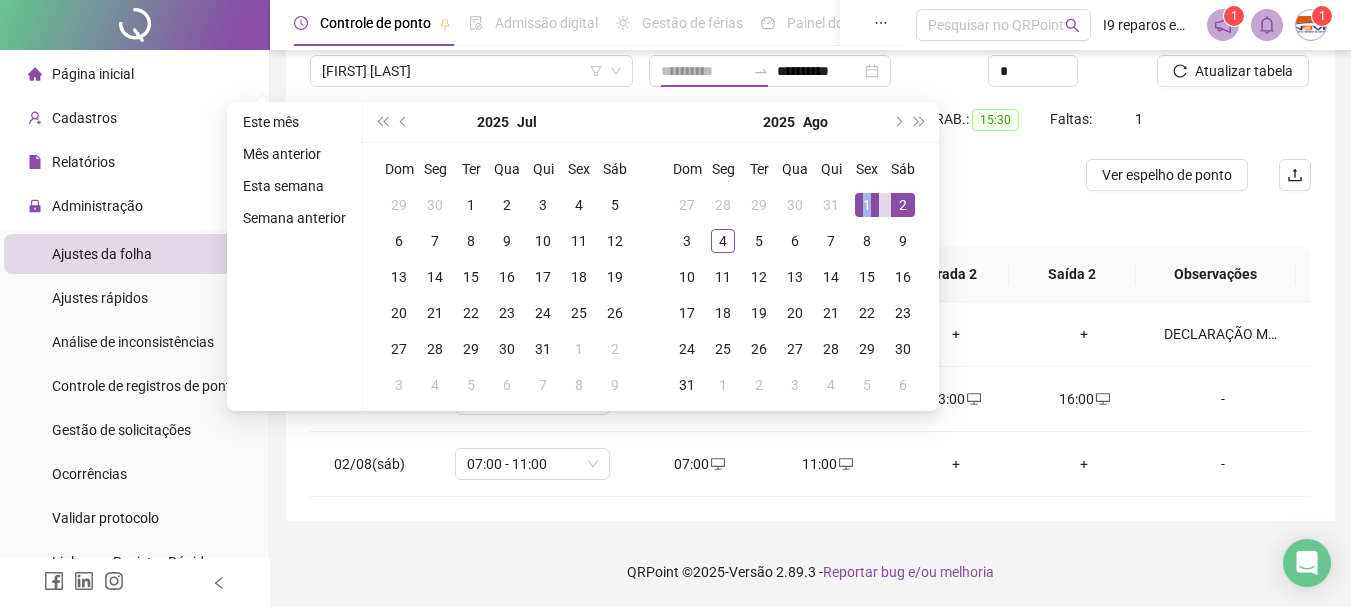 click on "1" at bounding box center [867, 205] 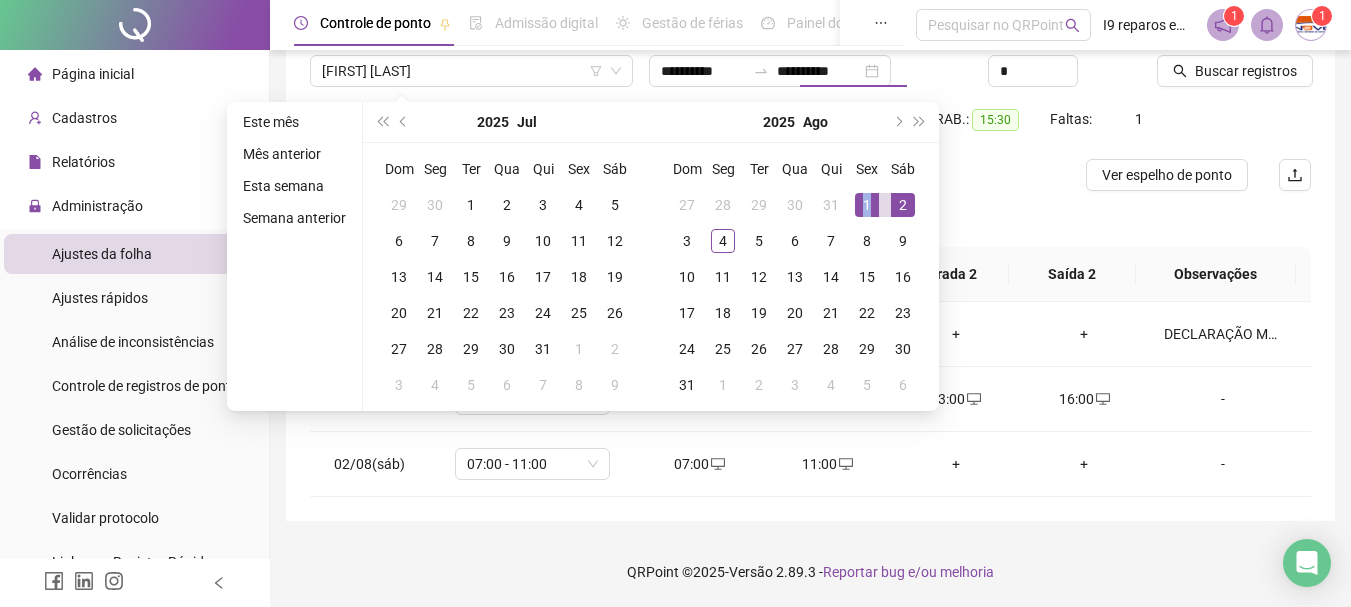 type on "**********" 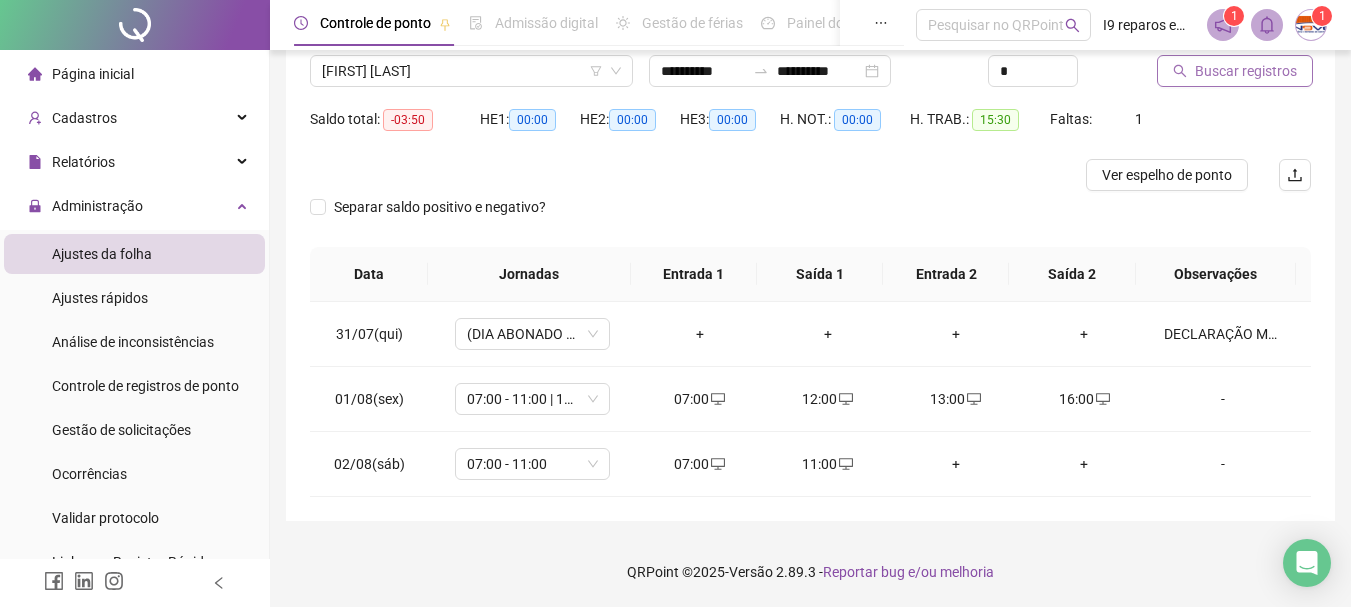 click on "Buscar registros" at bounding box center (1246, 71) 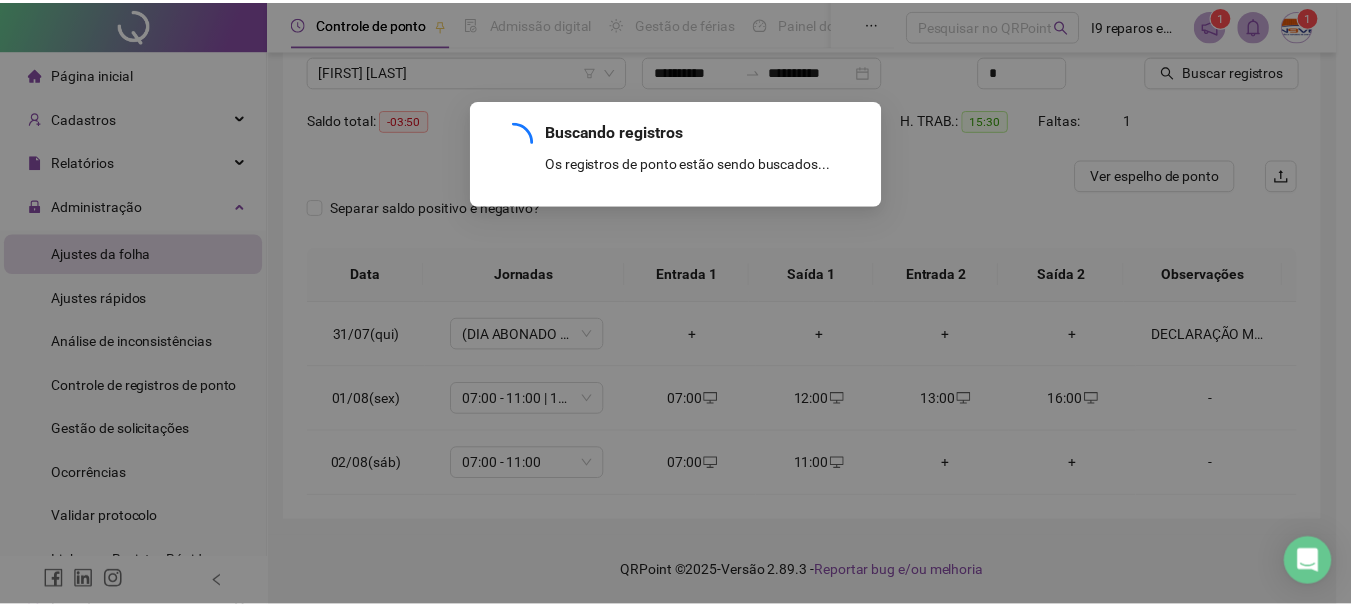 scroll, scrollTop: 29, scrollLeft: 0, axis: vertical 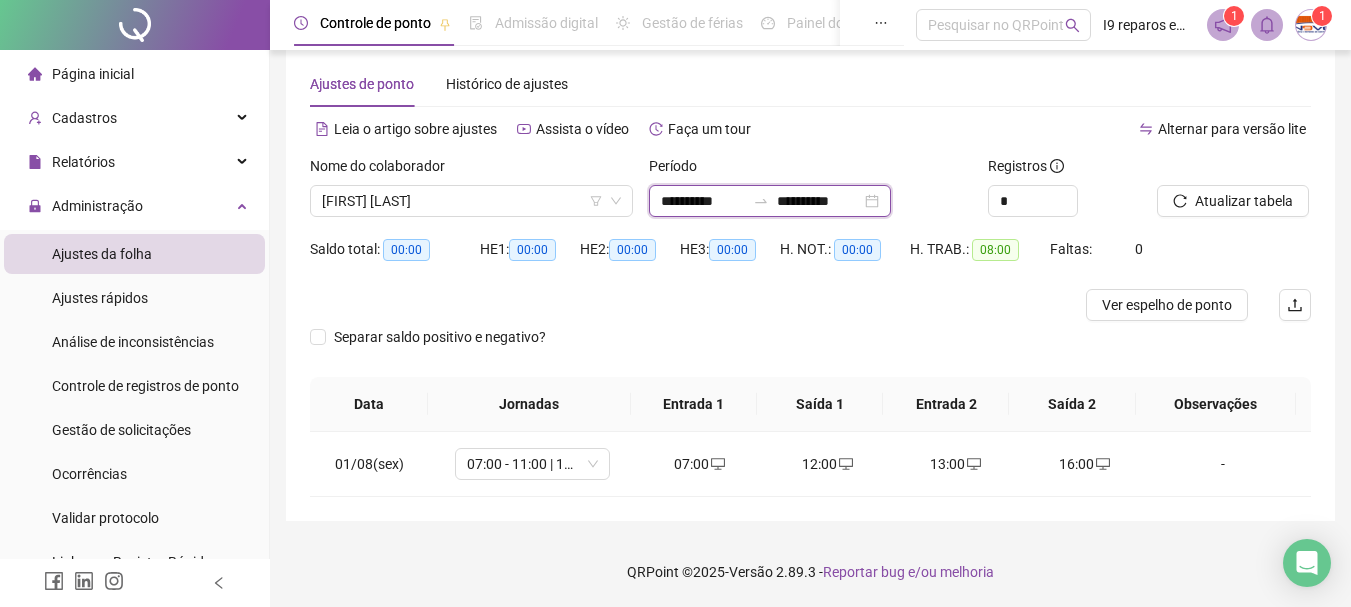 click on "**********" at bounding box center [703, 201] 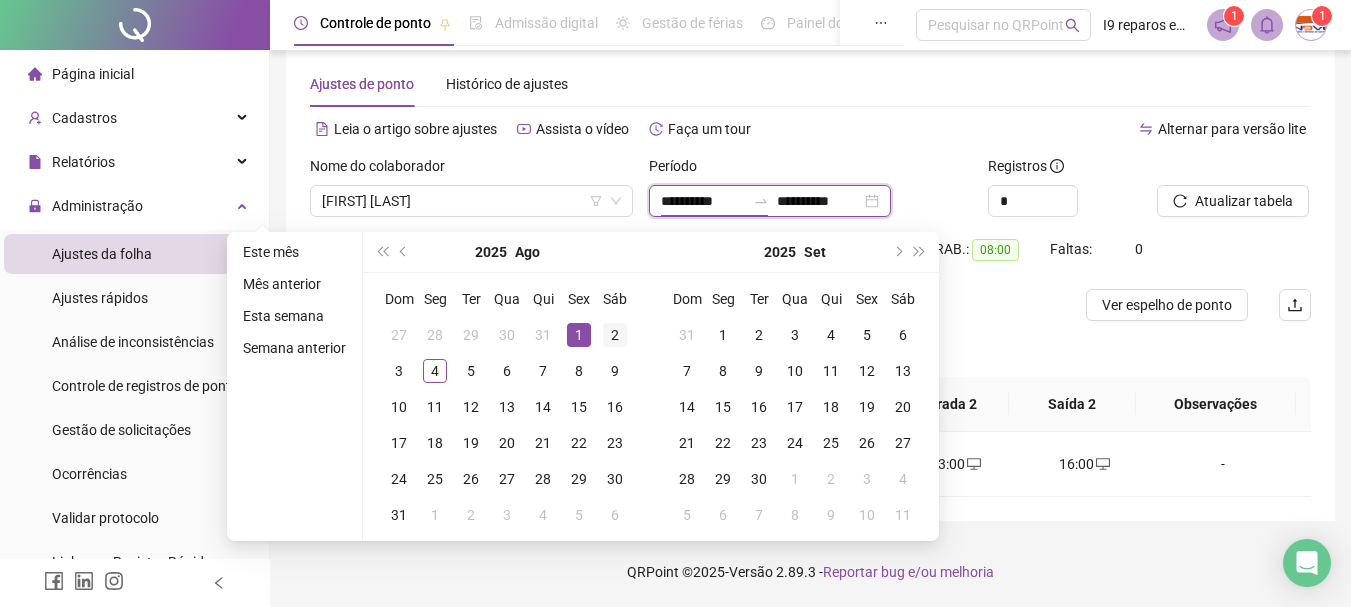 type on "**********" 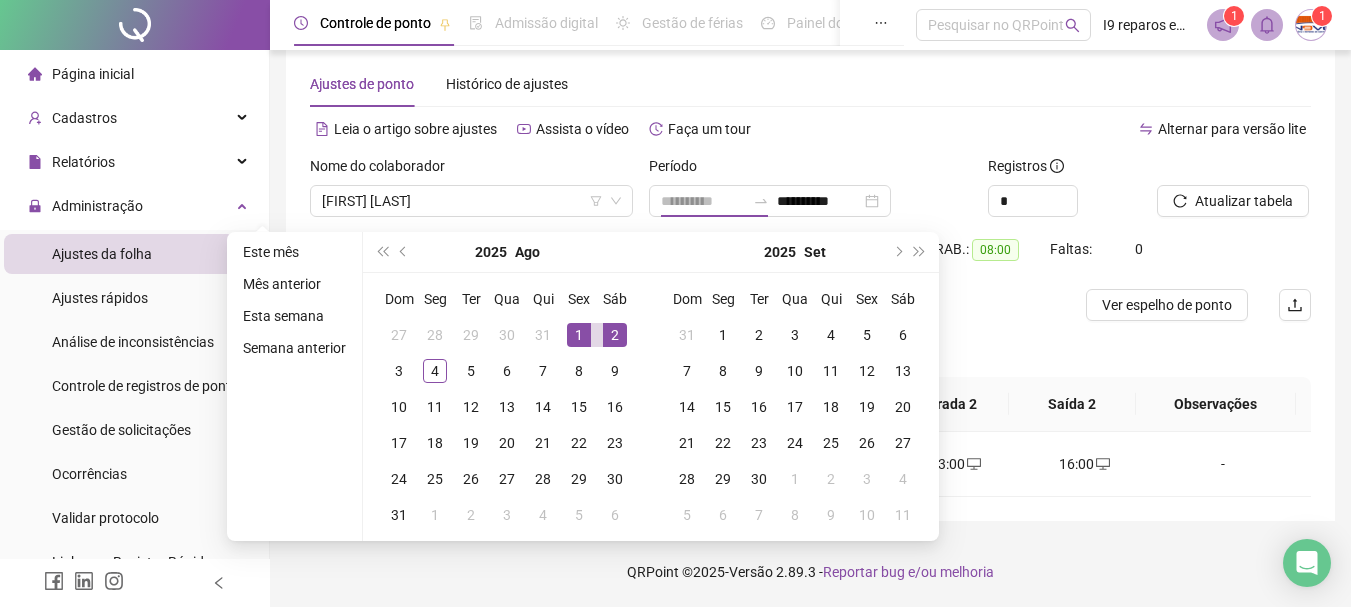 click on "2" at bounding box center (615, 335) 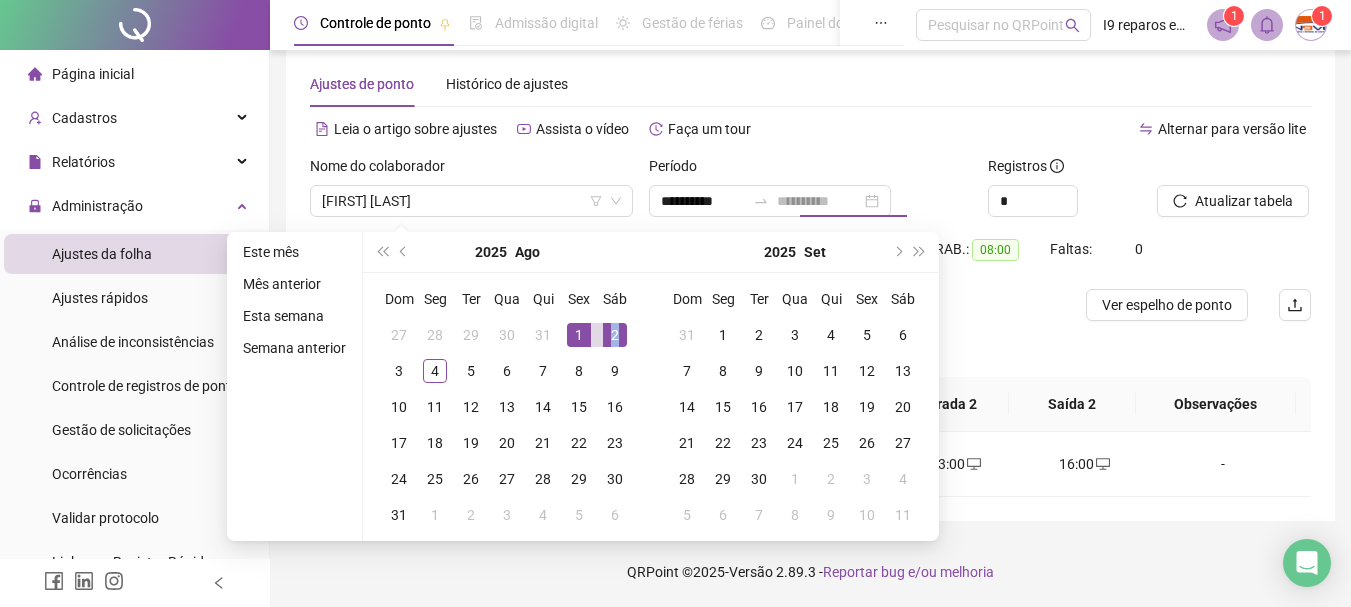 click on "2" at bounding box center (615, 335) 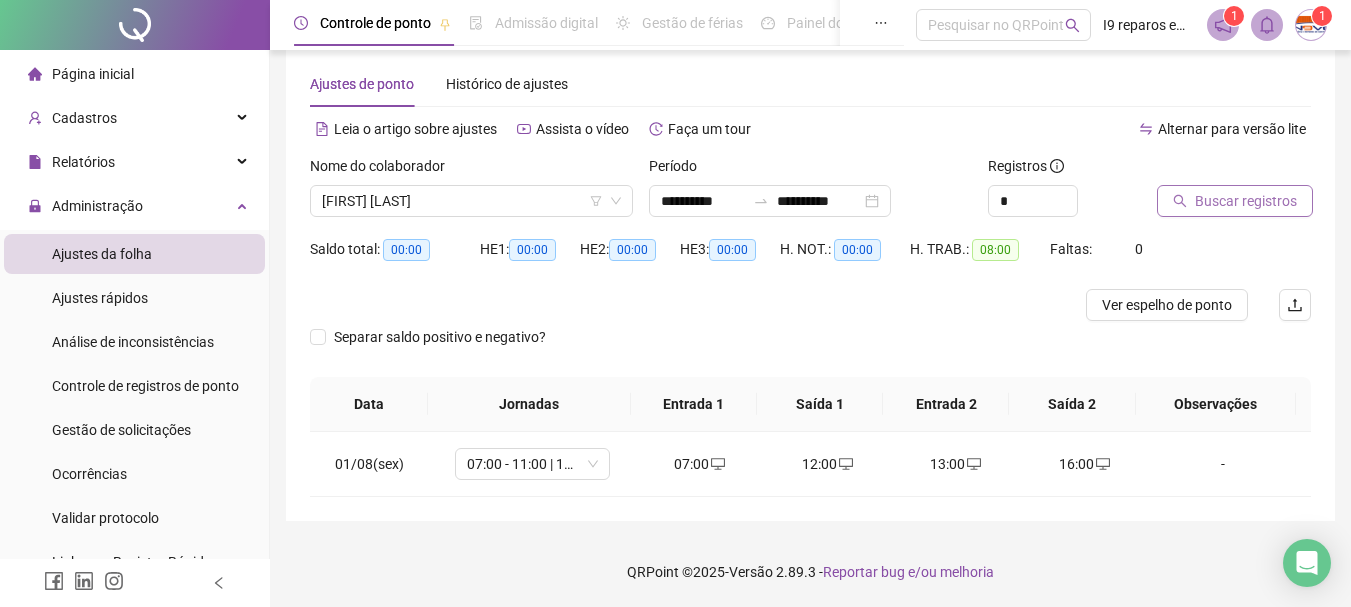 click on "Buscar registros" at bounding box center [1246, 201] 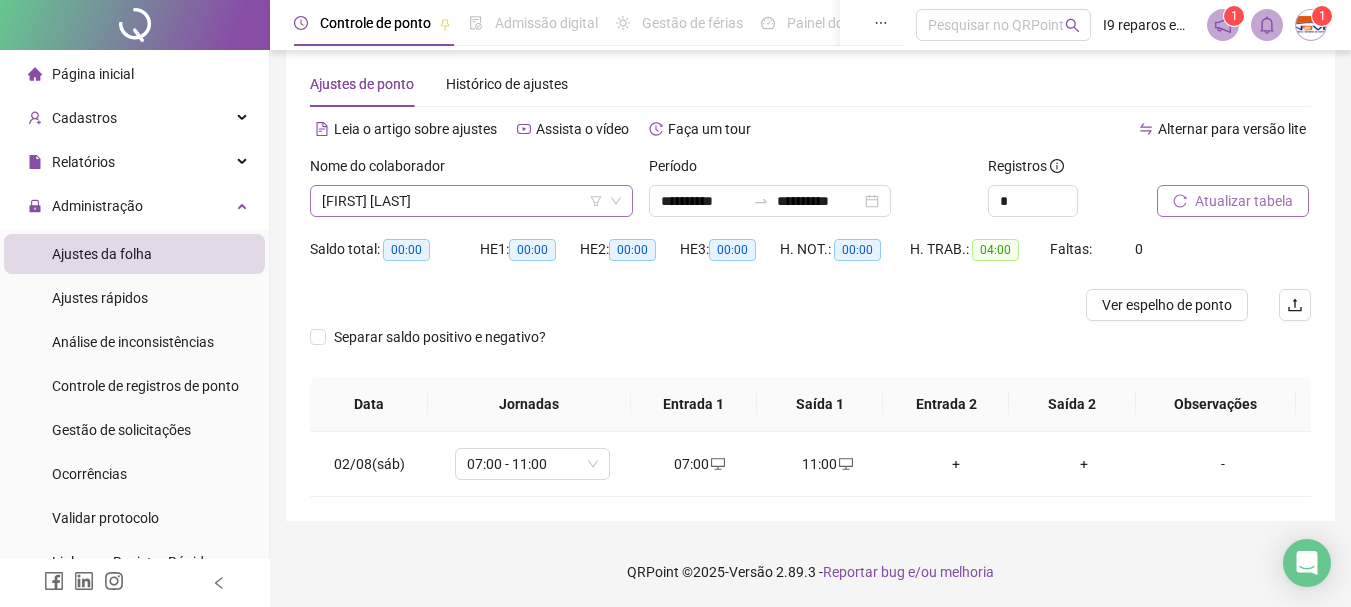 click on "[FIRST] [LAST]" at bounding box center (471, 201) 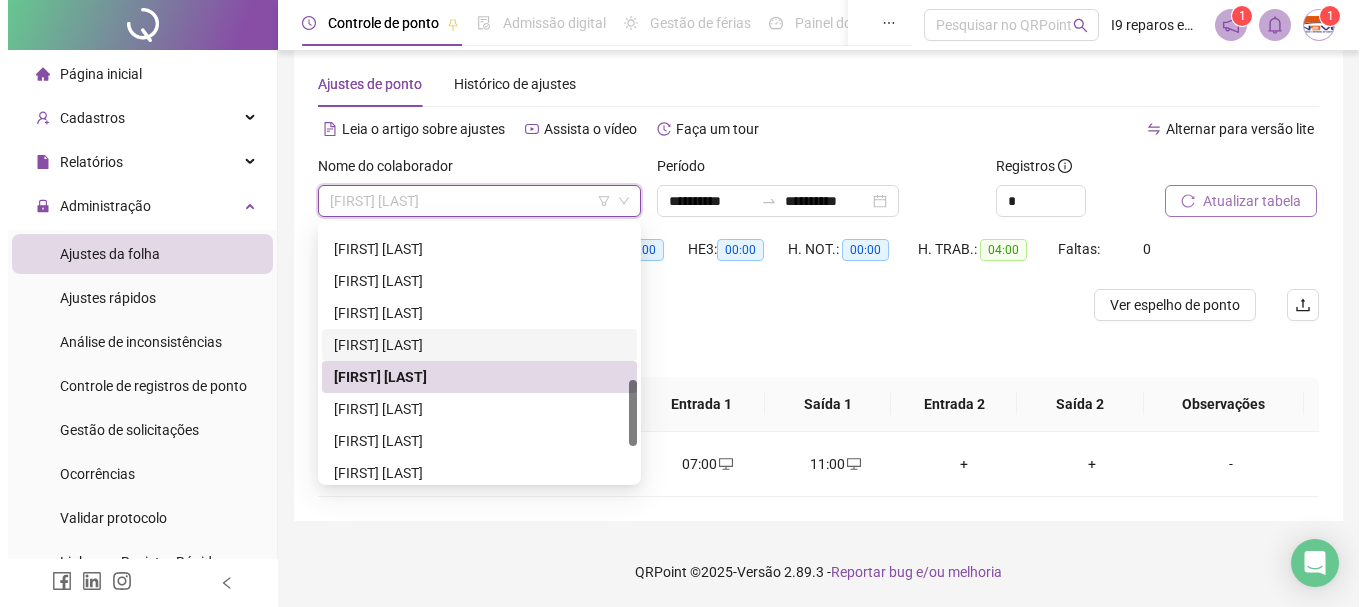 scroll, scrollTop: 700, scrollLeft: 0, axis: vertical 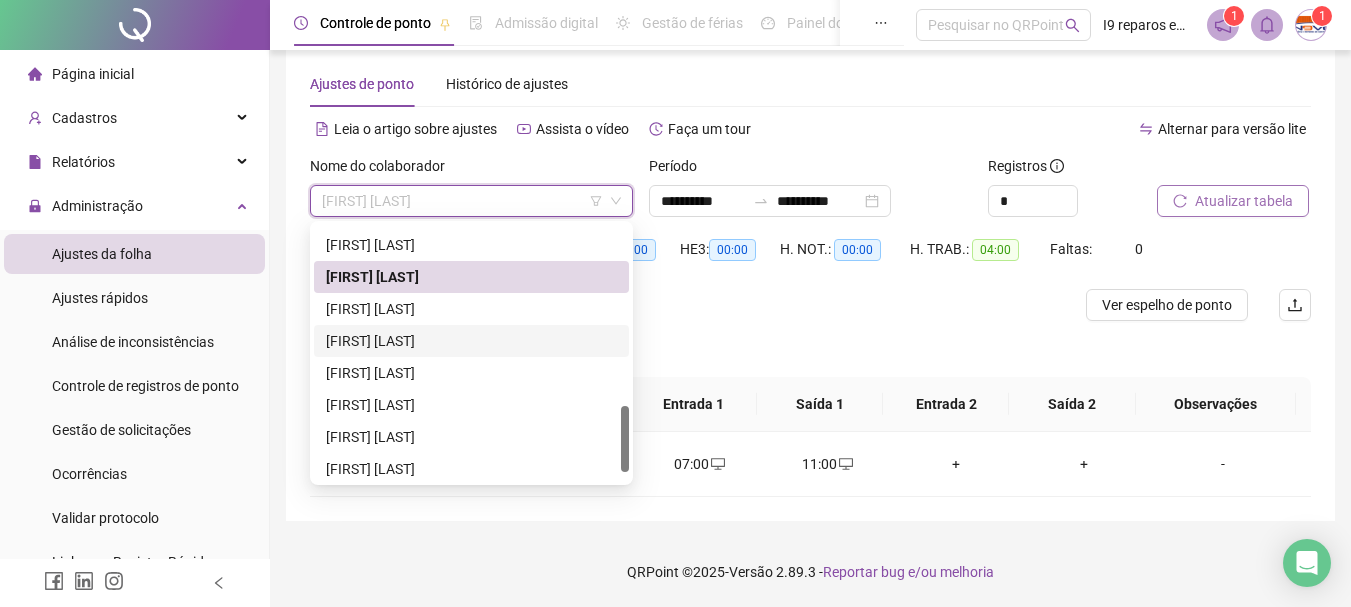 click on "[FIRST] [LAST]" at bounding box center (471, 341) 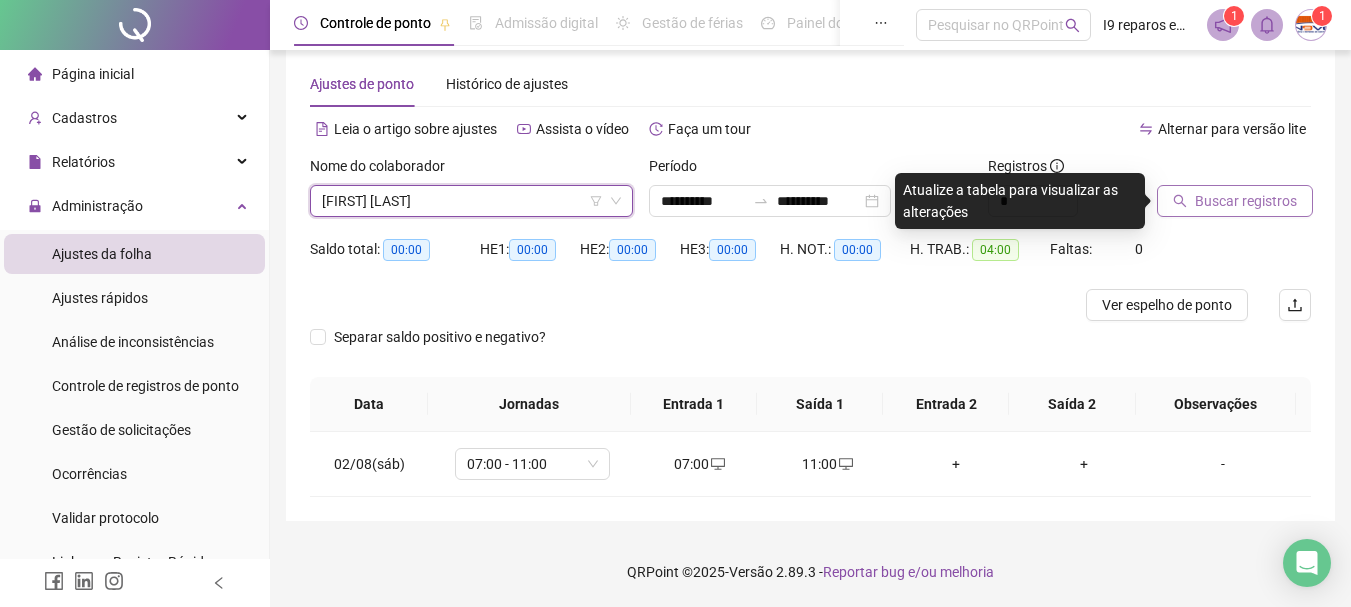 click on "Buscar registros" at bounding box center (1235, 201) 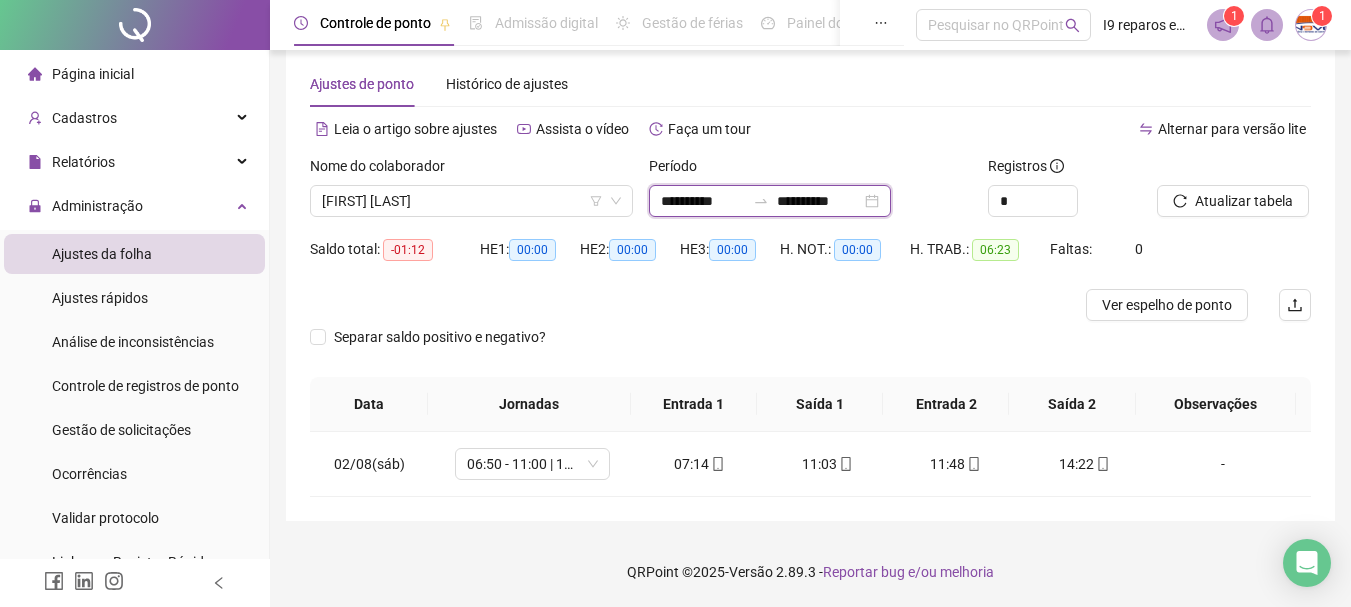 click on "**********" at bounding box center [703, 201] 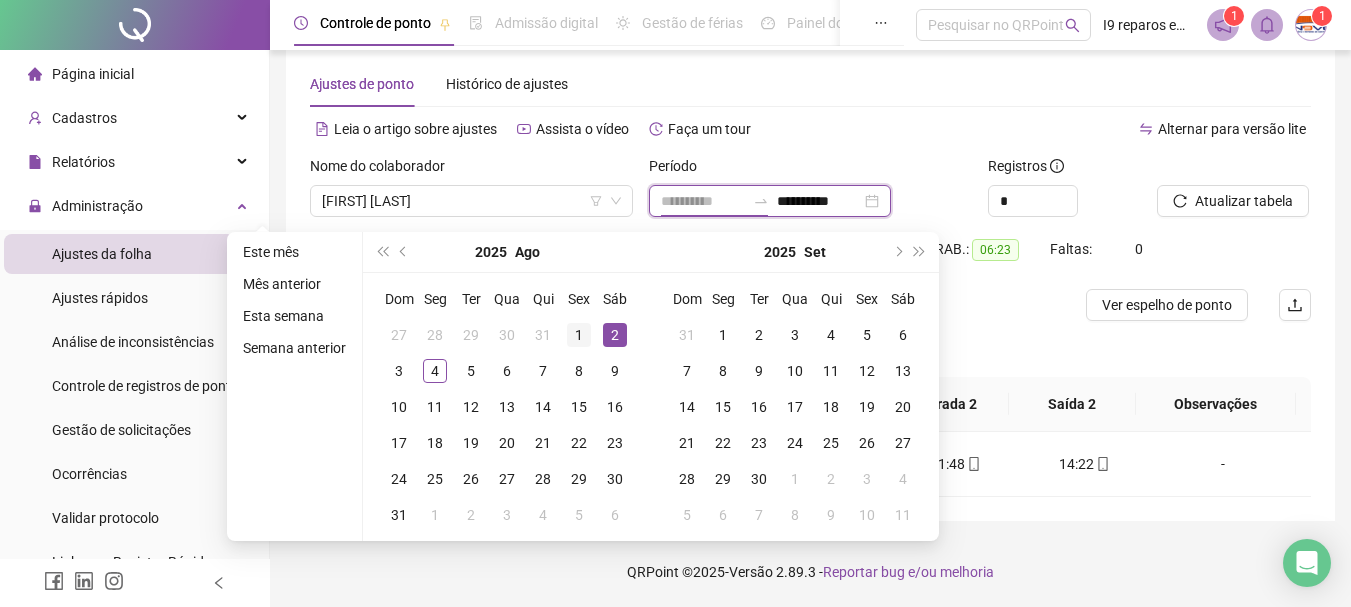 type on "**********" 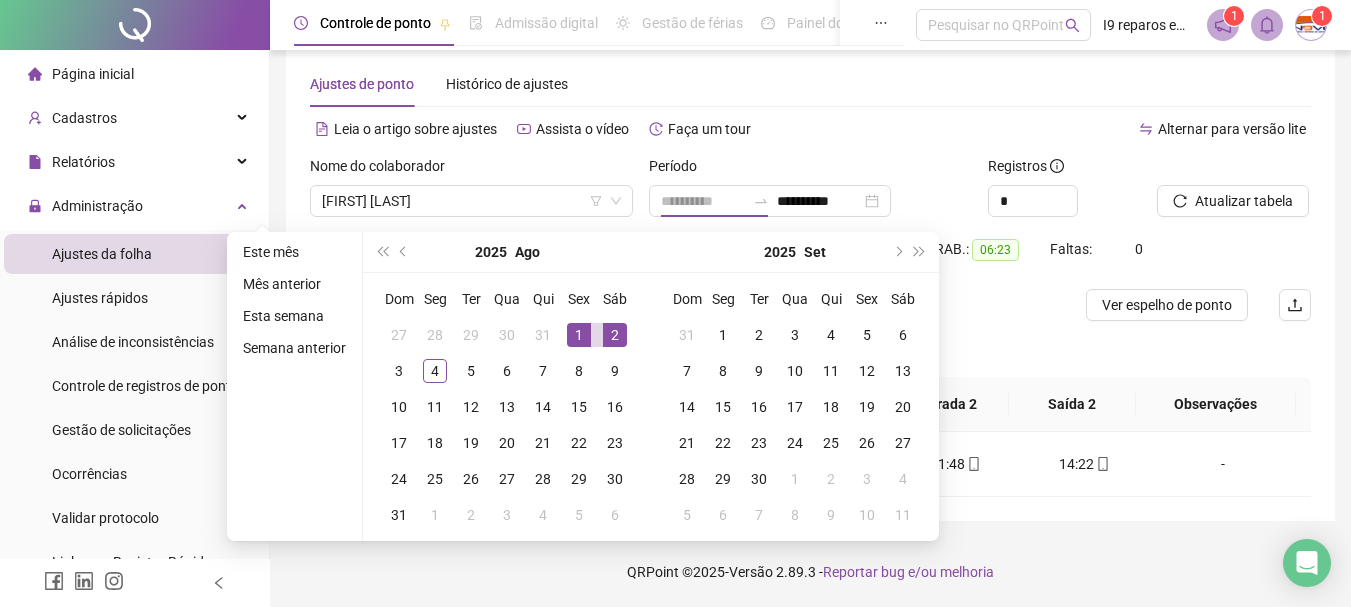 click on "1" at bounding box center (579, 335) 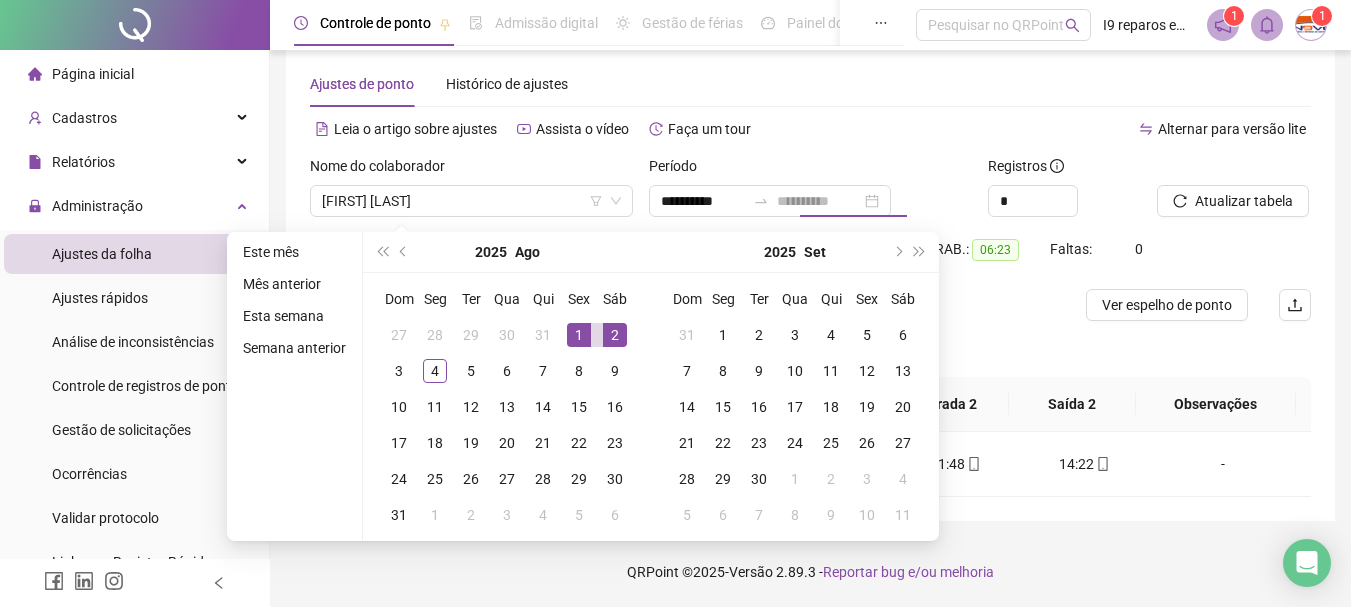click on "1" at bounding box center (579, 335) 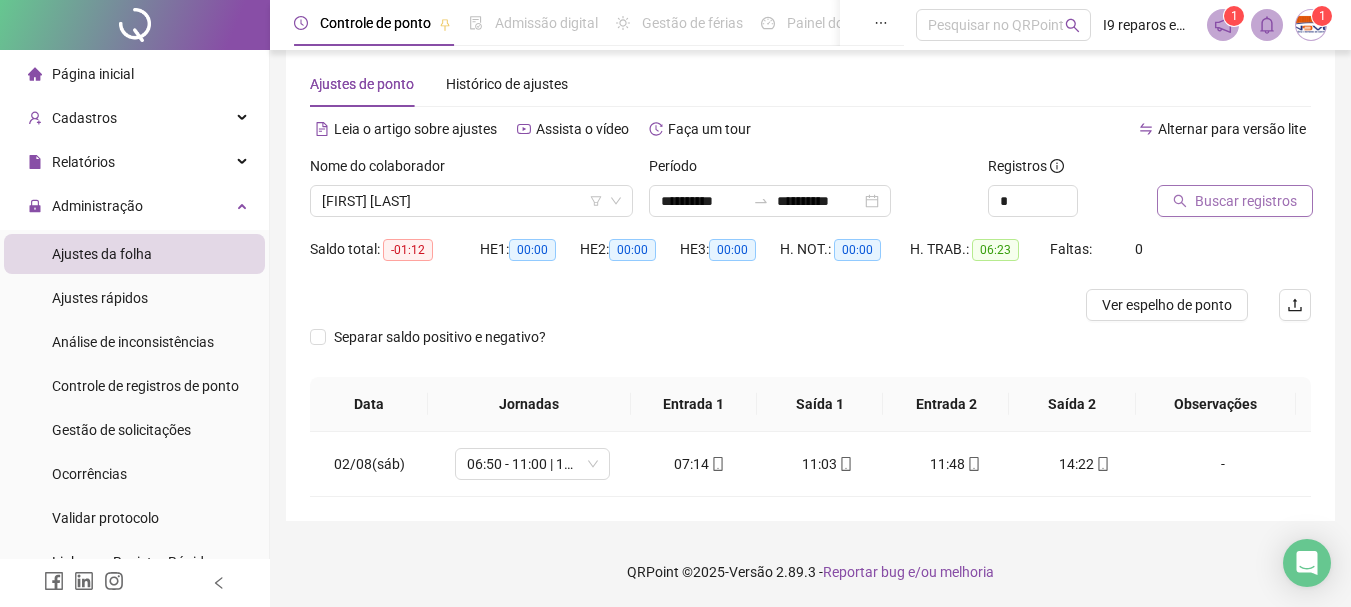 click 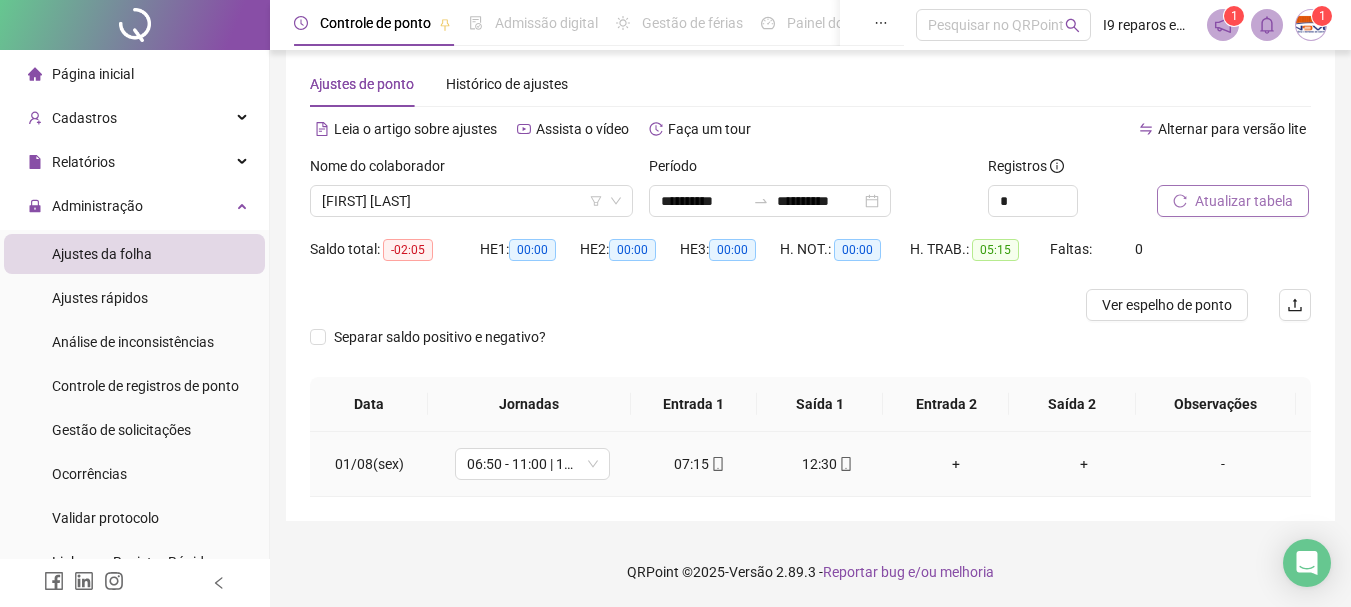 click on "+" at bounding box center (956, 464) 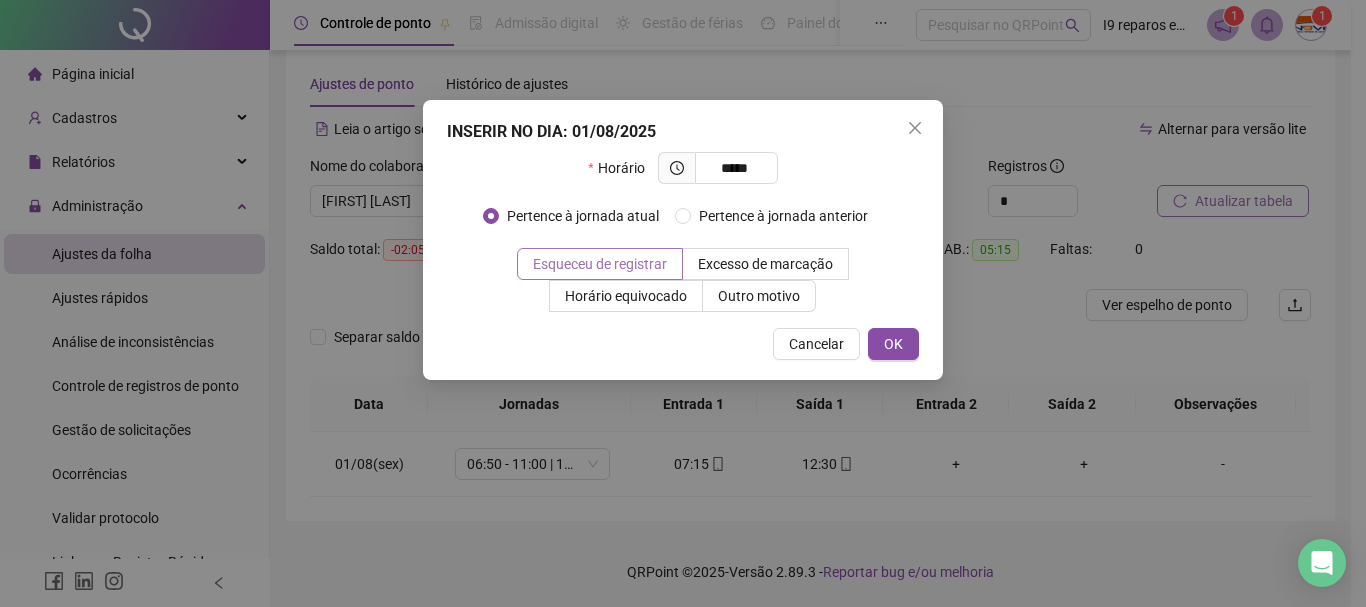 type on "*****" 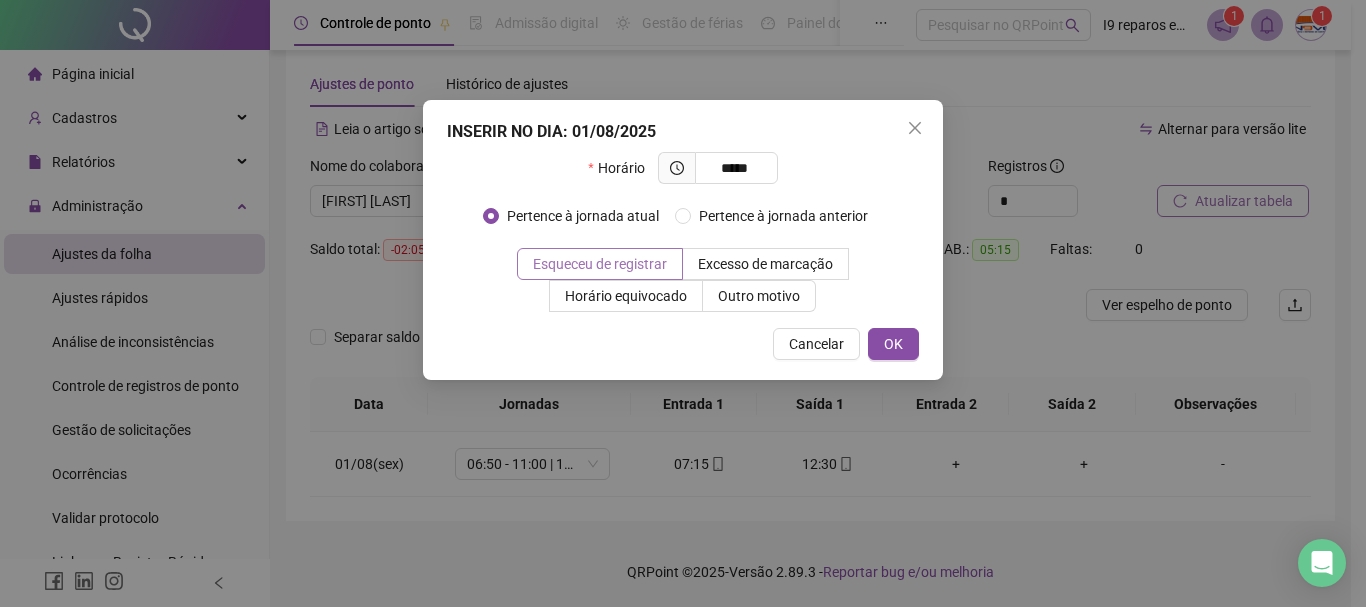 click at bounding box center [600, 264] 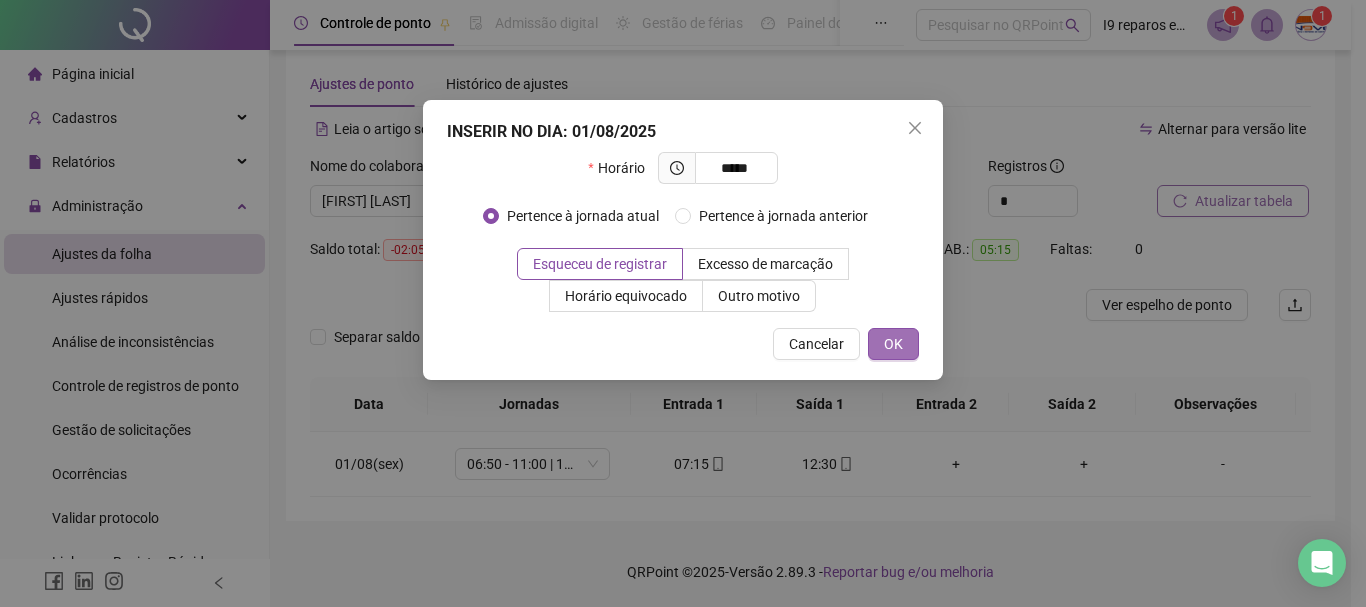 click on "OK" at bounding box center [893, 344] 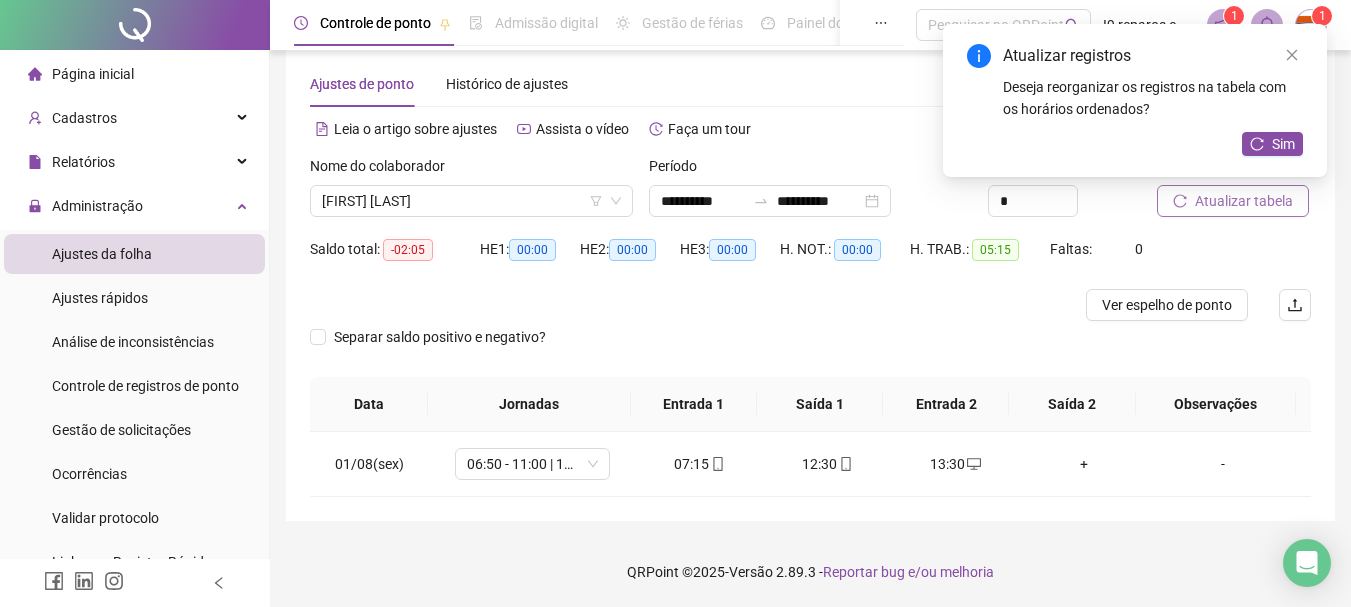 click on "Atualizar tabela" at bounding box center [1244, 201] 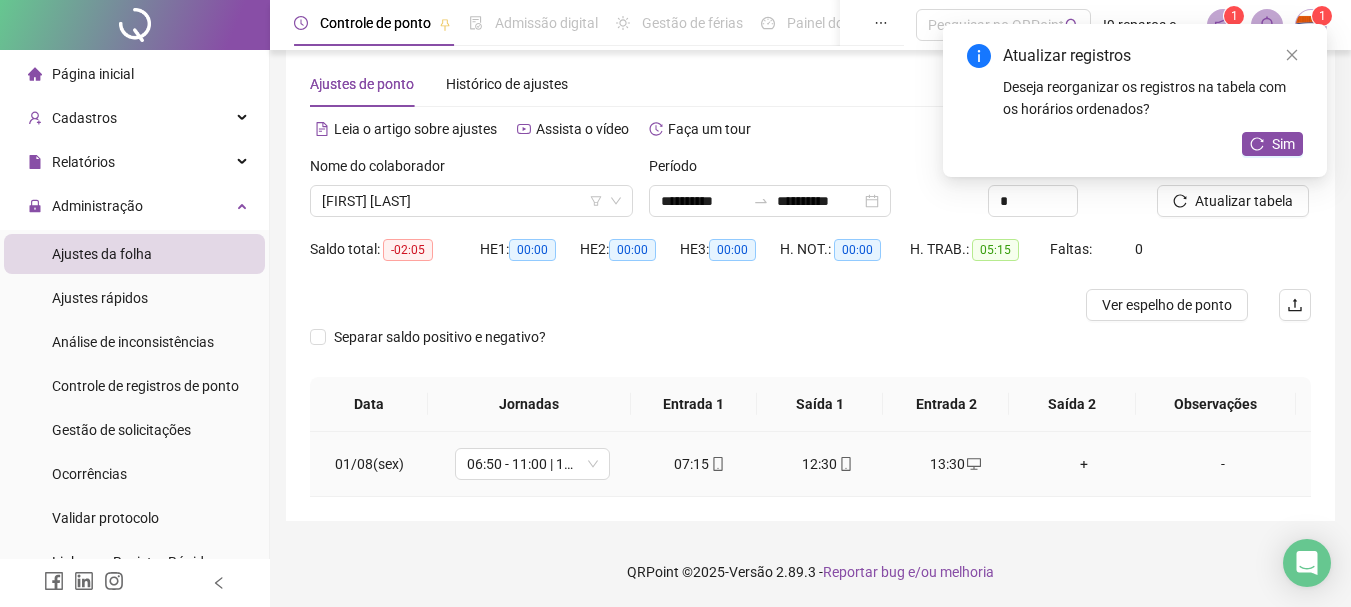 click on "+" at bounding box center [1084, 464] 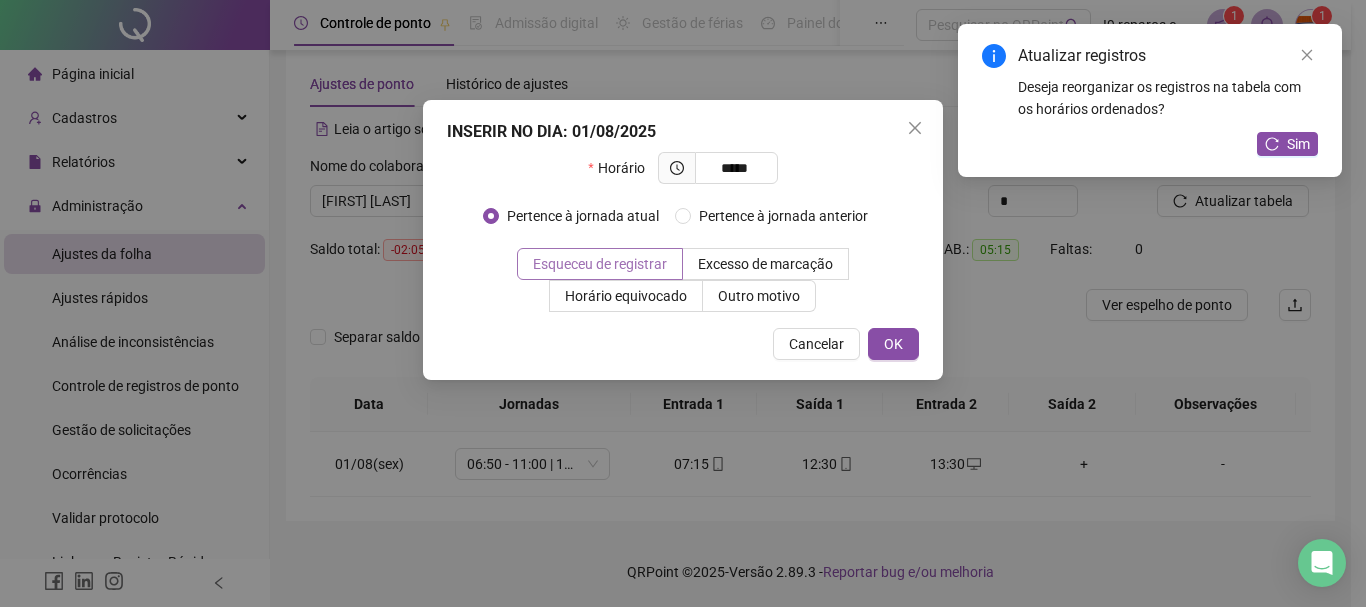 type on "*****" 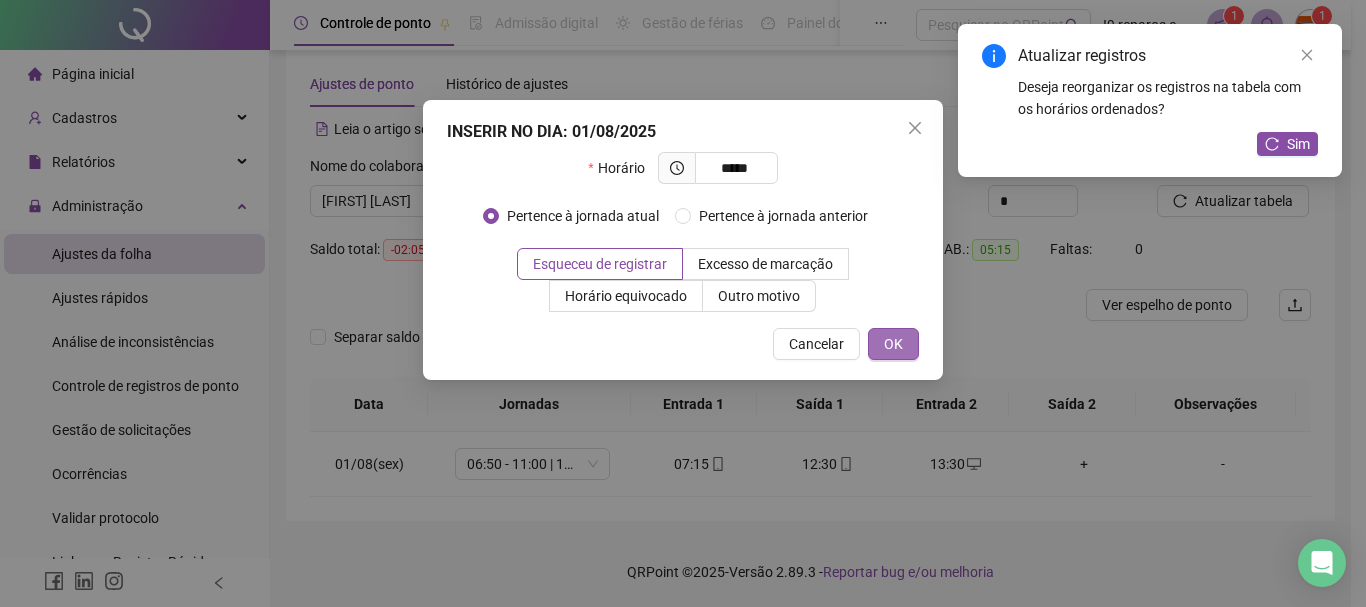 click on "OK" at bounding box center [893, 344] 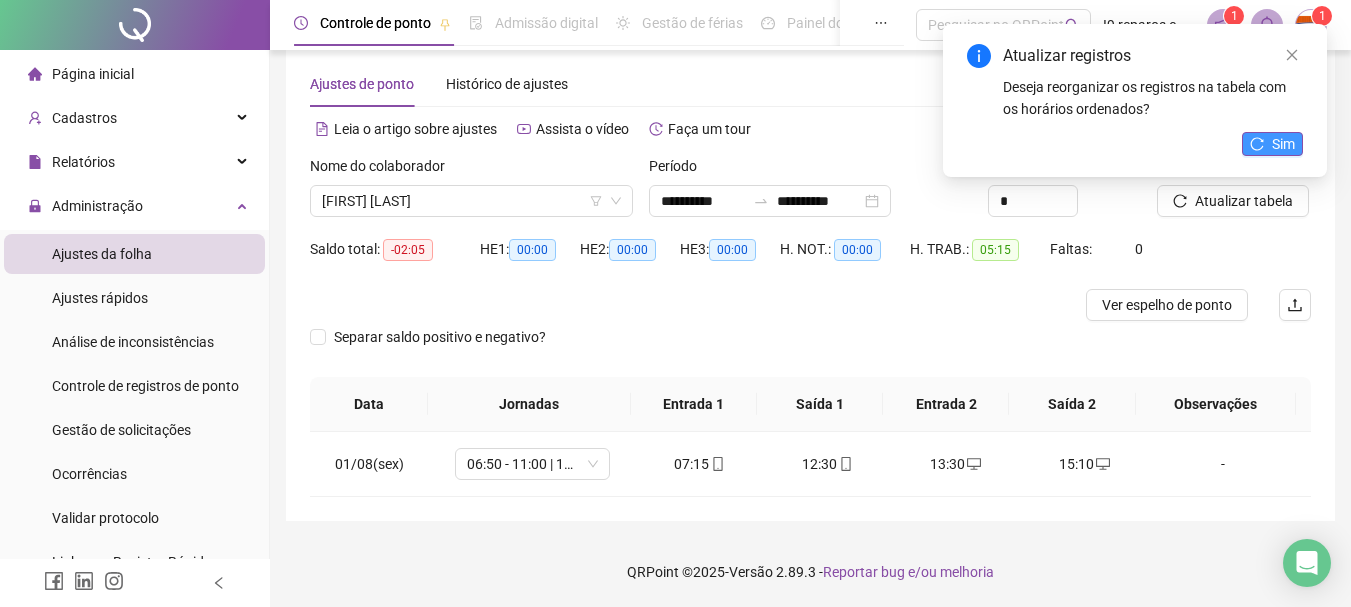 click on "Sim" at bounding box center (1272, 144) 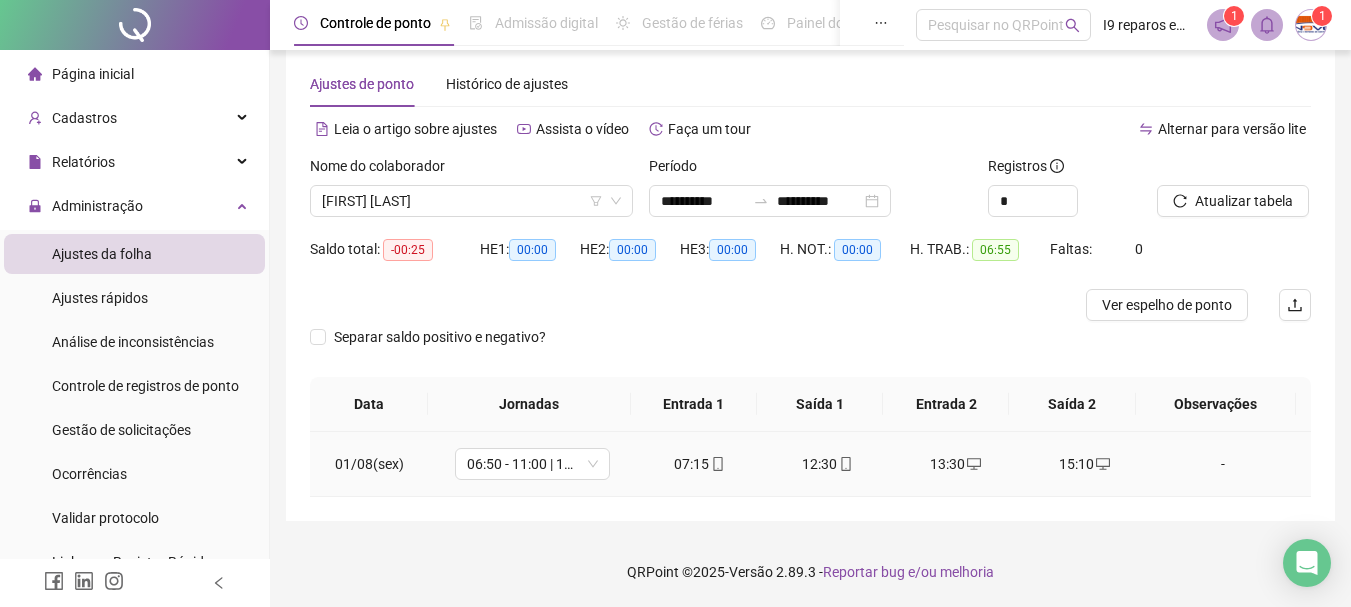 click on "-" at bounding box center [1223, 464] 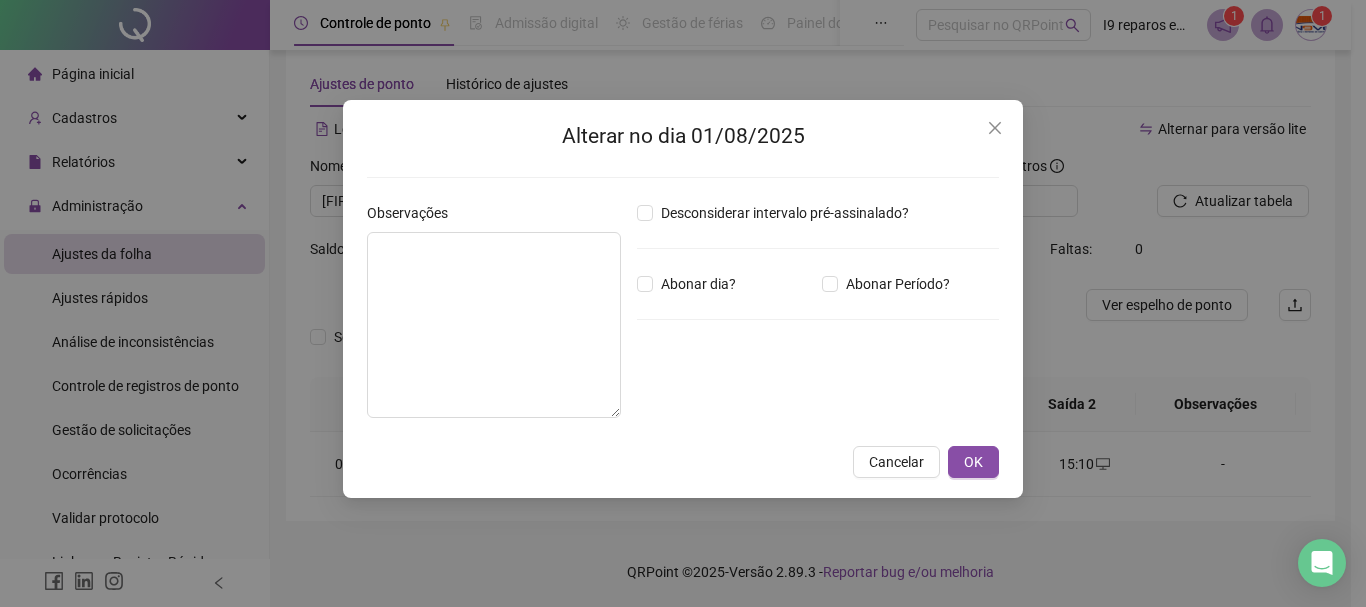 type 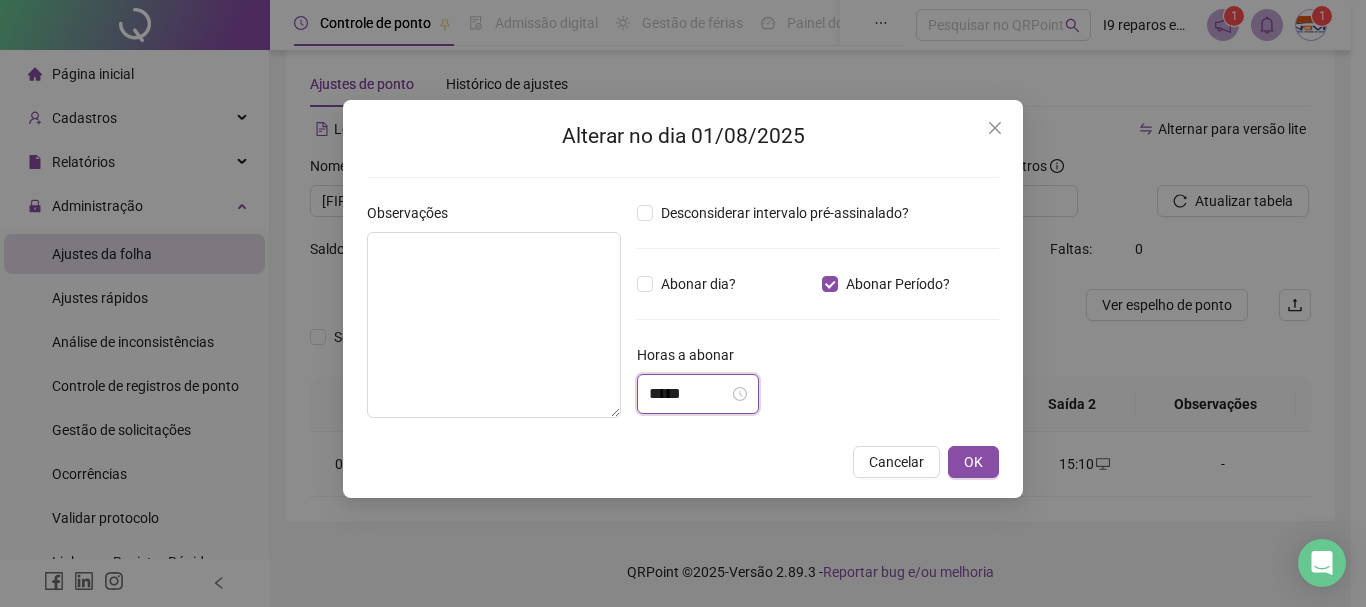 drag, startPoint x: 722, startPoint y: 391, endPoint x: 711, endPoint y: 330, distance: 61.983868 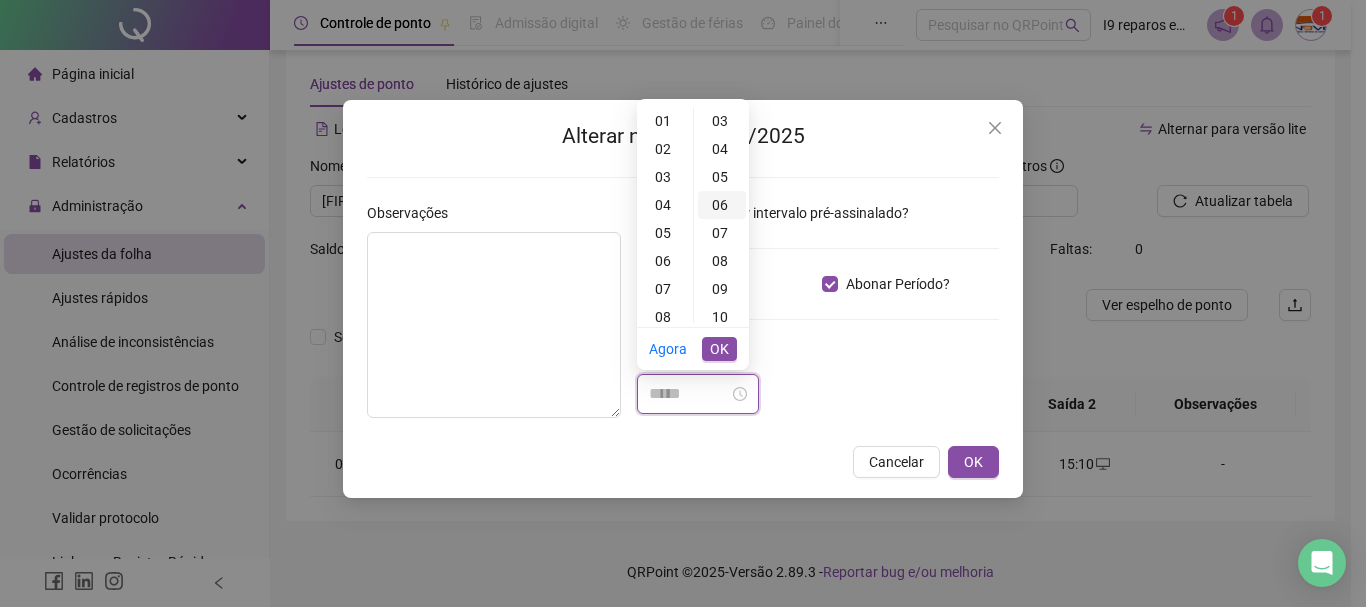scroll, scrollTop: 0, scrollLeft: 0, axis: both 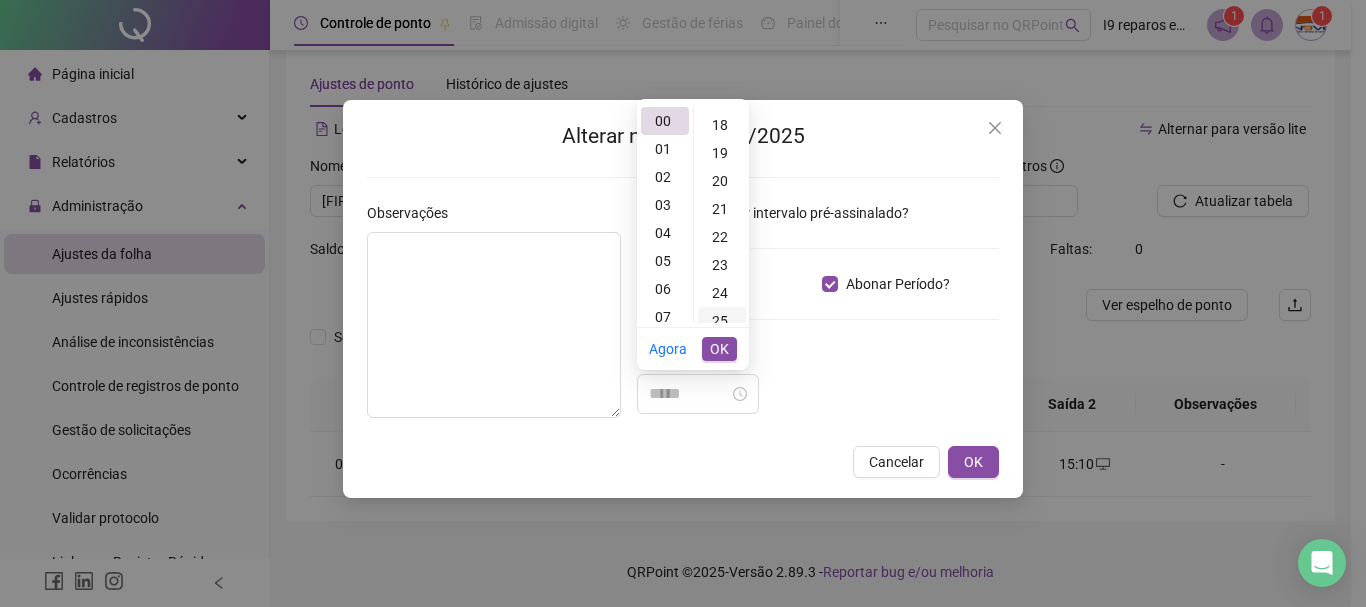 click on "25" at bounding box center (722, 321) 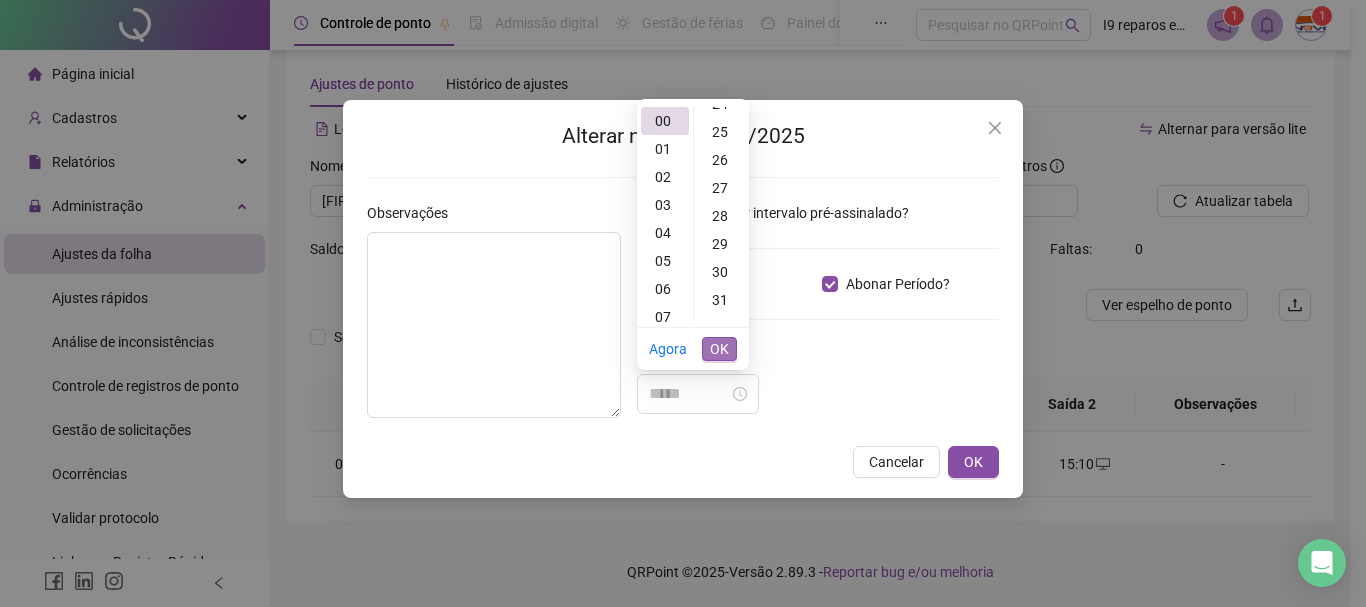 type on "*****" 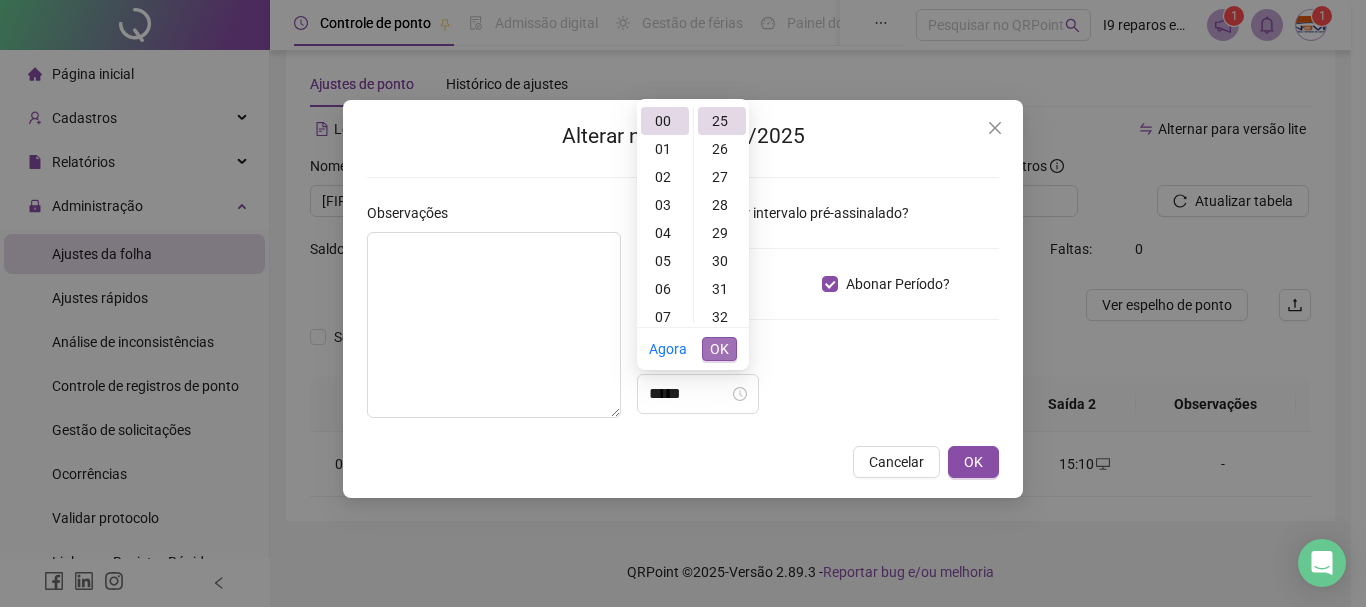 scroll, scrollTop: 700, scrollLeft: 0, axis: vertical 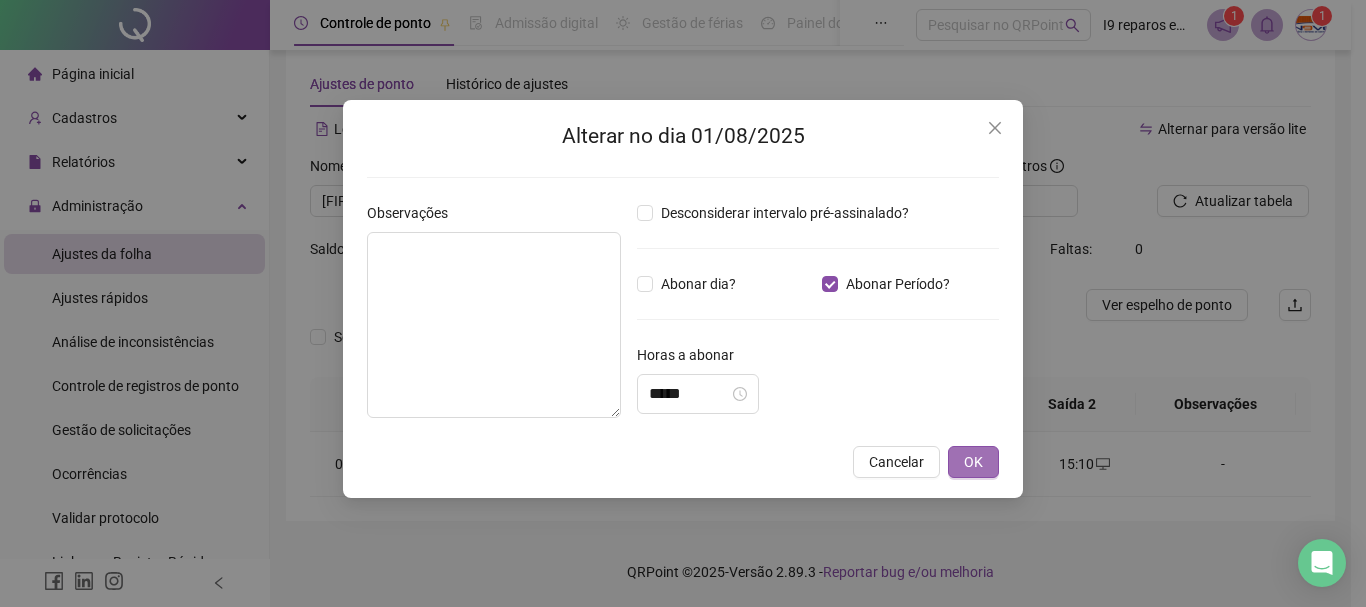 click on "OK" at bounding box center (973, 462) 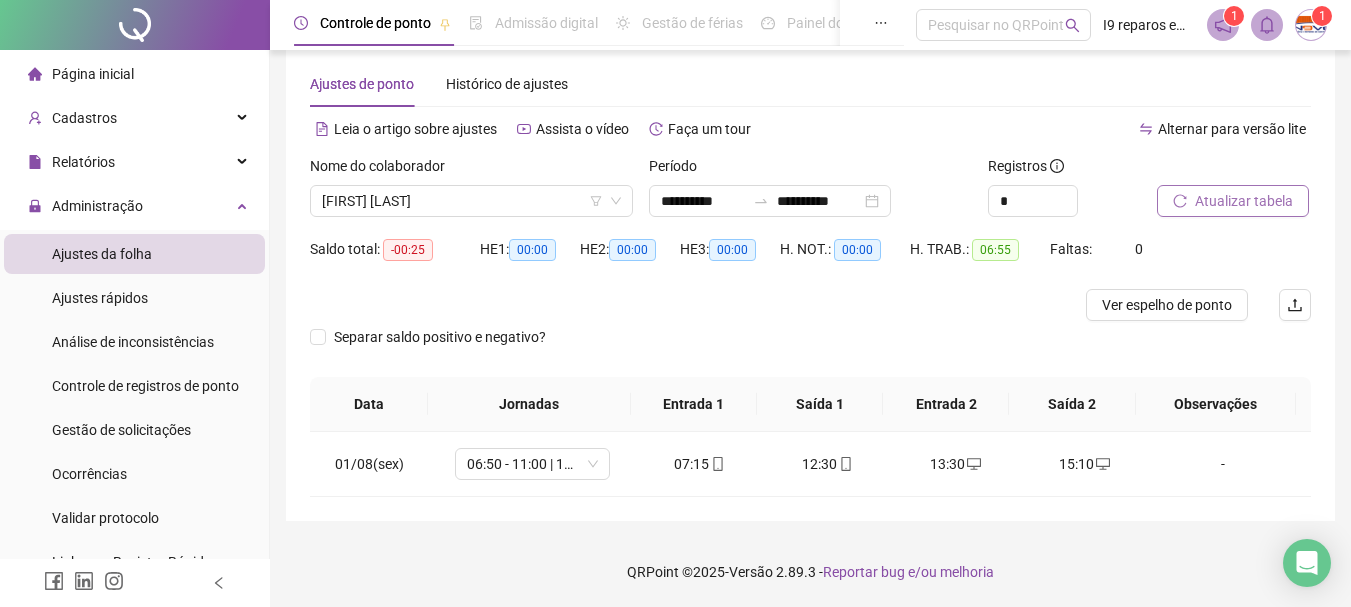 click on "Atualizar tabela" at bounding box center (1244, 201) 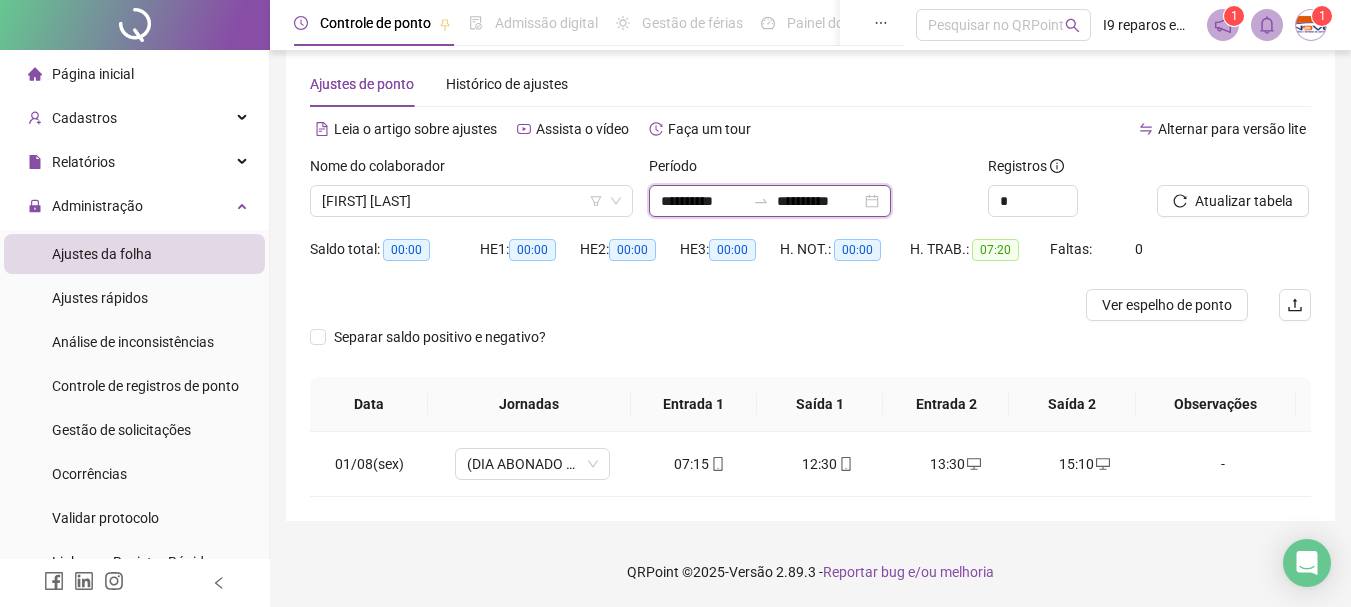 click on "**********" at bounding box center [703, 201] 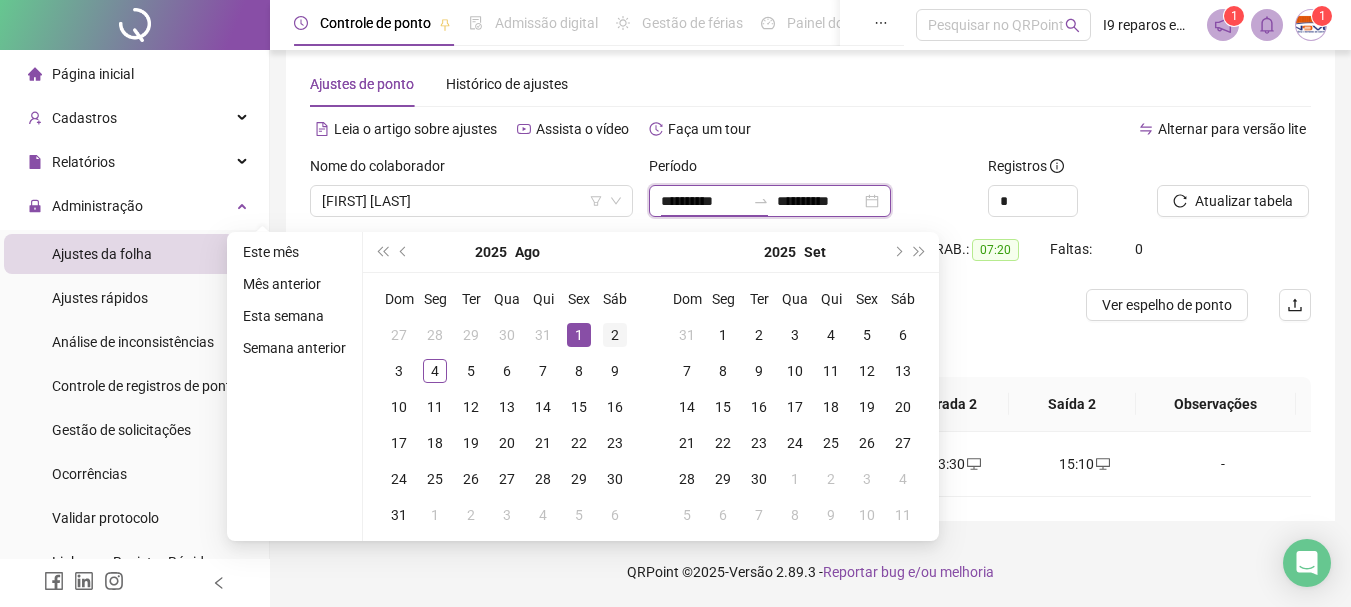 type on "**********" 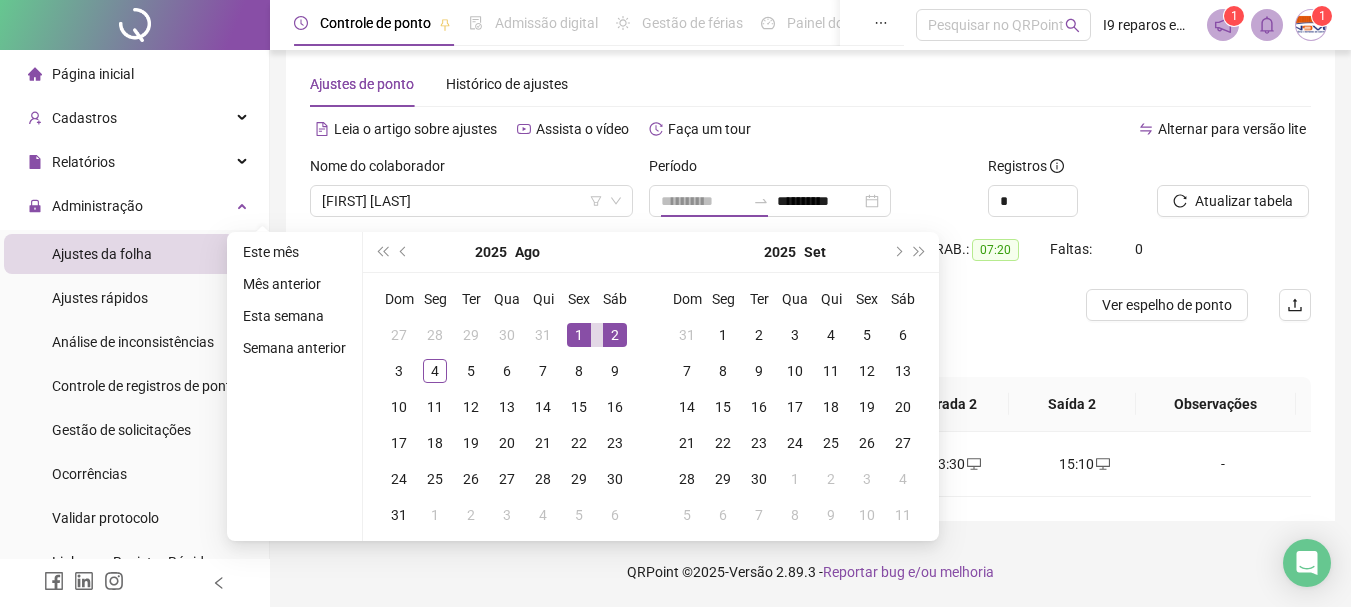 click on "2" at bounding box center (615, 335) 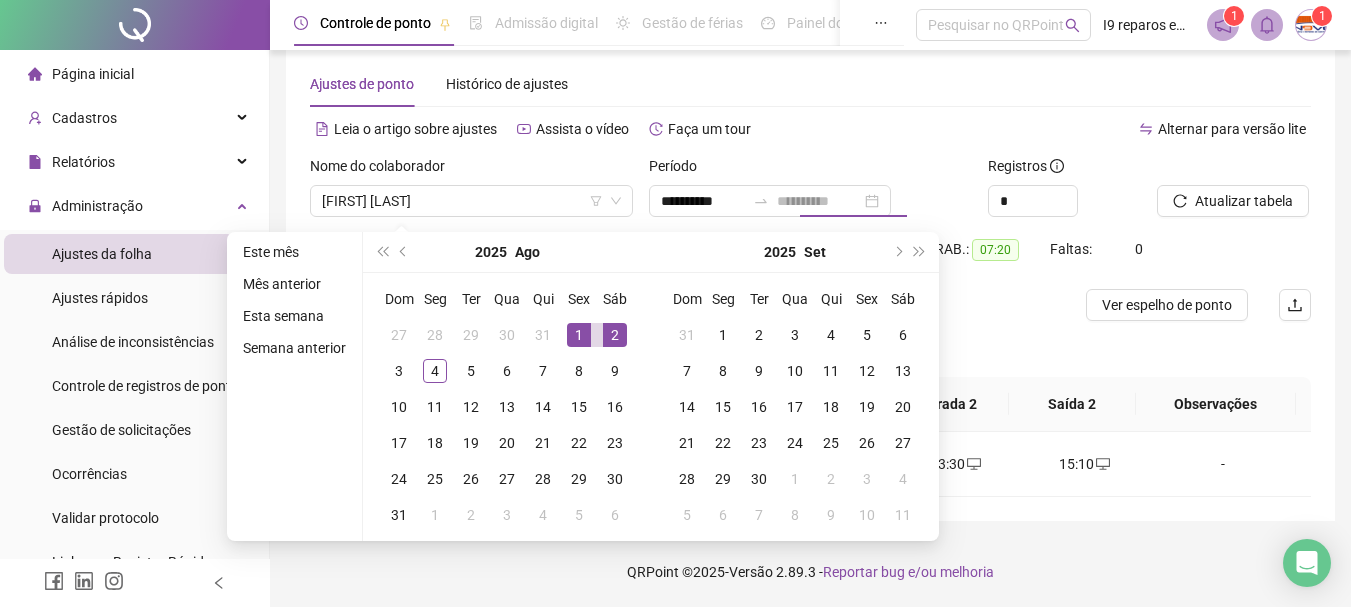 click on "2" at bounding box center (615, 335) 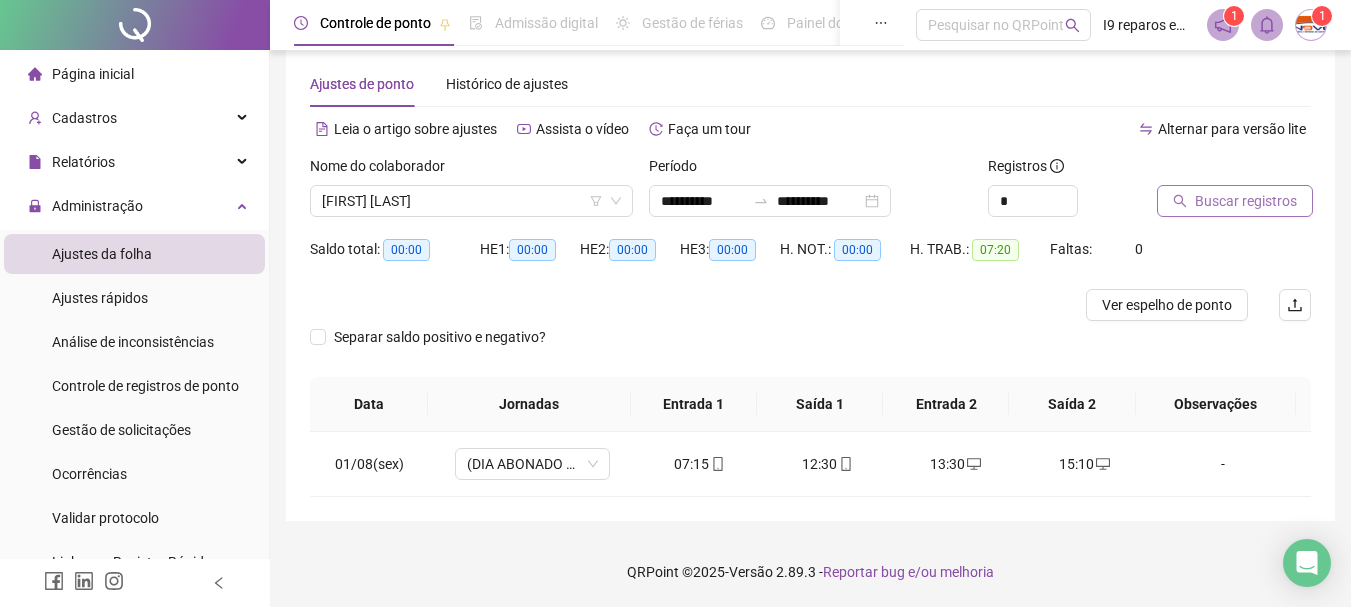 click on "Buscar registros" at bounding box center (1246, 201) 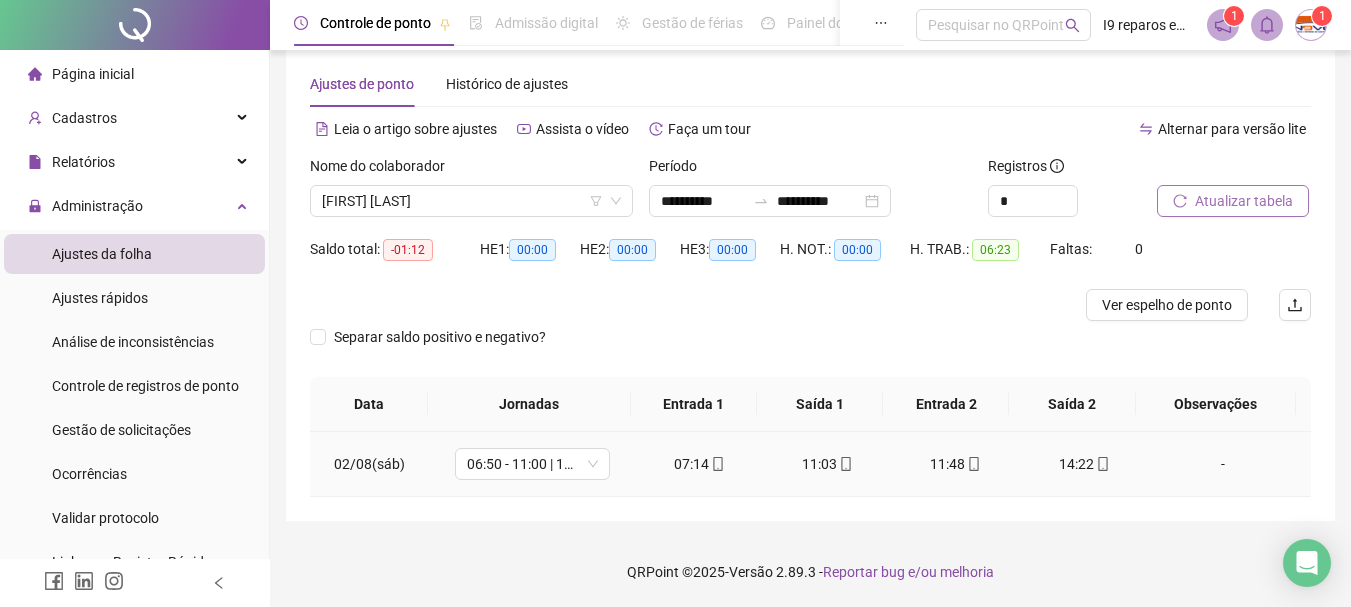 click on "-" at bounding box center (1223, 464) 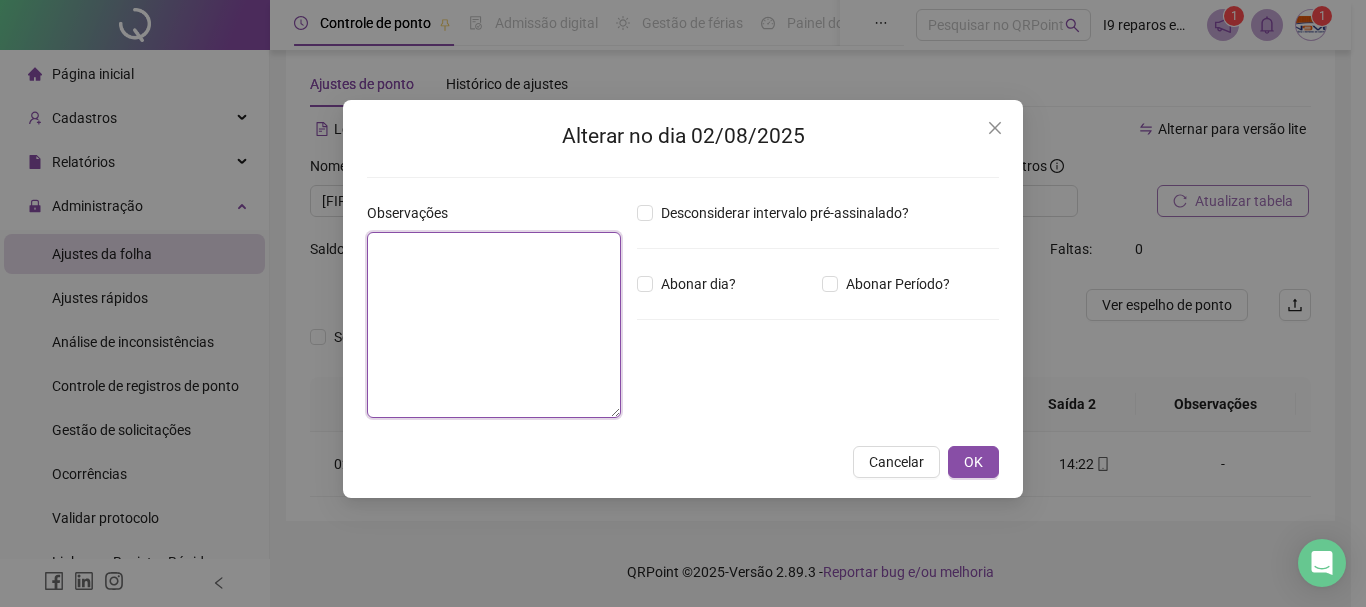 paste on "**********" 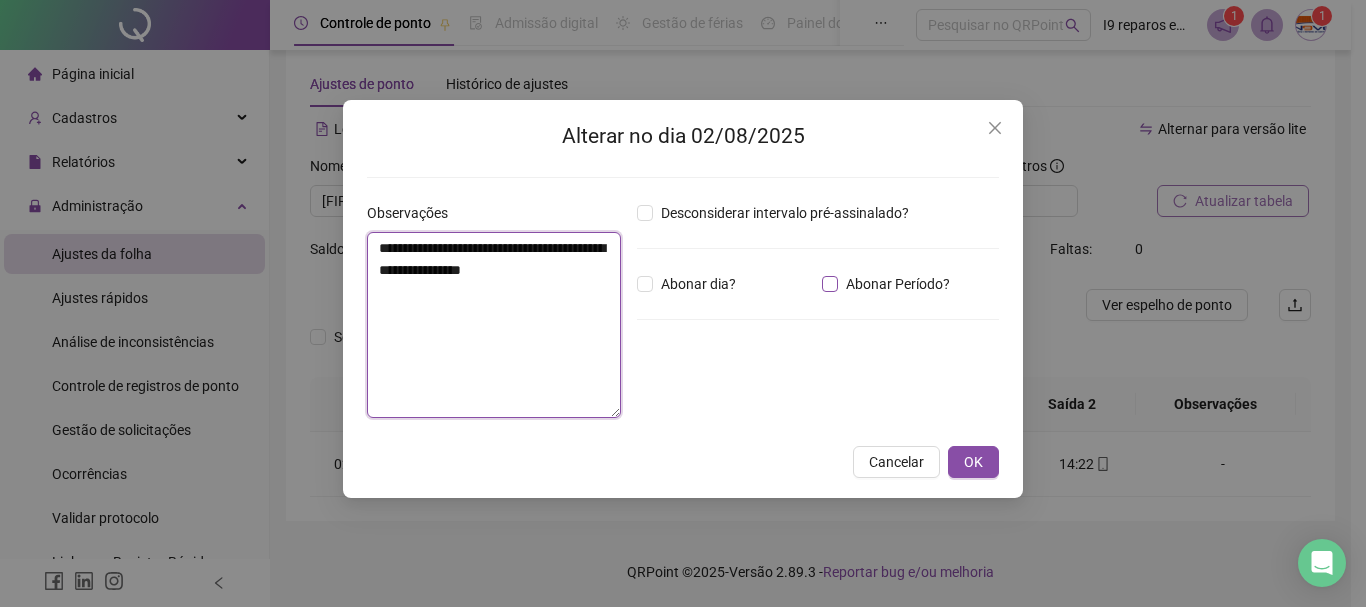 type on "**********" 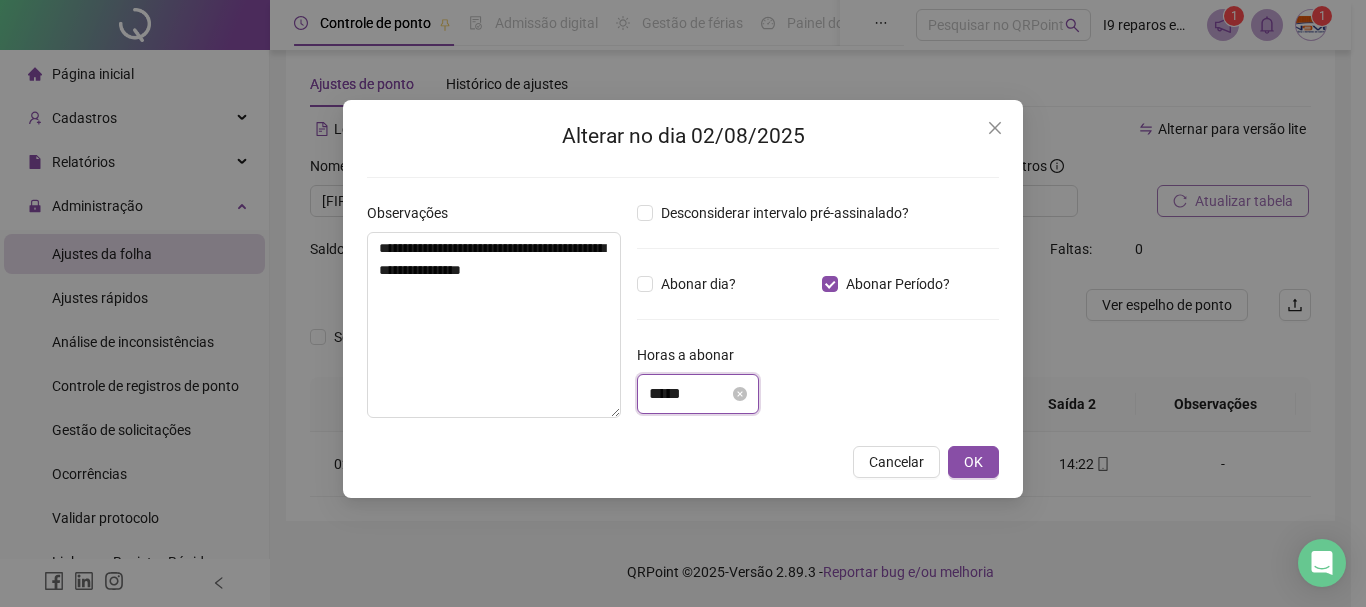 click on "*****" at bounding box center [689, 394] 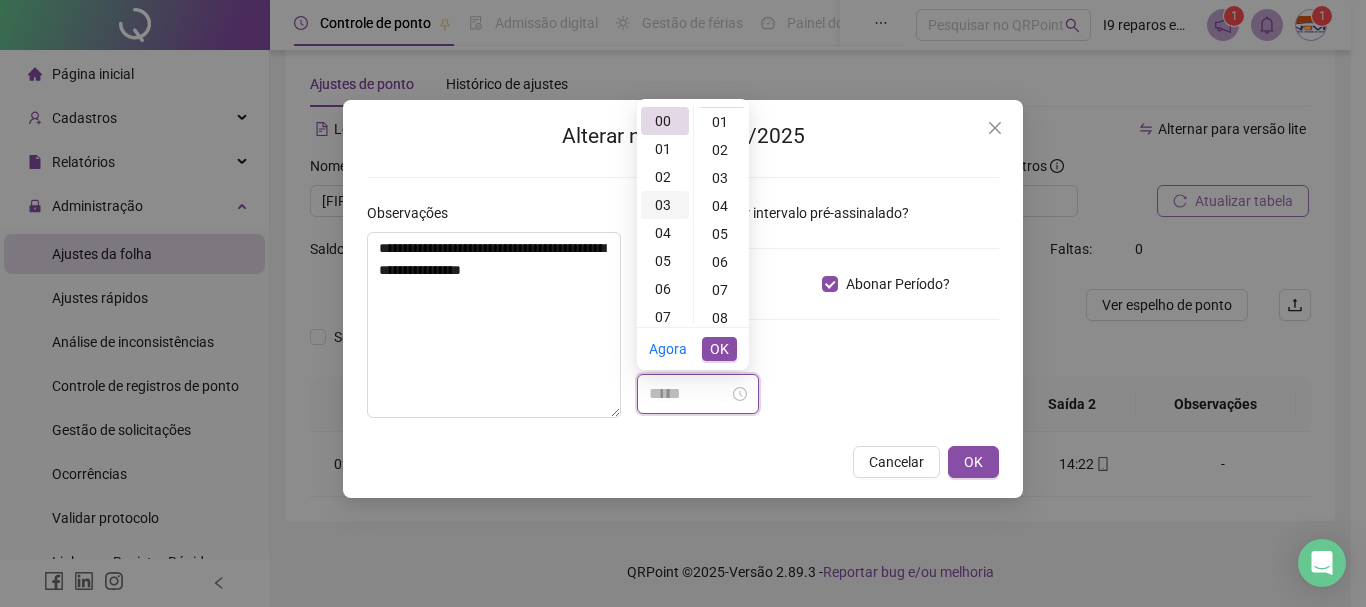 scroll, scrollTop: 0, scrollLeft: 0, axis: both 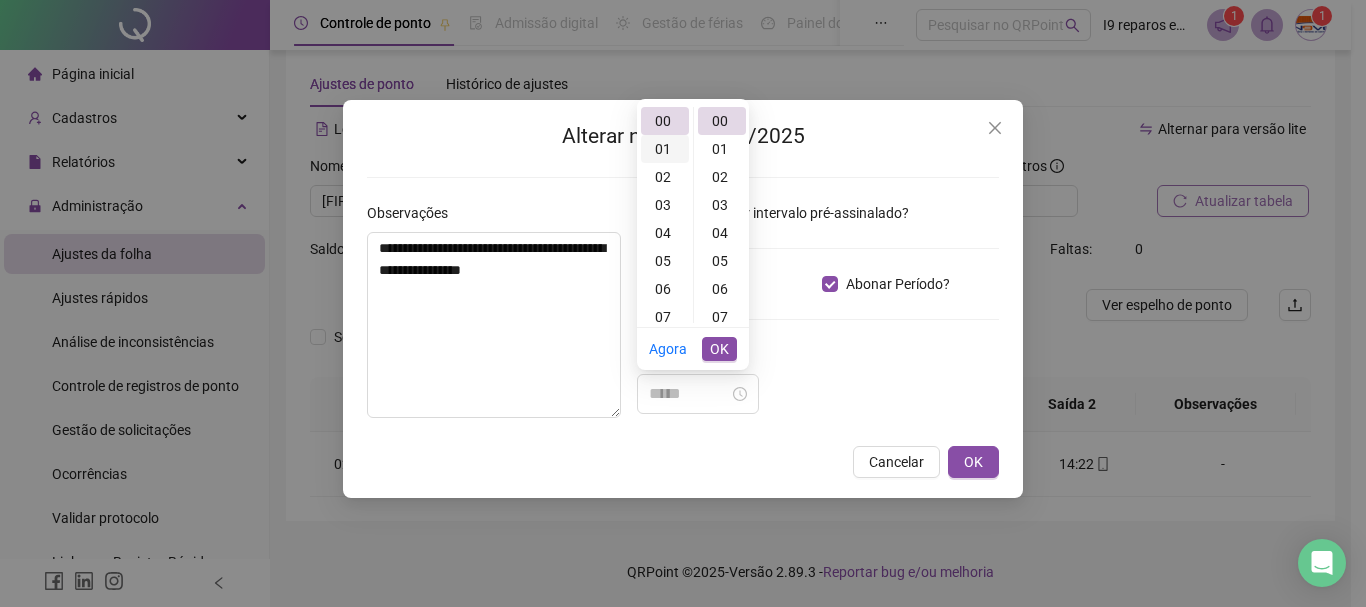 click on "01" at bounding box center [665, 149] 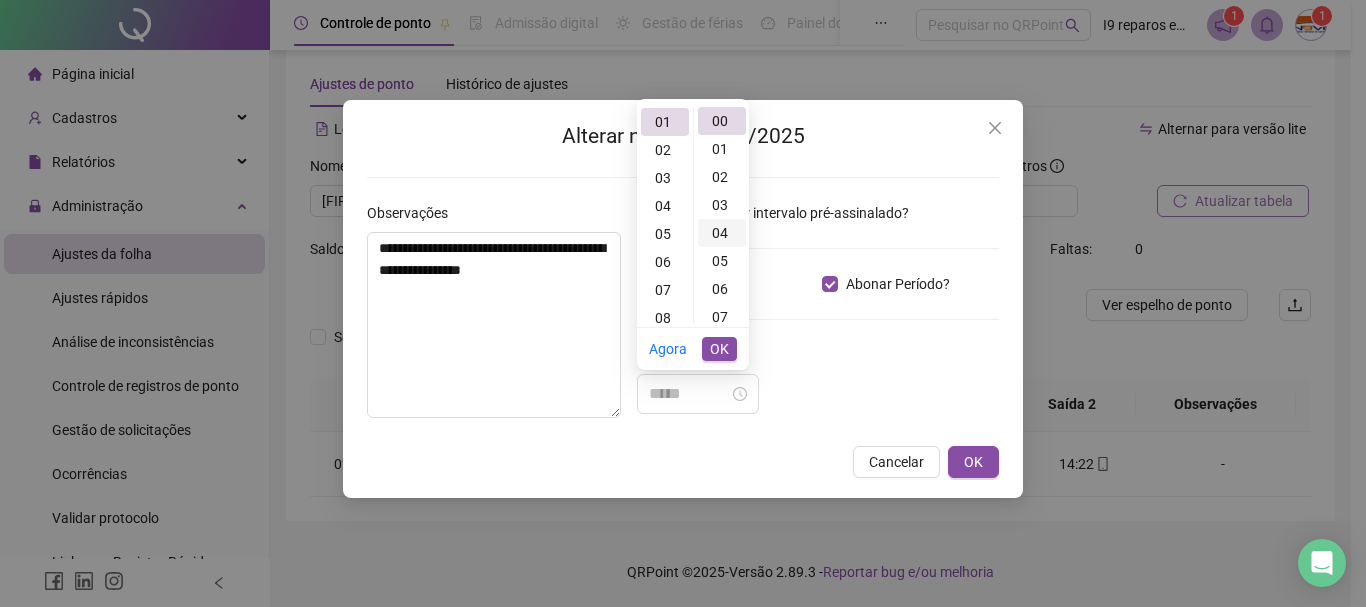 scroll, scrollTop: 28, scrollLeft: 0, axis: vertical 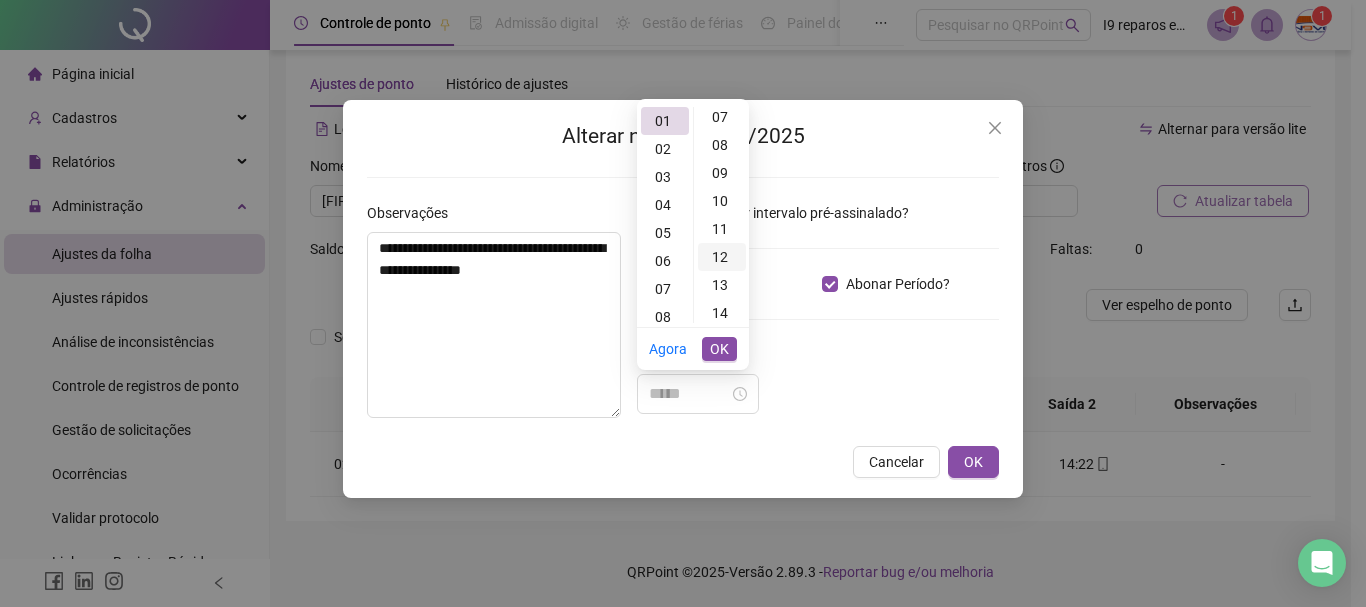 click on "12" at bounding box center (722, 257) 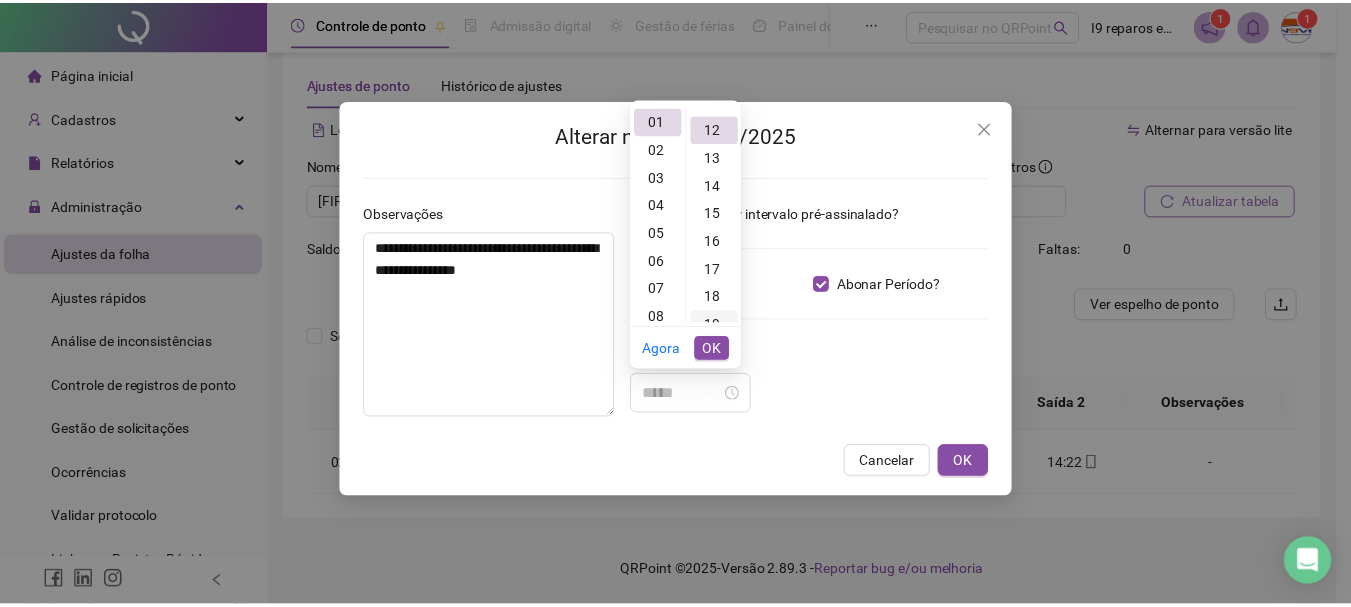 scroll, scrollTop: 336, scrollLeft: 0, axis: vertical 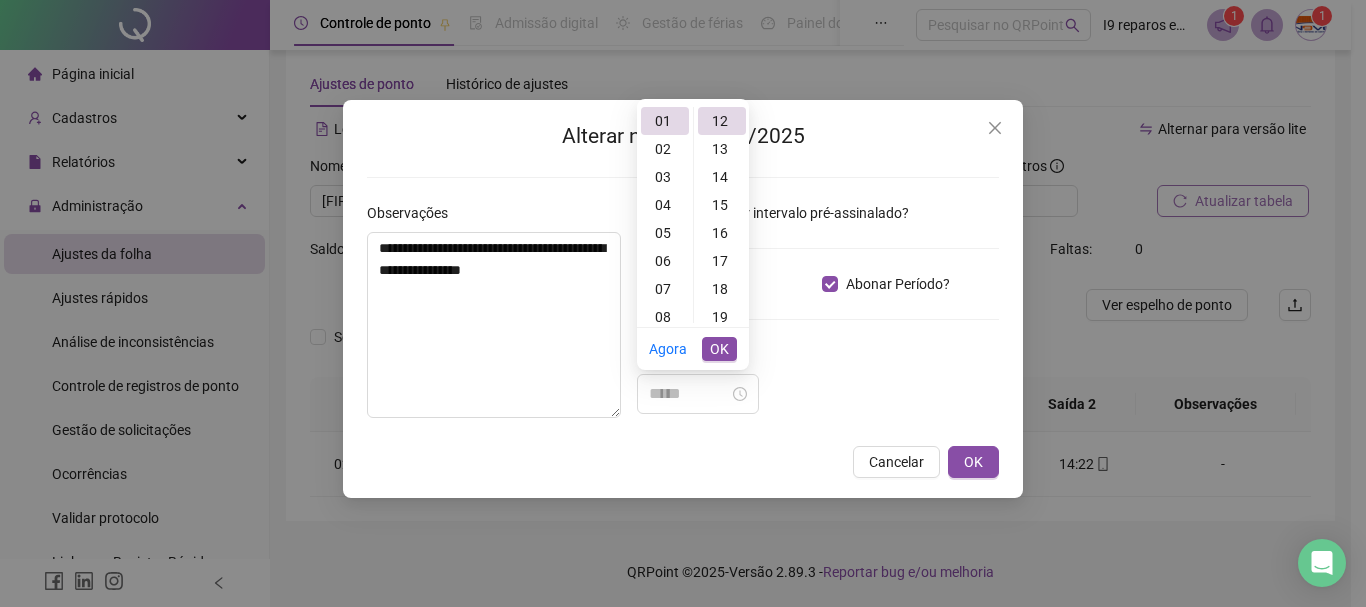 type on "*****" 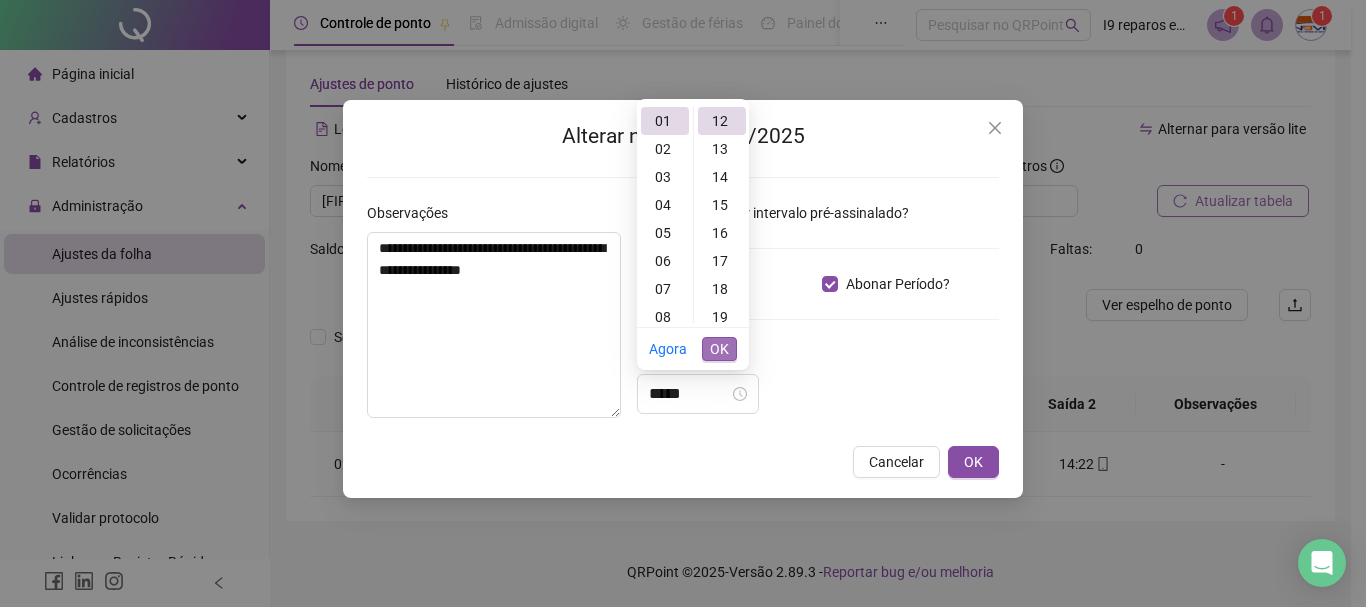 click on "OK" at bounding box center [719, 349] 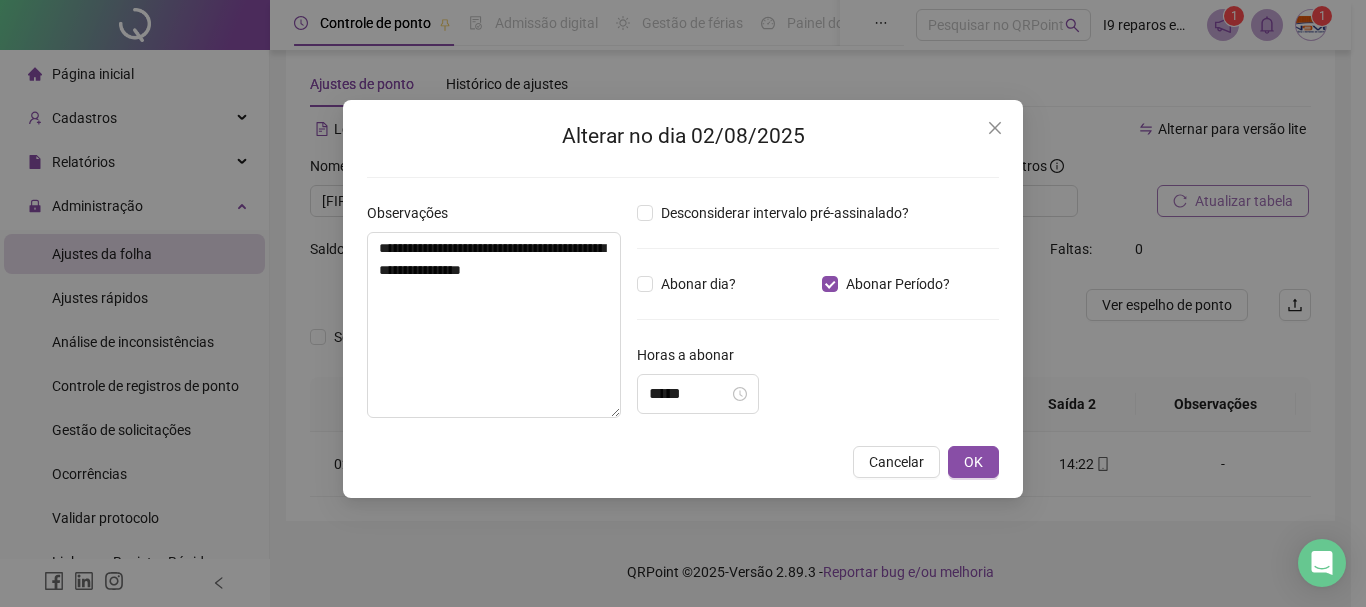 drag, startPoint x: 875, startPoint y: 353, endPoint x: 930, endPoint y: 403, distance: 74.330345 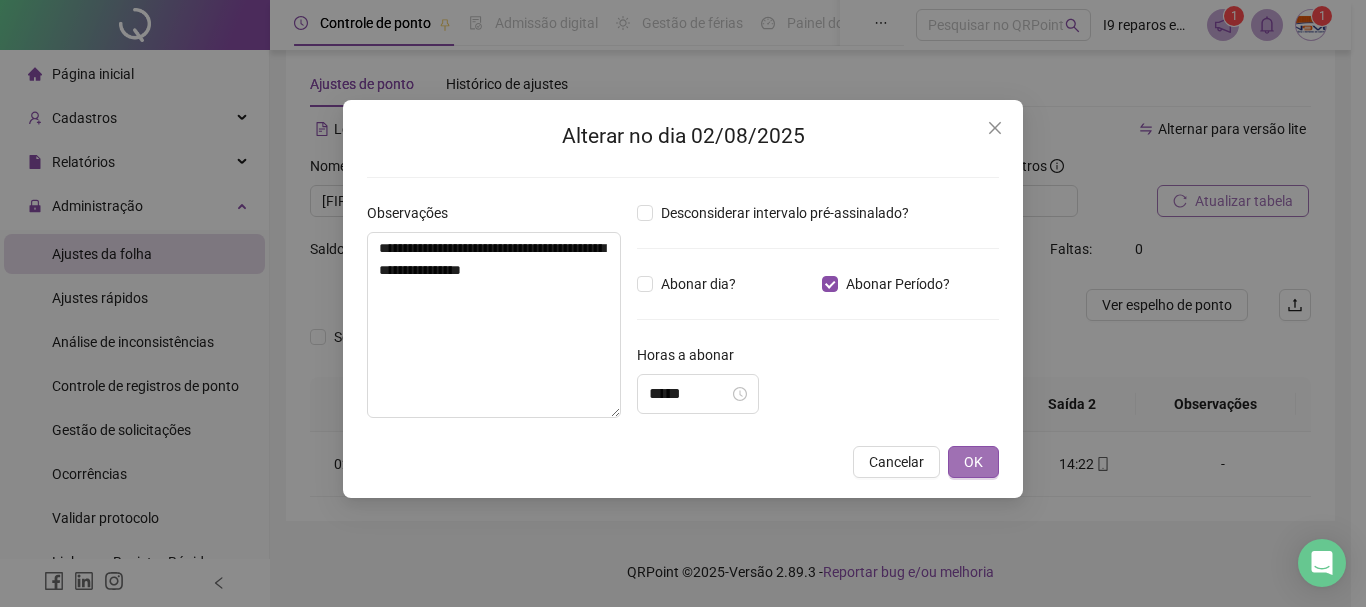click on "OK" at bounding box center (973, 462) 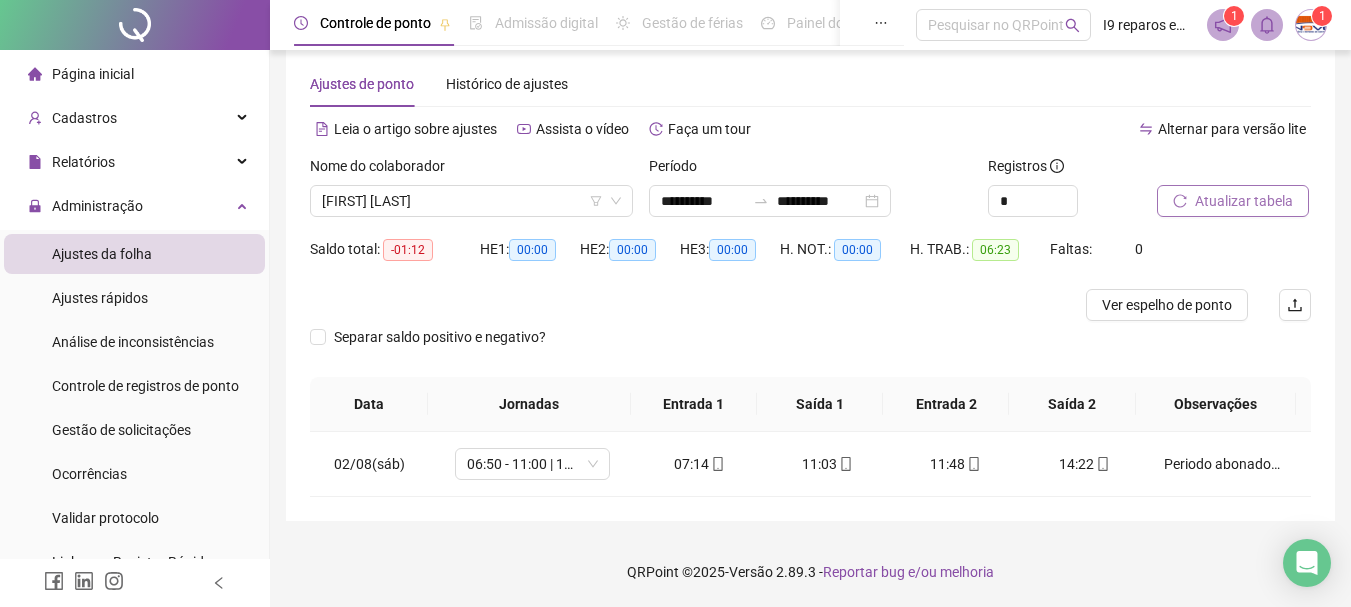 click on "Atualizar tabela" at bounding box center (1244, 201) 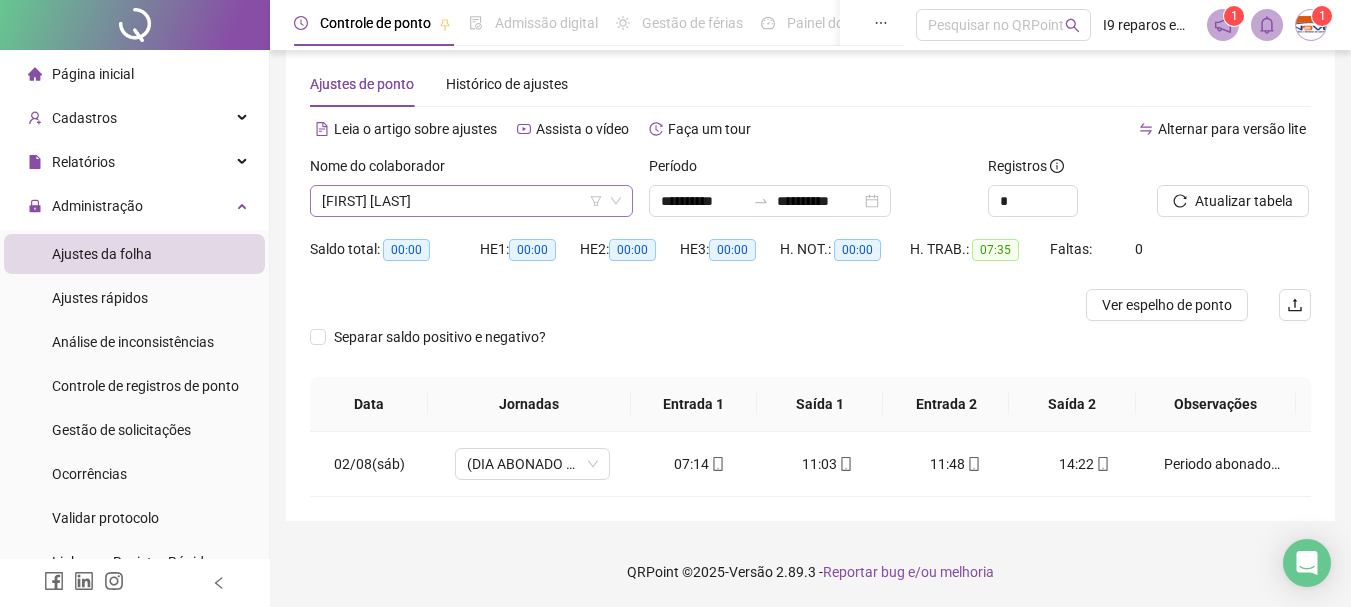 click on "[FIRST] [LAST]" at bounding box center (471, 201) 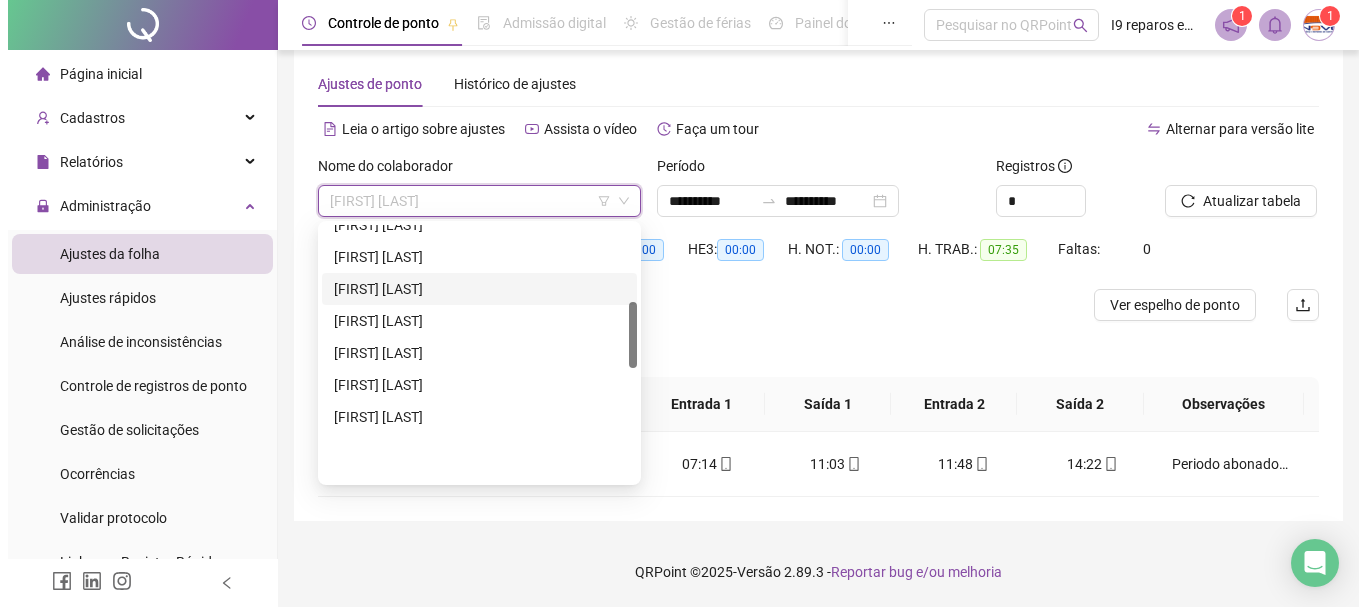 scroll, scrollTop: 200, scrollLeft: 0, axis: vertical 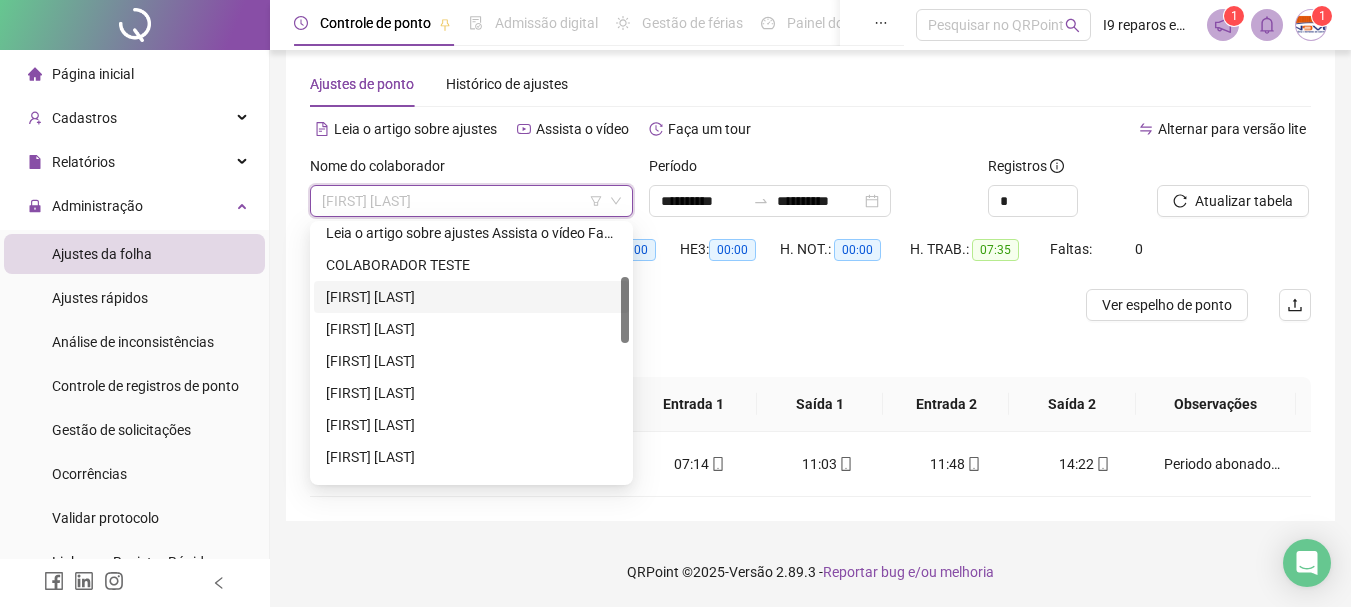 click on "[FIRST] [LAST]" at bounding box center (471, 297) 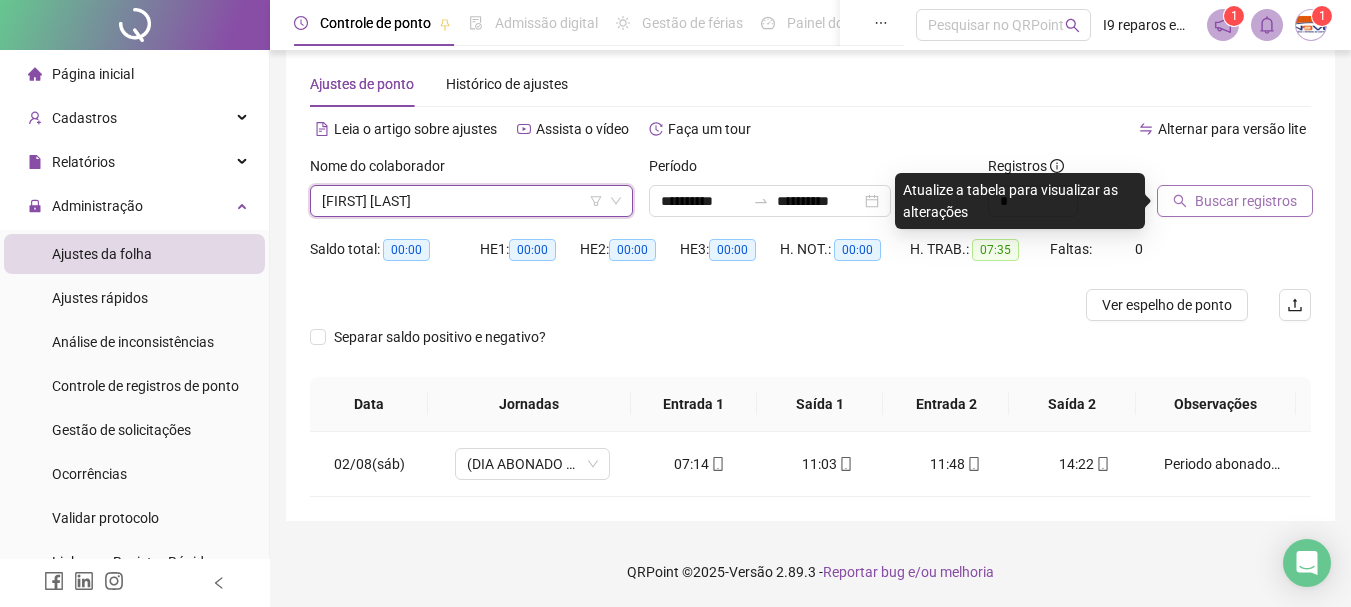 click on "Buscar registros" at bounding box center [1246, 201] 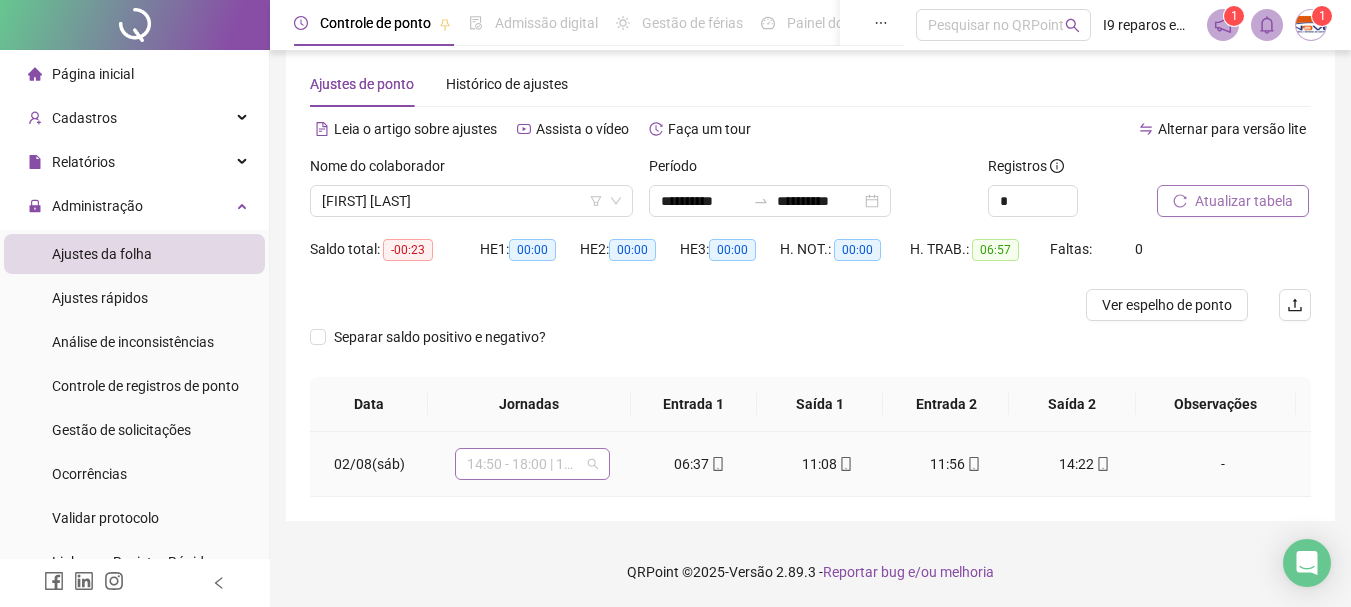 click on "14:50 - 18:00 | 19:00 - 23:10" at bounding box center (532, 464) 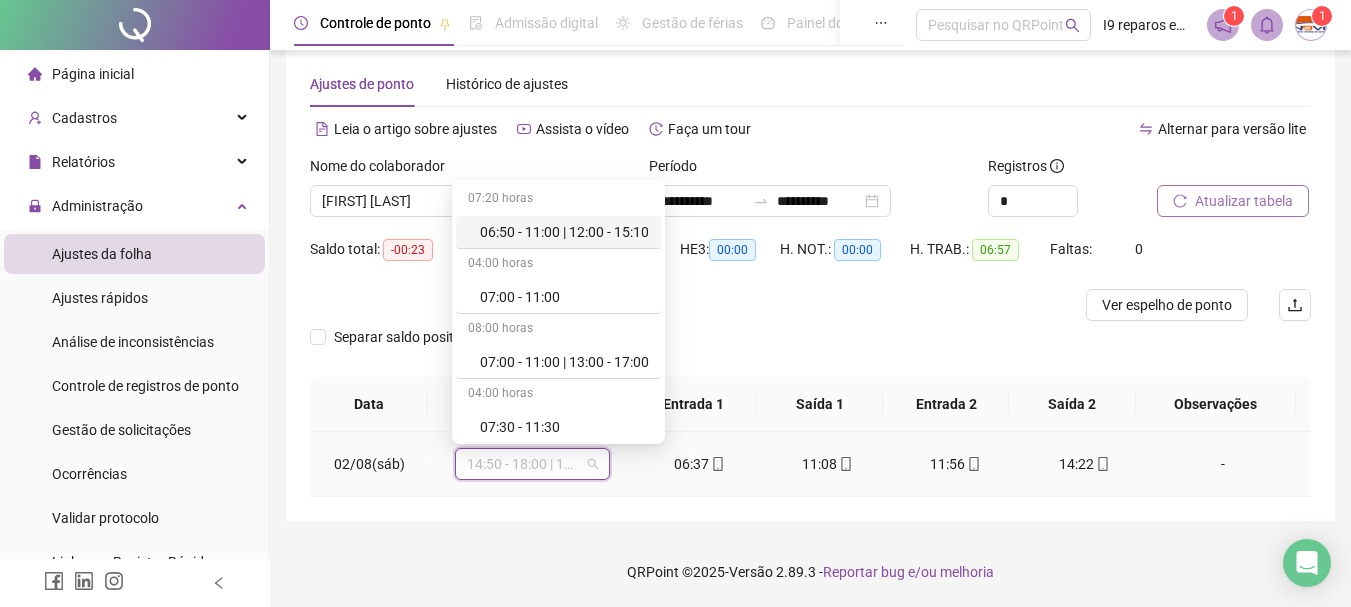 click on "06:50 - 11:00 | 12:00 - 15:10" at bounding box center (564, 232) 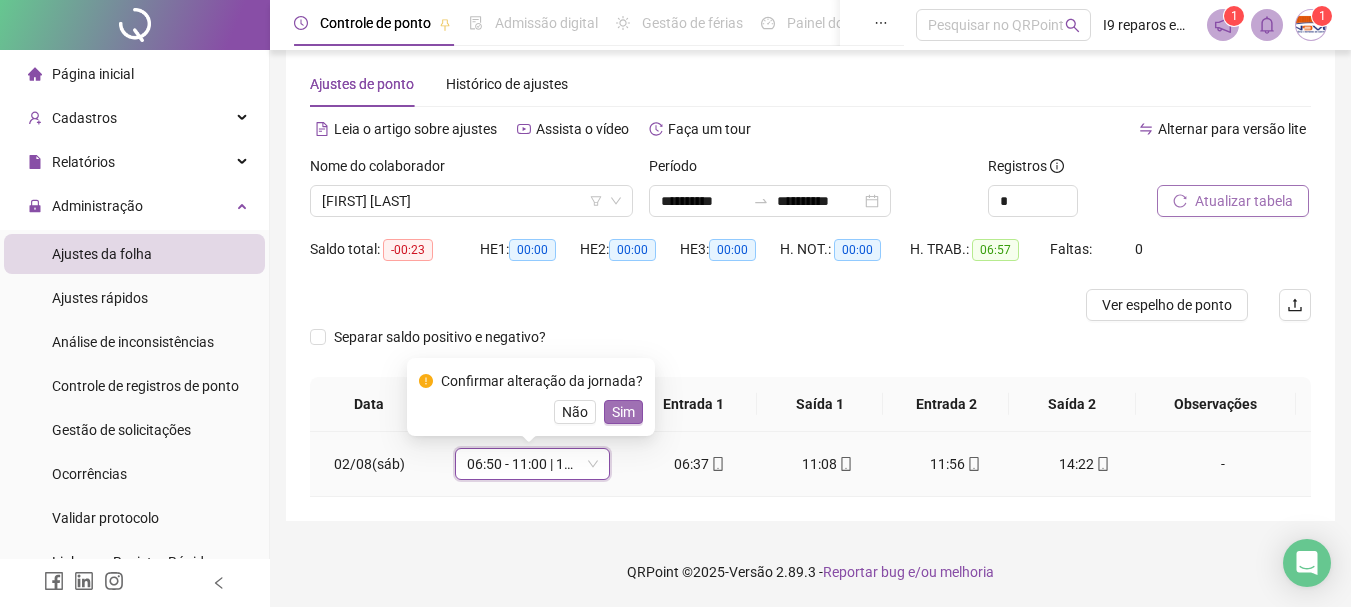 click on "Sim" at bounding box center [623, 412] 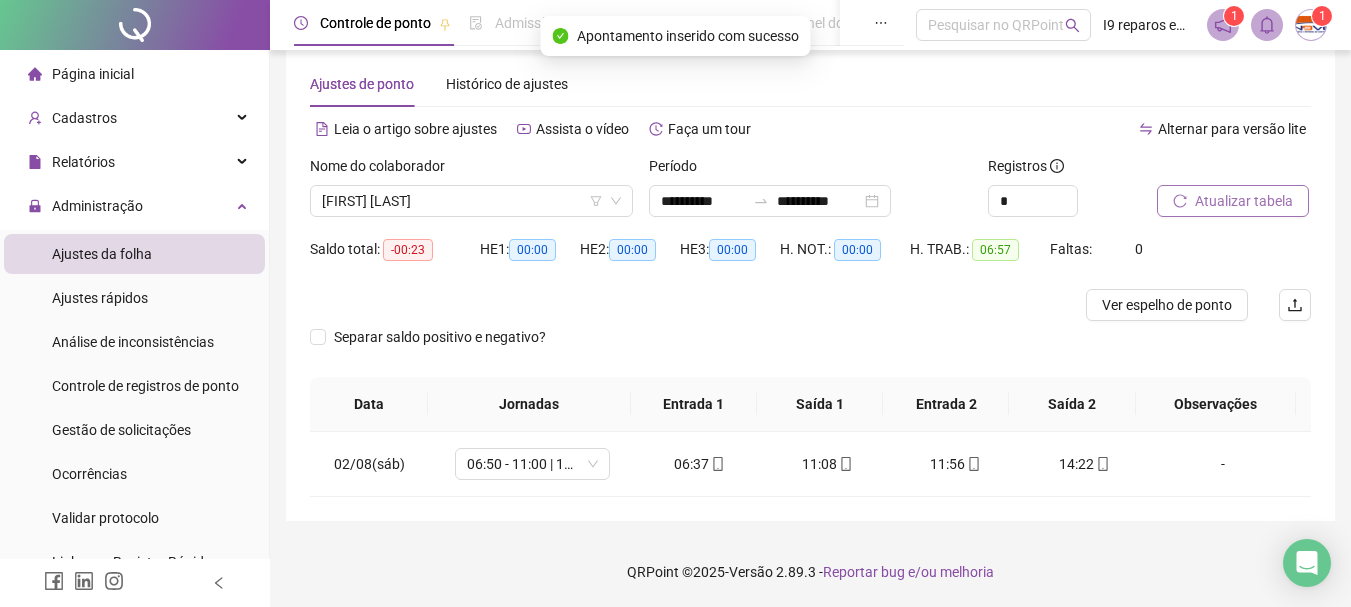 click on "Atualizar tabela" at bounding box center (1244, 201) 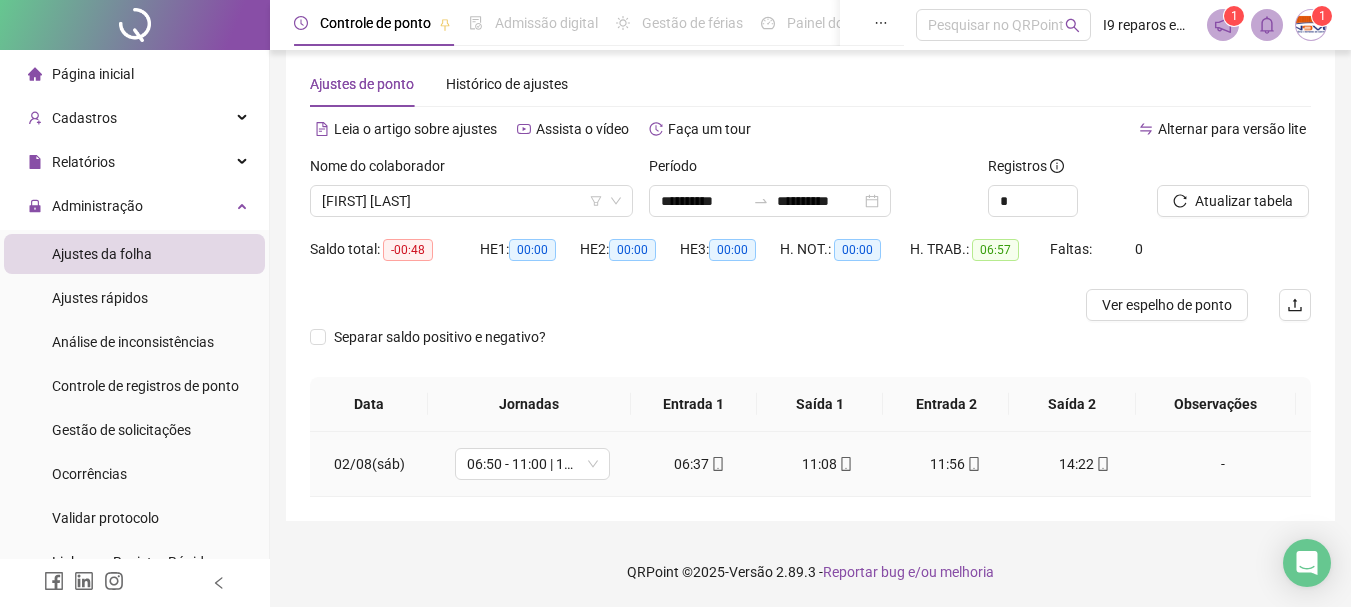 click on "-" at bounding box center (1223, 464) 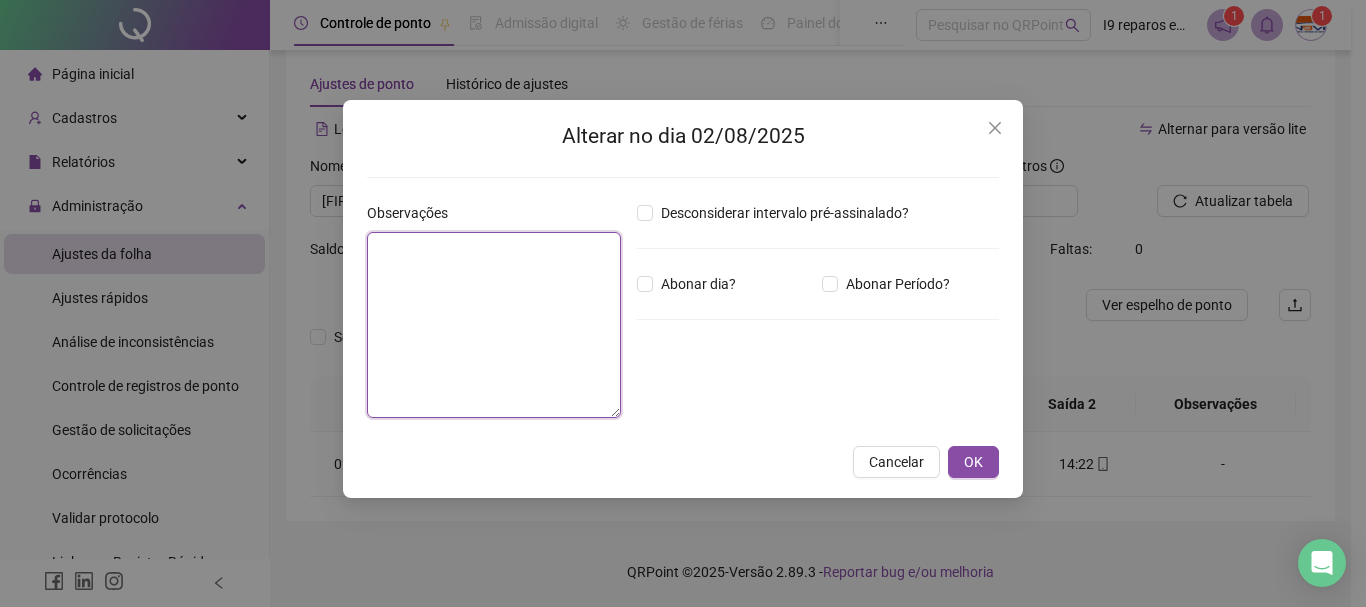 paste on "**********" 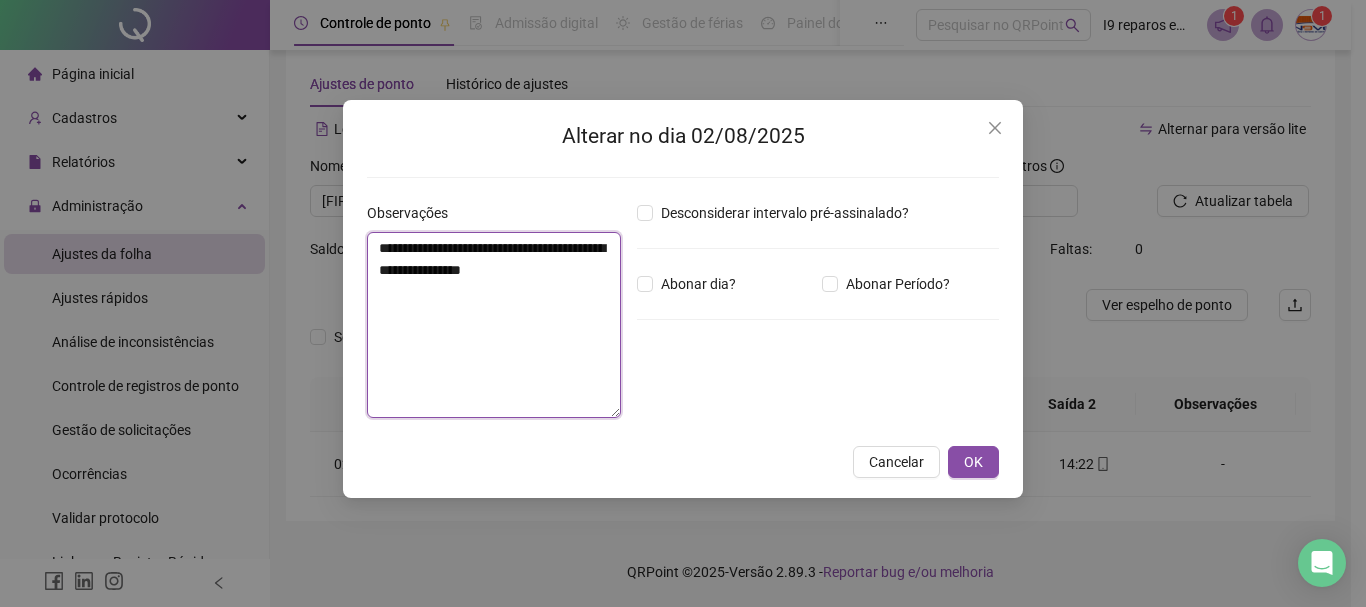 type on "**********" 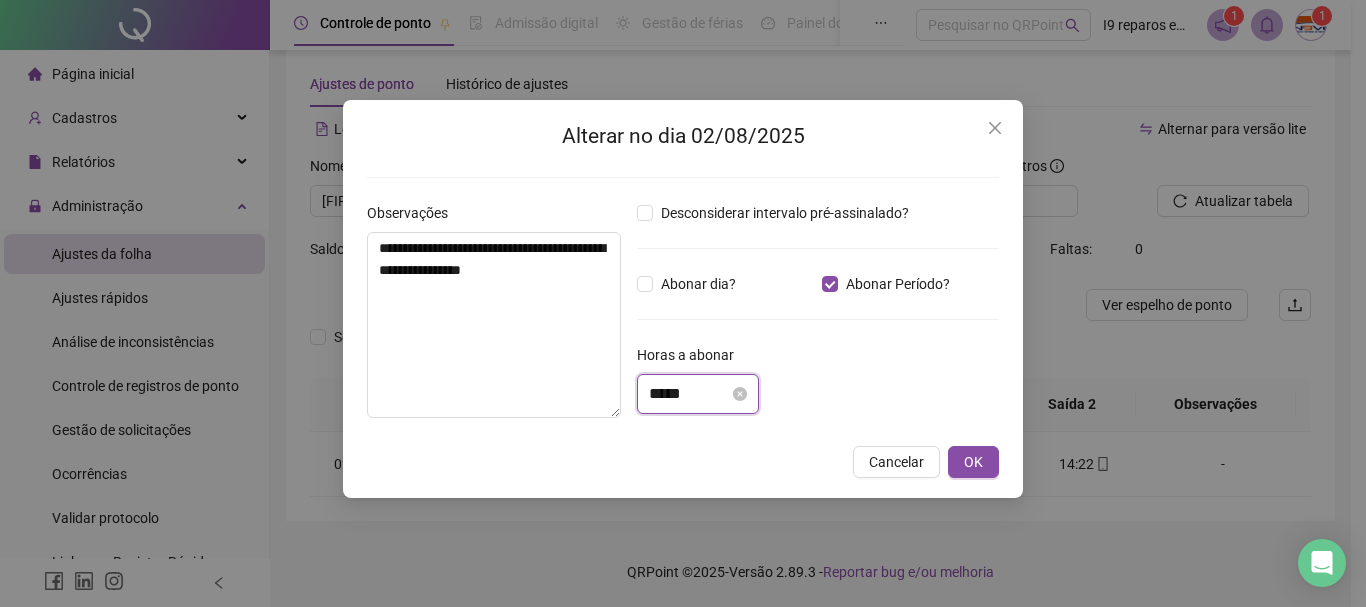 click on "*****" at bounding box center (689, 394) 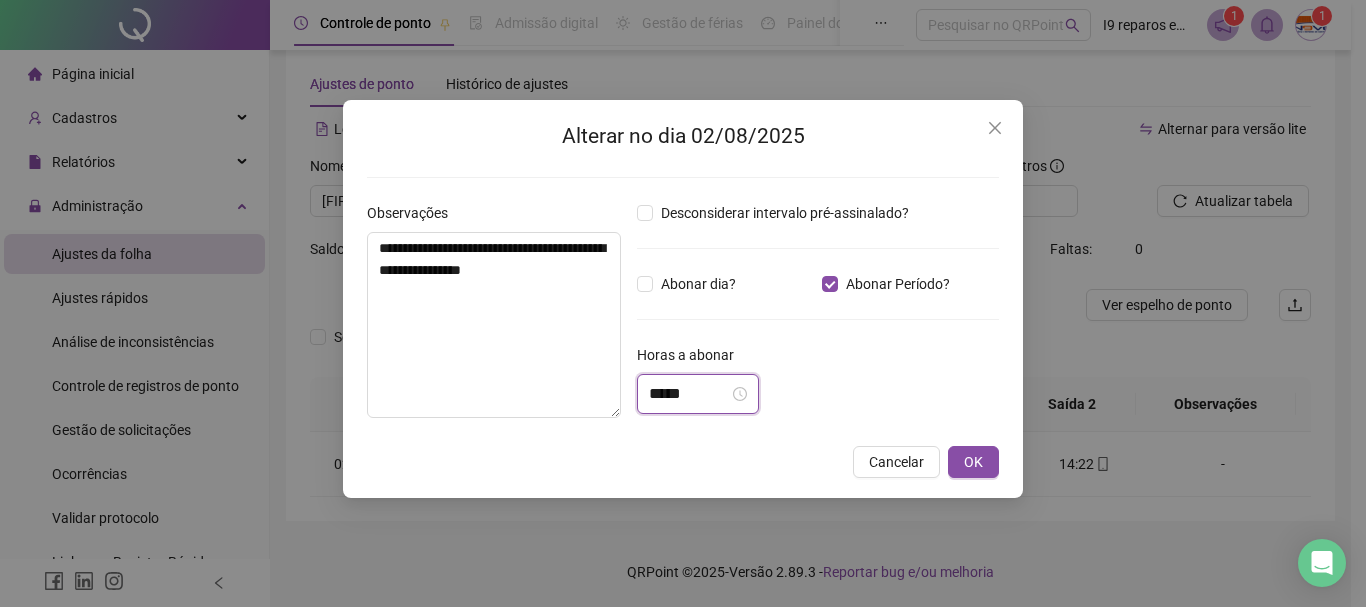scroll, scrollTop: 0, scrollLeft: 0, axis: both 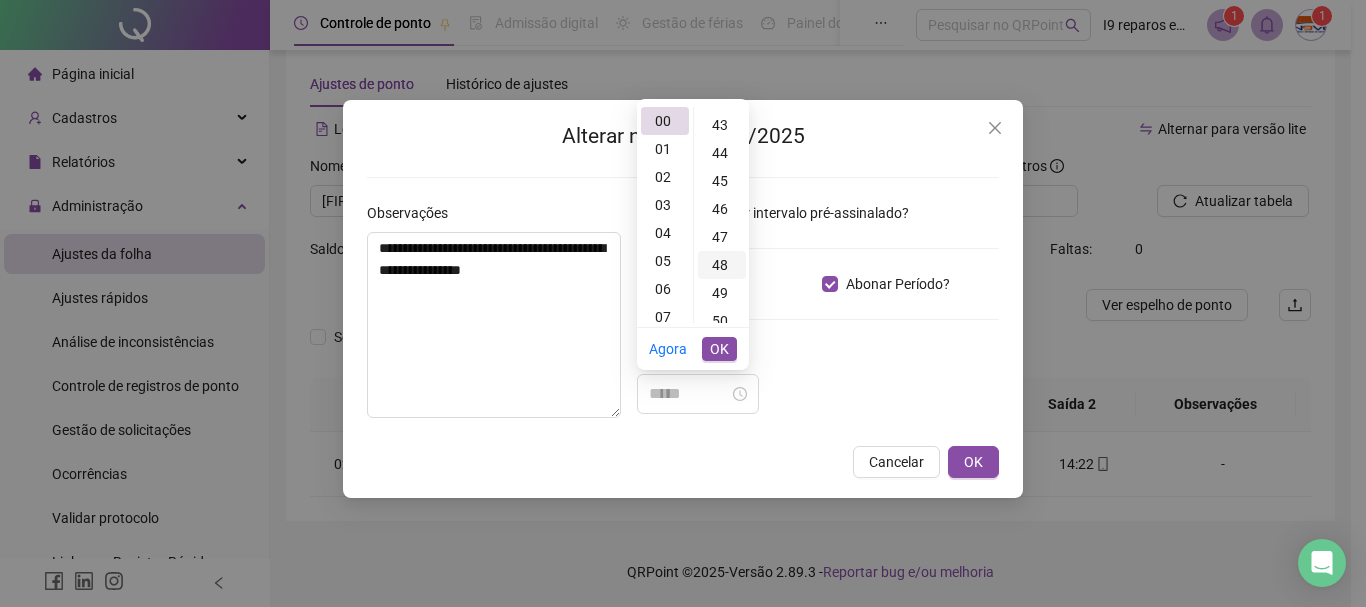 click on "48" at bounding box center [722, 265] 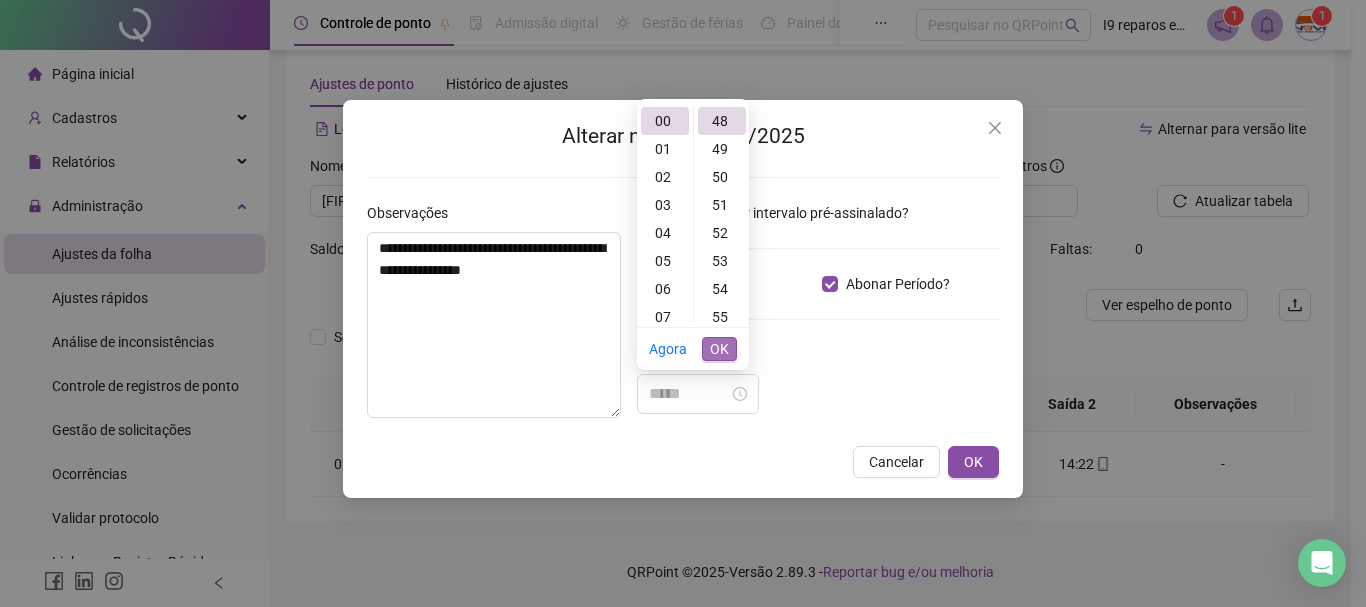 type on "*****" 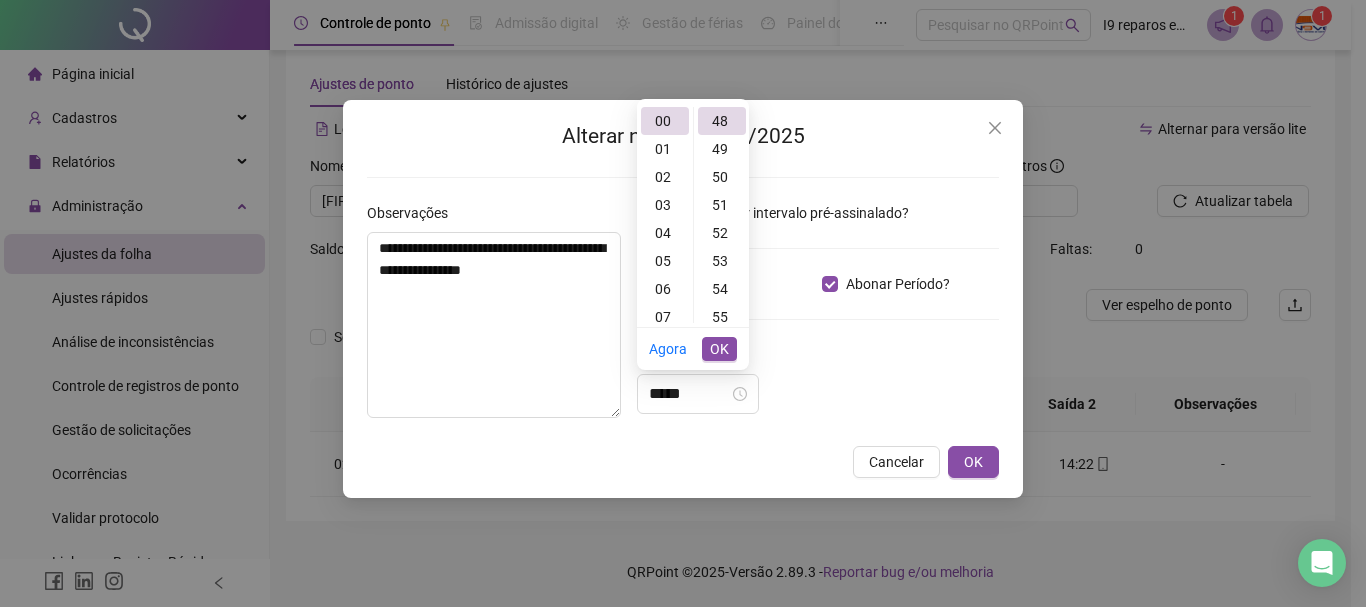 drag, startPoint x: 720, startPoint y: 346, endPoint x: 807, endPoint y: 346, distance: 87 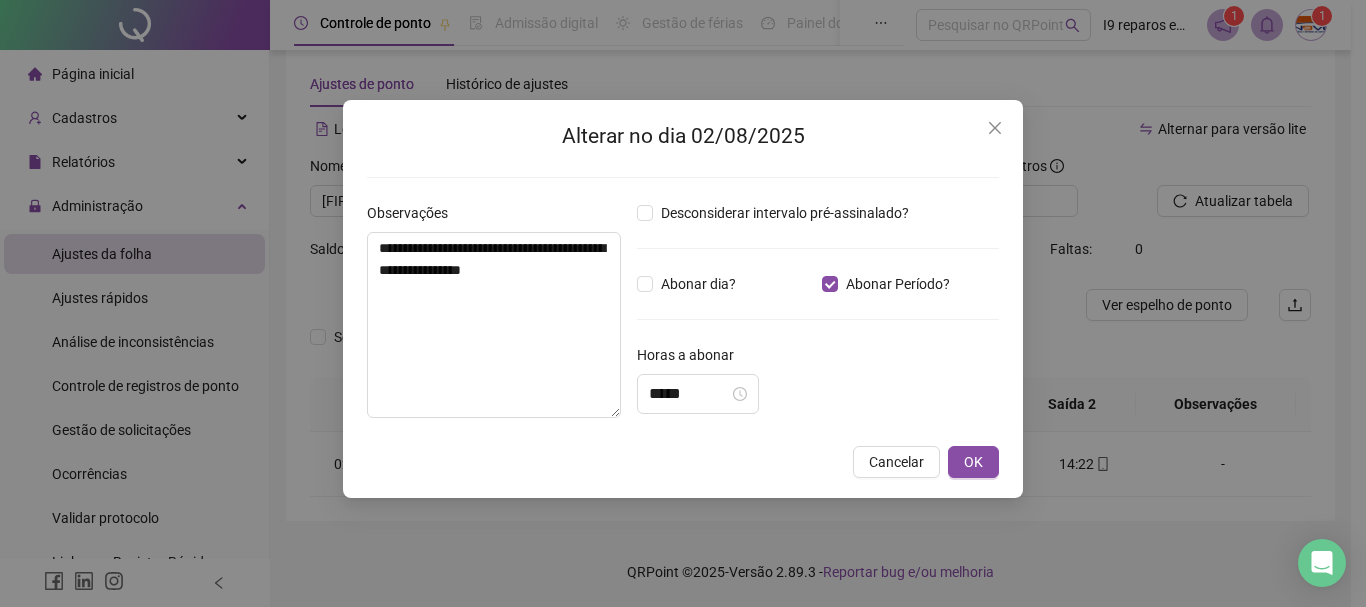 drag, startPoint x: 814, startPoint y: 348, endPoint x: 893, endPoint y: 395, distance: 91.92388 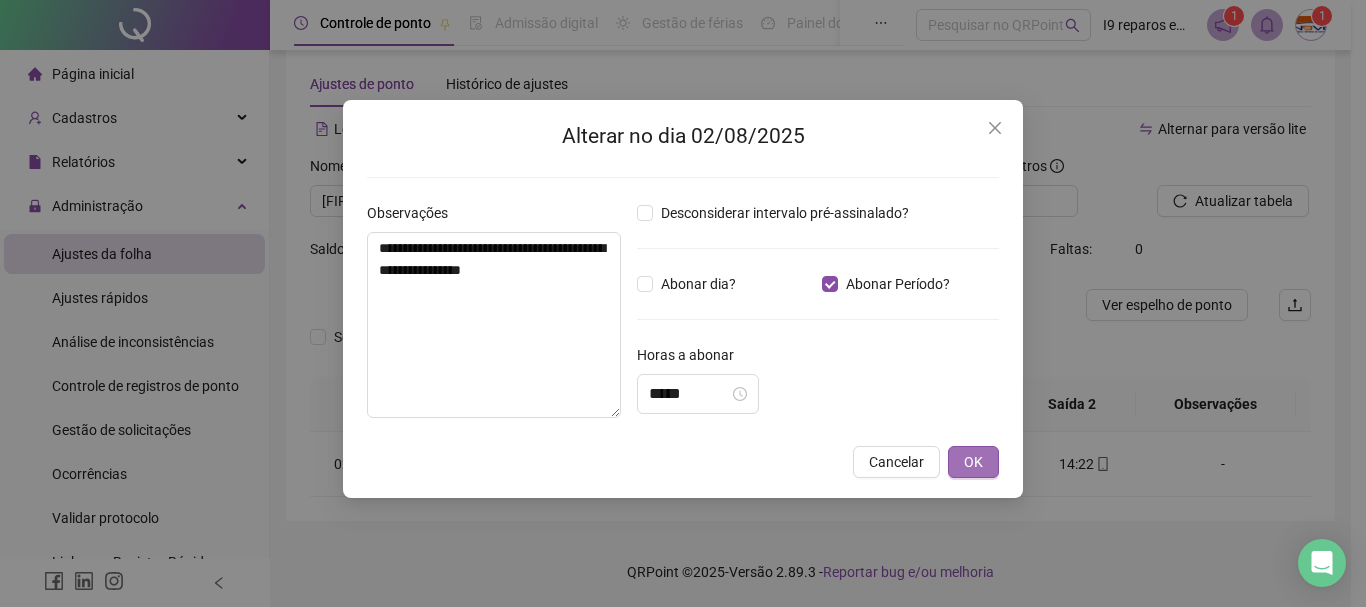 click on "OK" at bounding box center [973, 462] 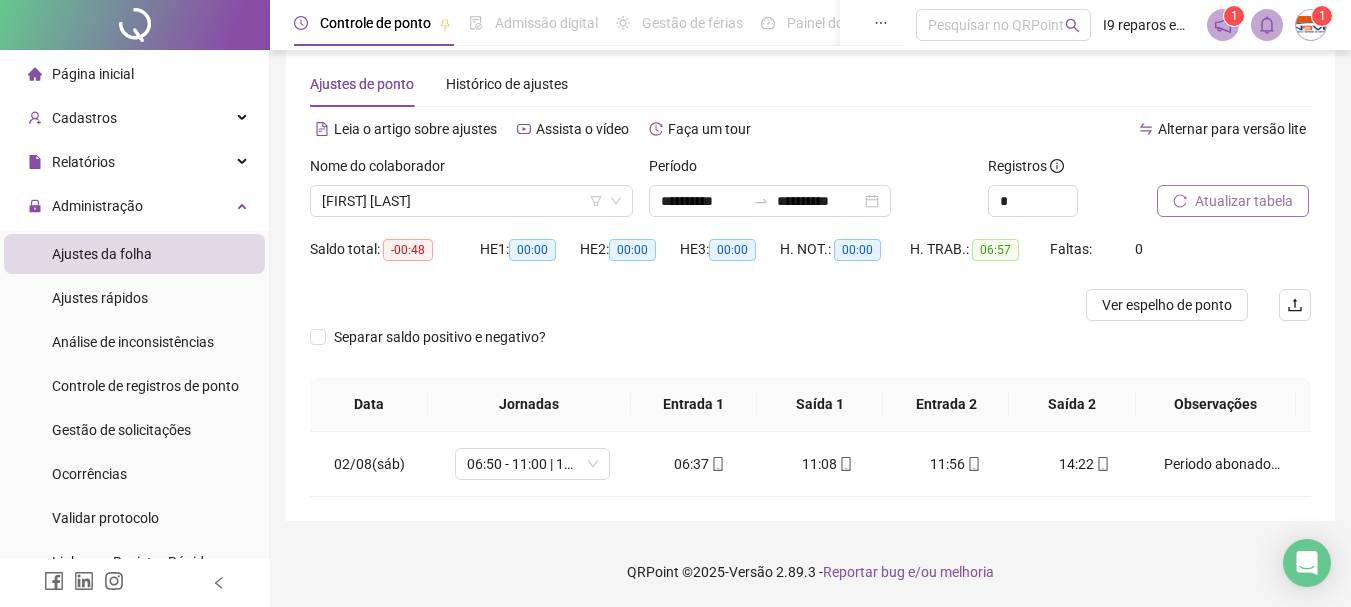 click on "Atualizar tabela" at bounding box center (1244, 201) 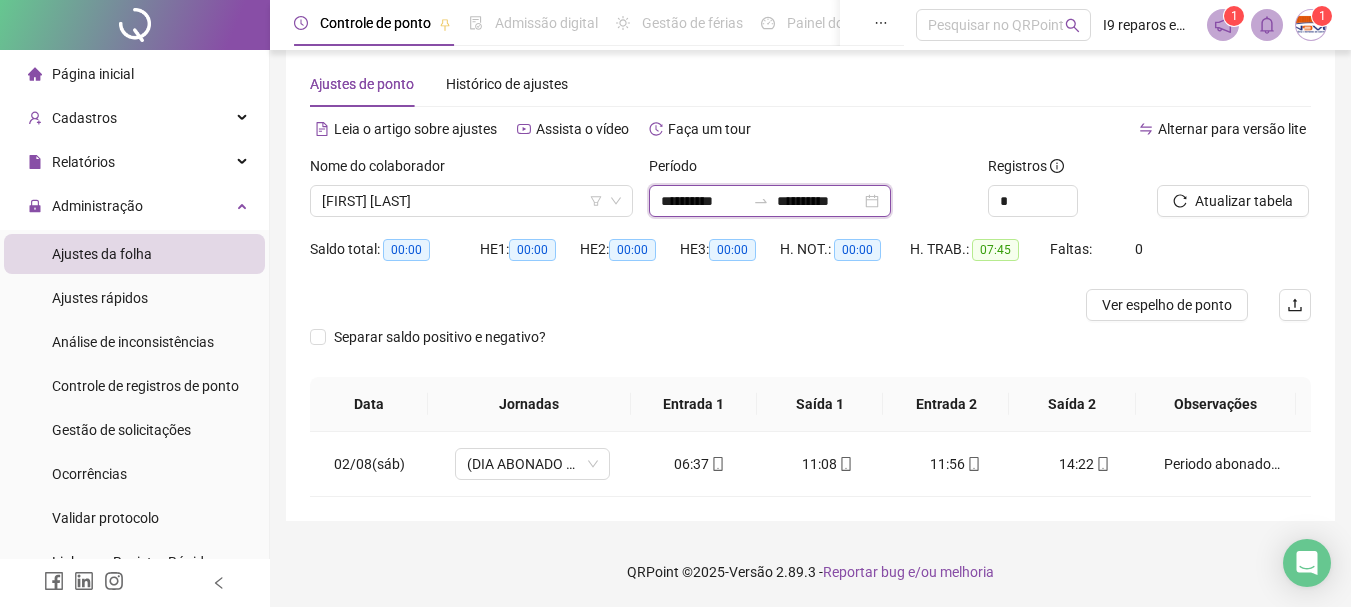 click on "**********" at bounding box center (703, 201) 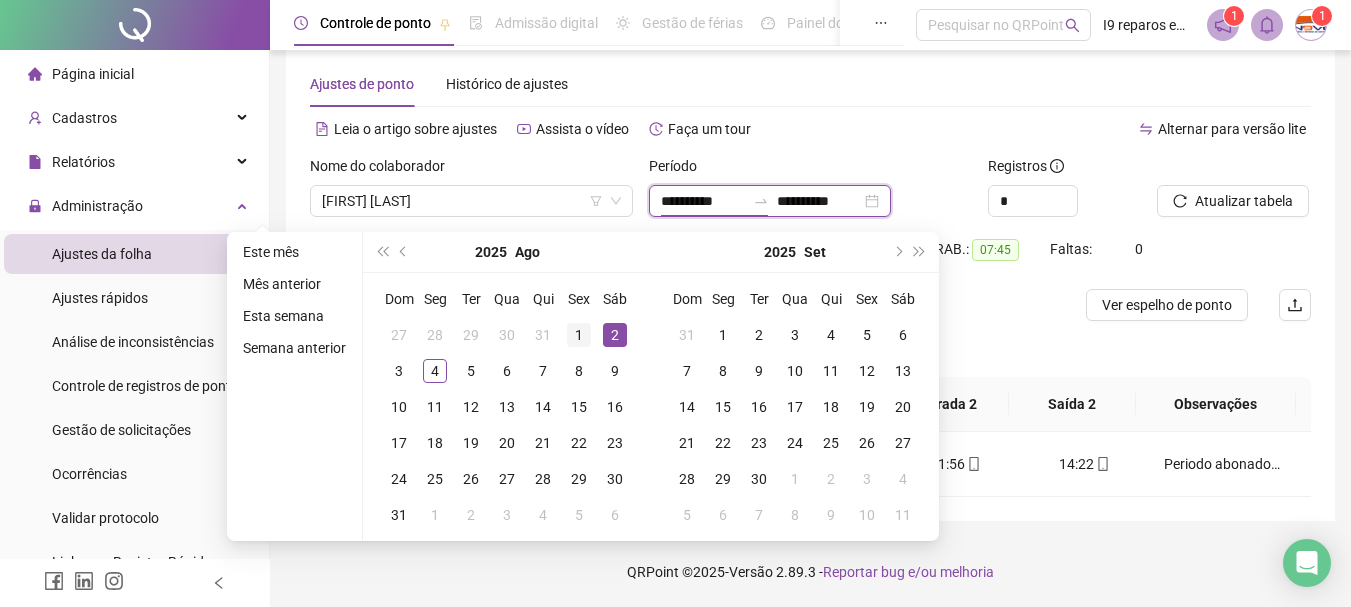 type on "**********" 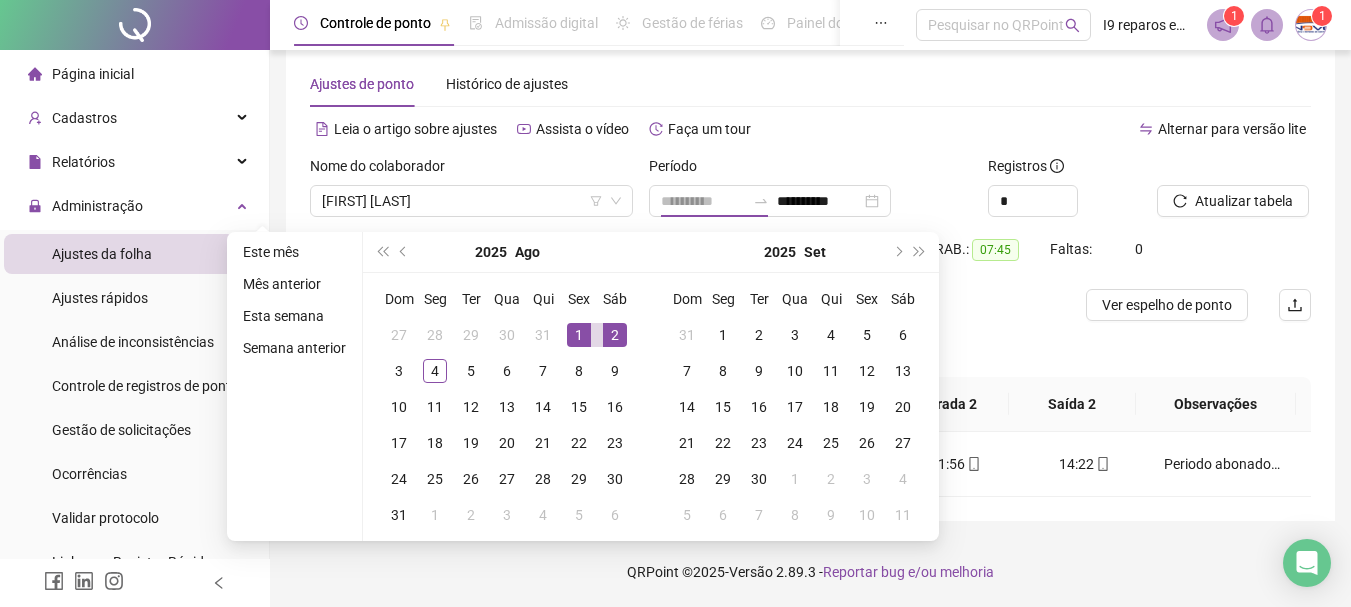 click on "1" at bounding box center (579, 335) 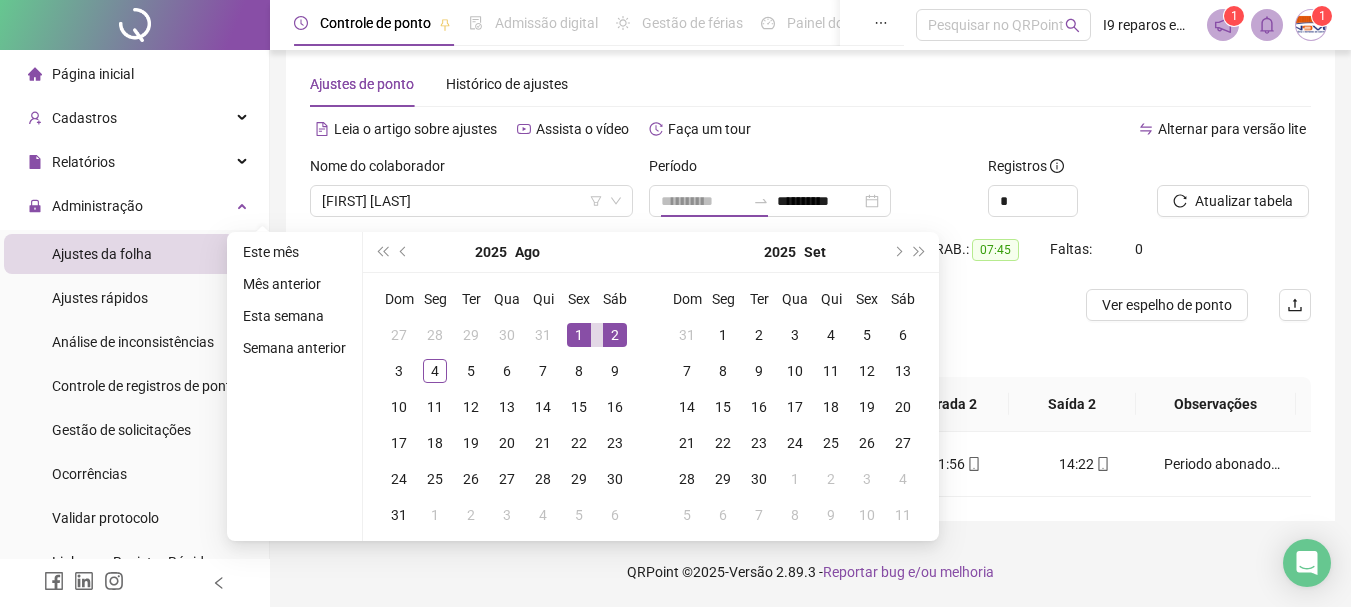 type on "**********" 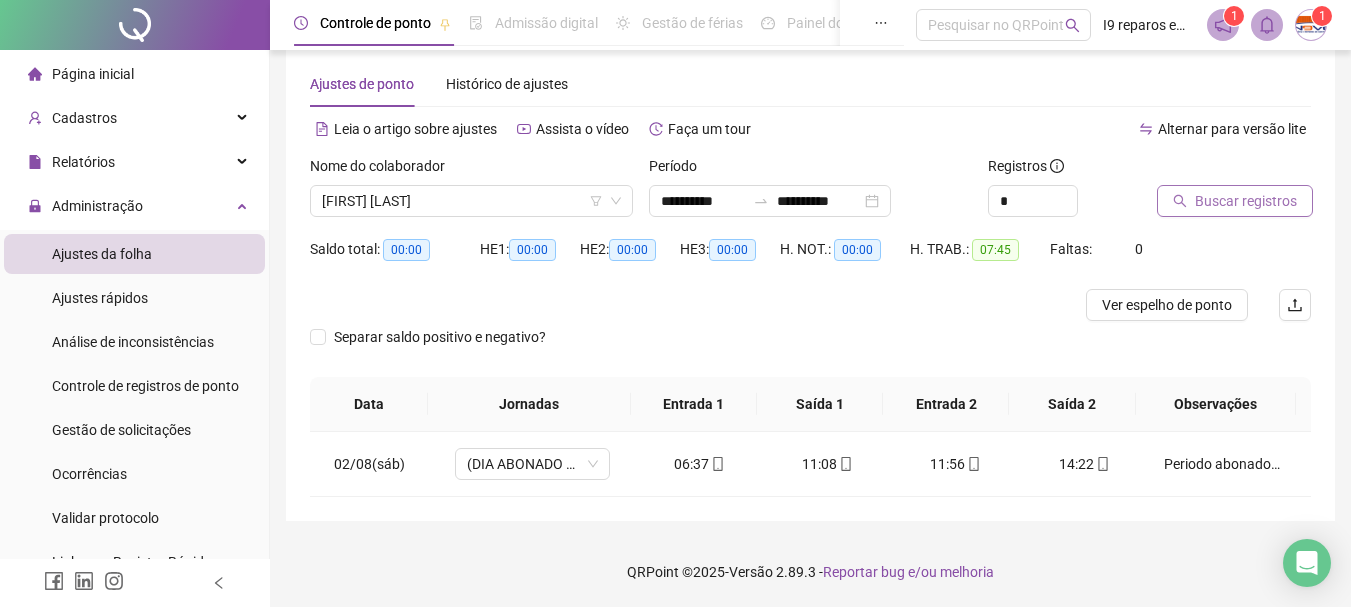 click on "Buscar registros" at bounding box center (1246, 201) 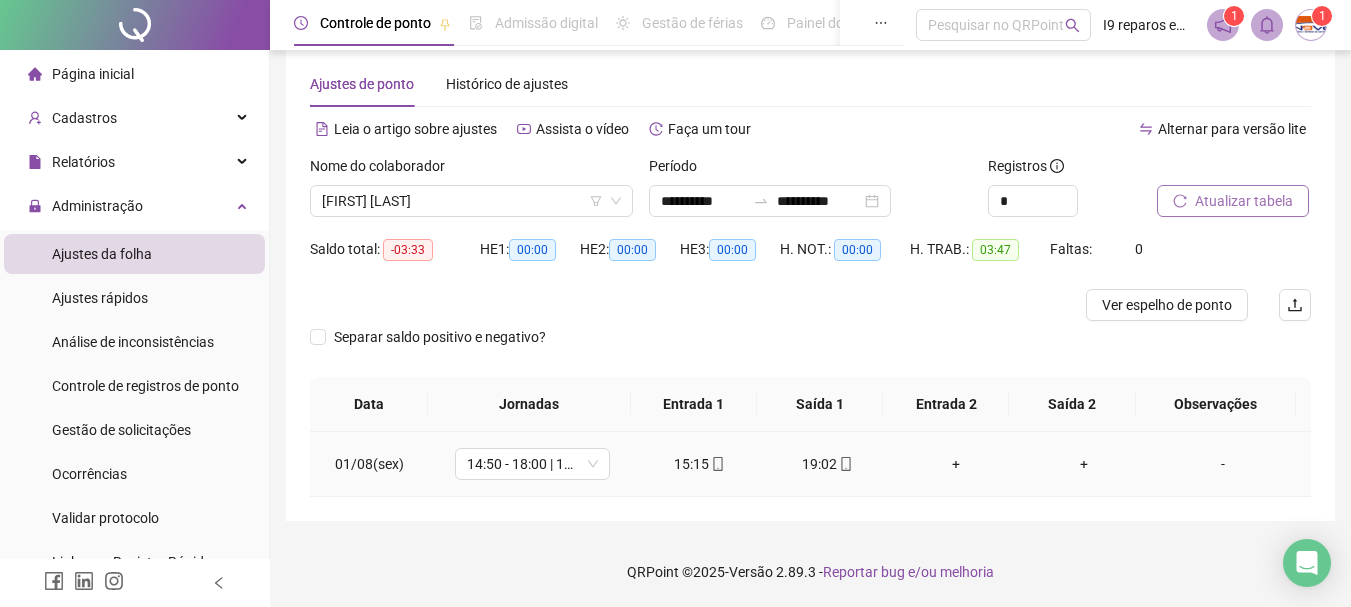 click on "+" at bounding box center [956, 464] 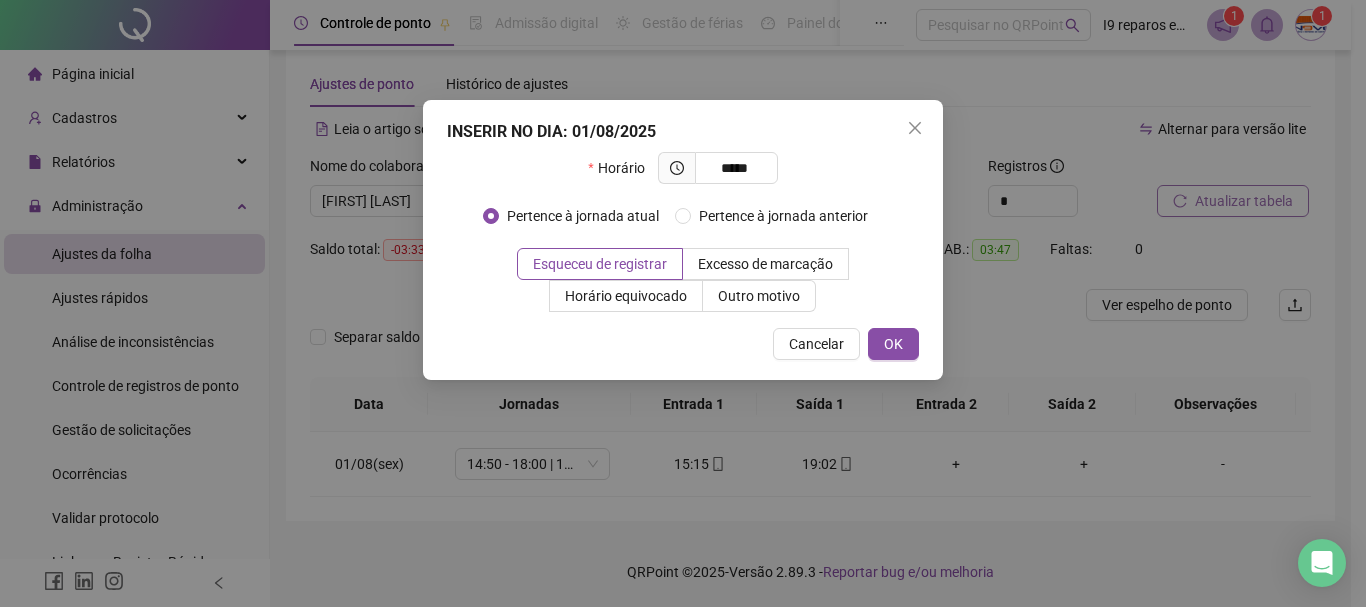 type on "*****" 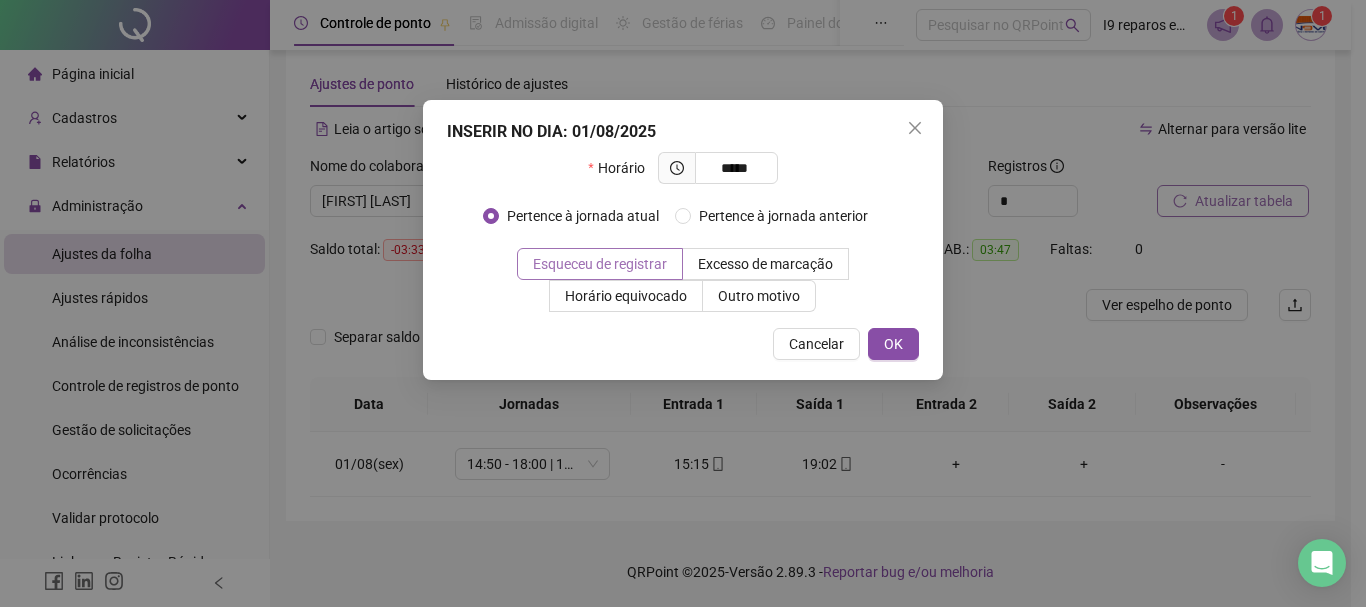 drag, startPoint x: 626, startPoint y: 267, endPoint x: 648, endPoint y: 271, distance: 22.36068 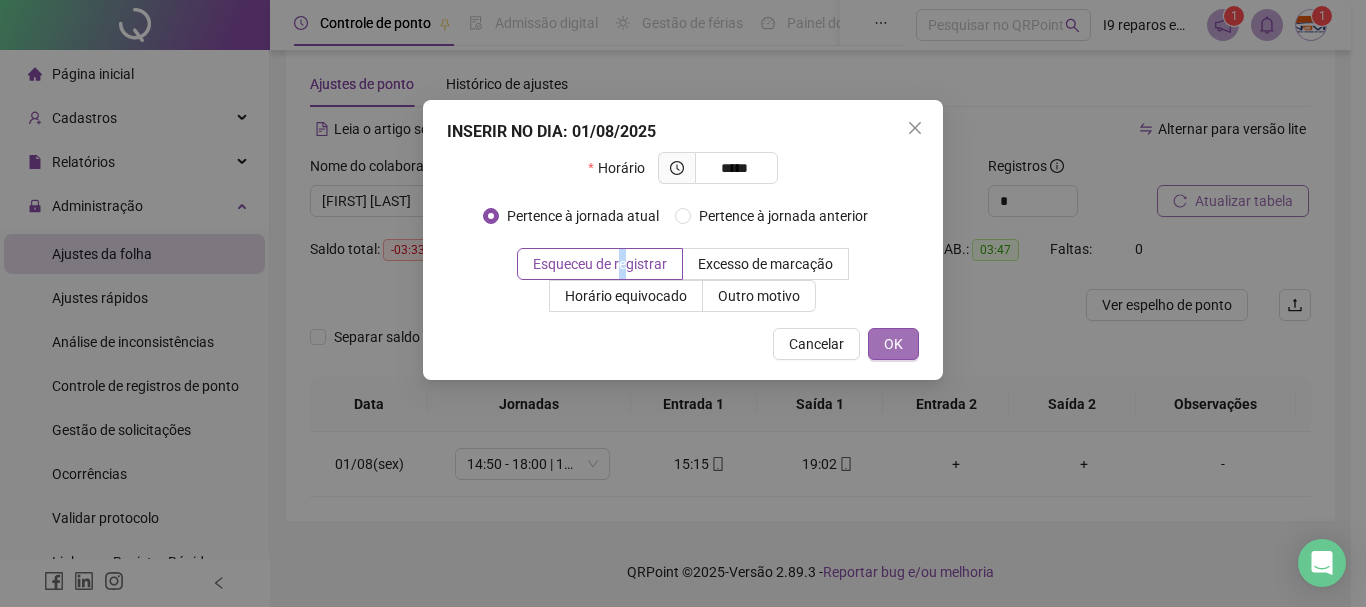 click on "OK" at bounding box center [893, 344] 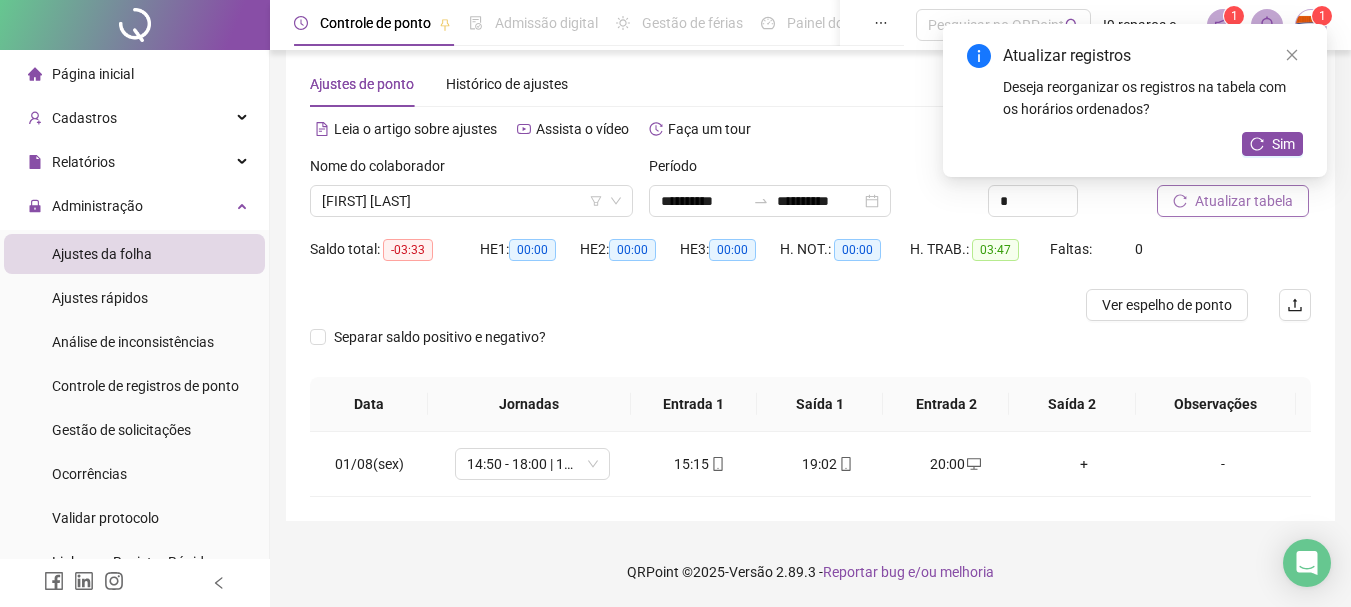 click on "Atualizar tabela" at bounding box center (1244, 201) 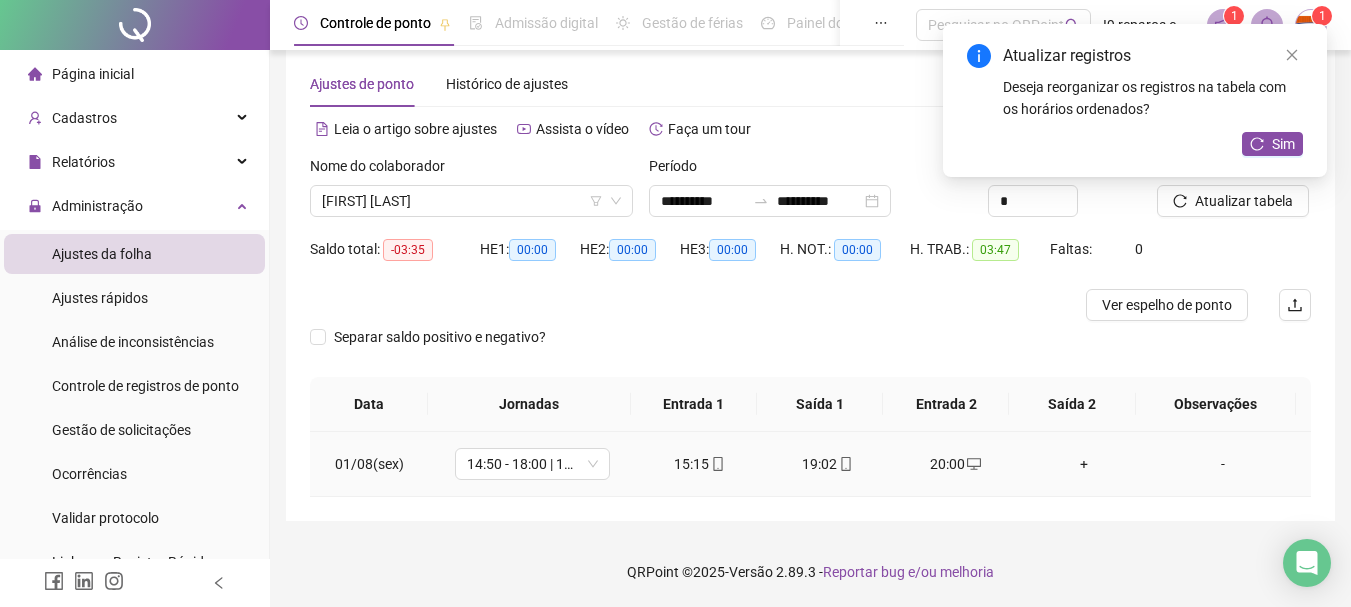 click on "+" at bounding box center (1084, 464) 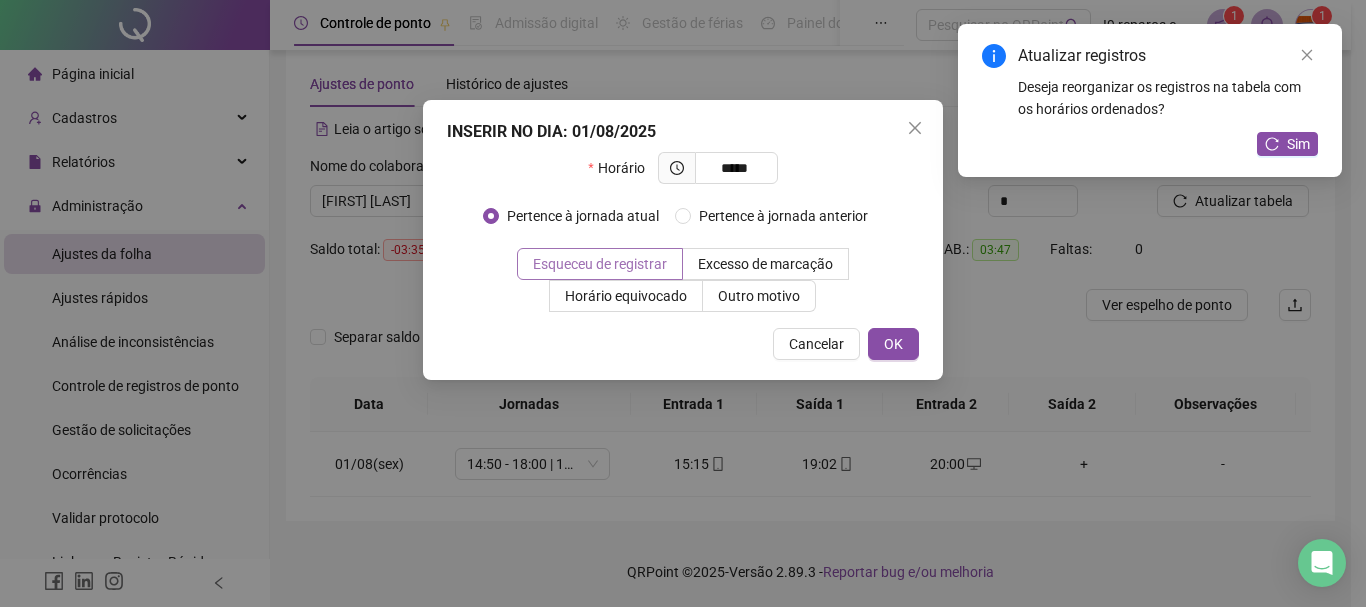type on "*****" 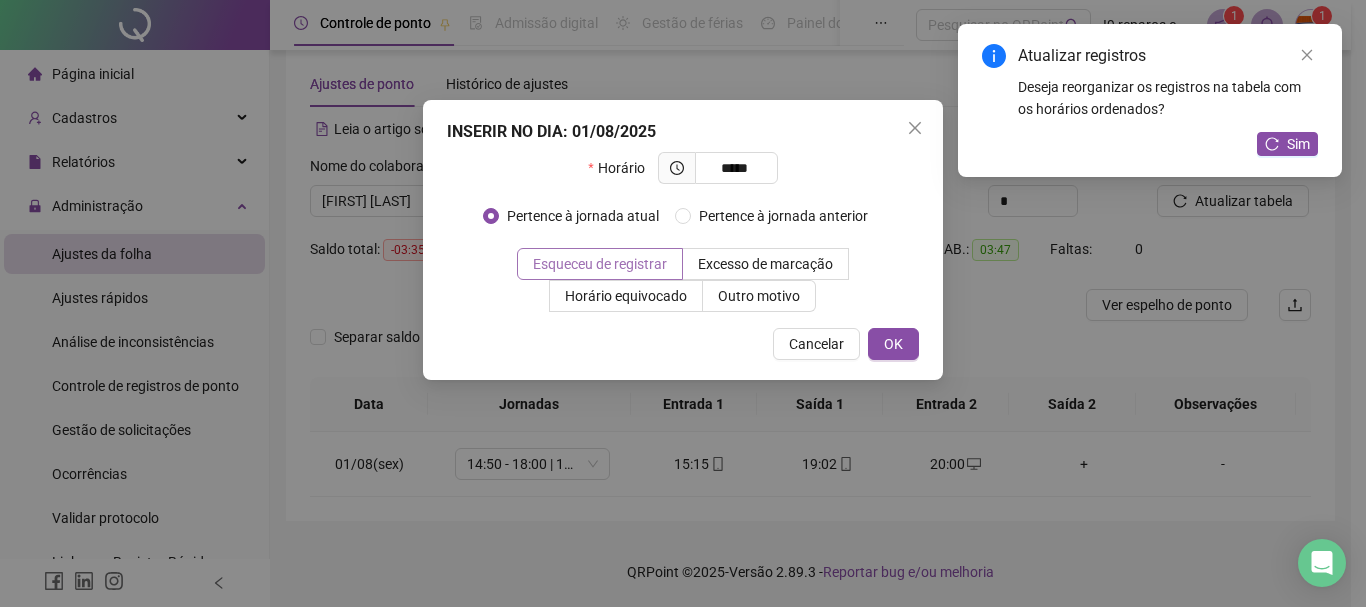 drag, startPoint x: 558, startPoint y: 259, endPoint x: 658, endPoint y: 279, distance: 101.98039 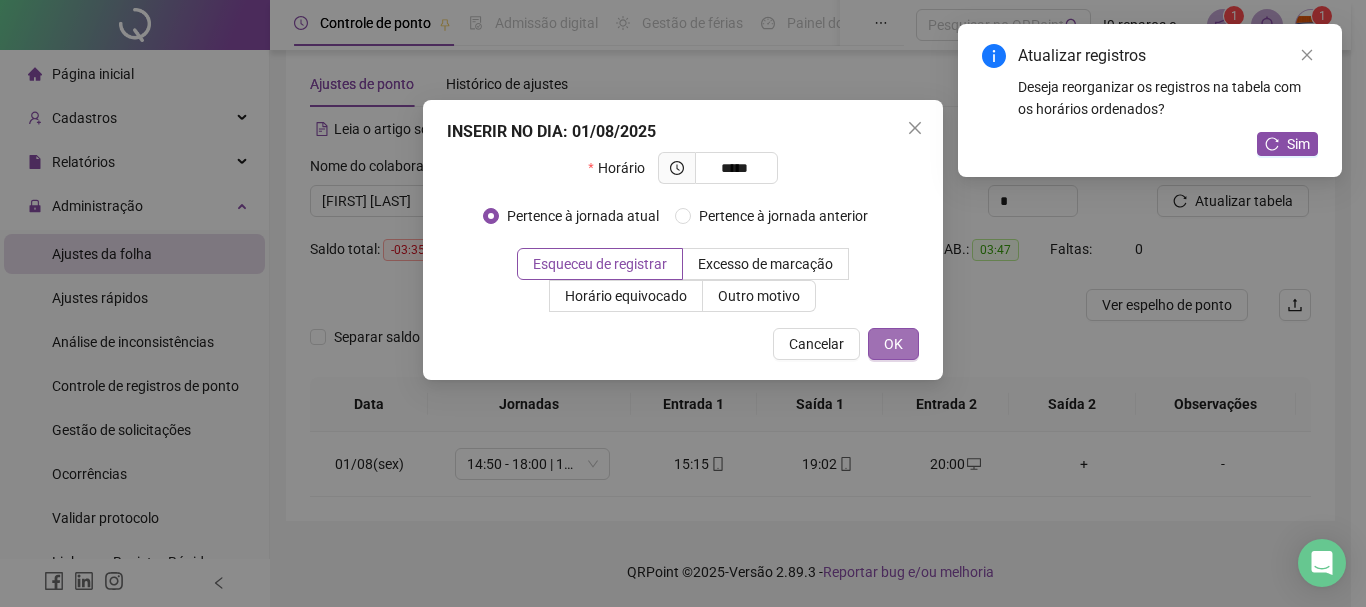 click on "OK" at bounding box center [893, 344] 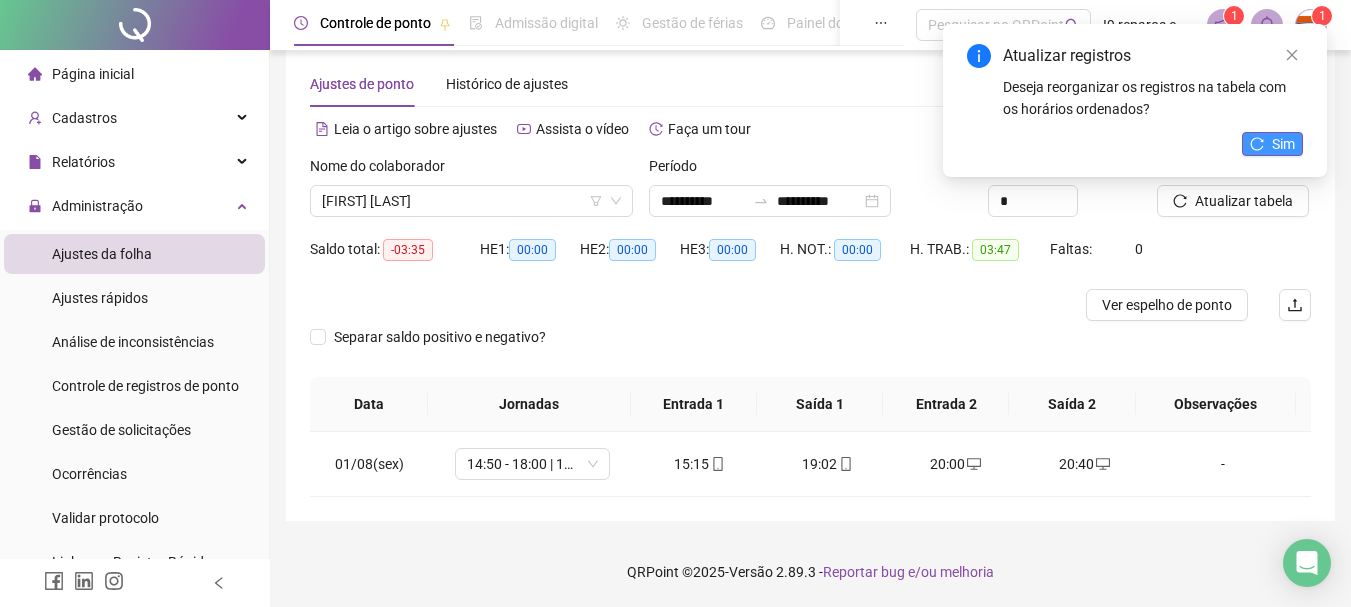 click on "Sim" at bounding box center [1283, 144] 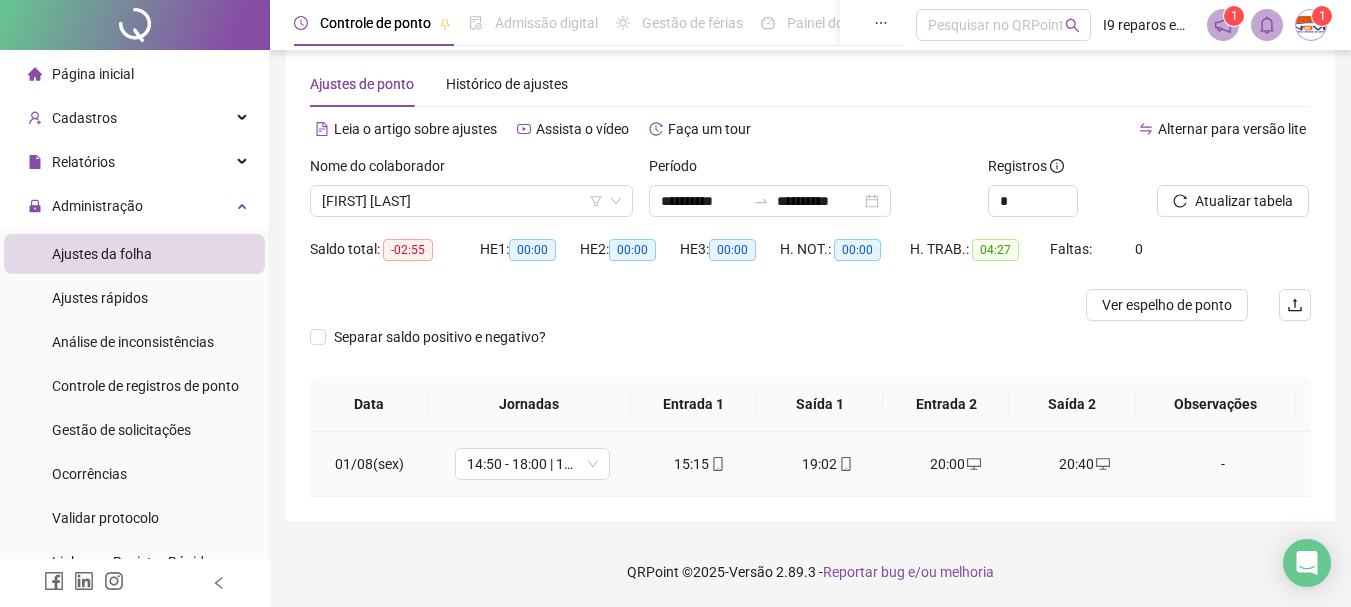 click on "-" at bounding box center [1223, 464] 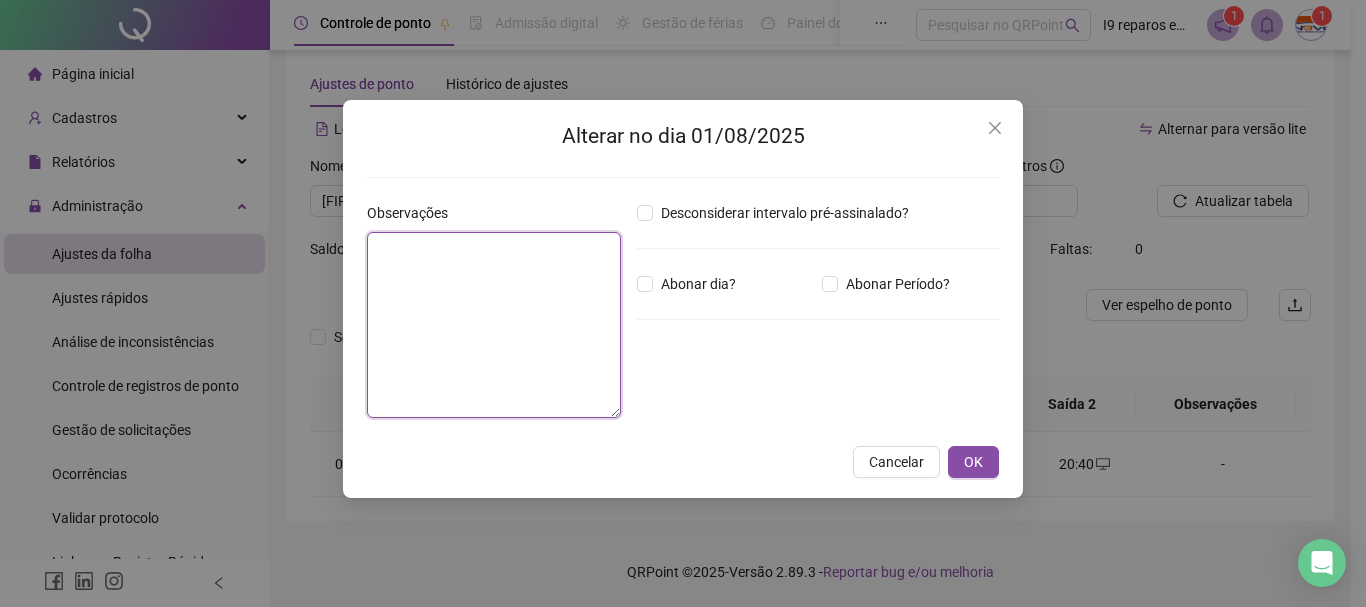 click at bounding box center (494, 325) 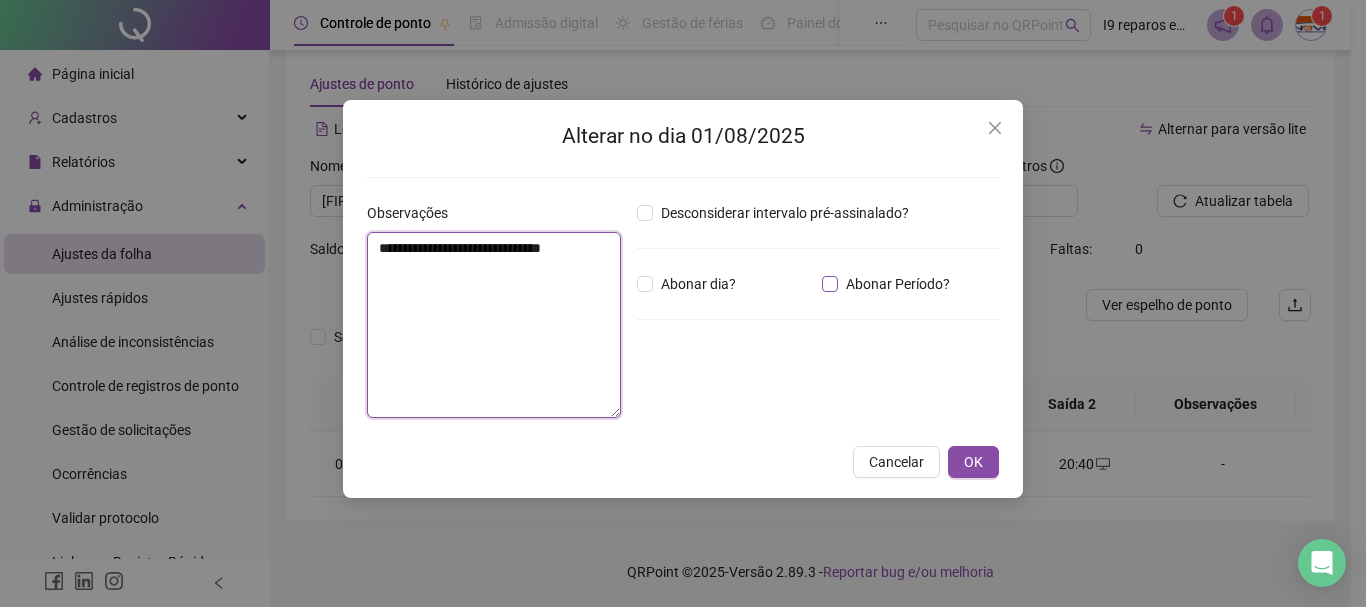 type on "**********" 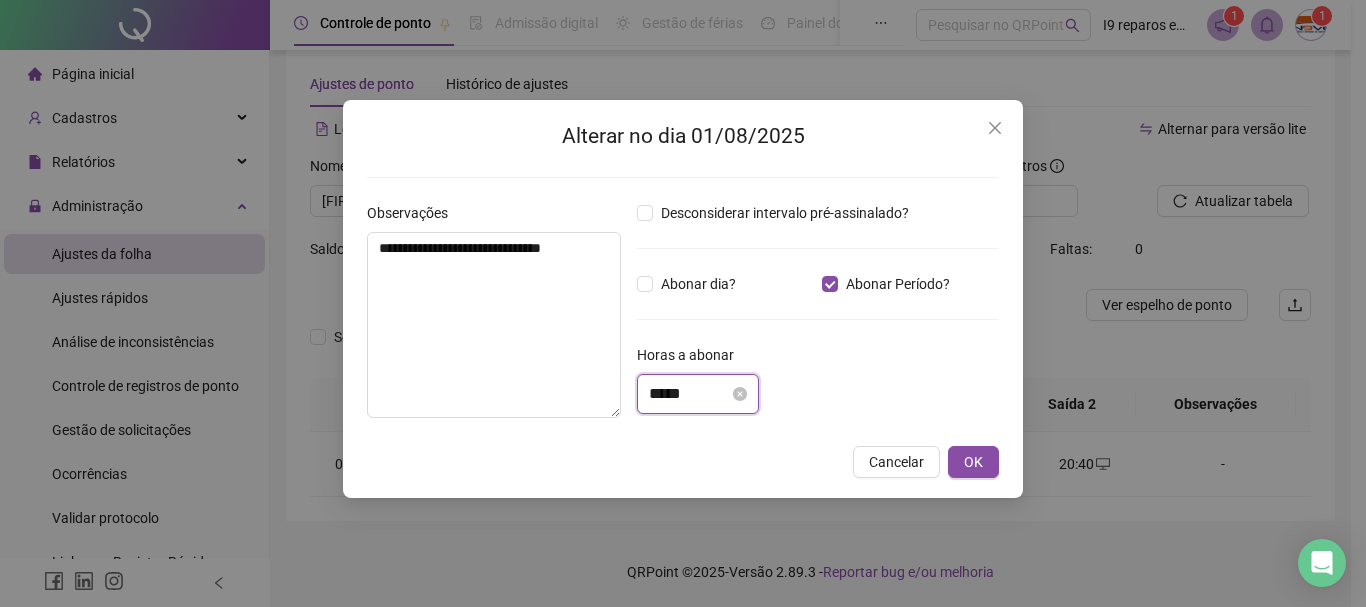 click on "*****" at bounding box center (689, 394) 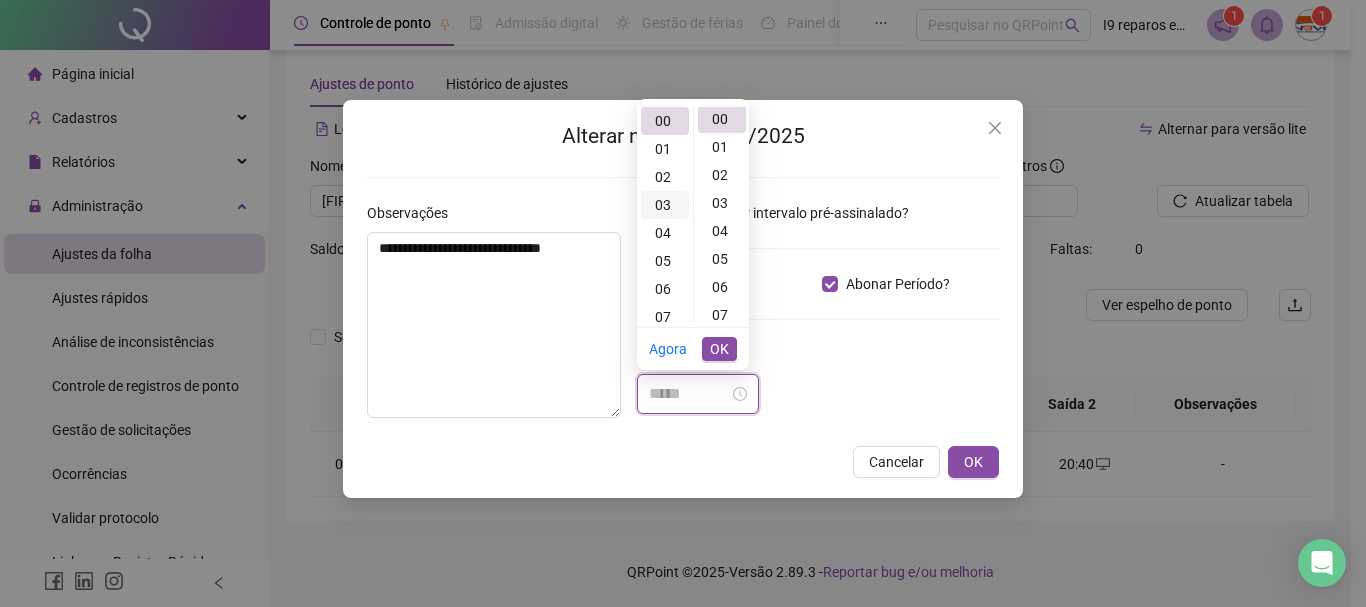 scroll, scrollTop: 0, scrollLeft: 0, axis: both 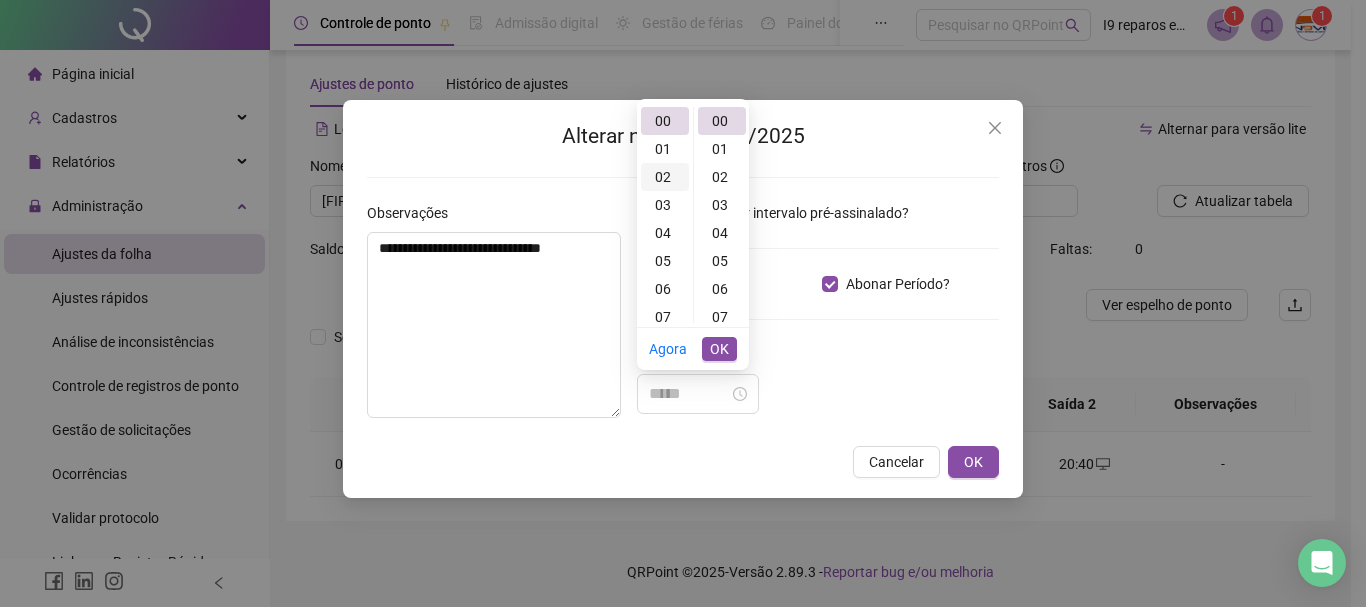 click on "02" at bounding box center [665, 177] 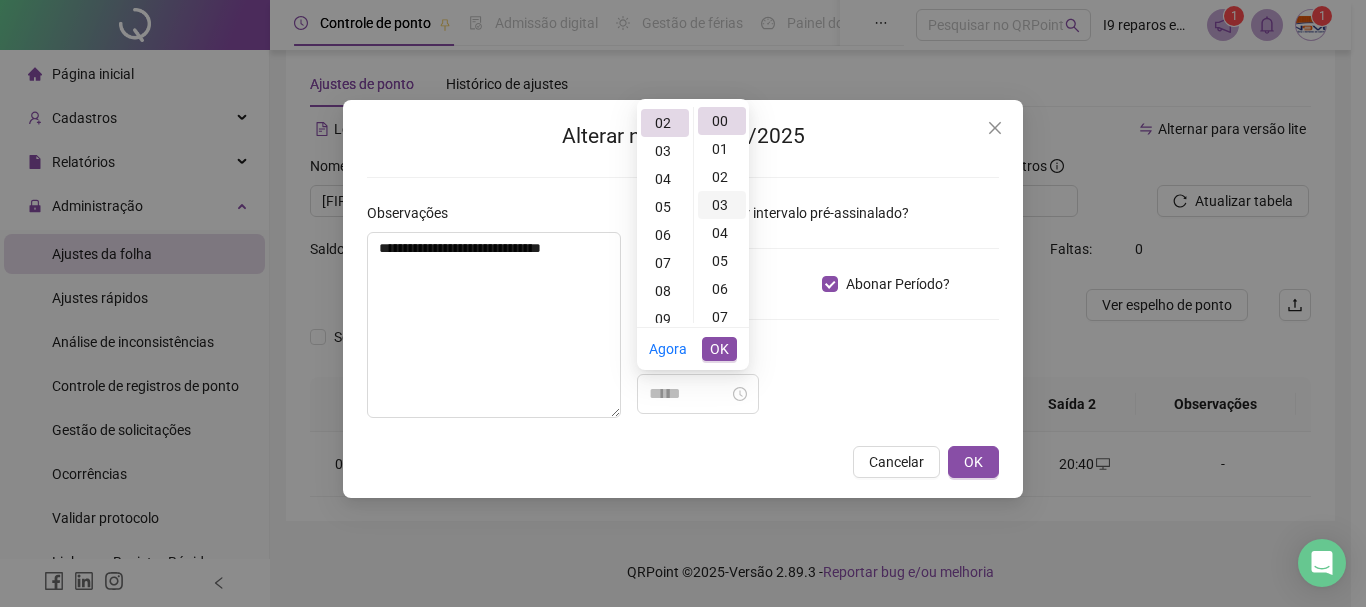 scroll, scrollTop: 56, scrollLeft: 0, axis: vertical 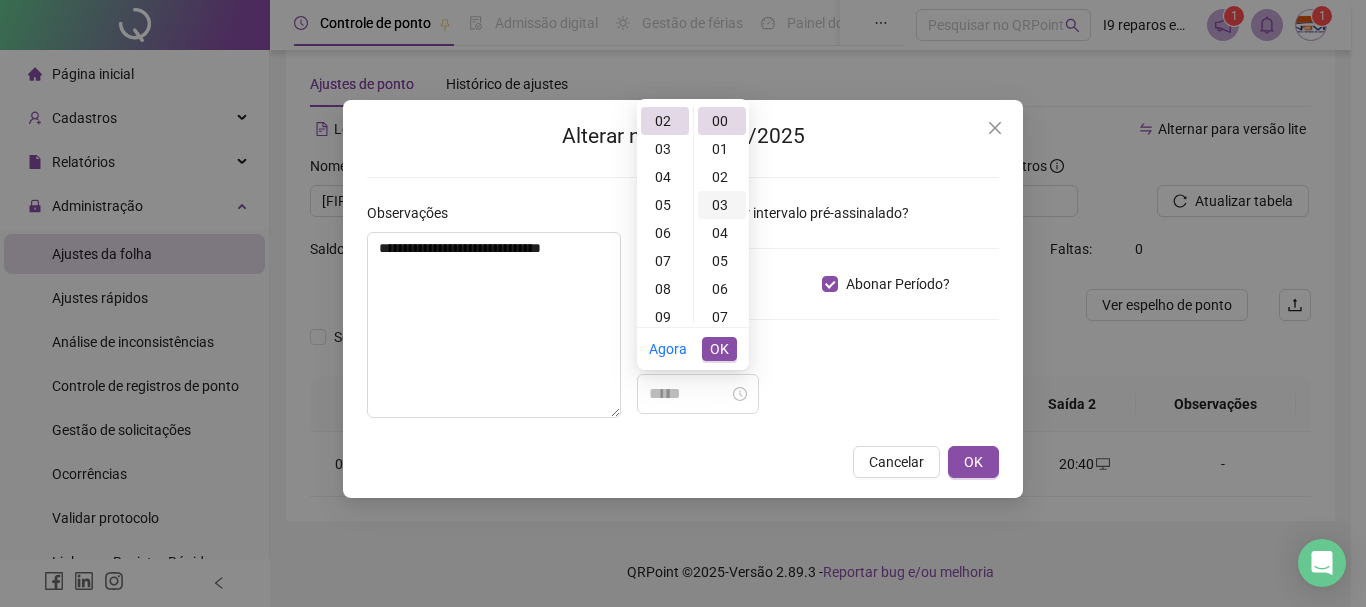 click on "03" at bounding box center (722, 205) 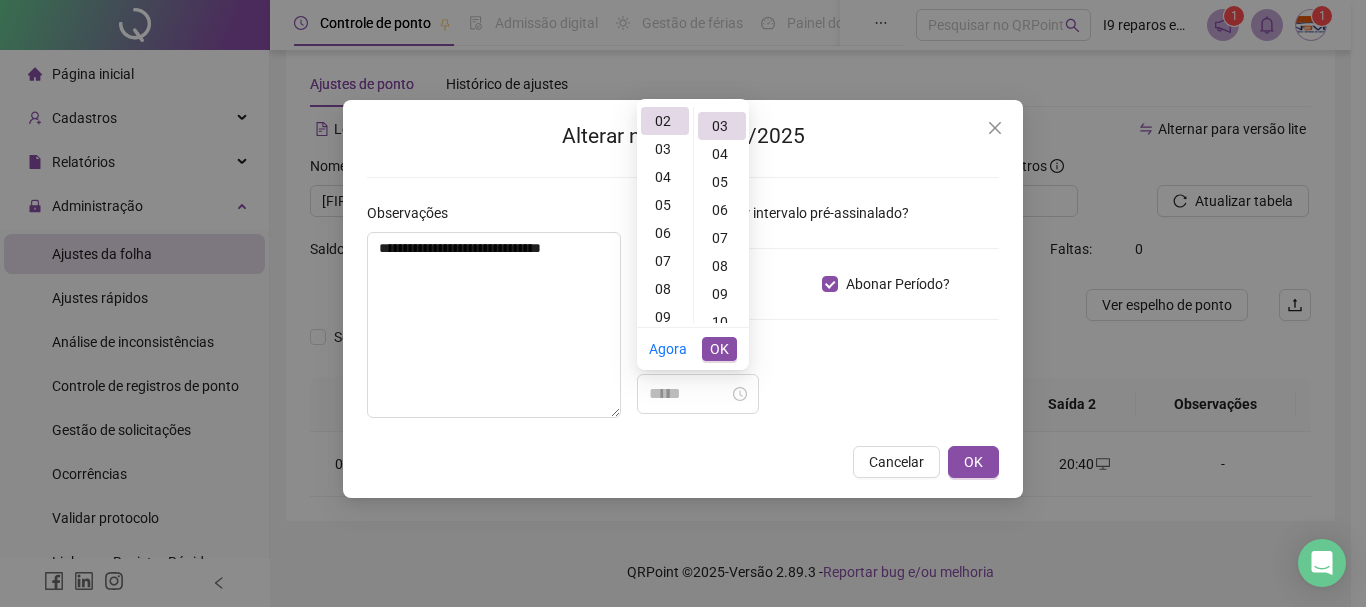 type on "*****" 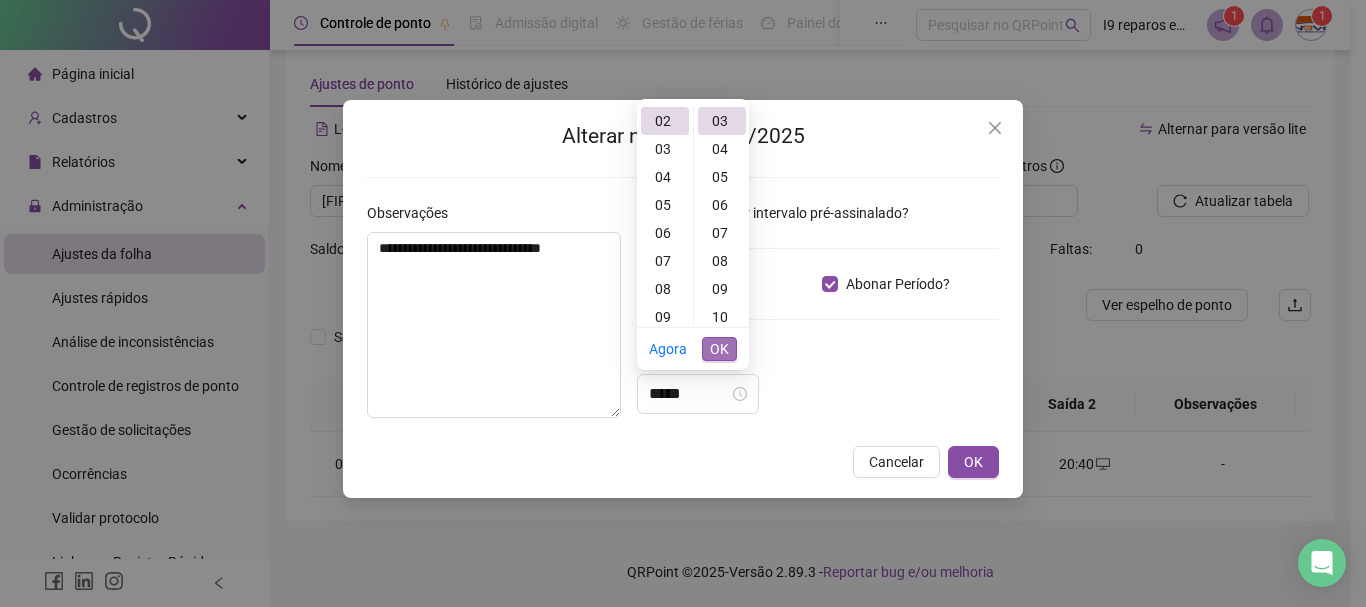 click on "OK" at bounding box center (719, 349) 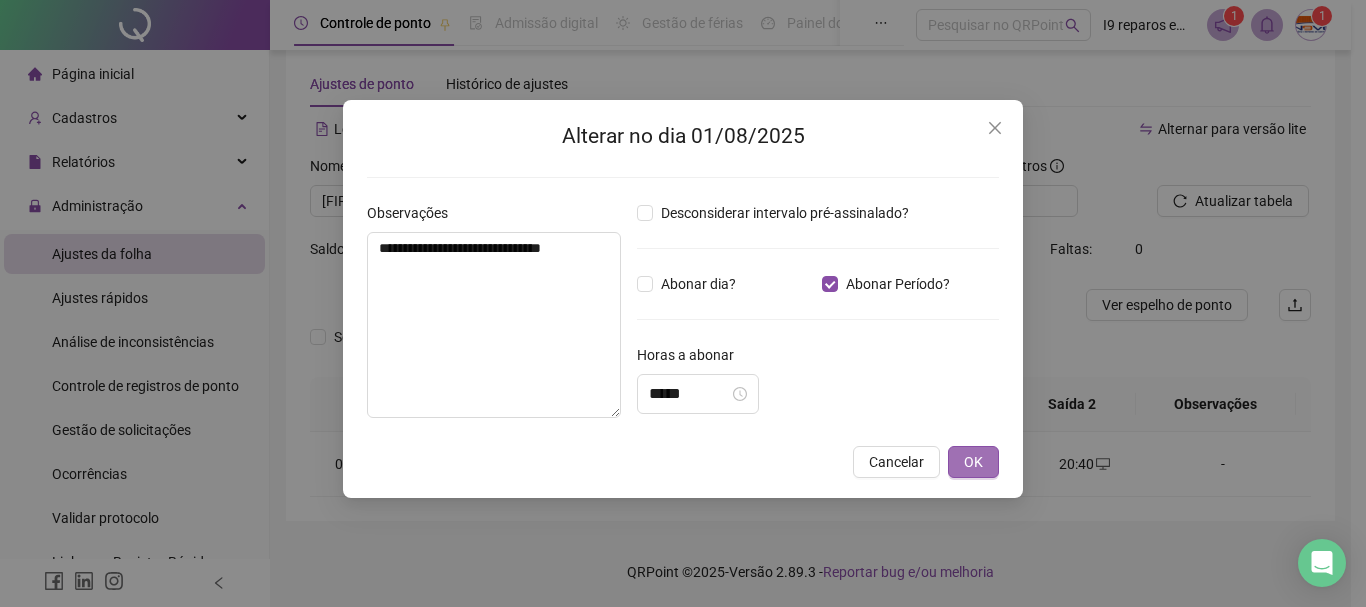 click on "OK" at bounding box center [973, 462] 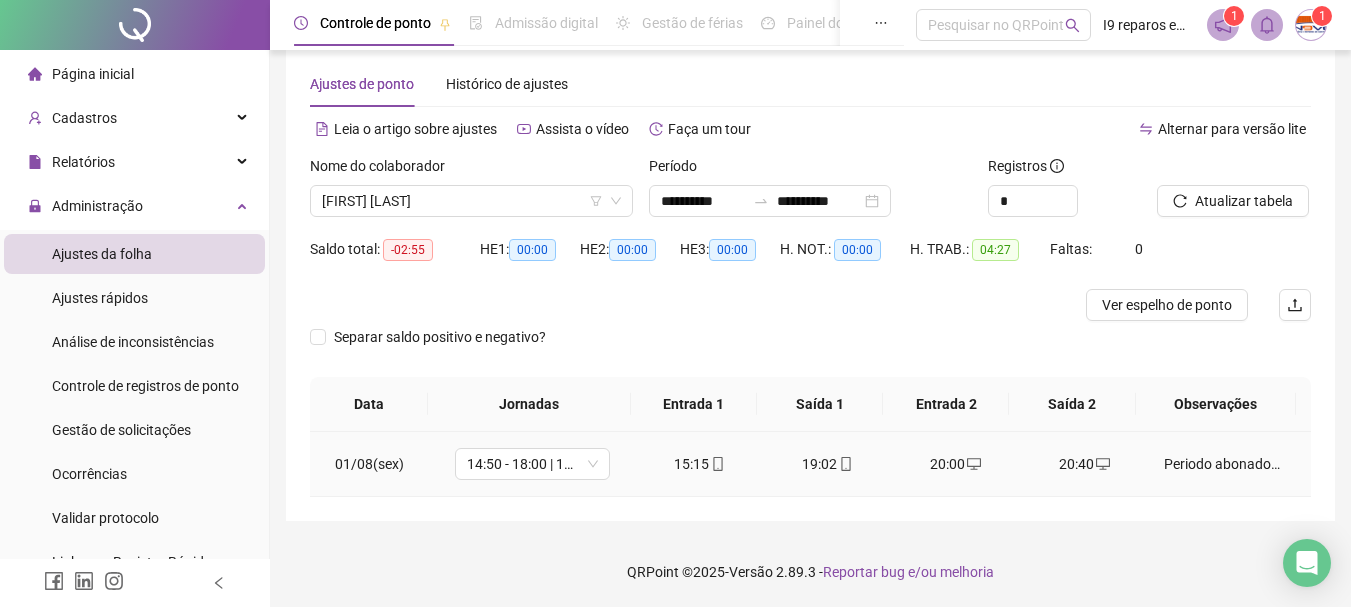 click on "Periodo abonado - troca de turno" at bounding box center (1223, 464) 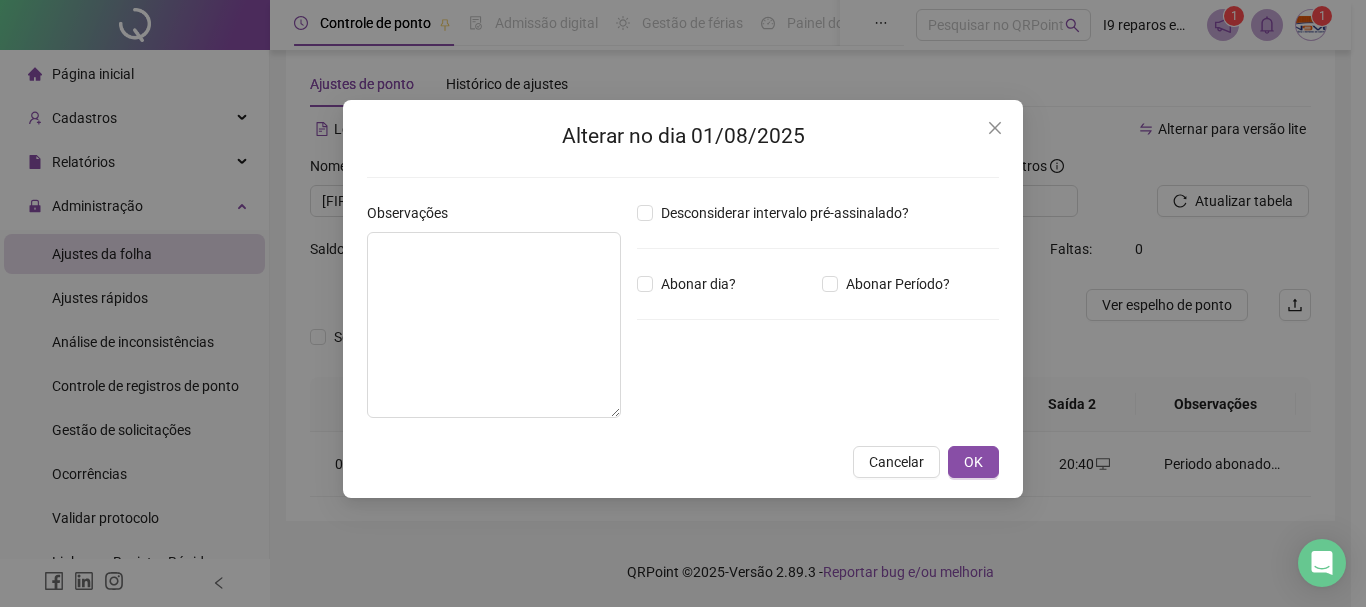 type on "**********" 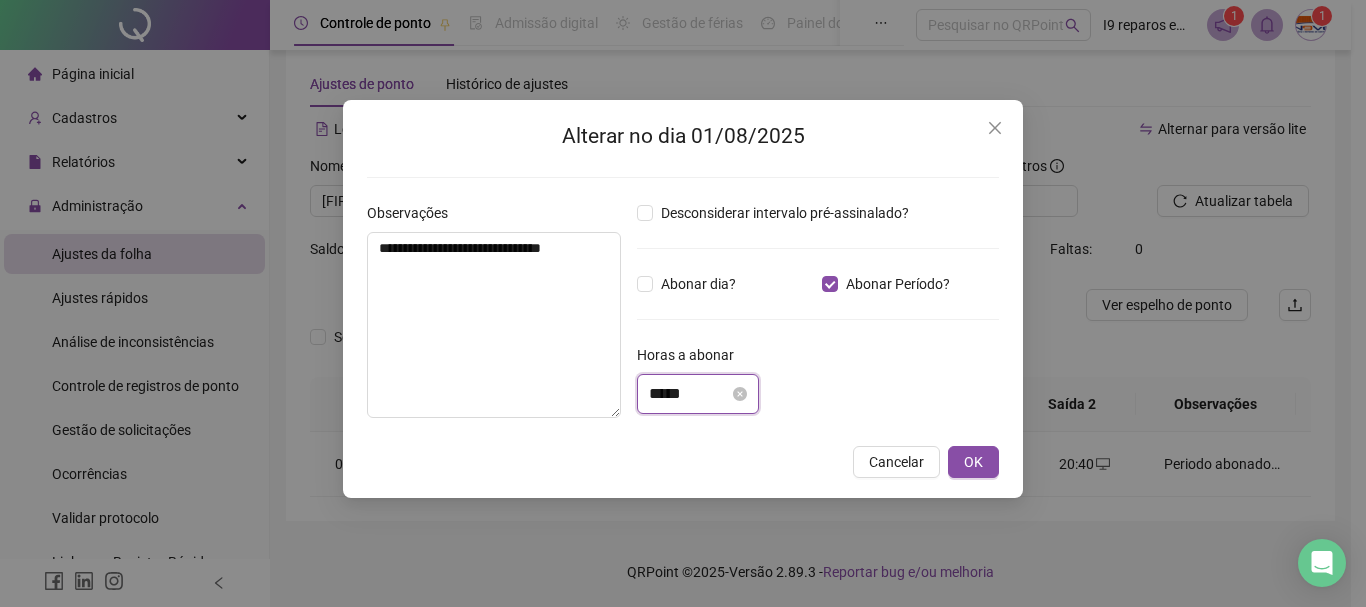 click on "*****" at bounding box center (689, 394) 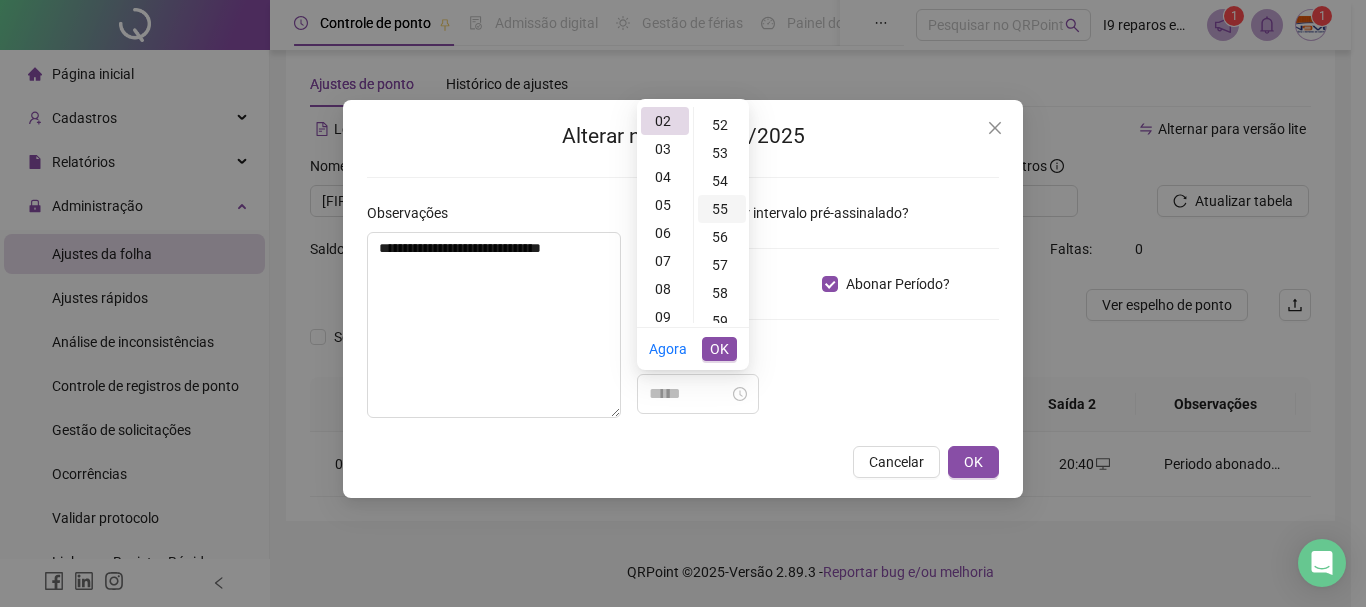 click on "55" at bounding box center (722, 209) 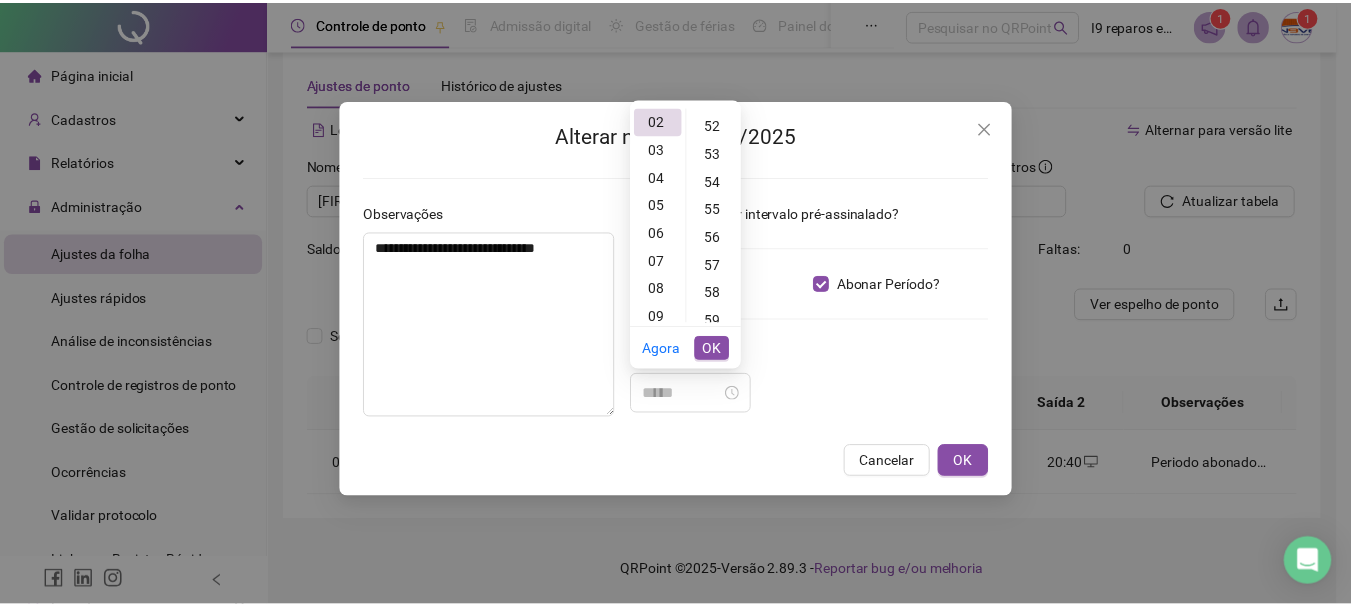scroll, scrollTop: 1540, scrollLeft: 0, axis: vertical 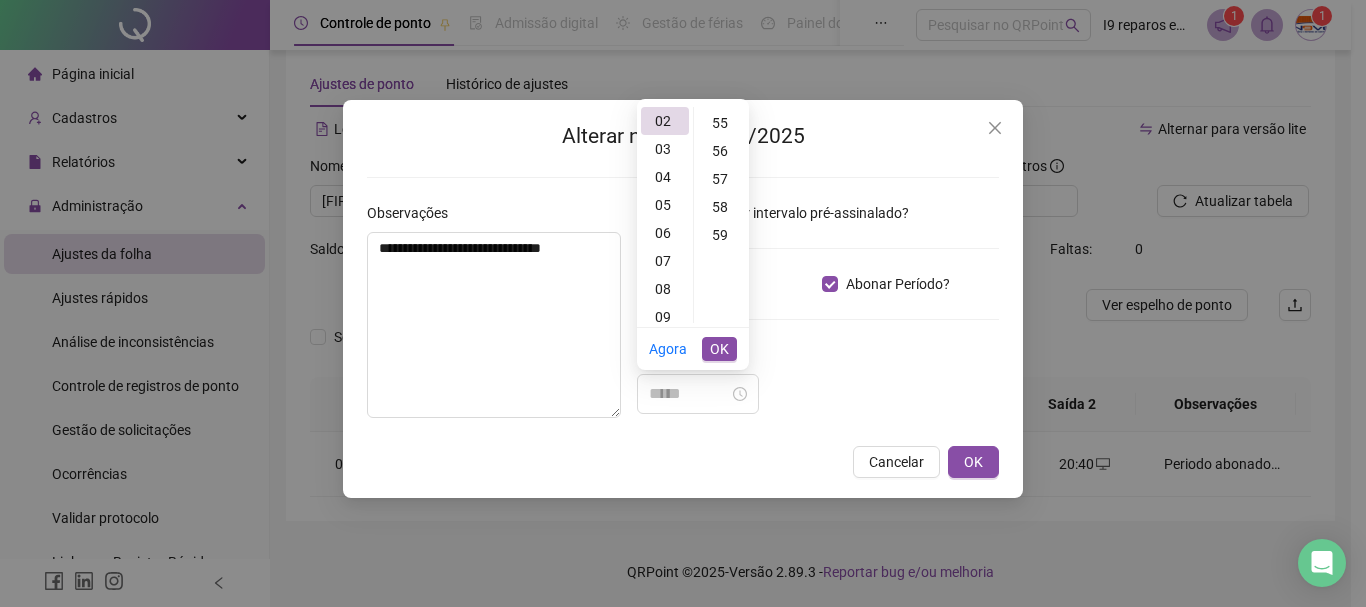 type on "*****" 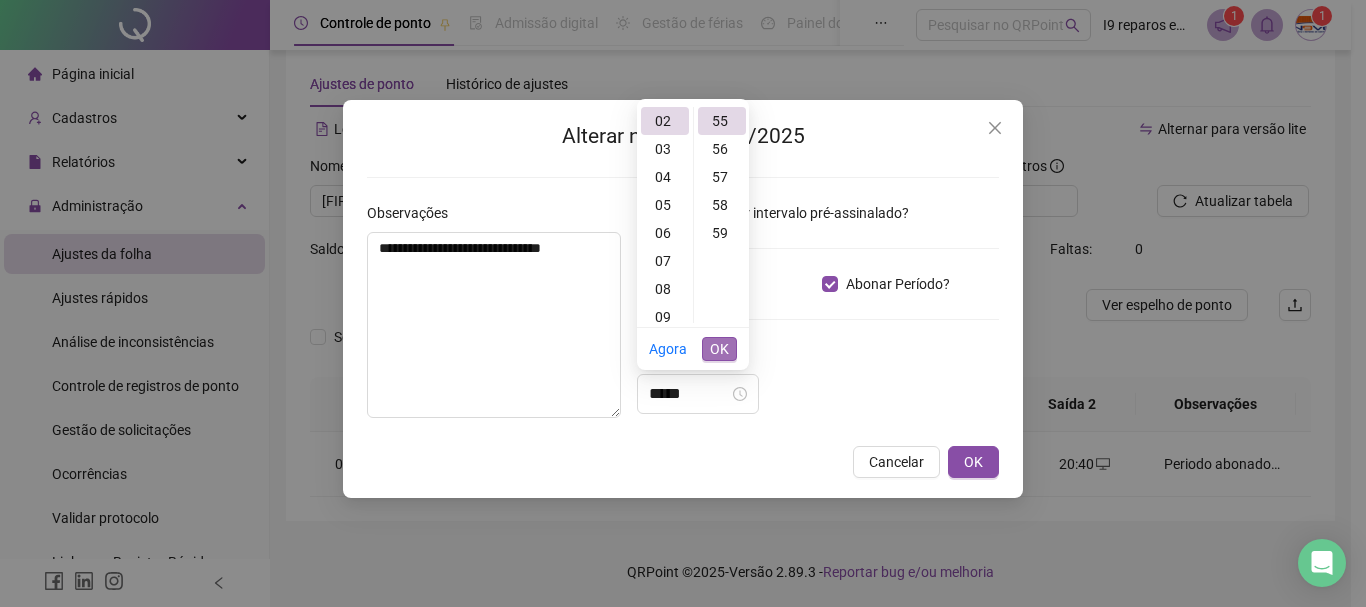 click on "OK" at bounding box center (719, 349) 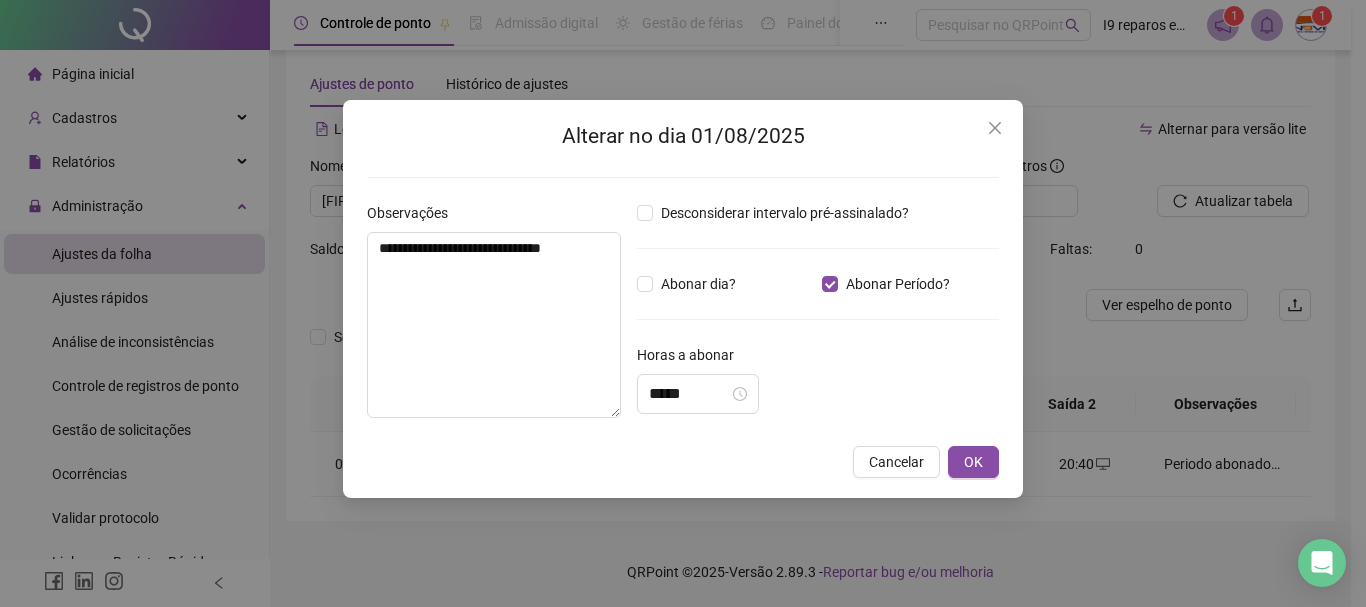 click on "Horas a abonar" at bounding box center [818, 359] 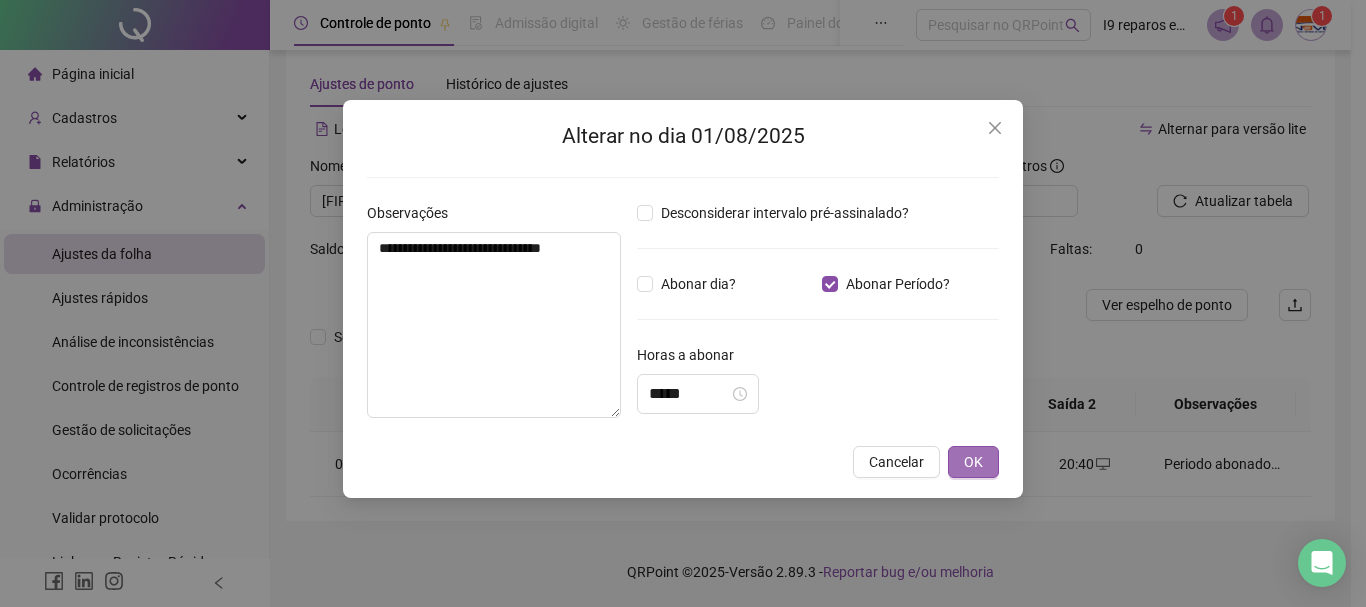 click on "OK" at bounding box center (973, 462) 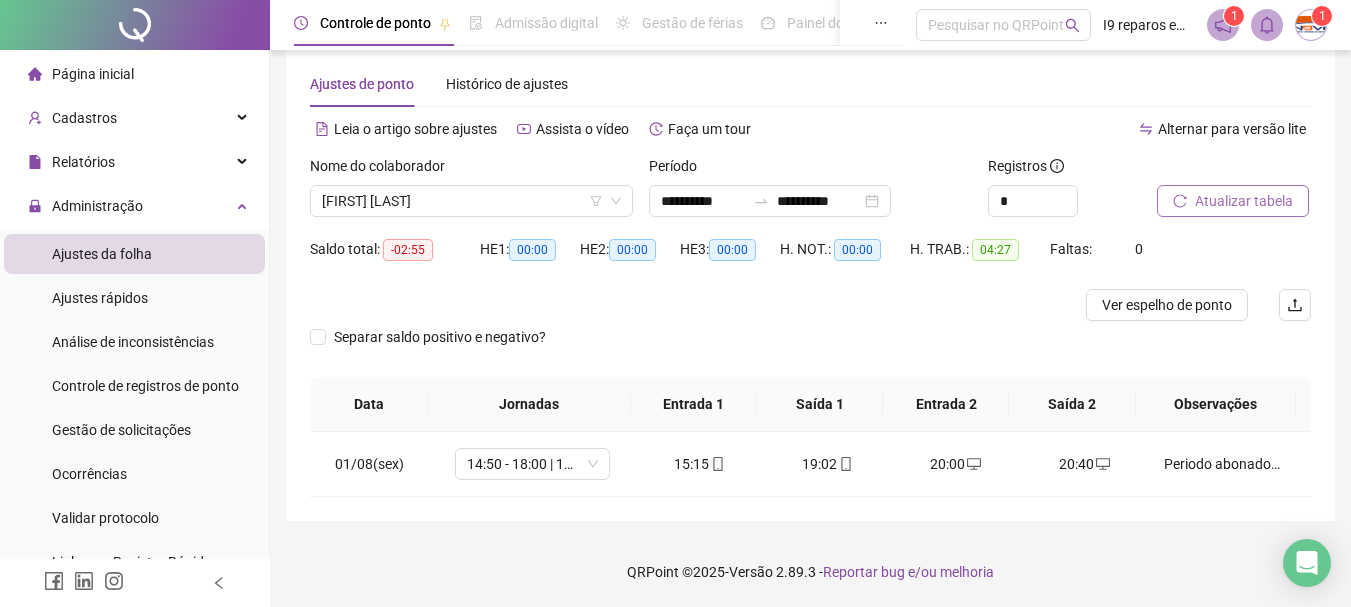 click on "Atualizar tabela" at bounding box center [1244, 201] 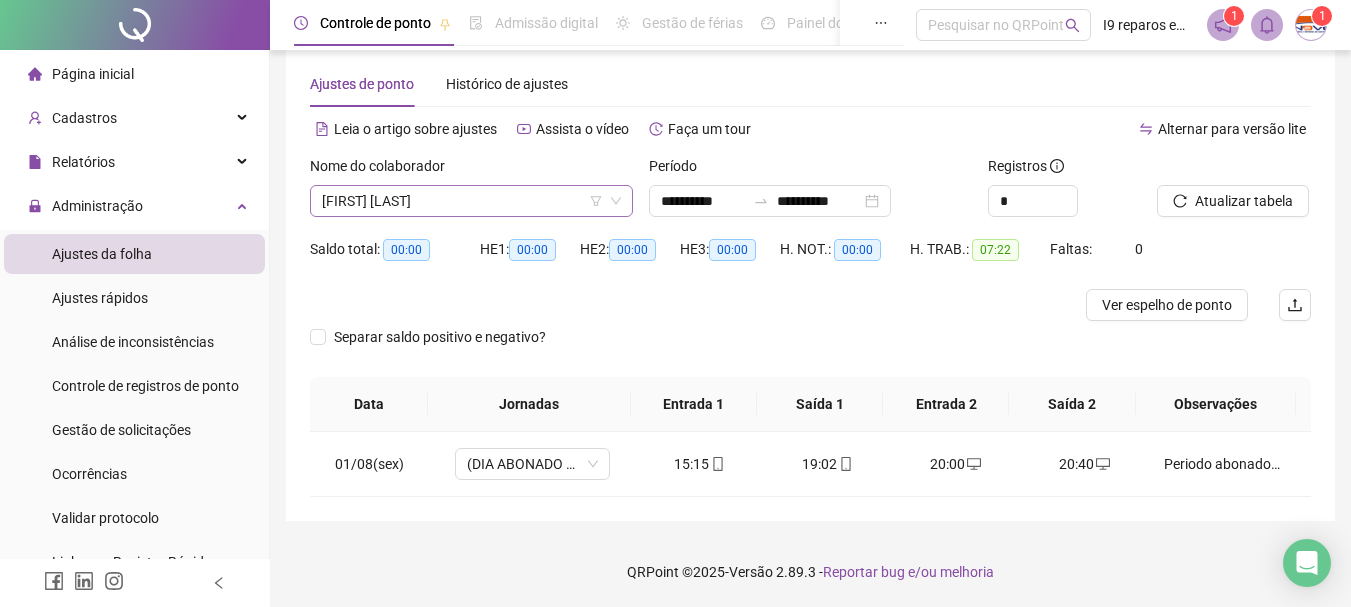 click on "[FIRST] [LAST]" at bounding box center [471, 201] 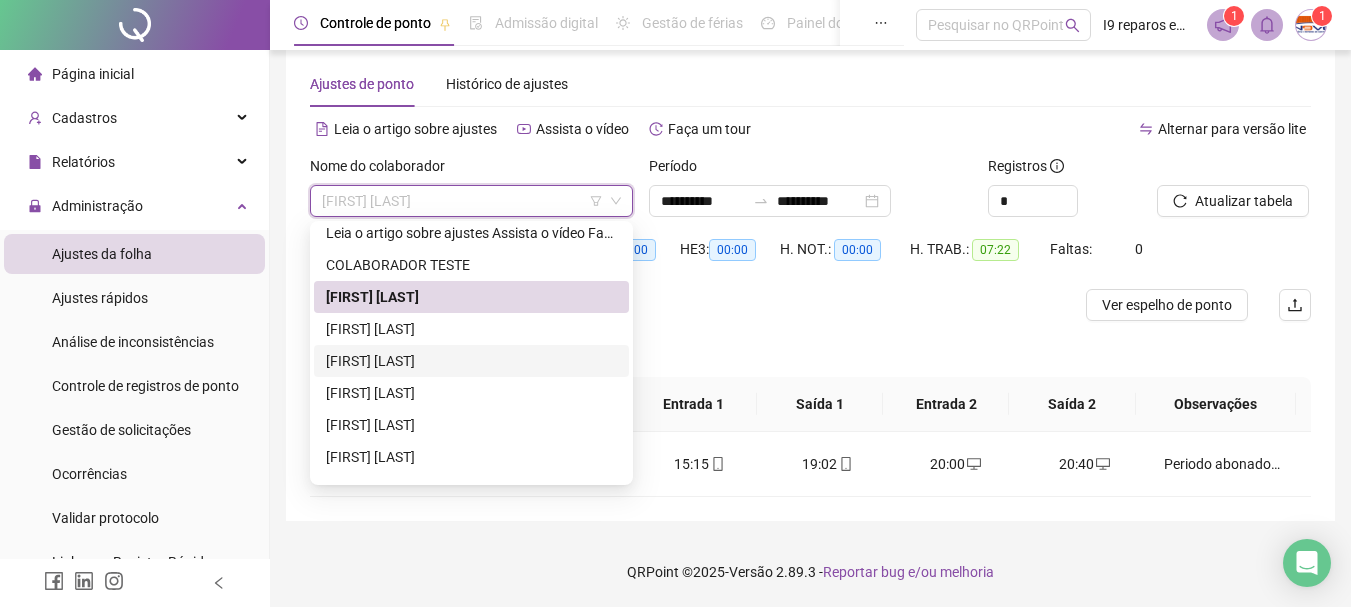 scroll, scrollTop: 0, scrollLeft: 0, axis: both 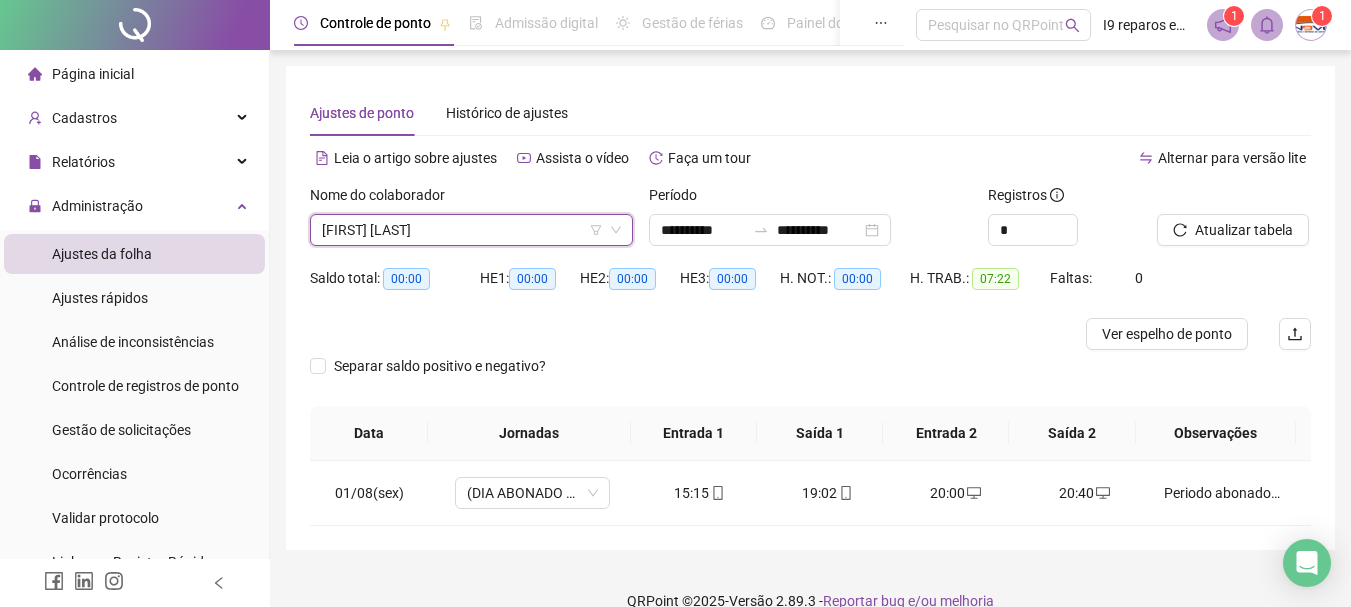 click on "Página inicial" at bounding box center [93, 74] 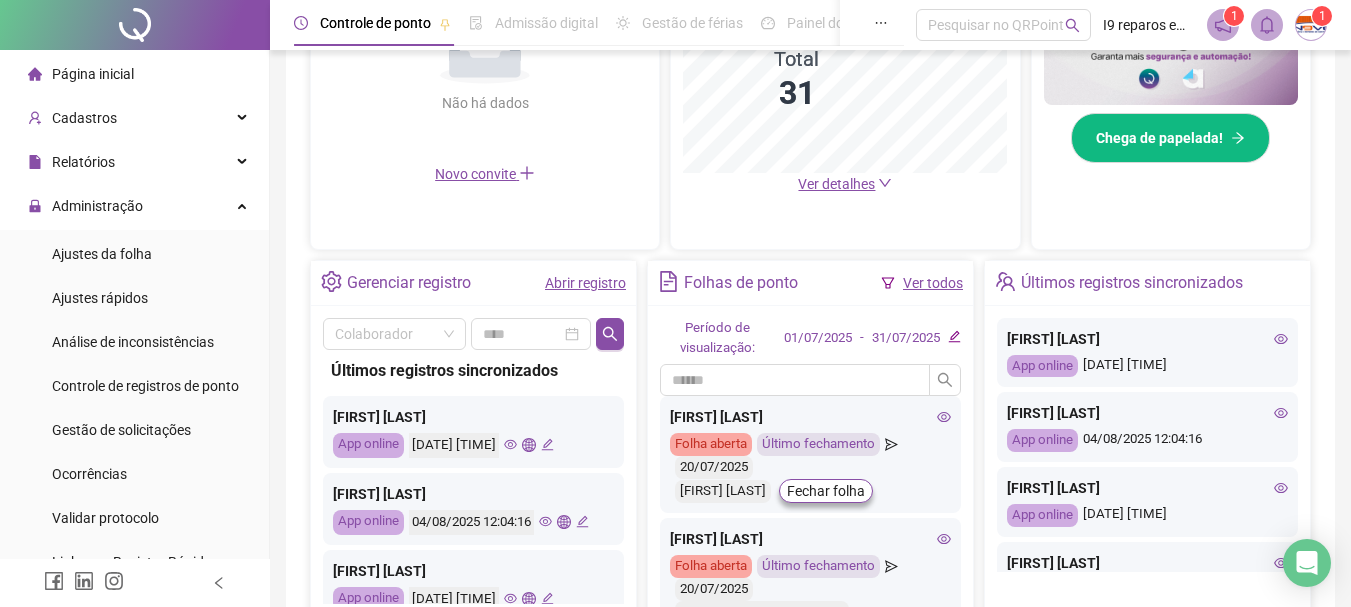 scroll, scrollTop: 600, scrollLeft: 0, axis: vertical 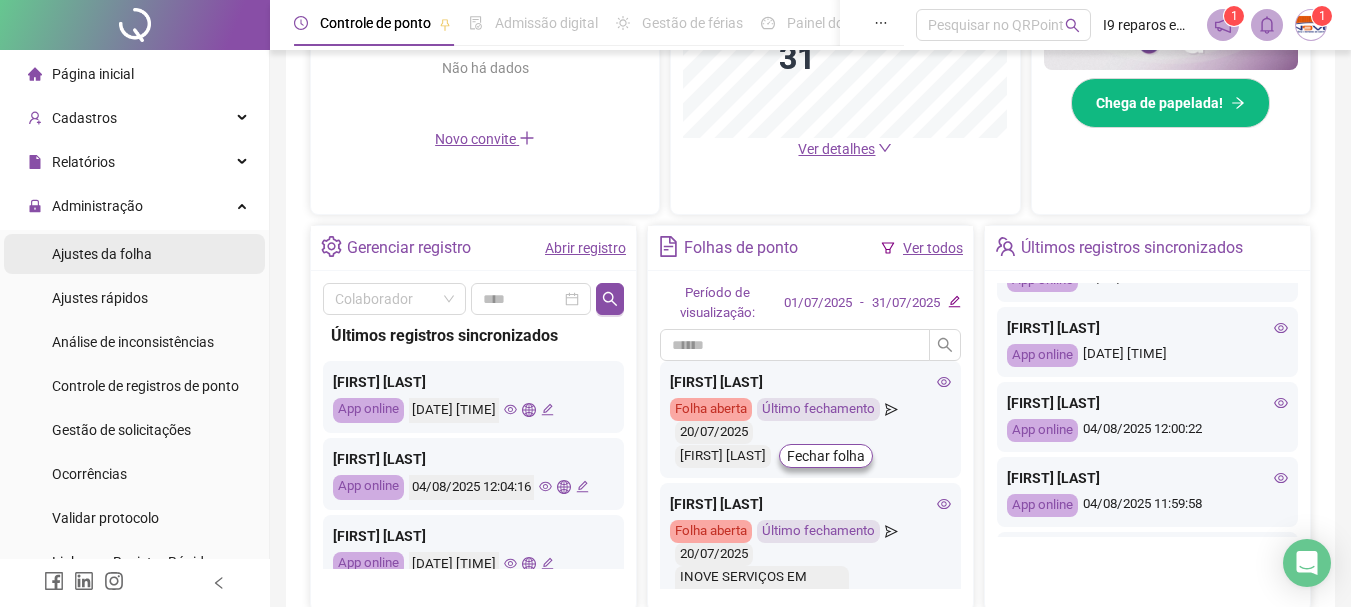 click on "Ajustes da folha" at bounding box center [102, 254] 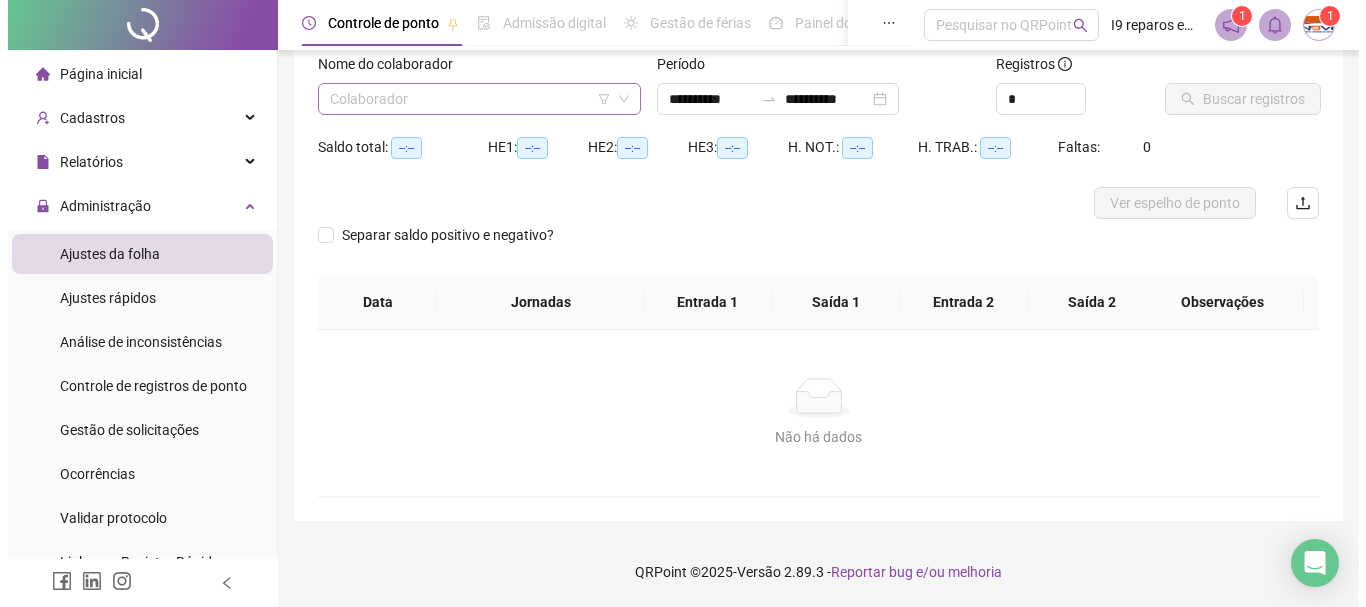 scroll, scrollTop: 131, scrollLeft: 0, axis: vertical 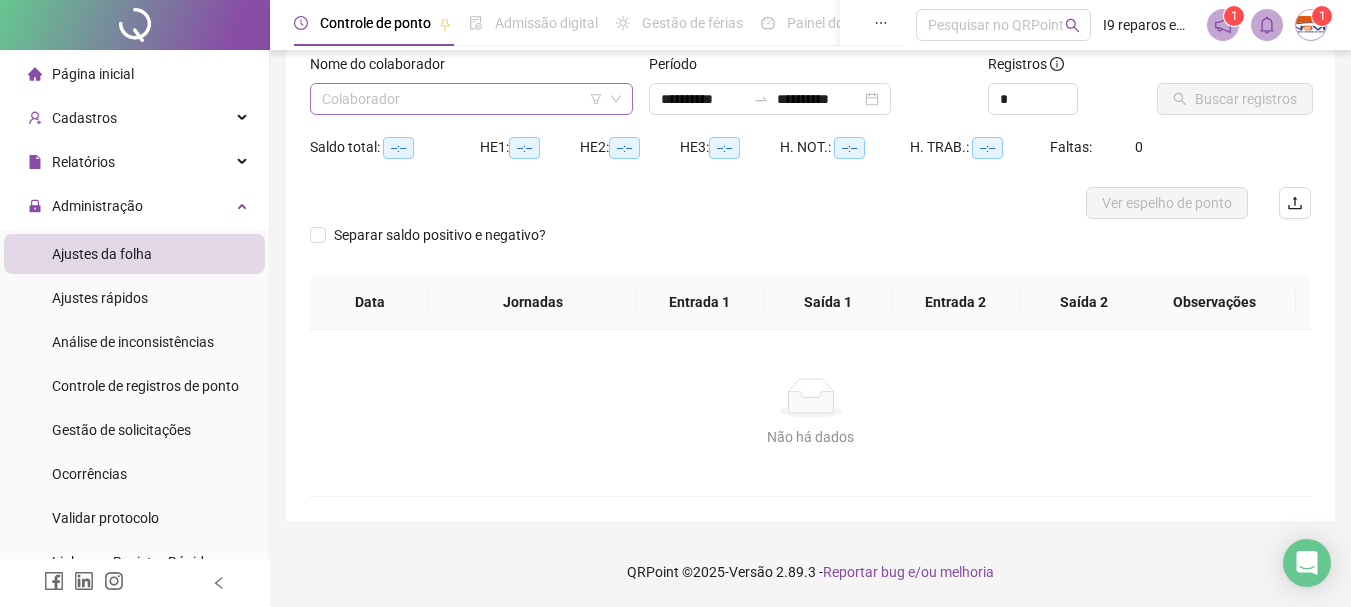 click at bounding box center [462, 99] 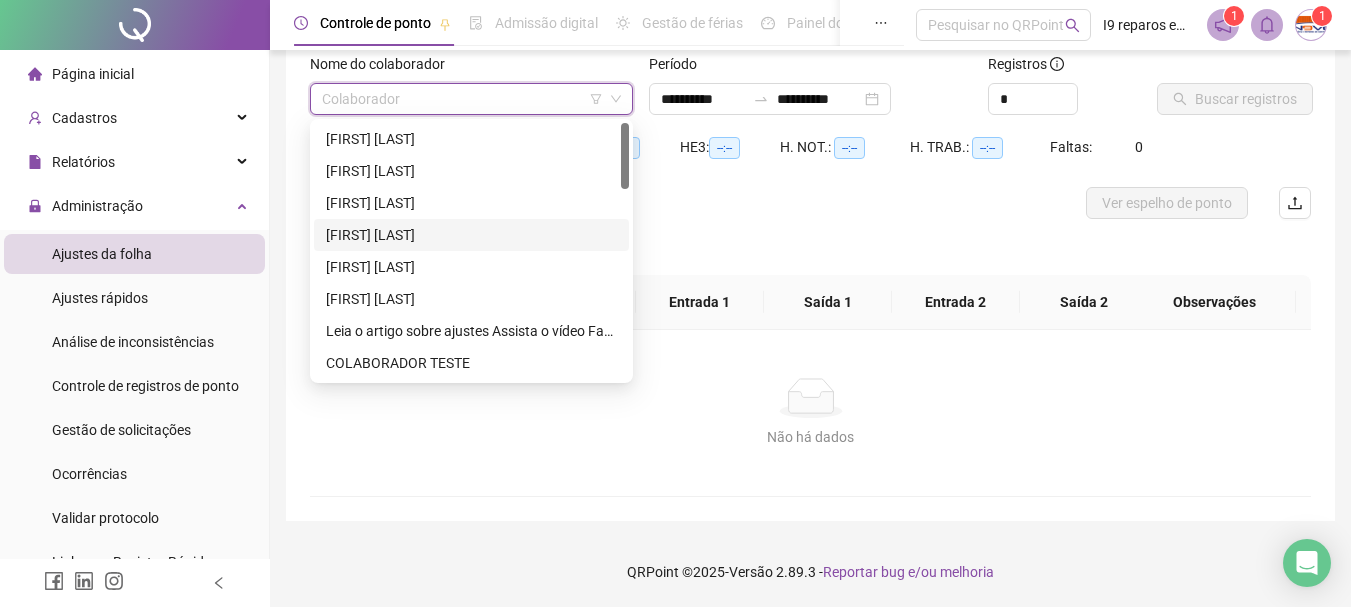 click on "[FIRST] [LAST]" at bounding box center [471, 235] 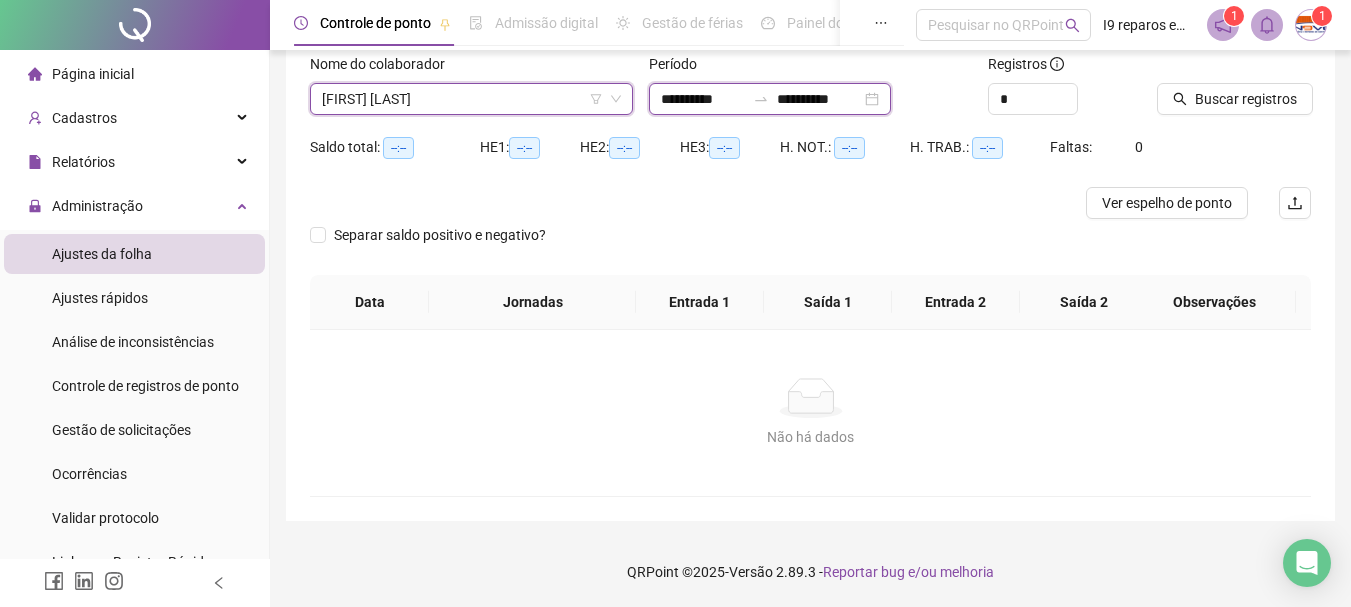 click on "**********" at bounding box center [703, 99] 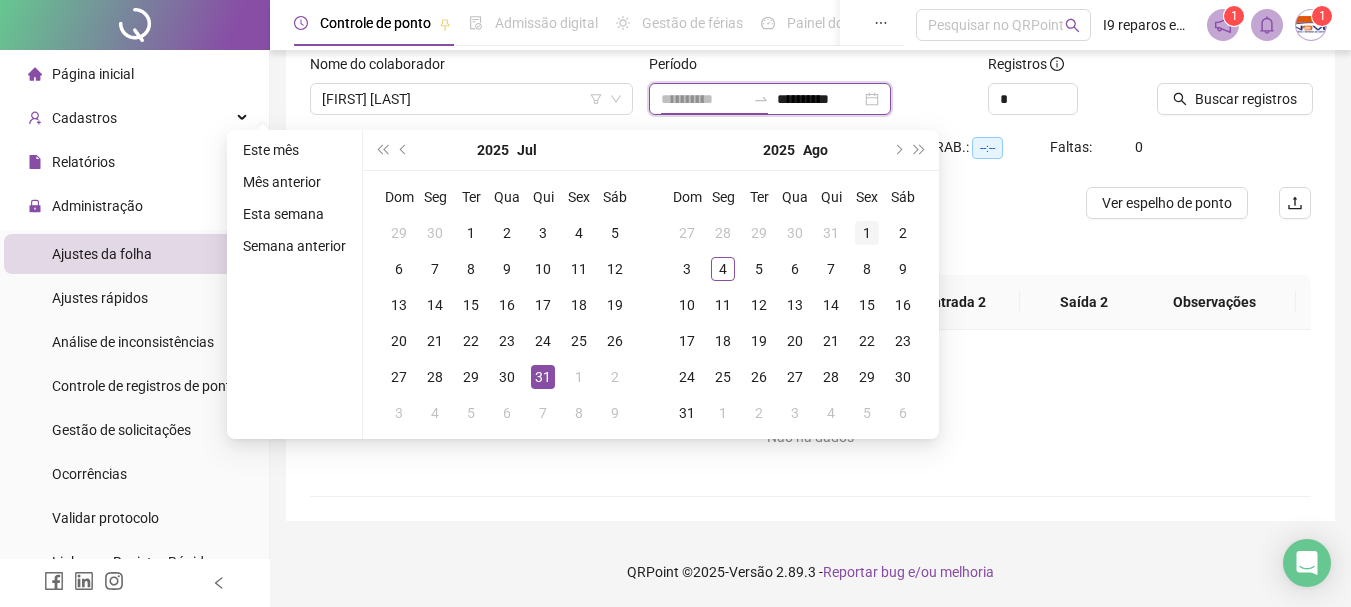 type on "**********" 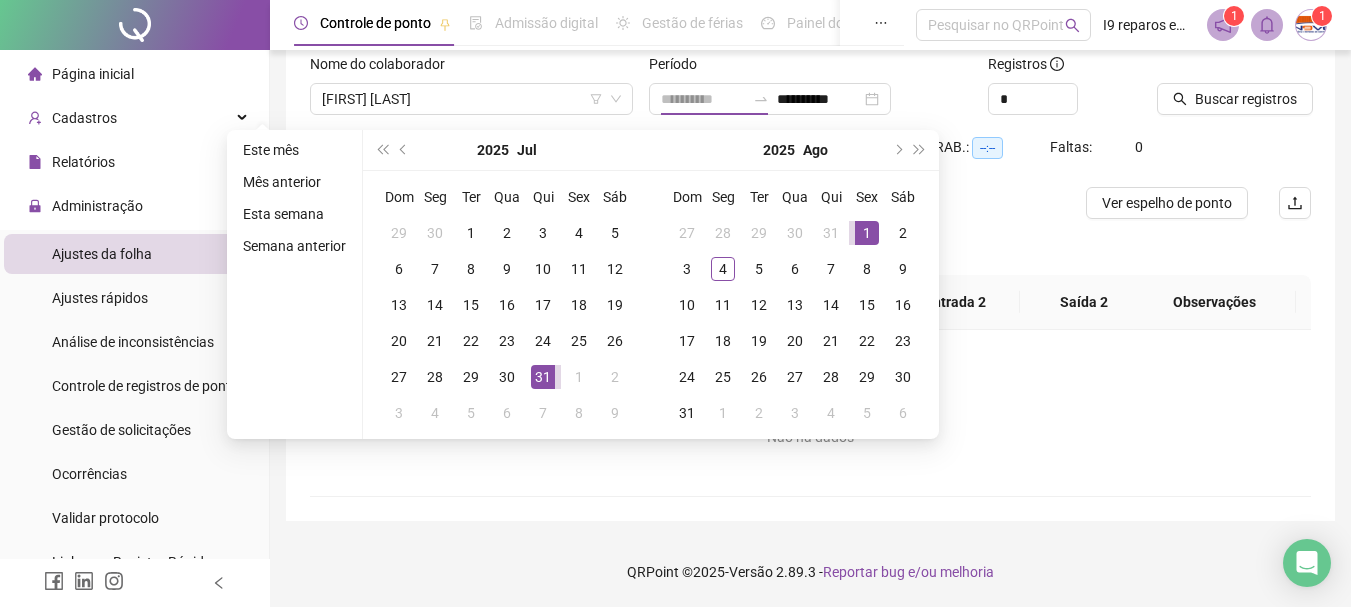 click on "1" at bounding box center [867, 233] 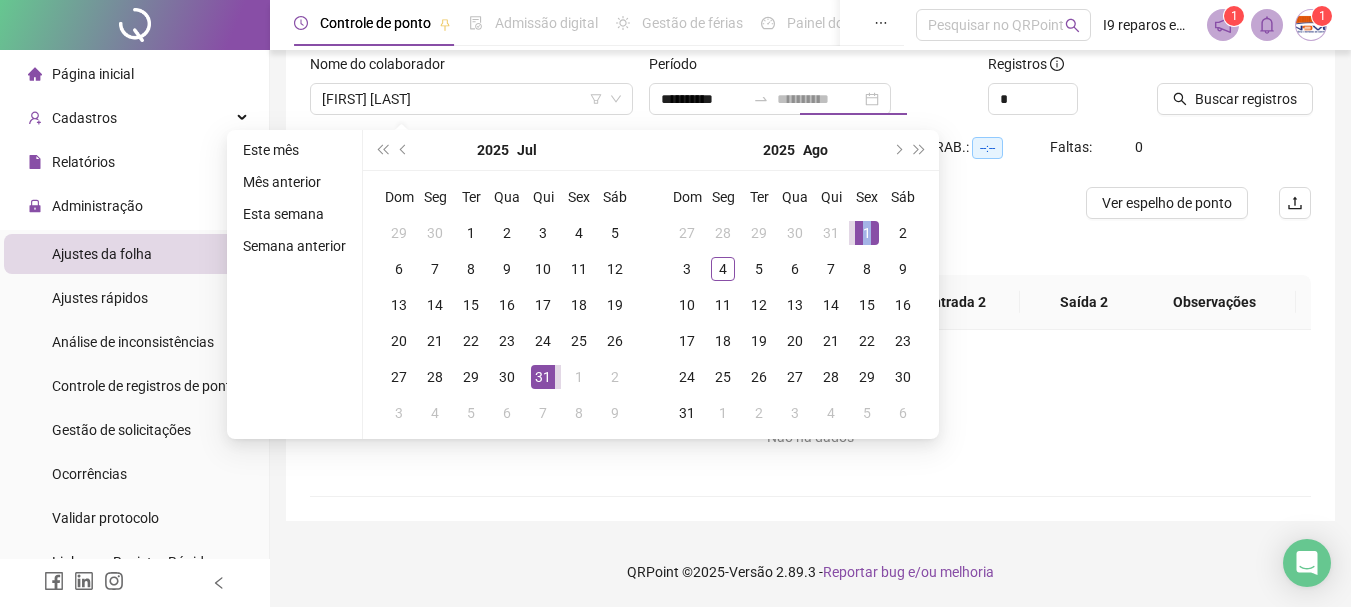 click on "1" at bounding box center (867, 233) 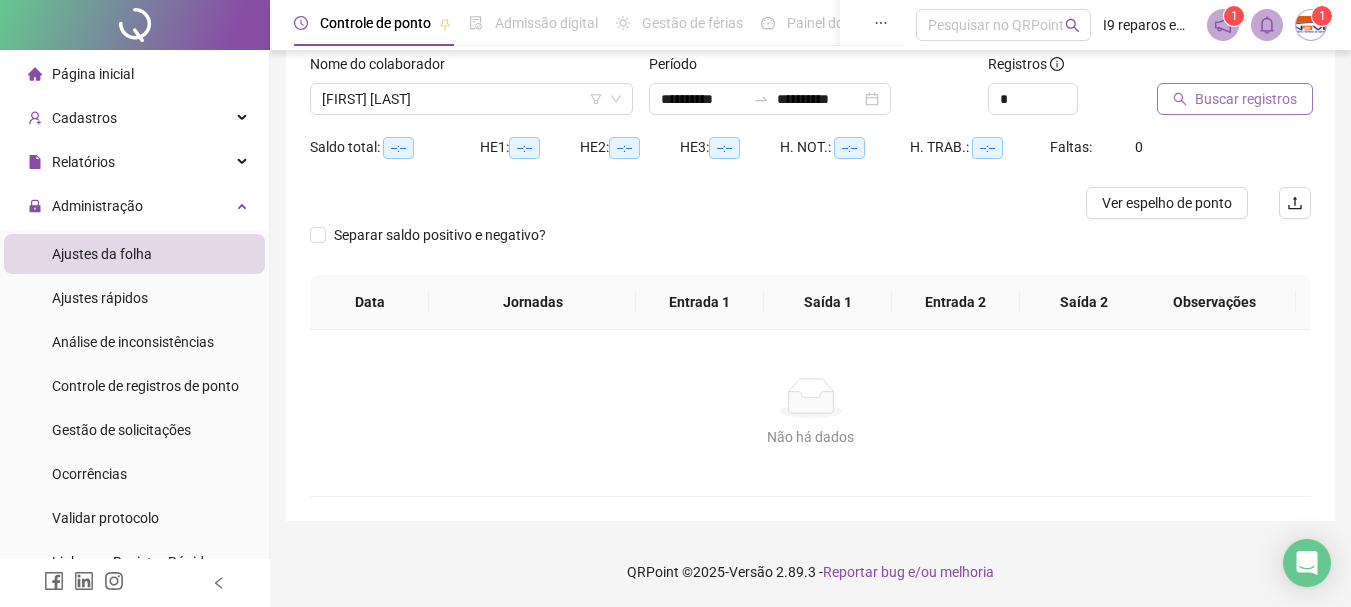 click on "Buscar registros" at bounding box center [1246, 99] 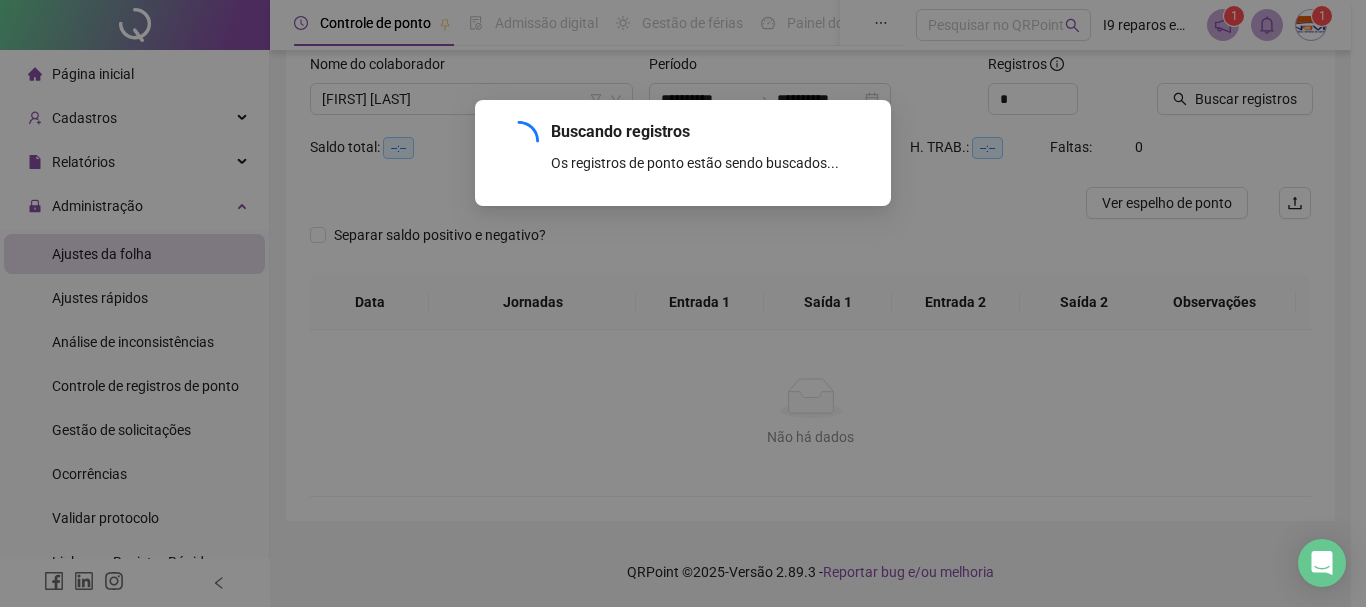 scroll, scrollTop: 29, scrollLeft: 0, axis: vertical 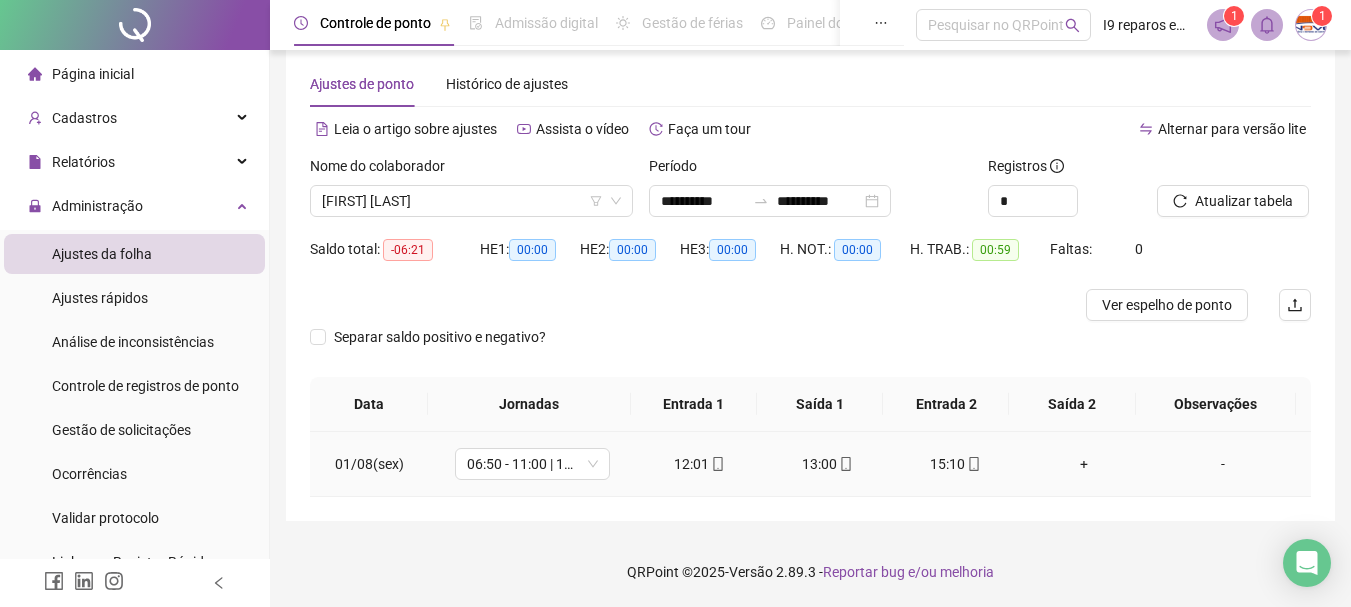 click on "+" at bounding box center [1084, 464] 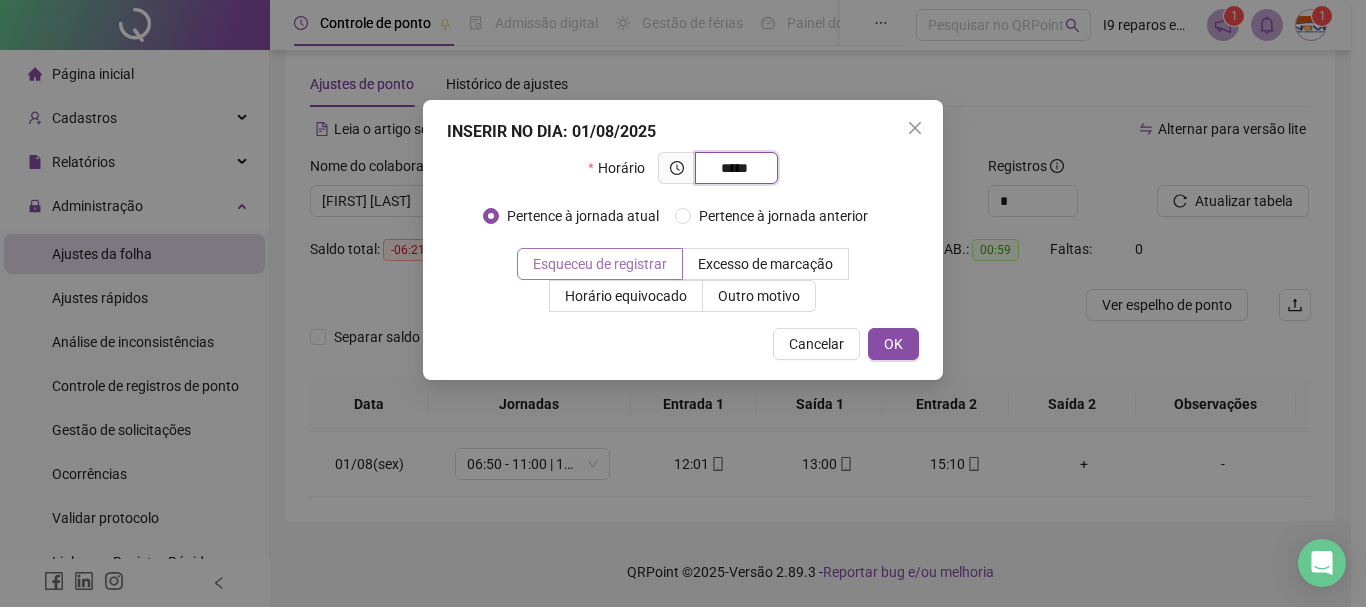 type on "*****" 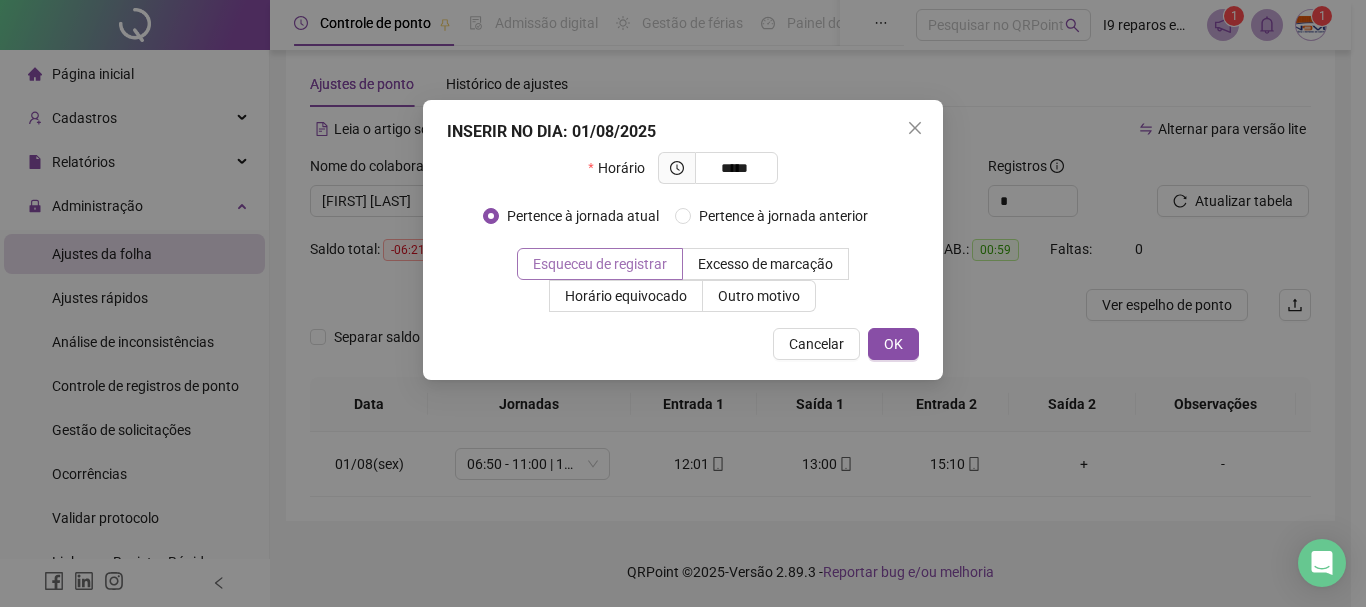 click on "Esqueceu de registrar" at bounding box center (600, 264) 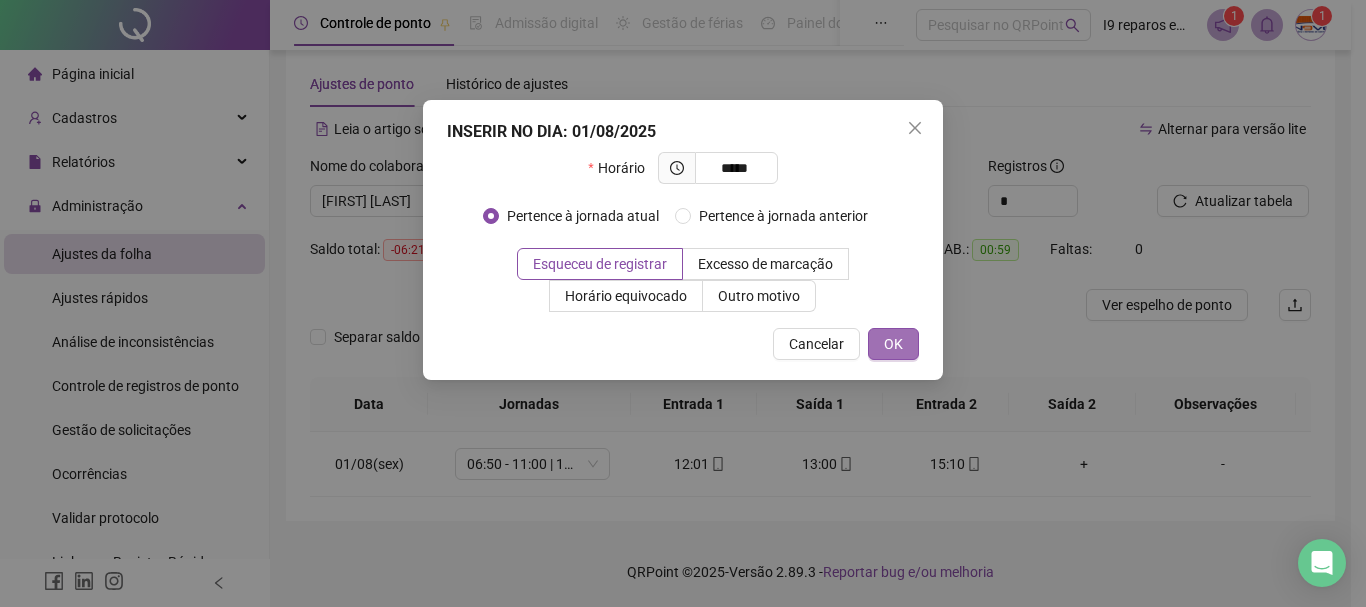 click on "OK" at bounding box center [893, 344] 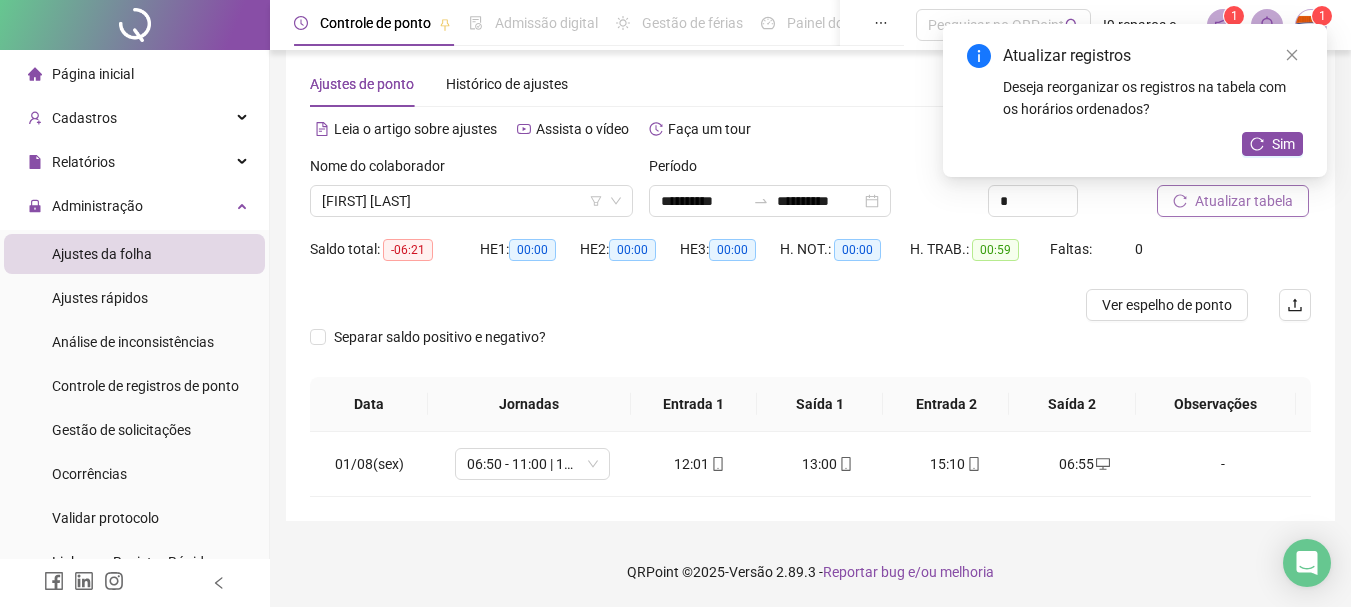 click on "Atualizar tabela" at bounding box center [1244, 201] 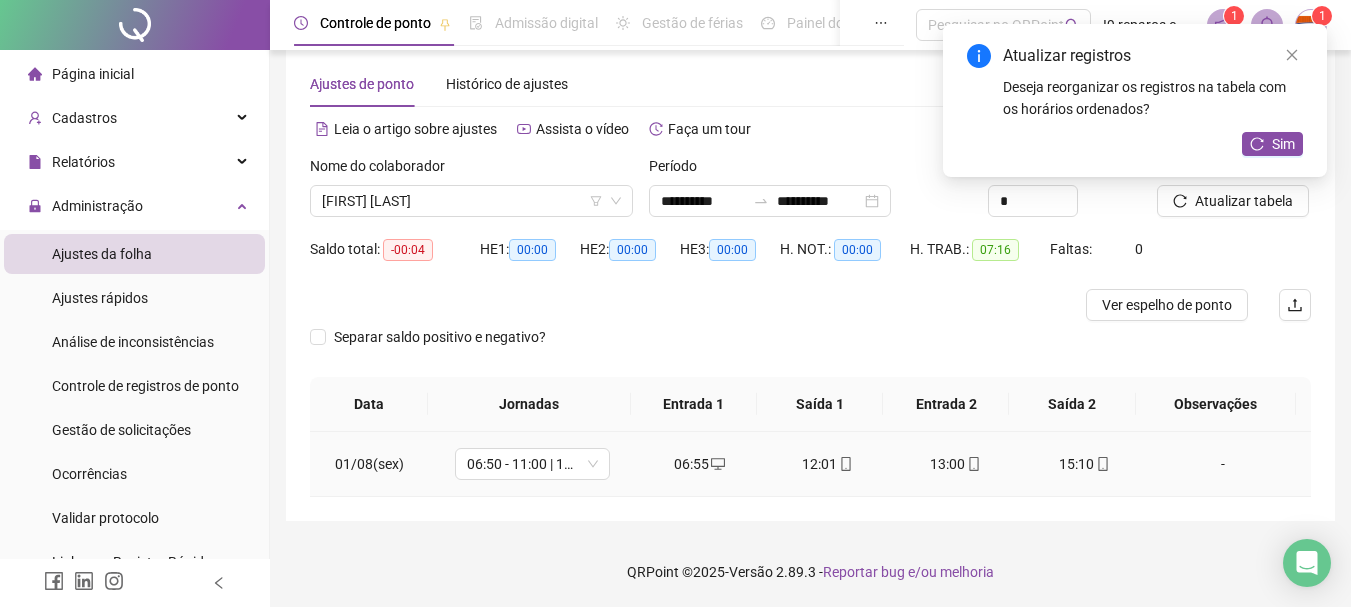 click on "-" at bounding box center (1223, 464) 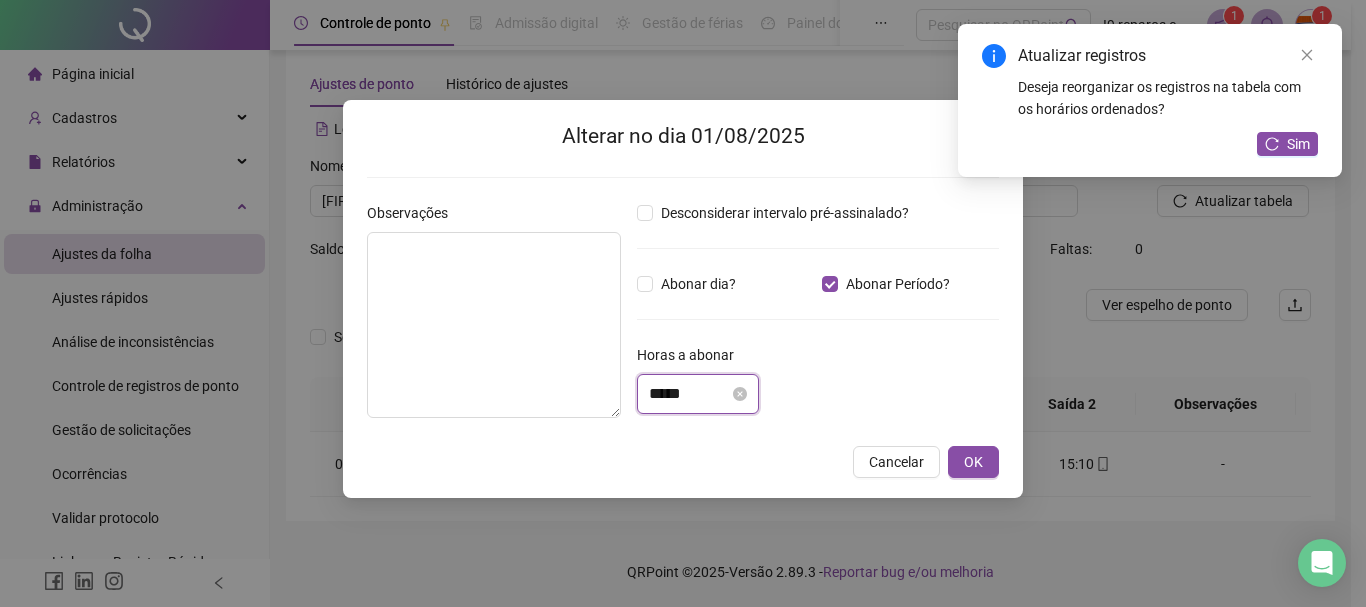 click on "*****" at bounding box center (689, 394) 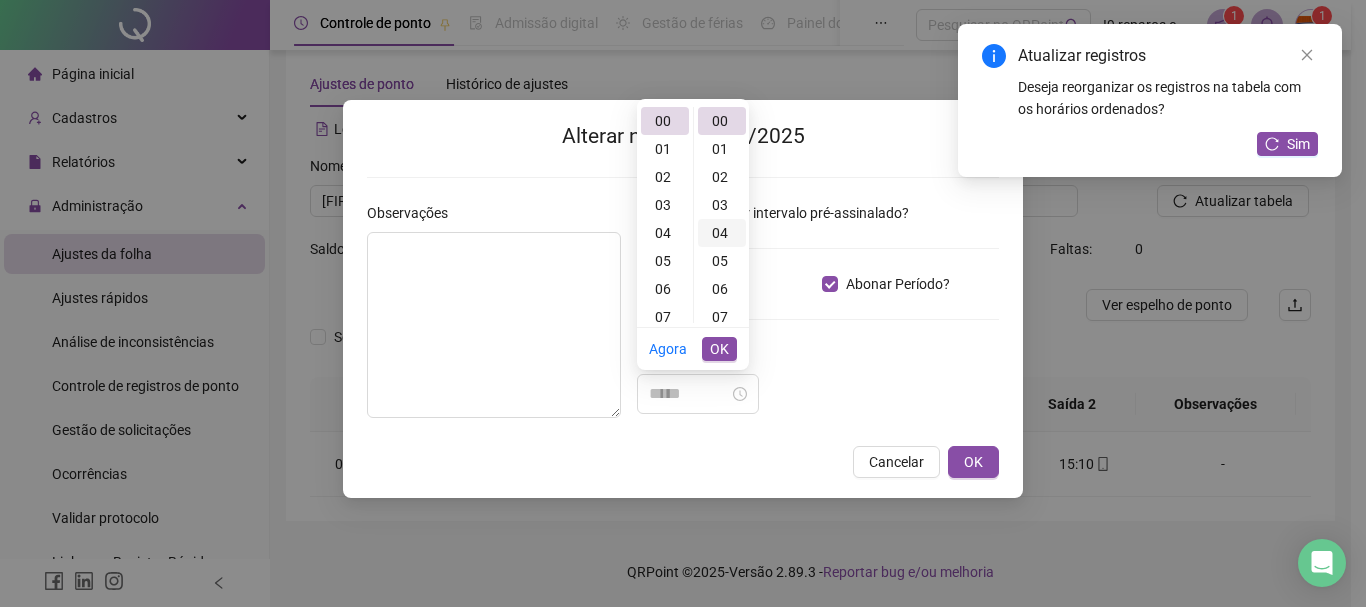 click on "04" at bounding box center [722, 233] 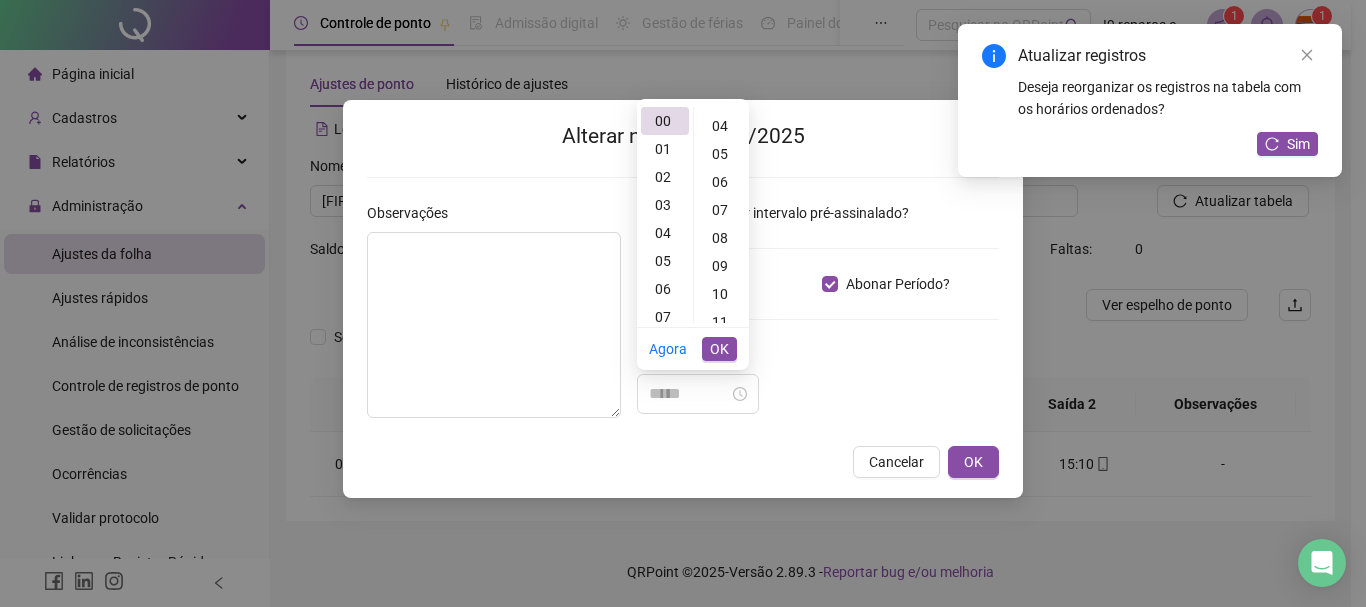 type on "*****" 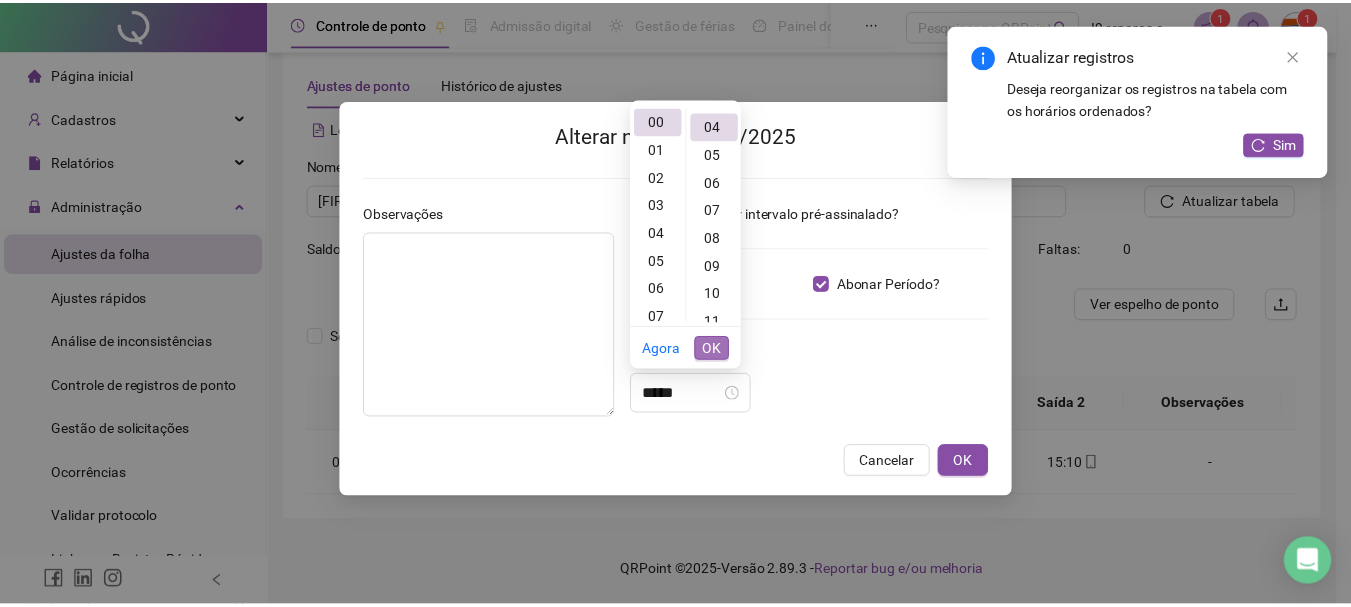 scroll, scrollTop: 112, scrollLeft: 0, axis: vertical 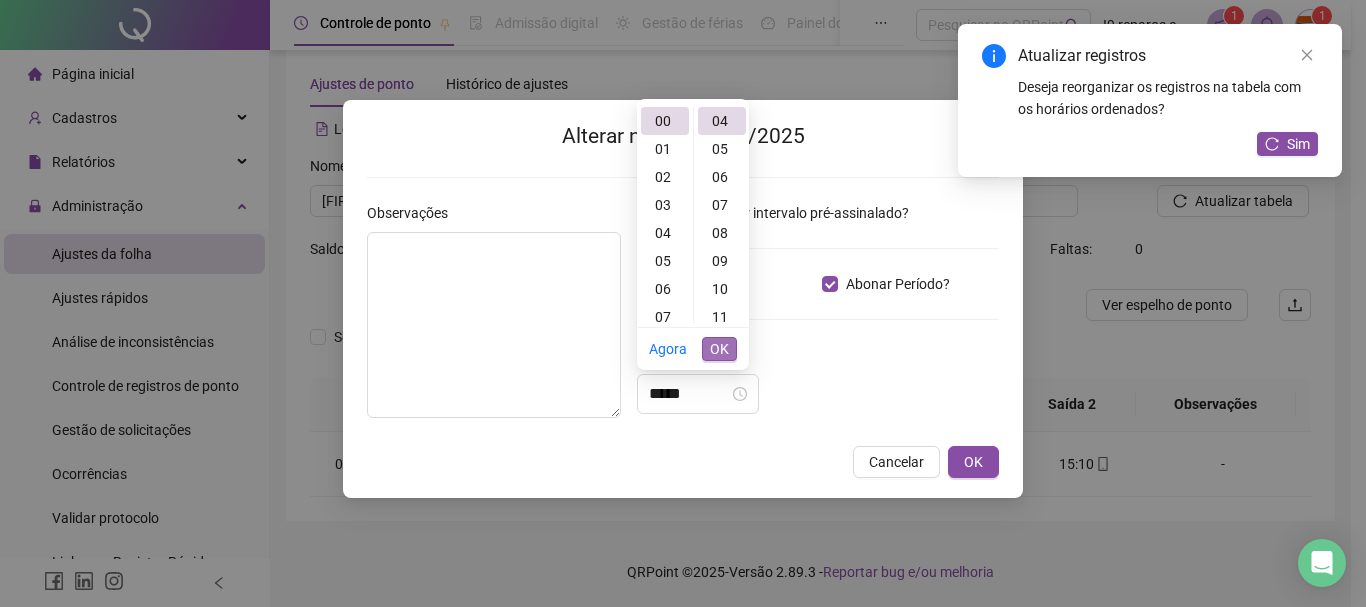 click on "OK" at bounding box center (719, 349) 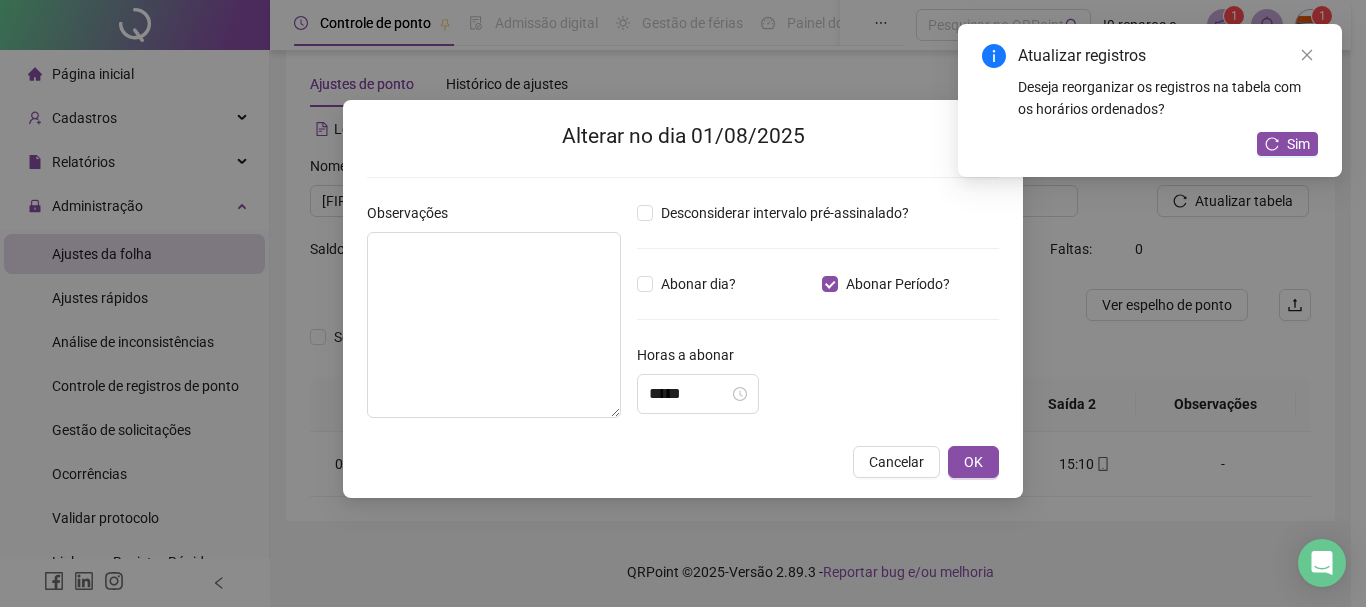 click on "OK" at bounding box center [973, 462] 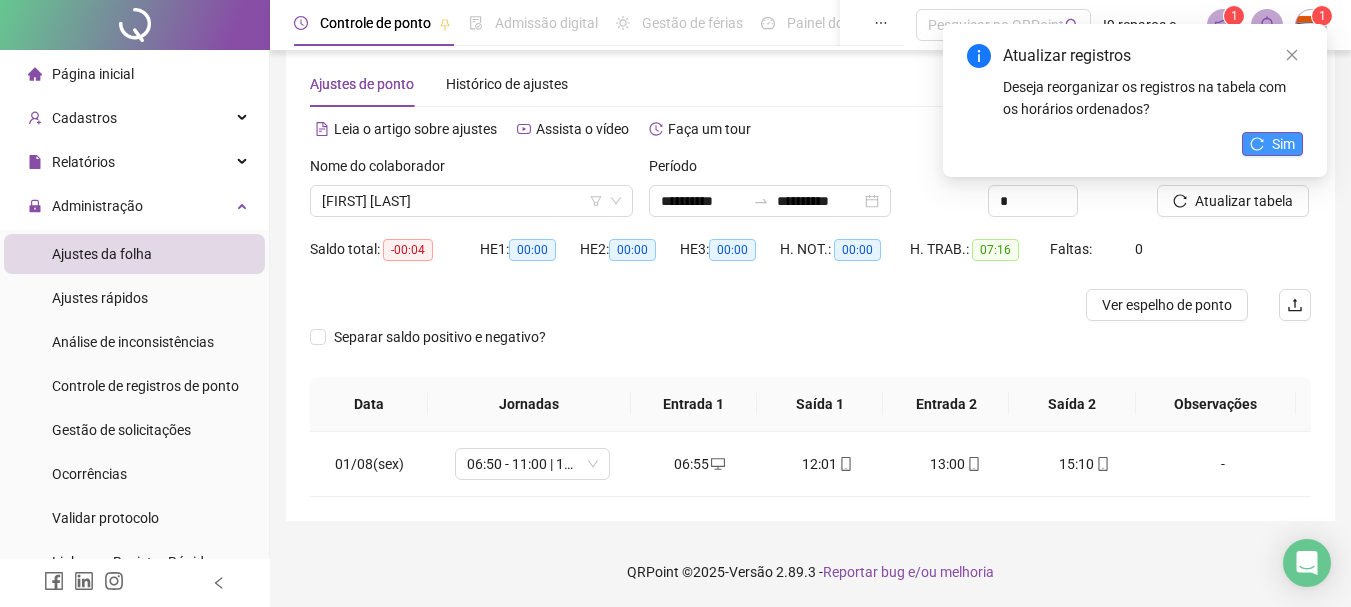 click on "Sim" at bounding box center (1272, 144) 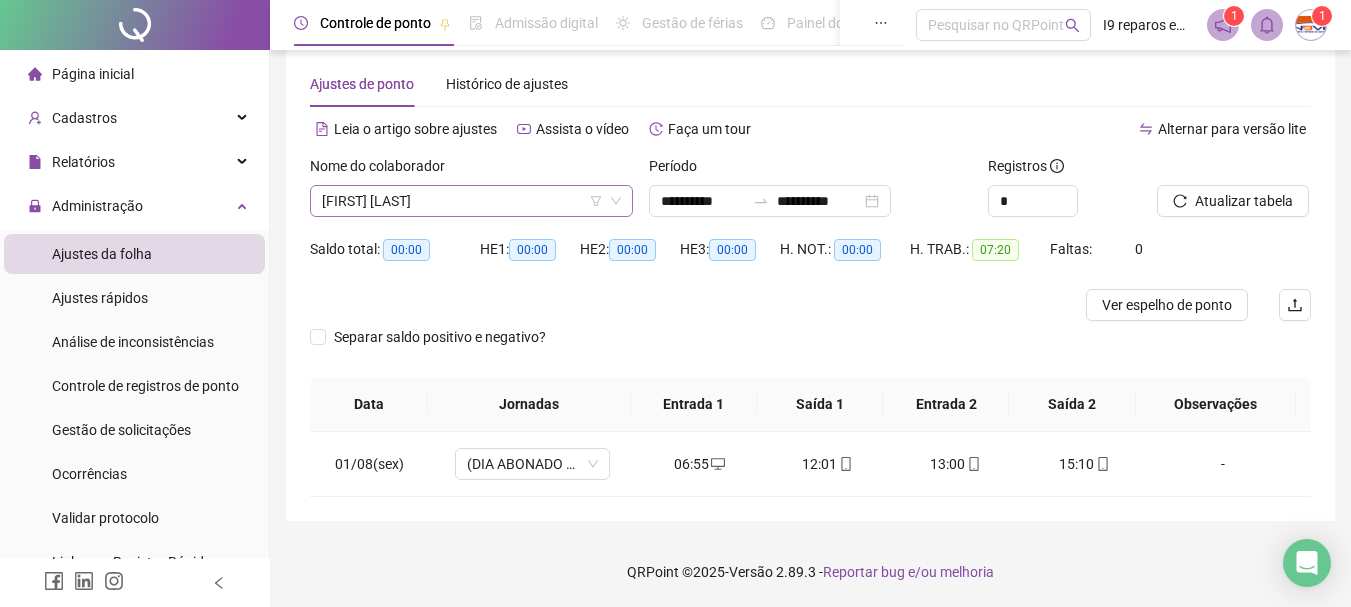click on "[FIRST] [LAST]" at bounding box center [471, 201] 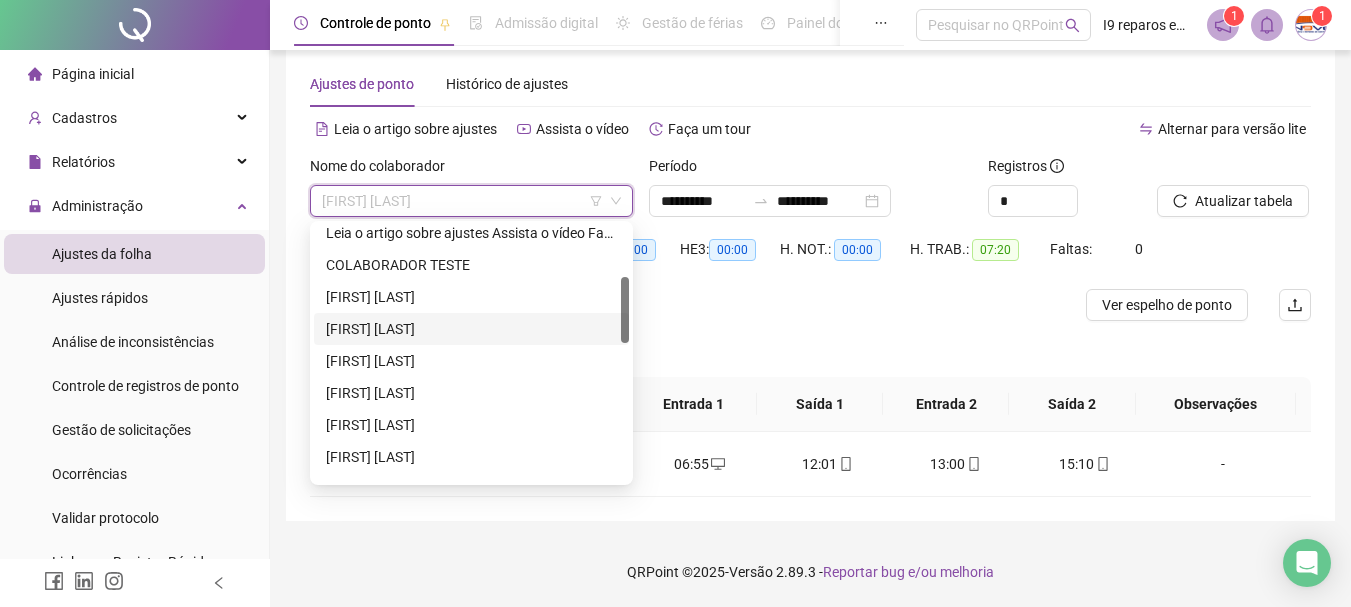 scroll, scrollTop: 300, scrollLeft: 0, axis: vertical 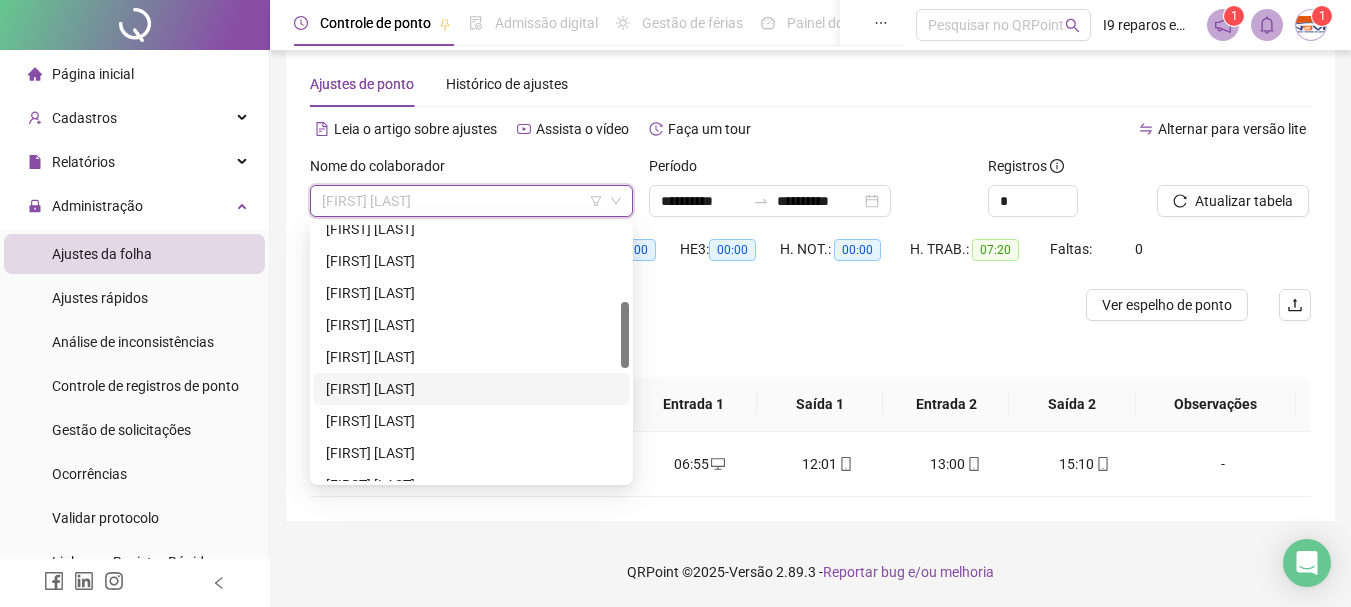 click on "[FIRST] [LAST]" at bounding box center [471, 389] 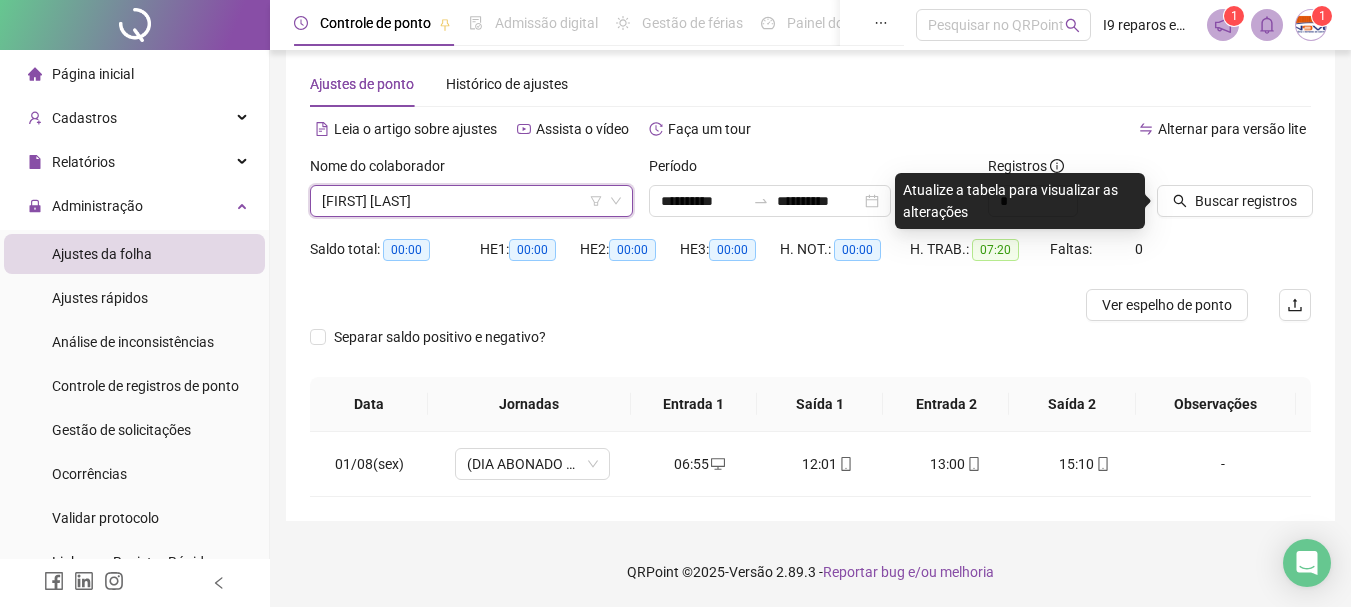 click on "[FIRST] [LAST]" at bounding box center (471, 201) 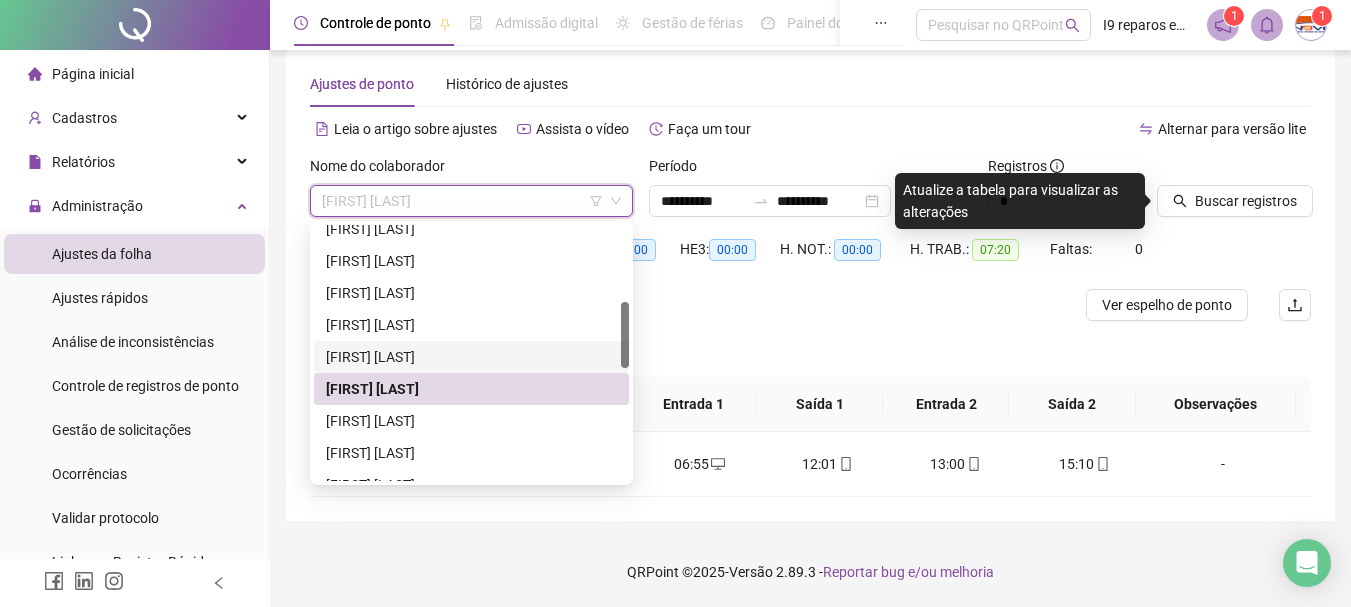 click on "[FIRST] [LAST]" at bounding box center [471, 357] 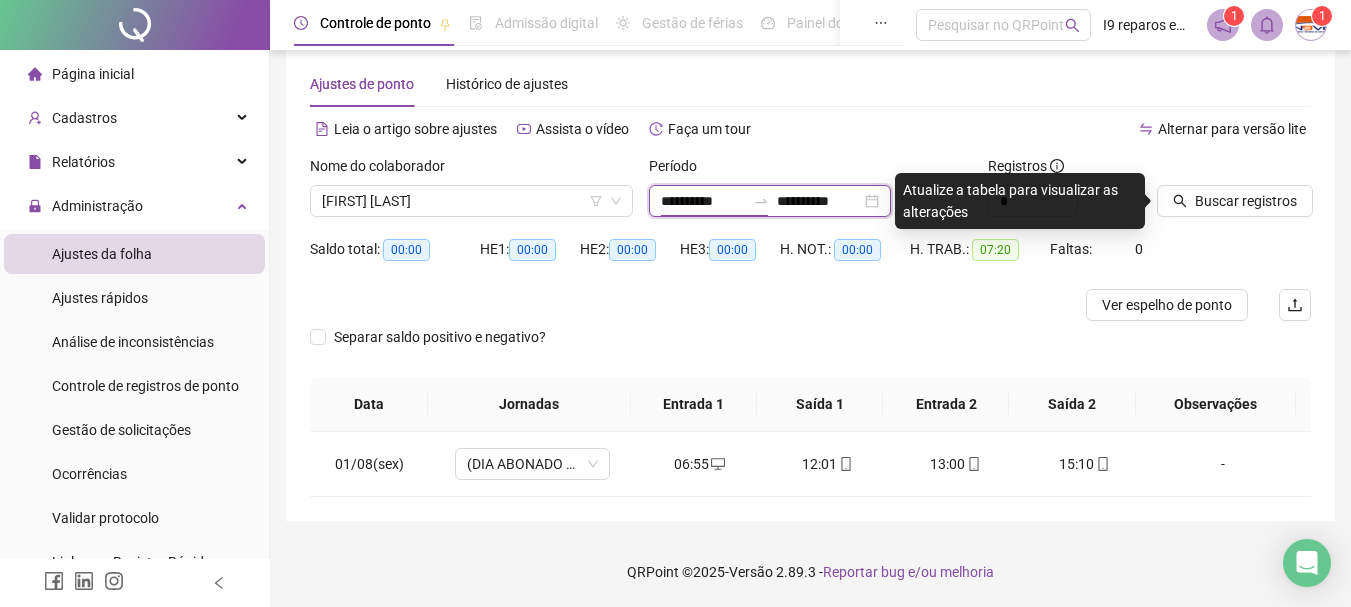 click on "**********" at bounding box center [703, 201] 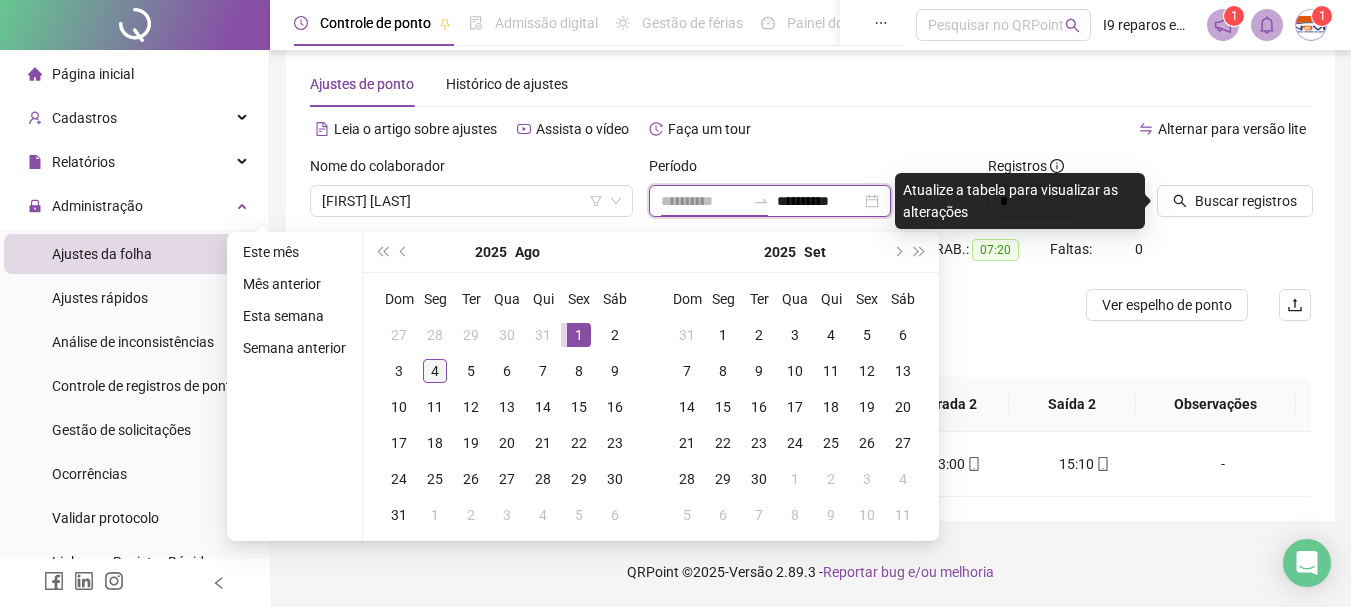type on "**********" 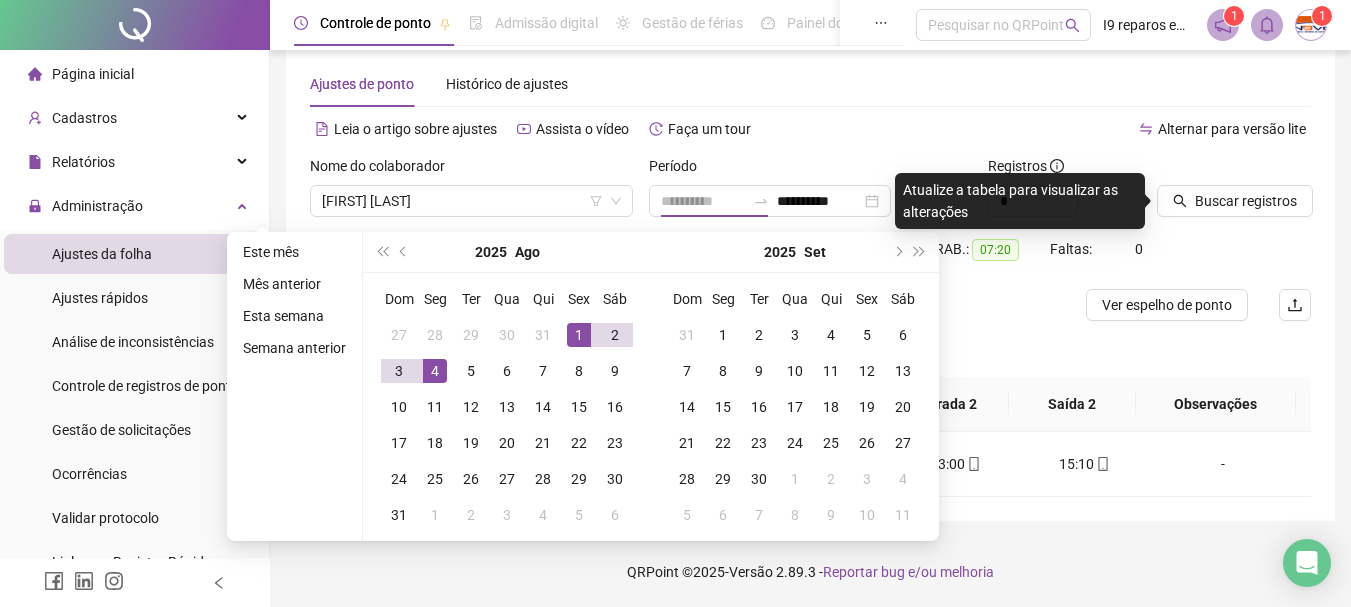 click on "4" at bounding box center [435, 371] 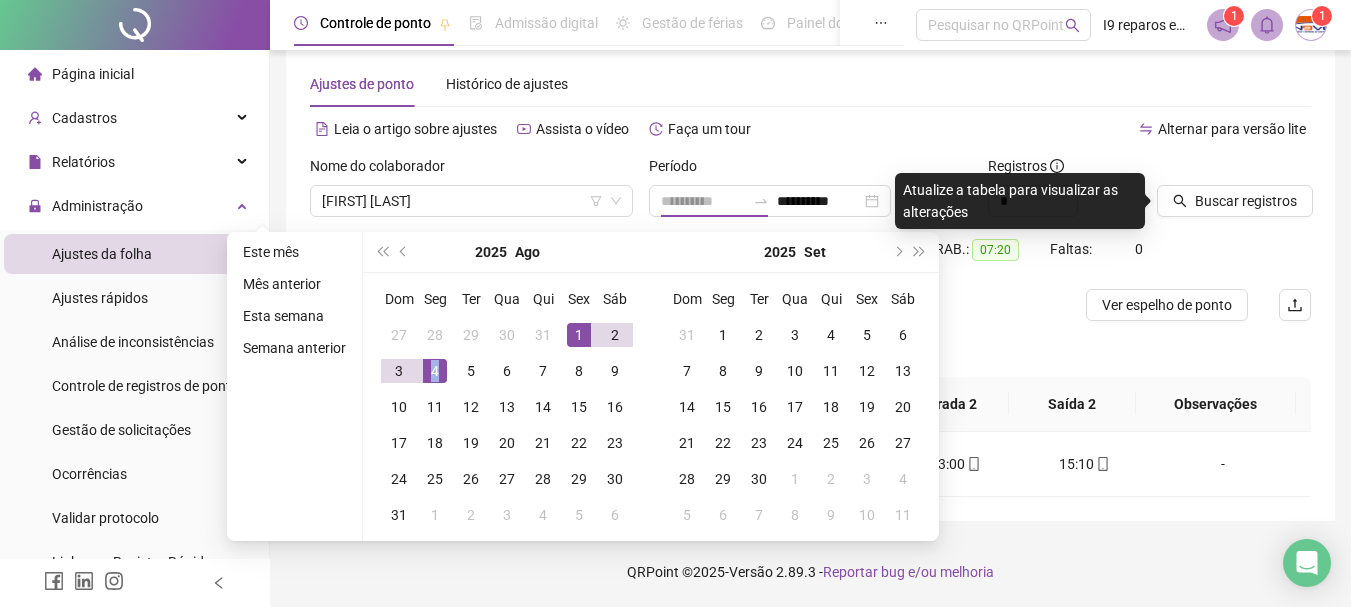 click on "4" at bounding box center (435, 371) 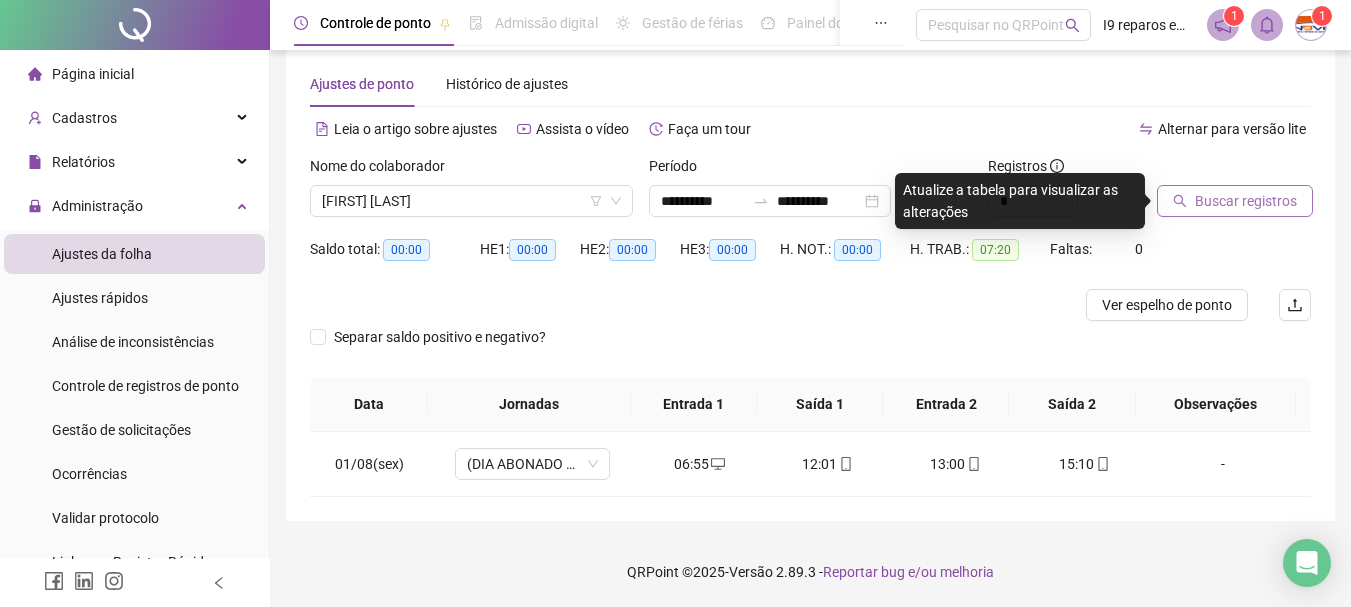 click on "Buscar registros" at bounding box center (1246, 201) 